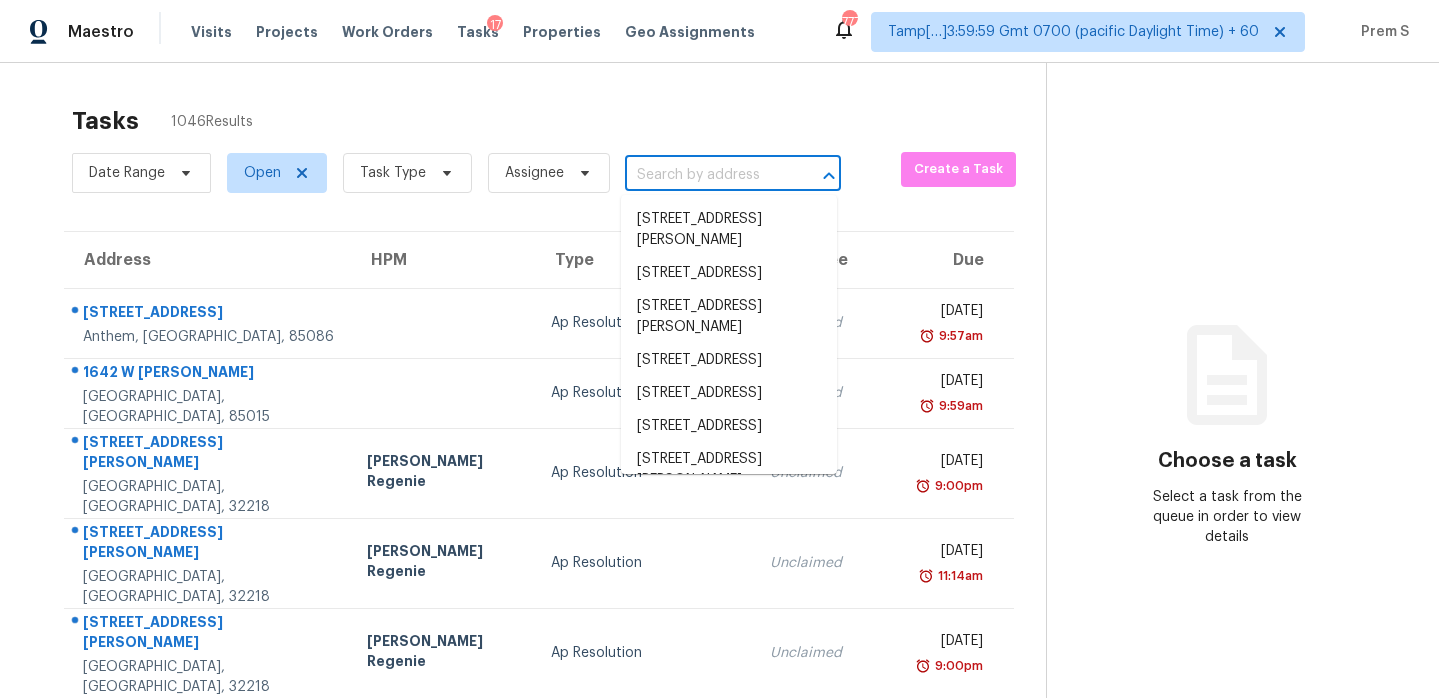 scroll, scrollTop: 0, scrollLeft: 0, axis: both 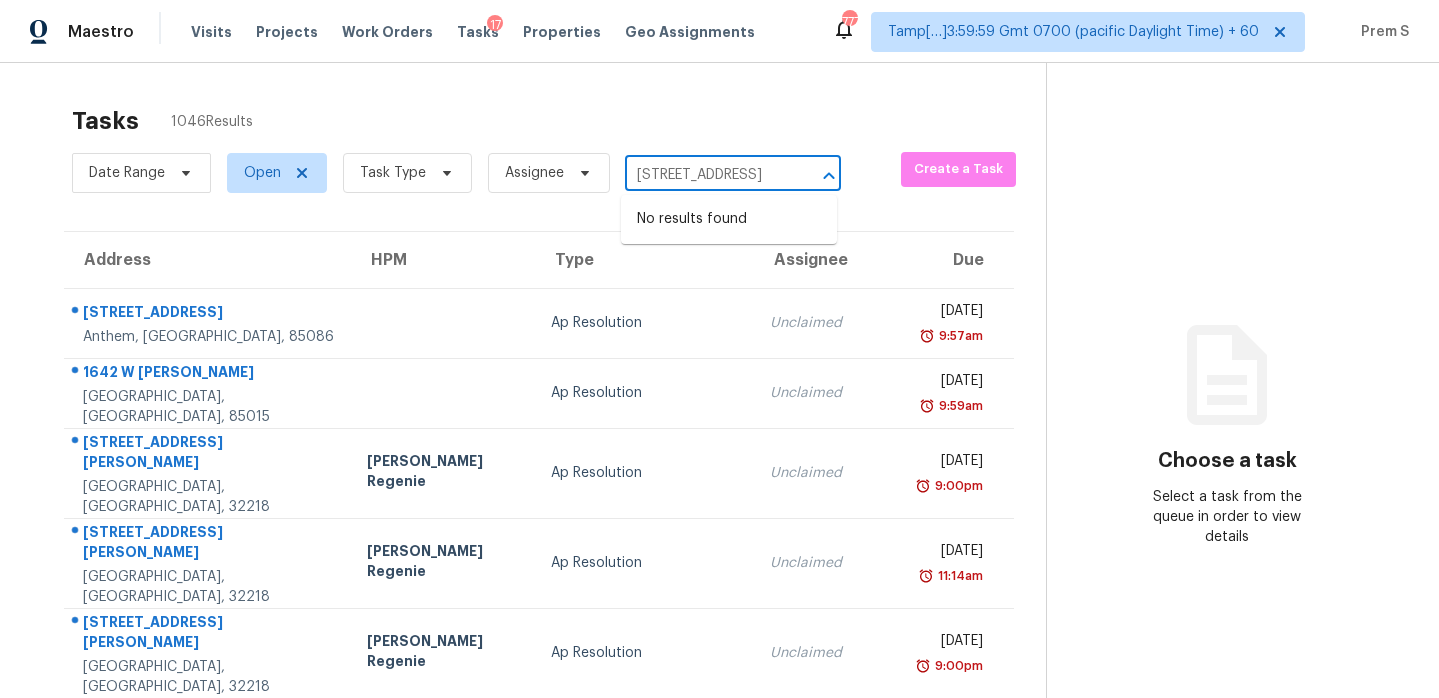 type on "[STREET_ADDRESS]" 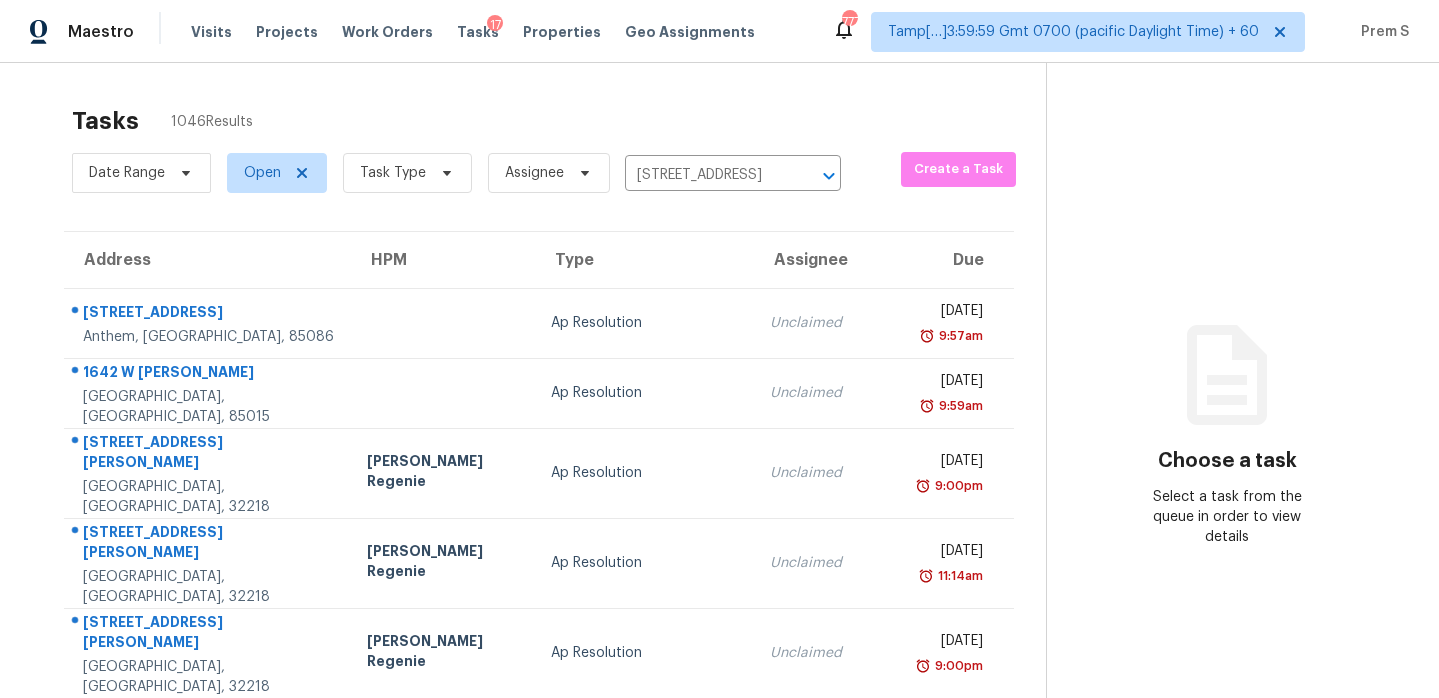 type 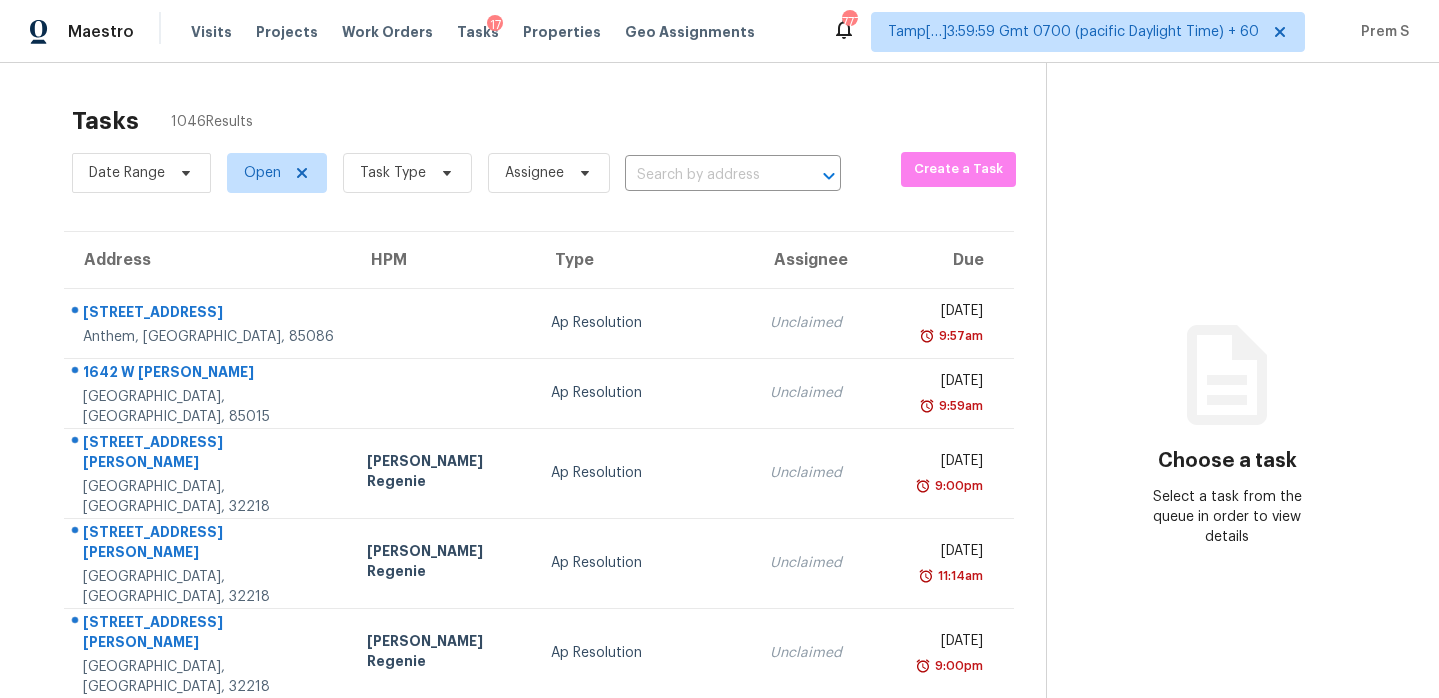 scroll, scrollTop: 0, scrollLeft: 0, axis: both 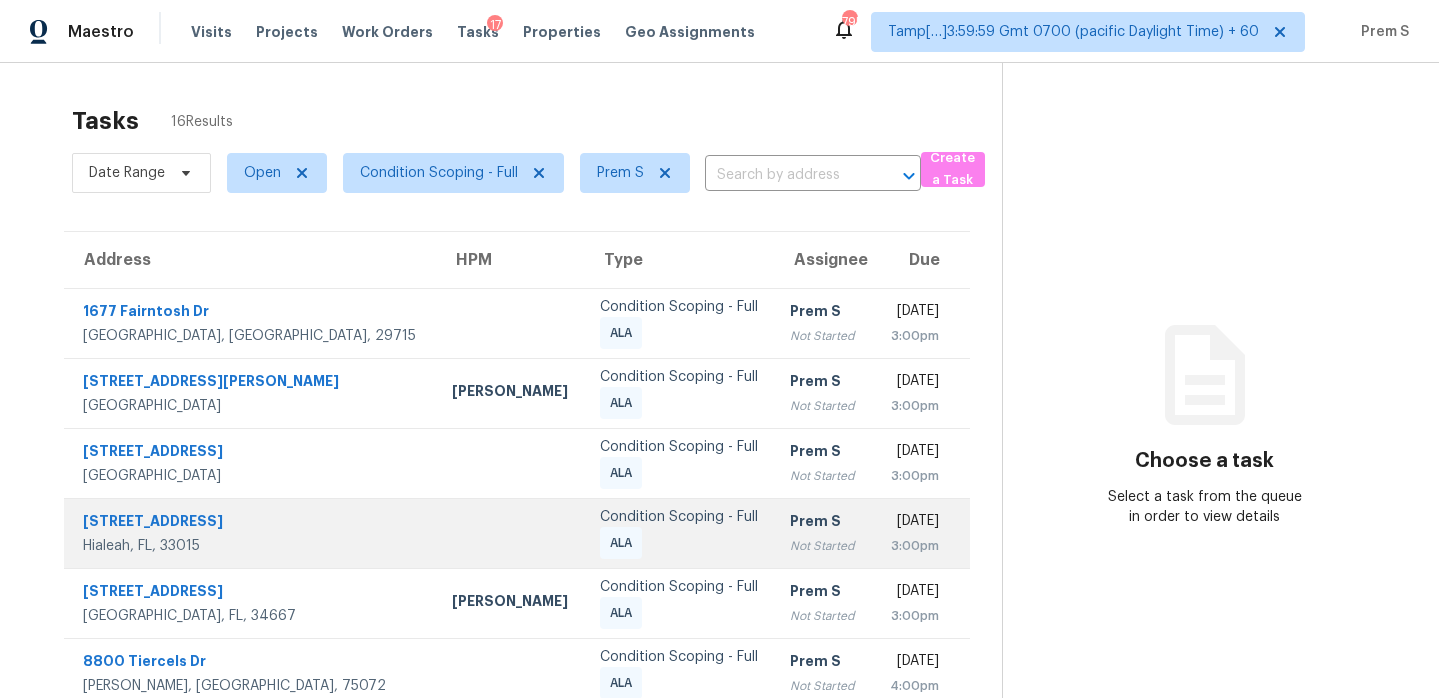 click on "Prem S Not Started" at bounding box center (822, 533) 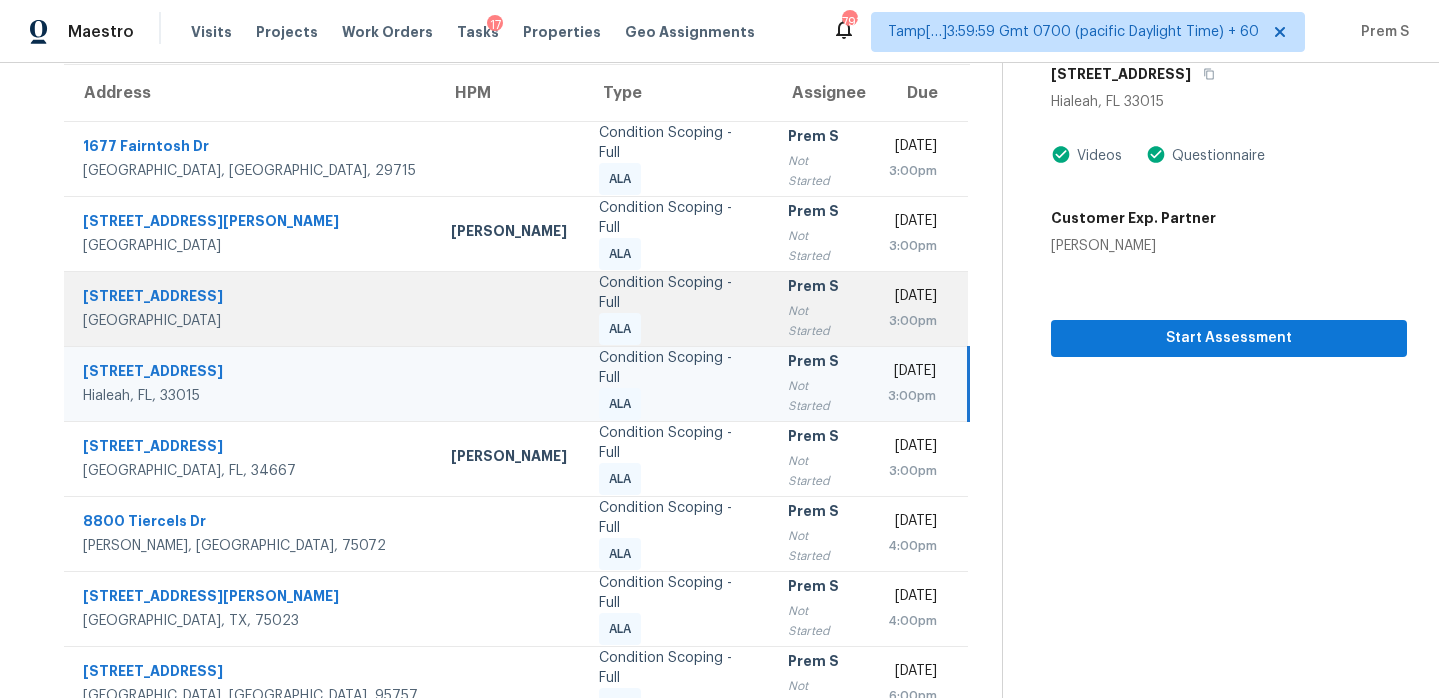 scroll, scrollTop: 168, scrollLeft: 0, axis: vertical 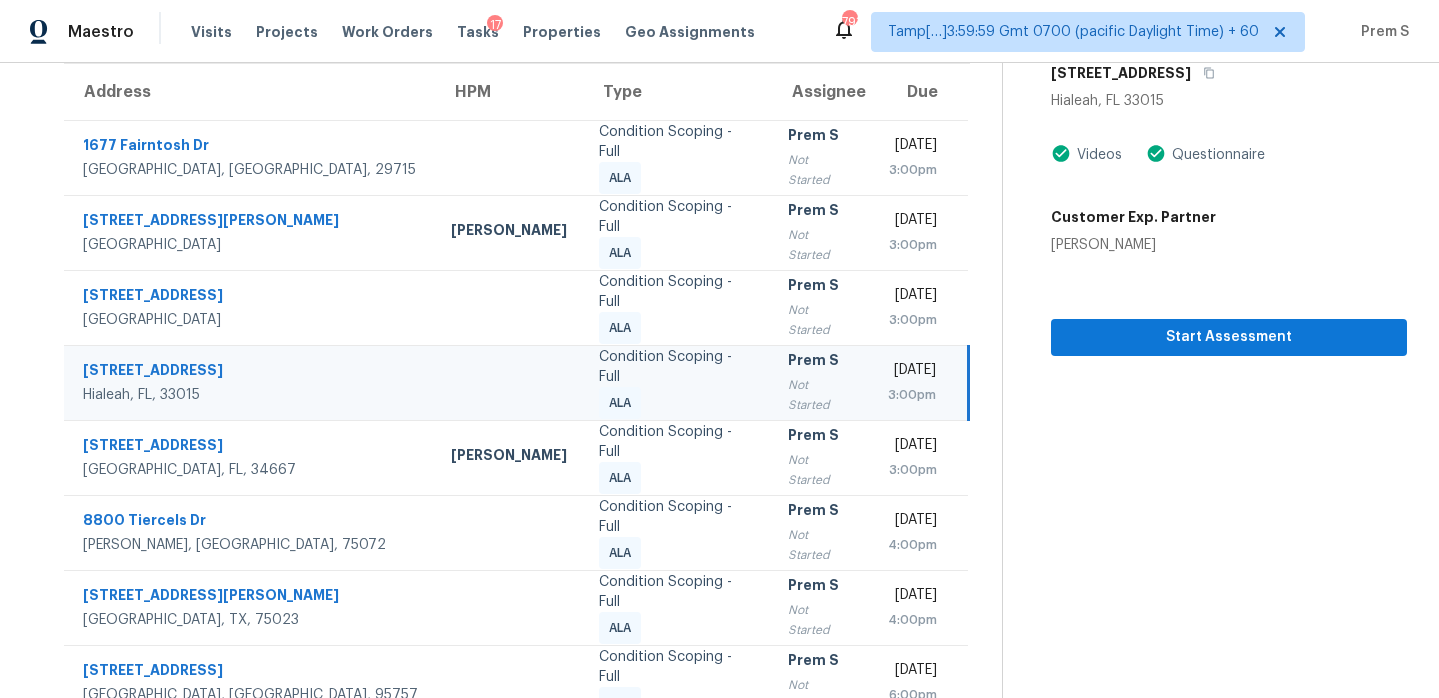 click on "Mon, Jul 14th 2025 3:00pm" at bounding box center (918, 382) 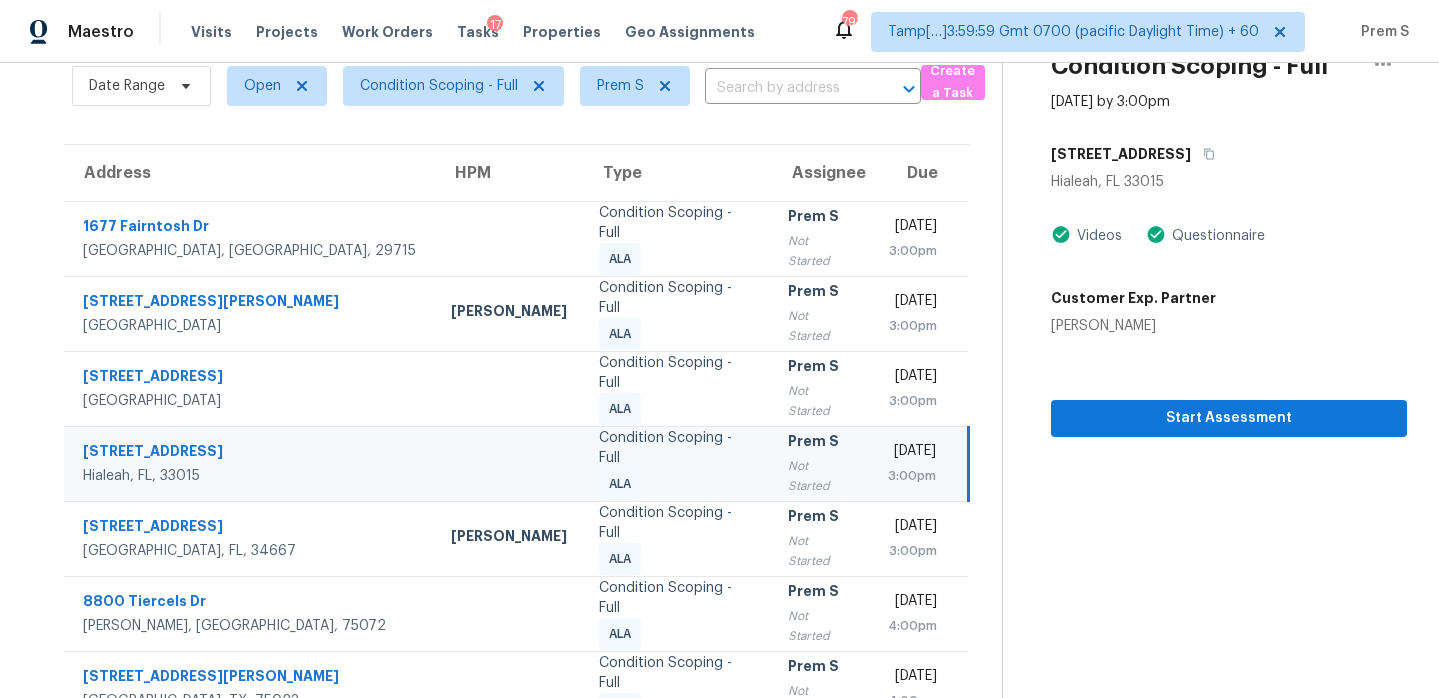 scroll, scrollTop: 81, scrollLeft: 0, axis: vertical 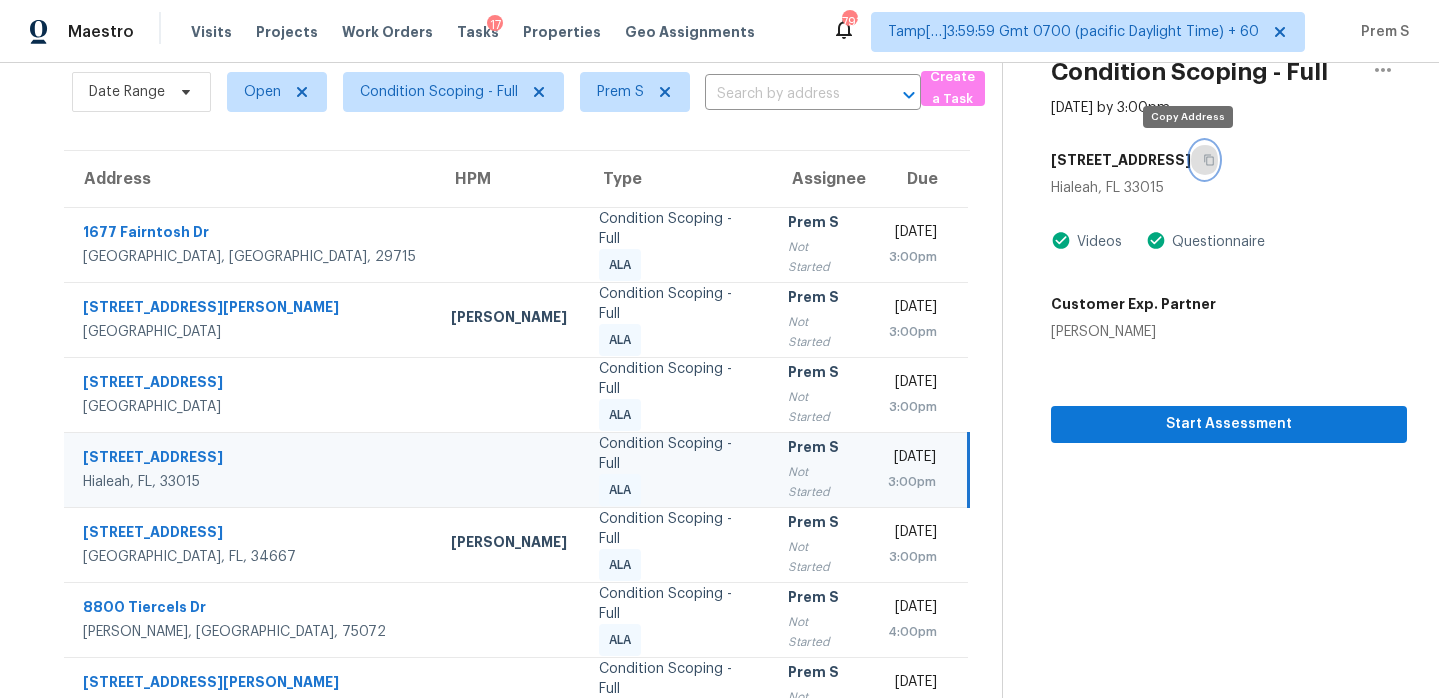 click 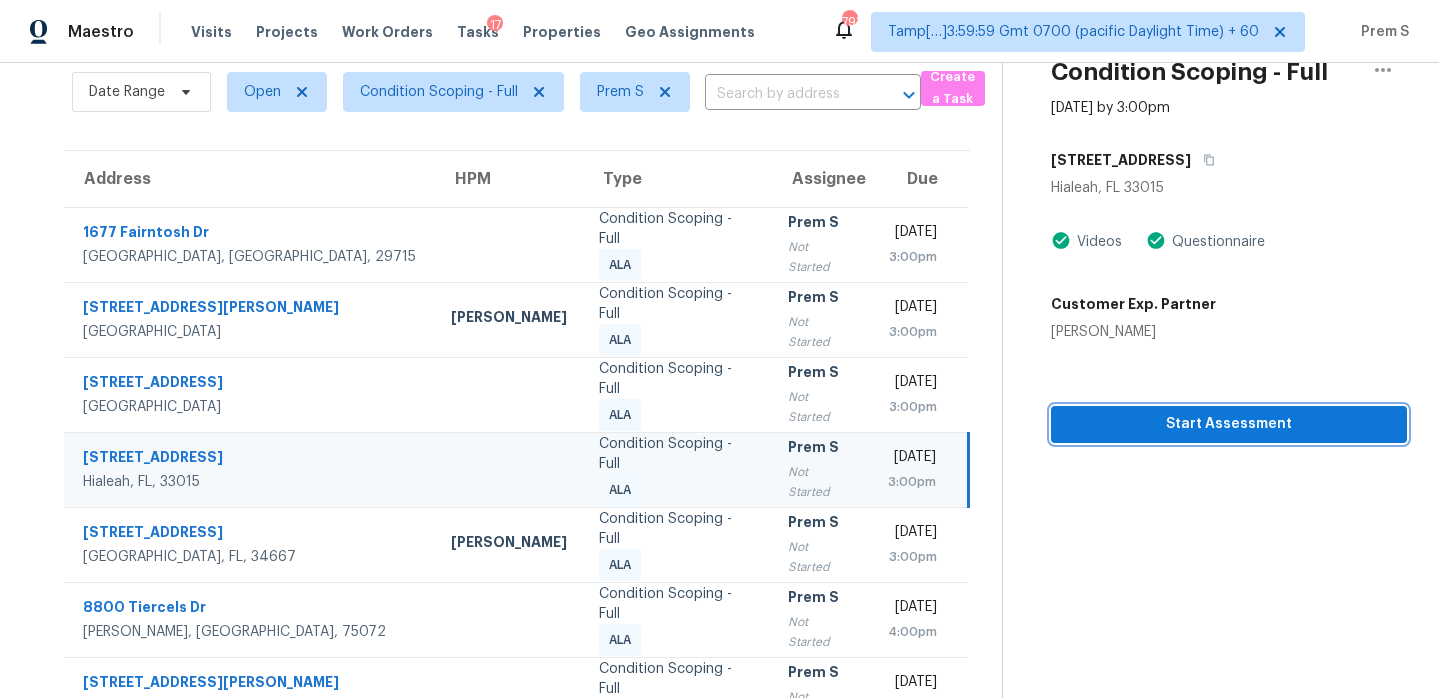 click on "Start Assessment" at bounding box center (1229, 424) 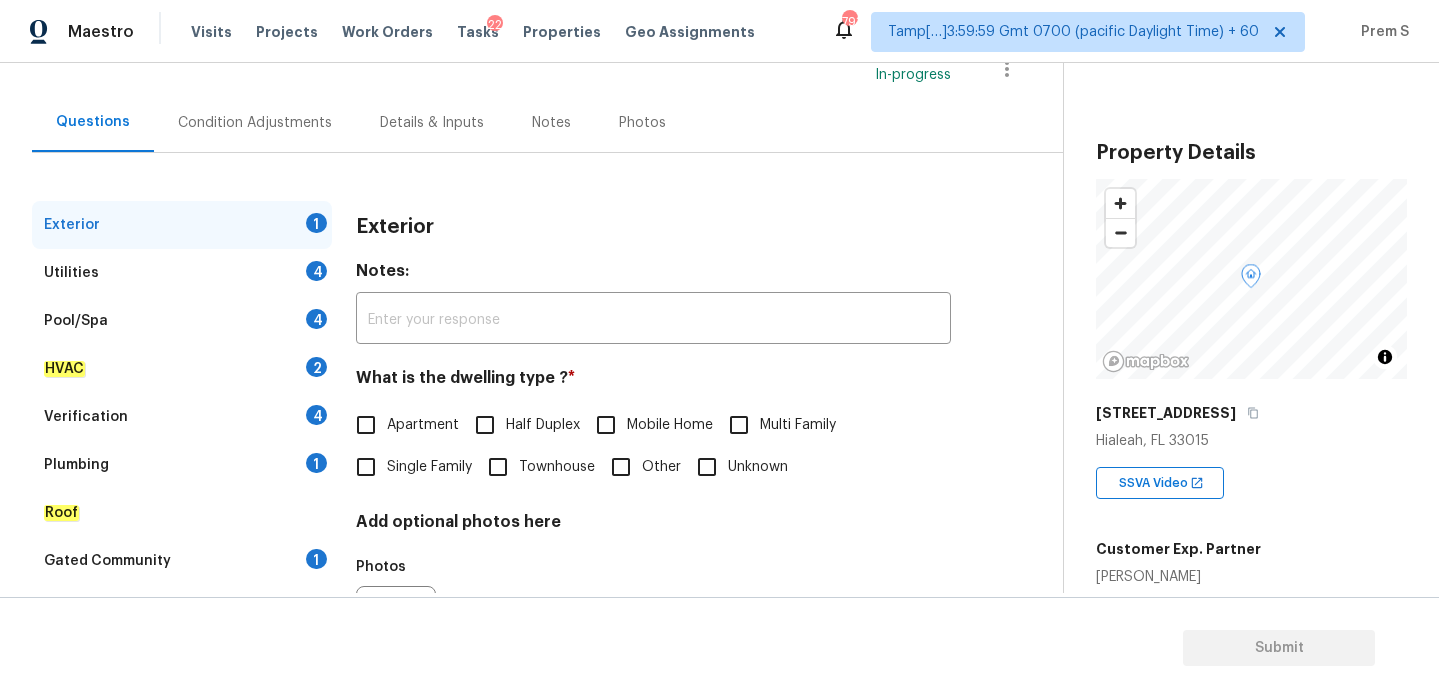 scroll, scrollTop: 265, scrollLeft: 0, axis: vertical 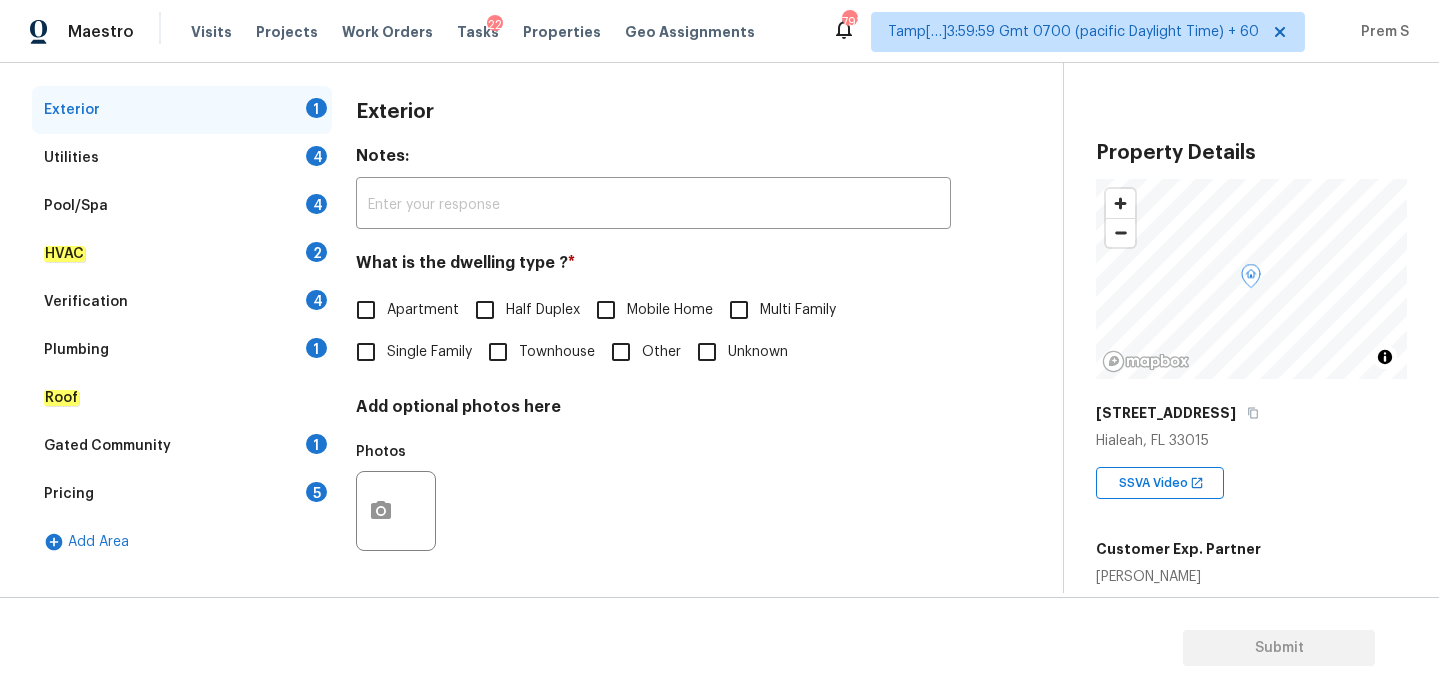 click on "Single Family" at bounding box center (408, 352) 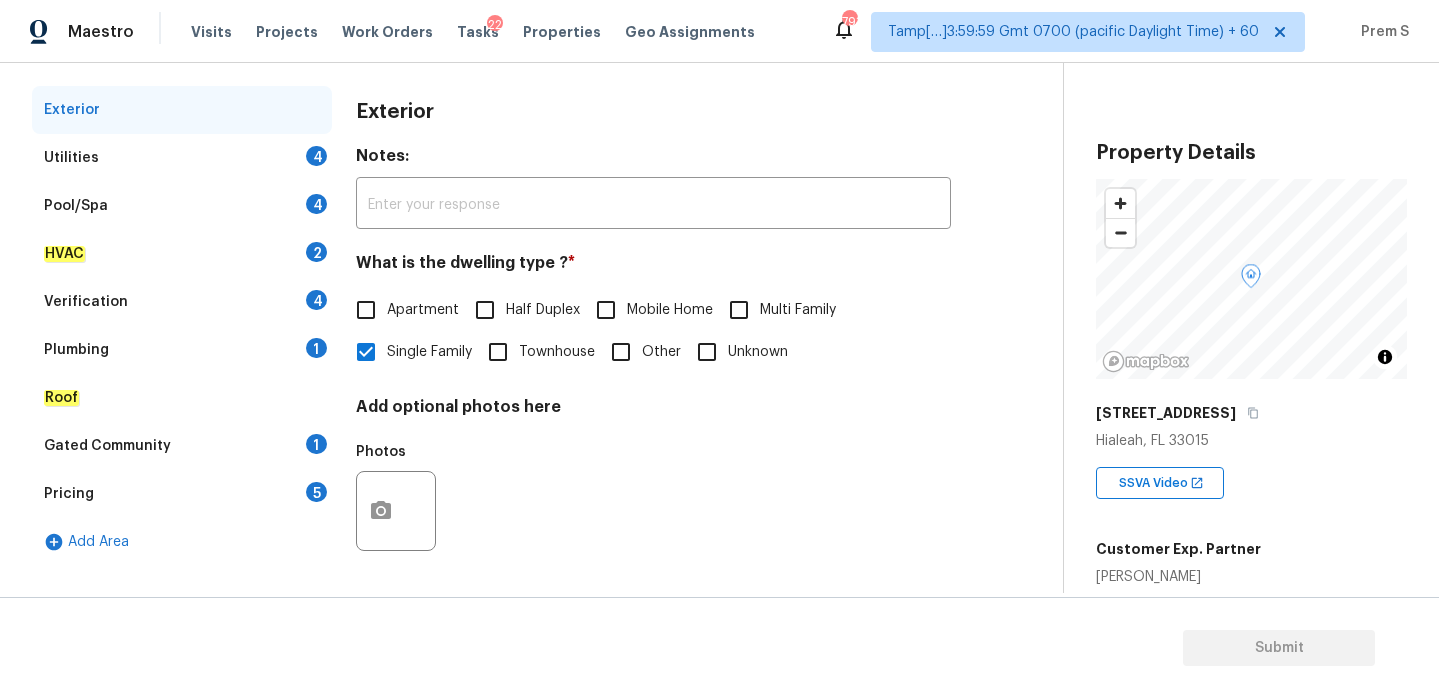 click on "Utilities 4" at bounding box center (182, 158) 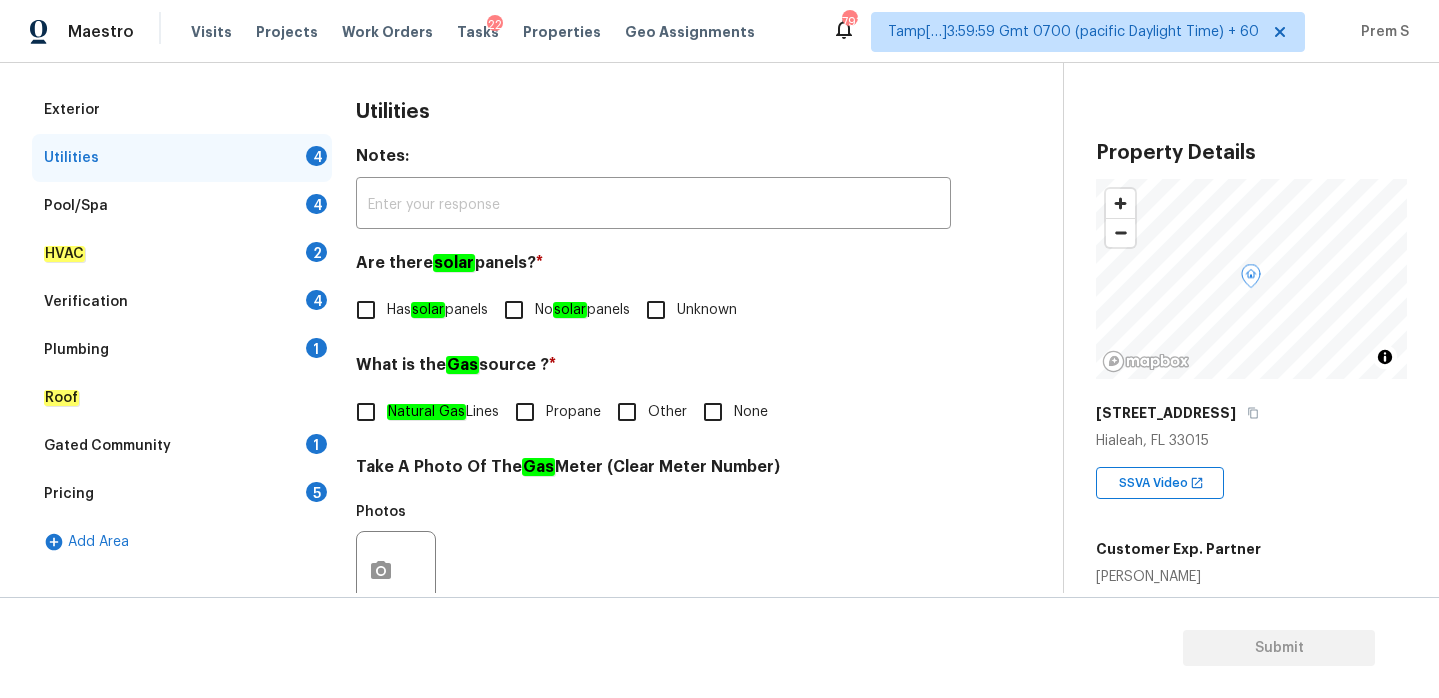 click on "No  solar  panels" at bounding box center [514, 310] 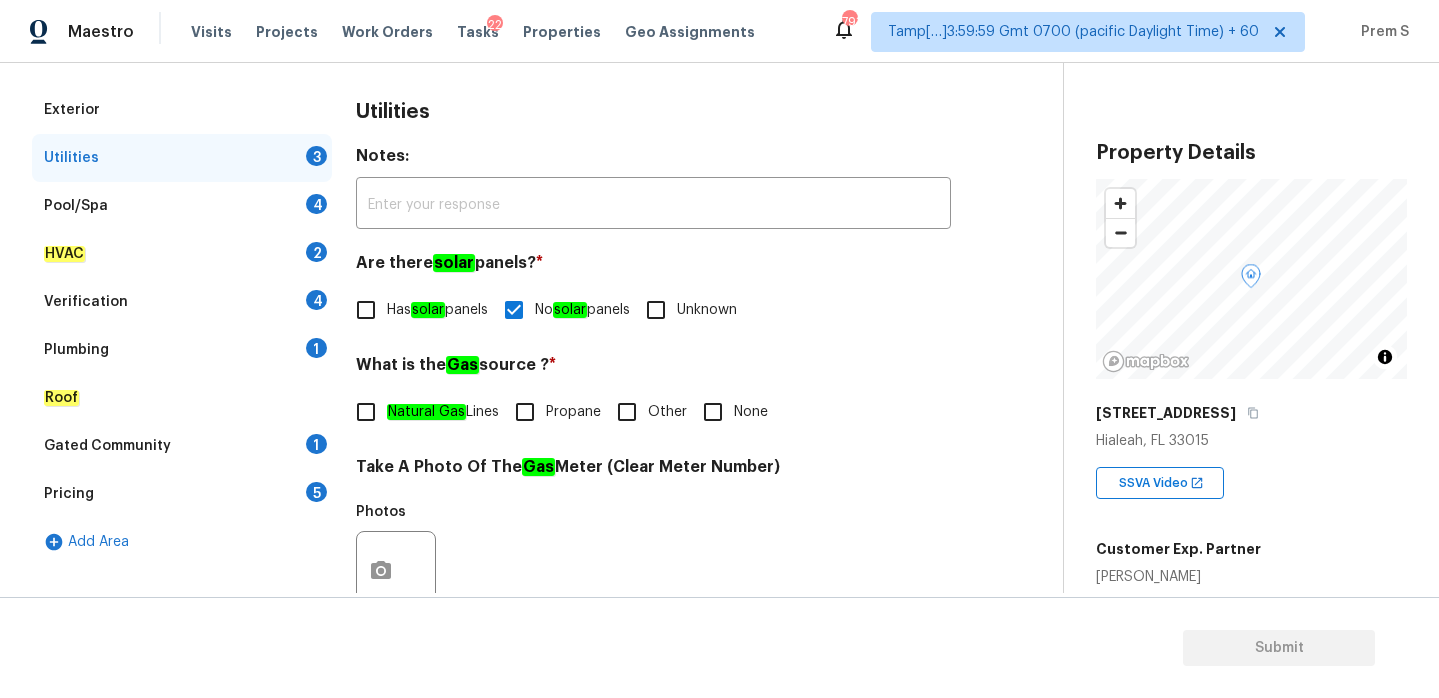 click on "Natural Gas  Lines" at bounding box center [366, 412] 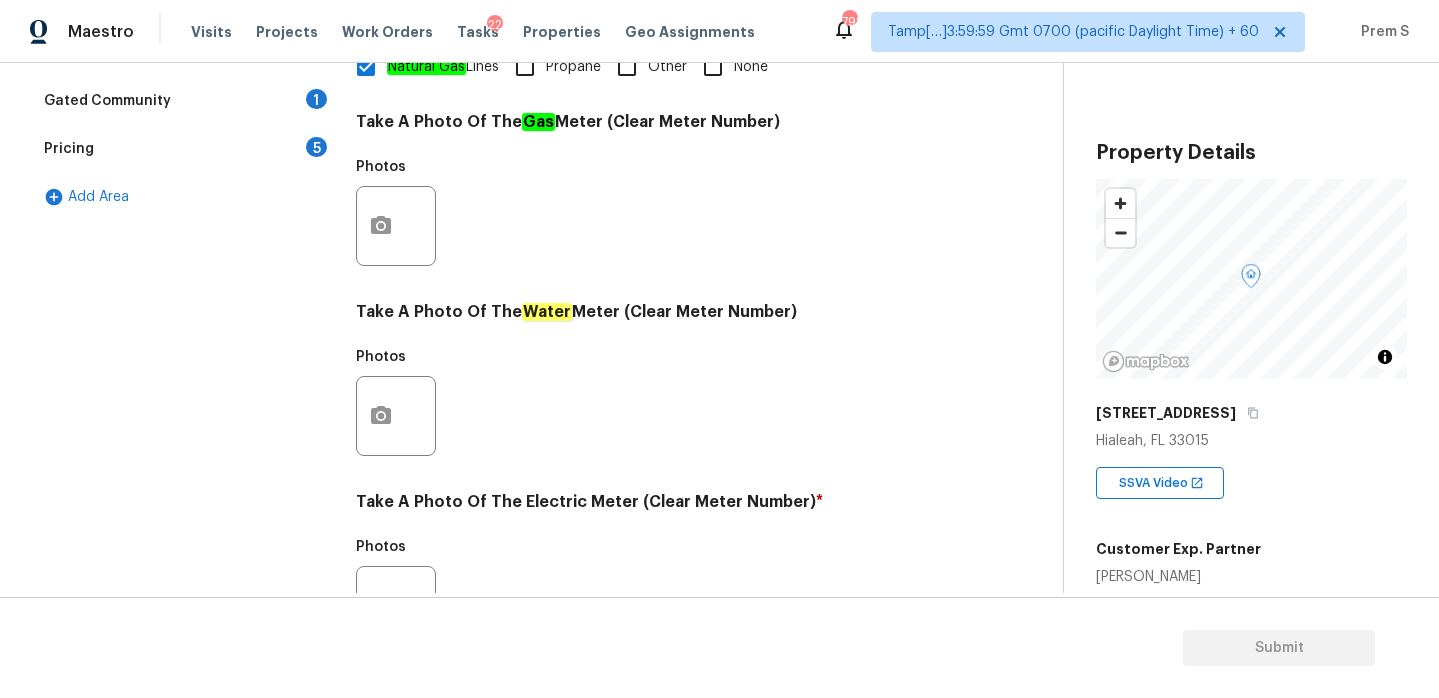 scroll, scrollTop: 807, scrollLeft: 0, axis: vertical 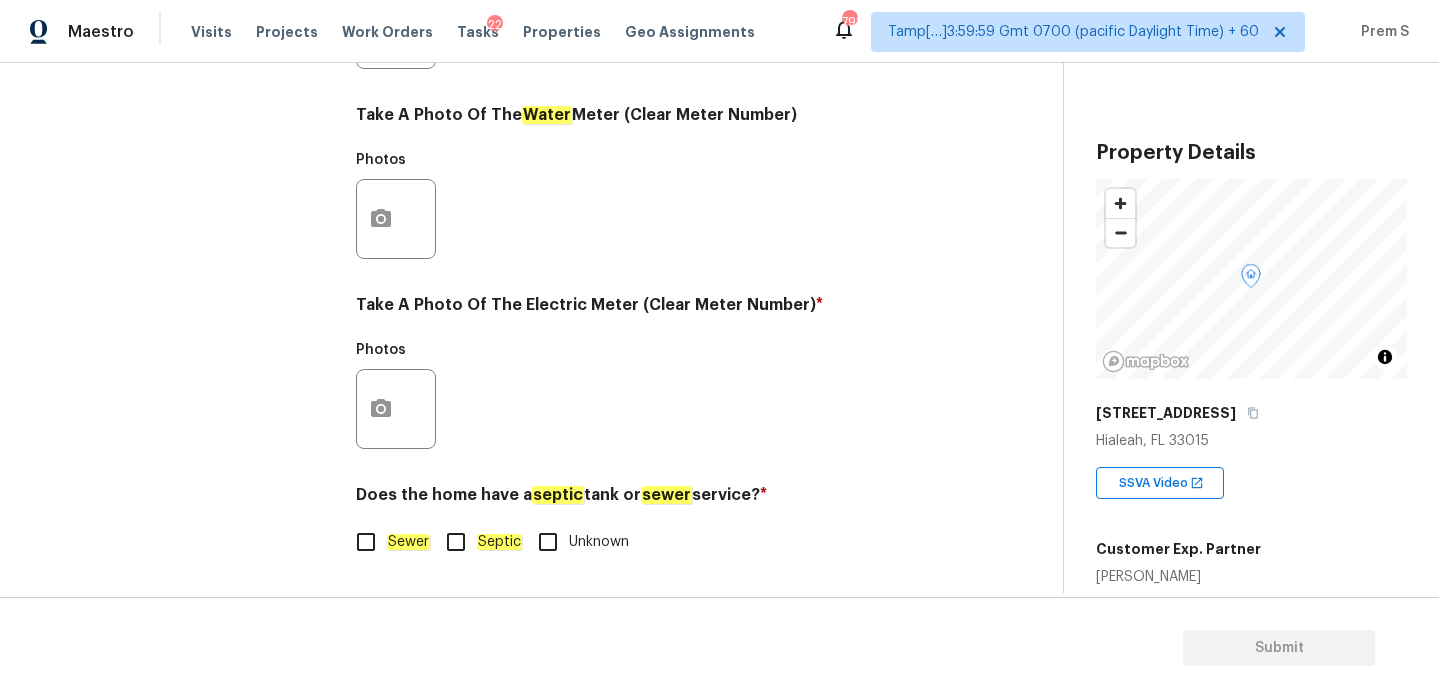click on "Sewer" at bounding box center (366, 542) 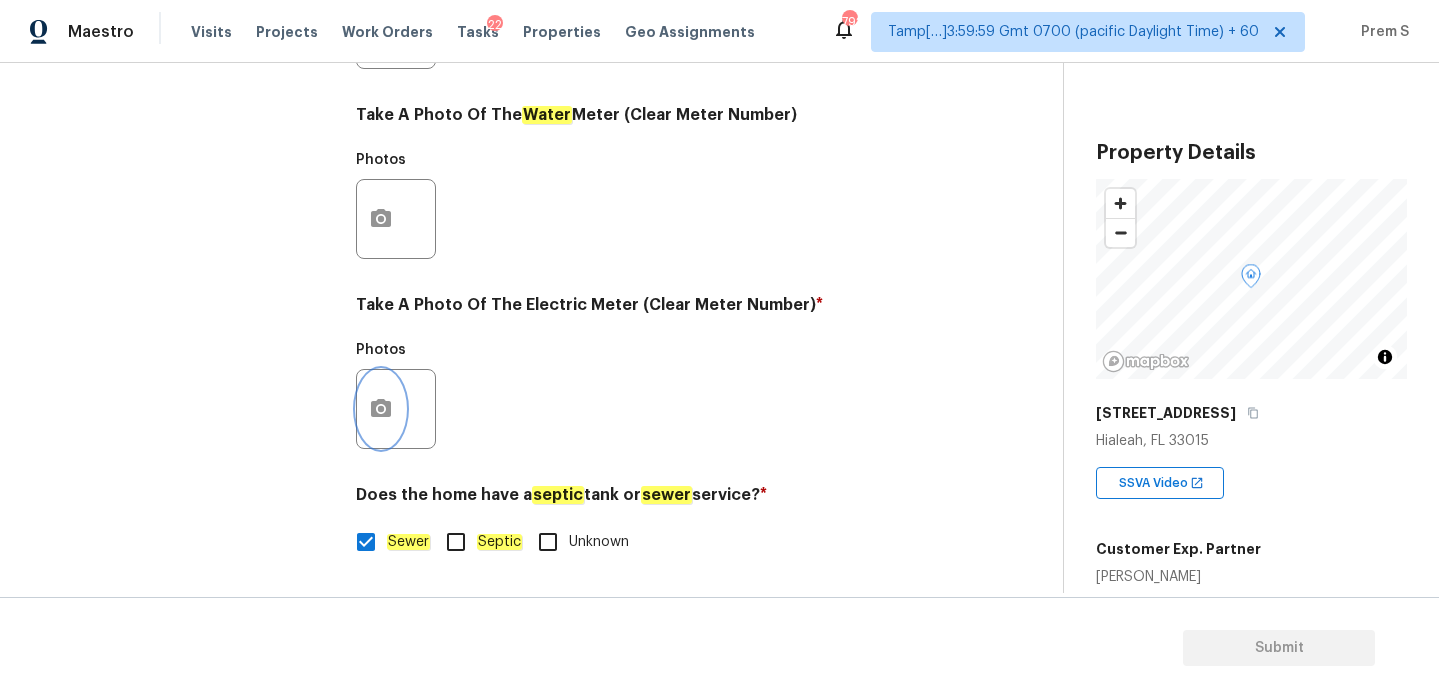 click at bounding box center [381, 409] 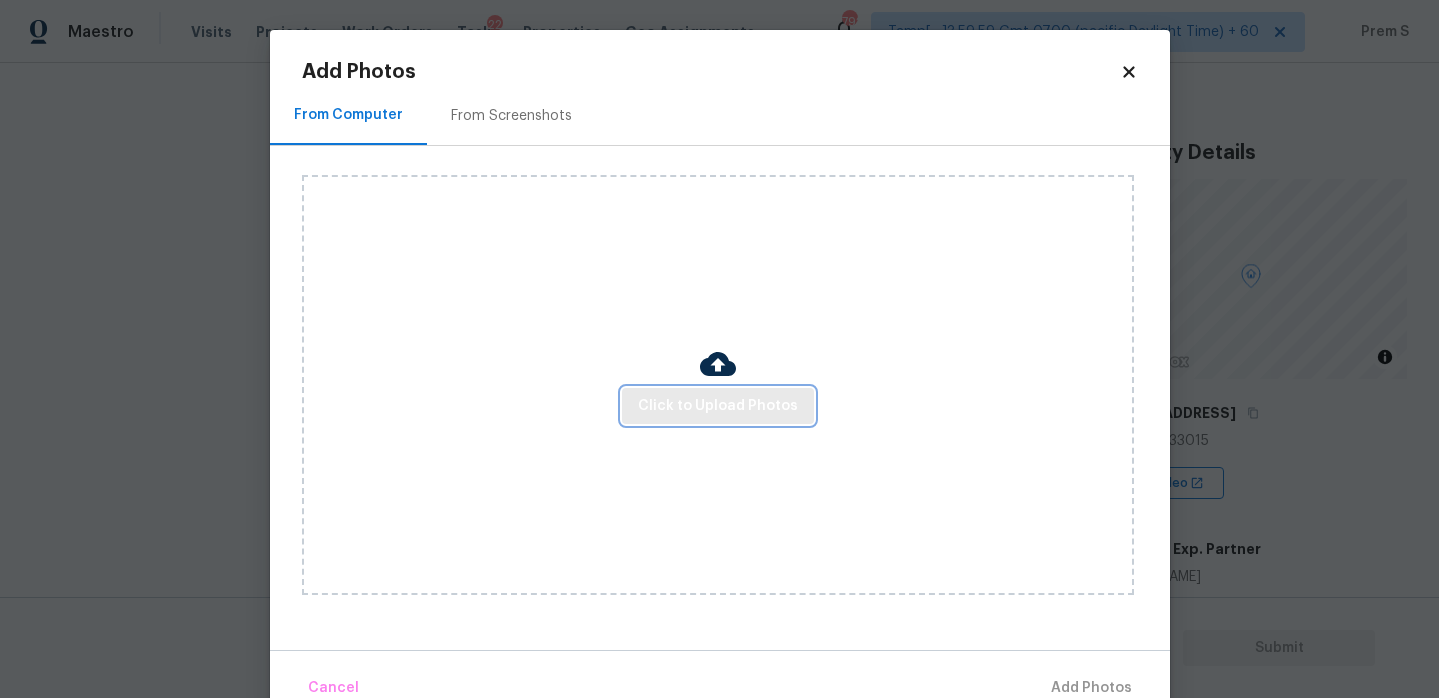 click on "Click to Upload Photos" at bounding box center (718, 406) 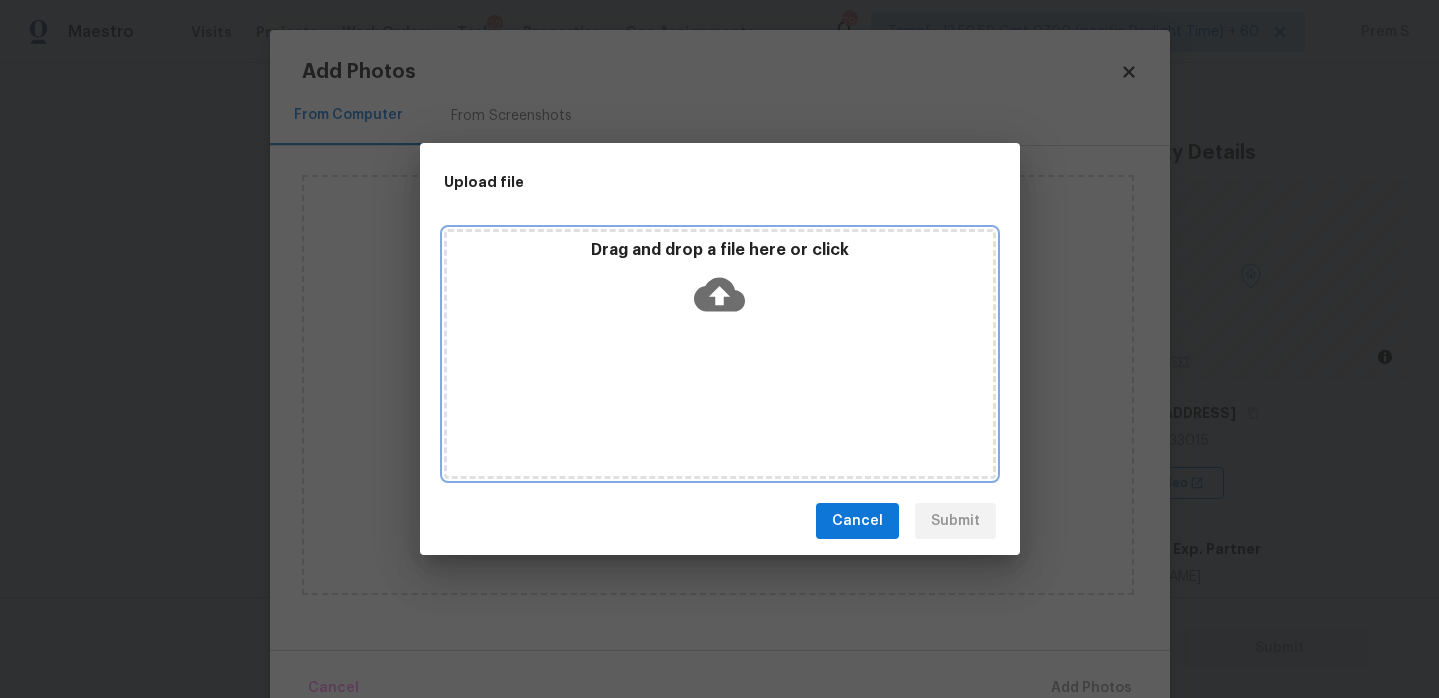 click 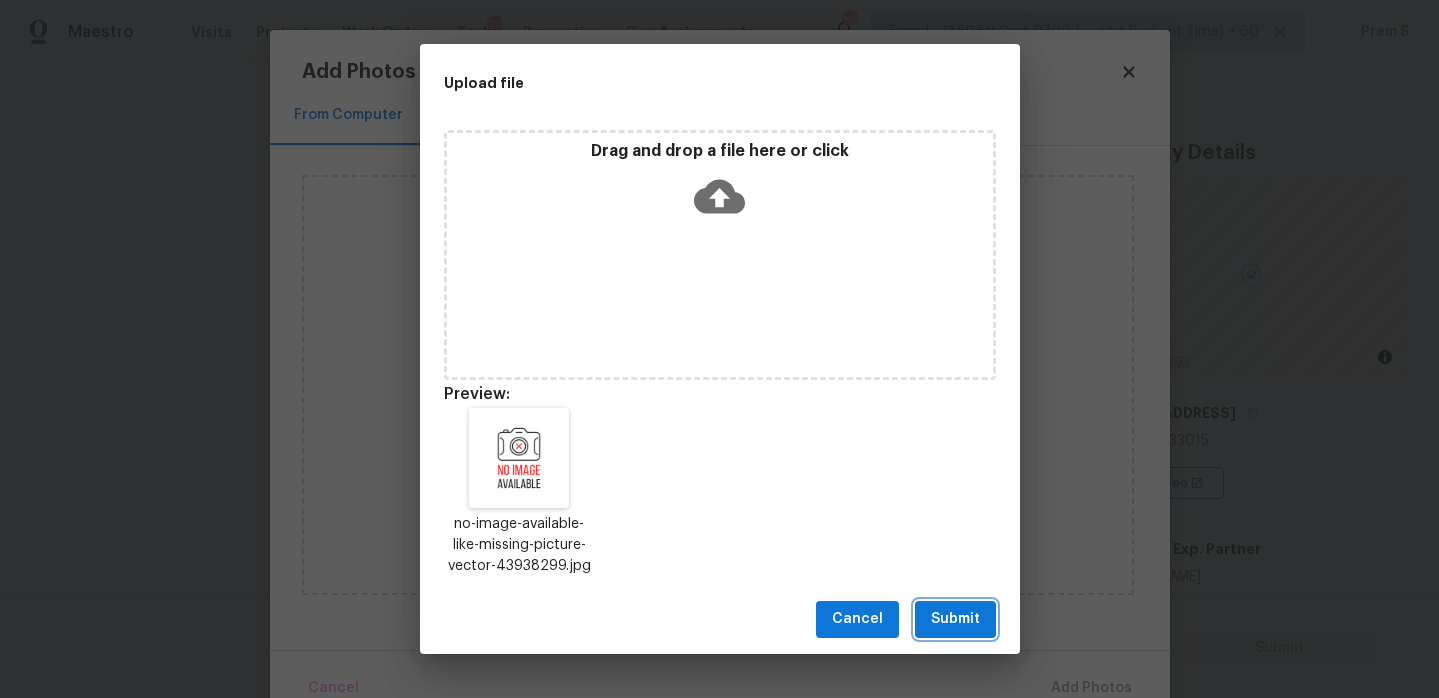 click on "Submit" at bounding box center [955, 619] 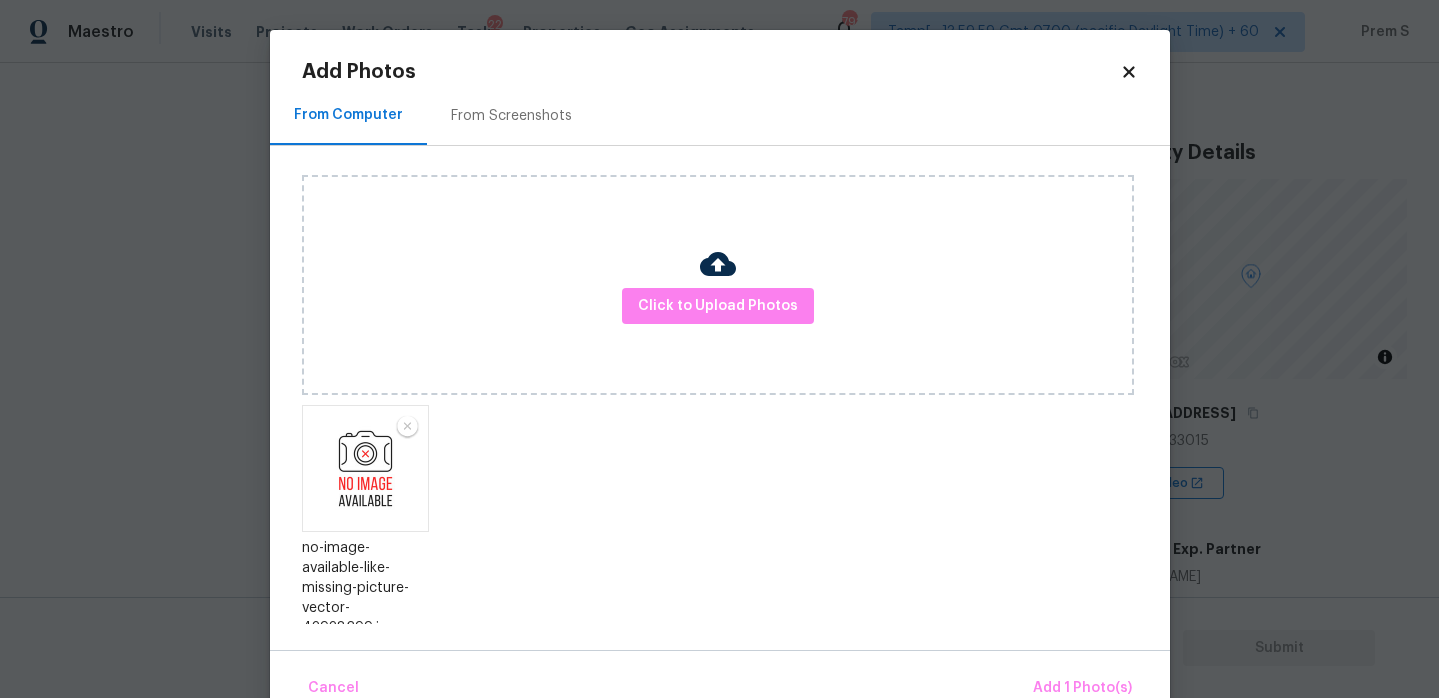 click on "Cancel Add 1 Photo(s)" at bounding box center [720, 680] 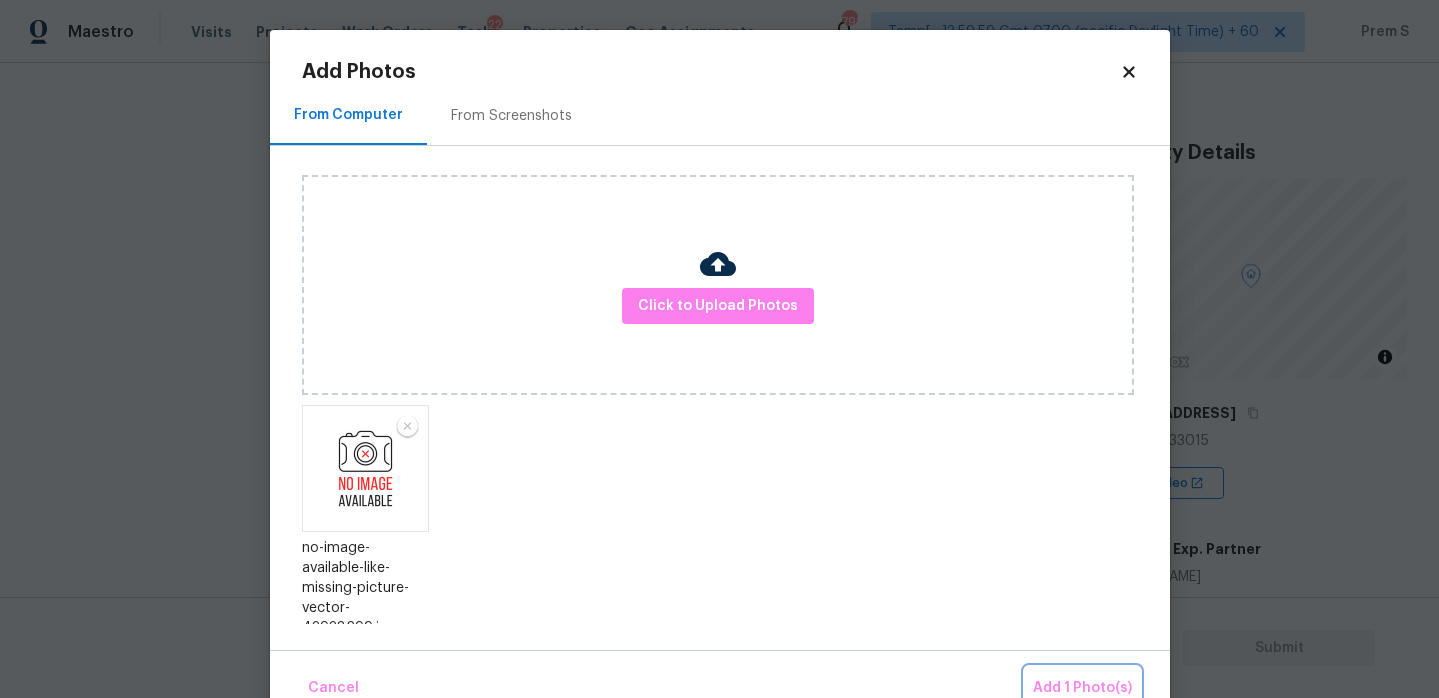click on "Add 1 Photo(s)" at bounding box center (1082, 688) 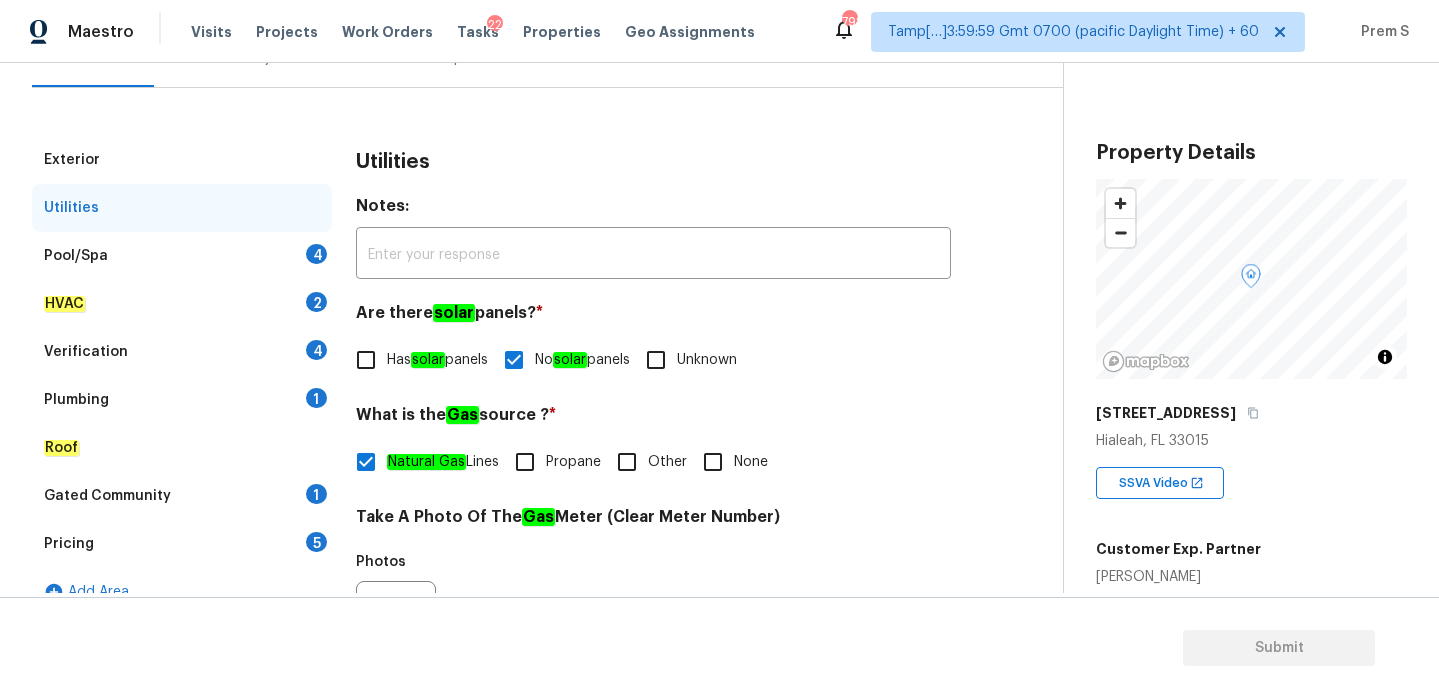 scroll, scrollTop: 230, scrollLeft: 0, axis: vertical 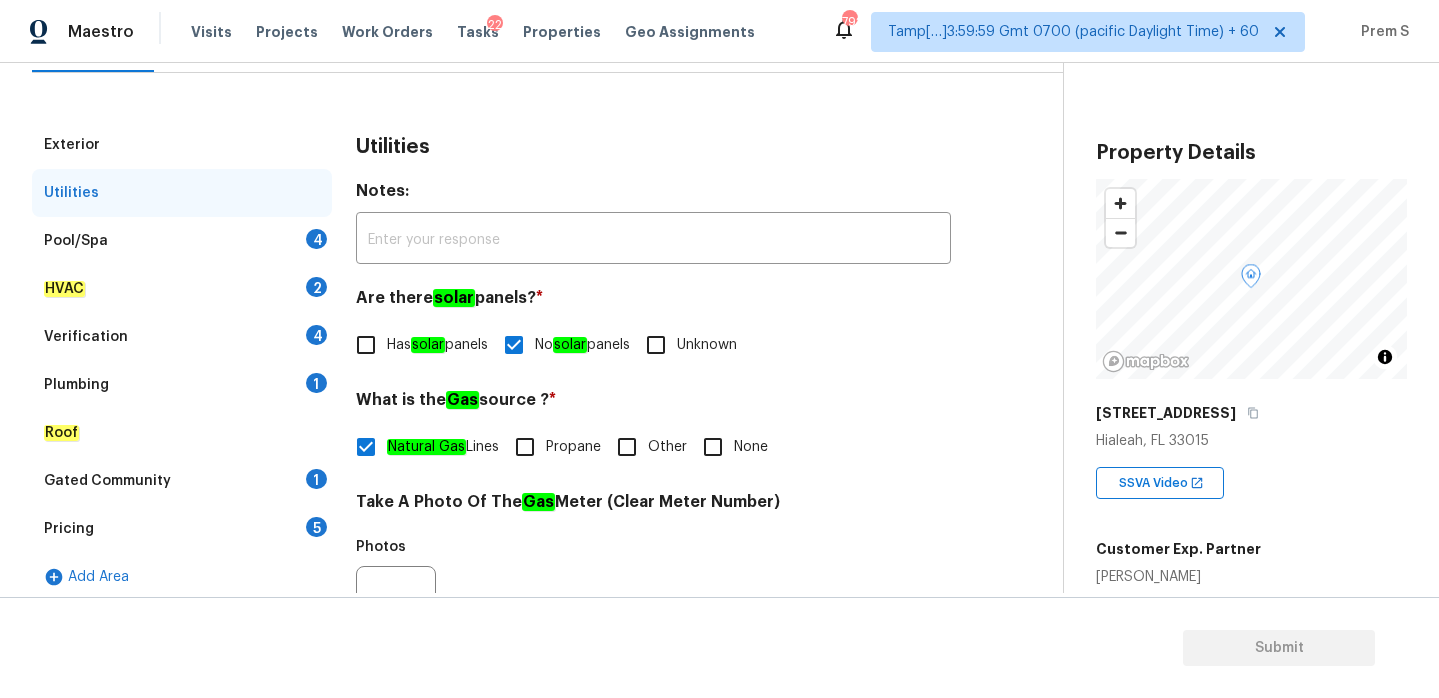 click on "Pool/Spa 4" at bounding box center [182, 241] 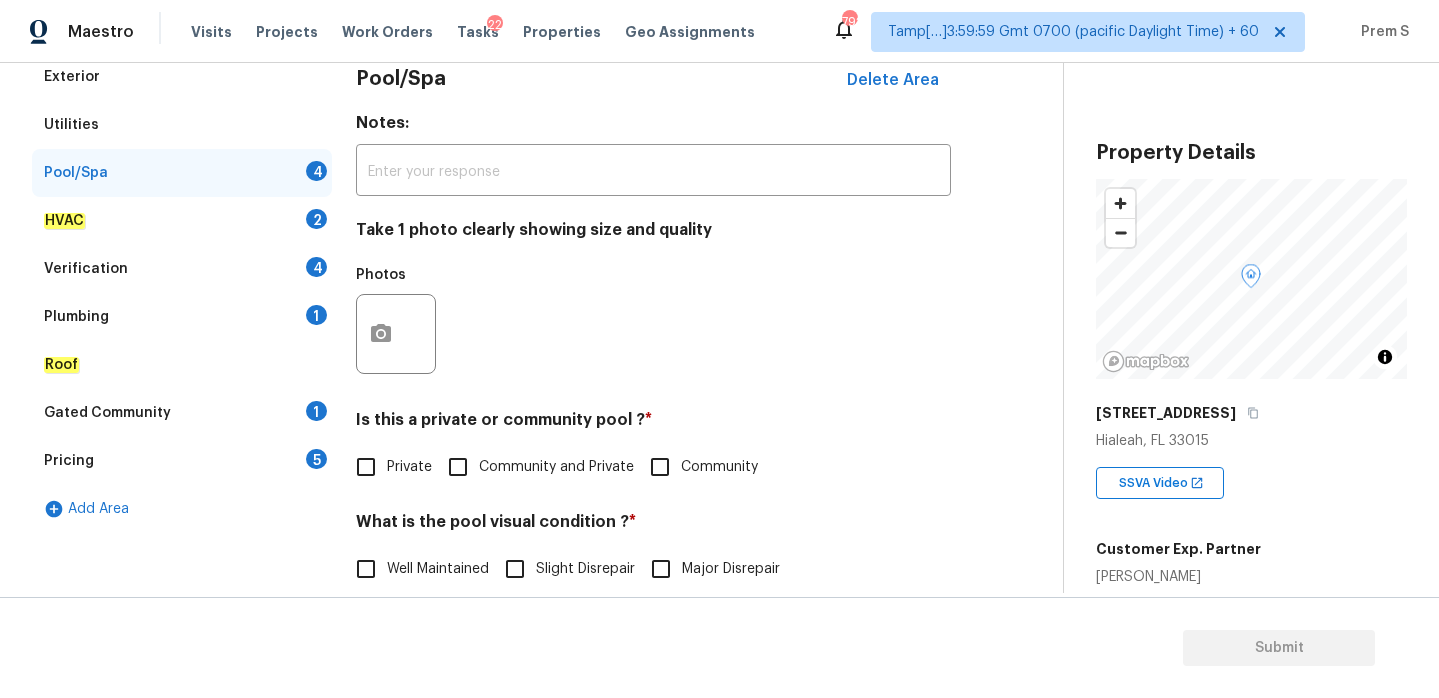 scroll, scrollTop: 514, scrollLeft: 0, axis: vertical 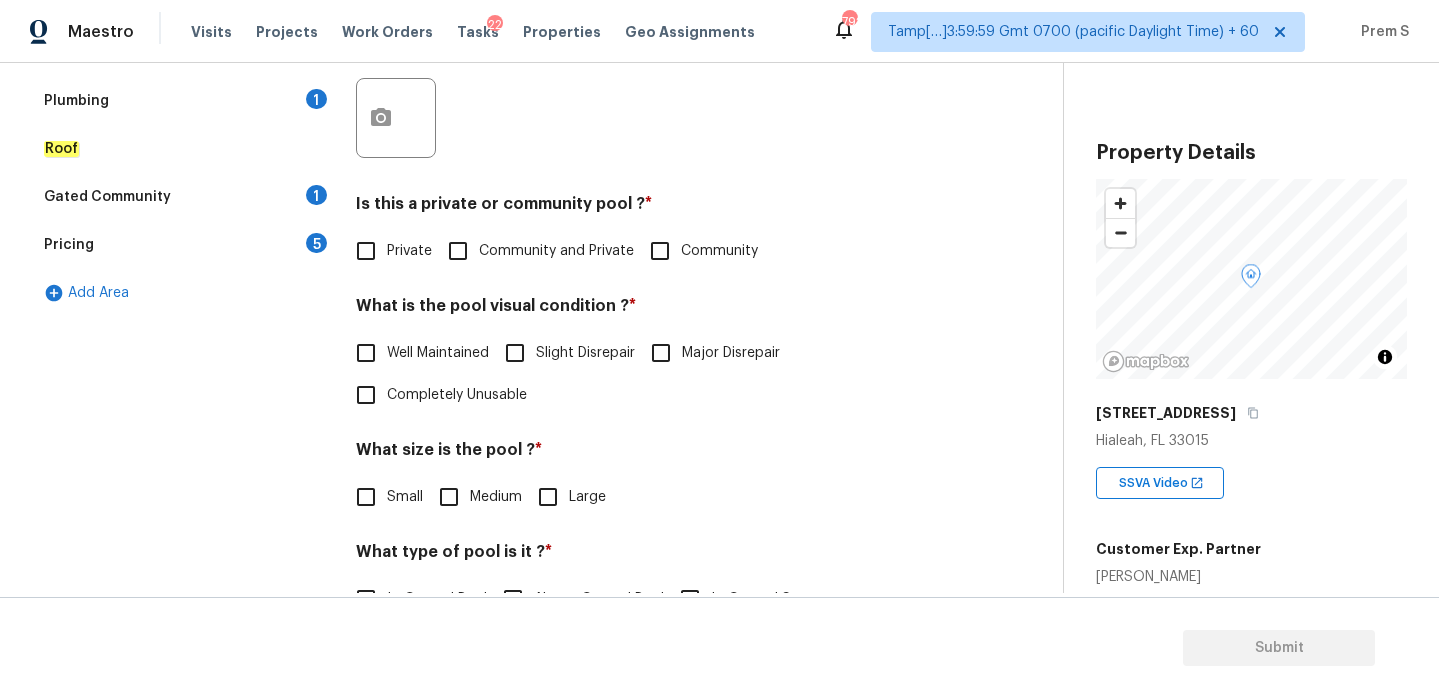 click on "Private" at bounding box center [366, 251] 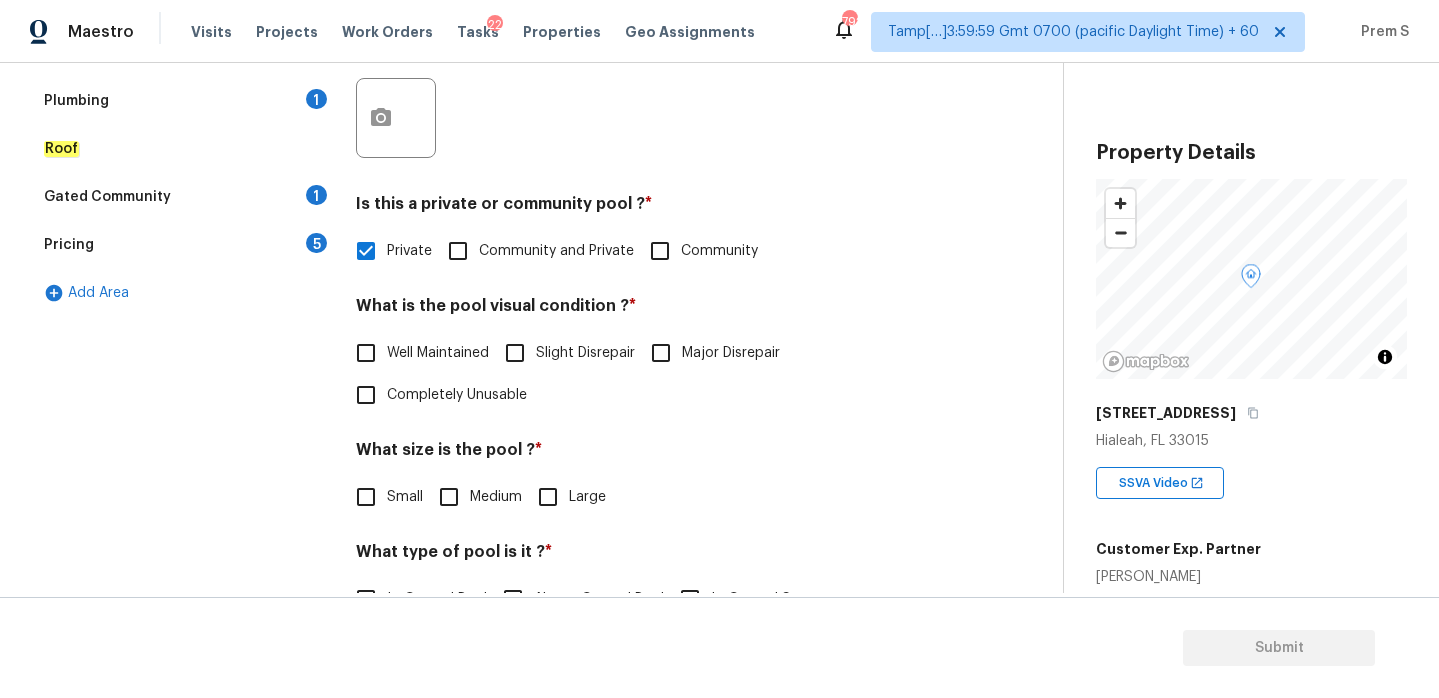 click on "Well Maintained" at bounding box center [438, 353] 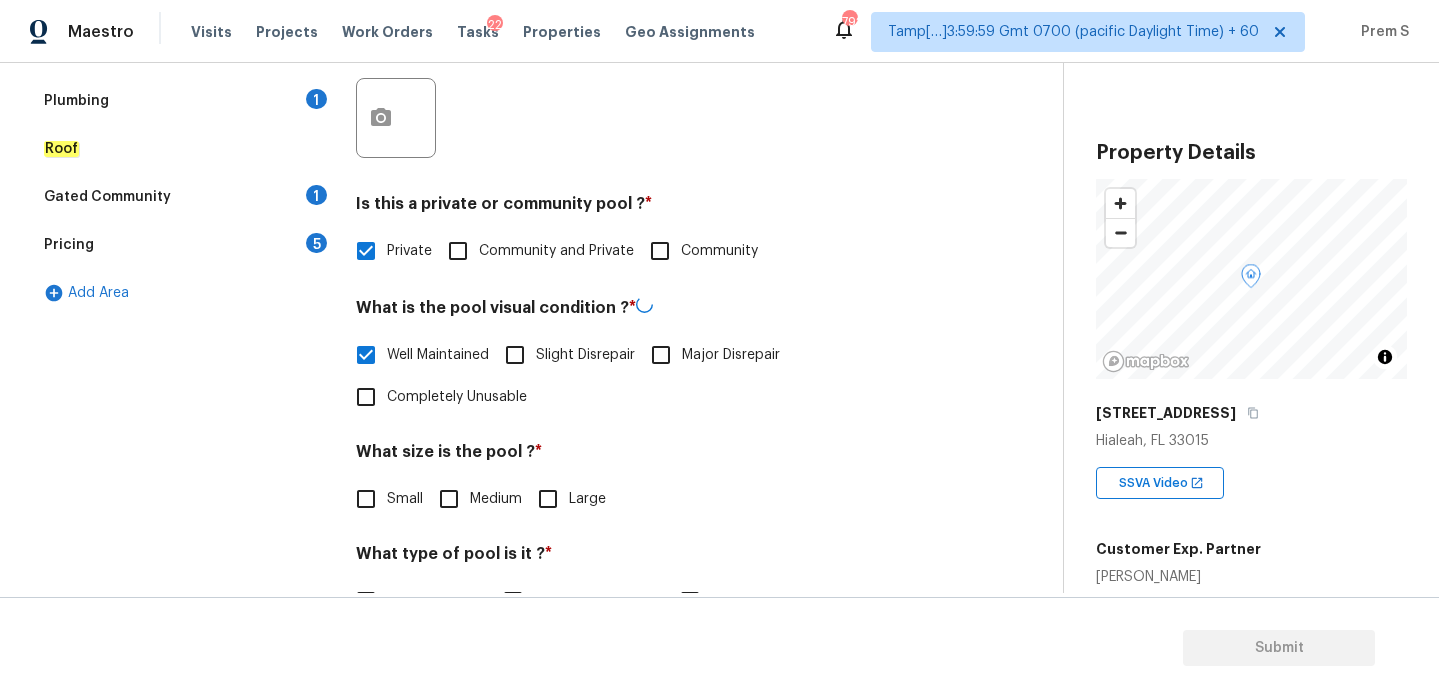 scroll, scrollTop: 613, scrollLeft: 0, axis: vertical 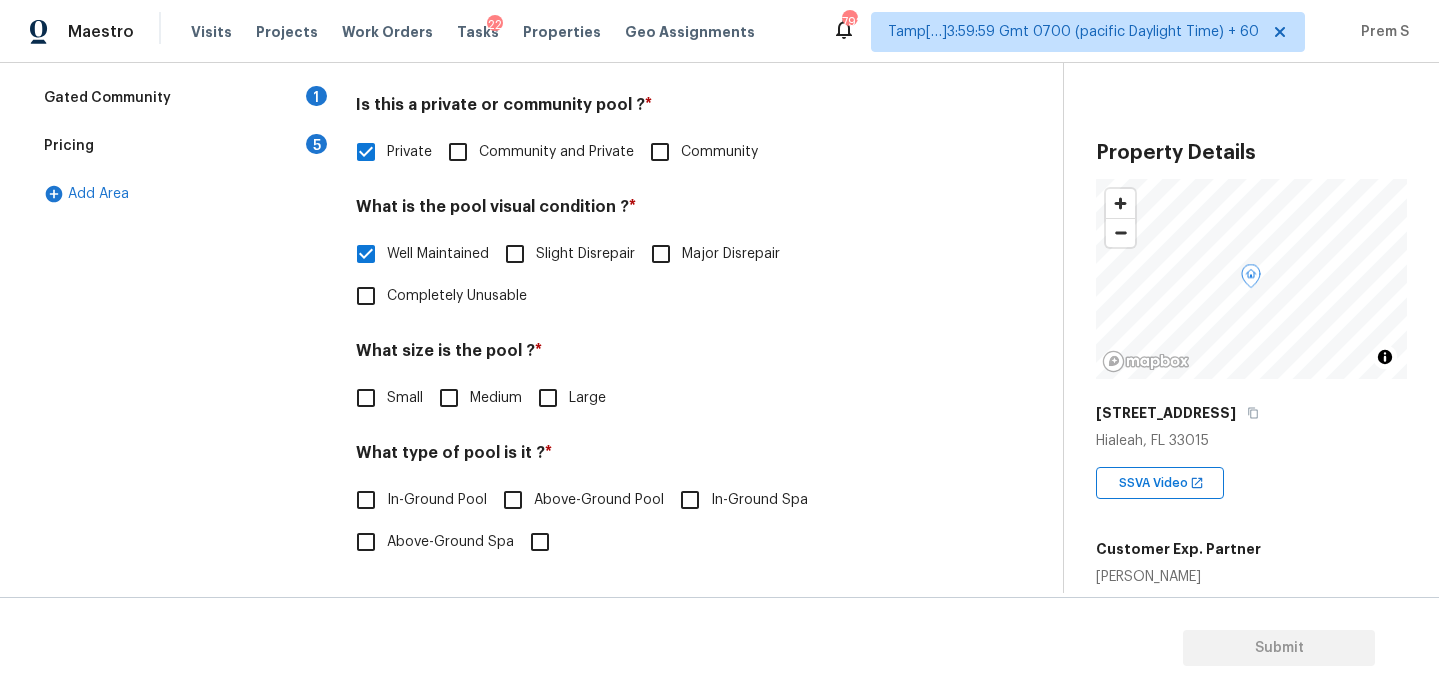 click on "Medium" at bounding box center (449, 398) 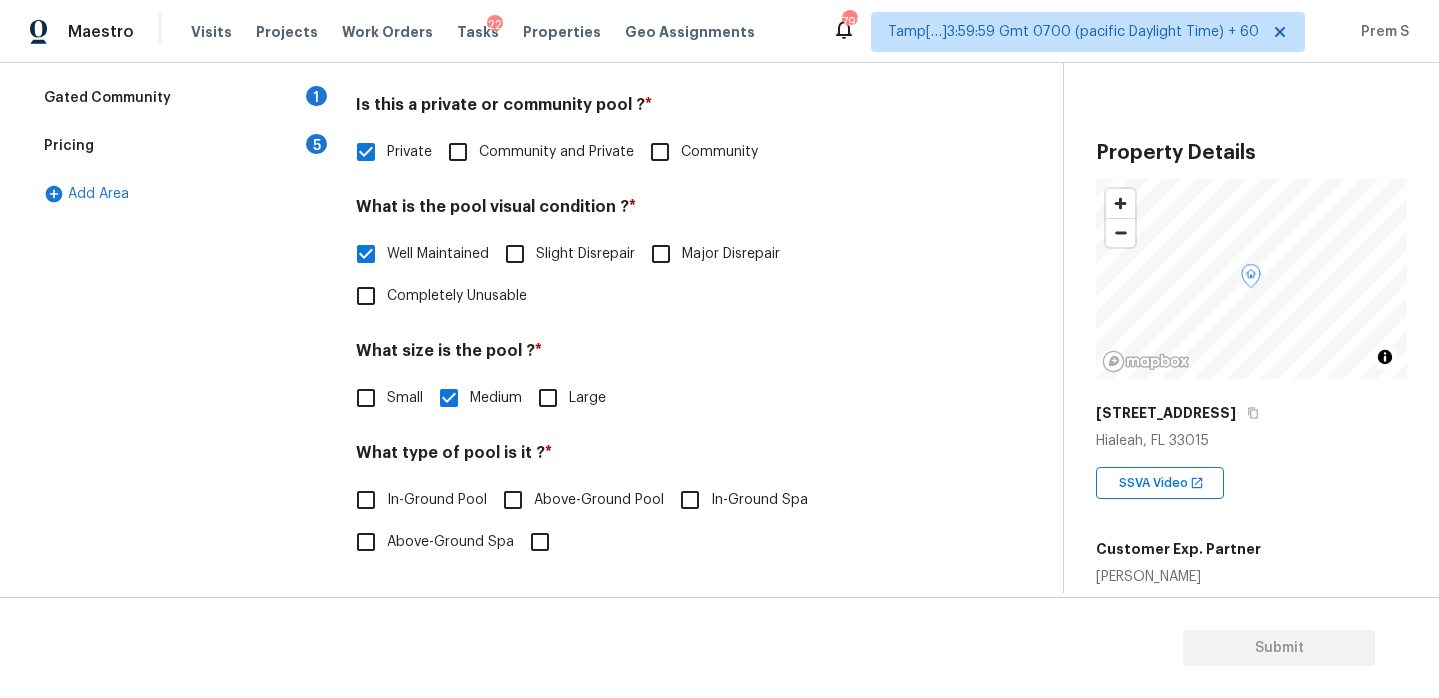 click on "In-Ground Pool" at bounding box center (437, 500) 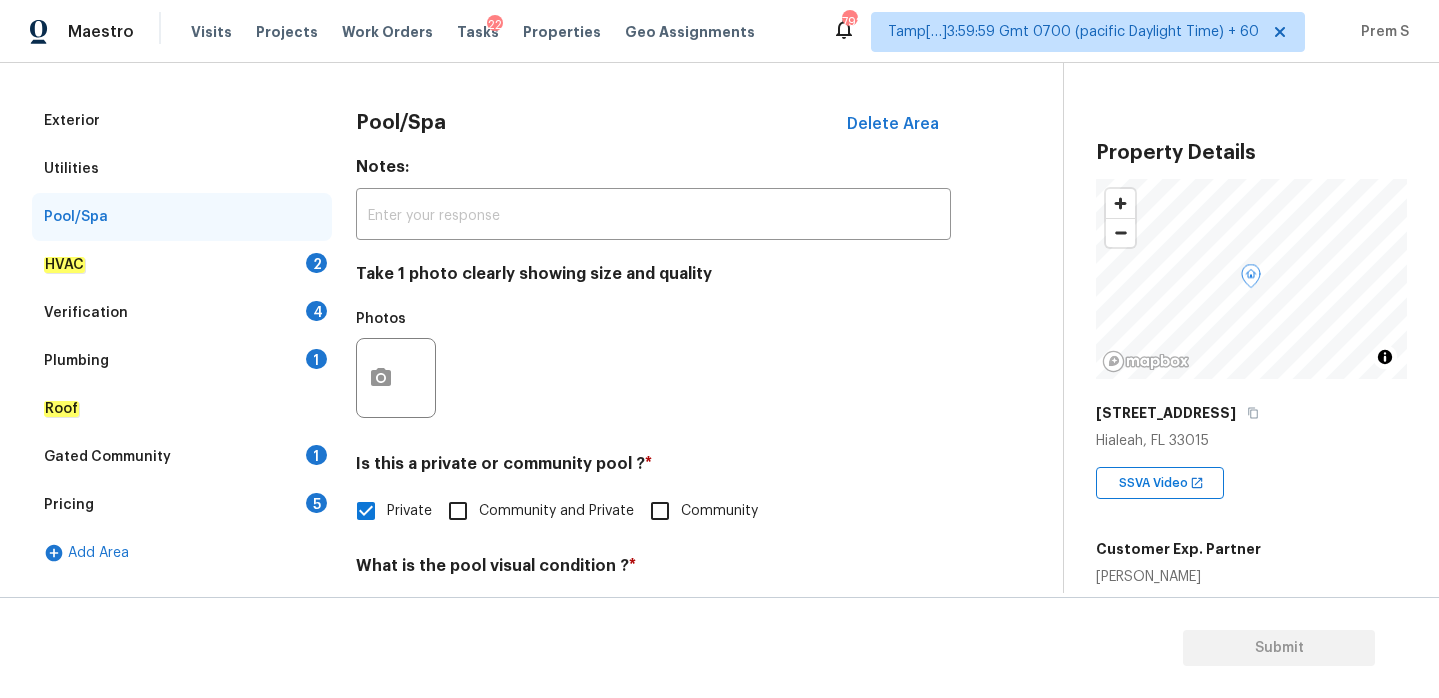 scroll, scrollTop: 252, scrollLeft: 0, axis: vertical 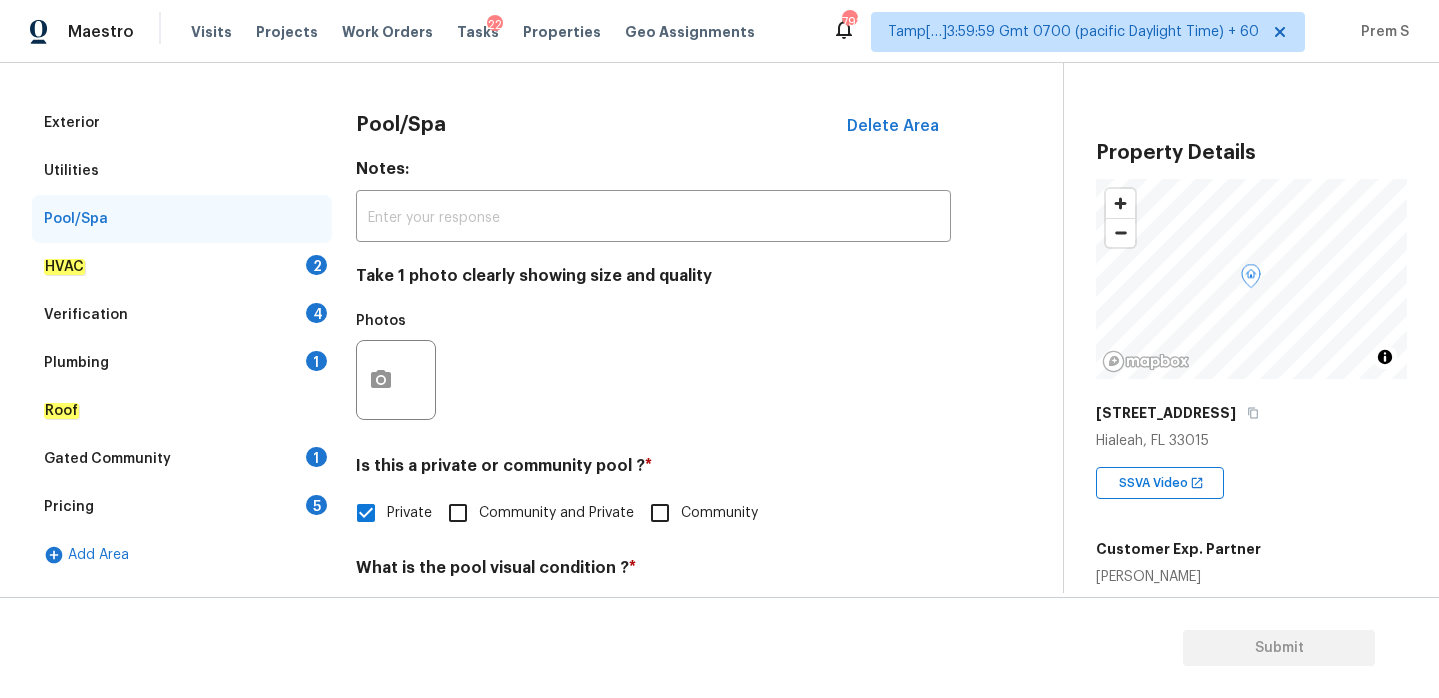 click on "HVAC 2" at bounding box center [182, 267] 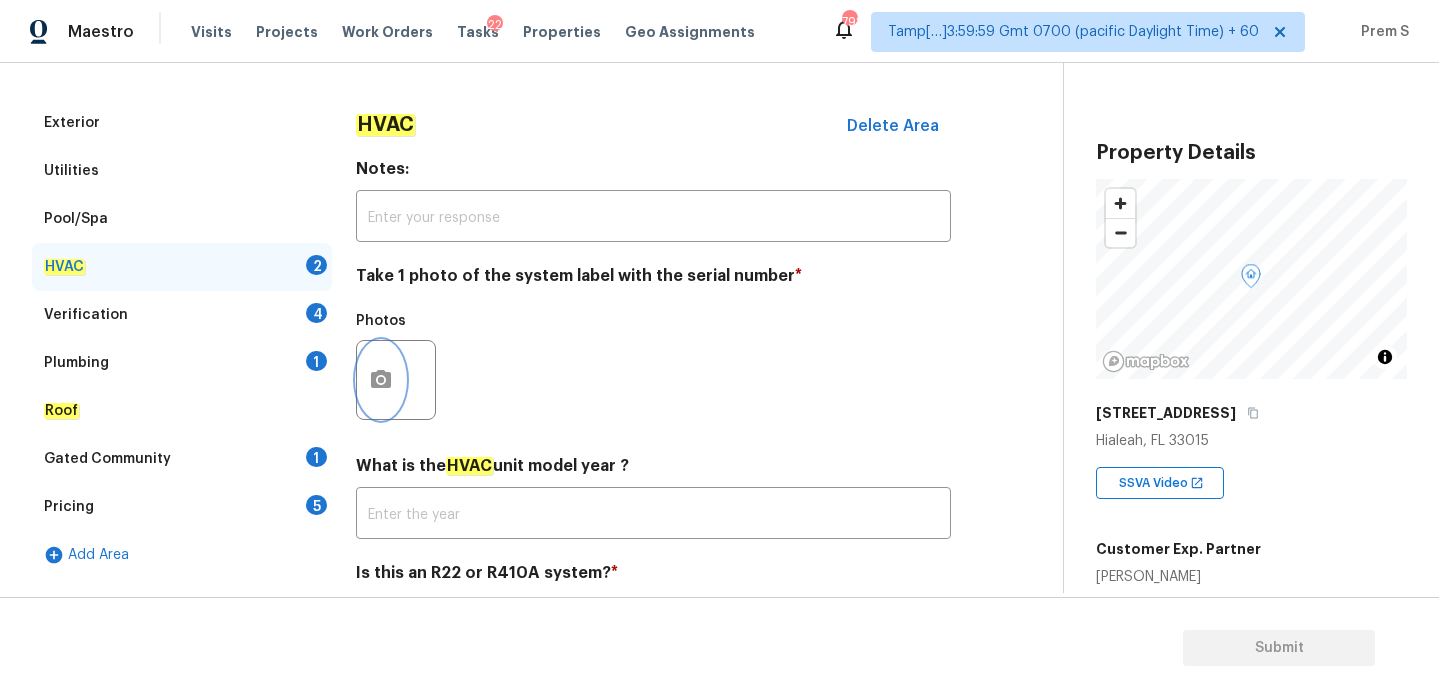 click at bounding box center [381, 380] 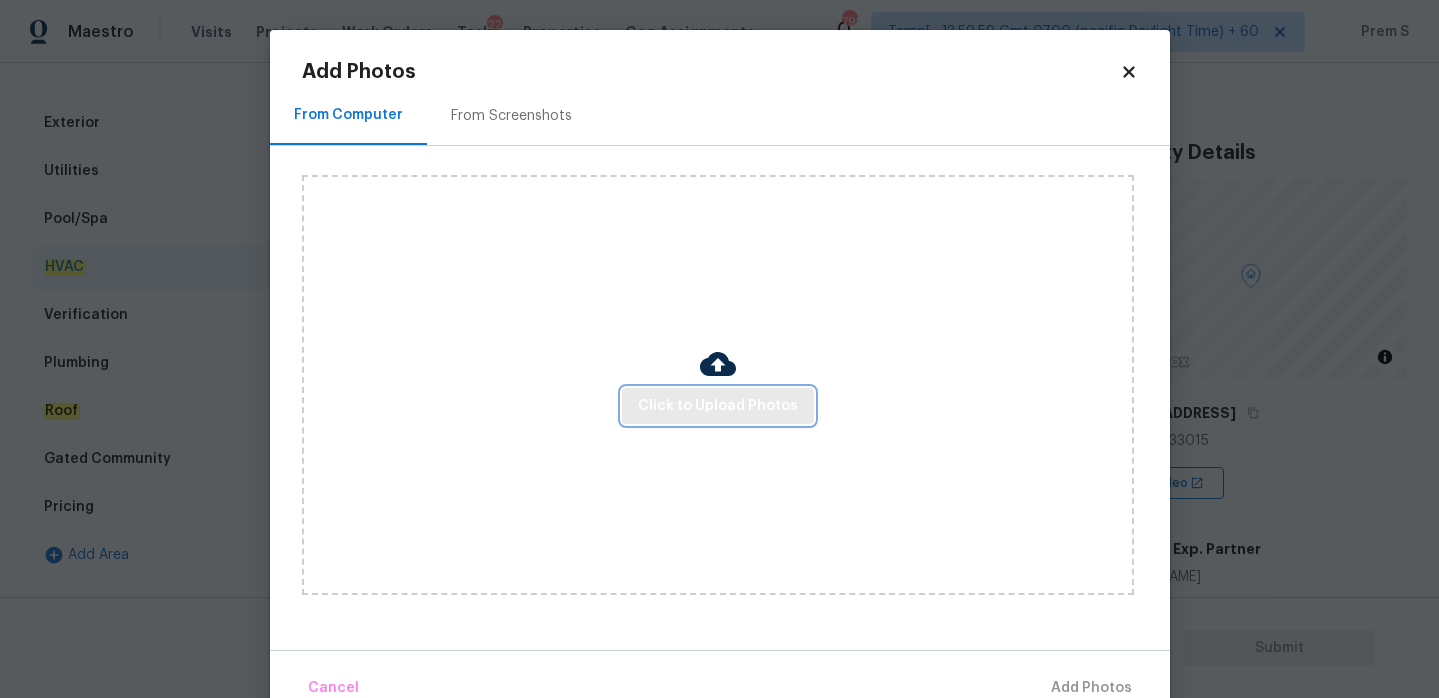 click on "Click to Upload Photos" at bounding box center (718, 406) 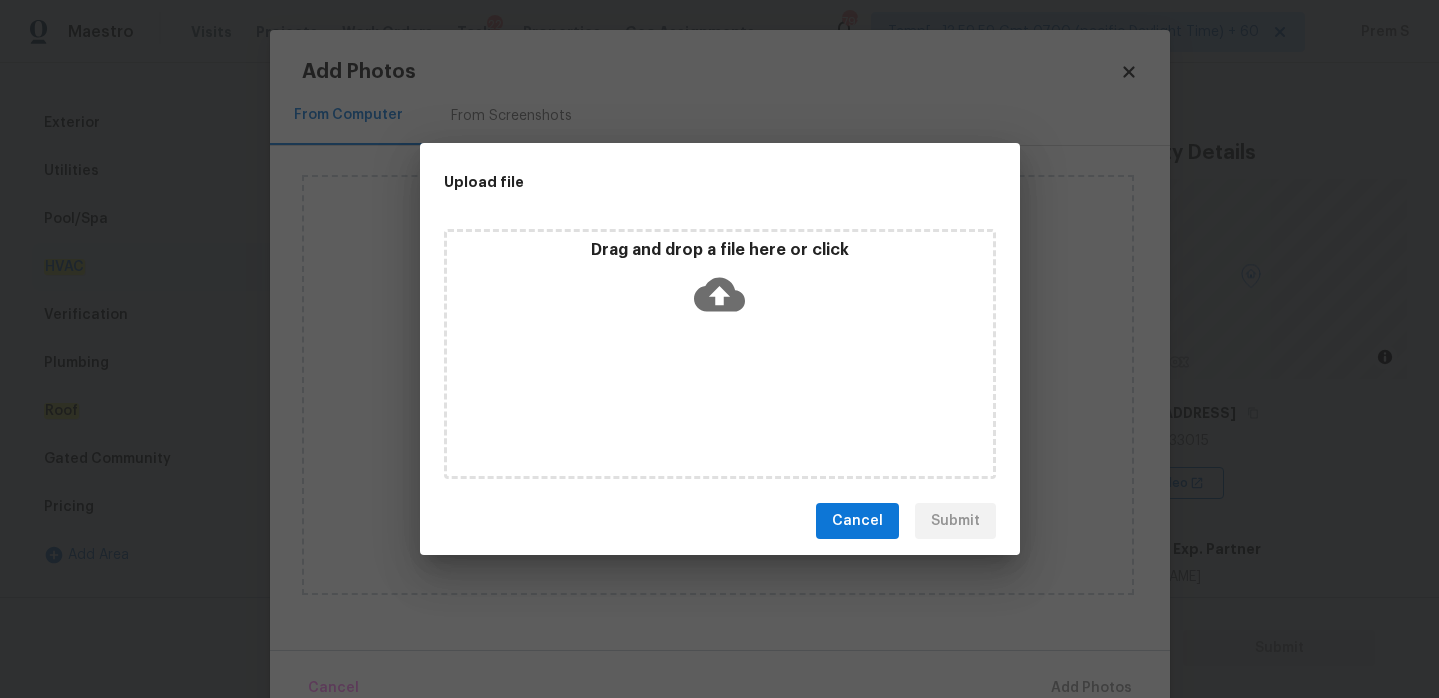 click 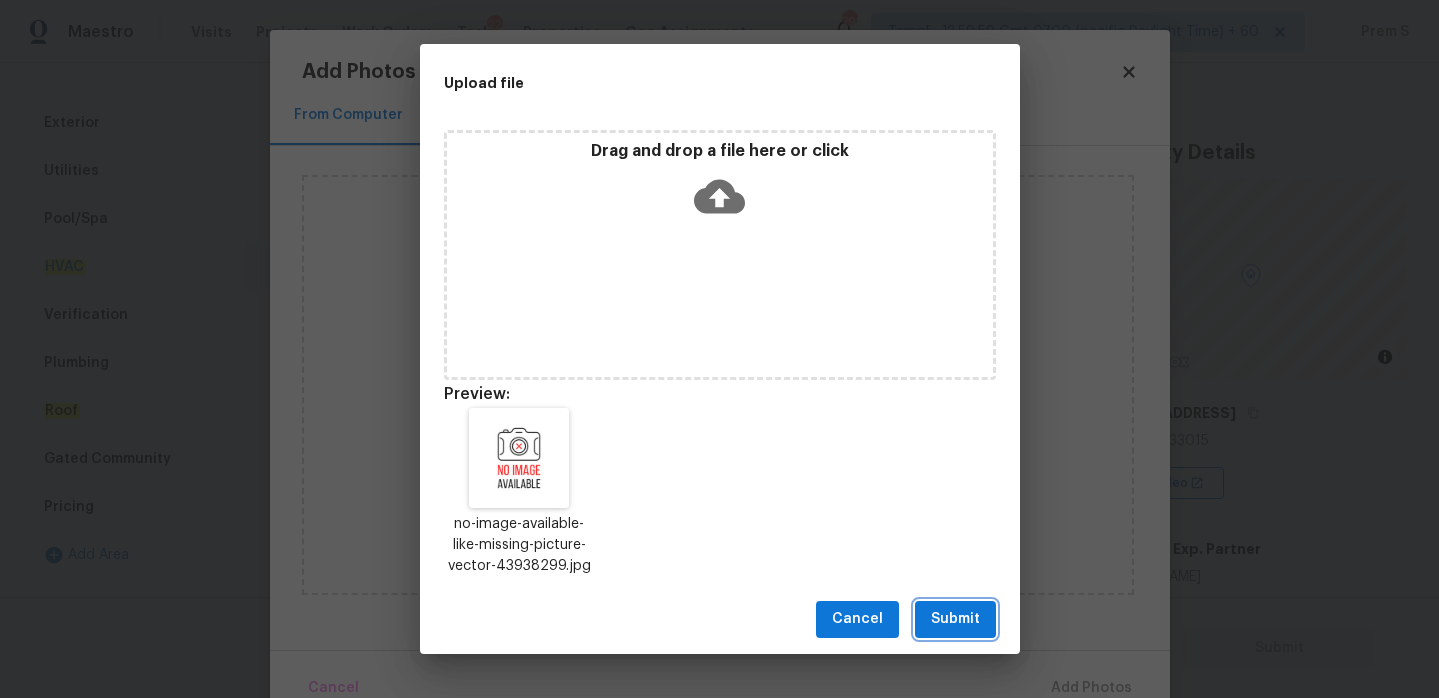 click on "Submit" at bounding box center (955, 619) 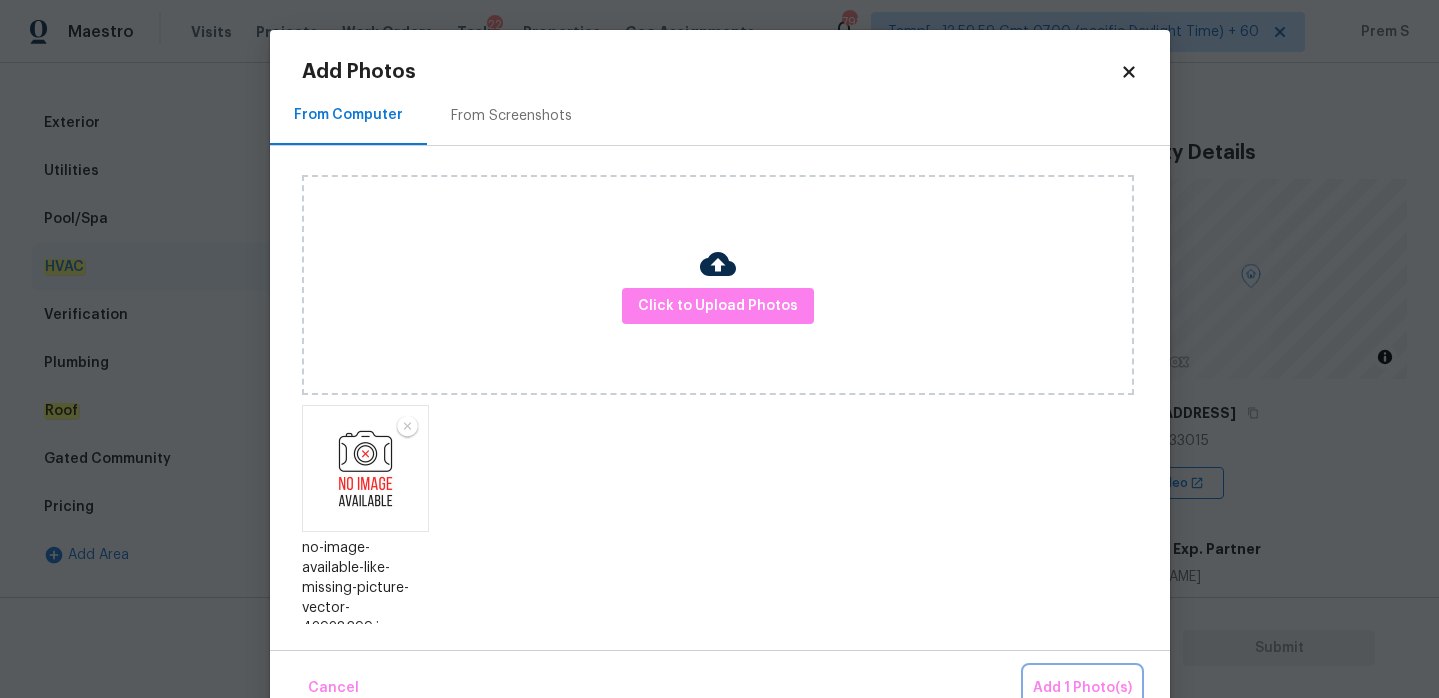 click on "Add 1 Photo(s)" at bounding box center (1082, 688) 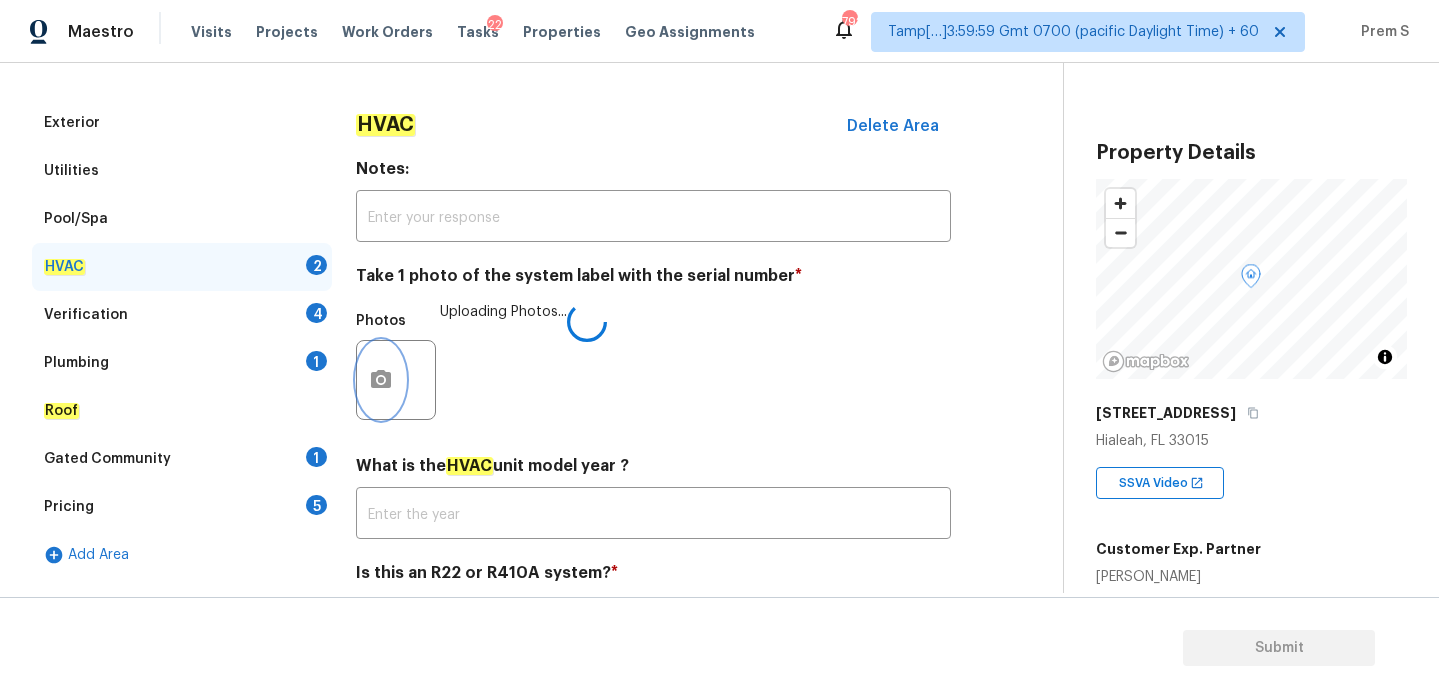 scroll, scrollTop: 331, scrollLeft: 0, axis: vertical 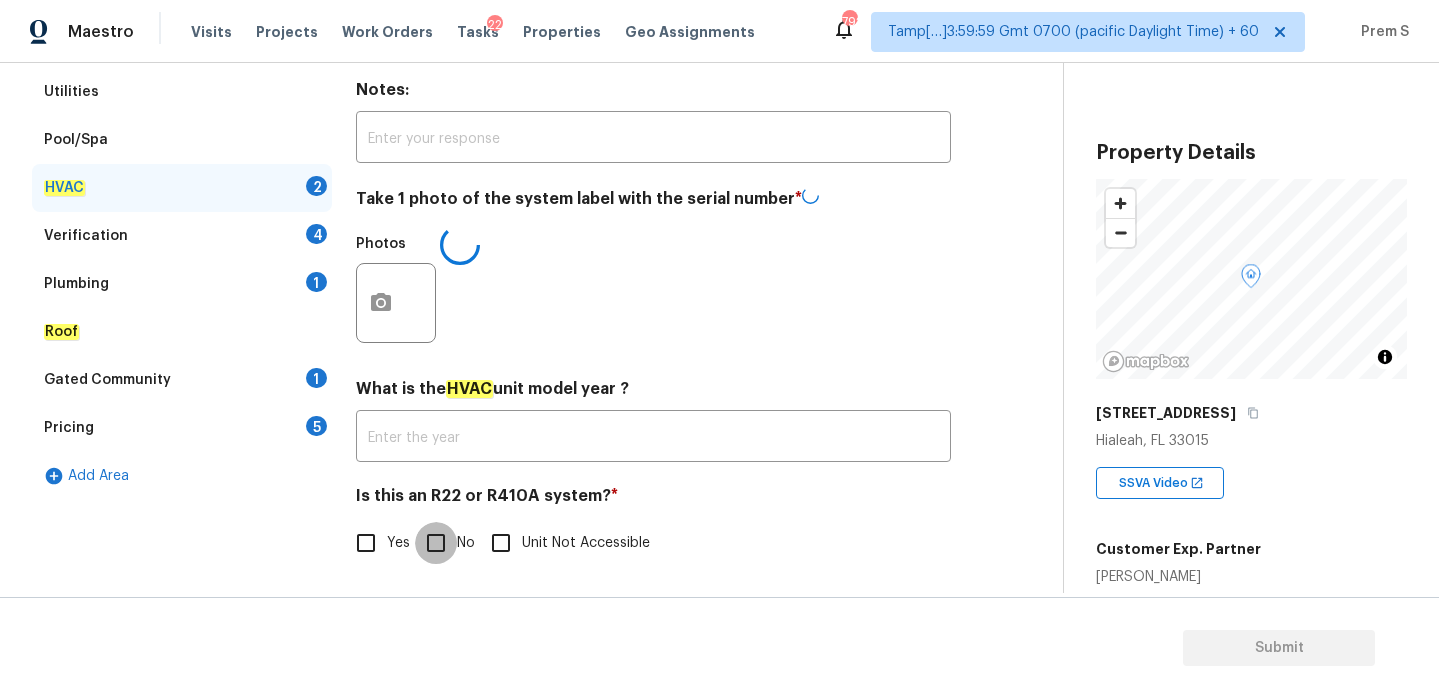 click on "No" at bounding box center [436, 543] 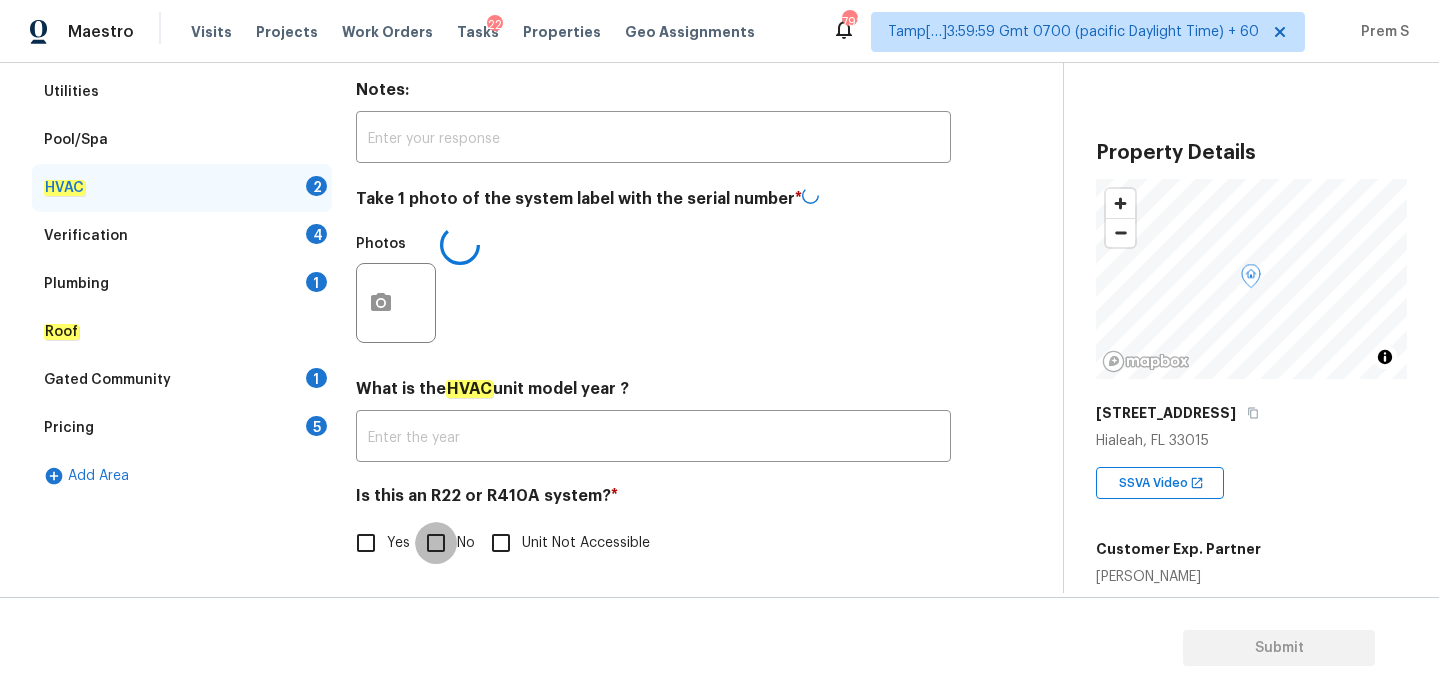 checkbox on "true" 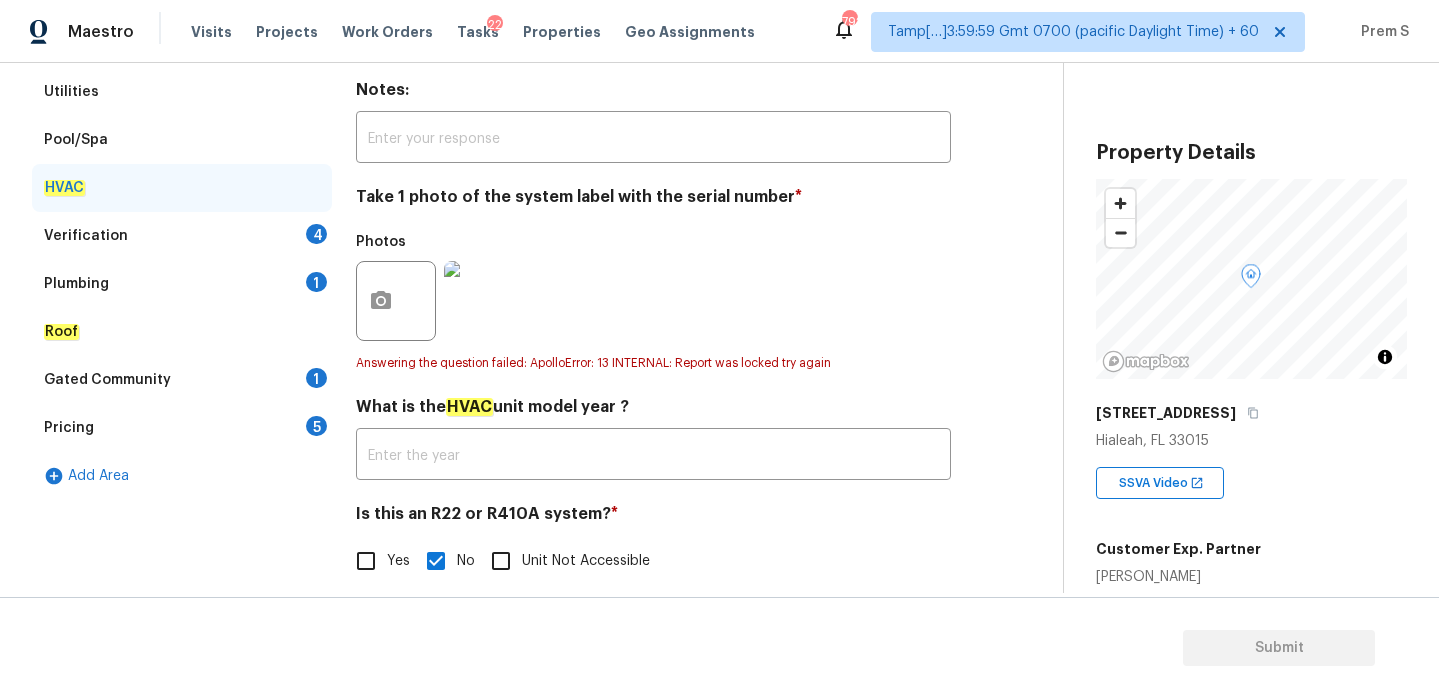 click on "4" at bounding box center (316, 234) 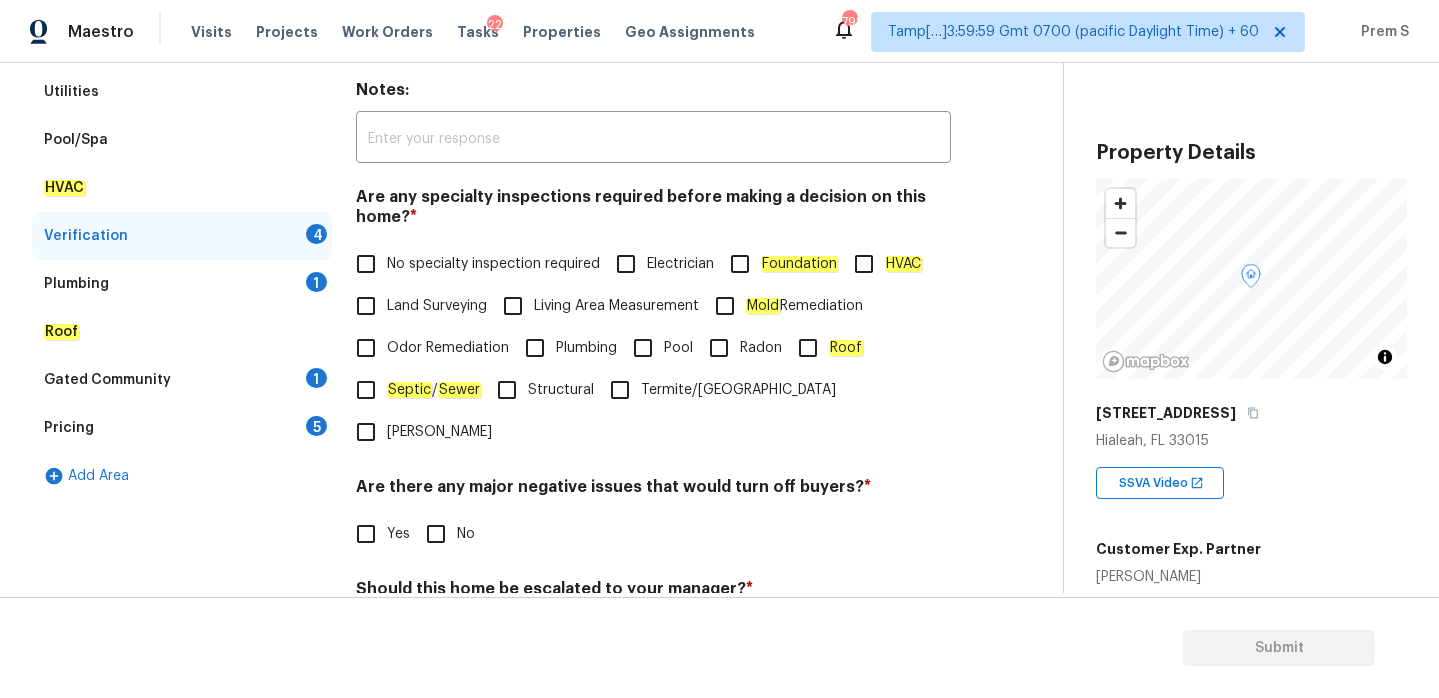scroll, scrollTop: 434, scrollLeft: 0, axis: vertical 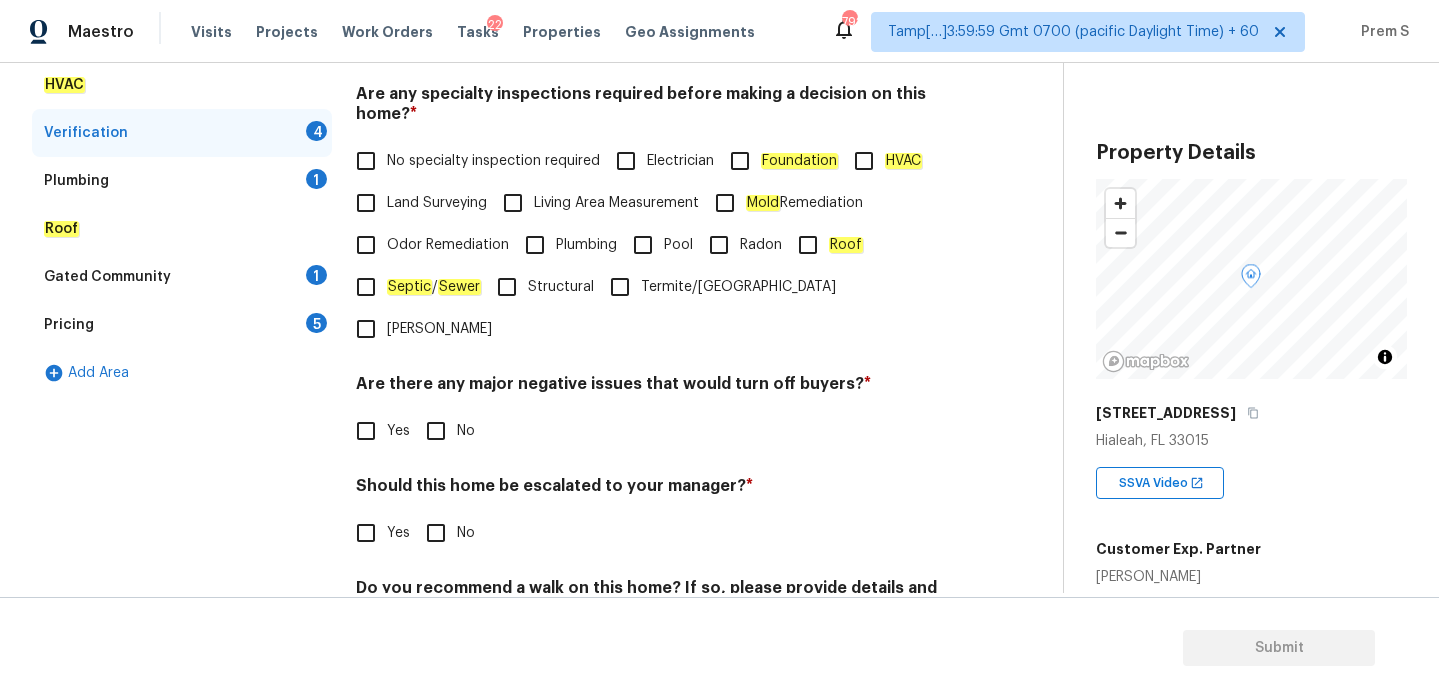click on "No specialty inspection required" at bounding box center (366, 161) 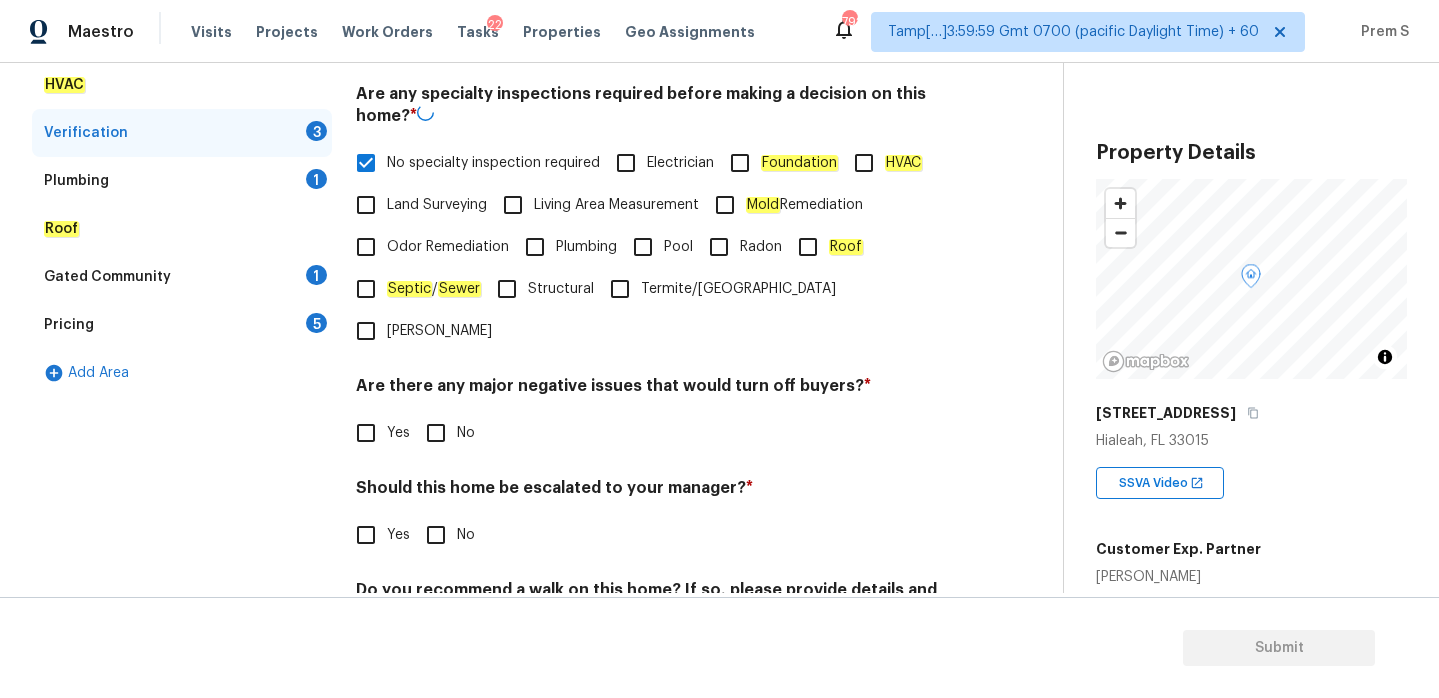click on "Yes" at bounding box center (366, 433) 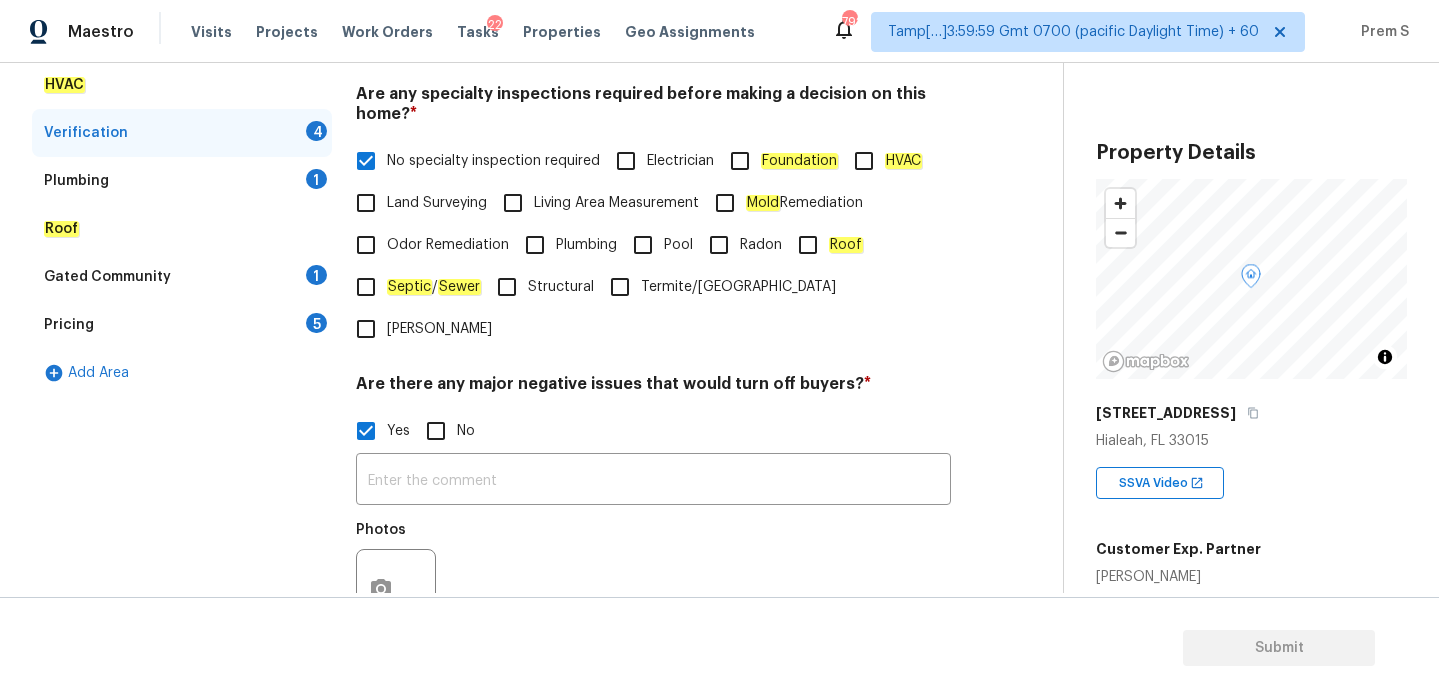 click on "No" at bounding box center (436, 431) 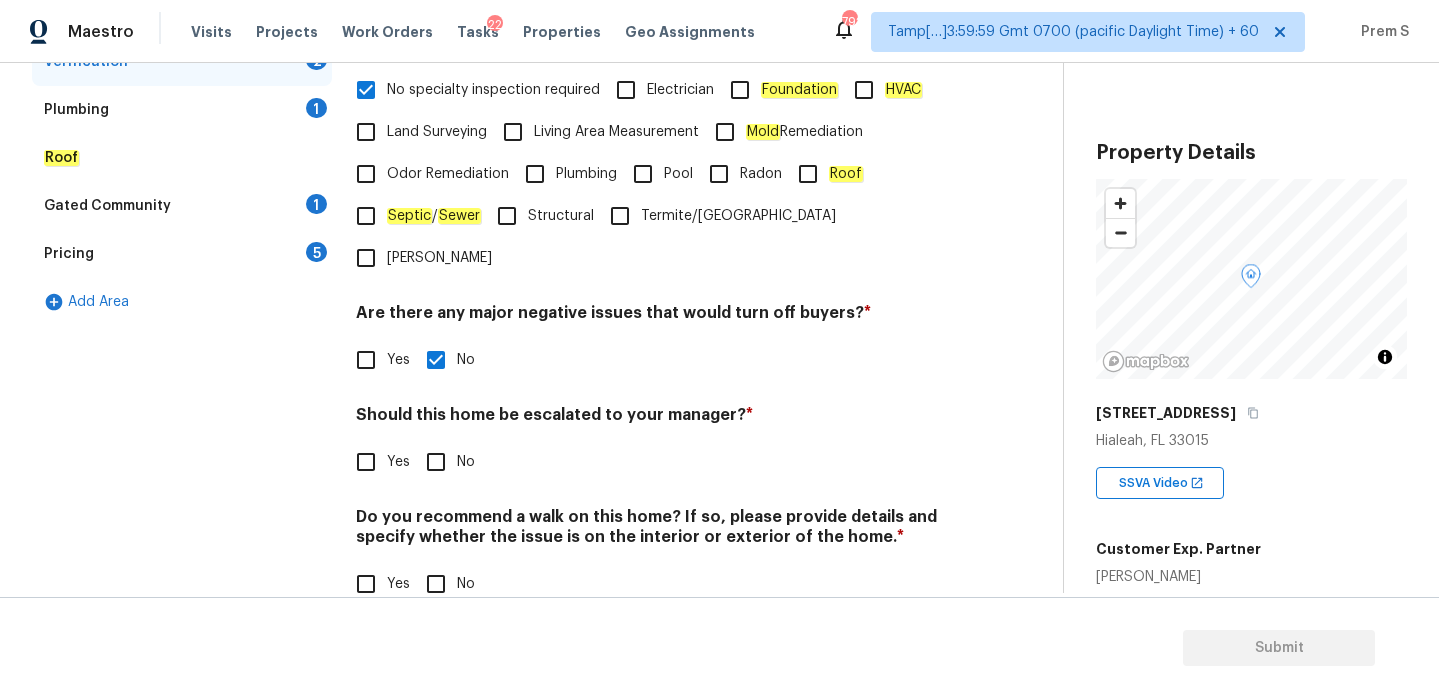 click on "Yes" at bounding box center (366, 462) 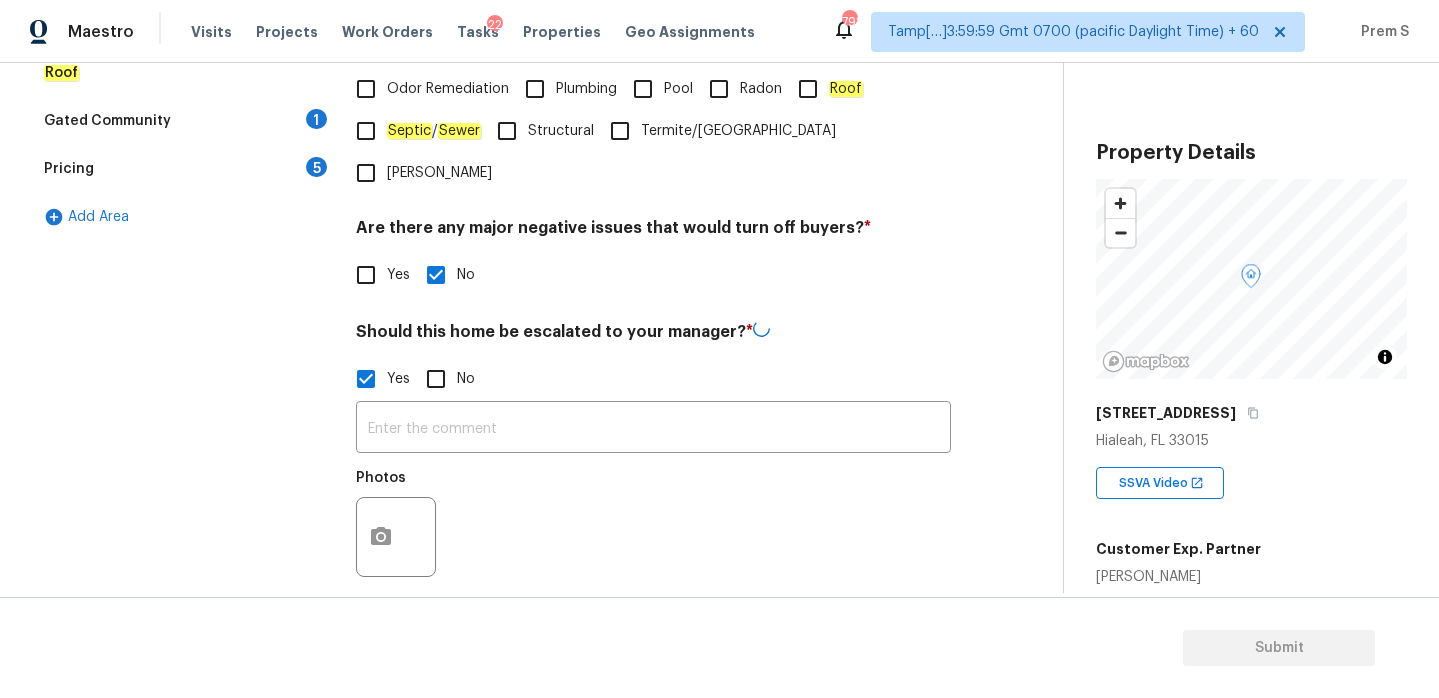scroll, scrollTop: 671, scrollLeft: 0, axis: vertical 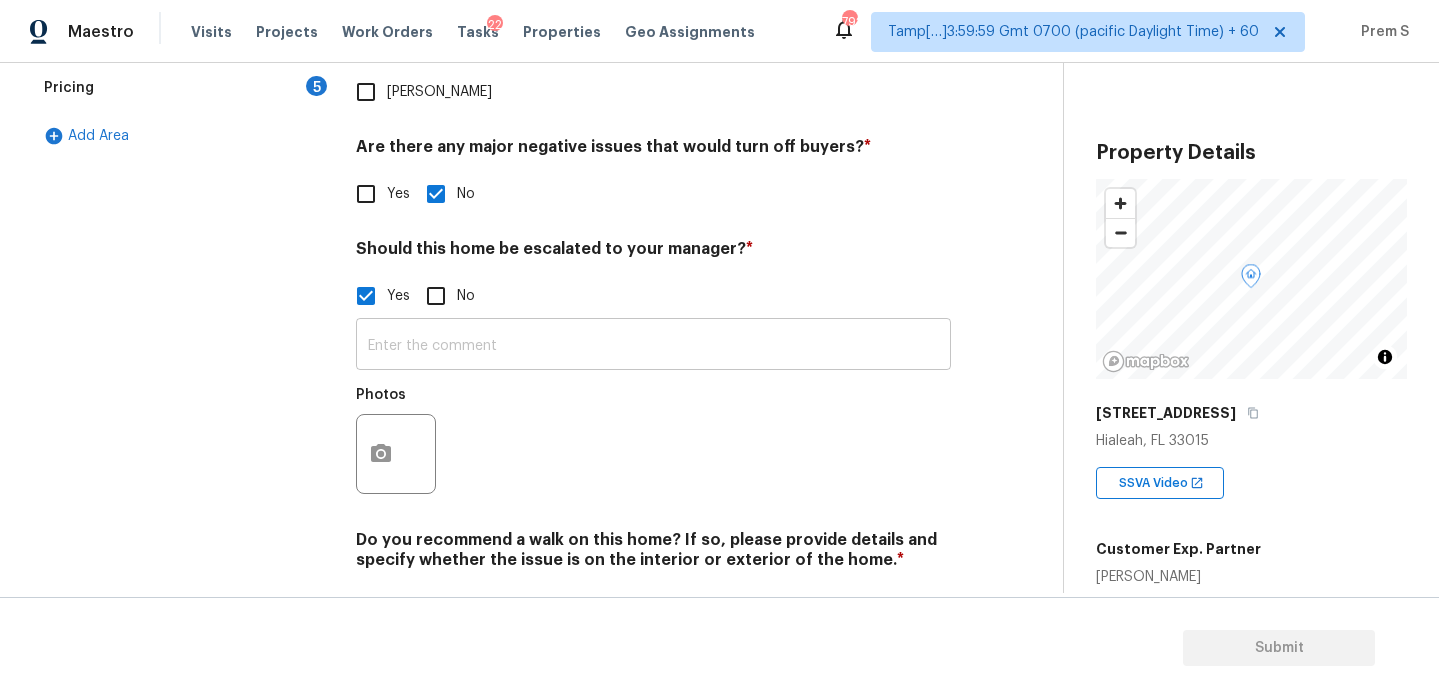 click at bounding box center [653, 346] 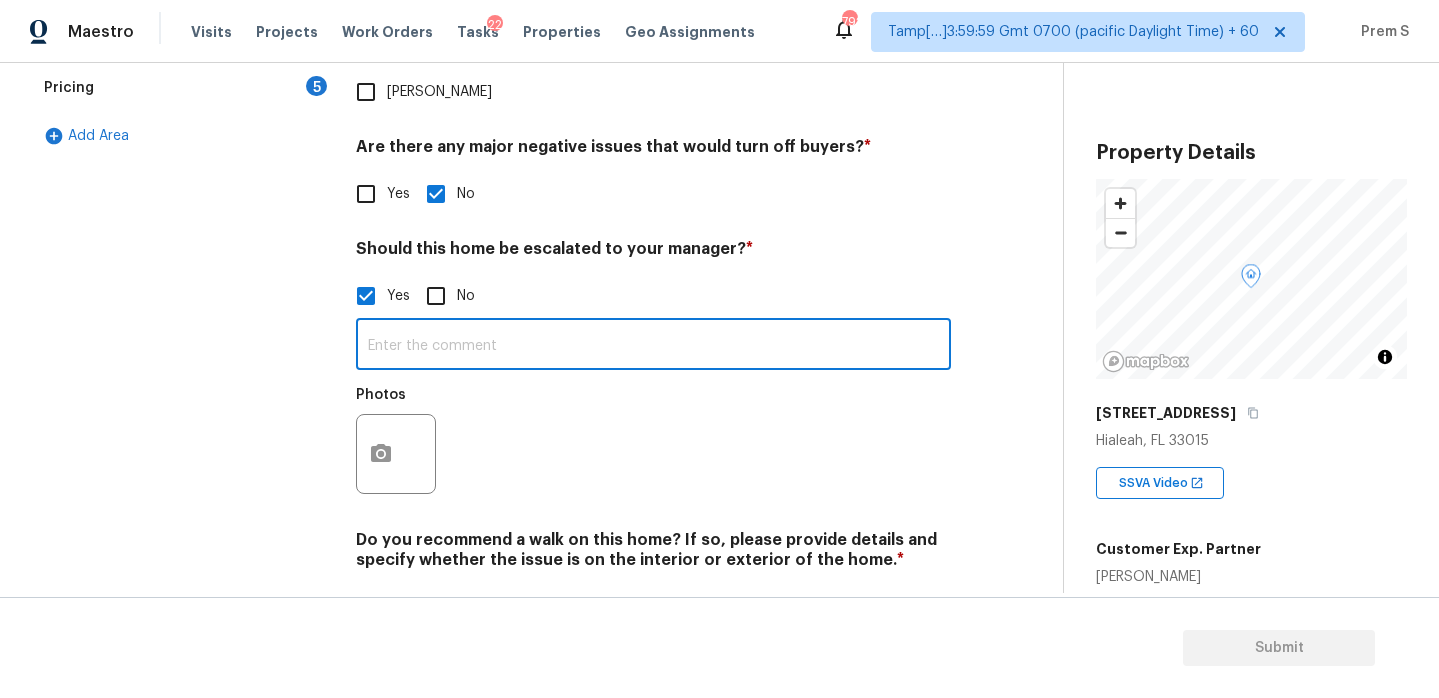 paste on "This is ALA / kitchen table property, needs review. Hence, escalated to MM." 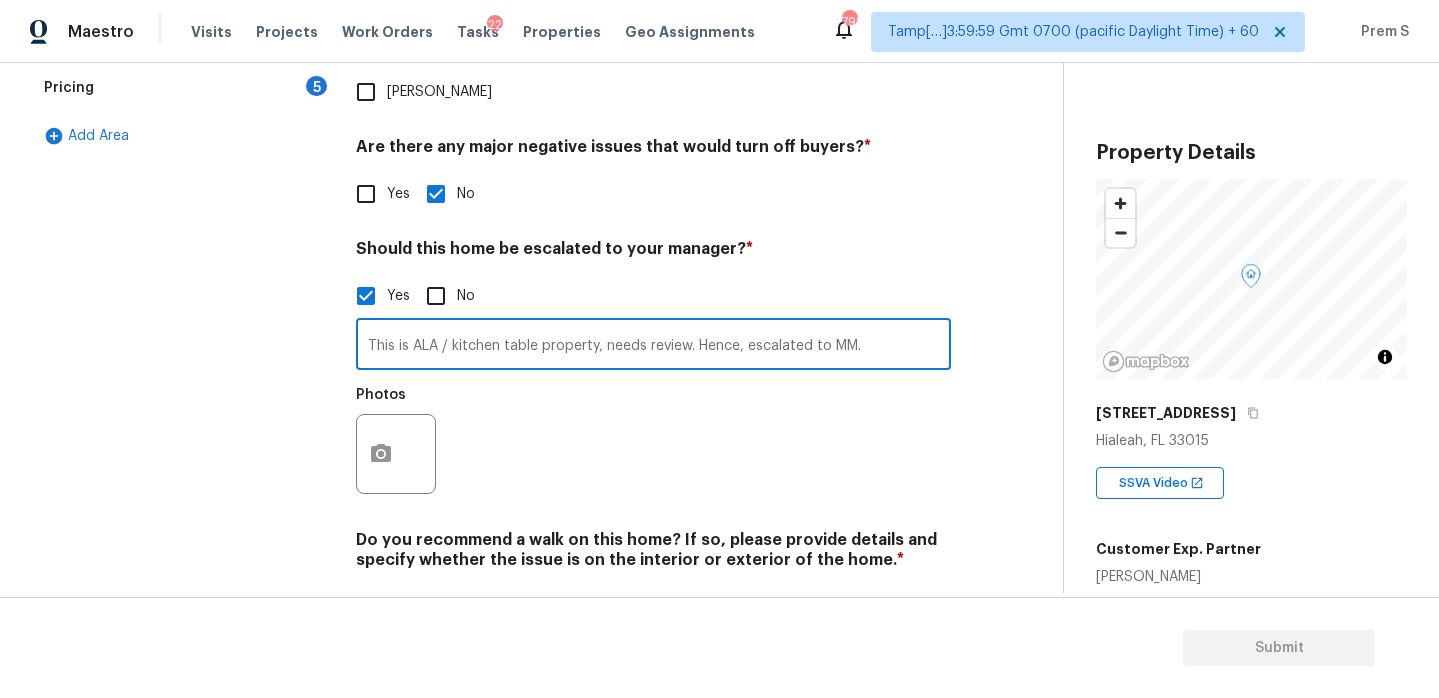 type on "This is ALA / kitchen table property, needs review. Hence, escalated to MM." 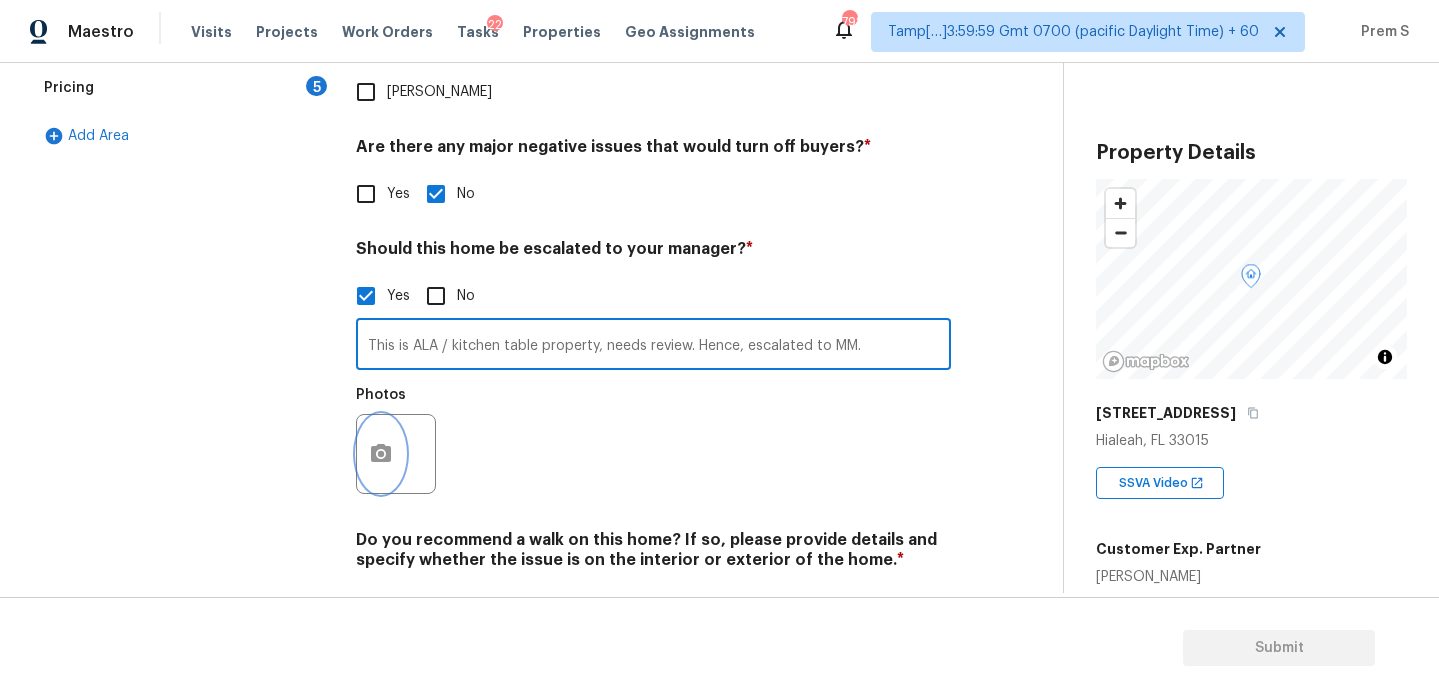 click at bounding box center [381, 454] 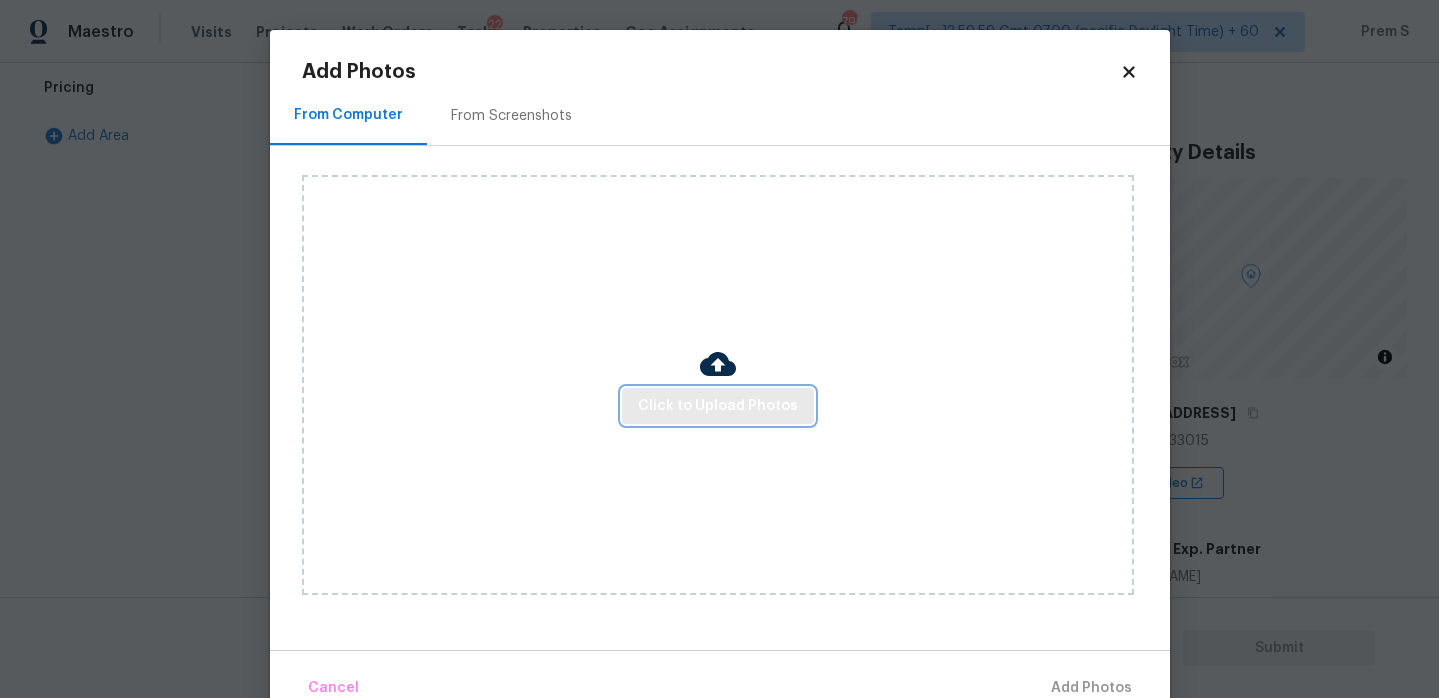 click on "Click to Upload Photos" at bounding box center (718, 406) 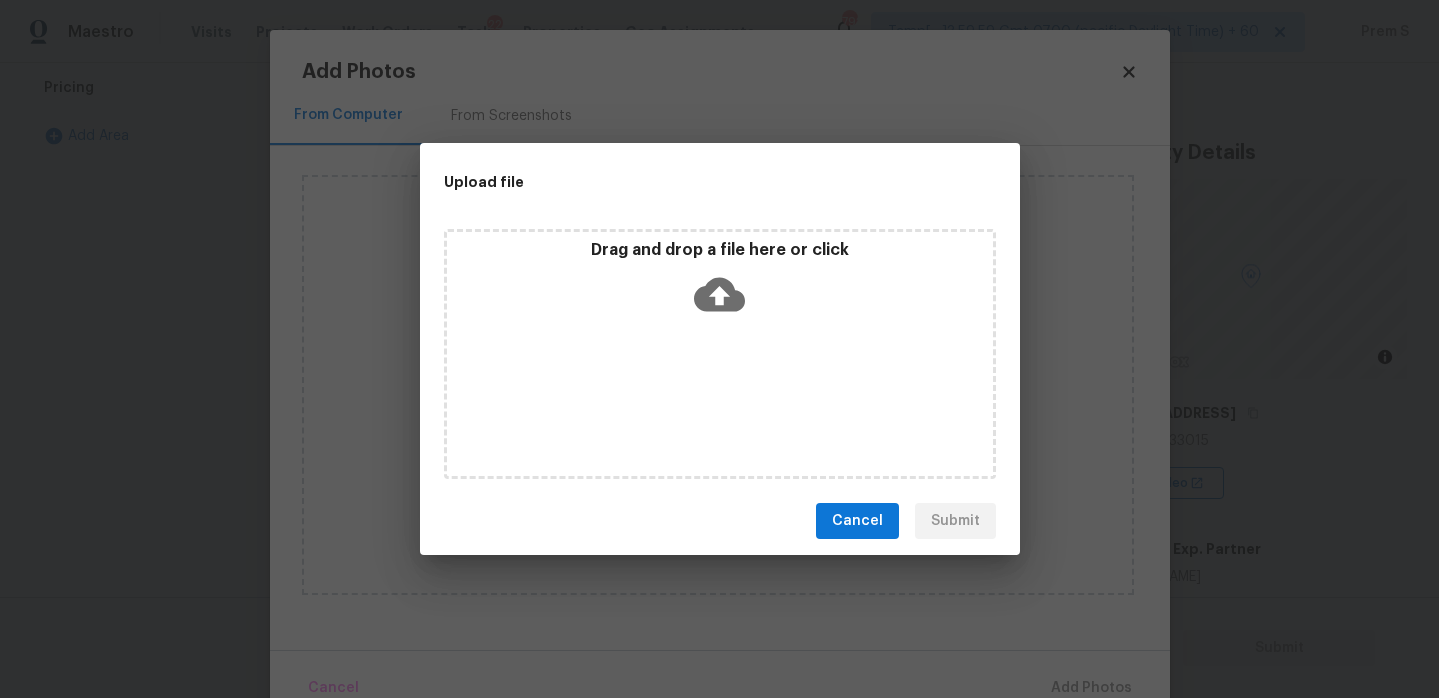 click 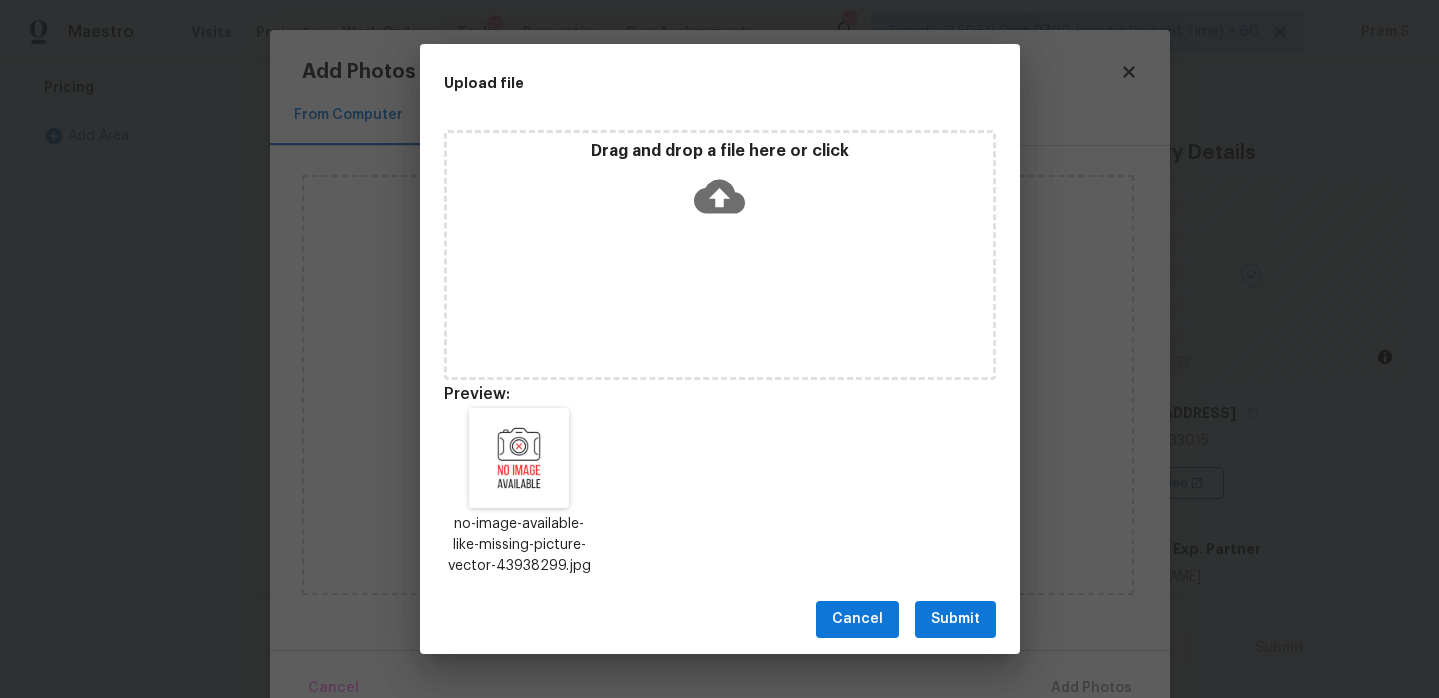 click on "Submit" at bounding box center [955, 619] 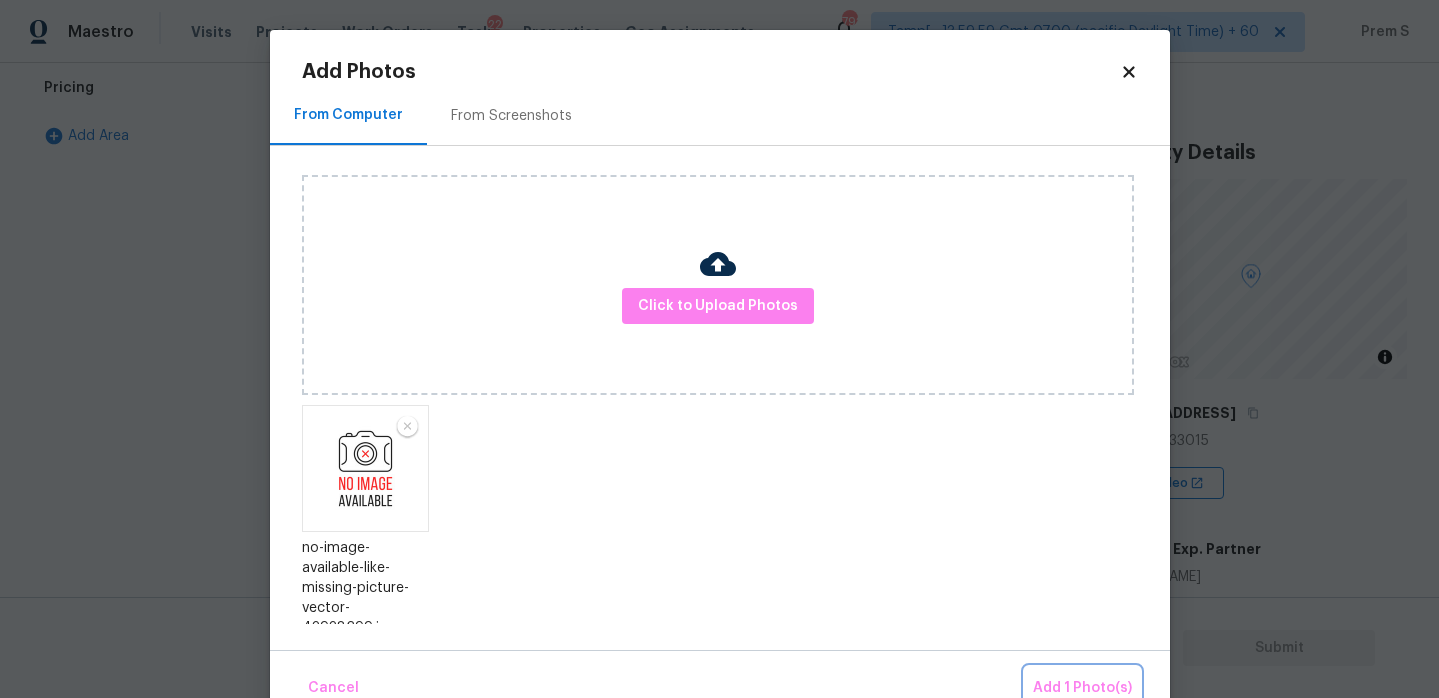 click on "Add 1 Photo(s)" at bounding box center [1082, 688] 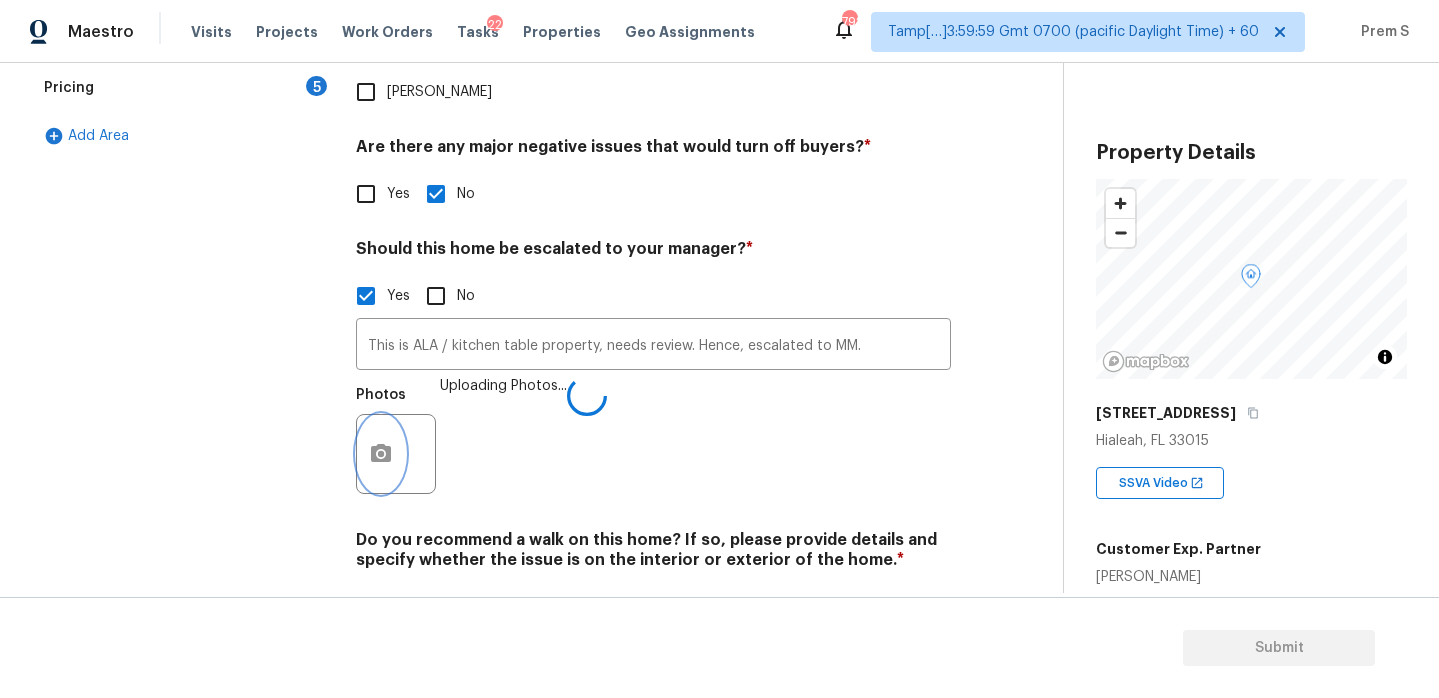 scroll, scrollTop: 695, scrollLeft: 0, axis: vertical 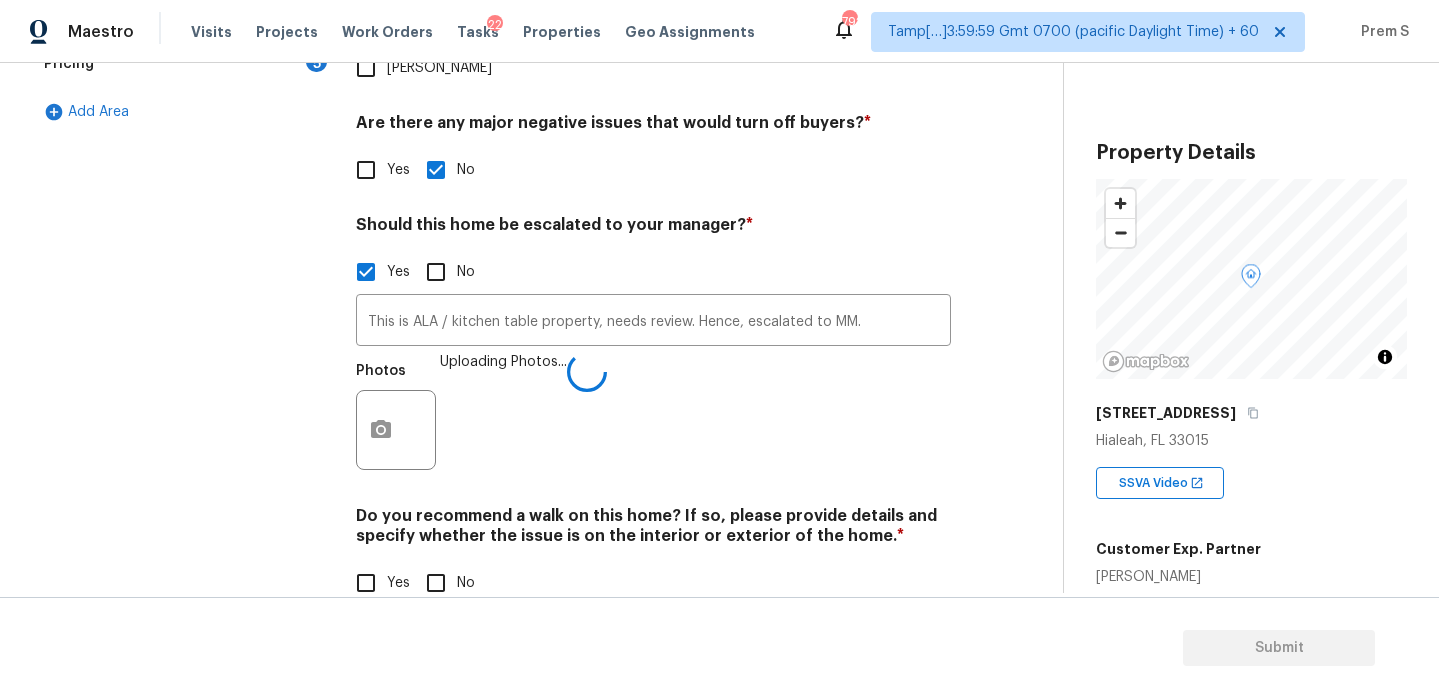 click on "No" at bounding box center [436, 583] 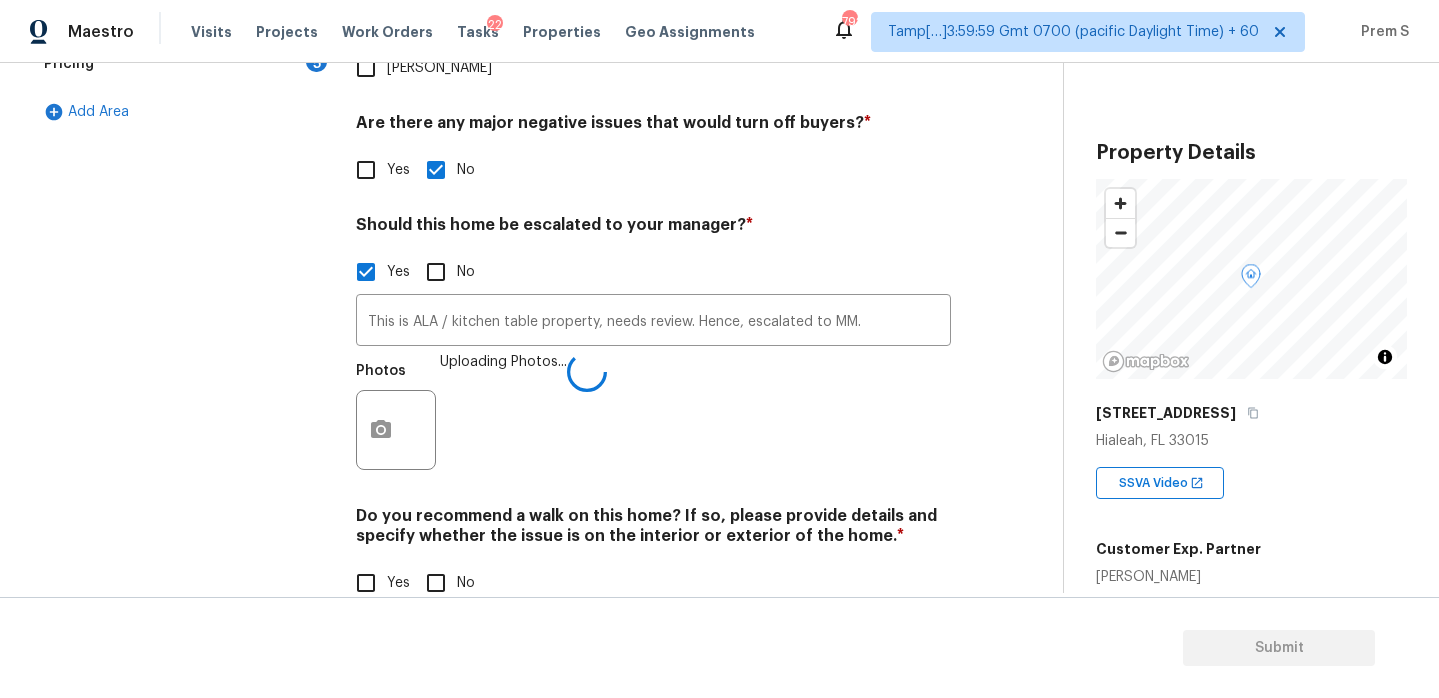 checkbox on "true" 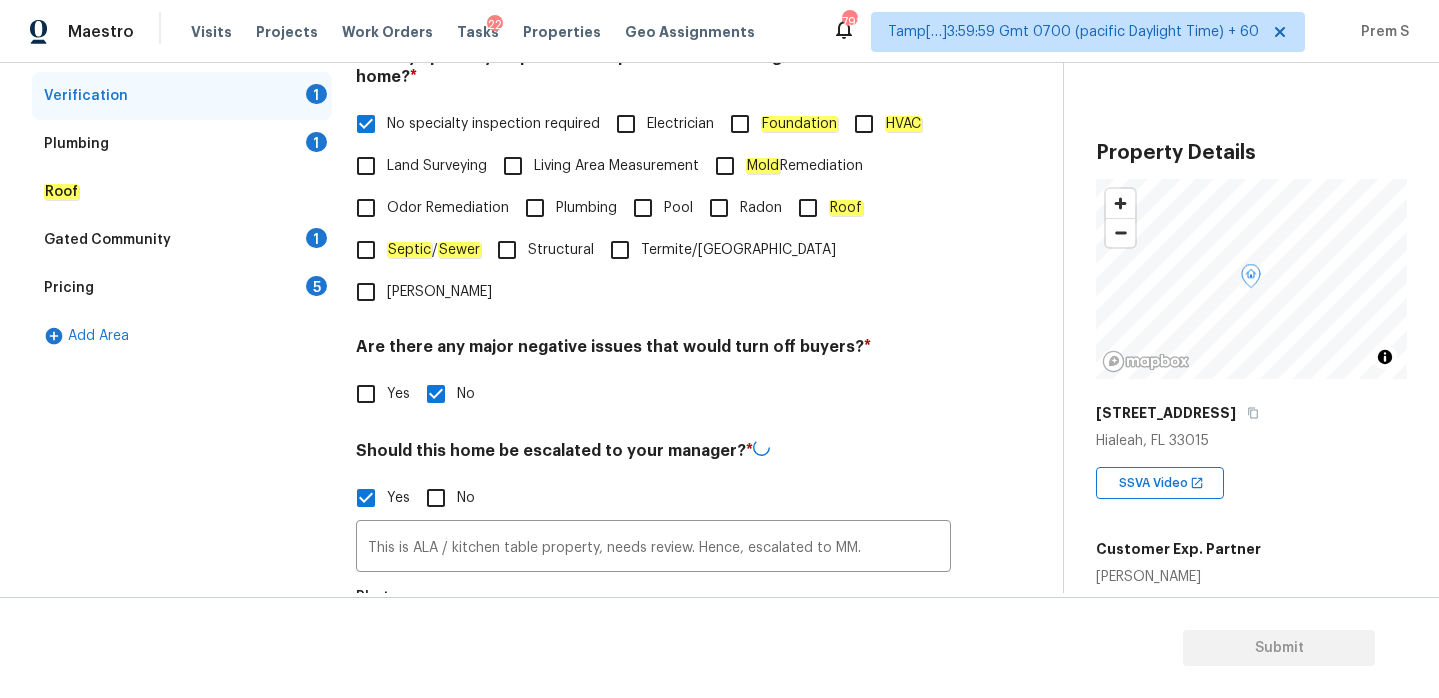 scroll, scrollTop: 379, scrollLeft: 0, axis: vertical 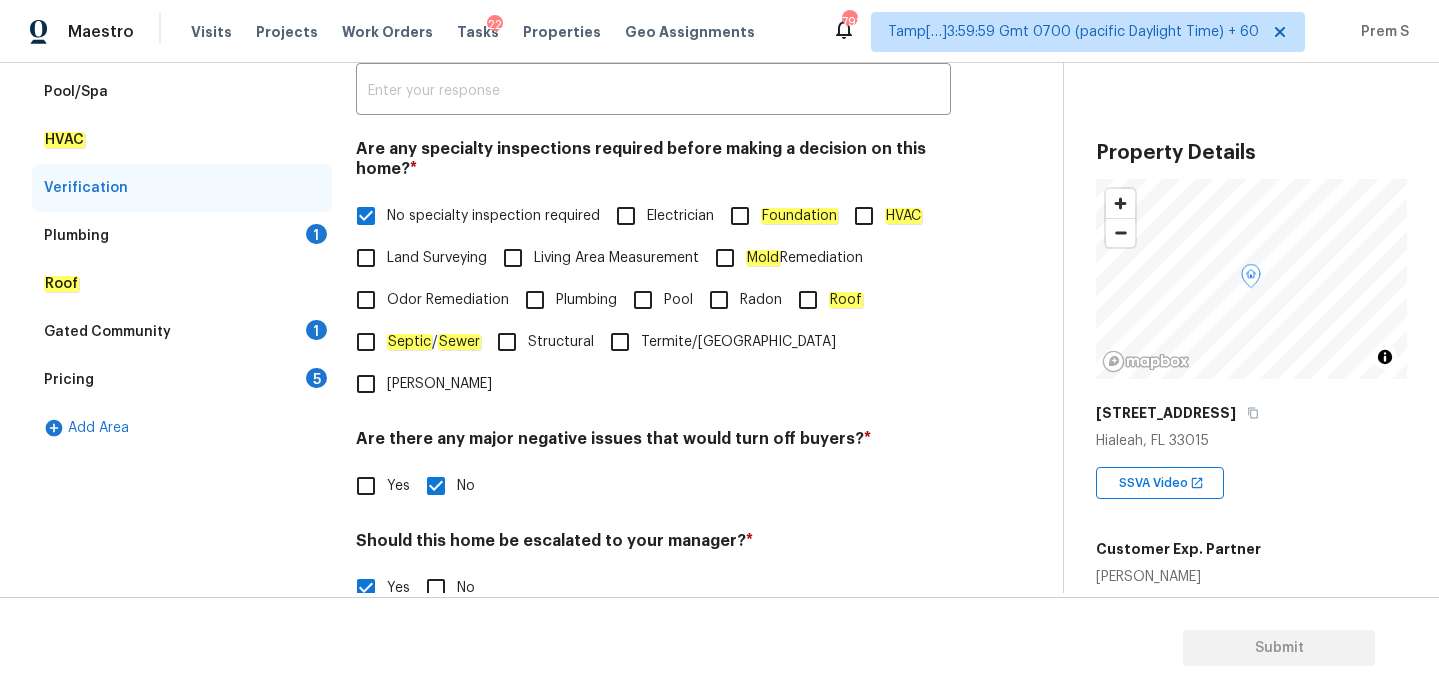 click on "1" at bounding box center (316, 234) 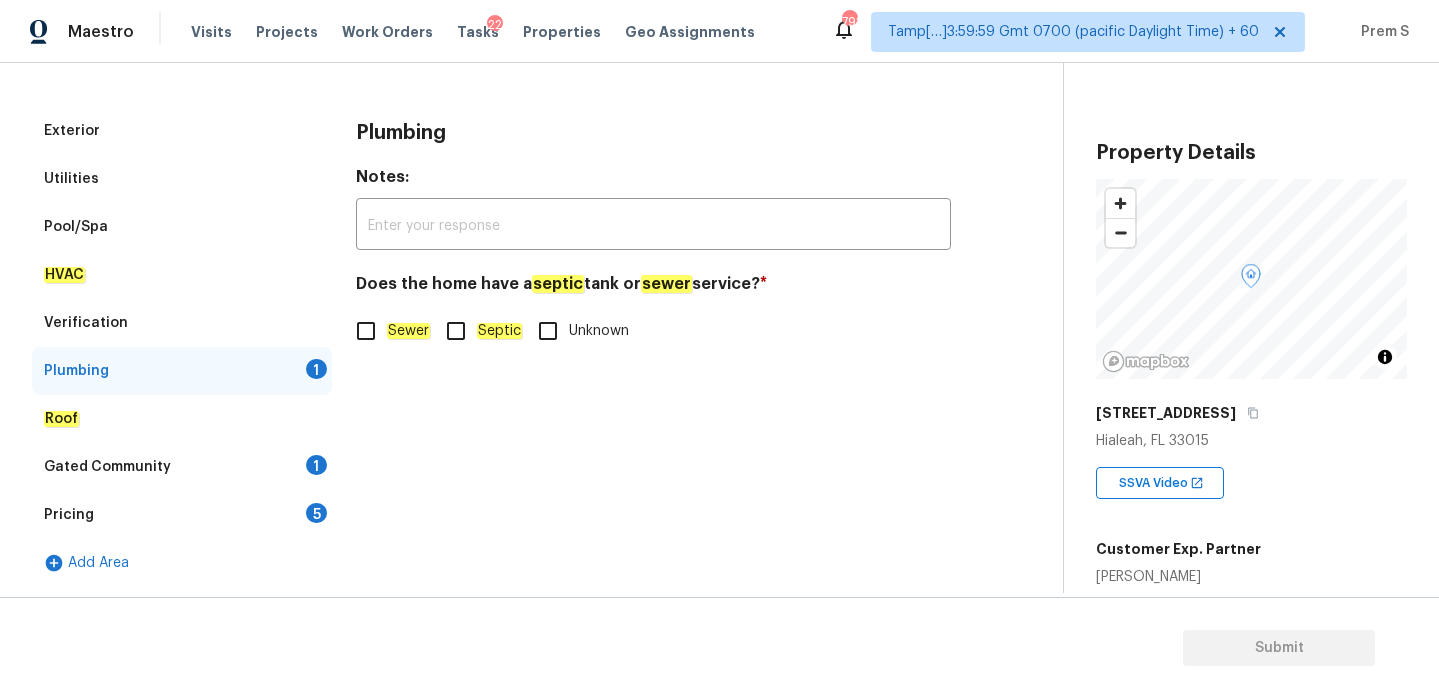 click on "Sewer" at bounding box center (366, 331) 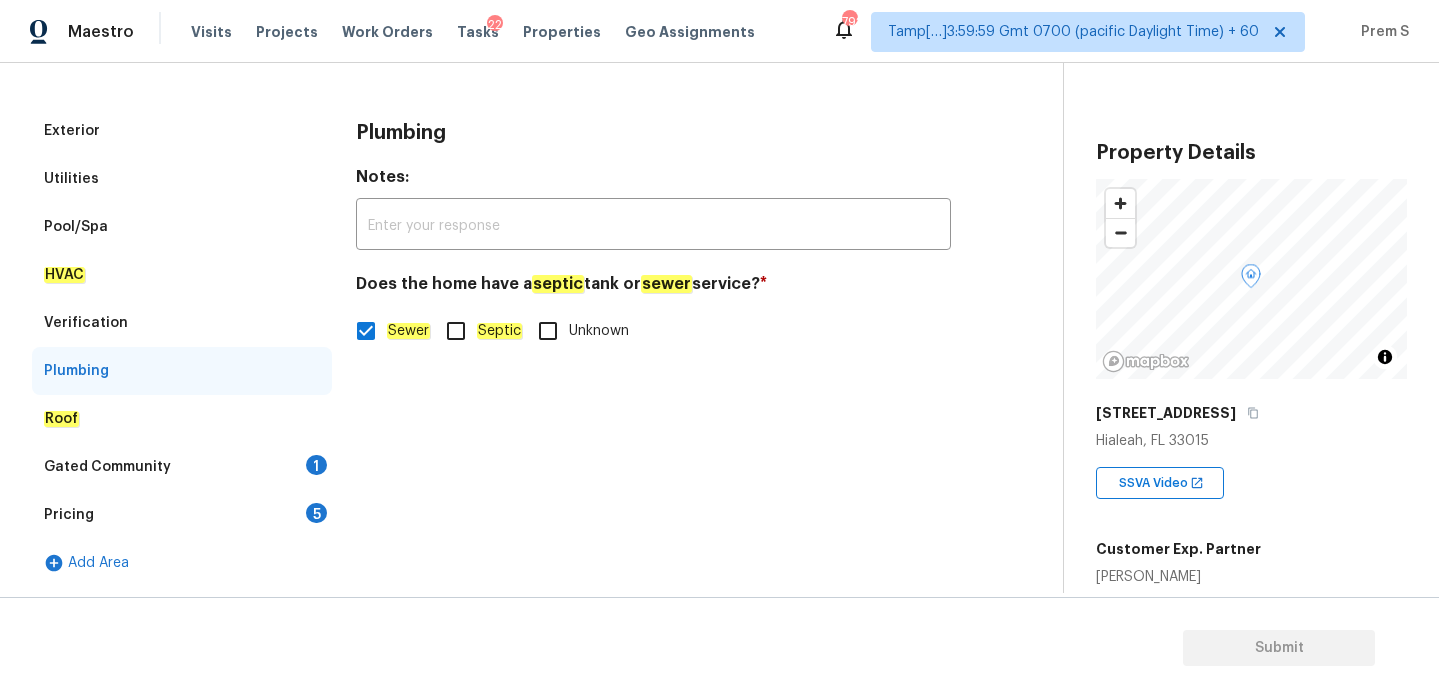 click on "Gated Community 1" at bounding box center [182, 467] 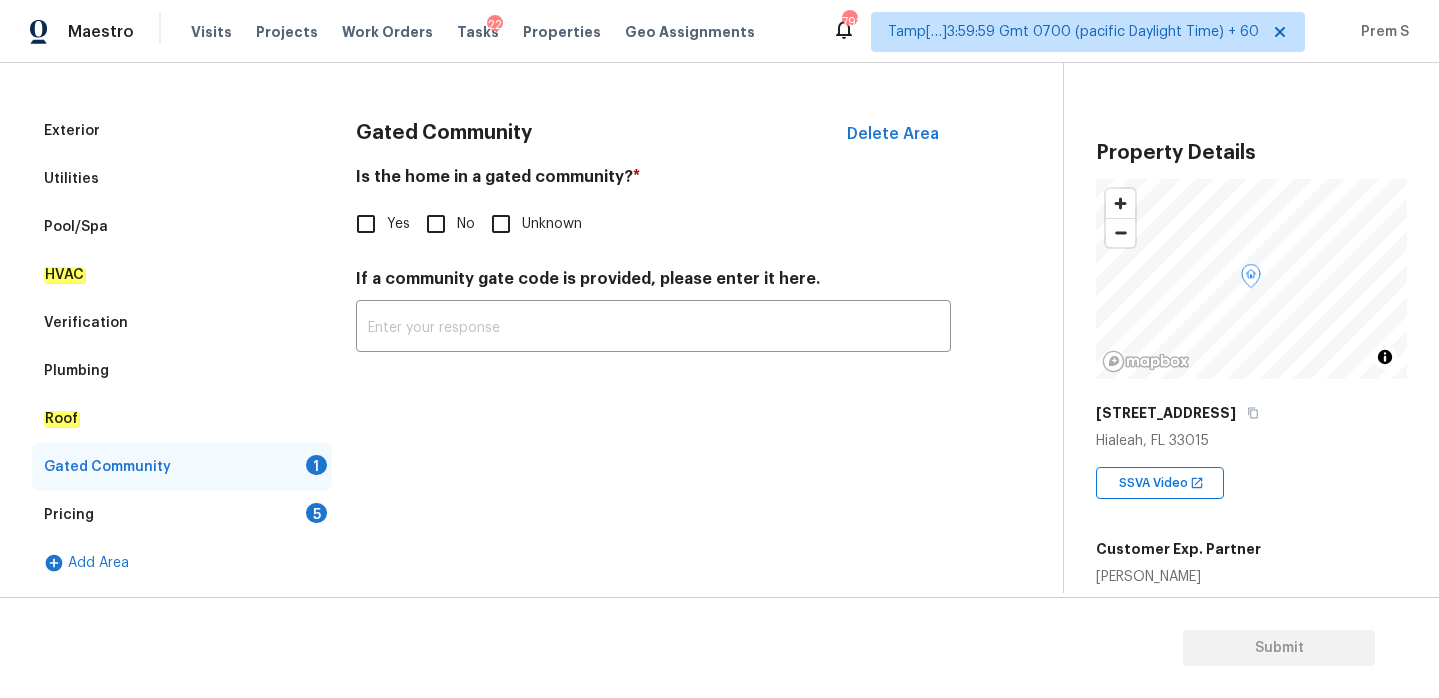 click on "No" at bounding box center [436, 224] 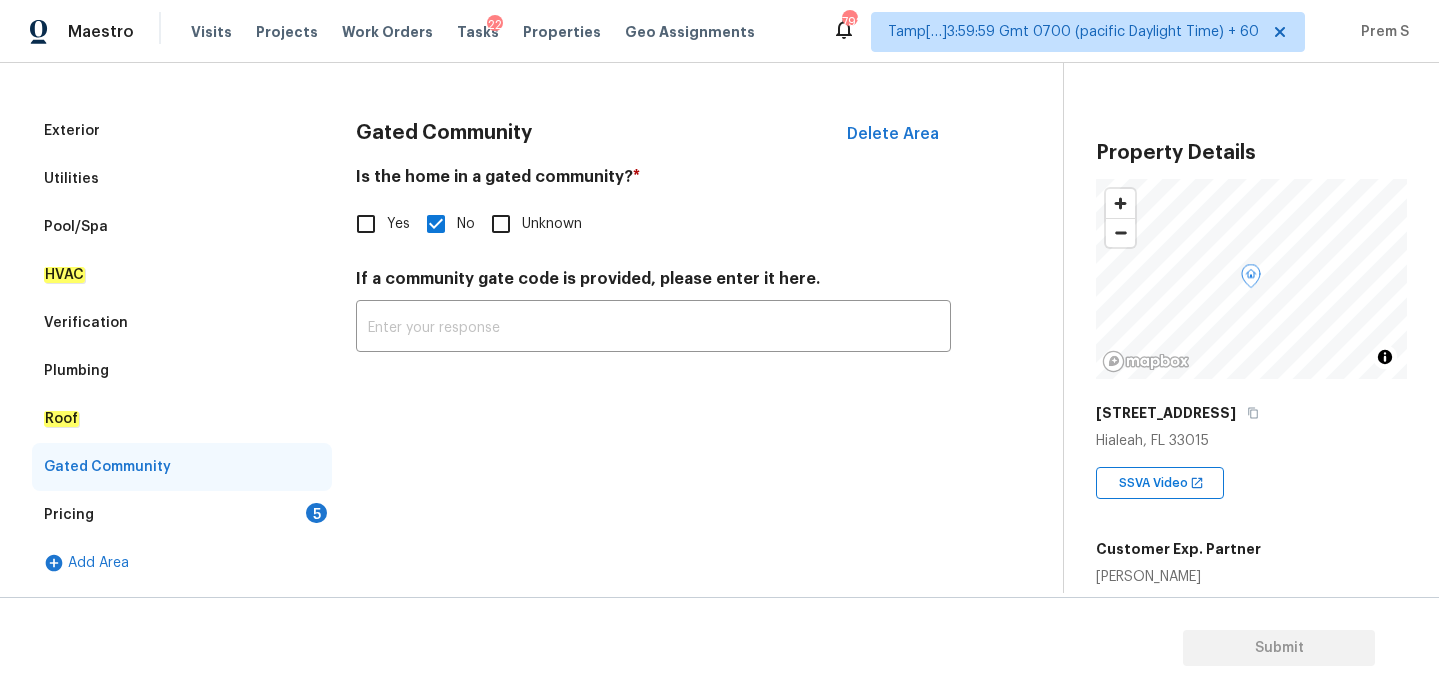 click on "5" at bounding box center [316, 513] 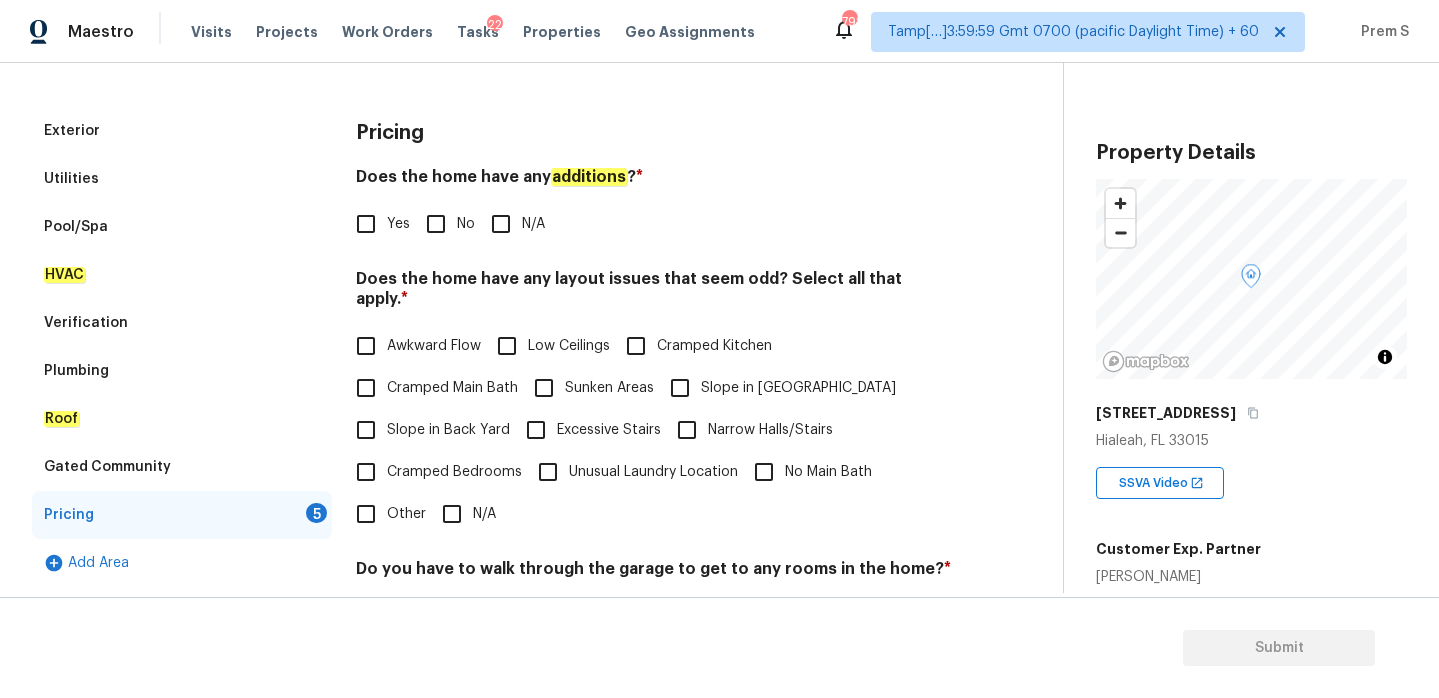 click on "No" at bounding box center (436, 224) 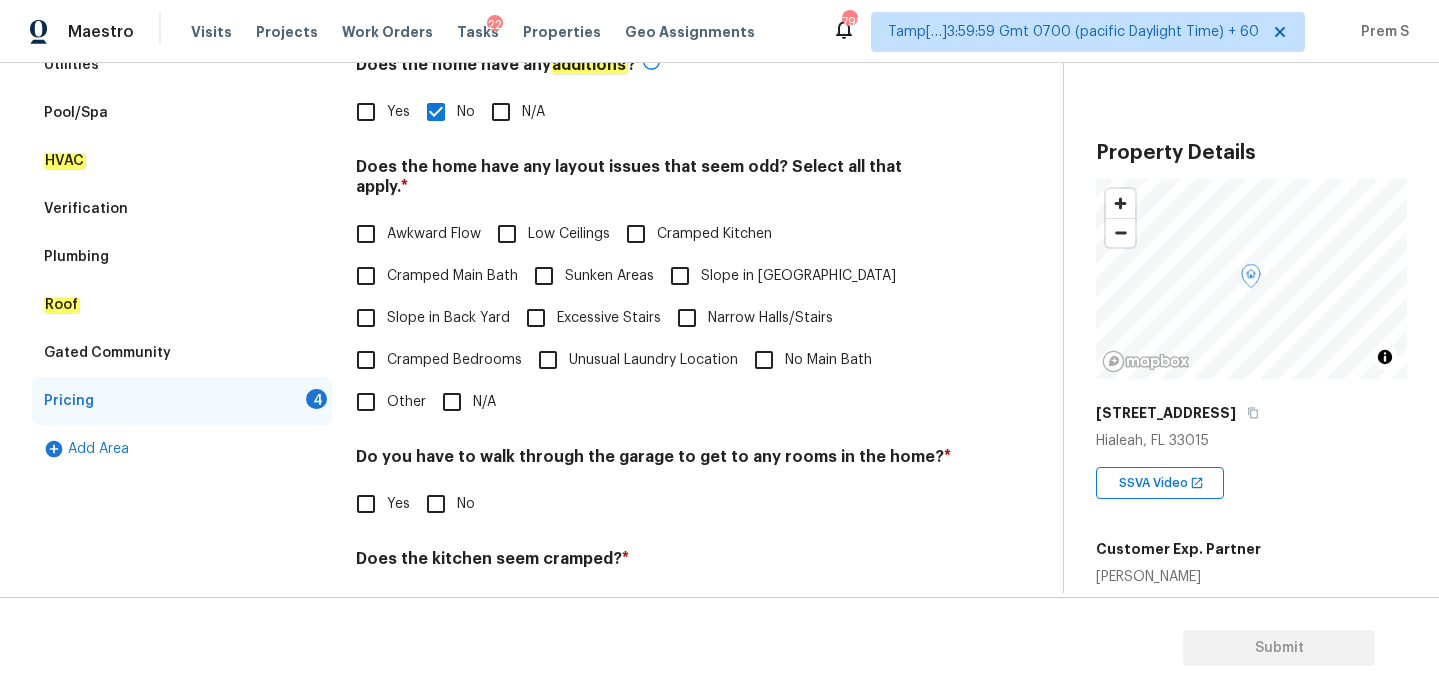 scroll, scrollTop: 502, scrollLeft: 0, axis: vertical 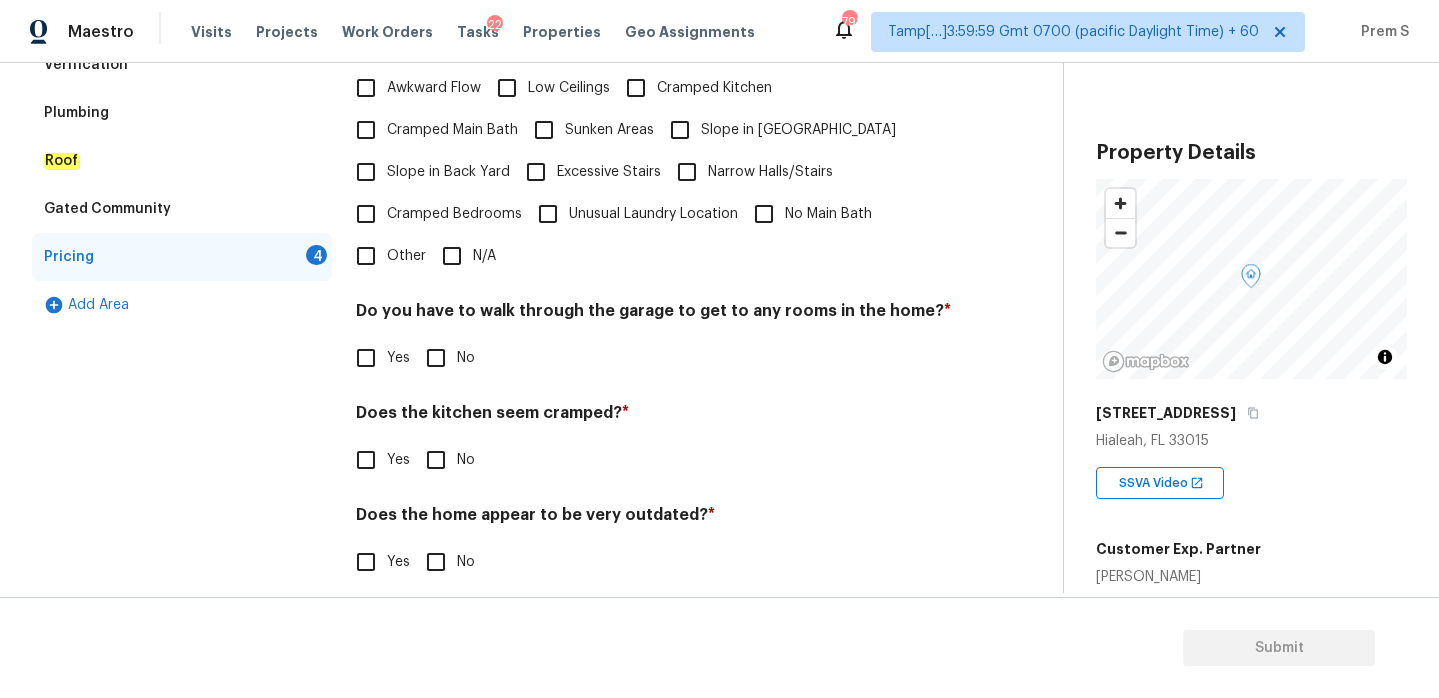click on "N/A" at bounding box center [452, 256] 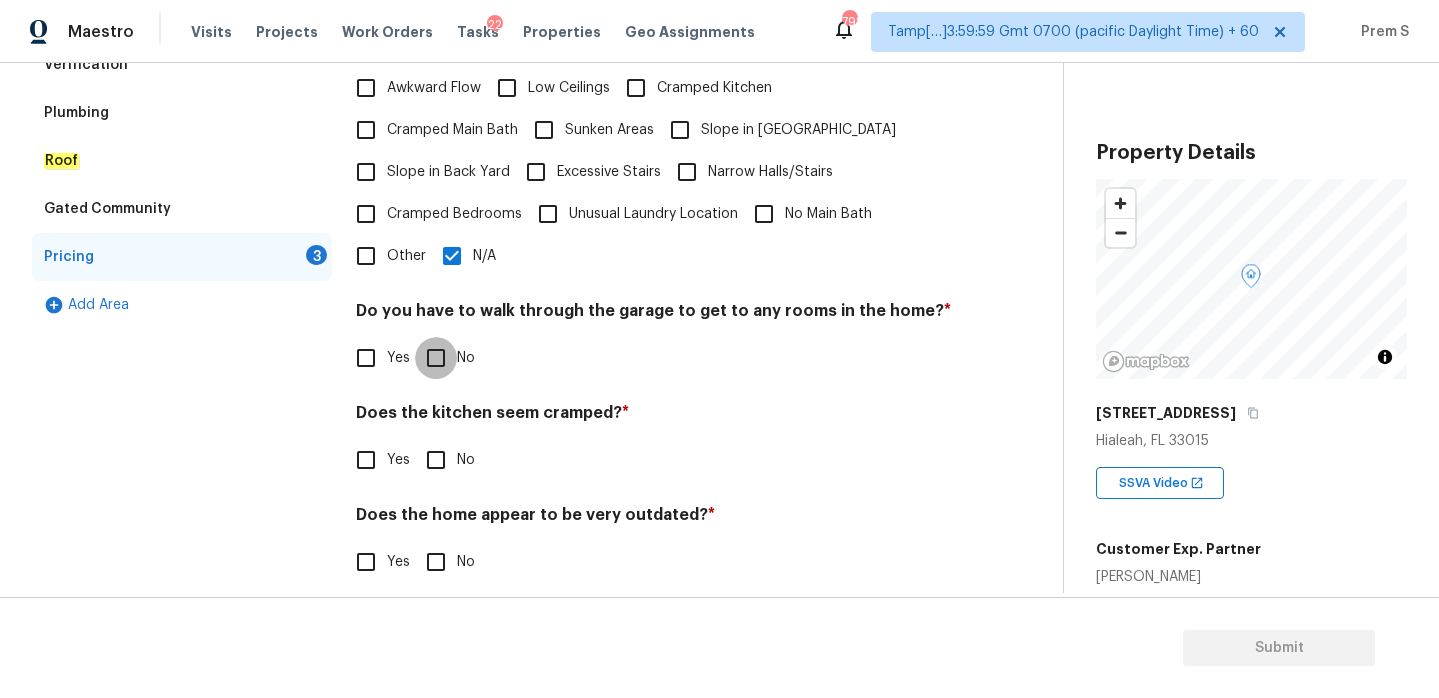 click on "No" at bounding box center [436, 358] 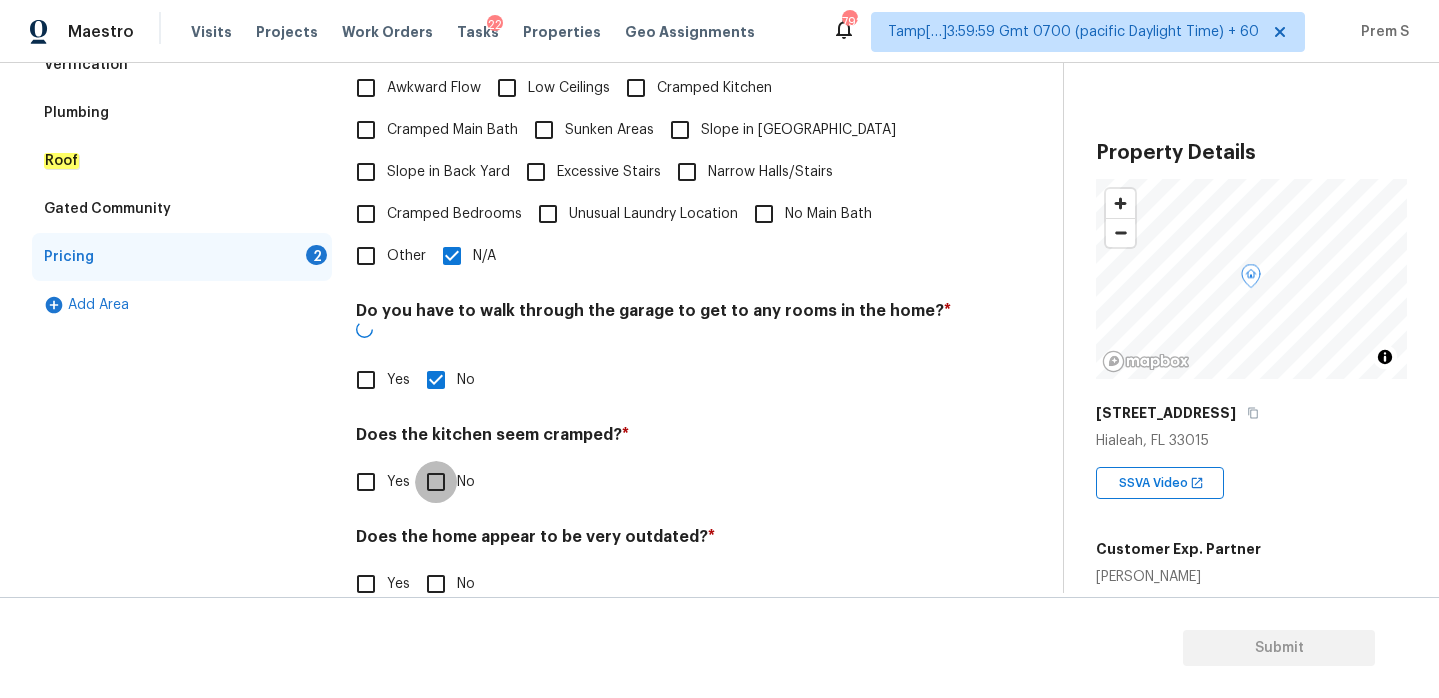 click on "No" at bounding box center [436, 482] 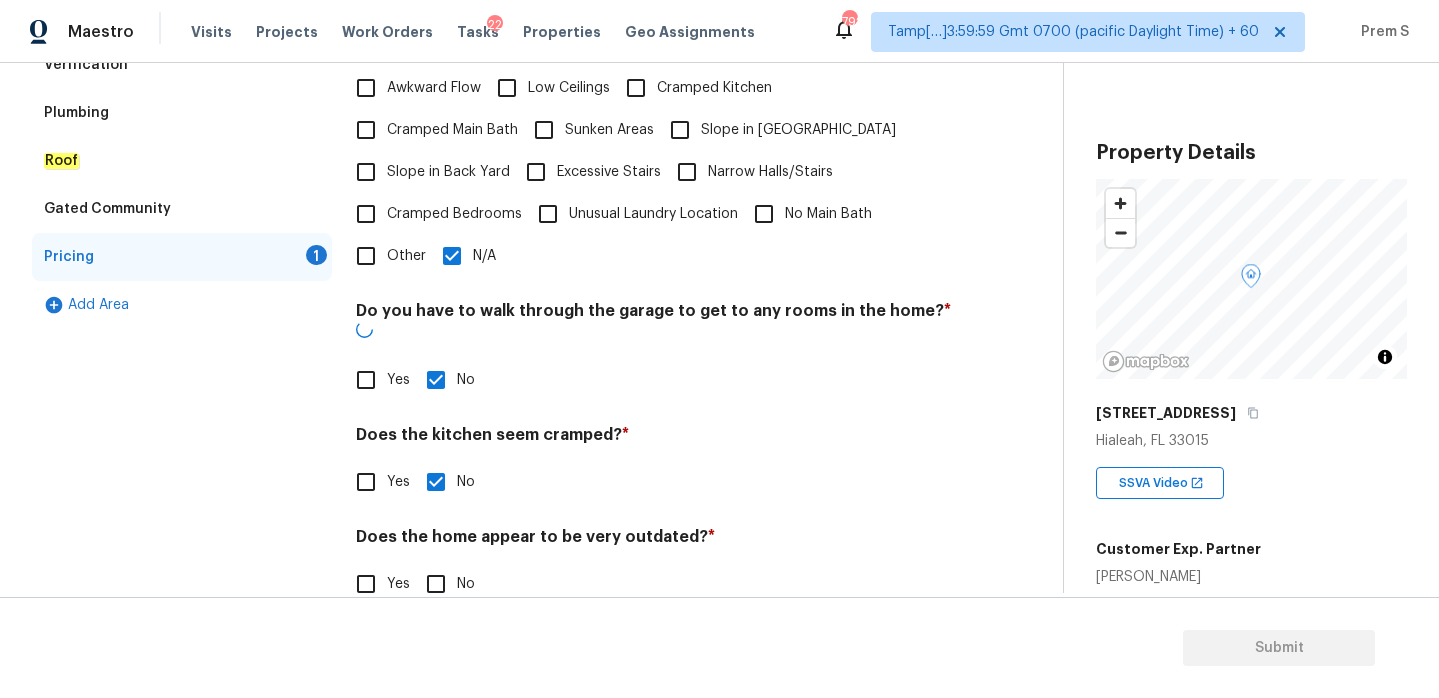click on "No" at bounding box center [436, 584] 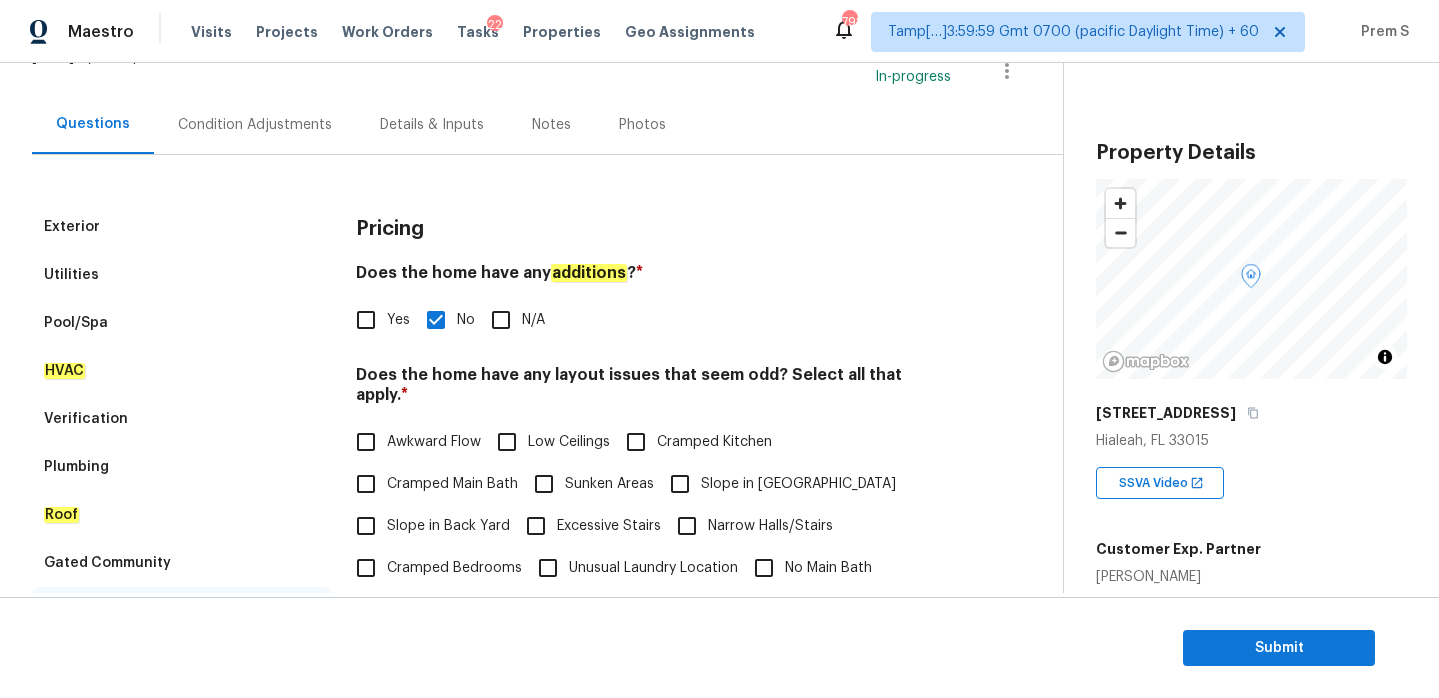 scroll, scrollTop: 70, scrollLeft: 0, axis: vertical 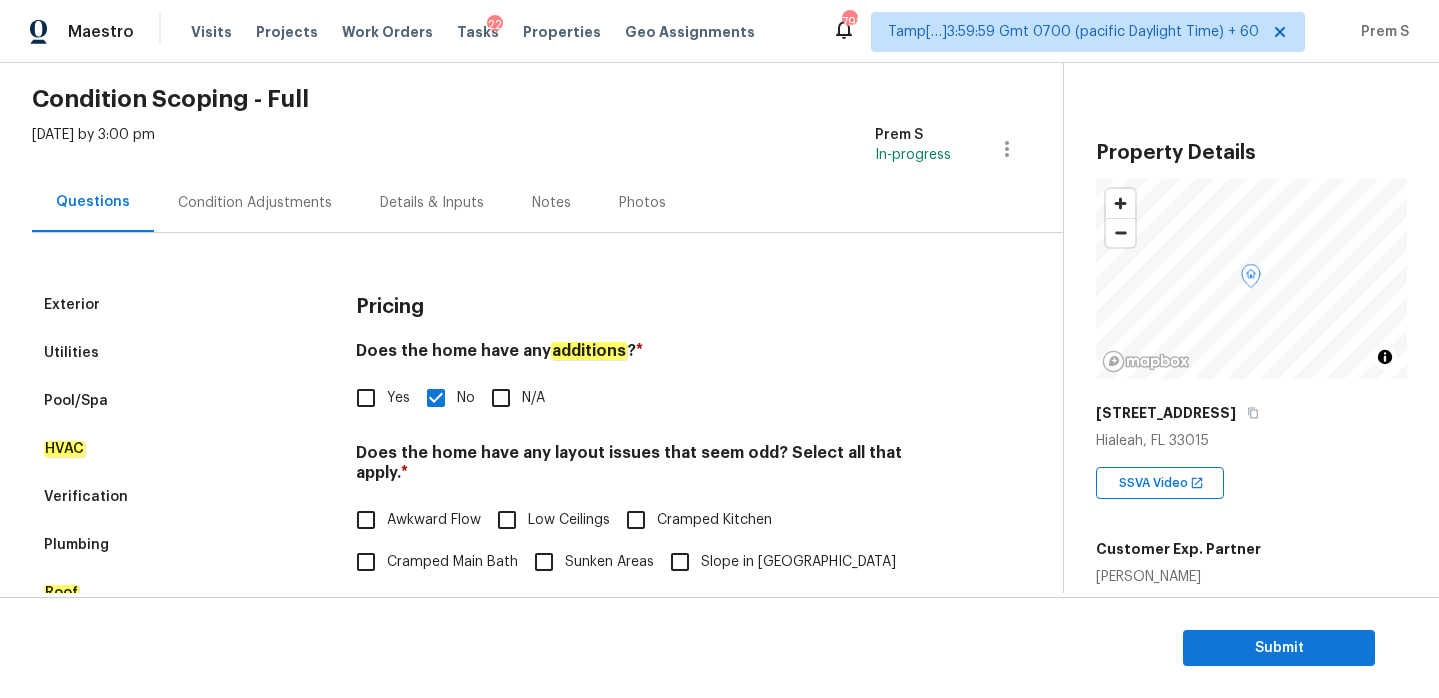click on "Condition Adjustments" at bounding box center (255, 203) 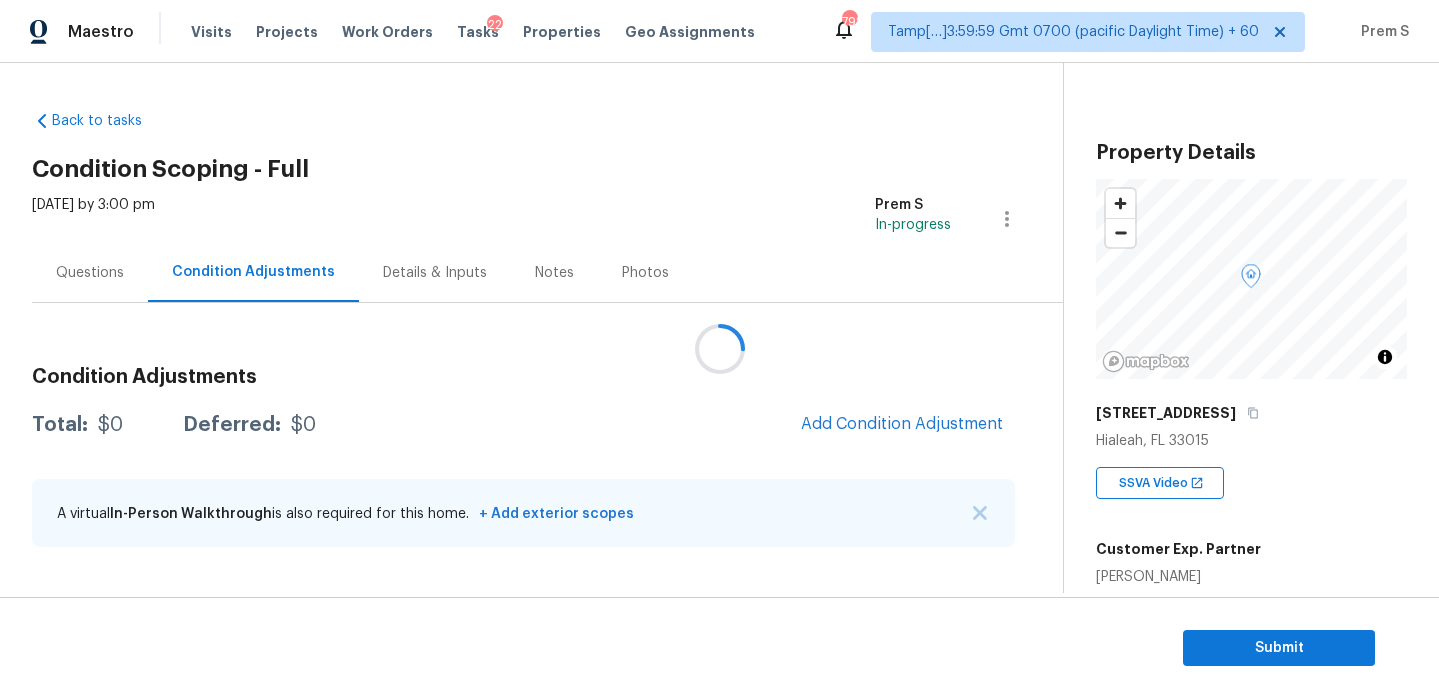 scroll, scrollTop: 0, scrollLeft: 0, axis: both 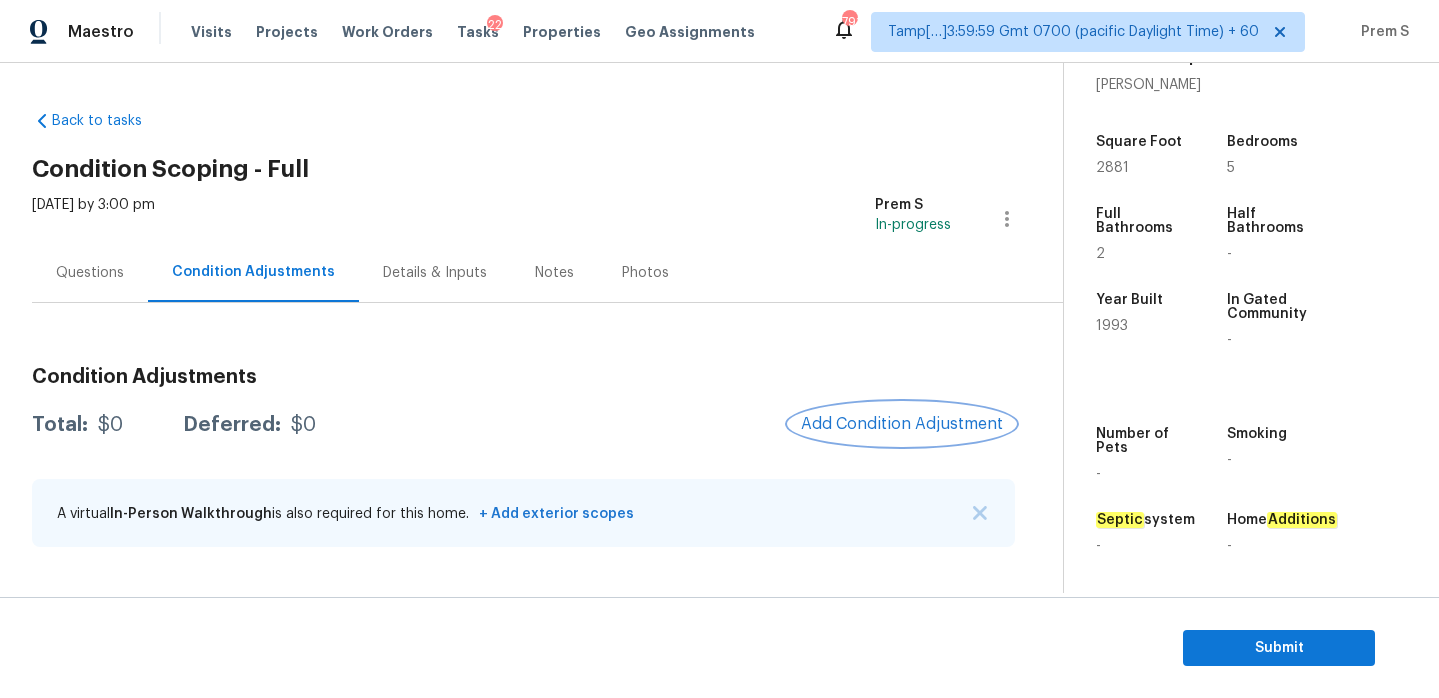 click on "Add Condition Adjustment" at bounding box center [902, 424] 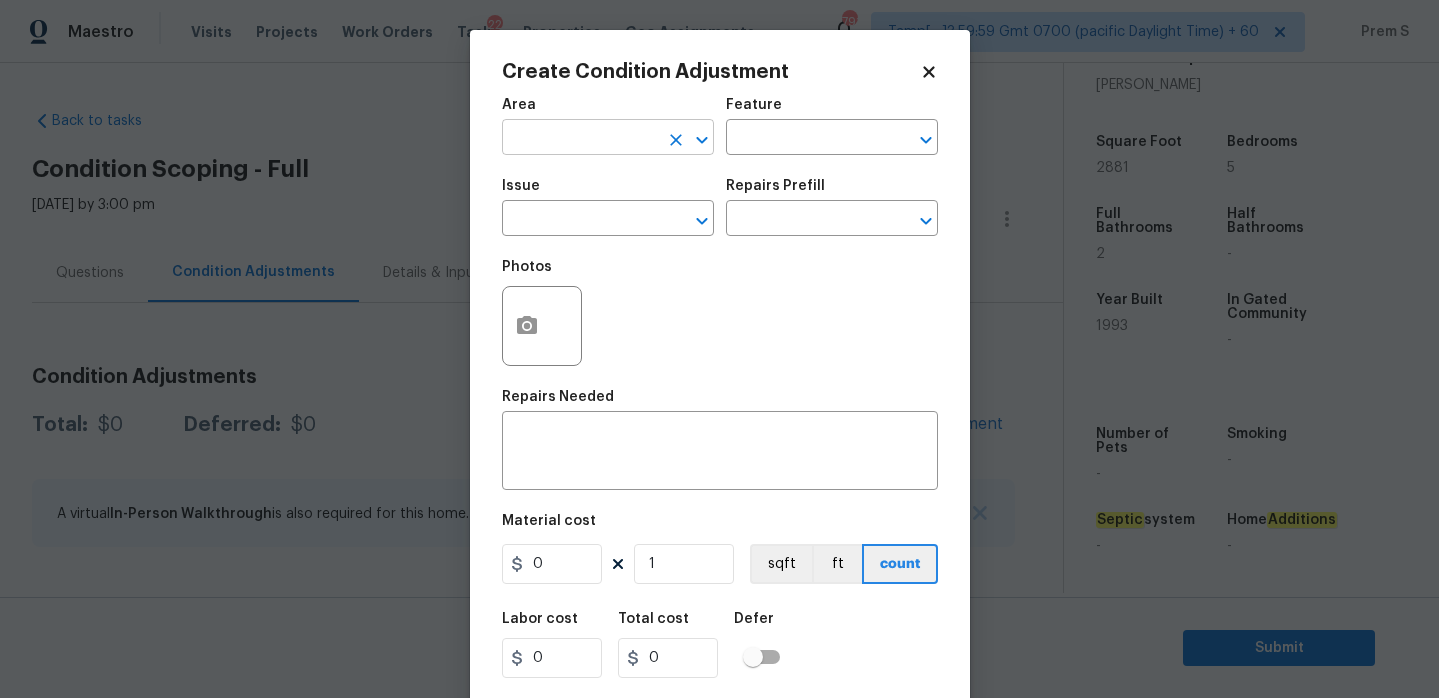 click at bounding box center (580, 139) 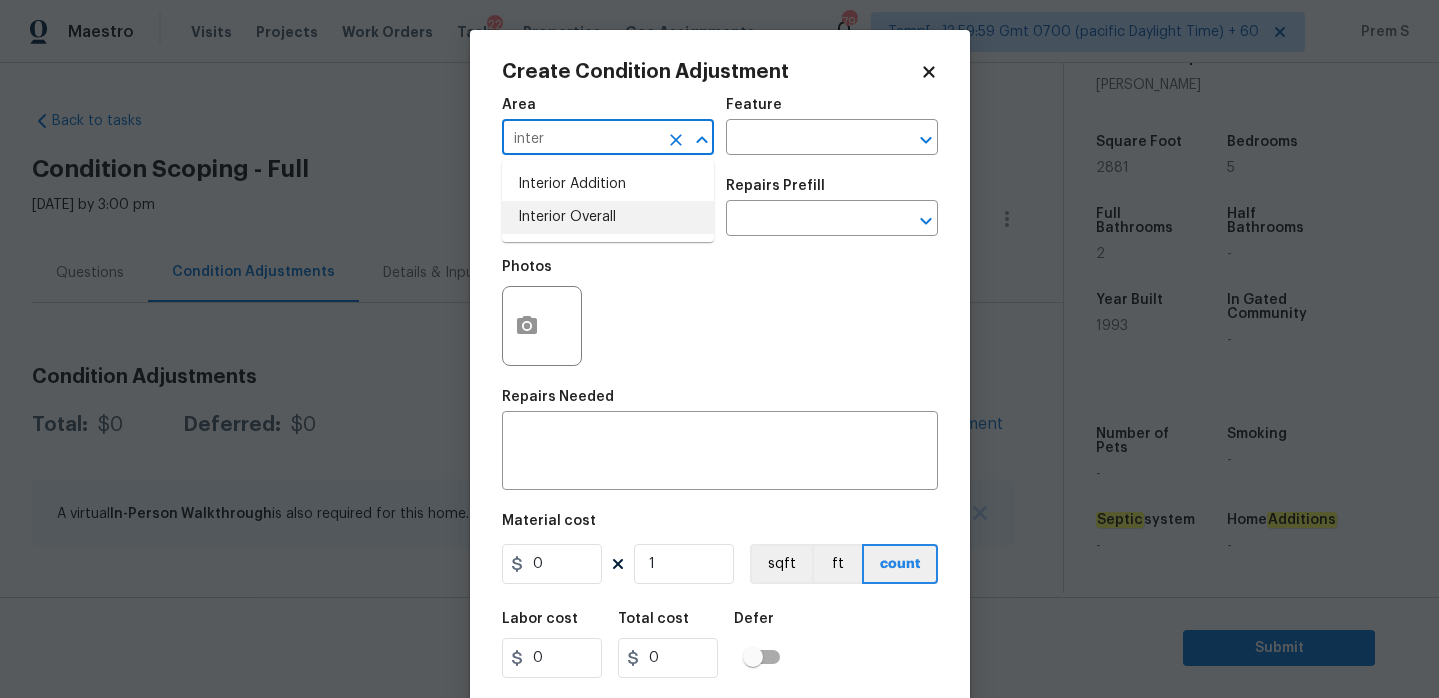 click on "Interior Overall" at bounding box center (608, 217) 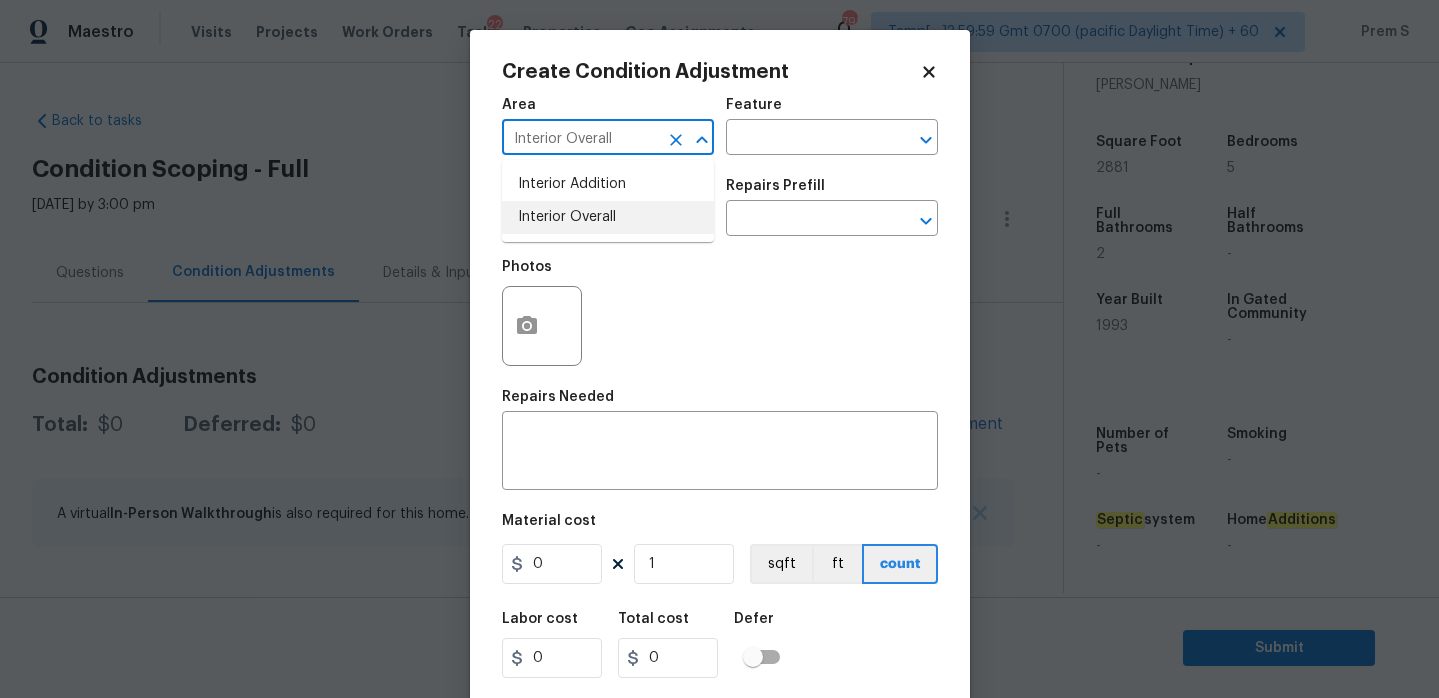 type on "Interior Overall" 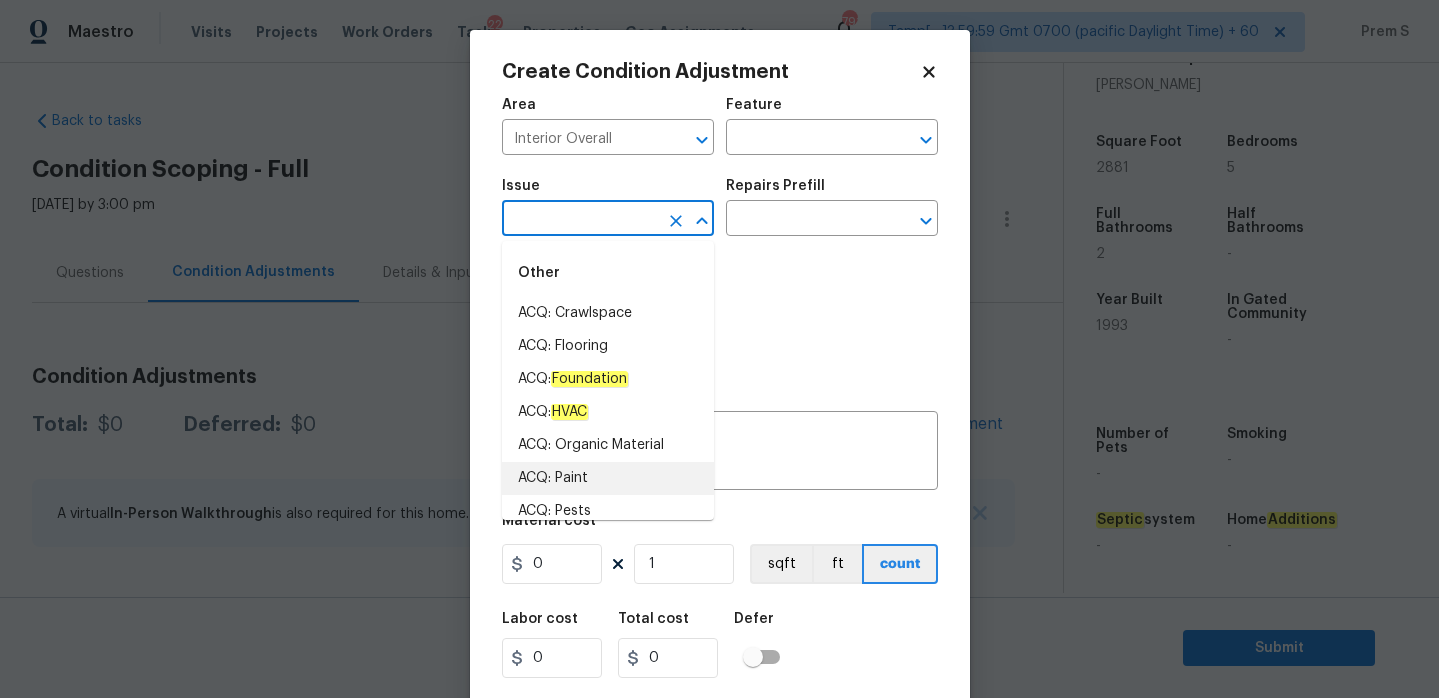 click on "ACQ: Paint" at bounding box center (608, 478) 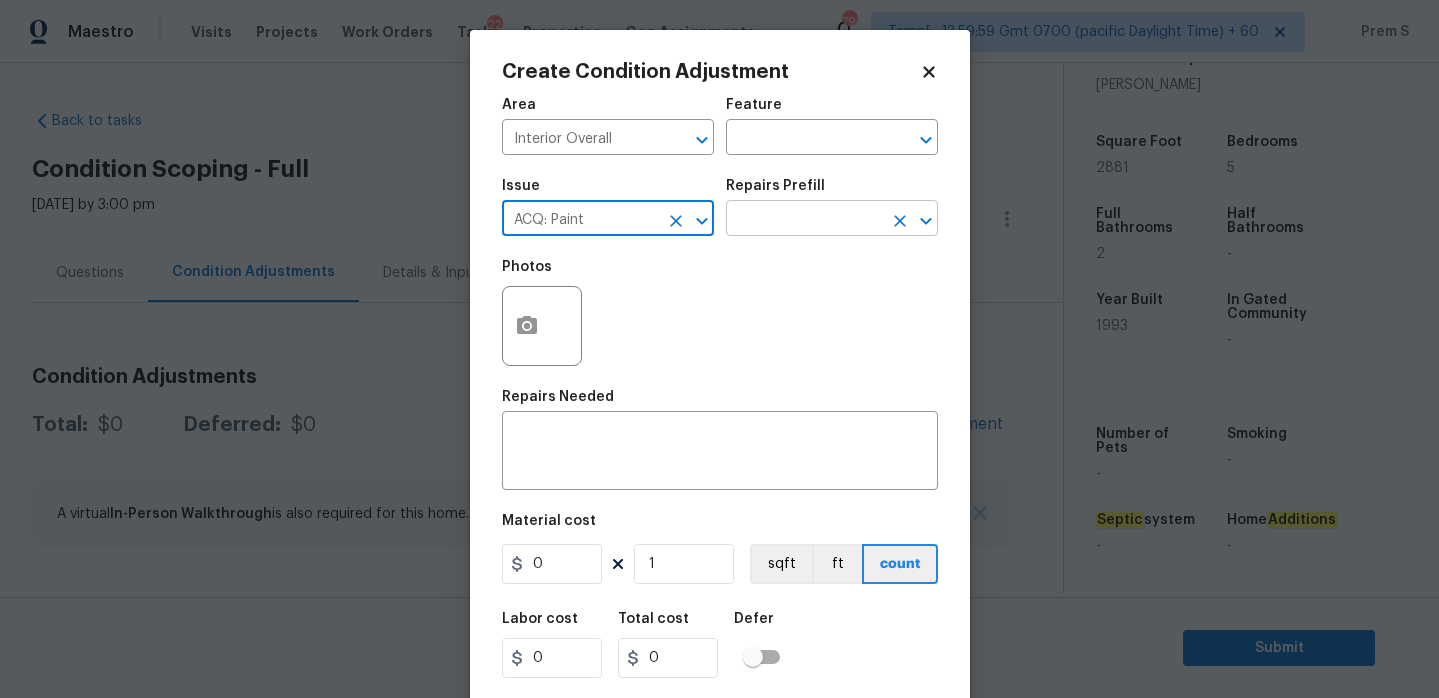 click at bounding box center [804, 220] 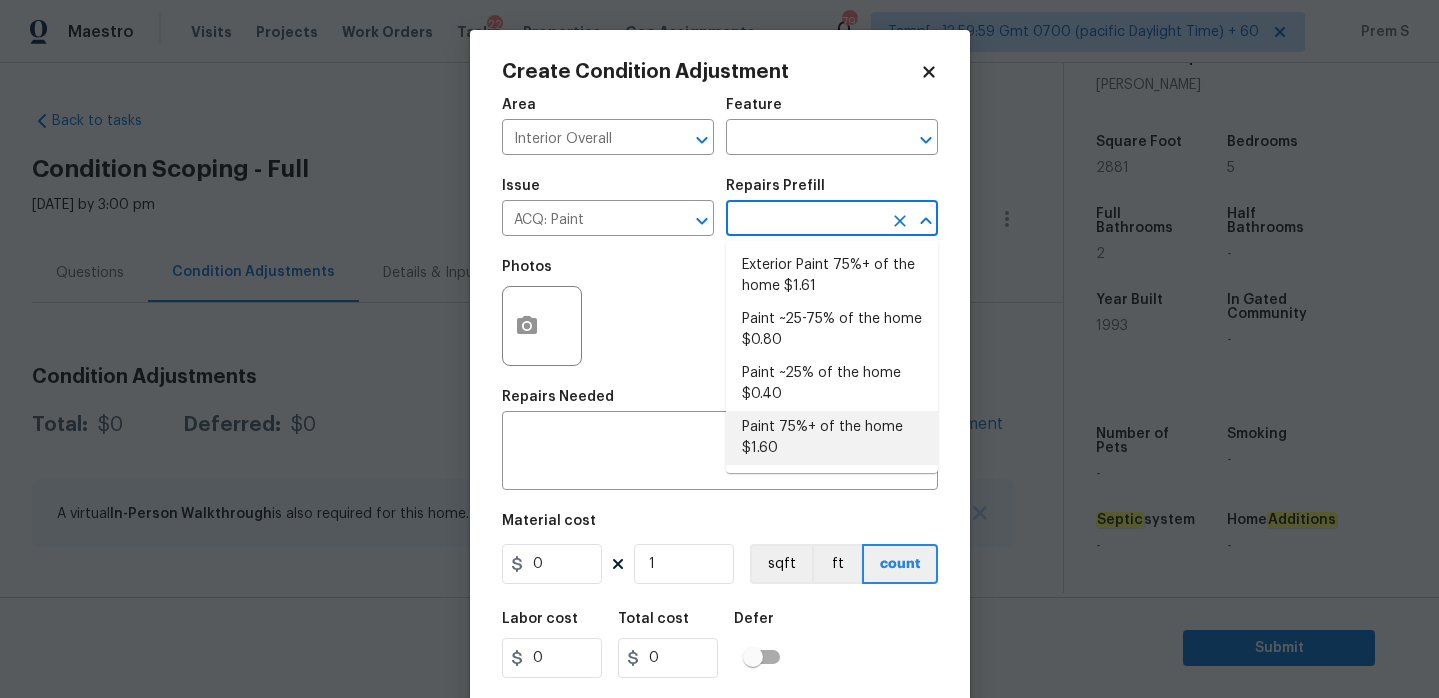 click on "Paint 75%+ of the home $1.60" at bounding box center [832, 438] 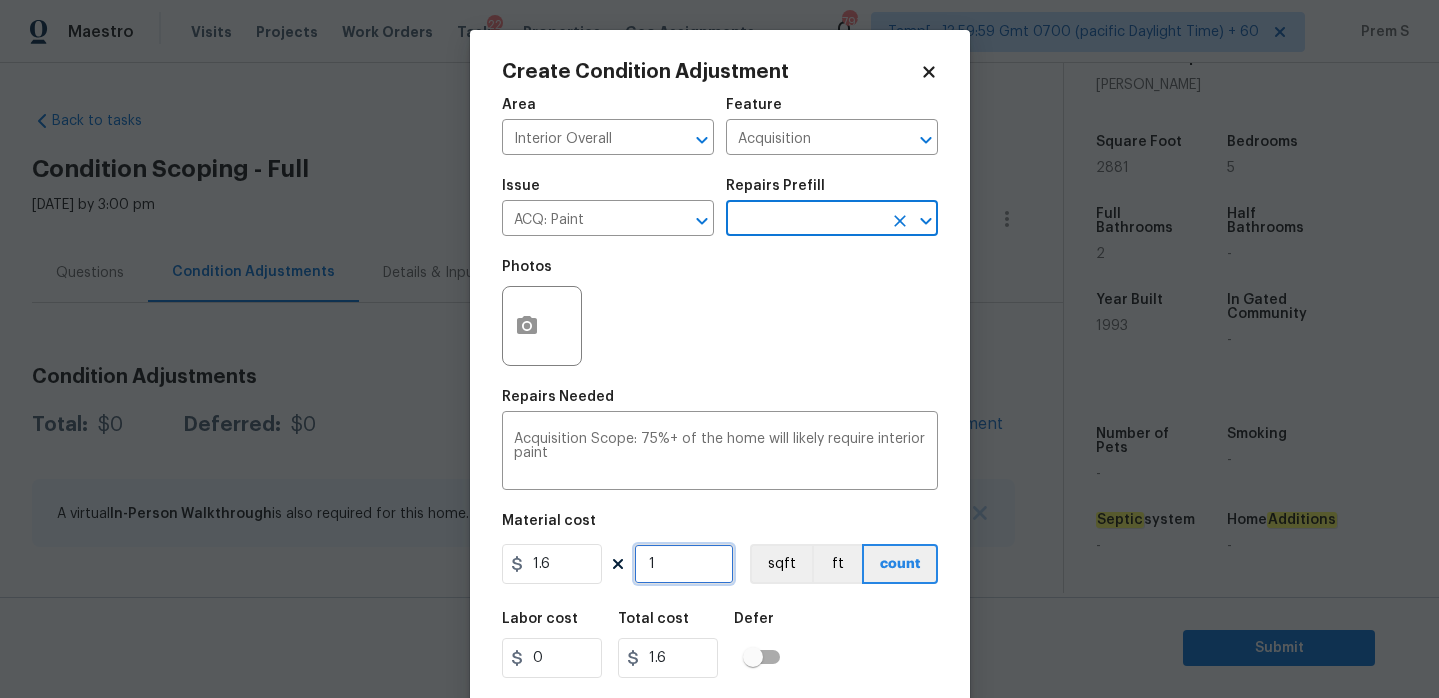click on "1" at bounding box center [684, 564] 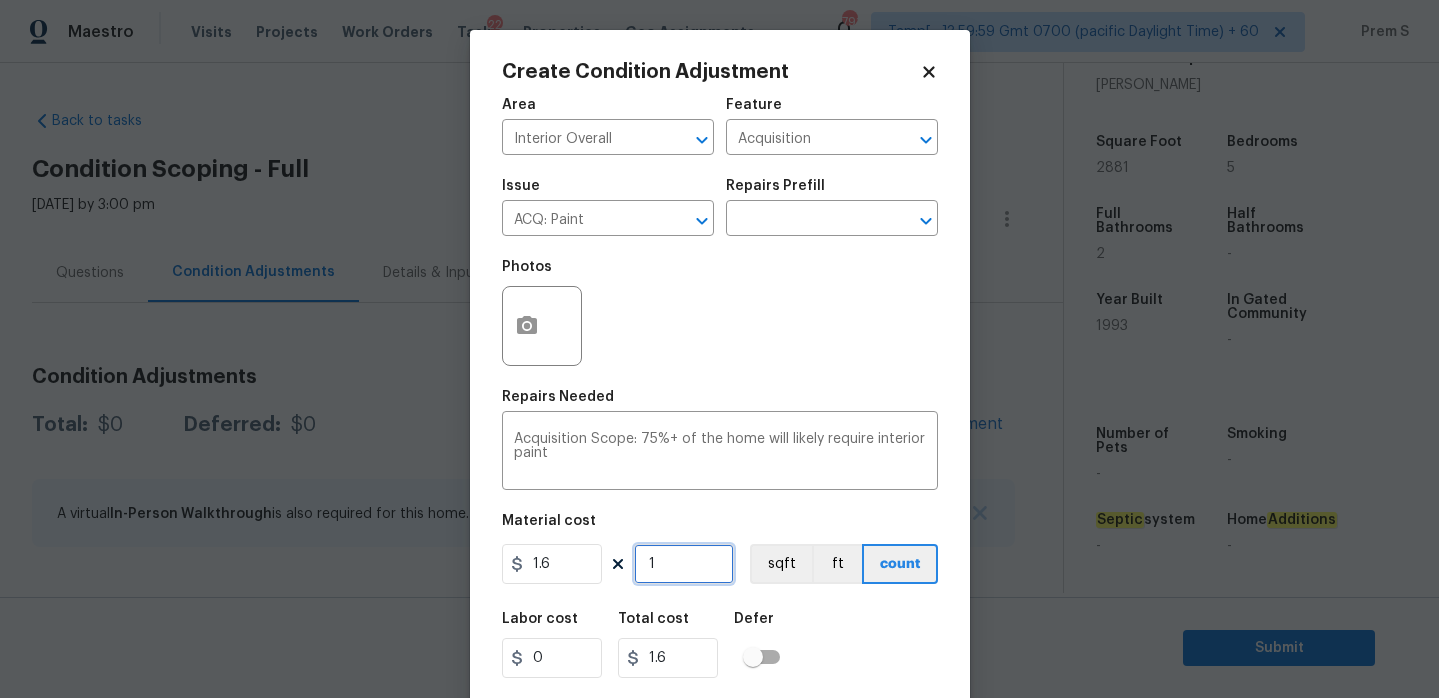 click on "1" at bounding box center (684, 564) 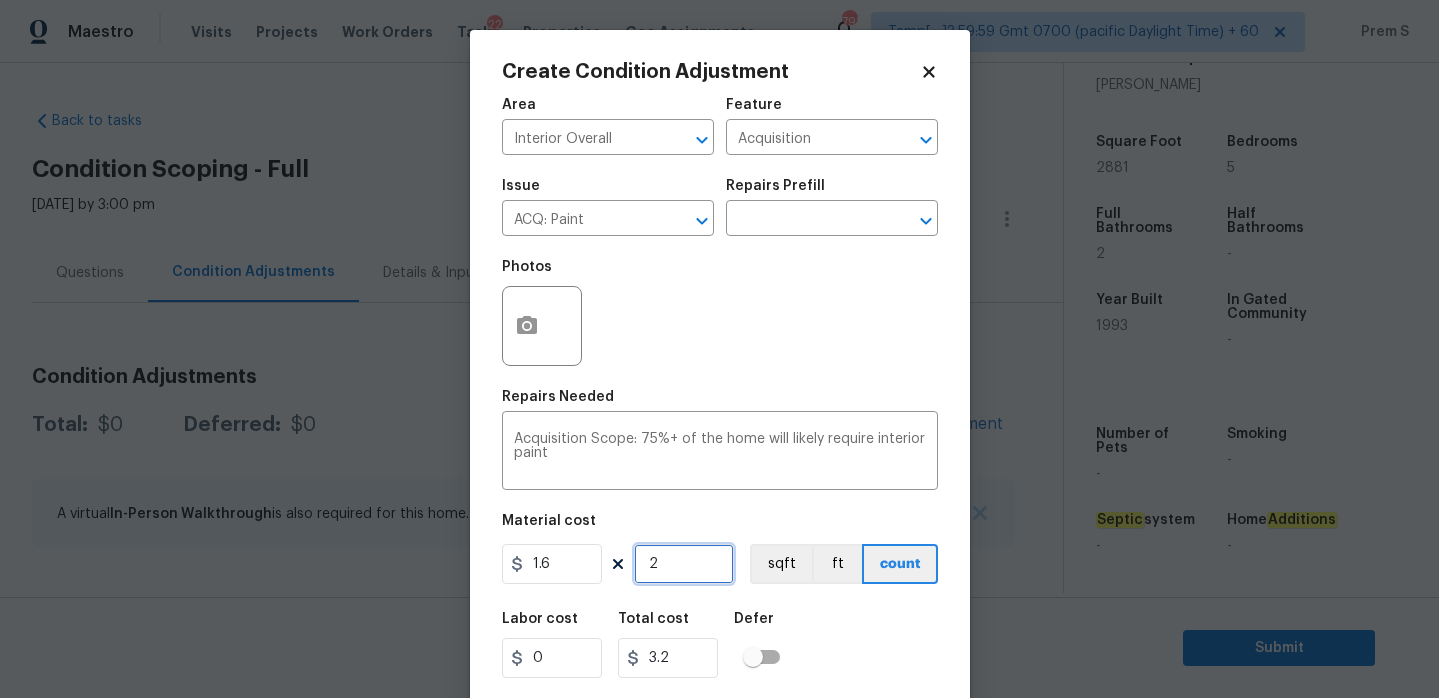 type on "28" 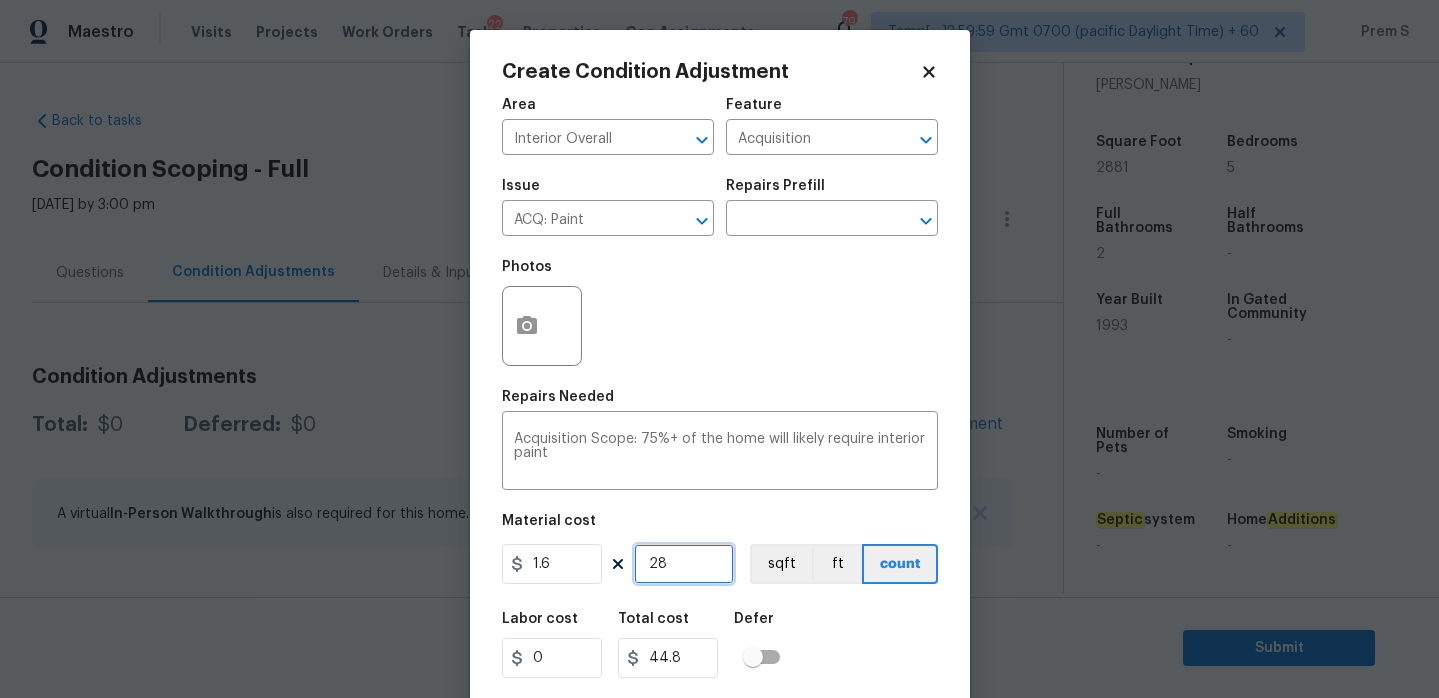 type on "288" 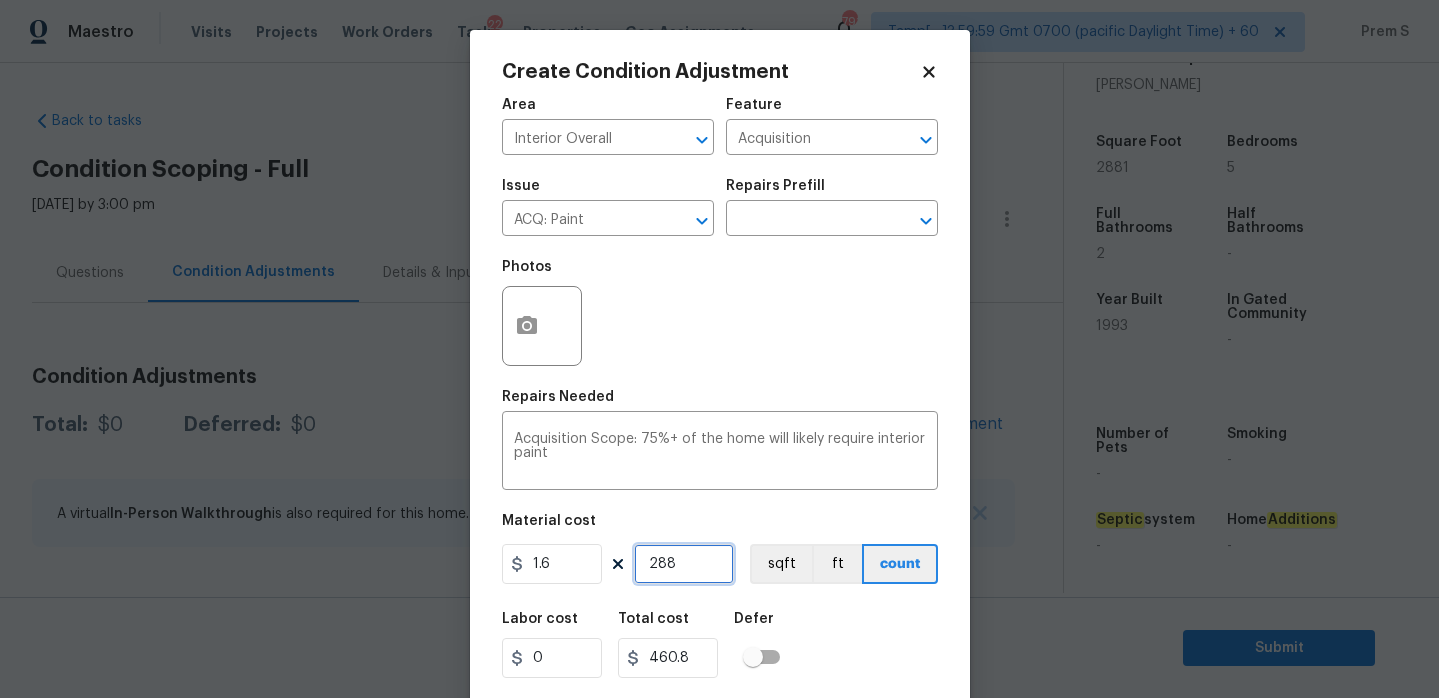 type on "2881" 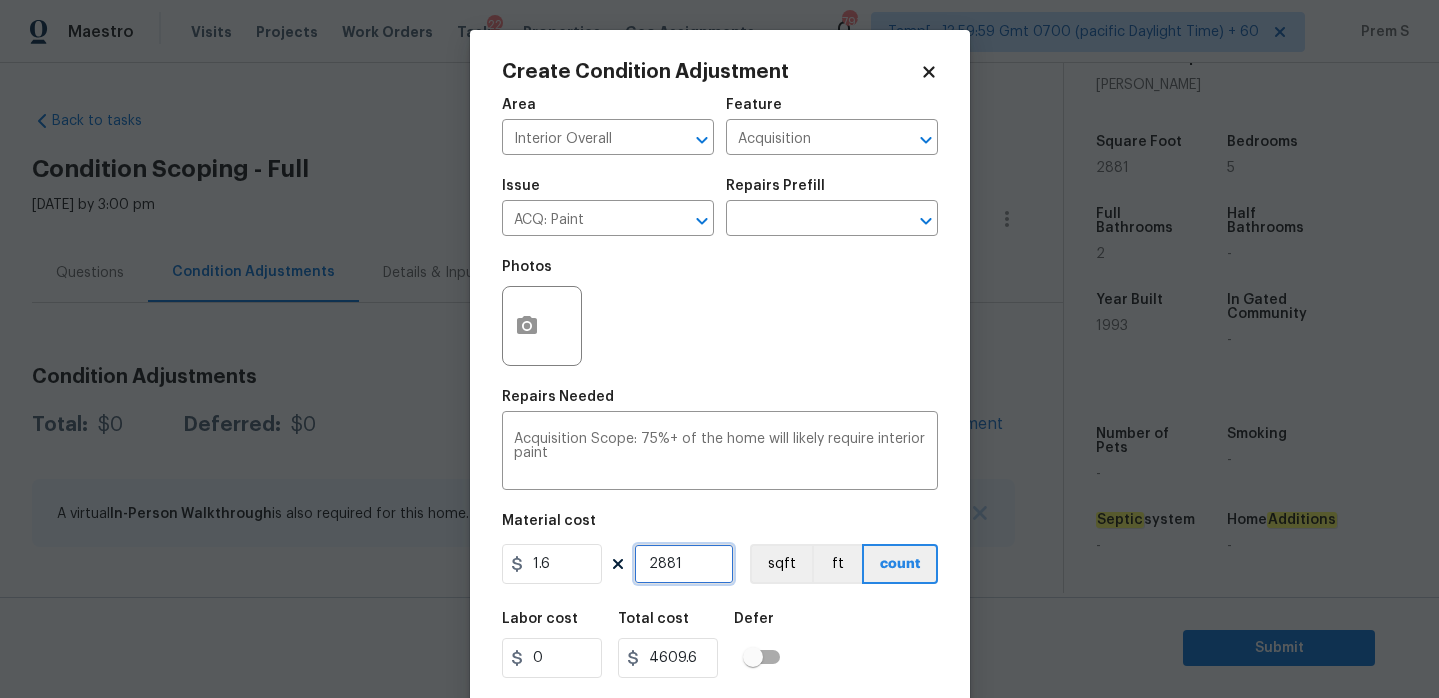 type on "2881" 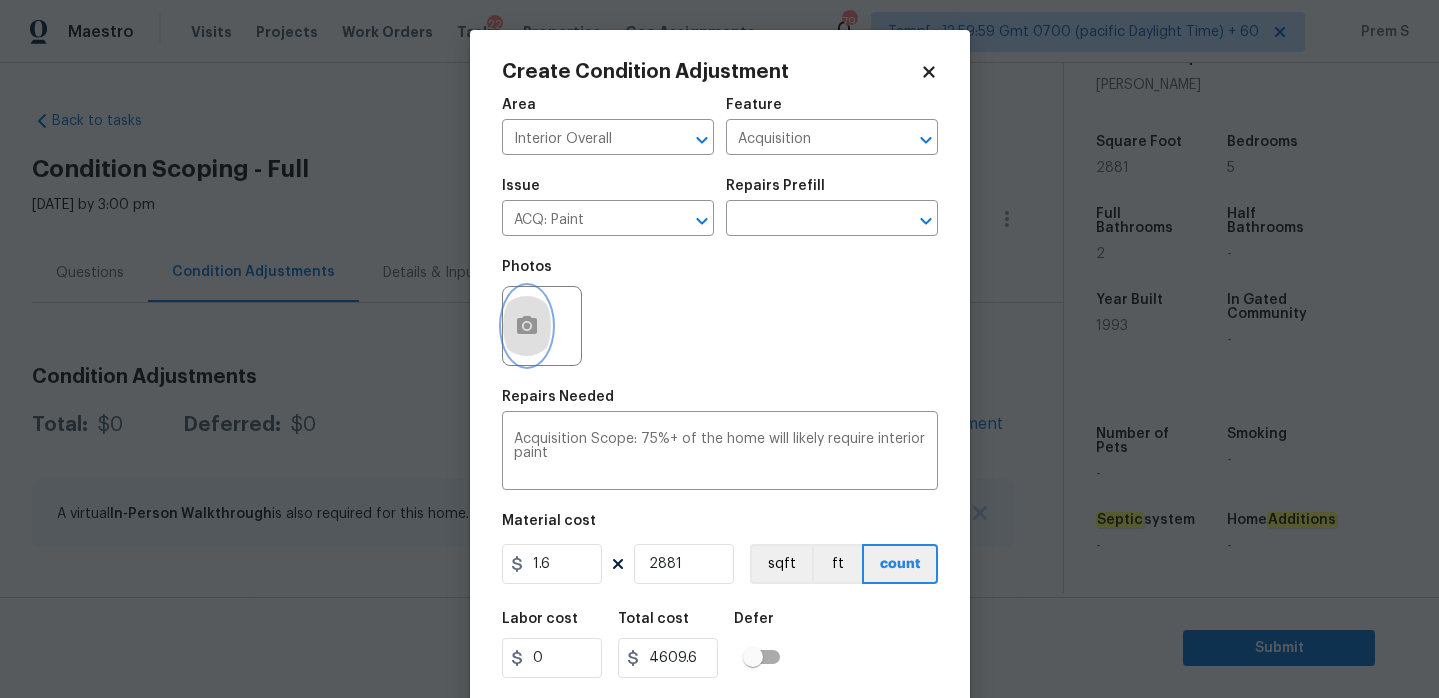 click 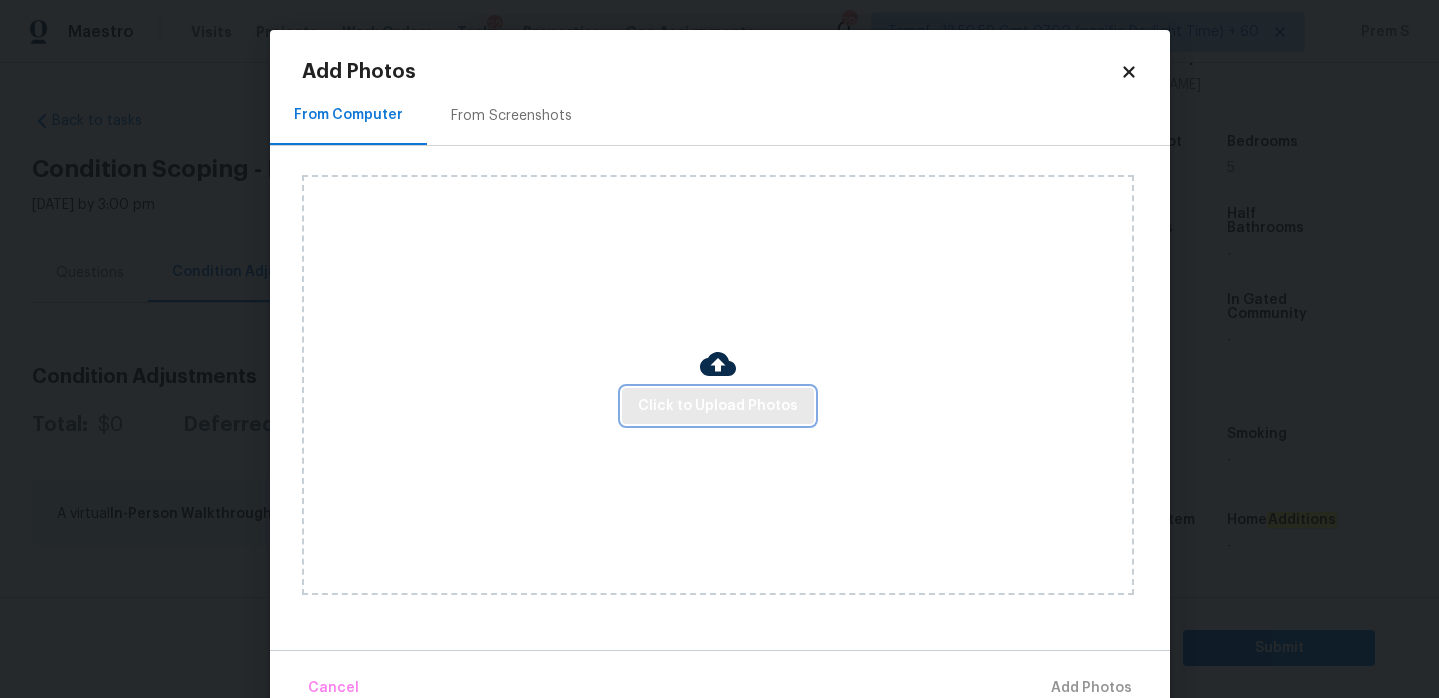 click on "Click to Upload Photos" at bounding box center (718, 406) 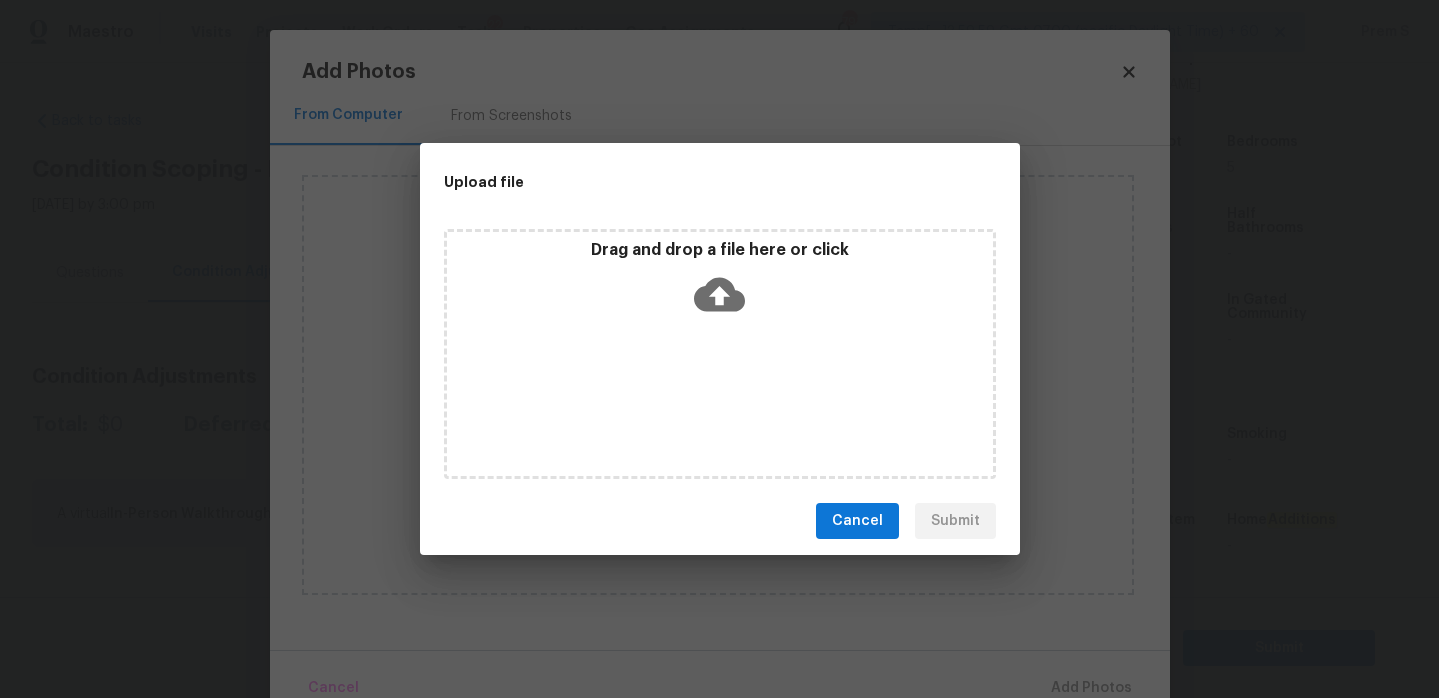 click 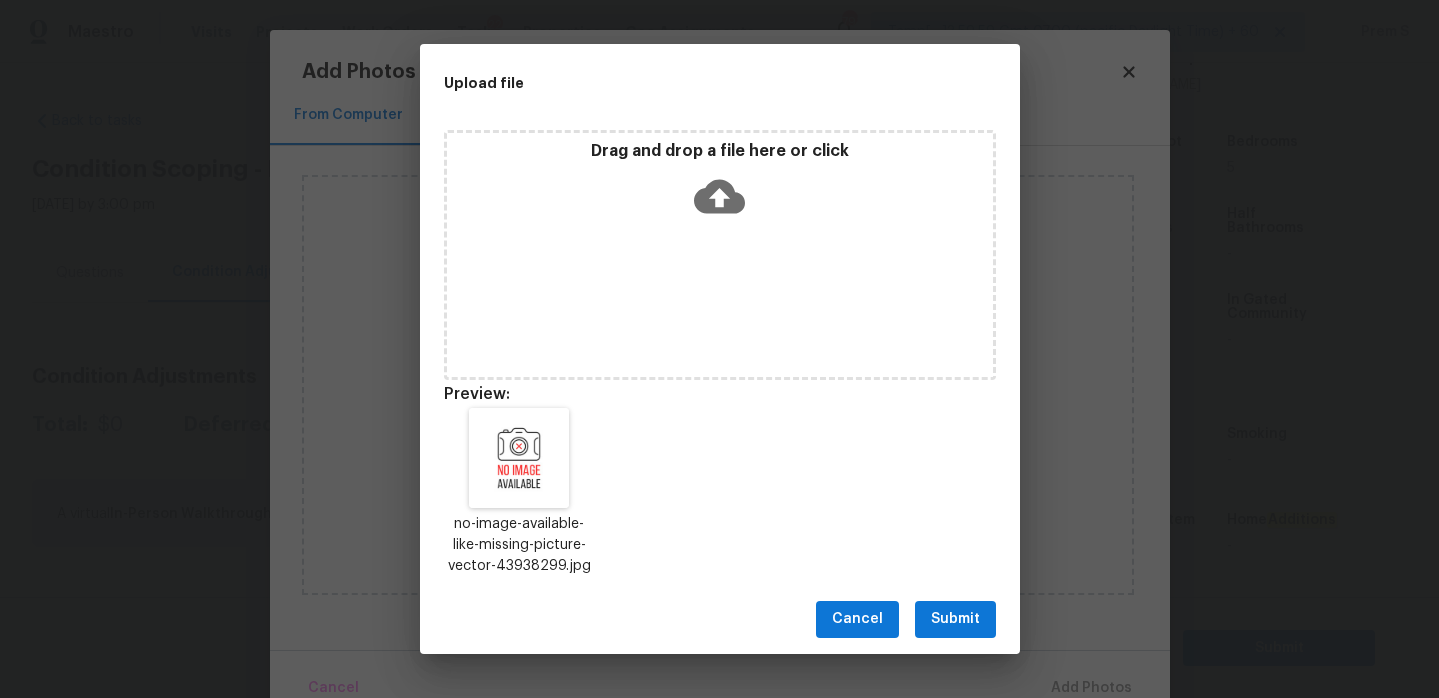click on "Cancel Submit" at bounding box center (720, 619) 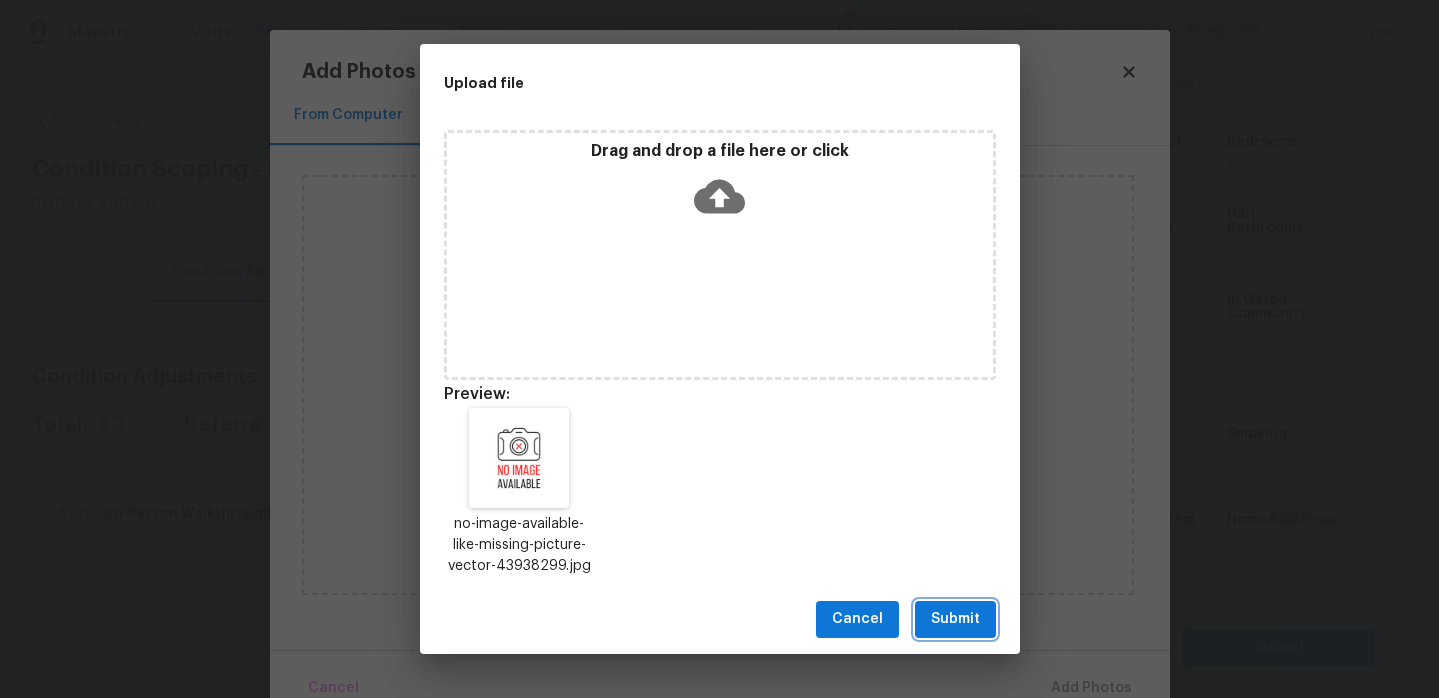 click on "Submit" at bounding box center (955, 619) 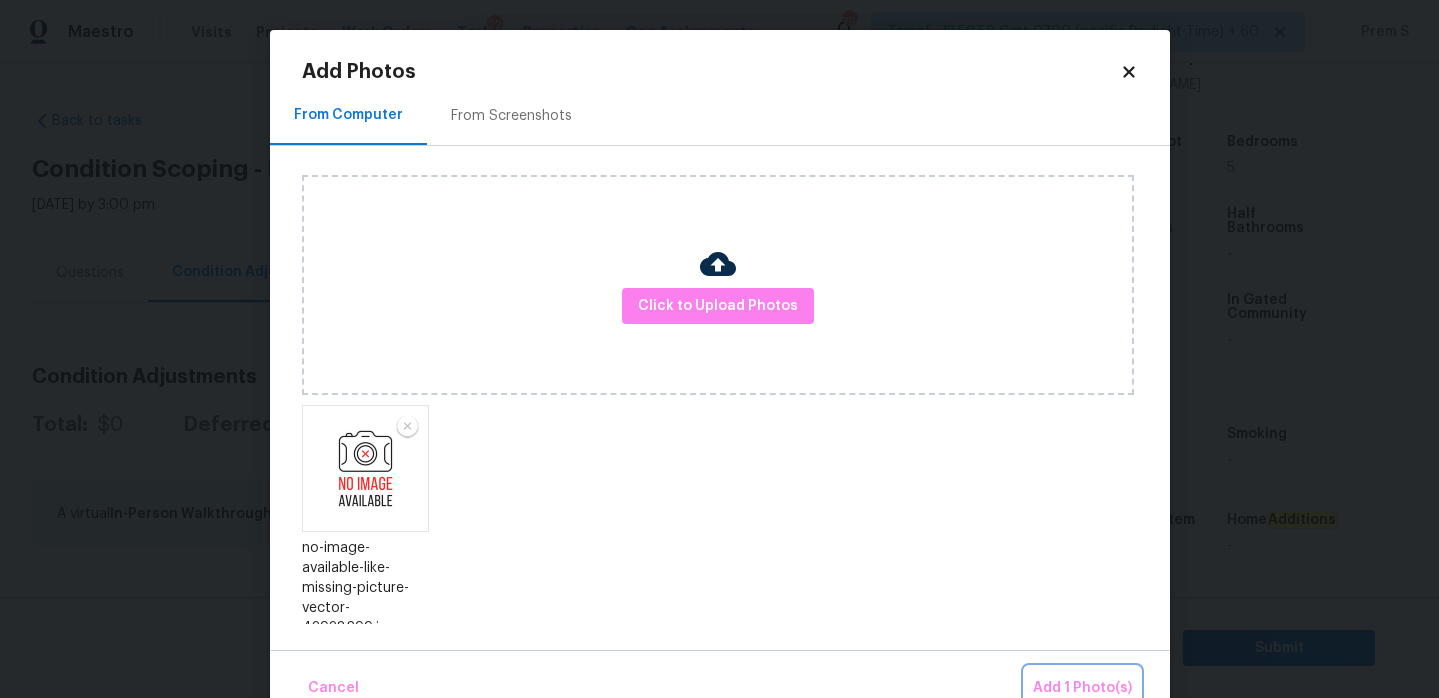click on "Add 1 Photo(s)" at bounding box center (1082, 688) 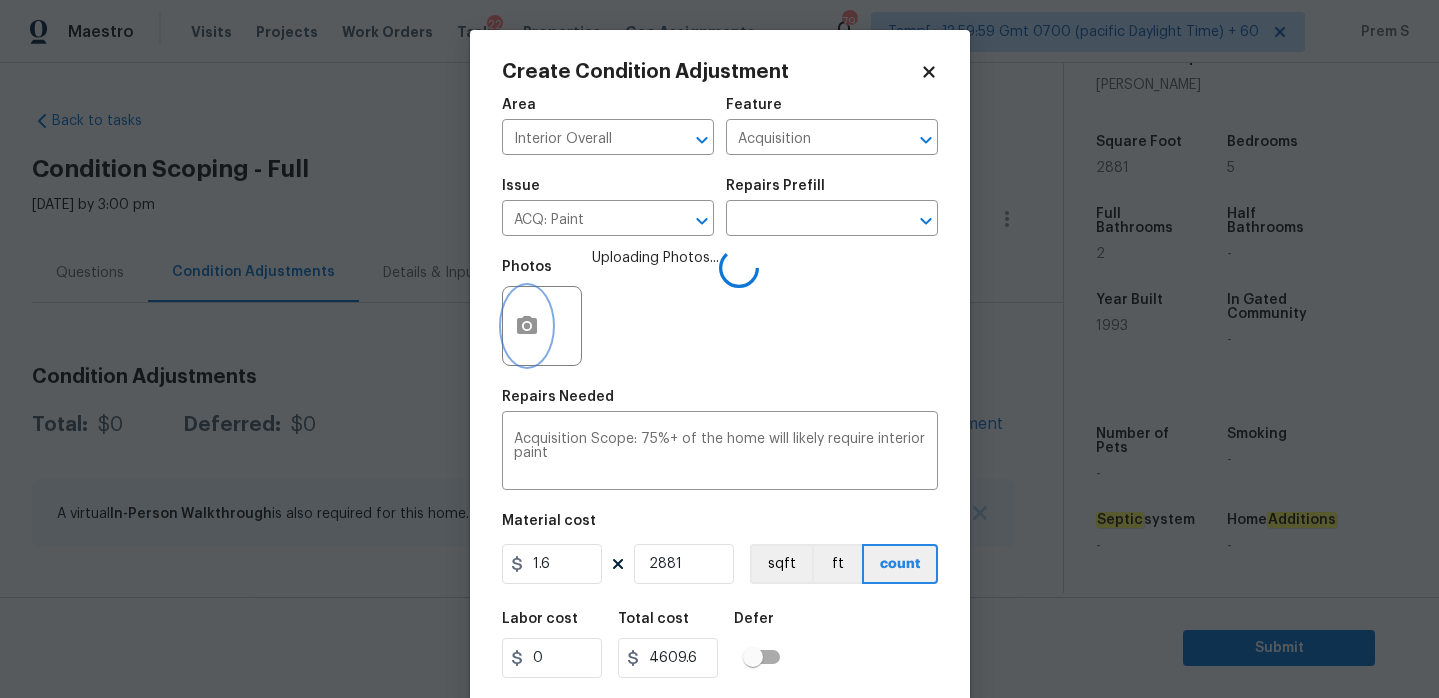 scroll, scrollTop: 49, scrollLeft: 0, axis: vertical 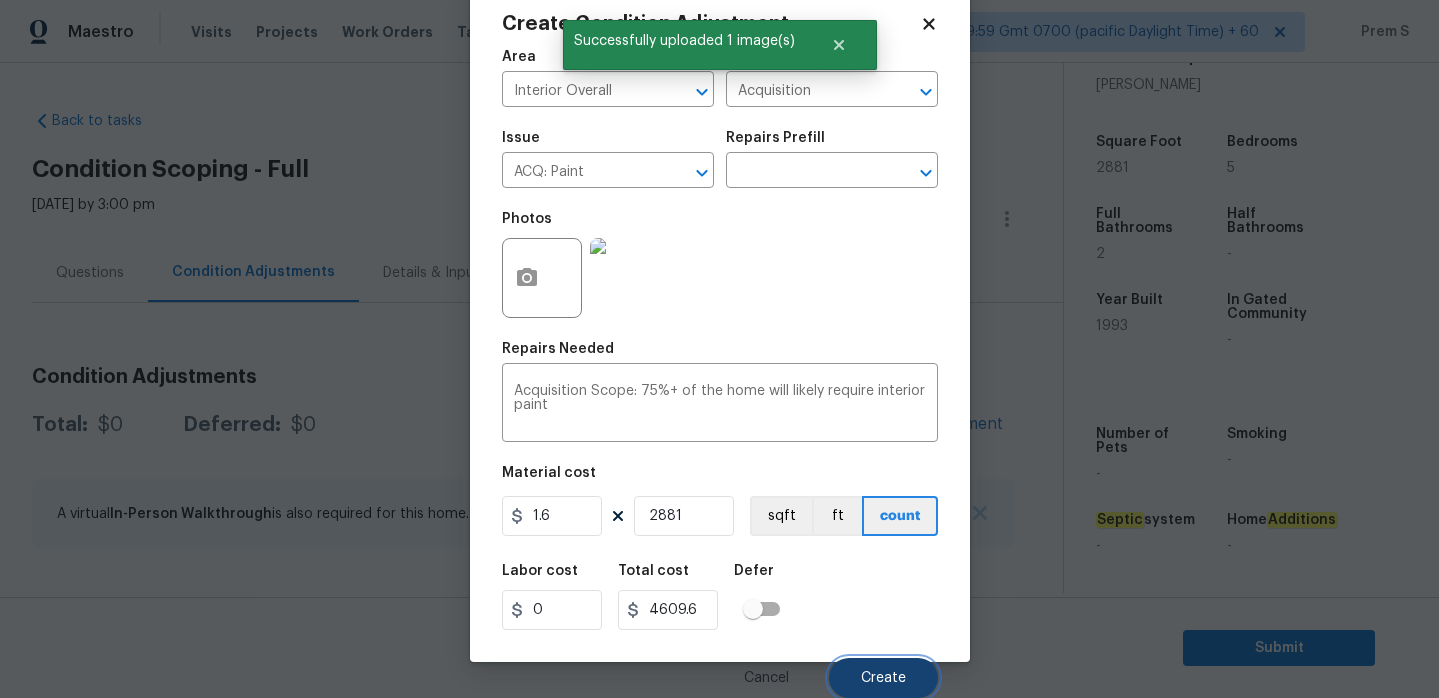 click on "Create" at bounding box center (883, 678) 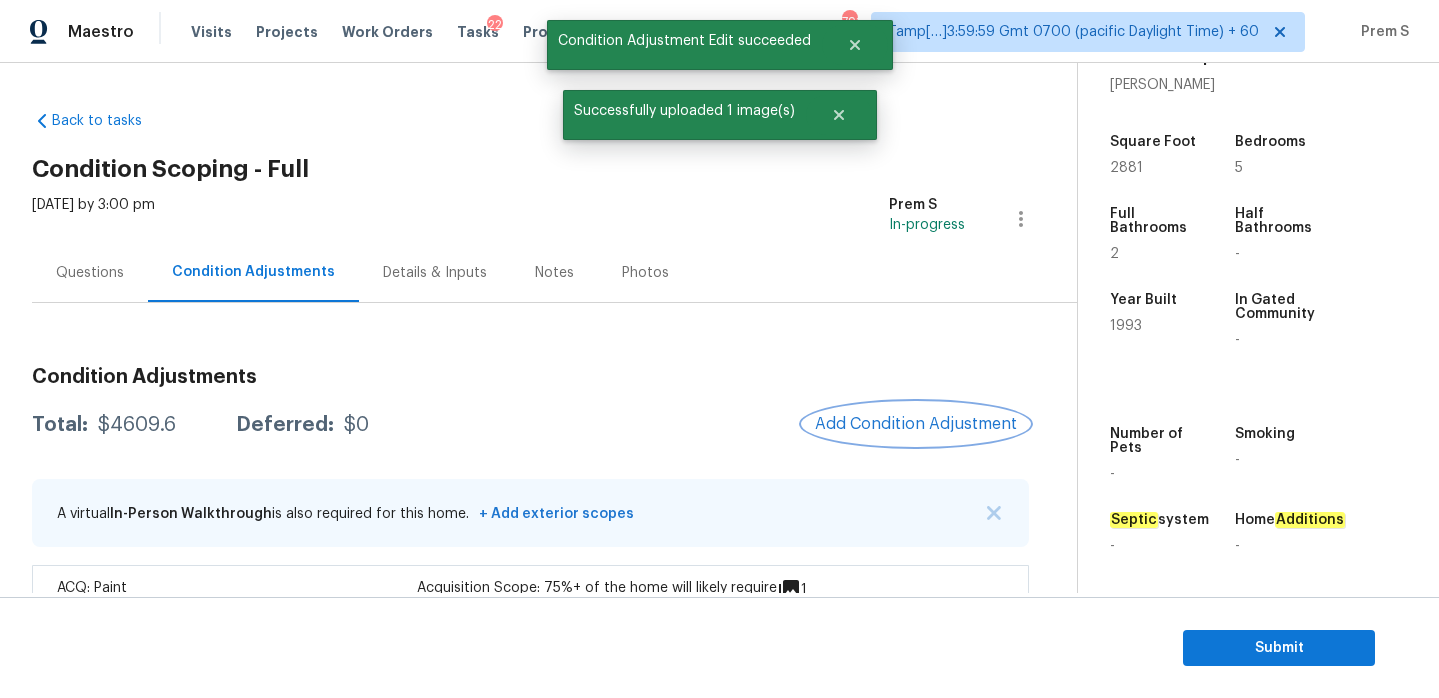 scroll, scrollTop: 0, scrollLeft: 0, axis: both 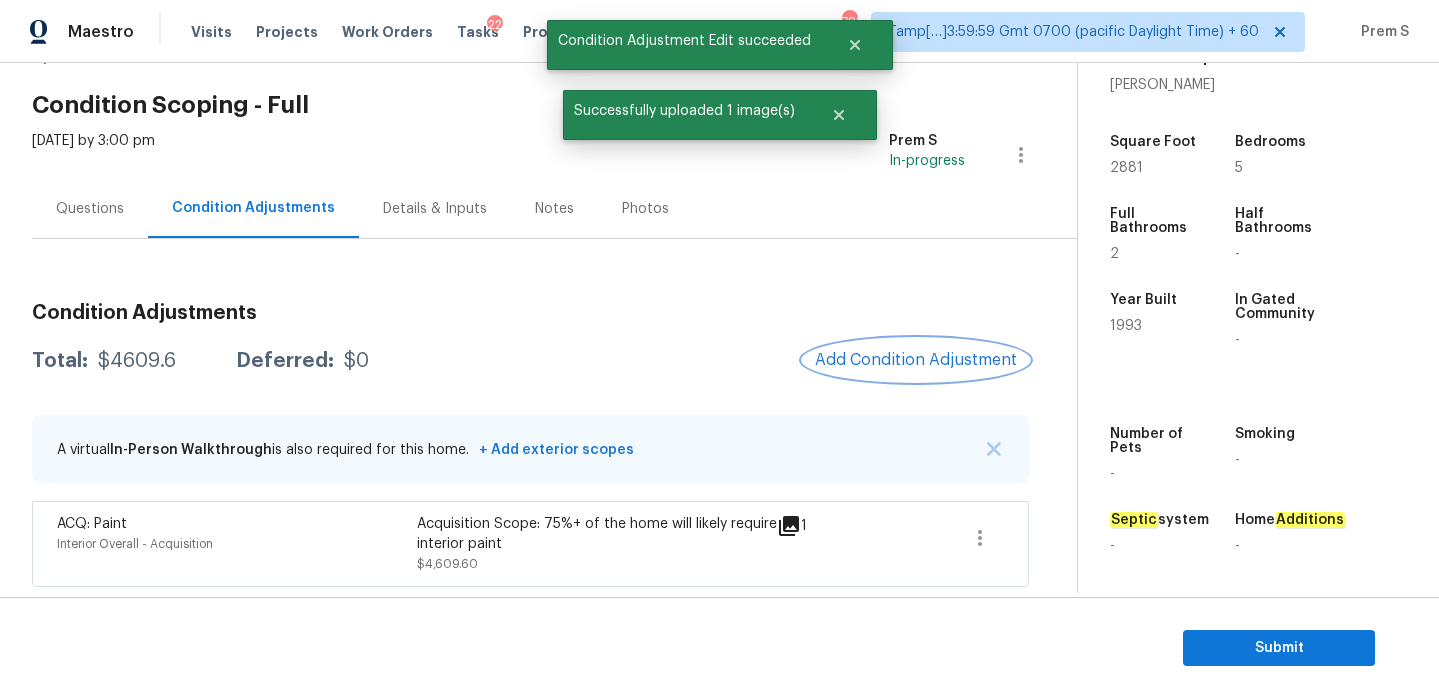 click on "Add Condition Adjustment" at bounding box center [916, 360] 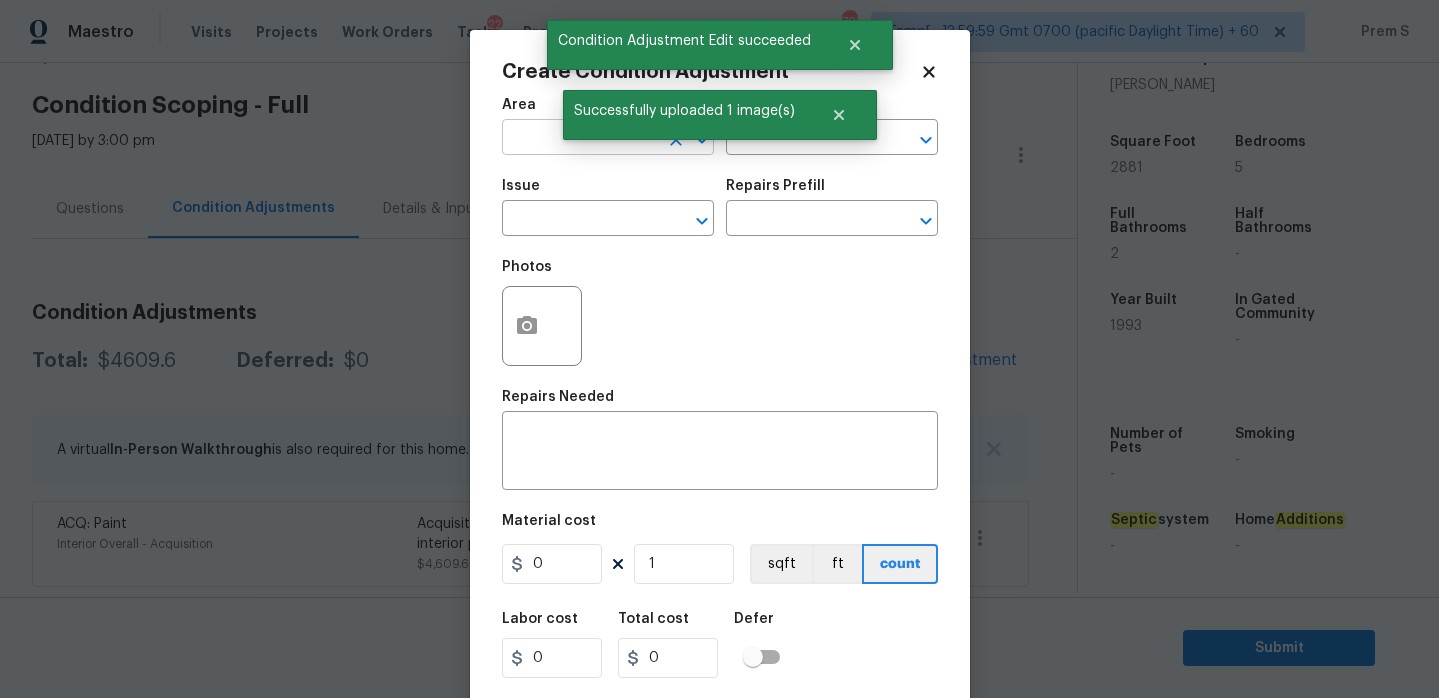 click at bounding box center [580, 139] 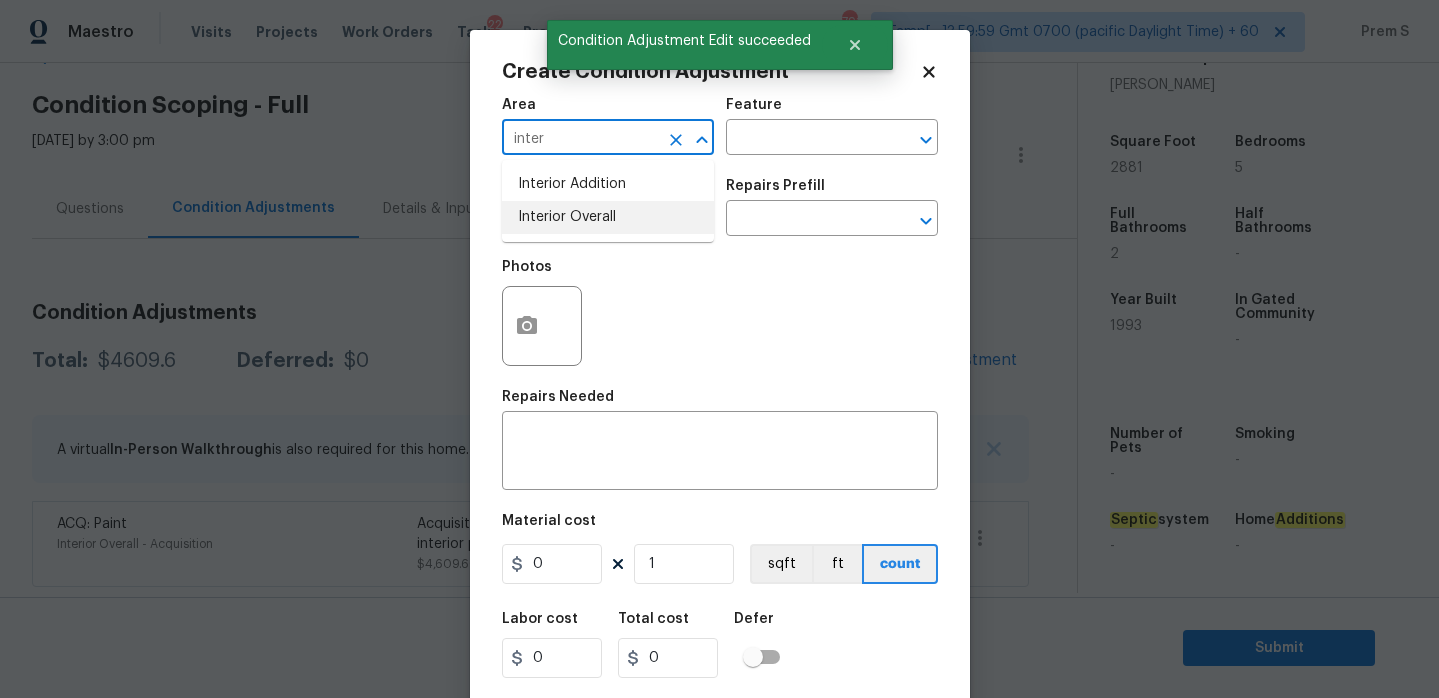 click on "Interior Overall" at bounding box center [608, 217] 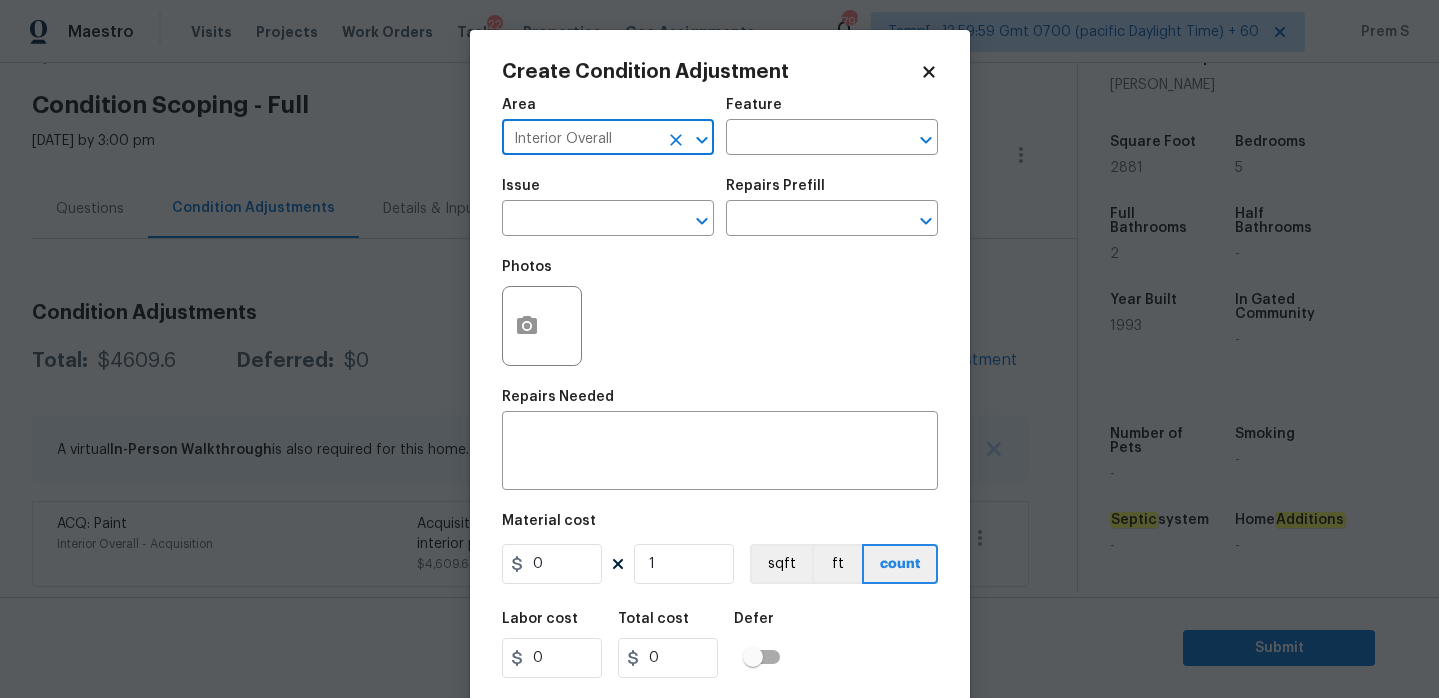 type on "Interior Overall" 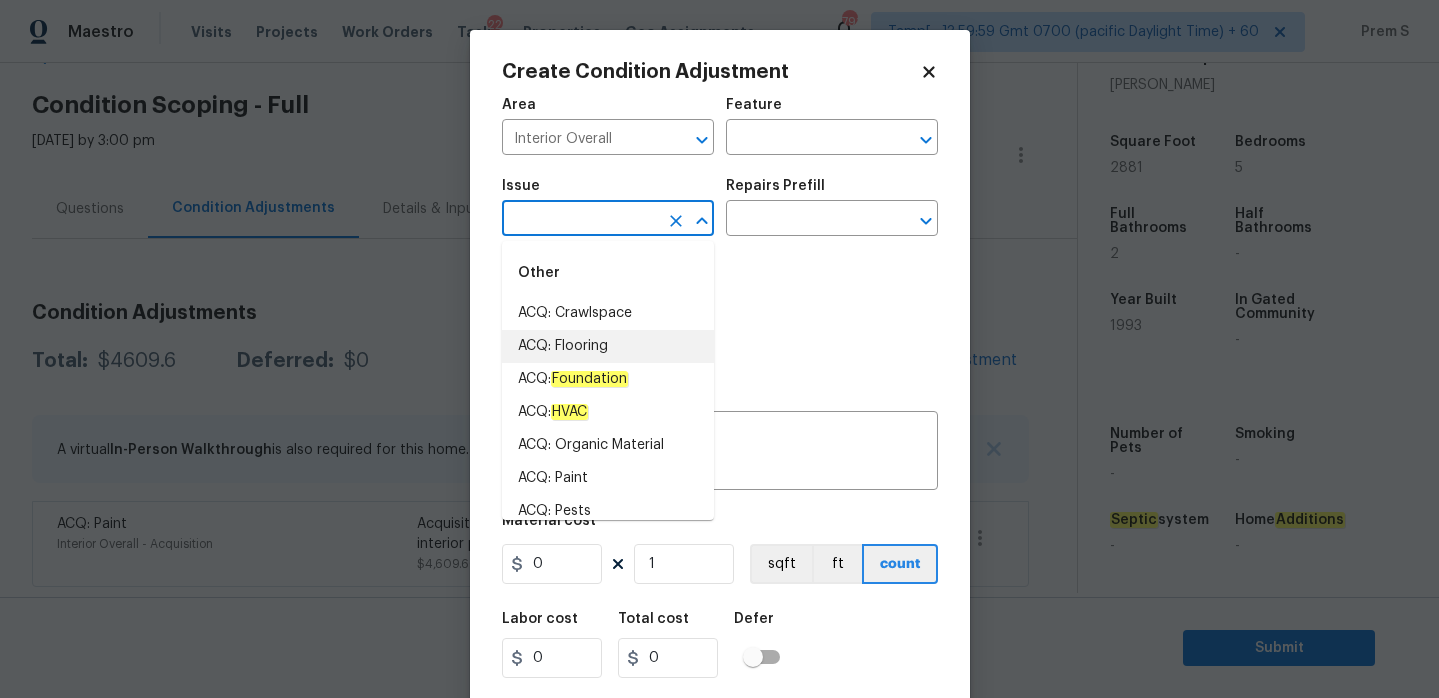 click on "ACQ: Flooring" at bounding box center (608, 346) 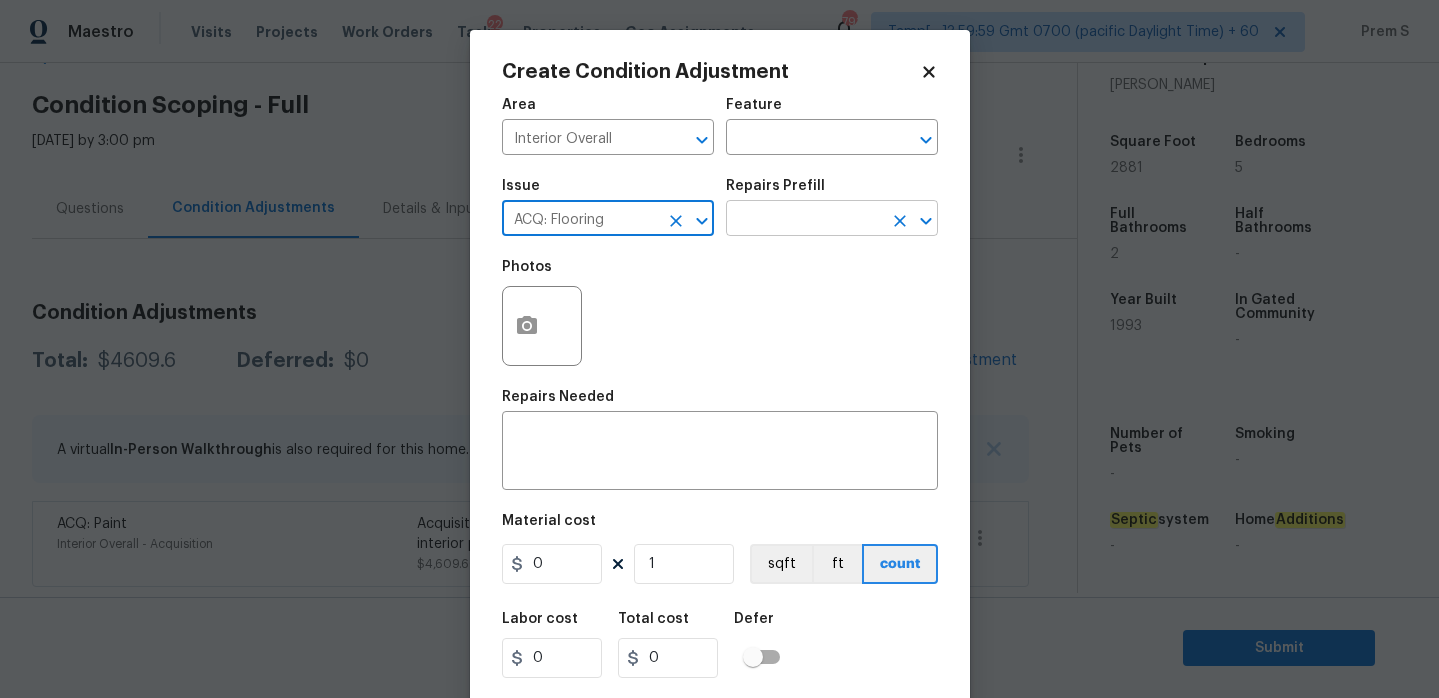 click at bounding box center (804, 220) 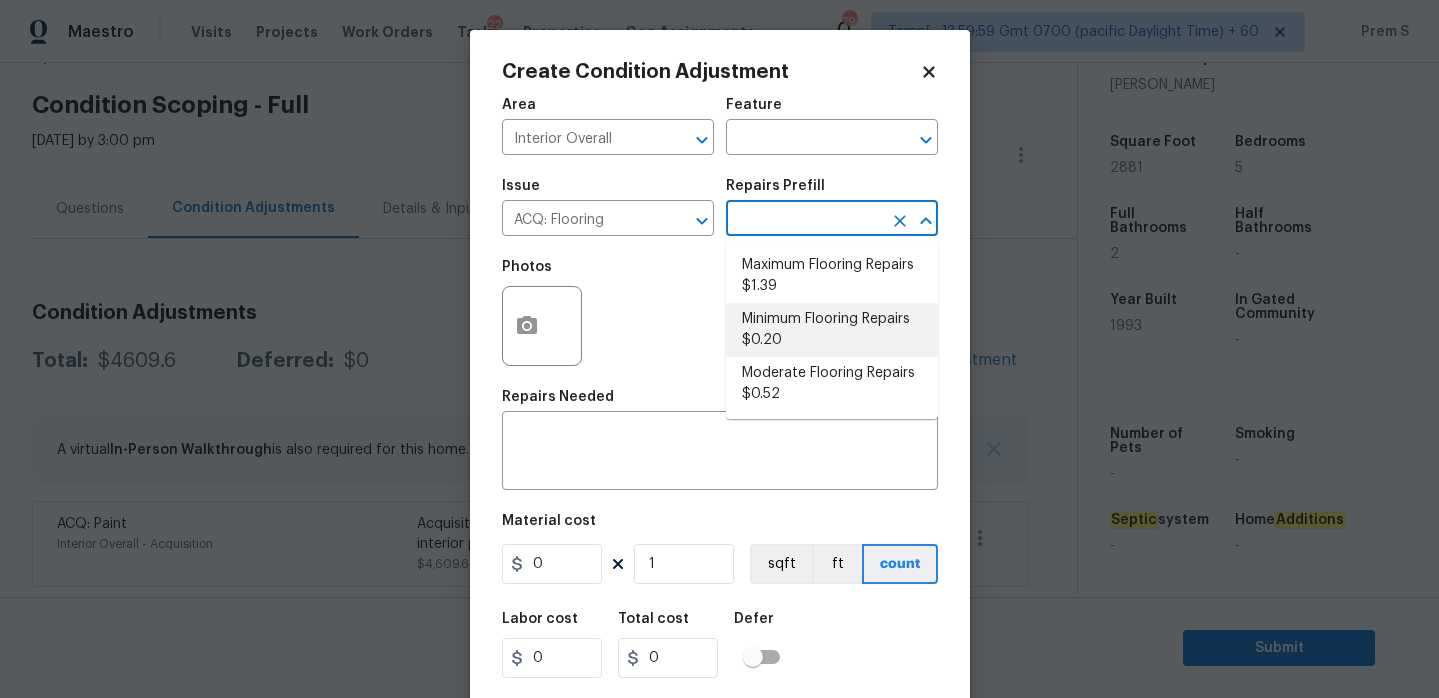 click on "Minimum Flooring Repairs $0.20" at bounding box center [832, 330] 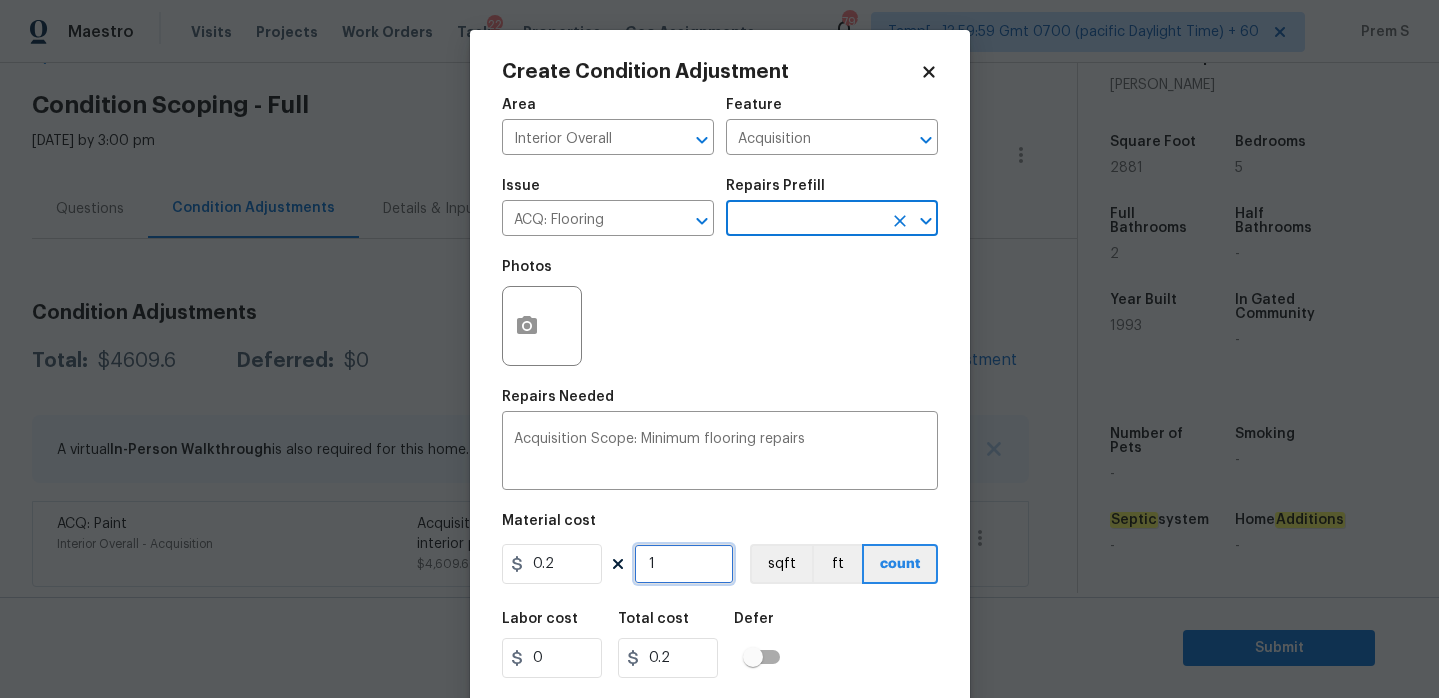 click on "1" at bounding box center [684, 564] 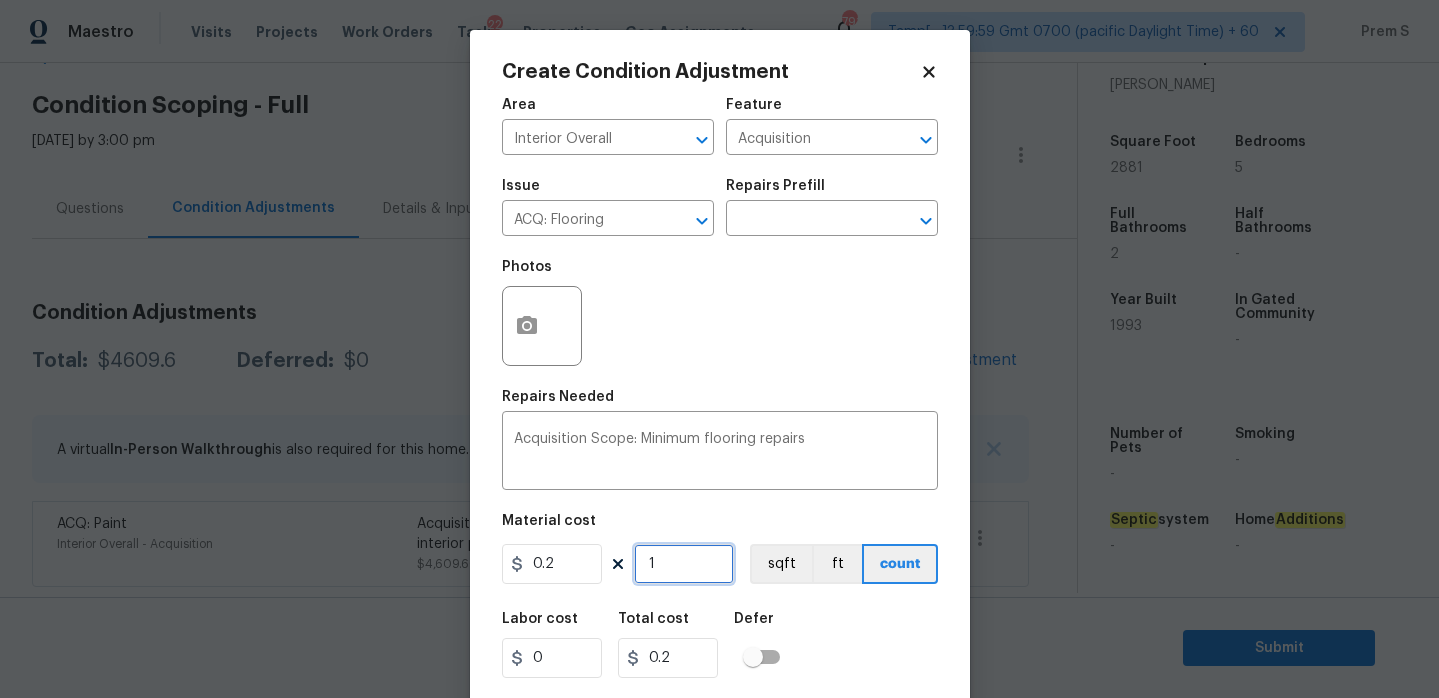 click on "1" at bounding box center [684, 564] 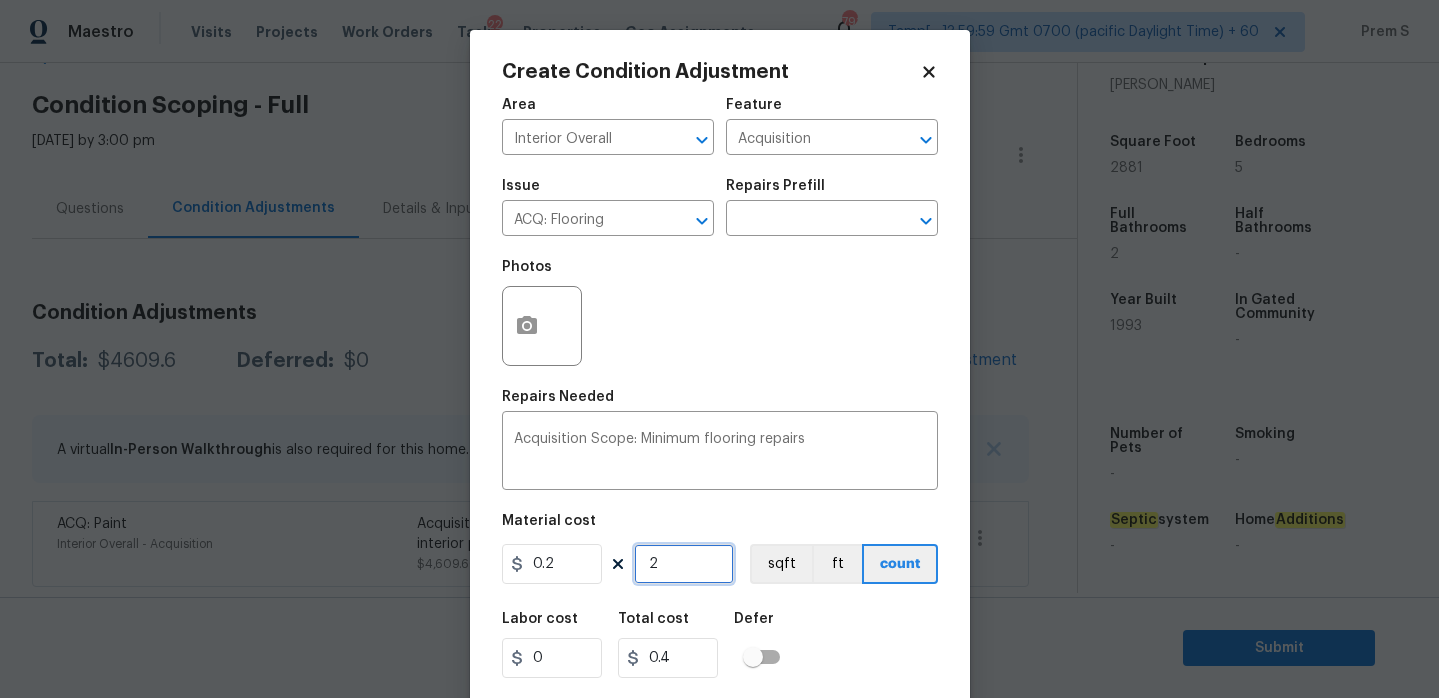 type on "28" 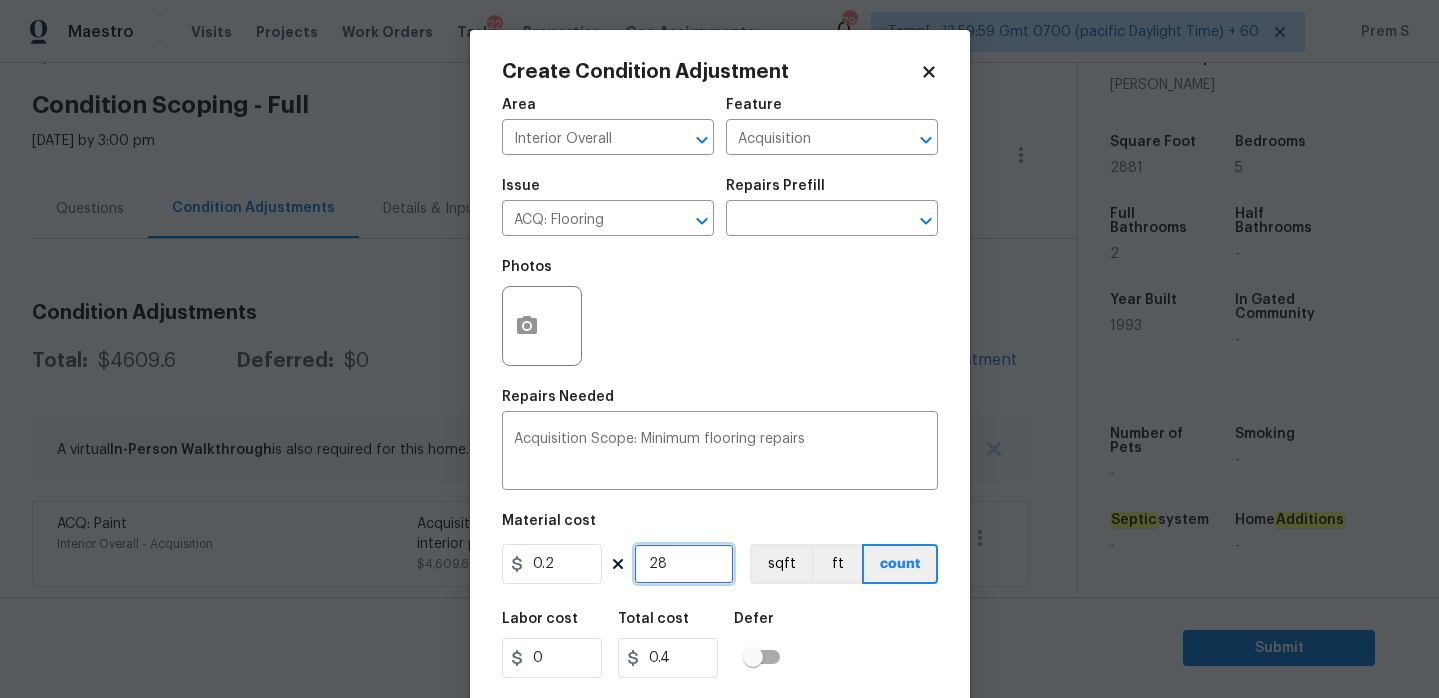 type on "5.6" 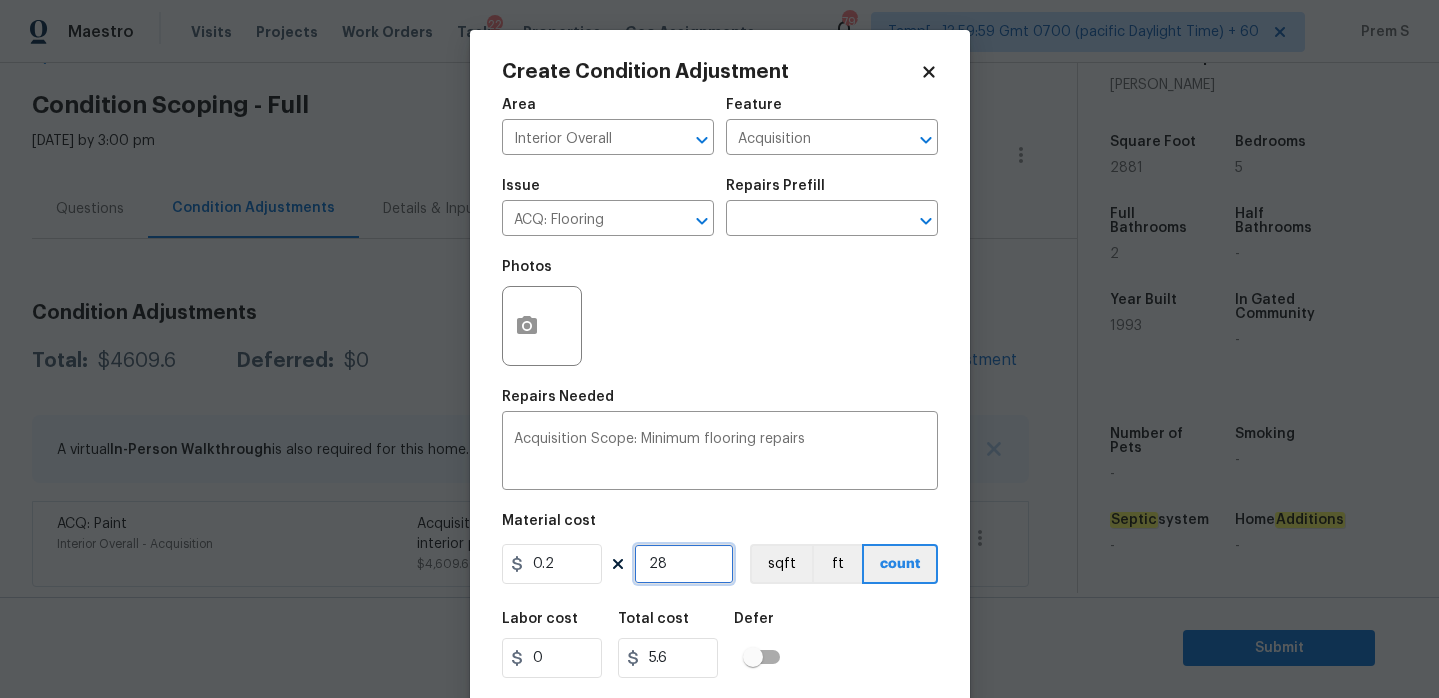 type on "288" 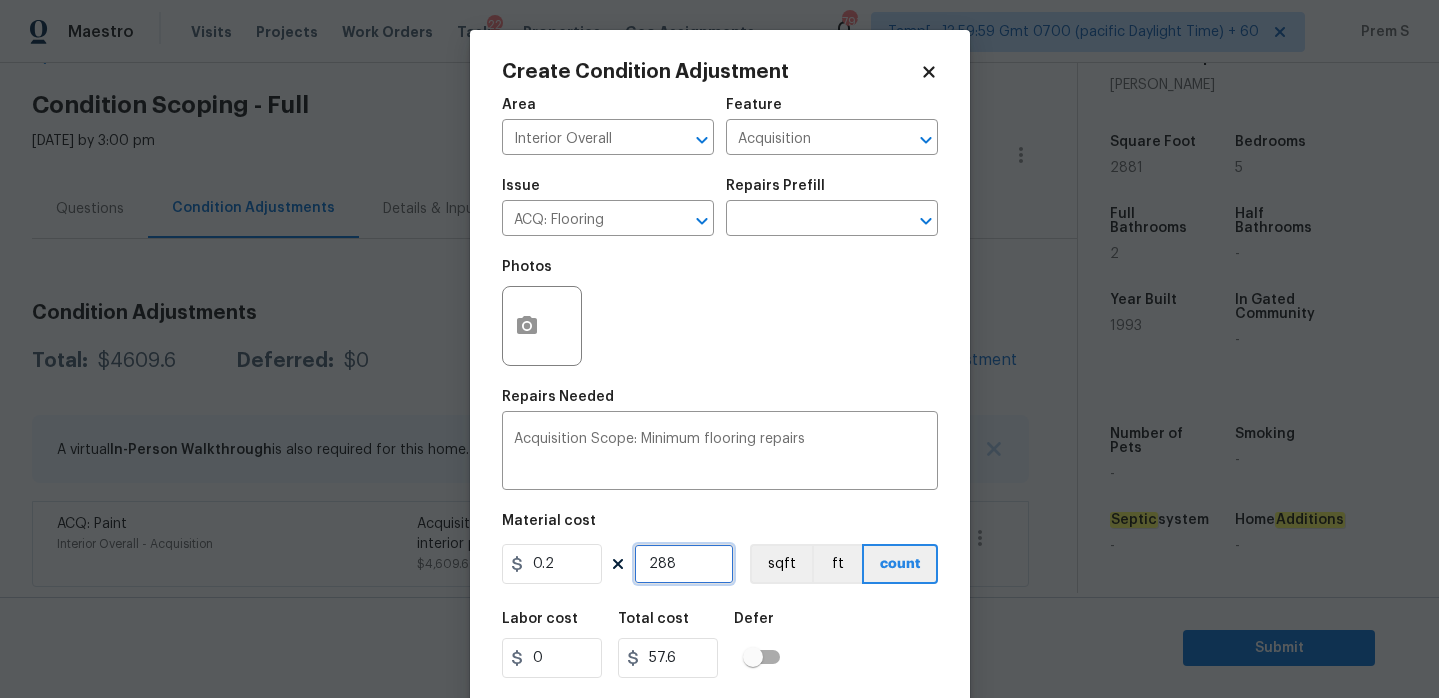 type on "2881" 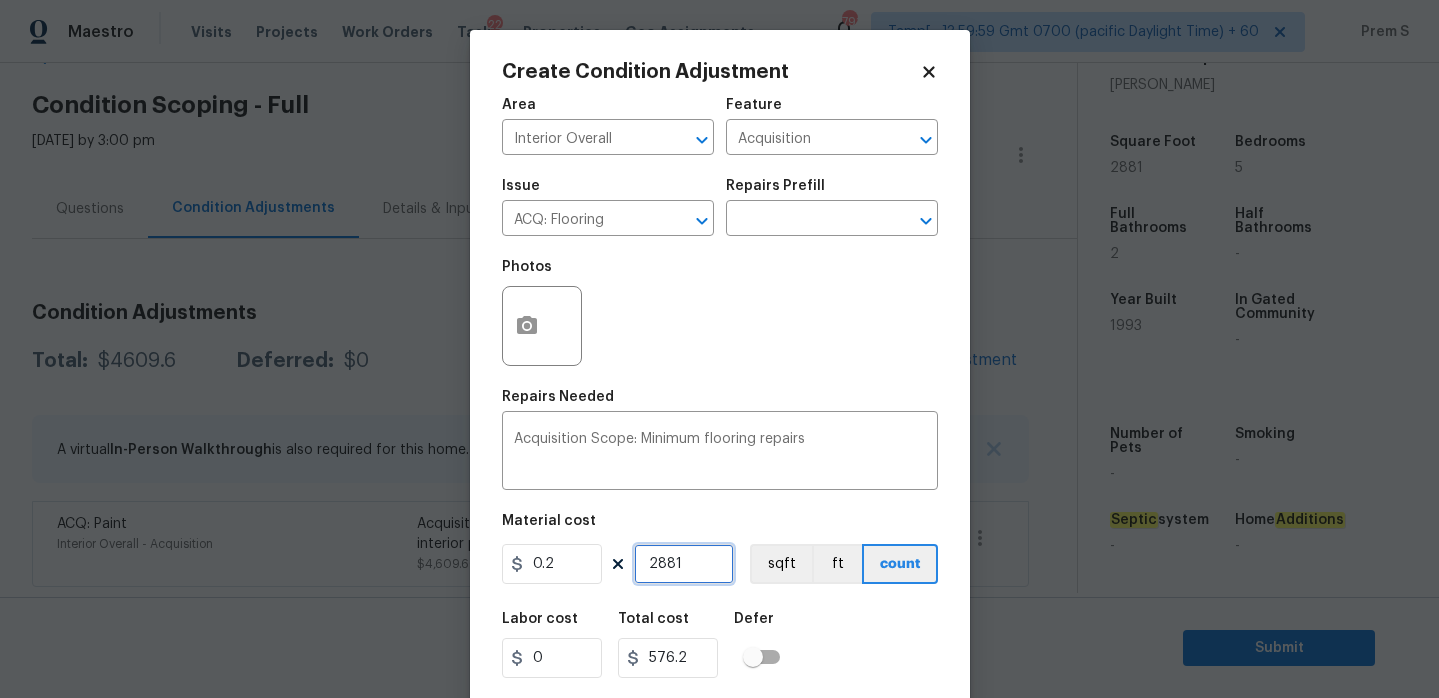 type on "2881" 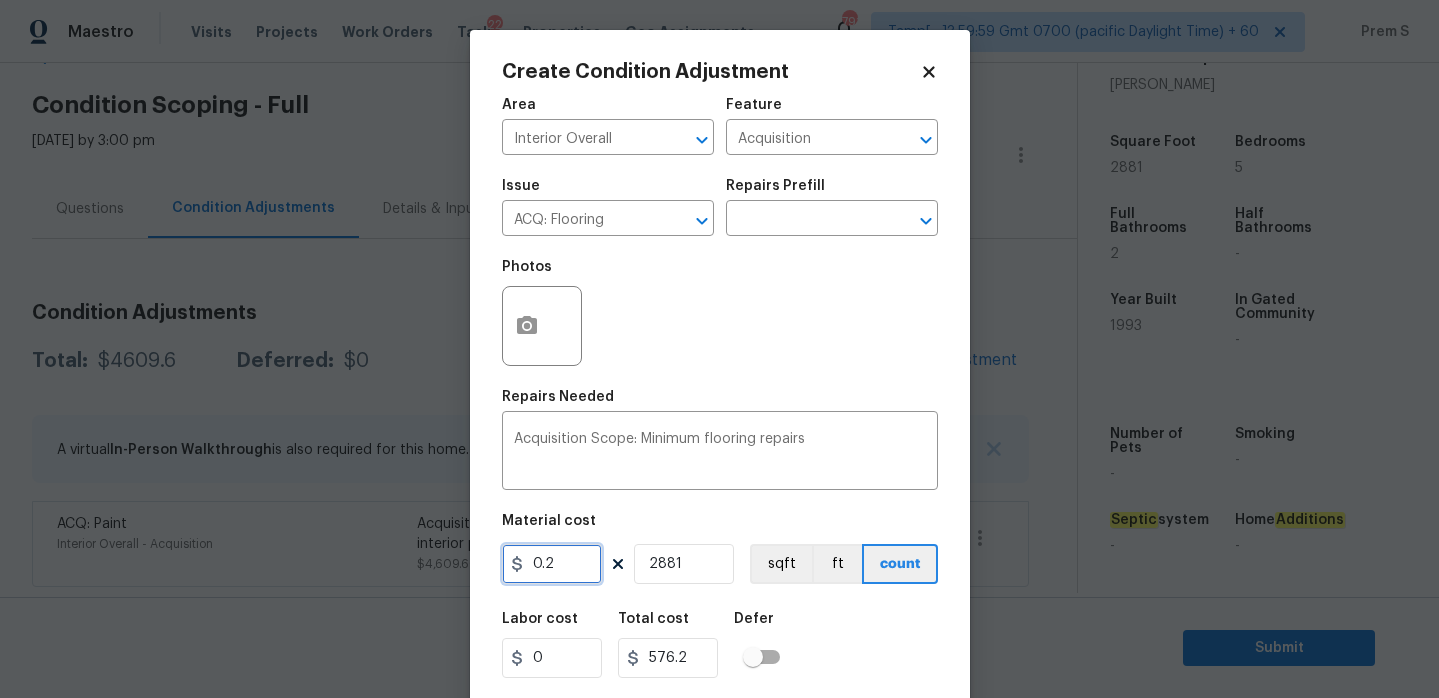 click on "0.2" at bounding box center (552, 564) 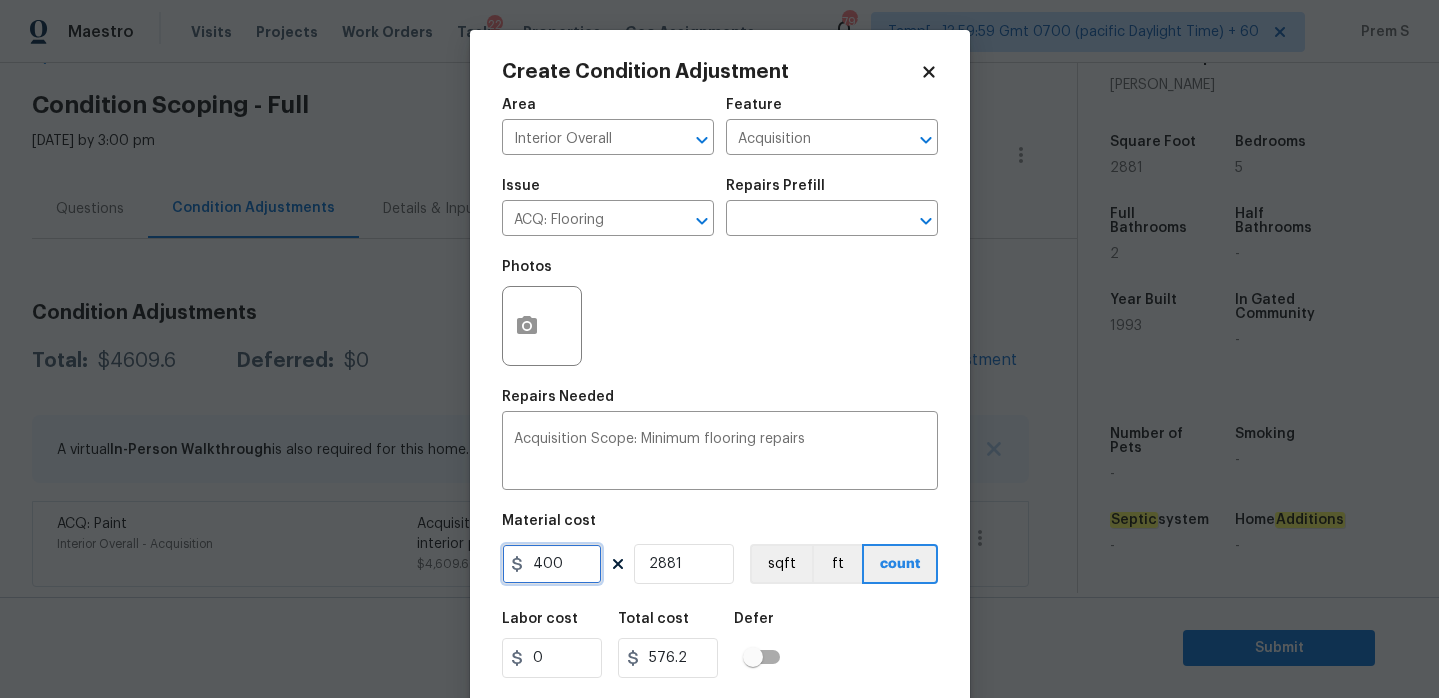 type on "400" 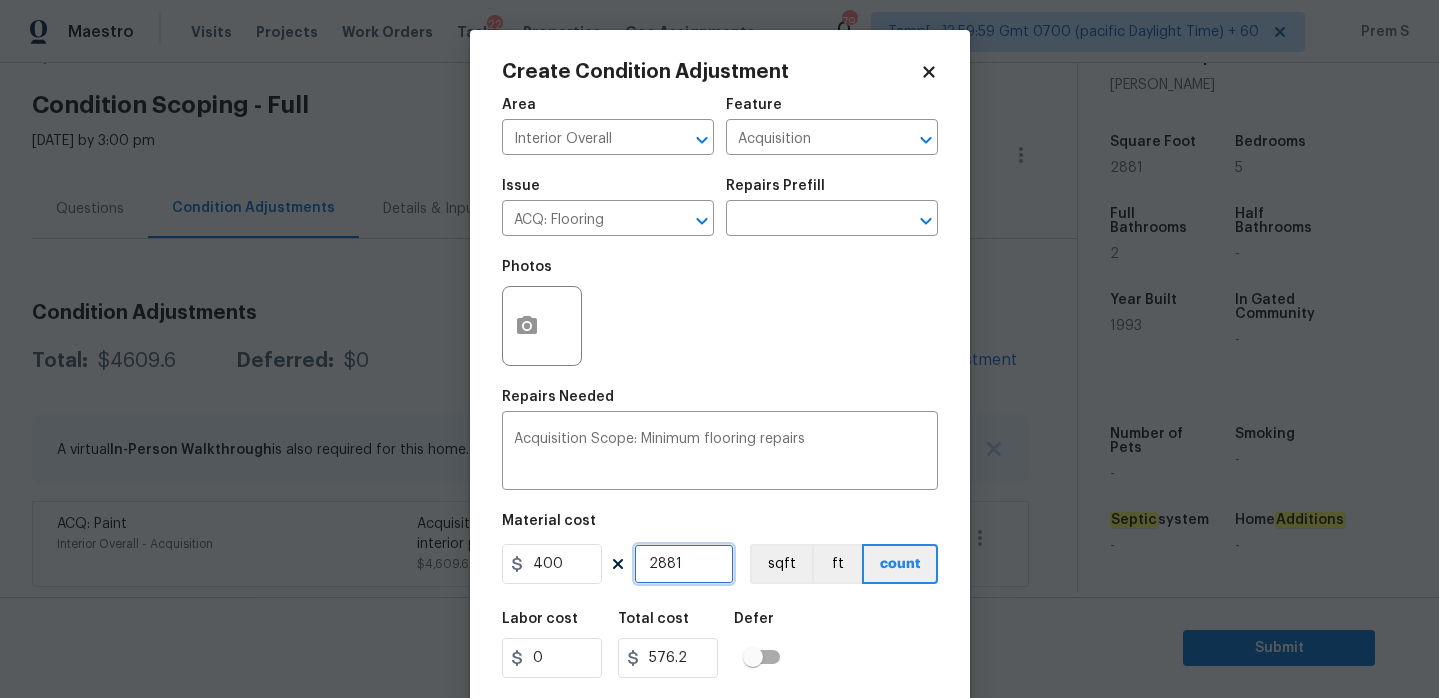 type on "1152400" 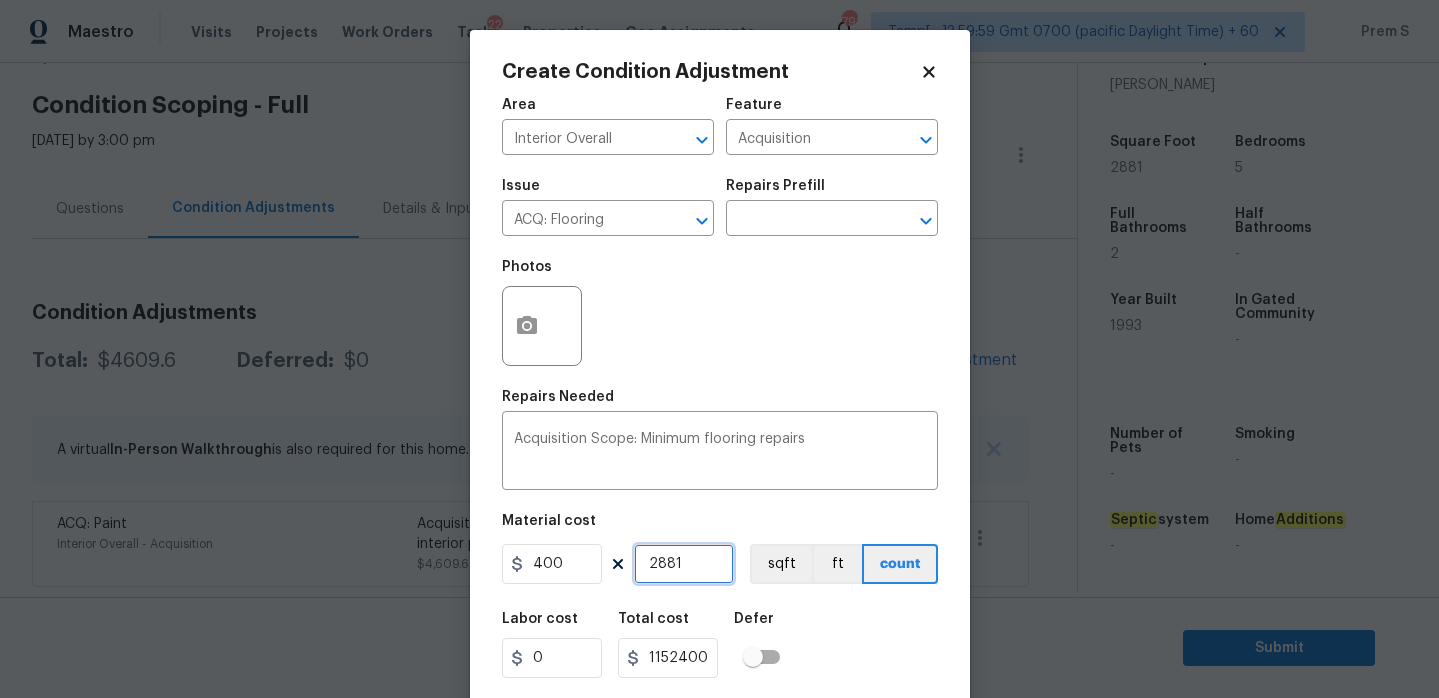type on "1" 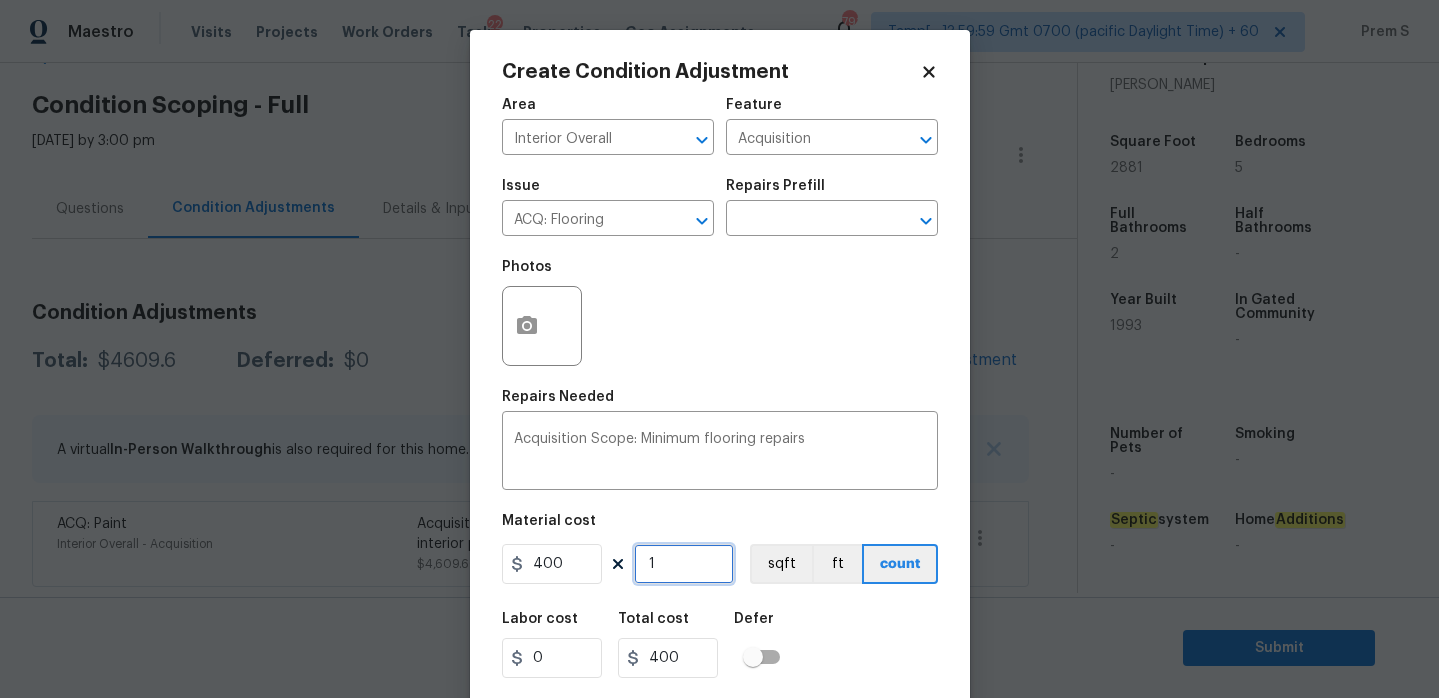 type on "1" 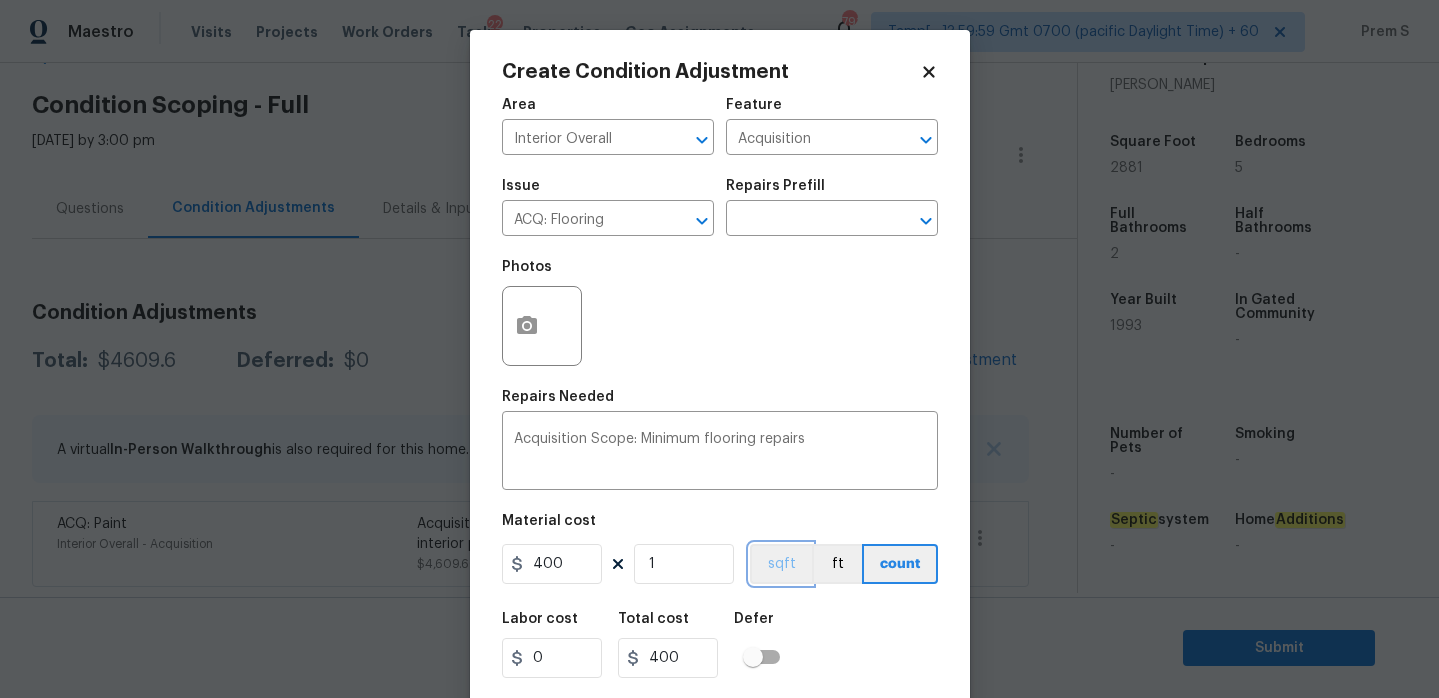 type 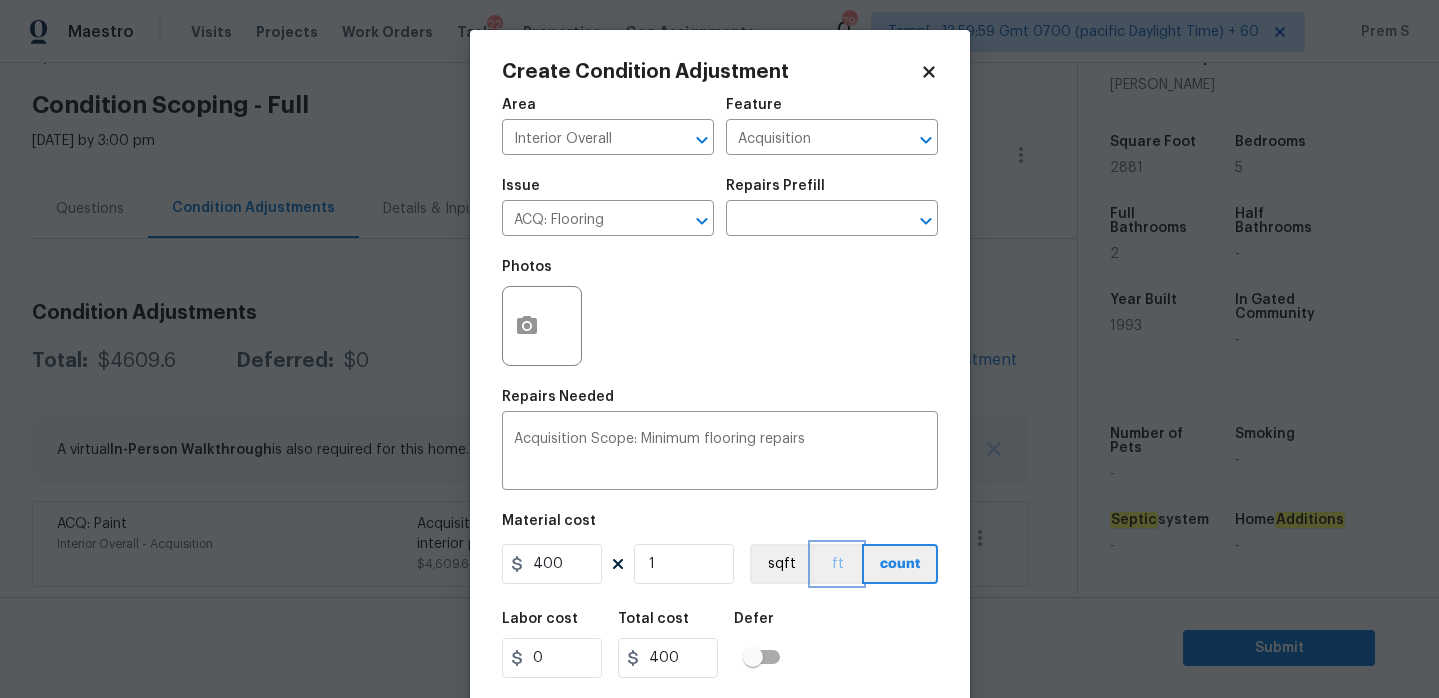 type 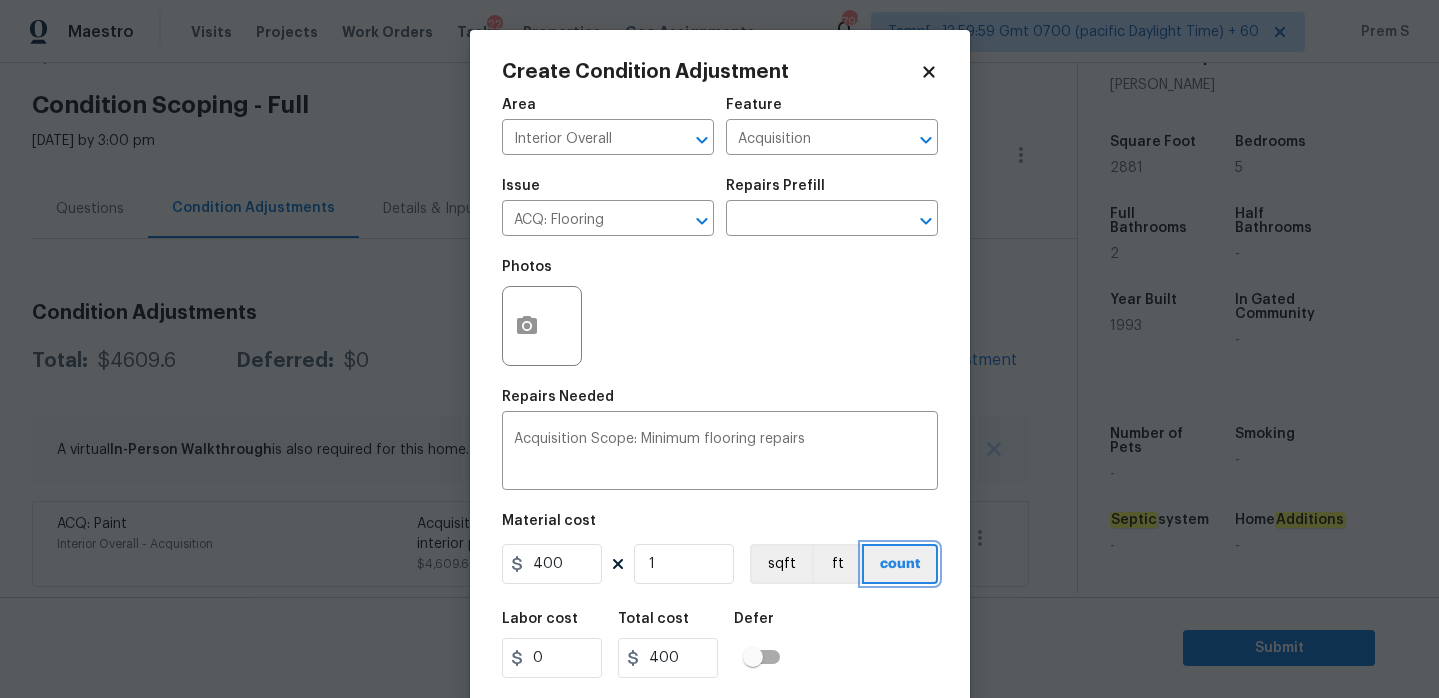 click on "count" at bounding box center (900, 564) 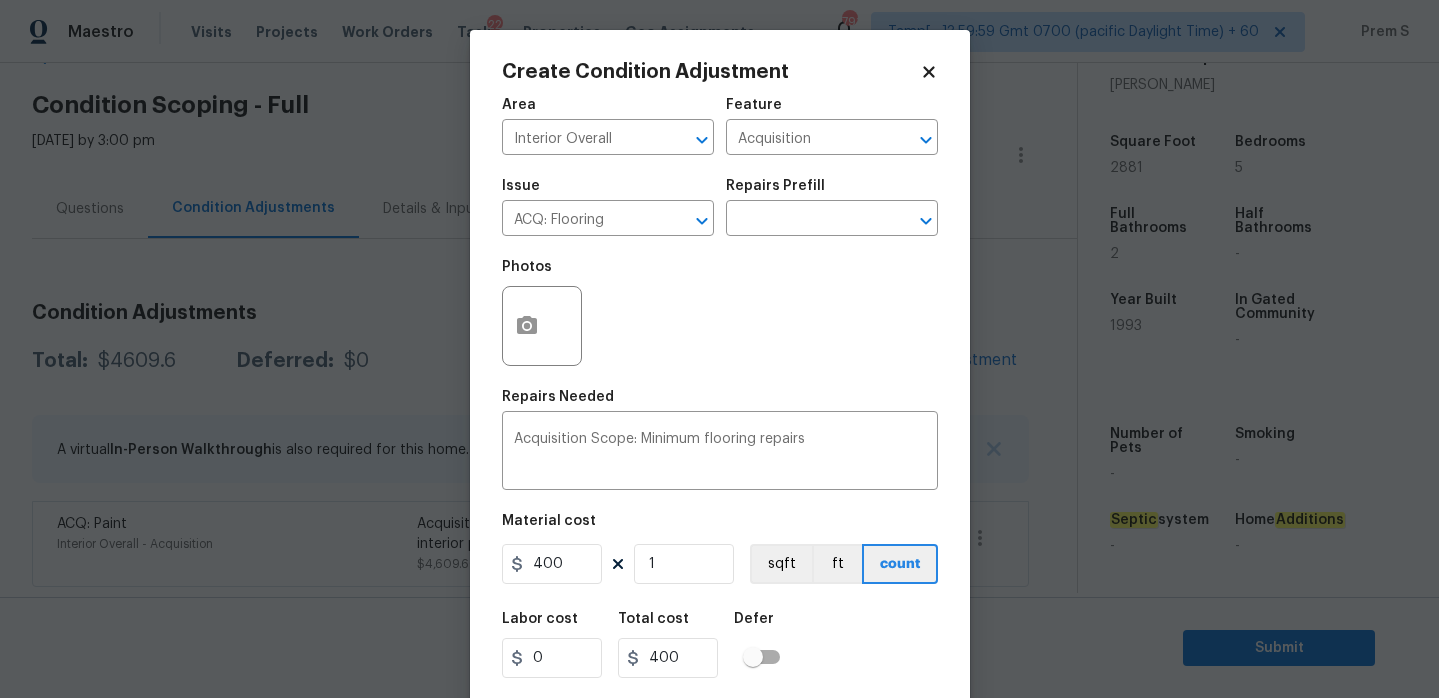 click on "Labor cost 0 Total cost 400 Defer" at bounding box center (720, 645) 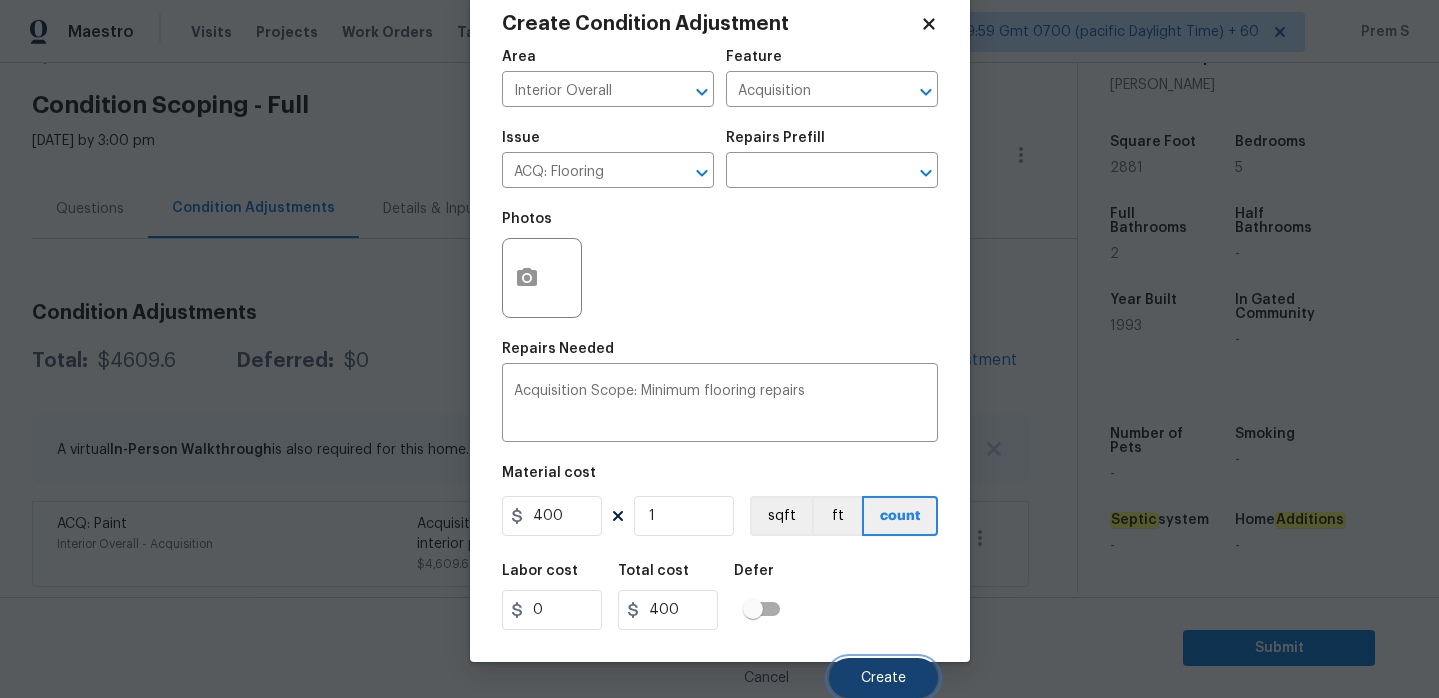 click on "Create" at bounding box center (883, 678) 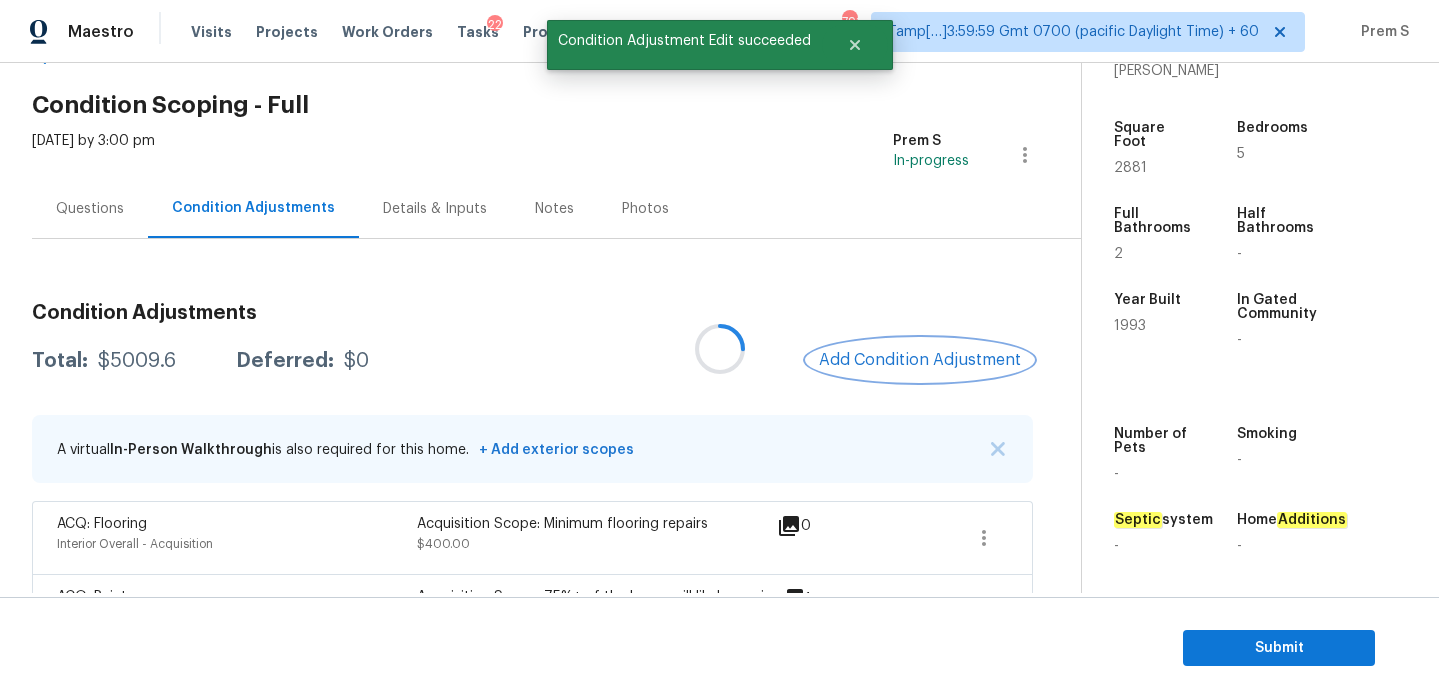 scroll, scrollTop: 0, scrollLeft: 0, axis: both 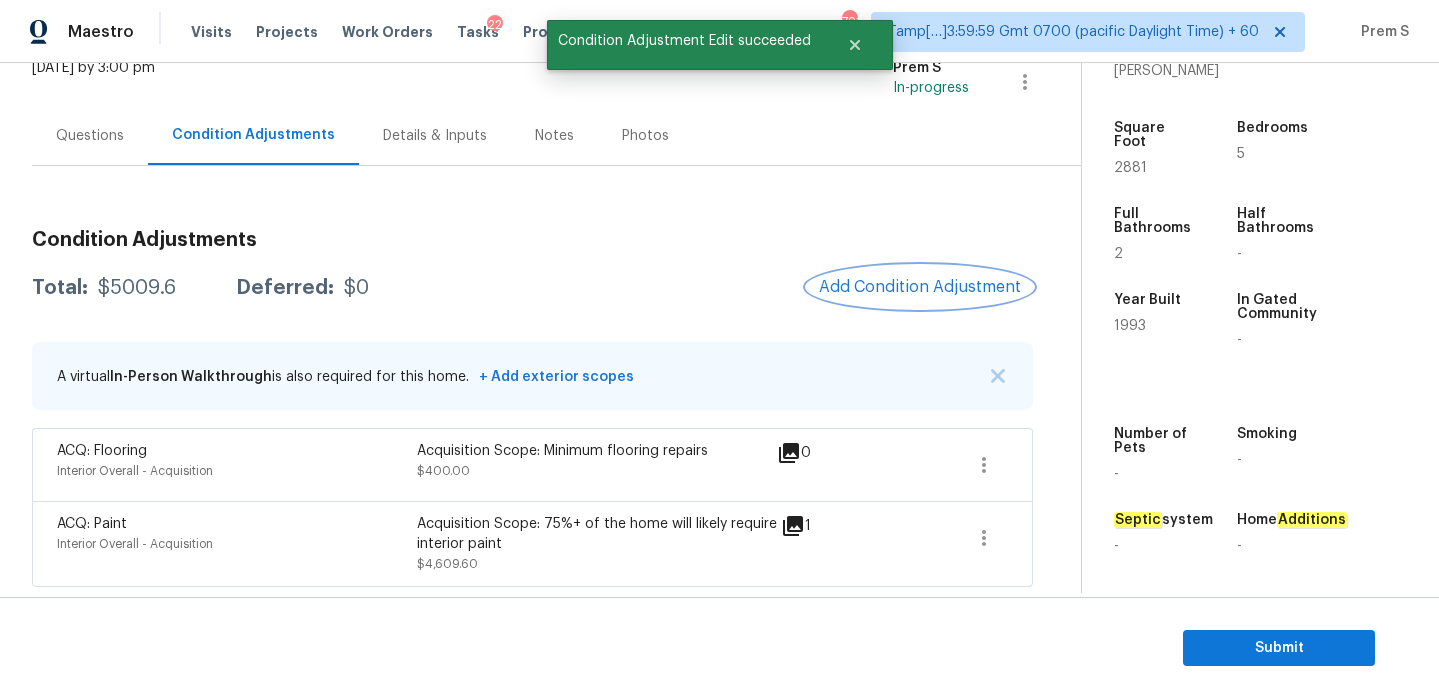 click on "Add Condition Adjustment" at bounding box center [920, 287] 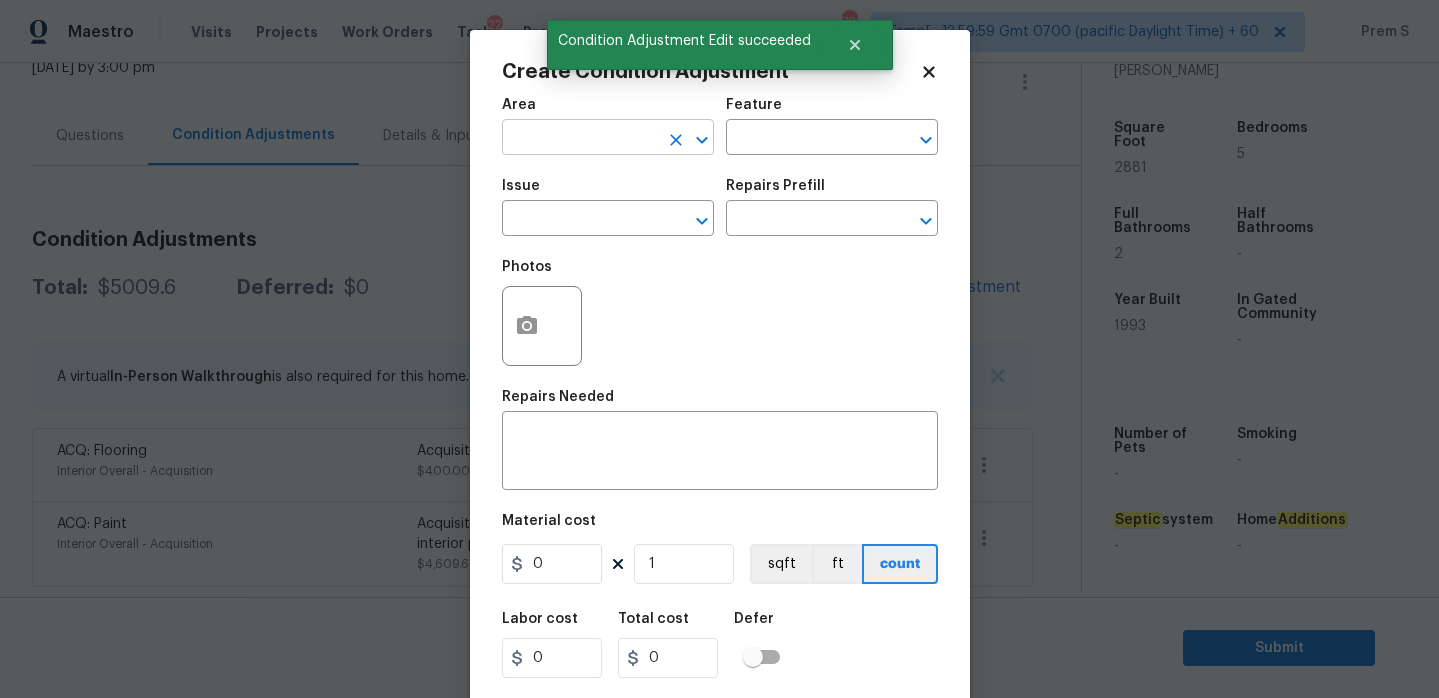 click at bounding box center [580, 139] 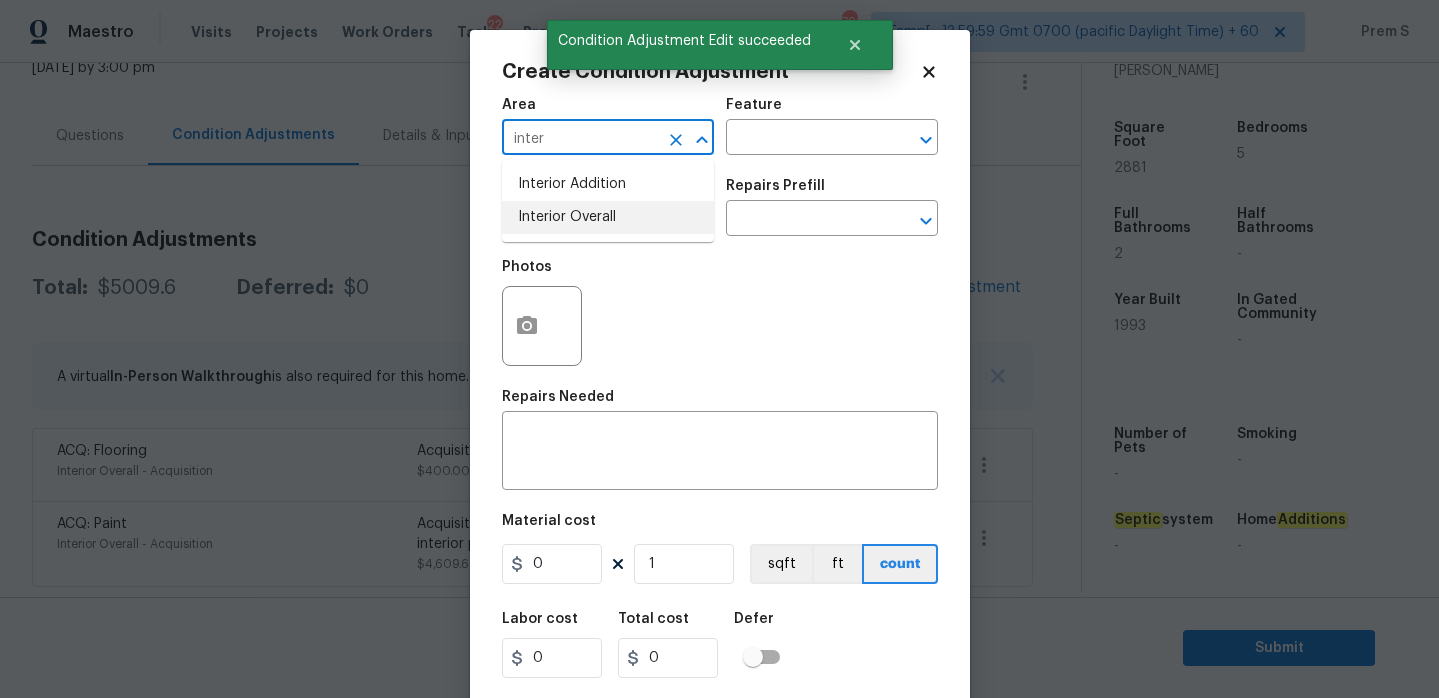 click on "Interior Overall" at bounding box center (608, 217) 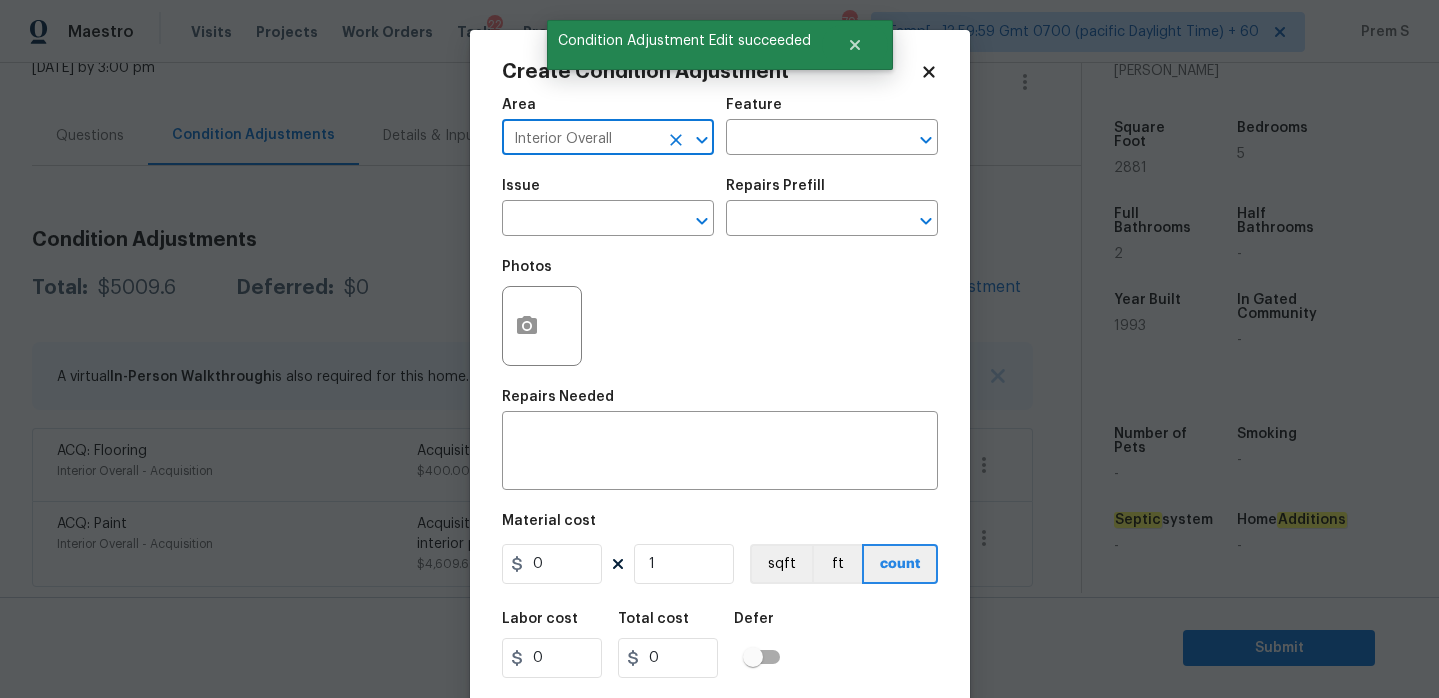 type on "Interior Overall" 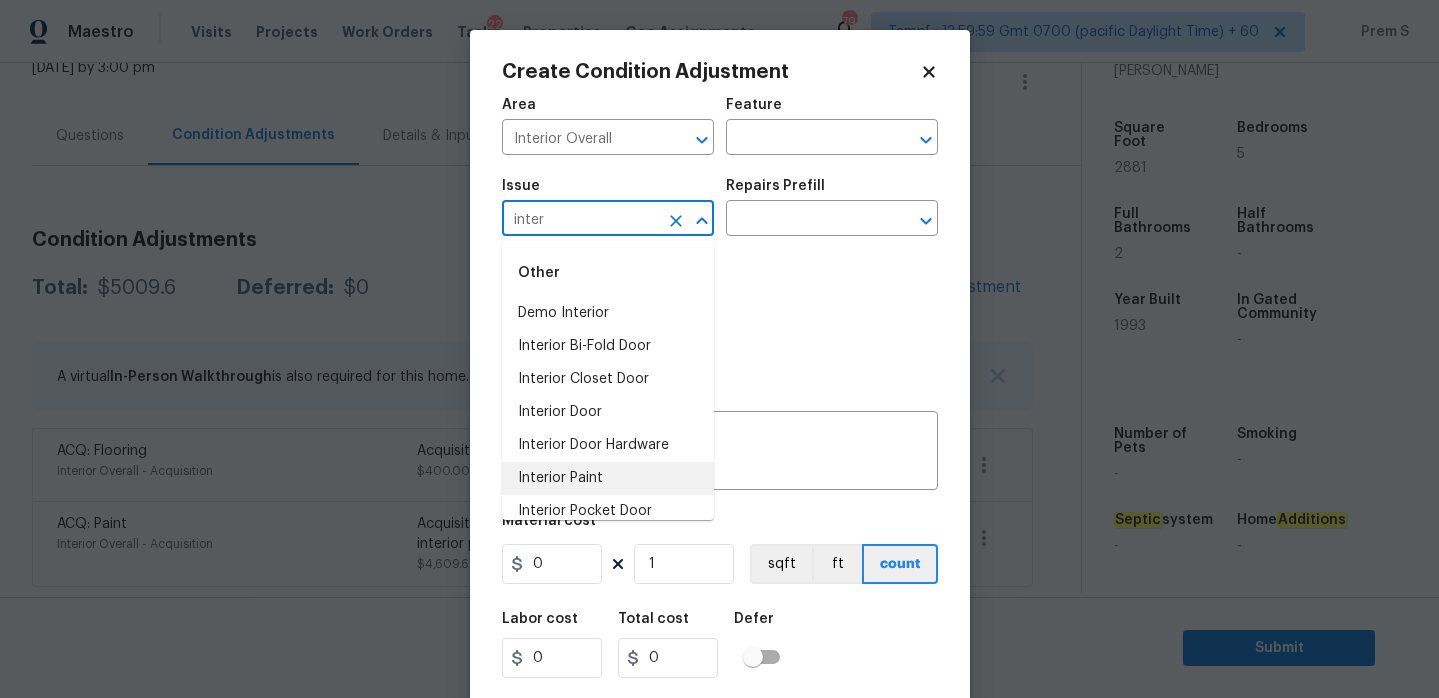 click on "Interior Paint" at bounding box center (608, 478) 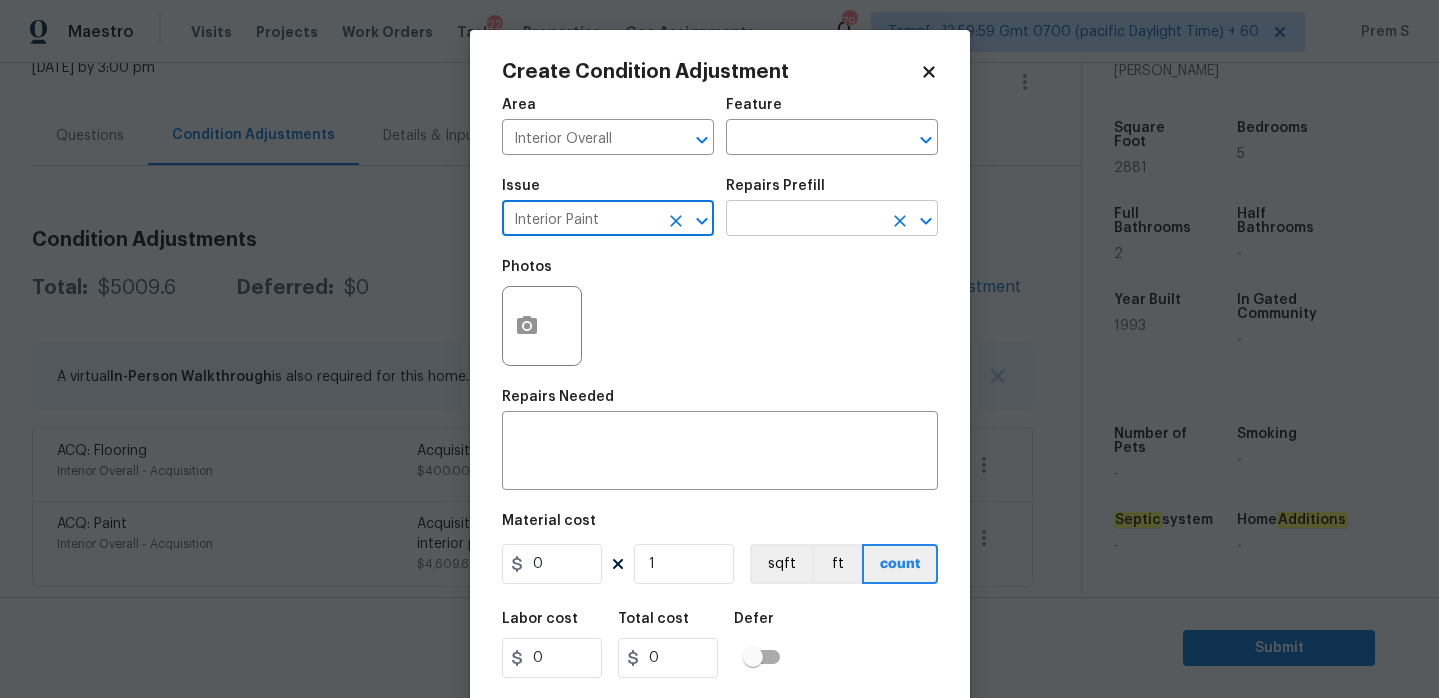 type on "Interior Paint" 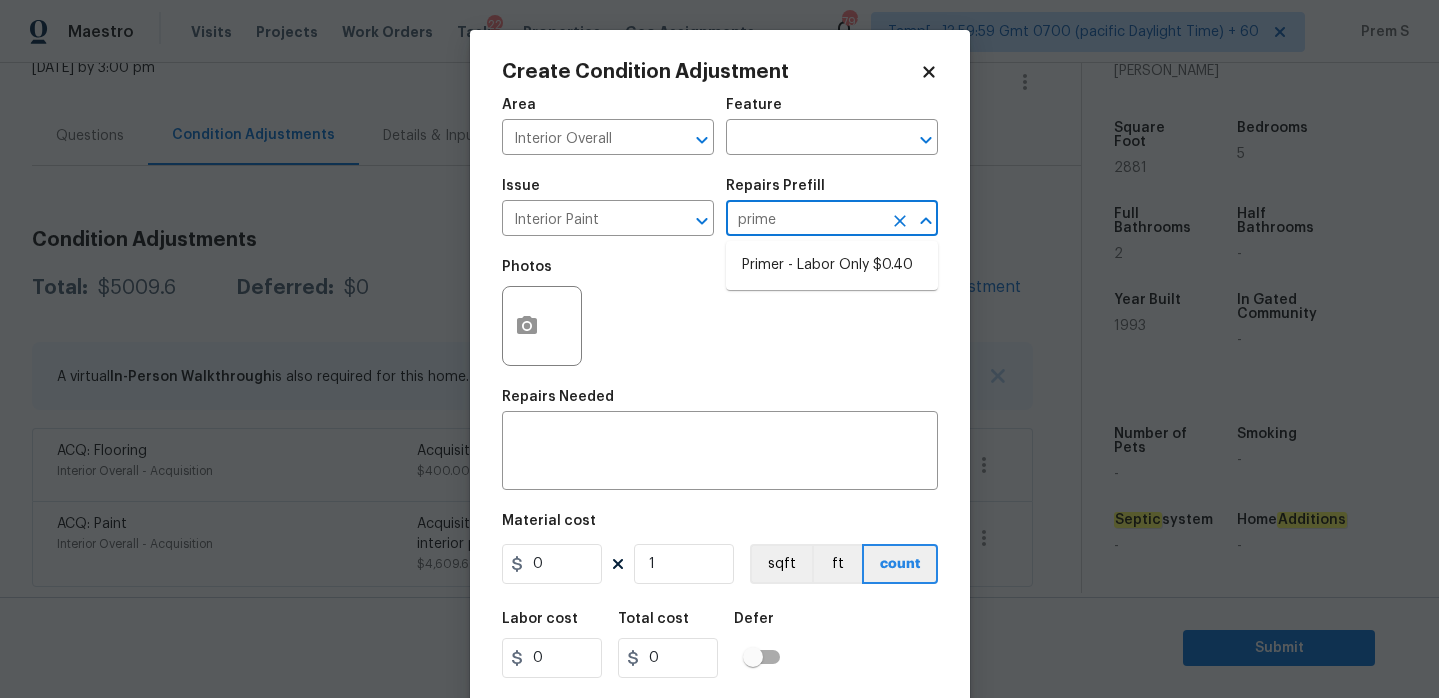 type on "primer" 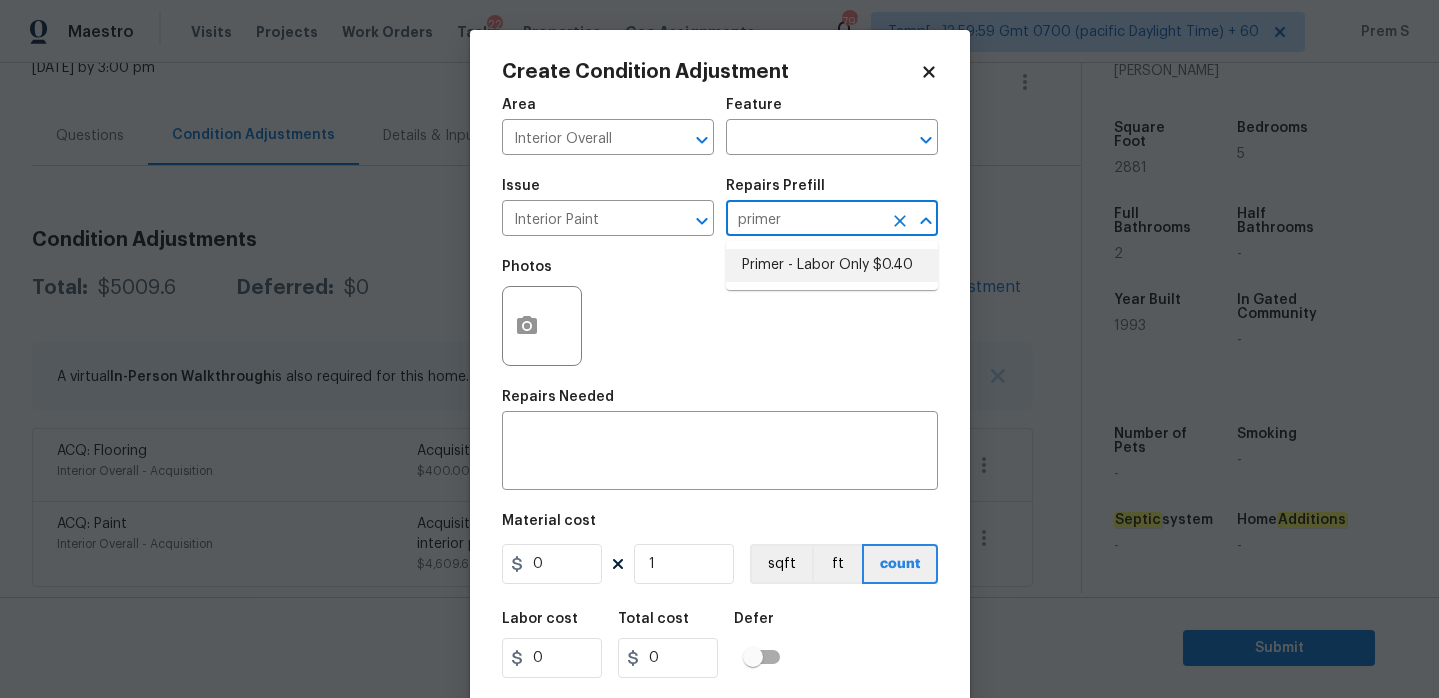 click on "Primer - Labor Only $0.40" at bounding box center [832, 265] 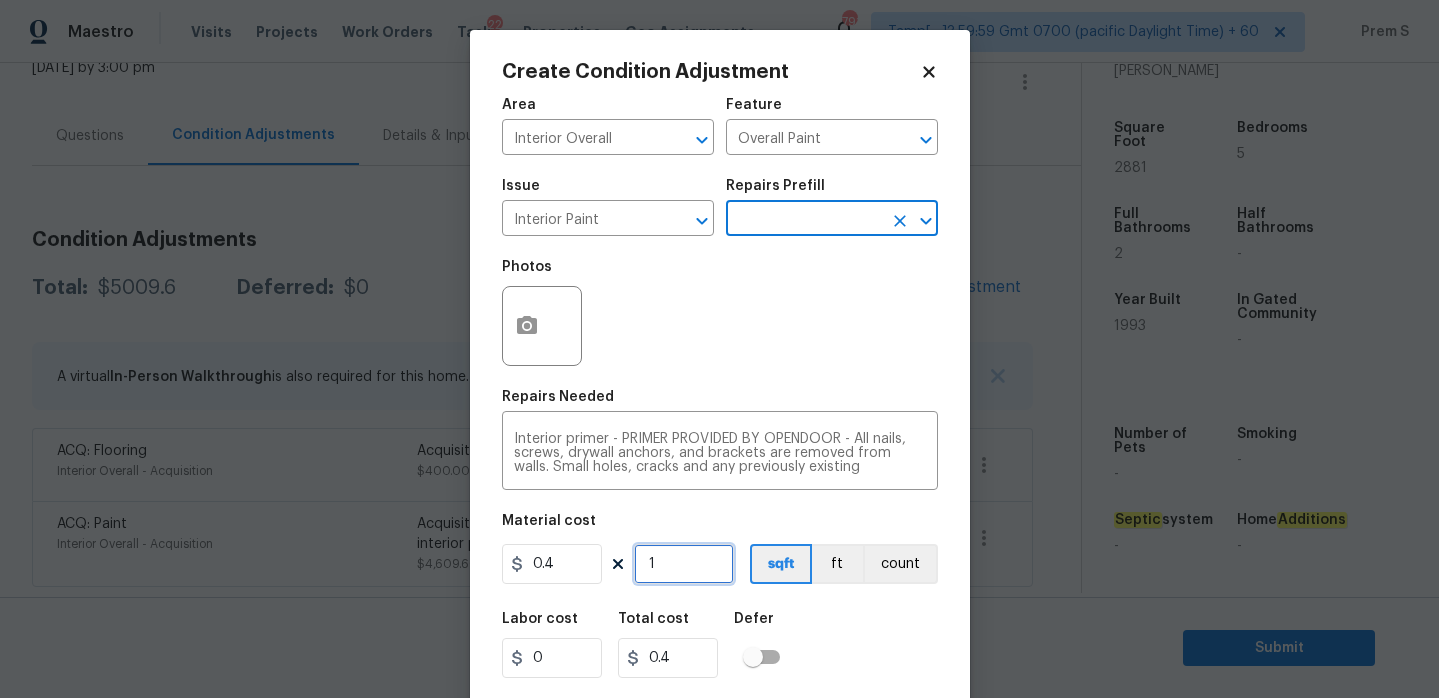 click on "1" at bounding box center (684, 564) 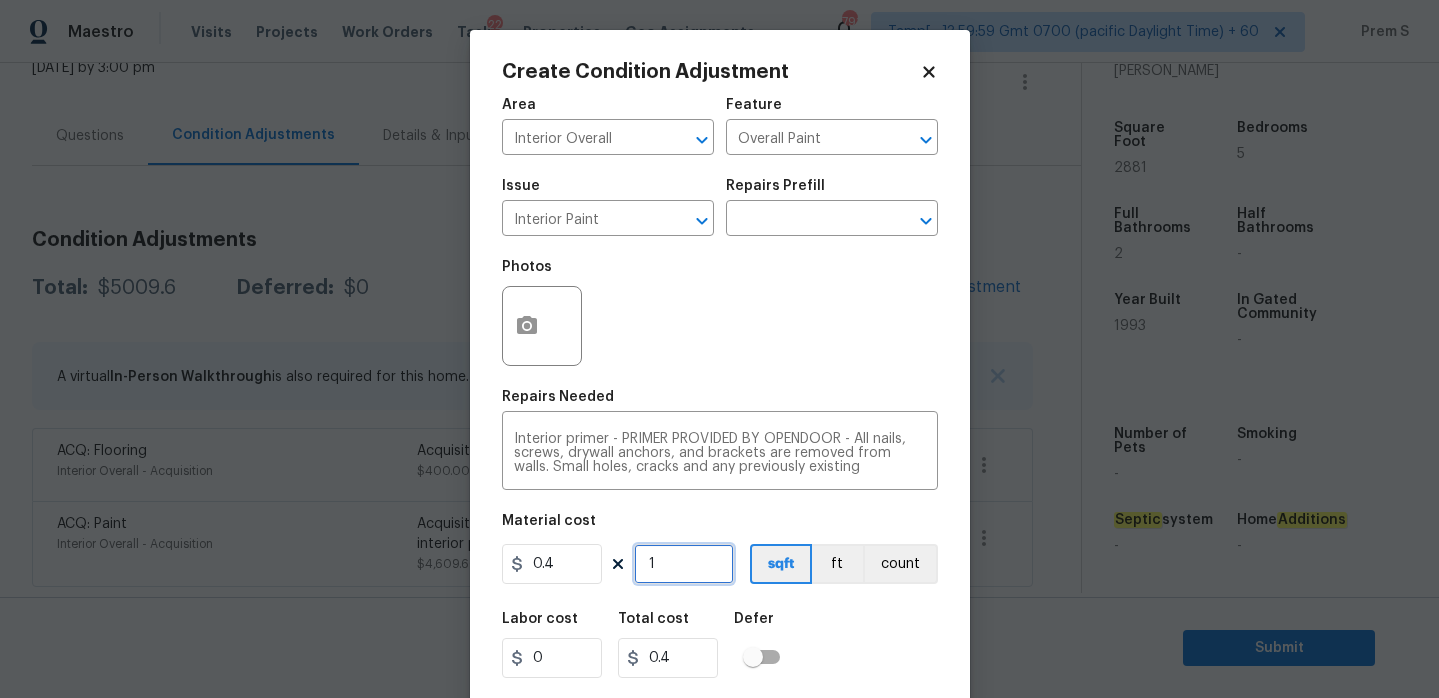 type on "14" 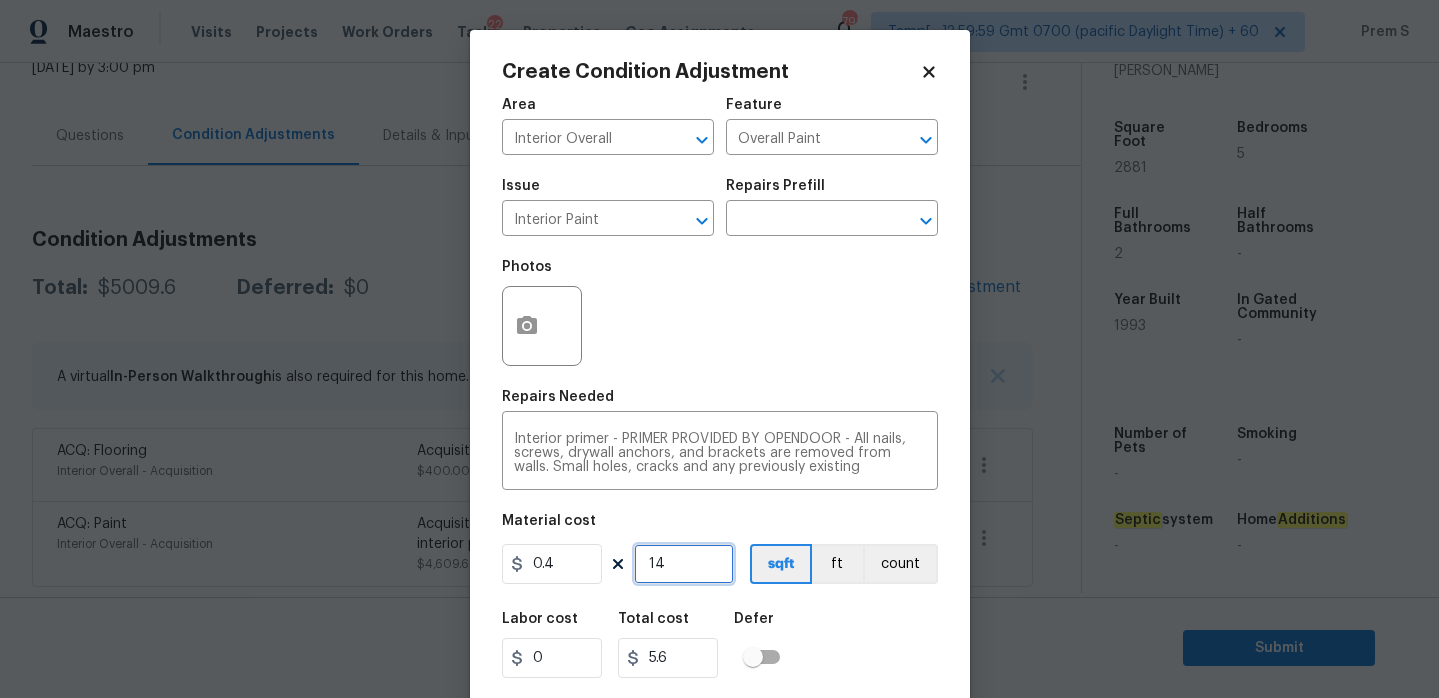 type on "140" 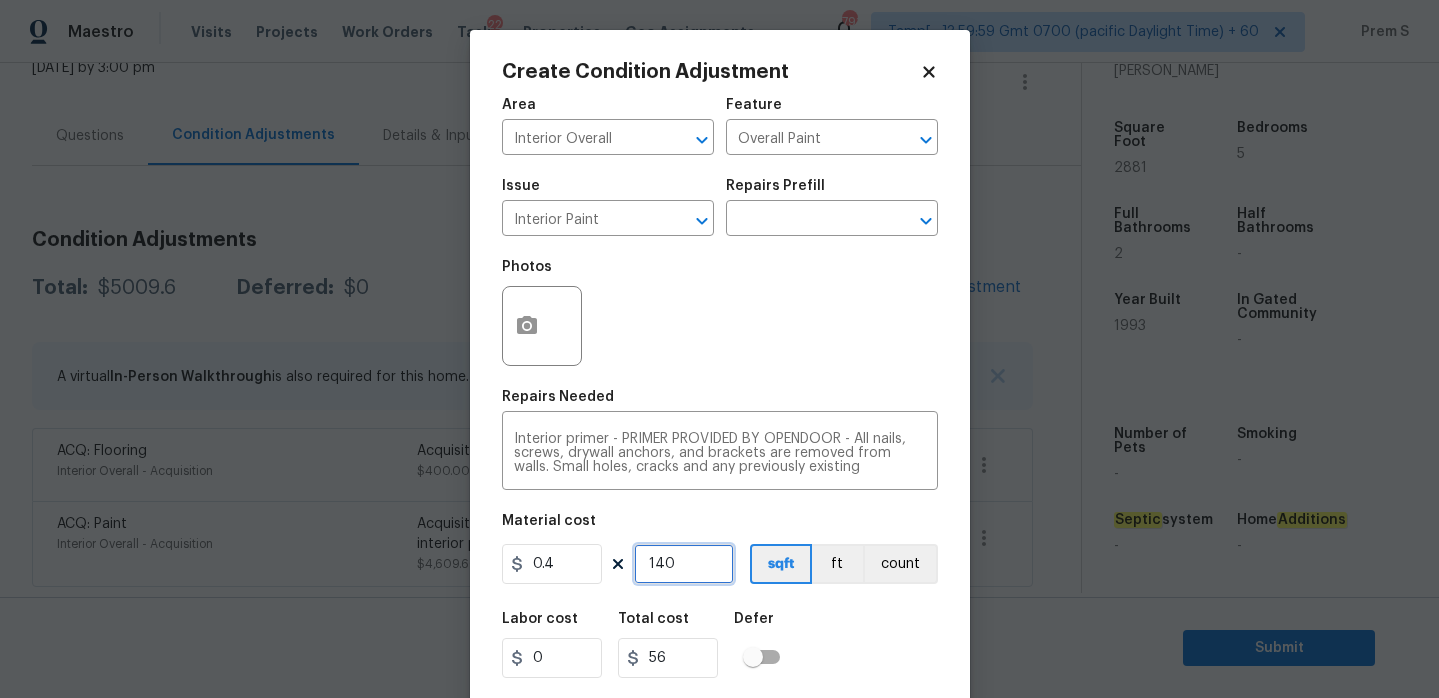 type on "1400" 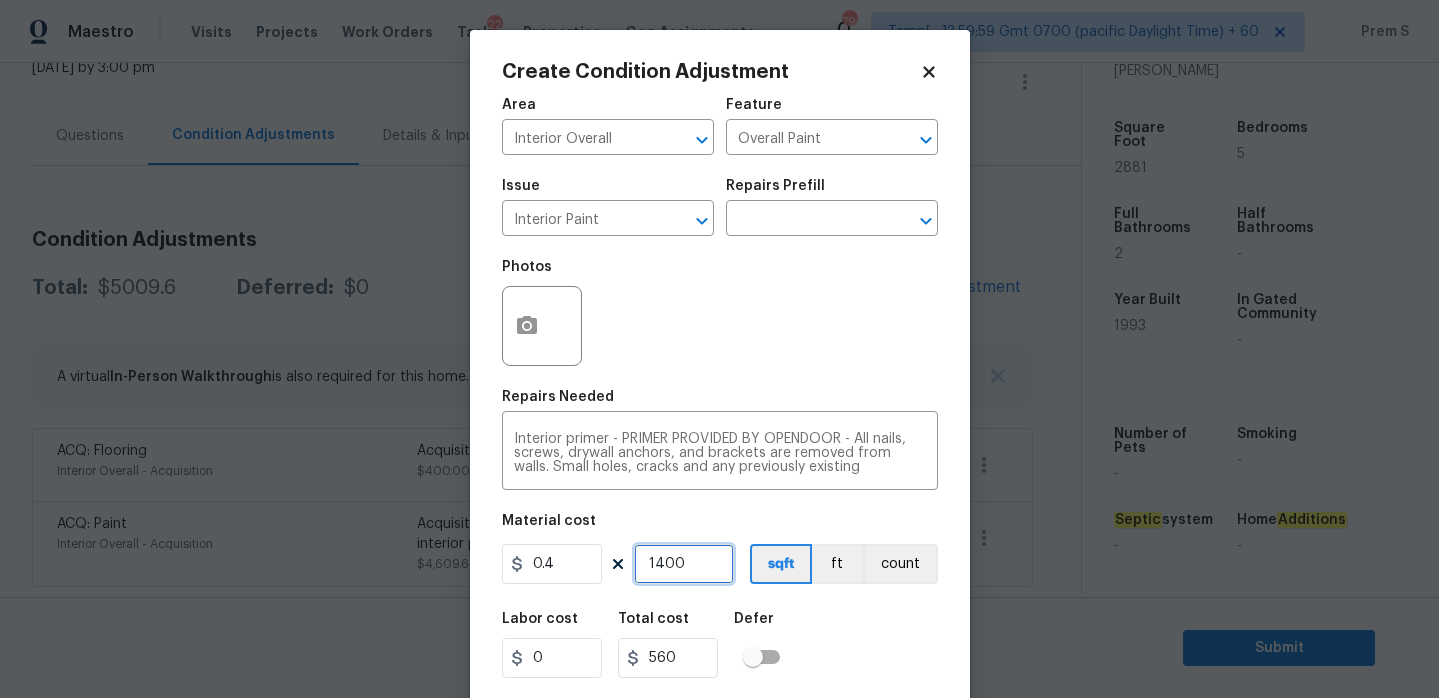 click on "1400" at bounding box center (684, 564) 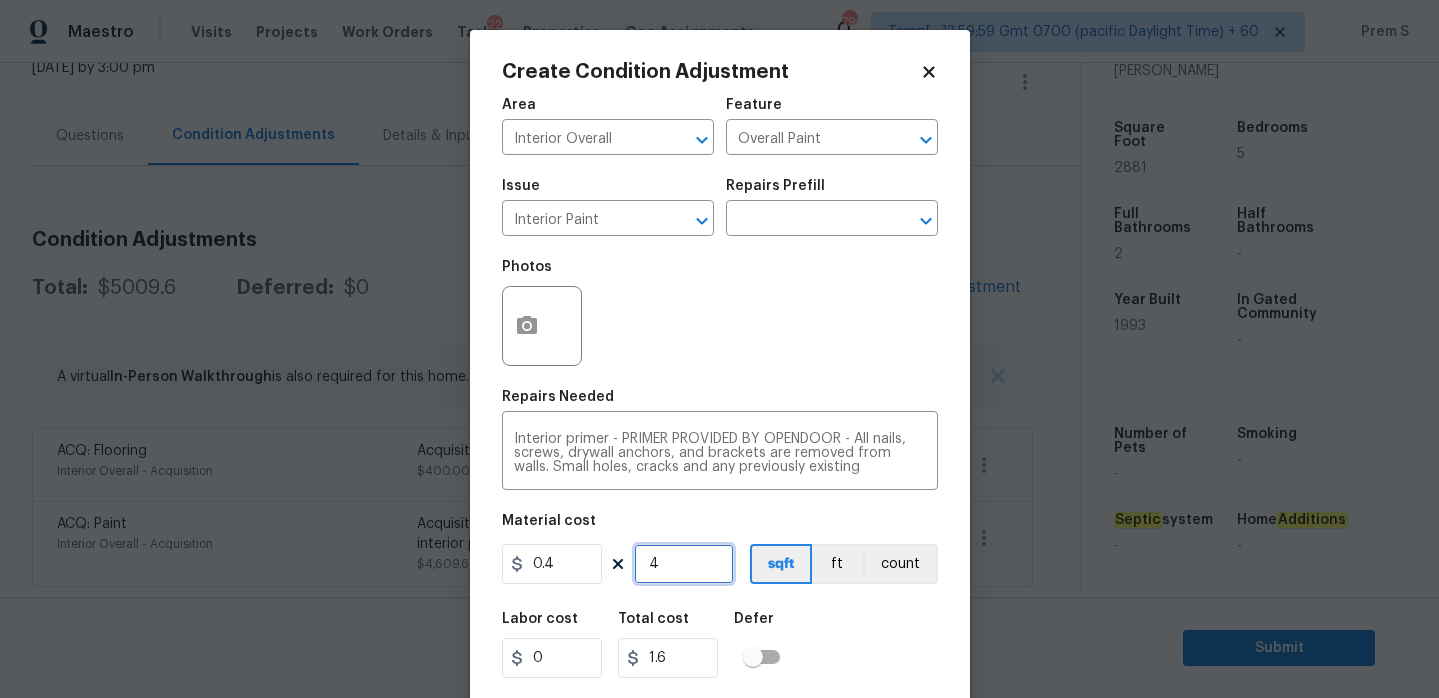 type on "40" 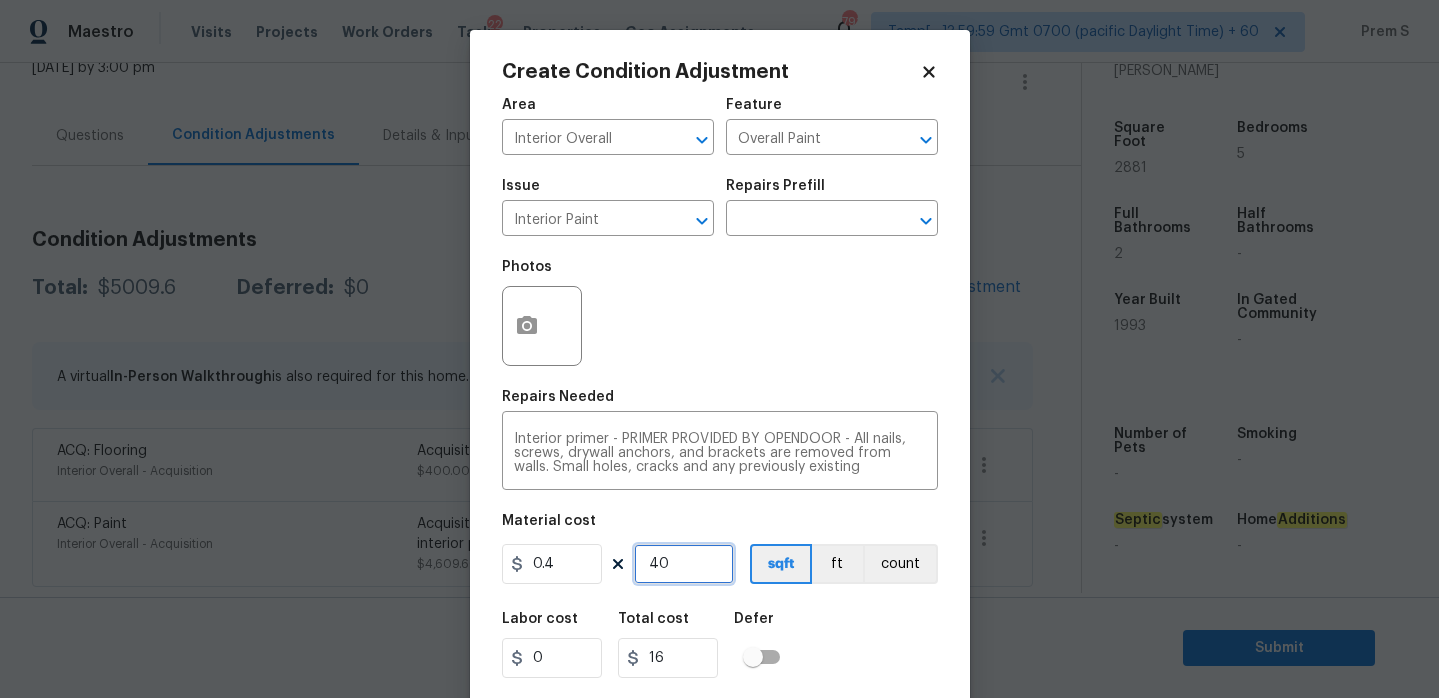 type on "400" 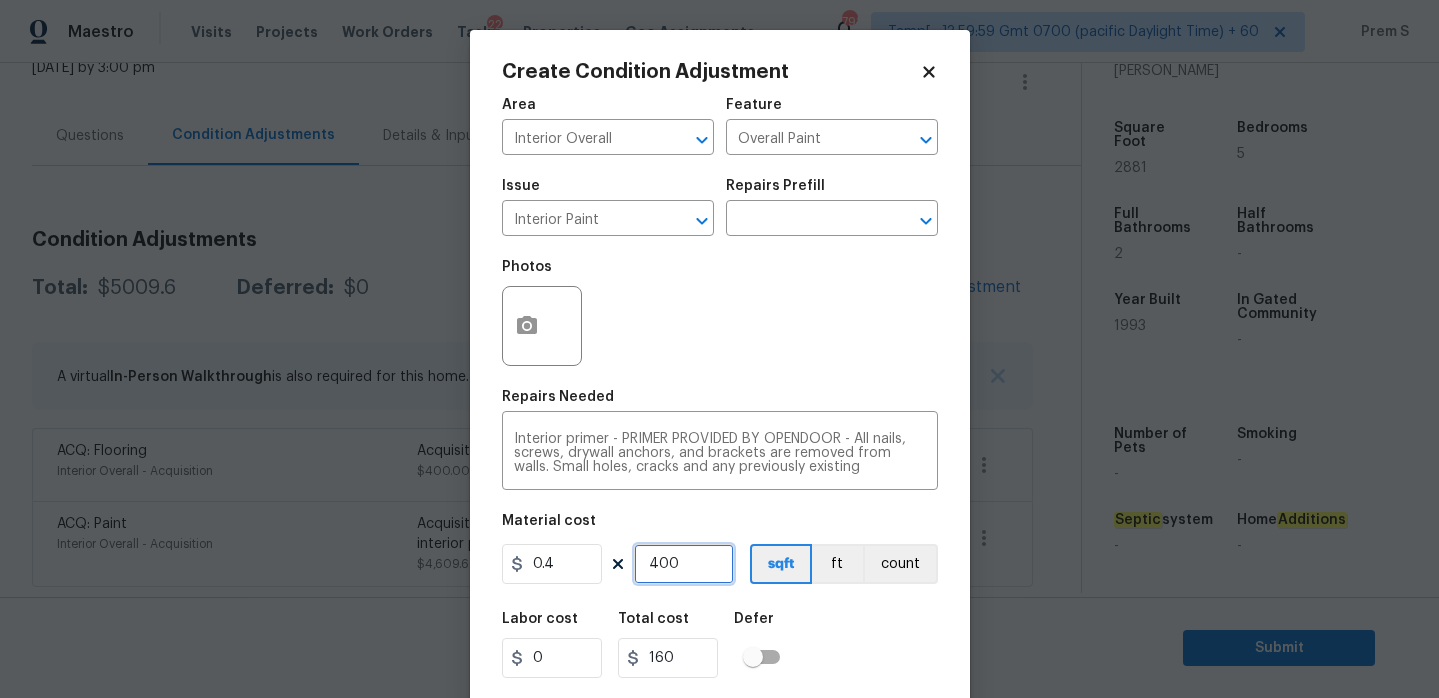 type on "400" 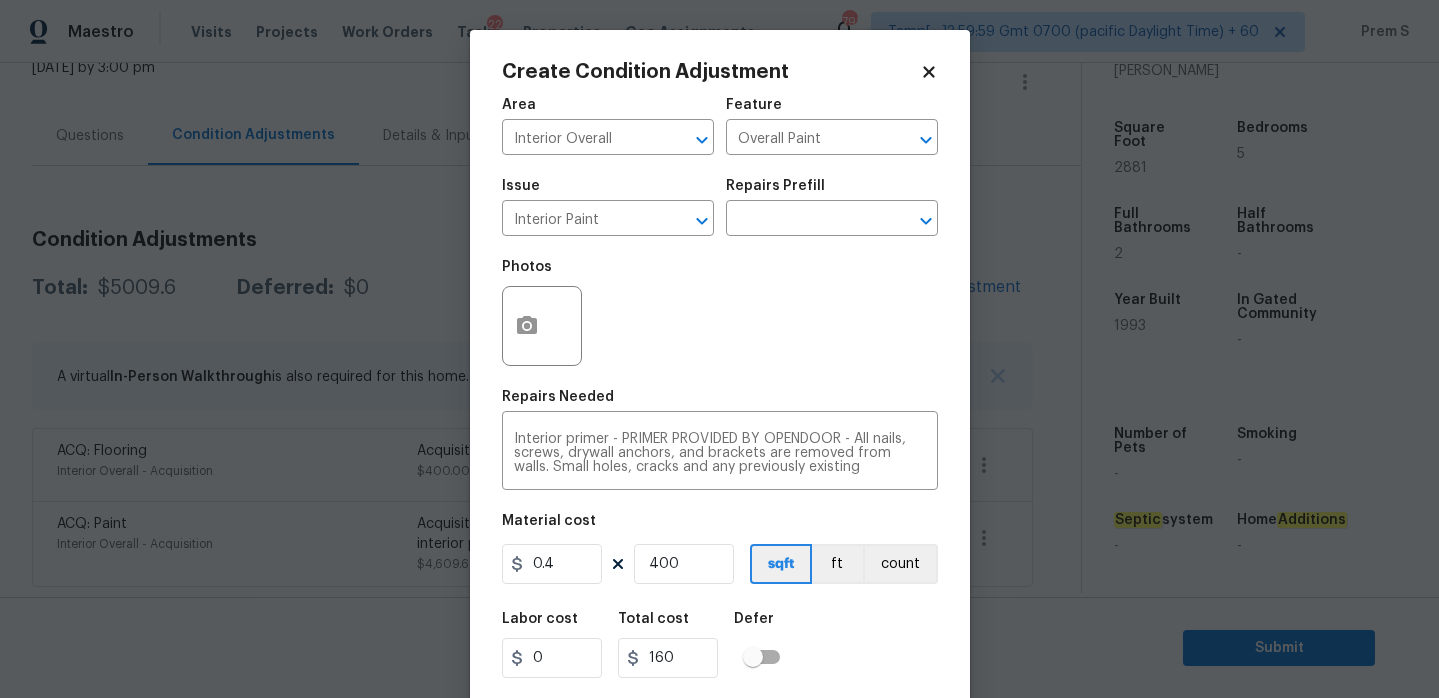 click on "Labor cost 0 Total cost 160 Defer" at bounding box center [720, 645] 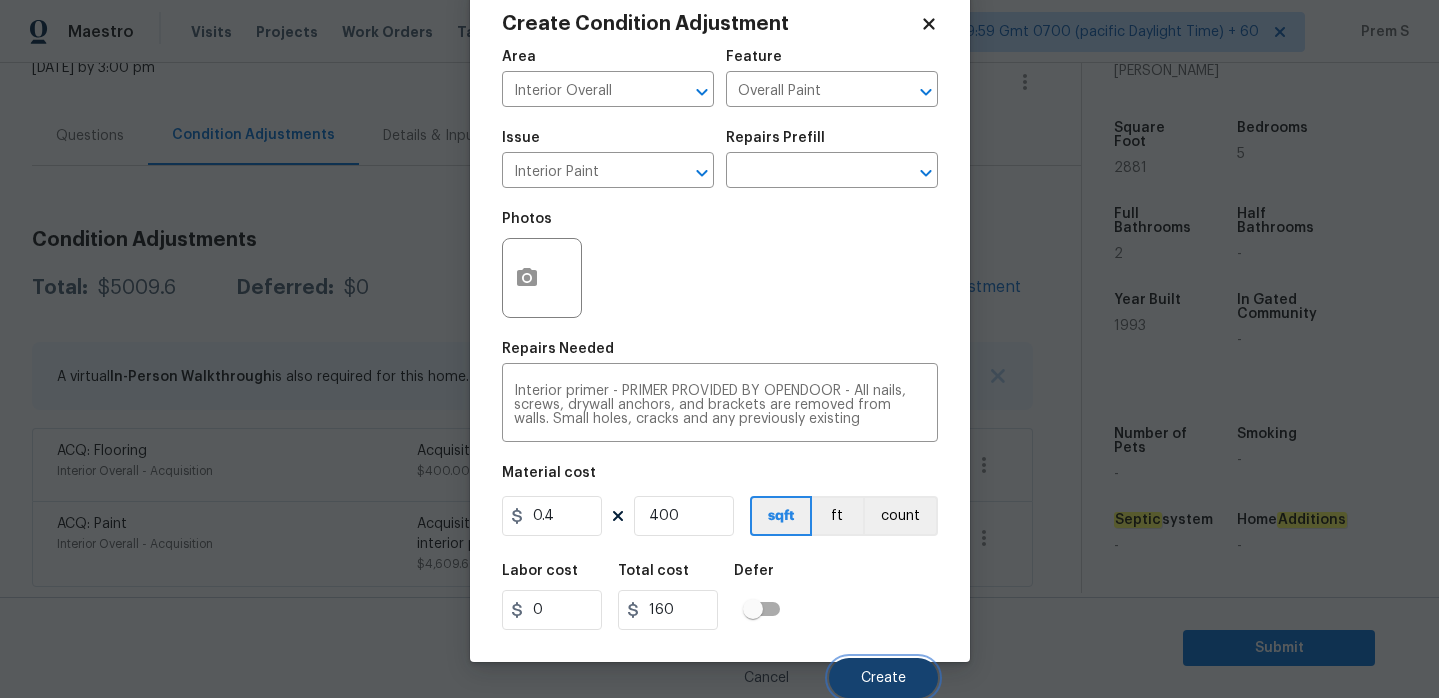 click on "Create" at bounding box center (883, 678) 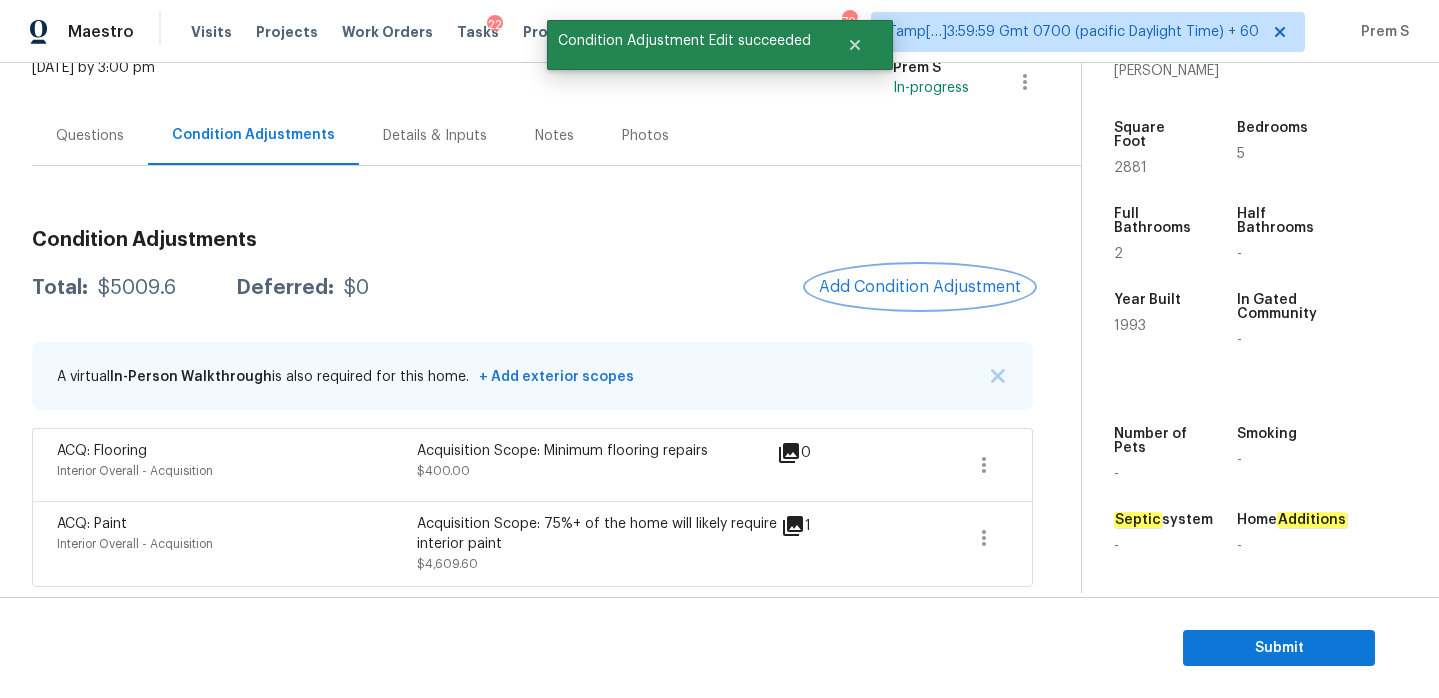 scroll, scrollTop: 0, scrollLeft: 0, axis: both 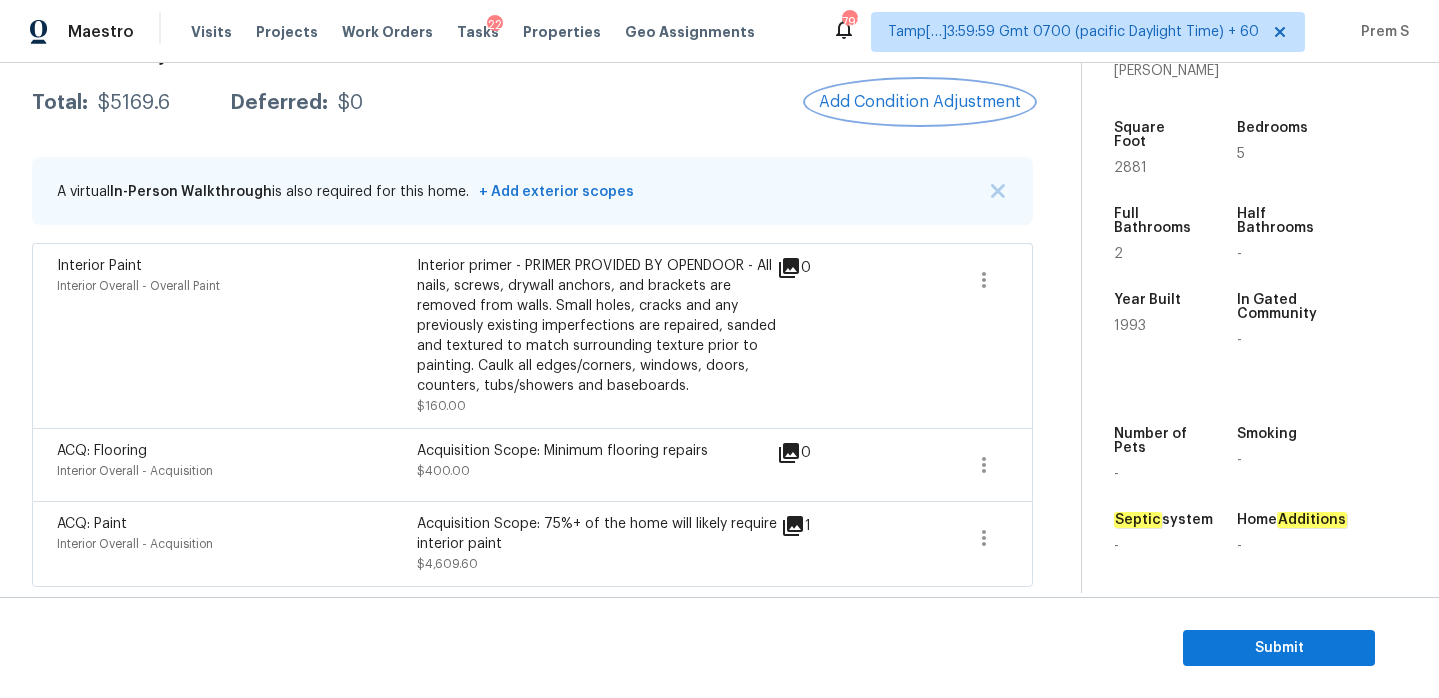 click on "Add Condition Adjustment" at bounding box center [920, 102] 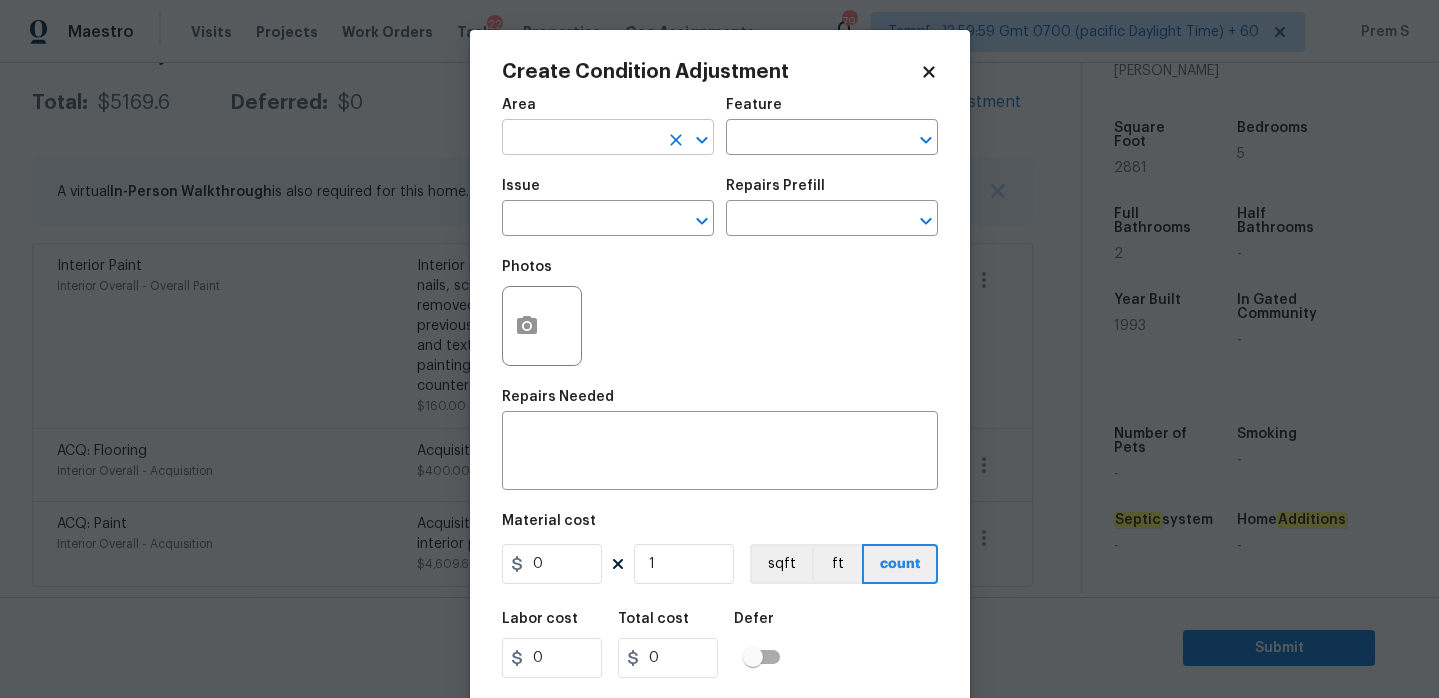 click at bounding box center (580, 139) 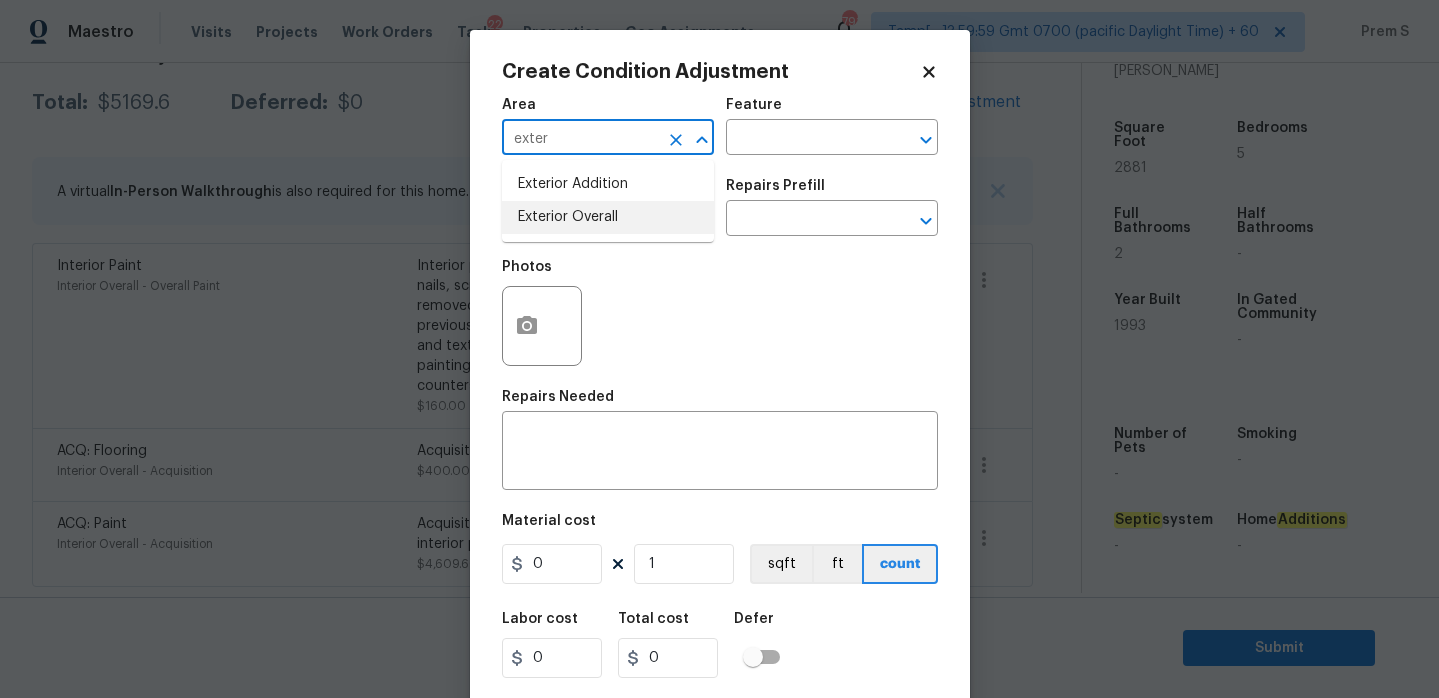 click on "Exterior Overall" at bounding box center [608, 217] 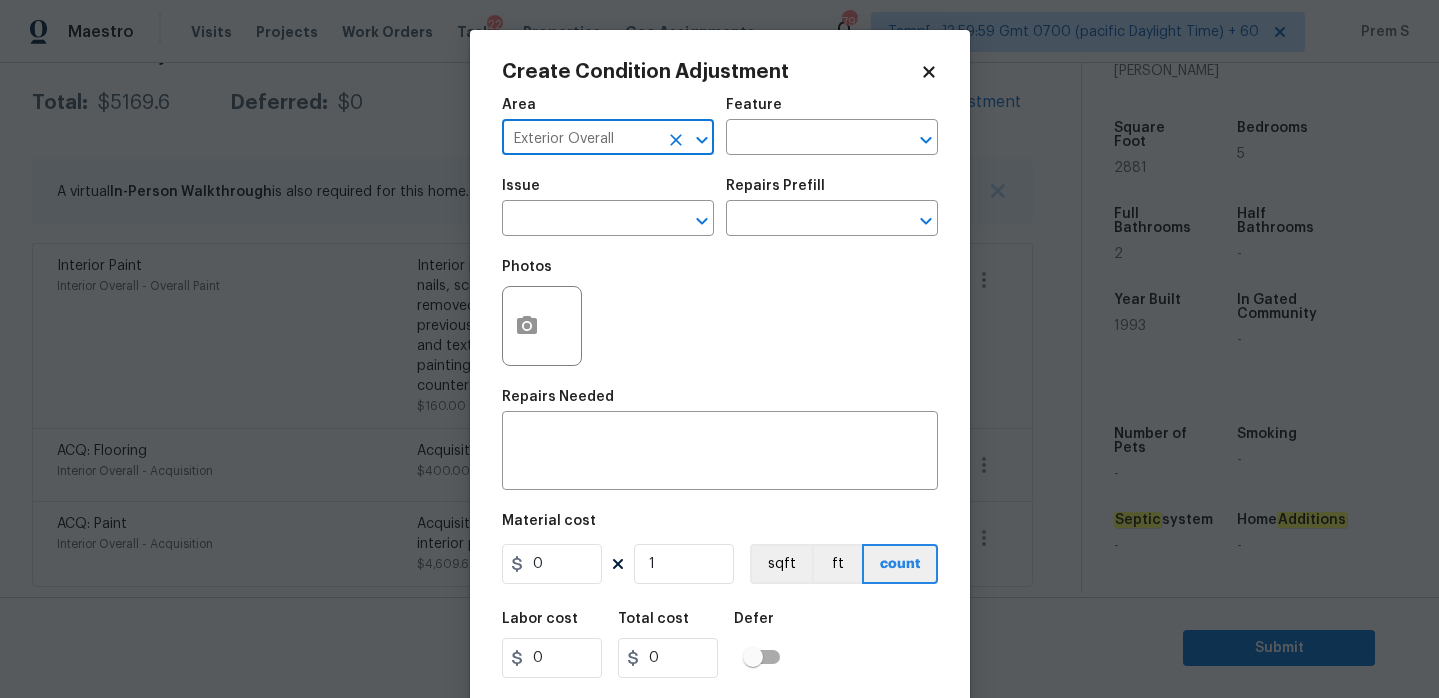 type on "Exterior Overall" 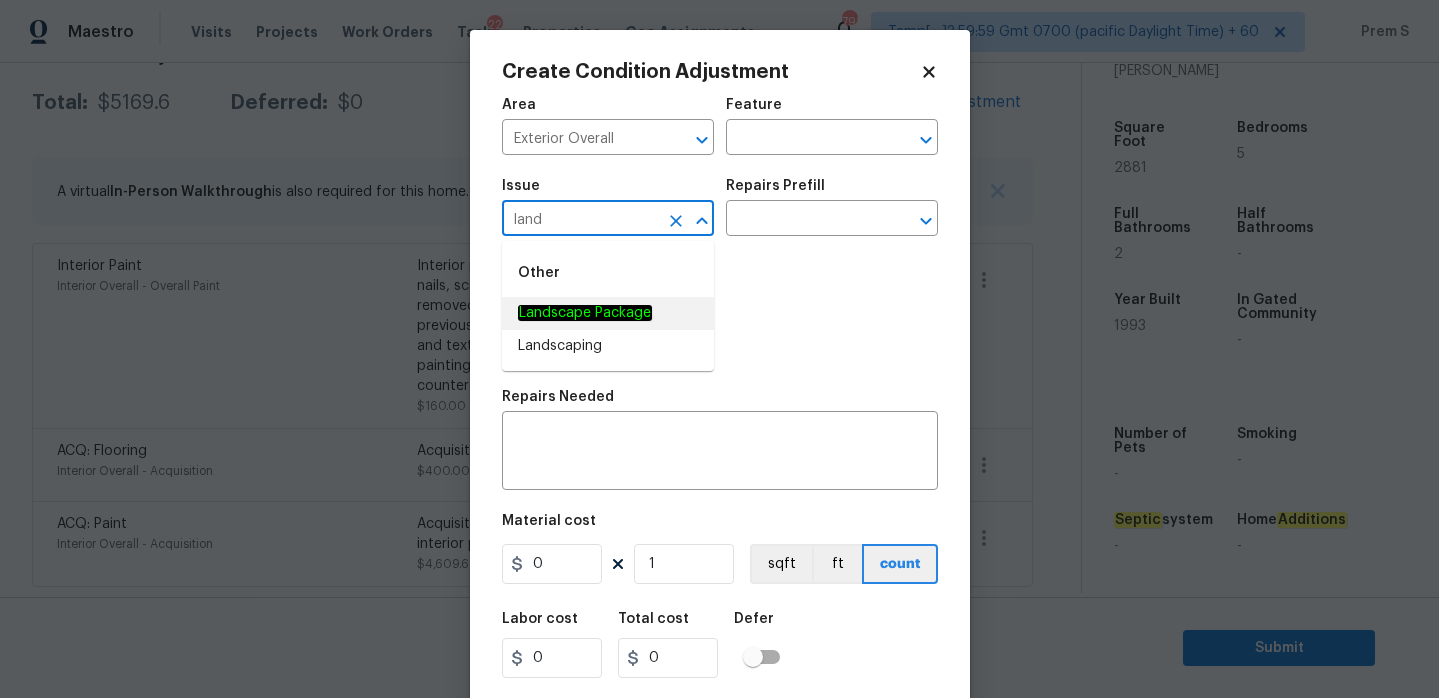 click on "Landscape Package" at bounding box center (608, 313) 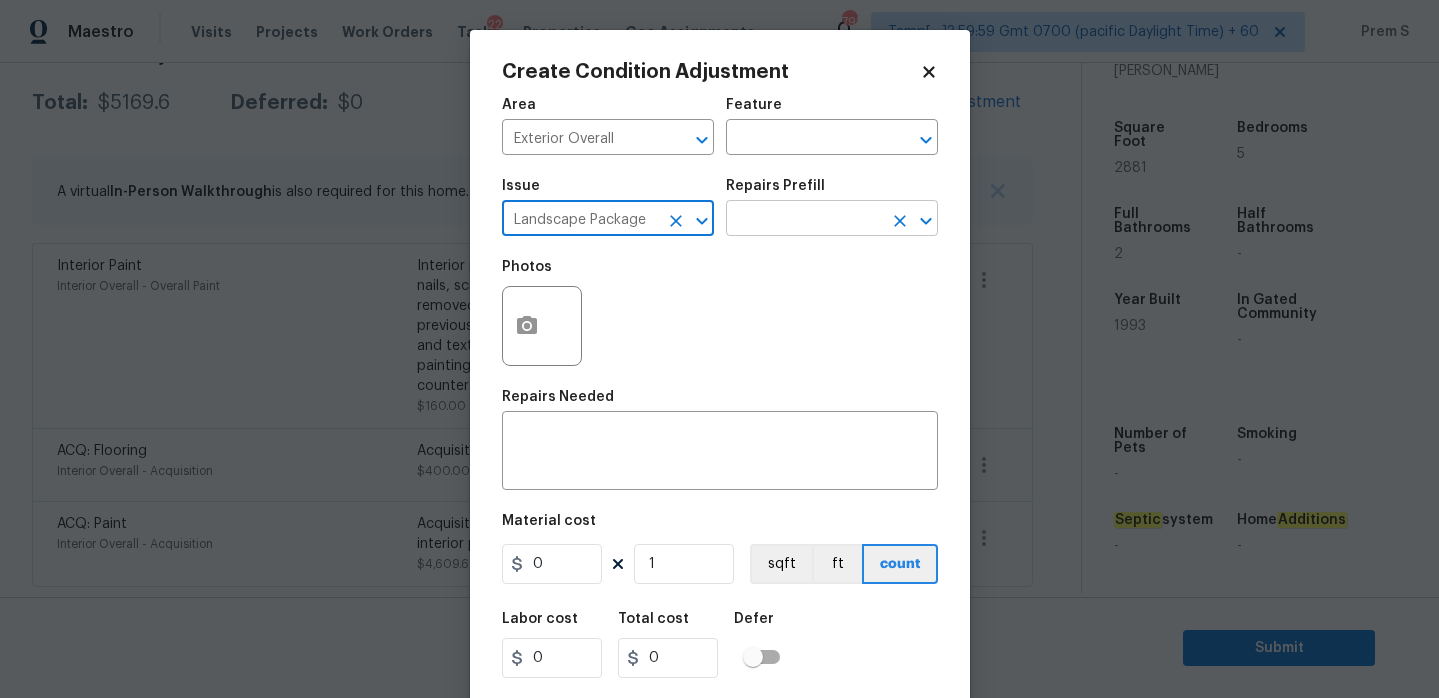 type on "Landscape Package" 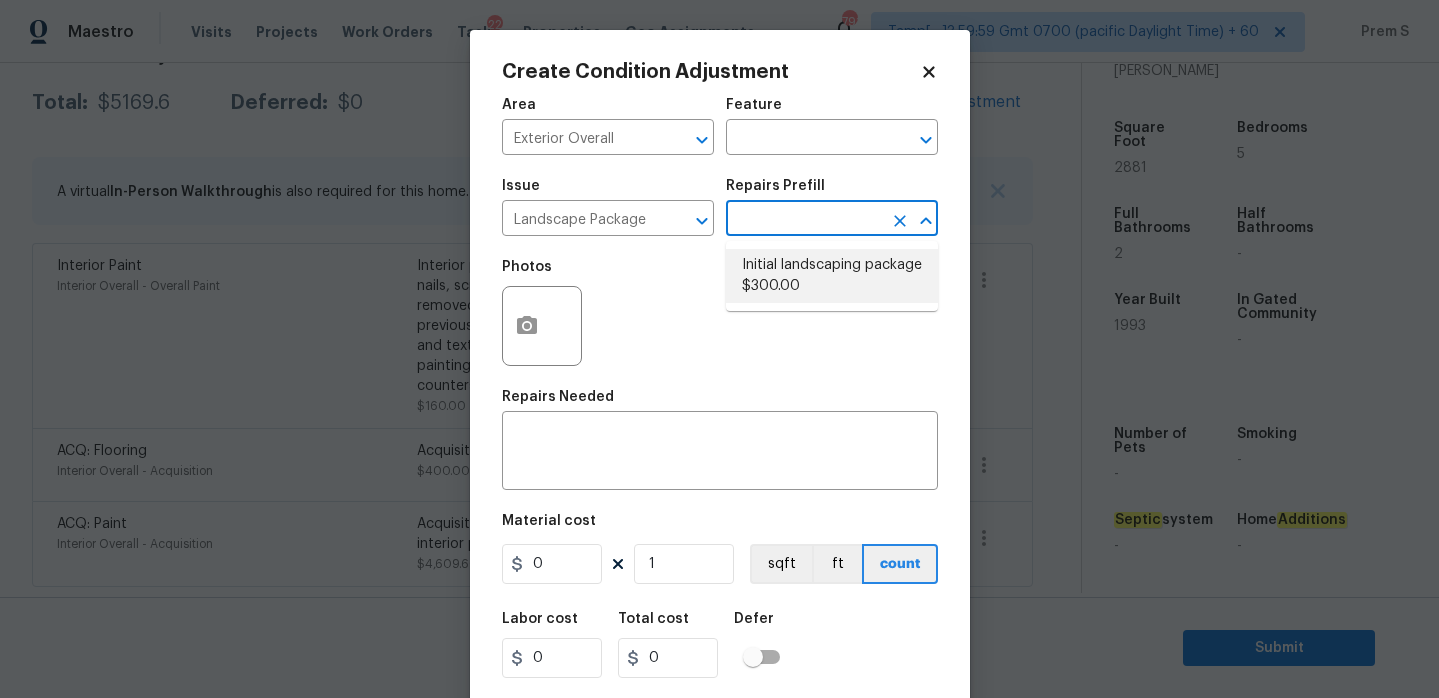 click on "Initial landscaping package $300.00" at bounding box center [832, 276] 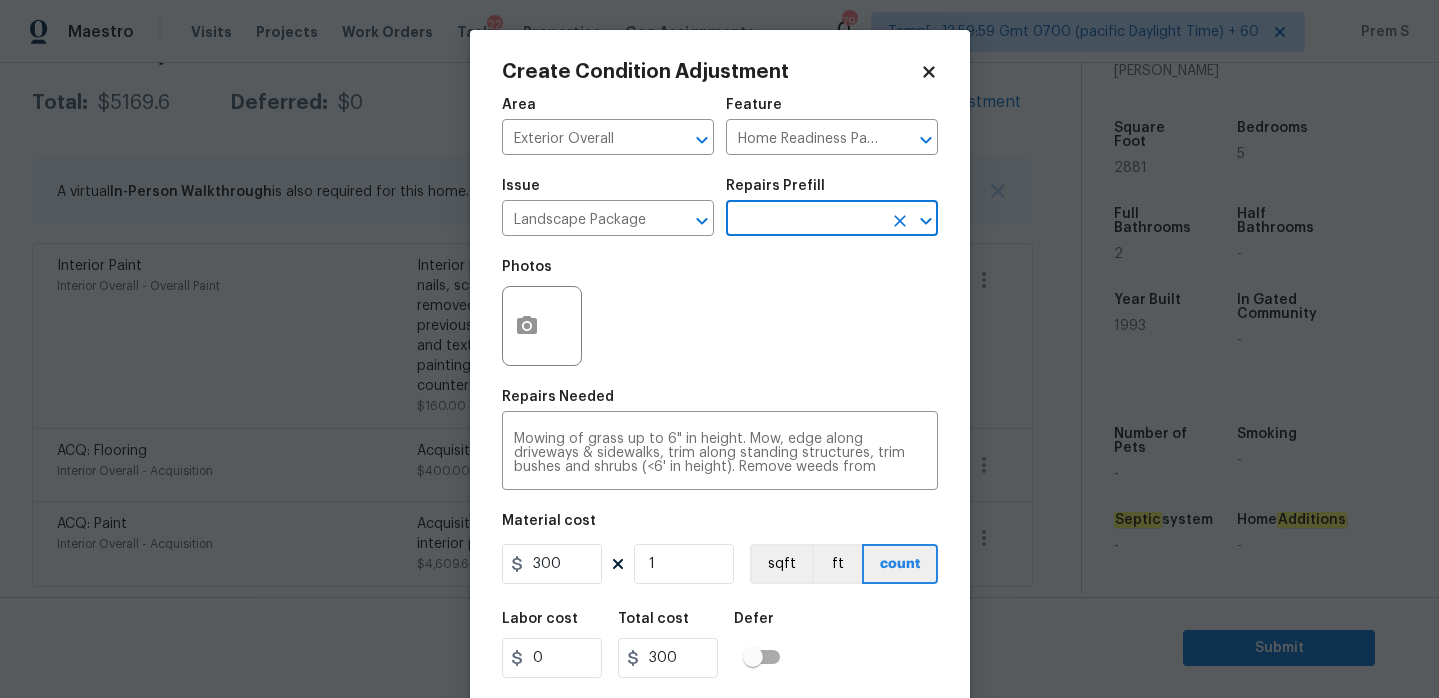 scroll, scrollTop: 49, scrollLeft: 0, axis: vertical 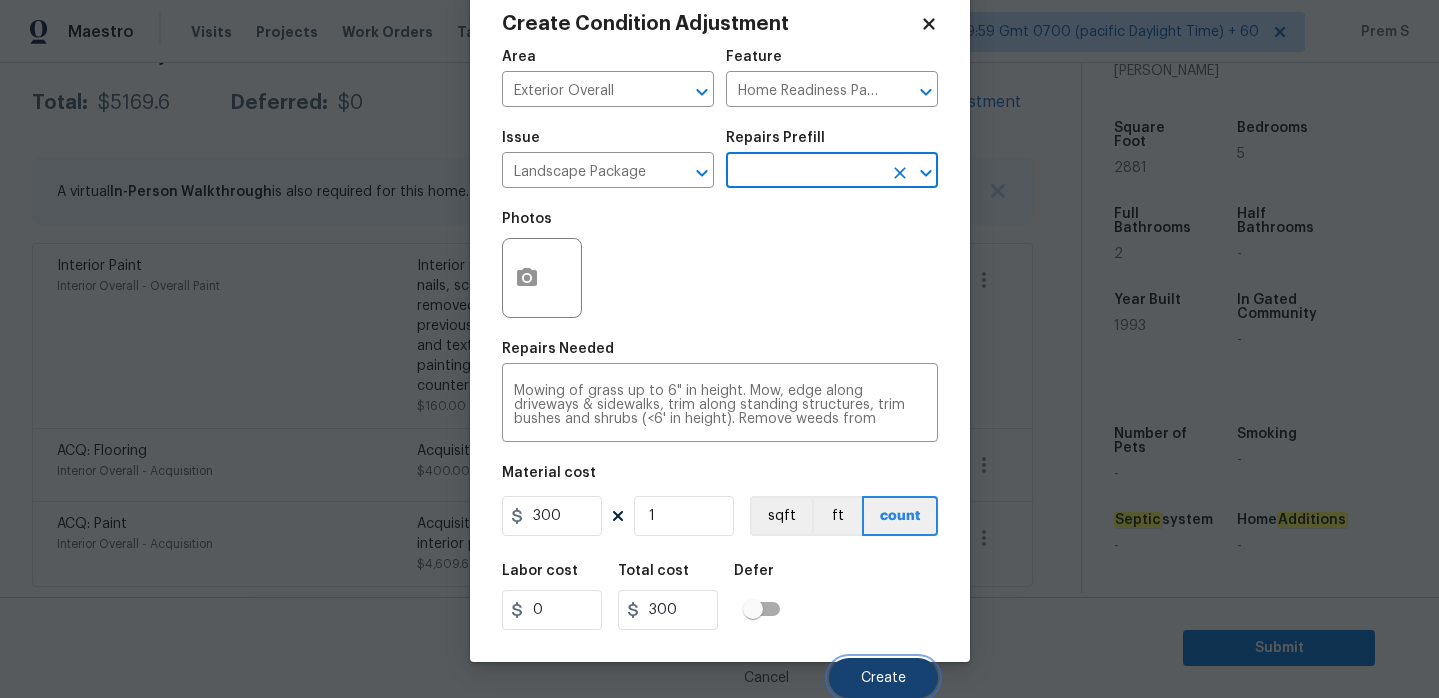 click on "Create" at bounding box center (883, 678) 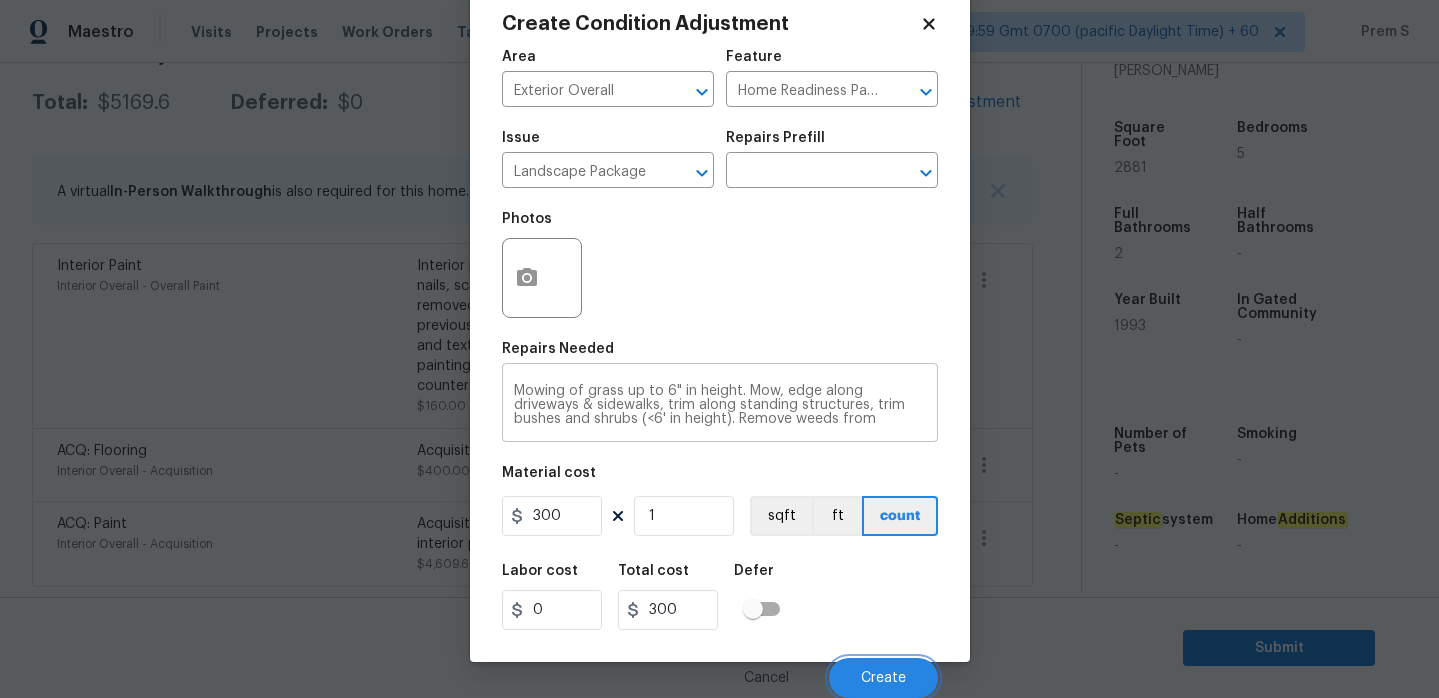 scroll, scrollTop: 323, scrollLeft: 0, axis: vertical 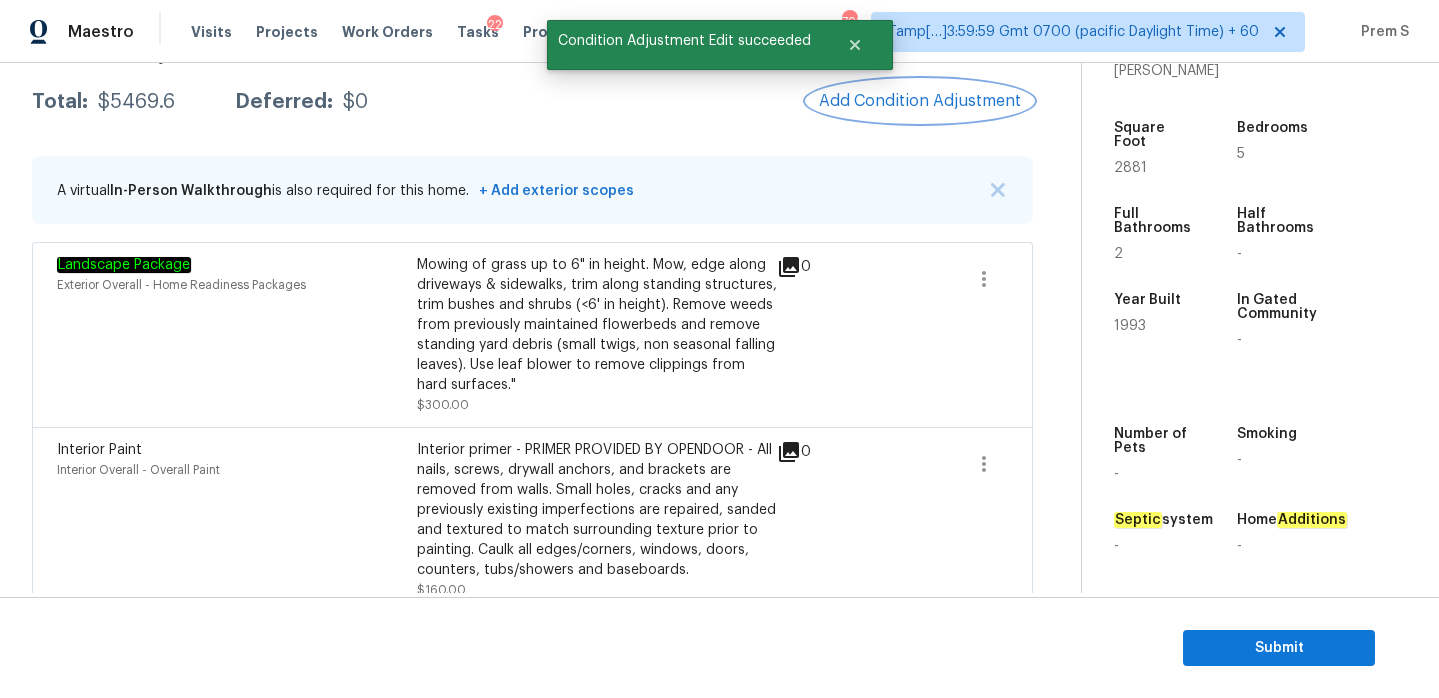 click on "Add Condition Adjustment" at bounding box center (920, 101) 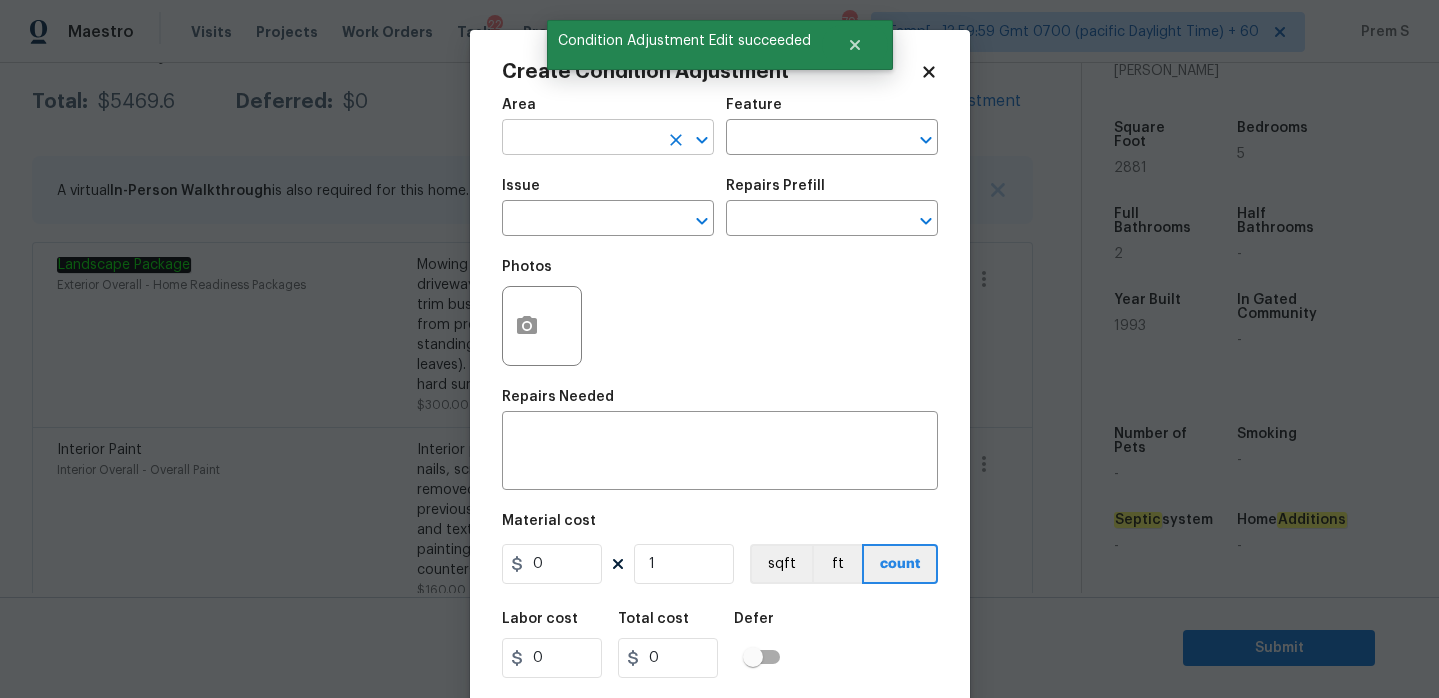 click at bounding box center [580, 139] 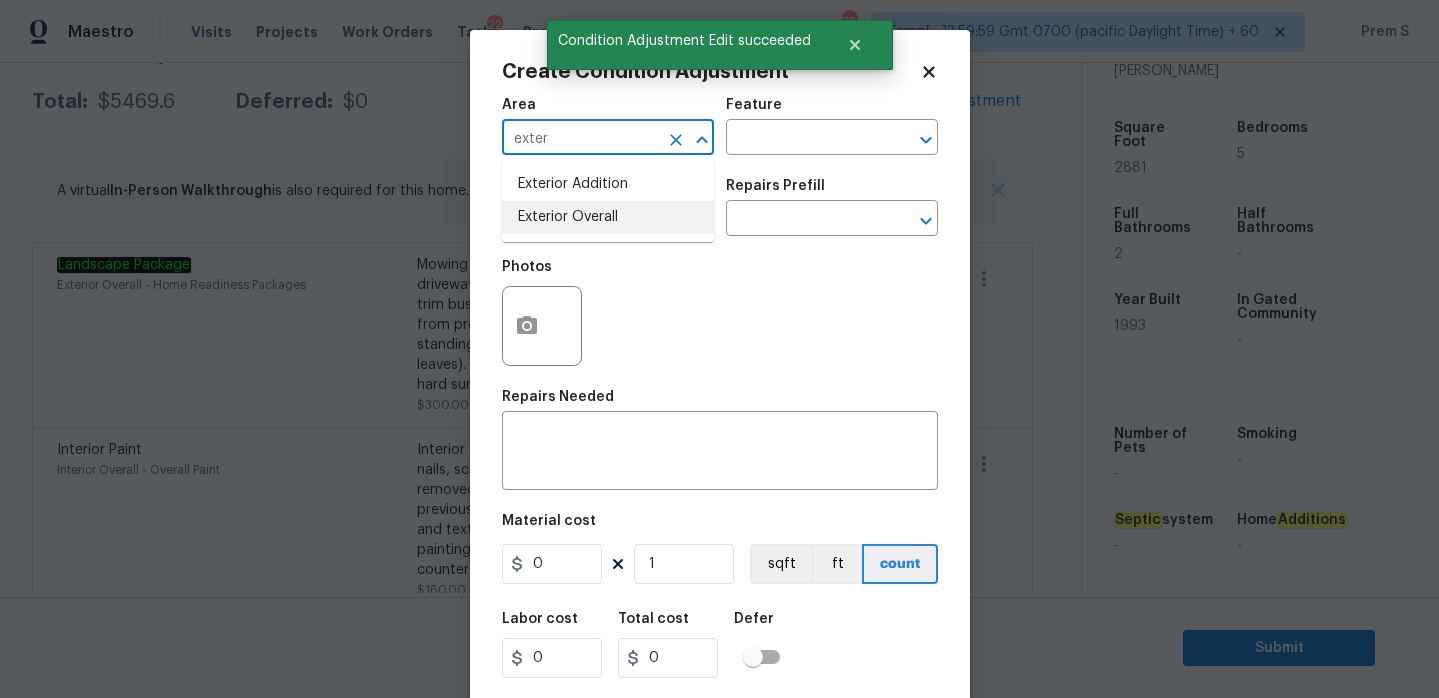 click on "Exterior Overall" at bounding box center [608, 217] 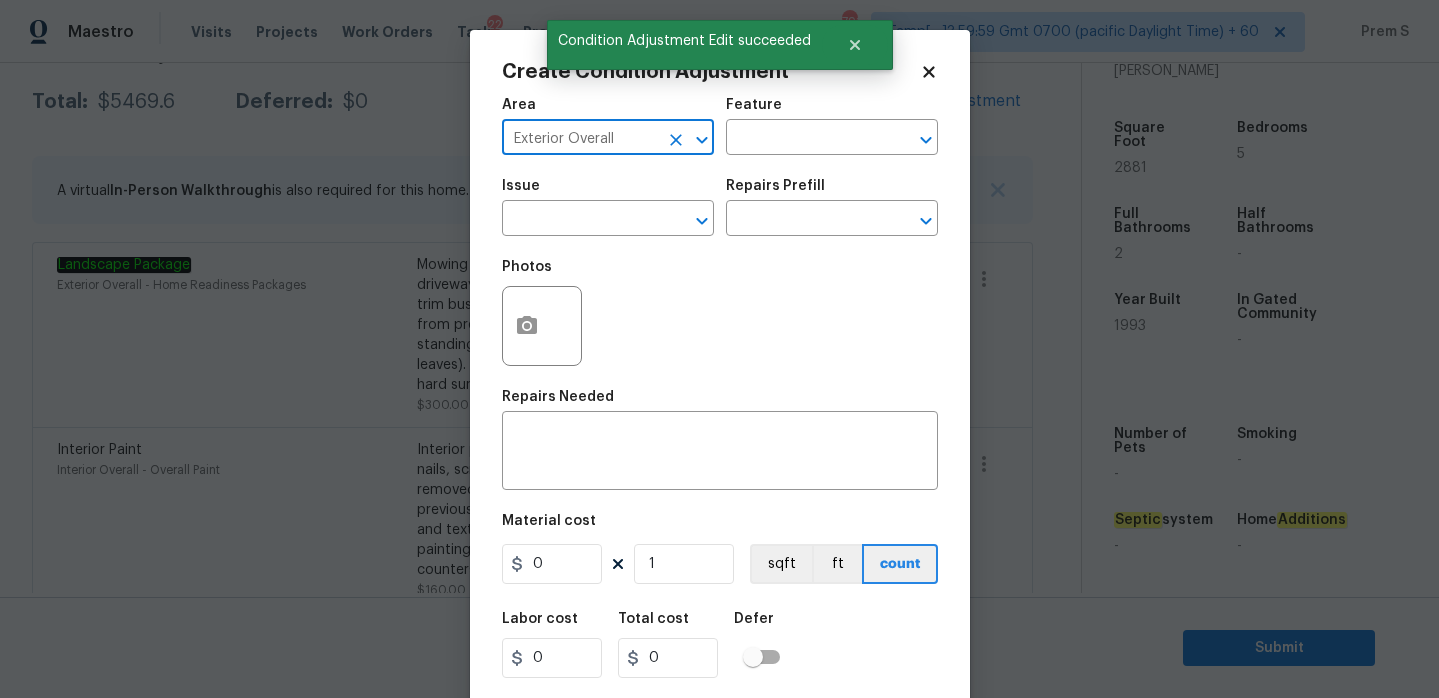 type on "Exterior Overall" 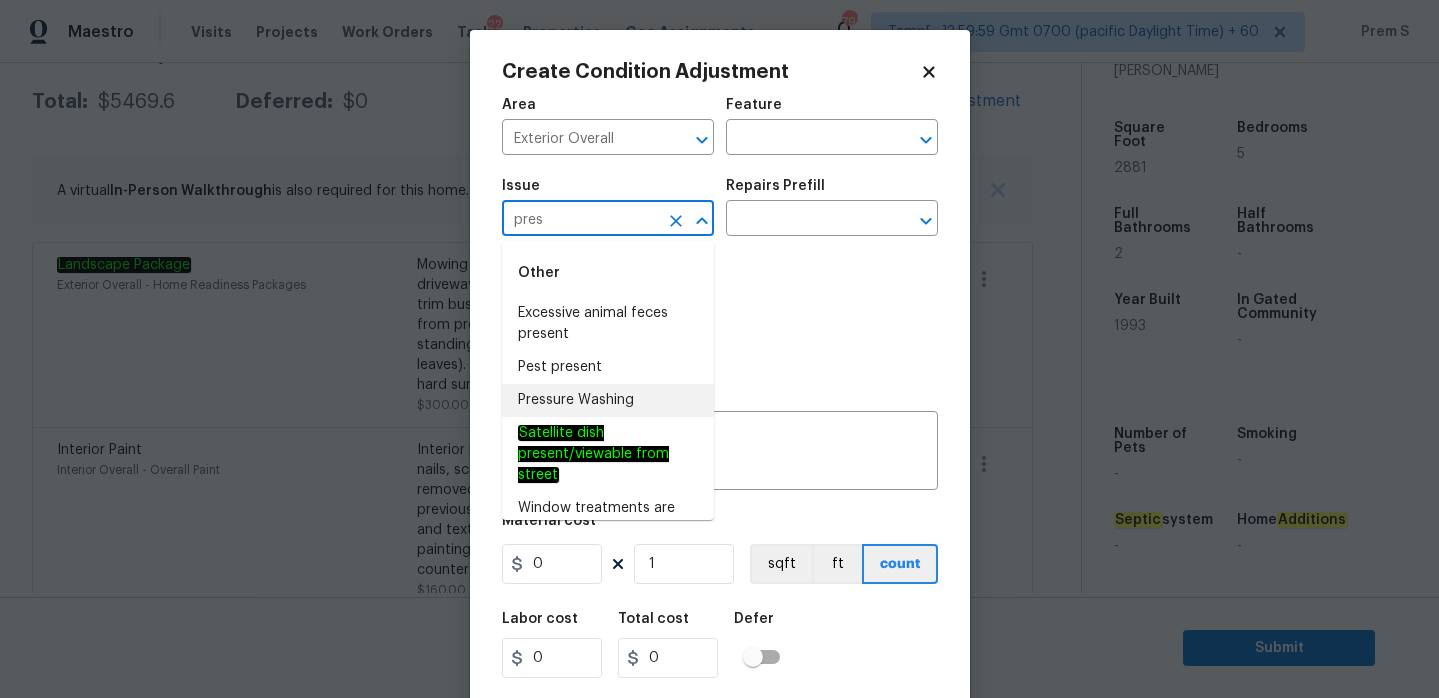 click on "Pressure Washing" at bounding box center [608, 400] 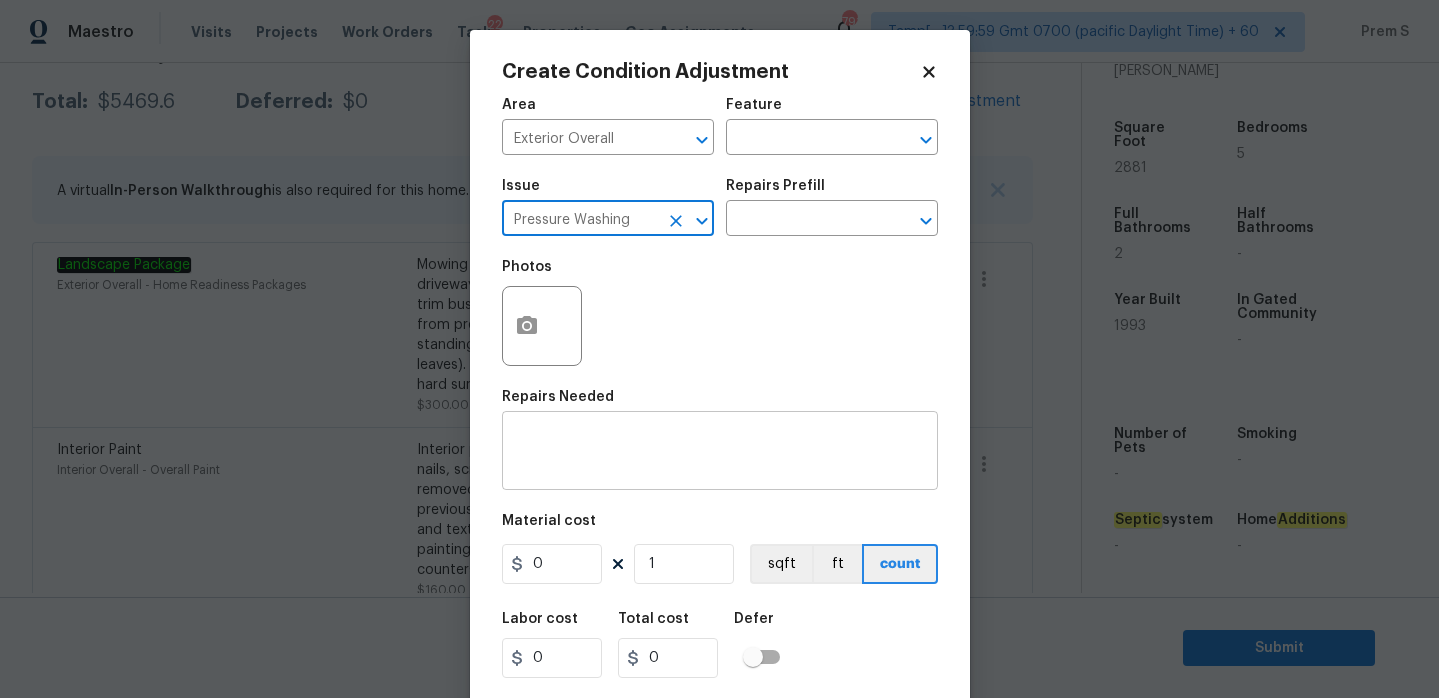 type on "Pressure Washing" 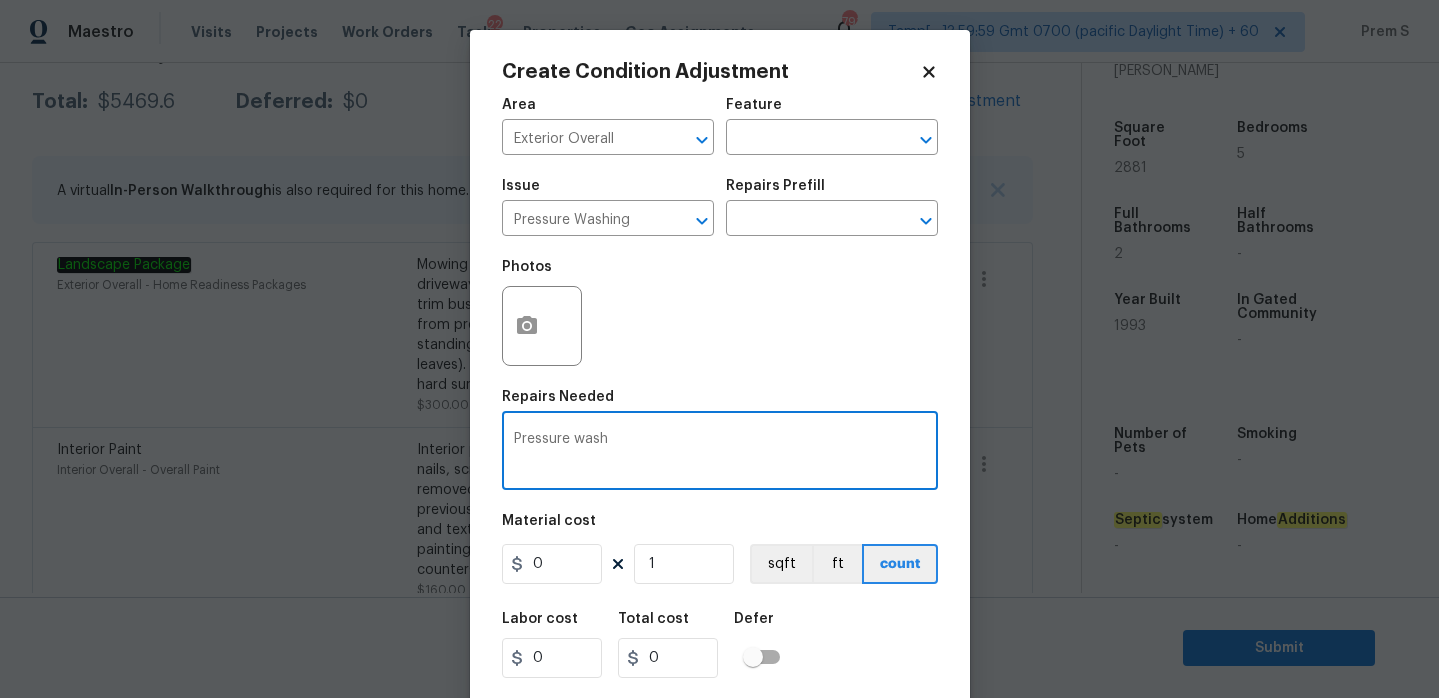 type on "Pressure wash" 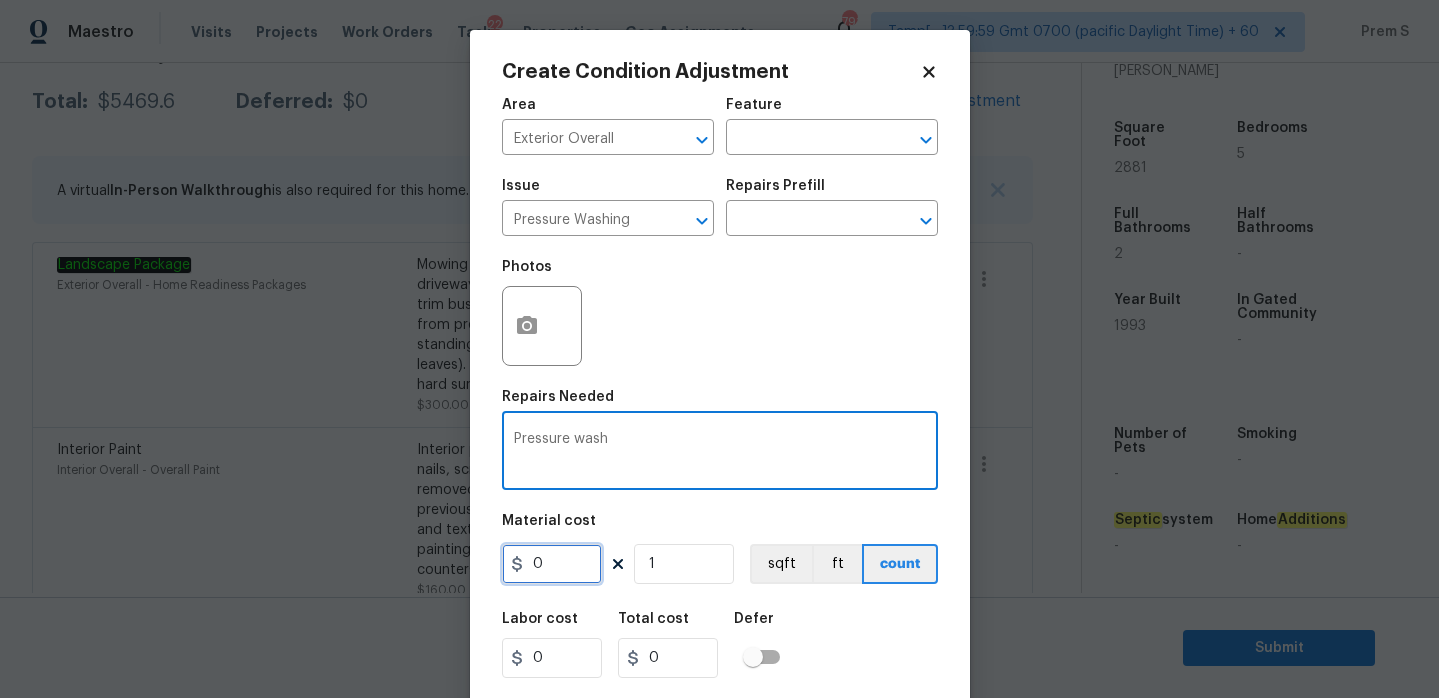 click on "0" at bounding box center (552, 564) 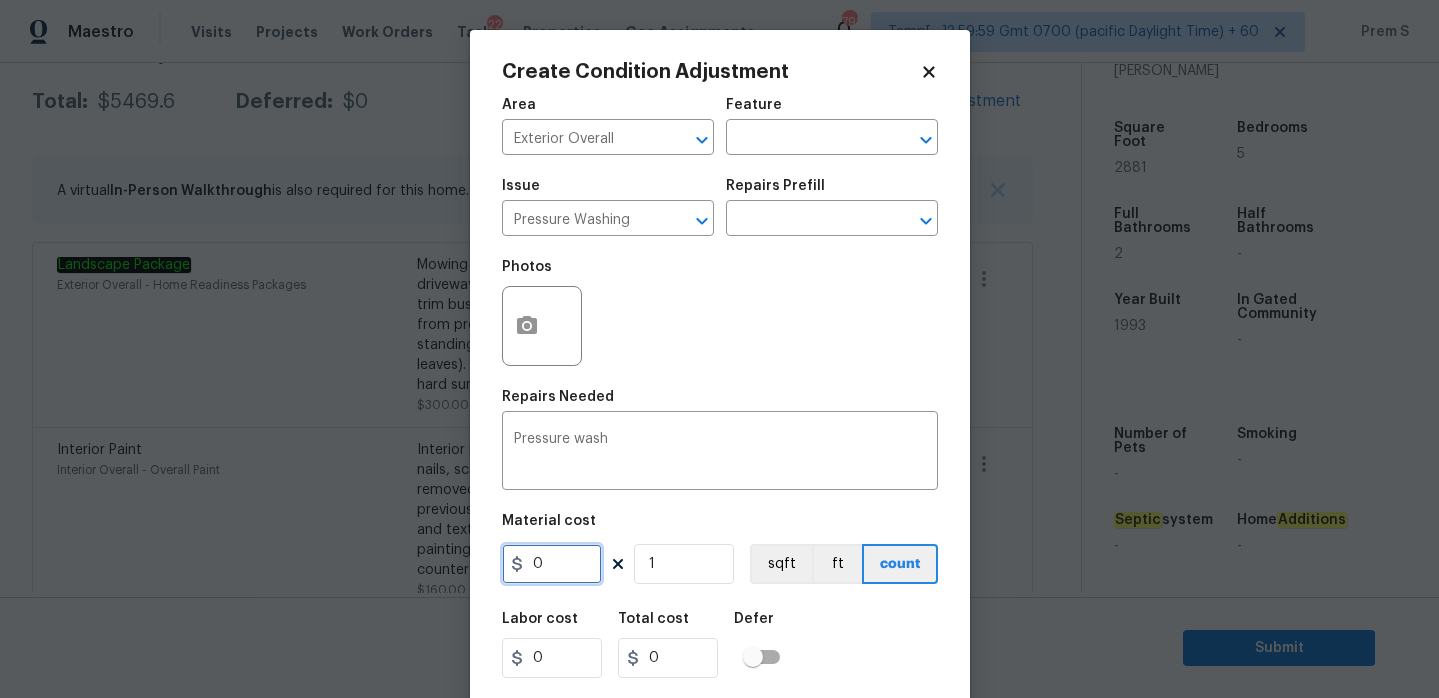 click on "0" at bounding box center [552, 564] 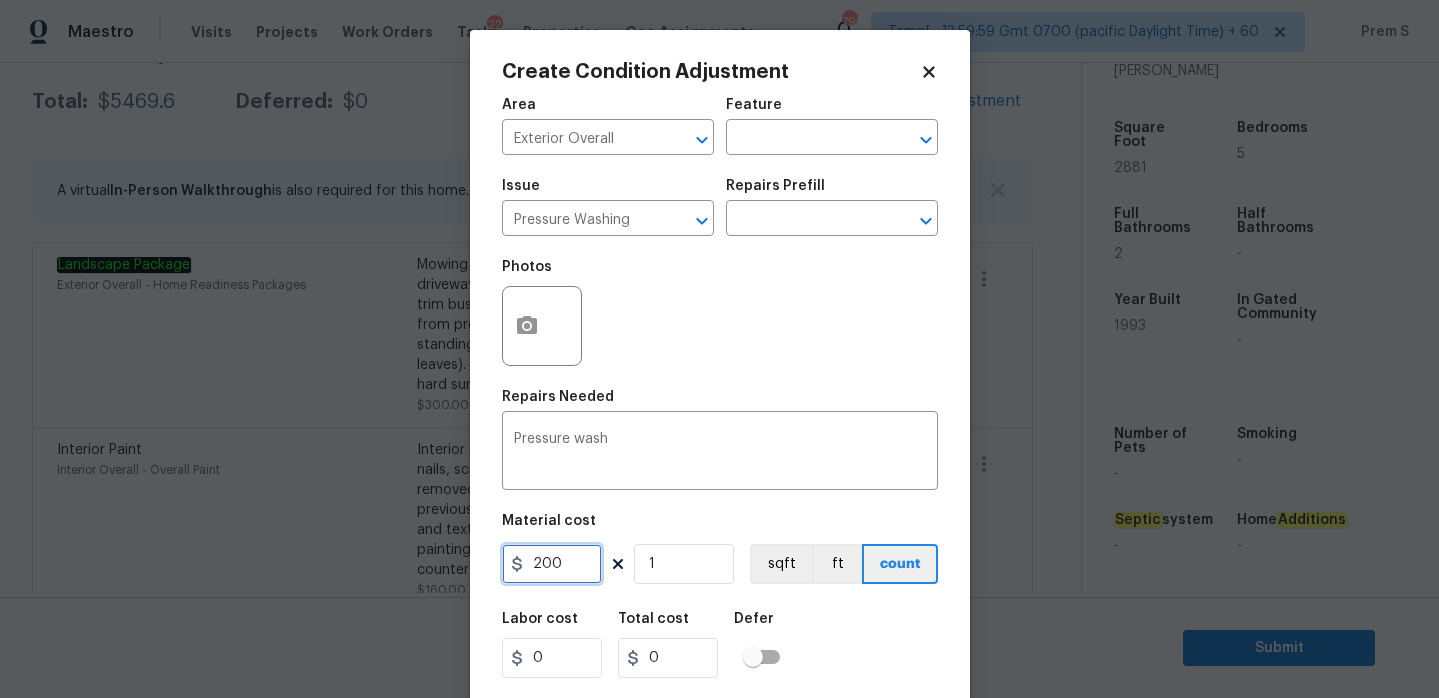 type on "200" 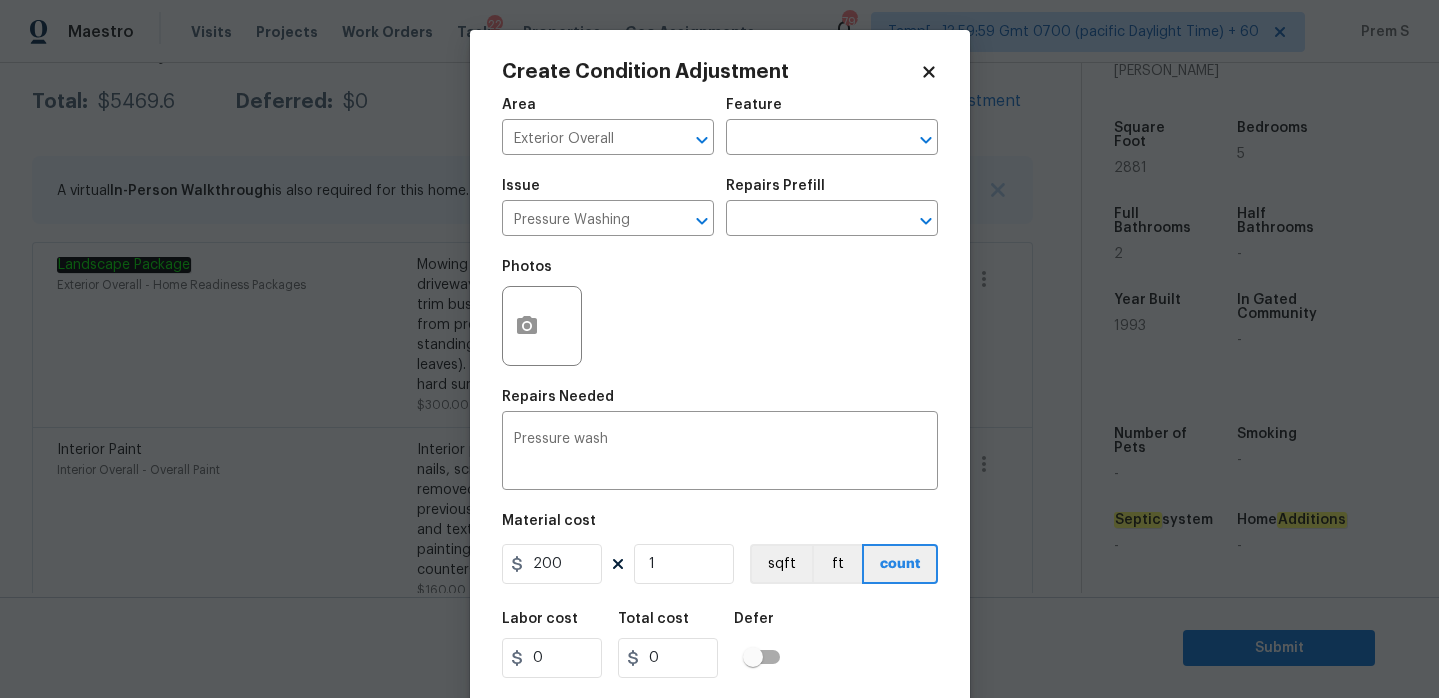 click on "Labor cost 0 Total cost 0 Defer" at bounding box center [720, 645] 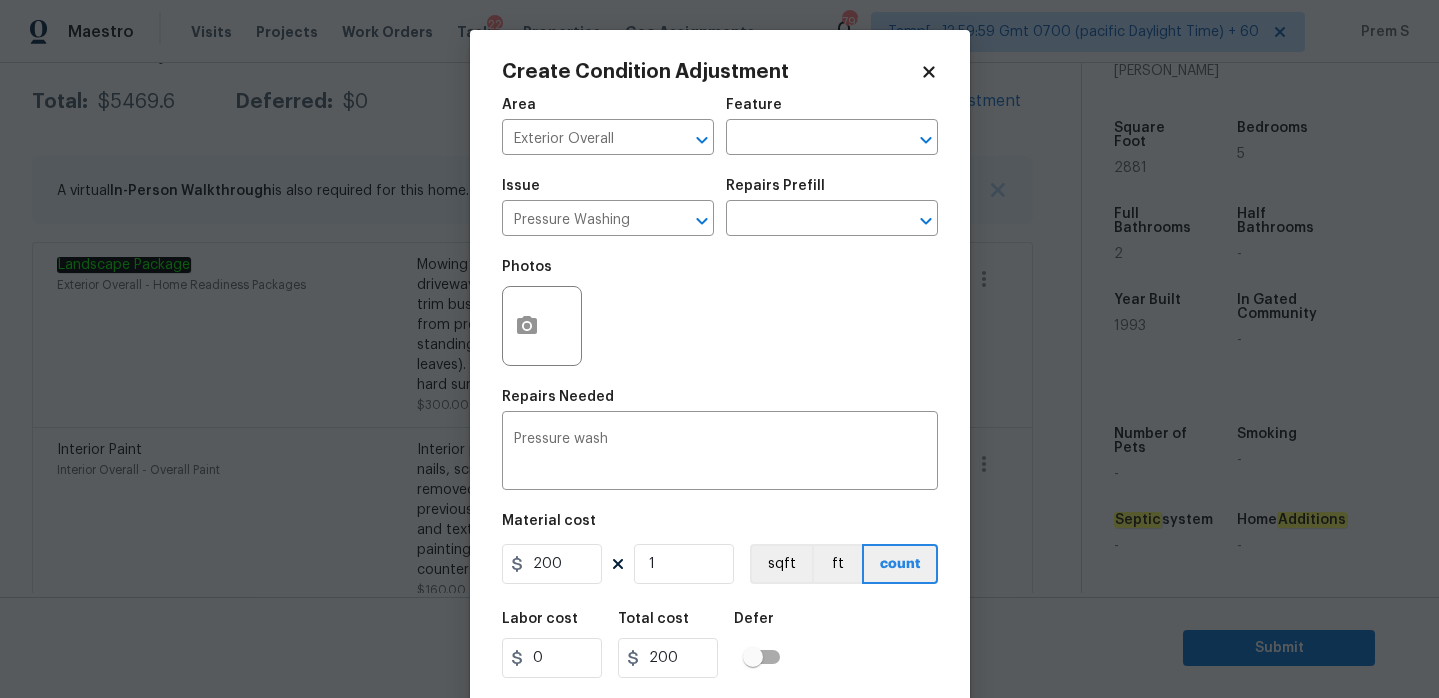 scroll, scrollTop: 49, scrollLeft: 0, axis: vertical 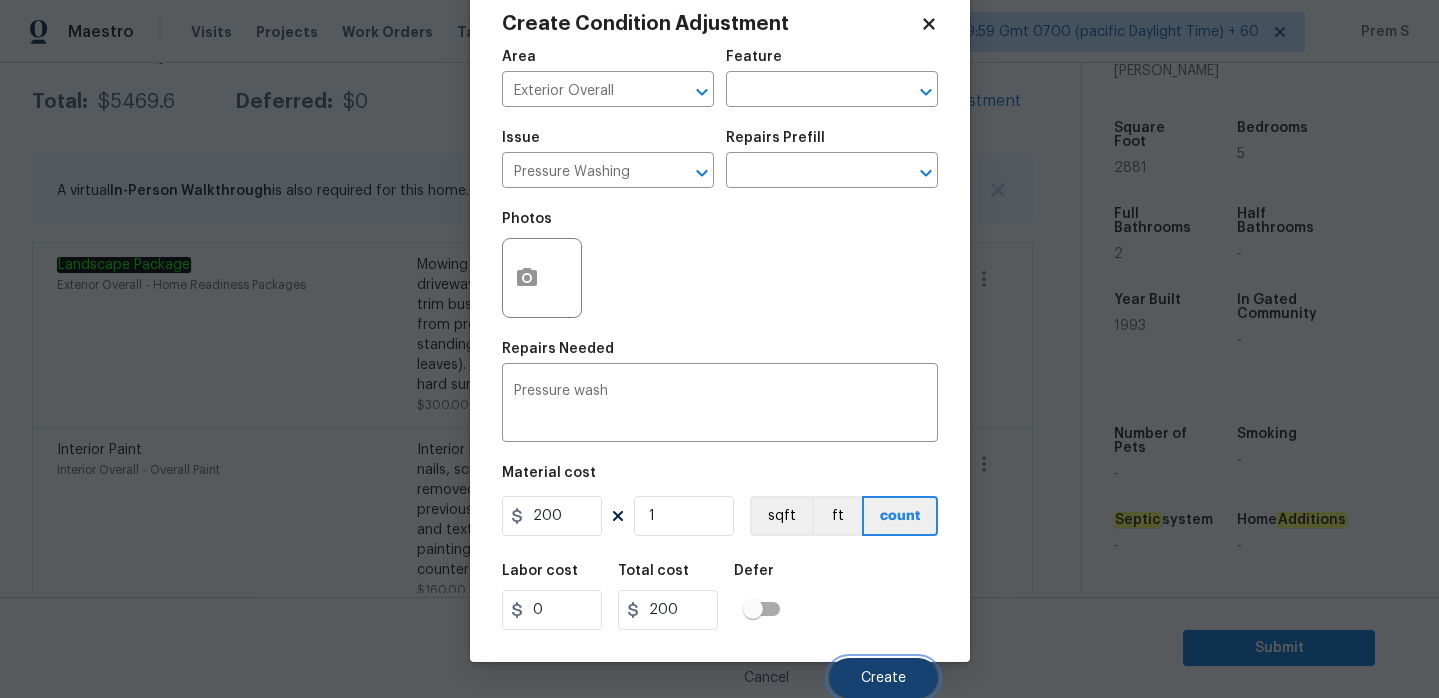 click on "Create" at bounding box center [883, 678] 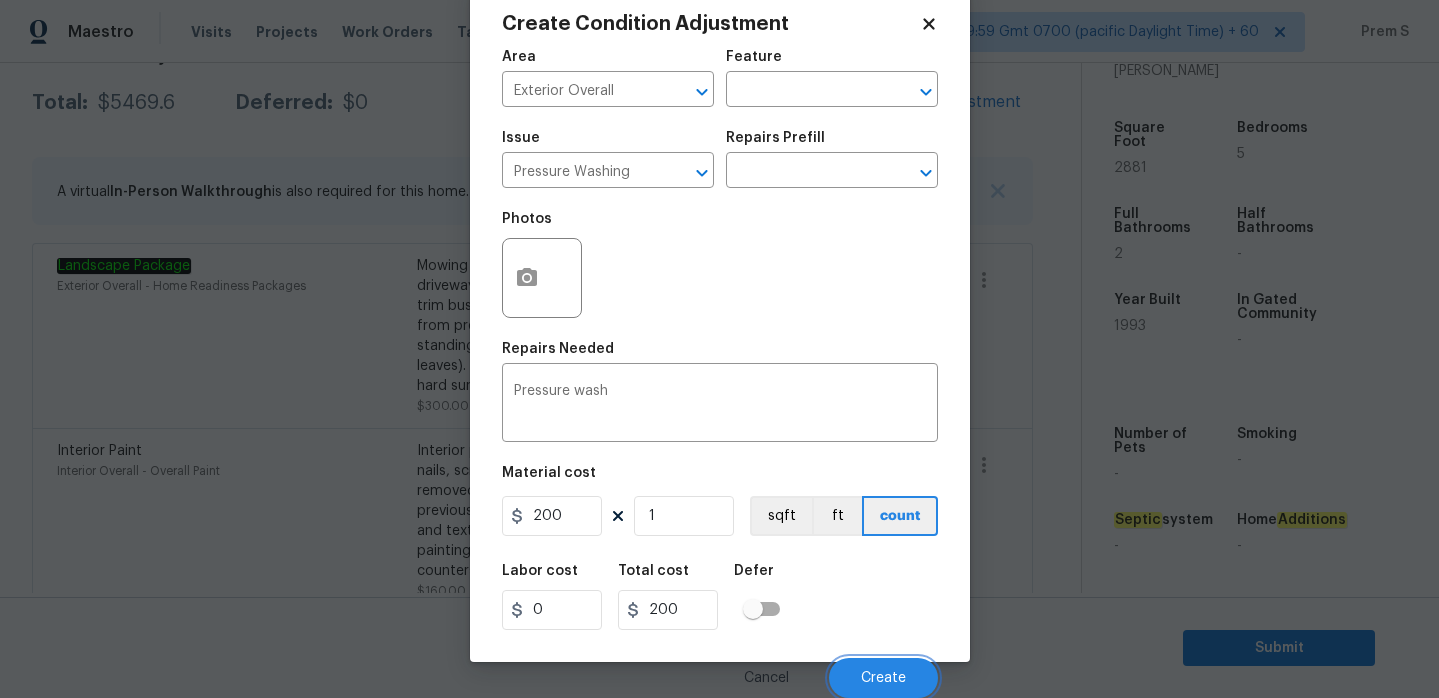 scroll, scrollTop: 323, scrollLeft: 0, axis: vertical 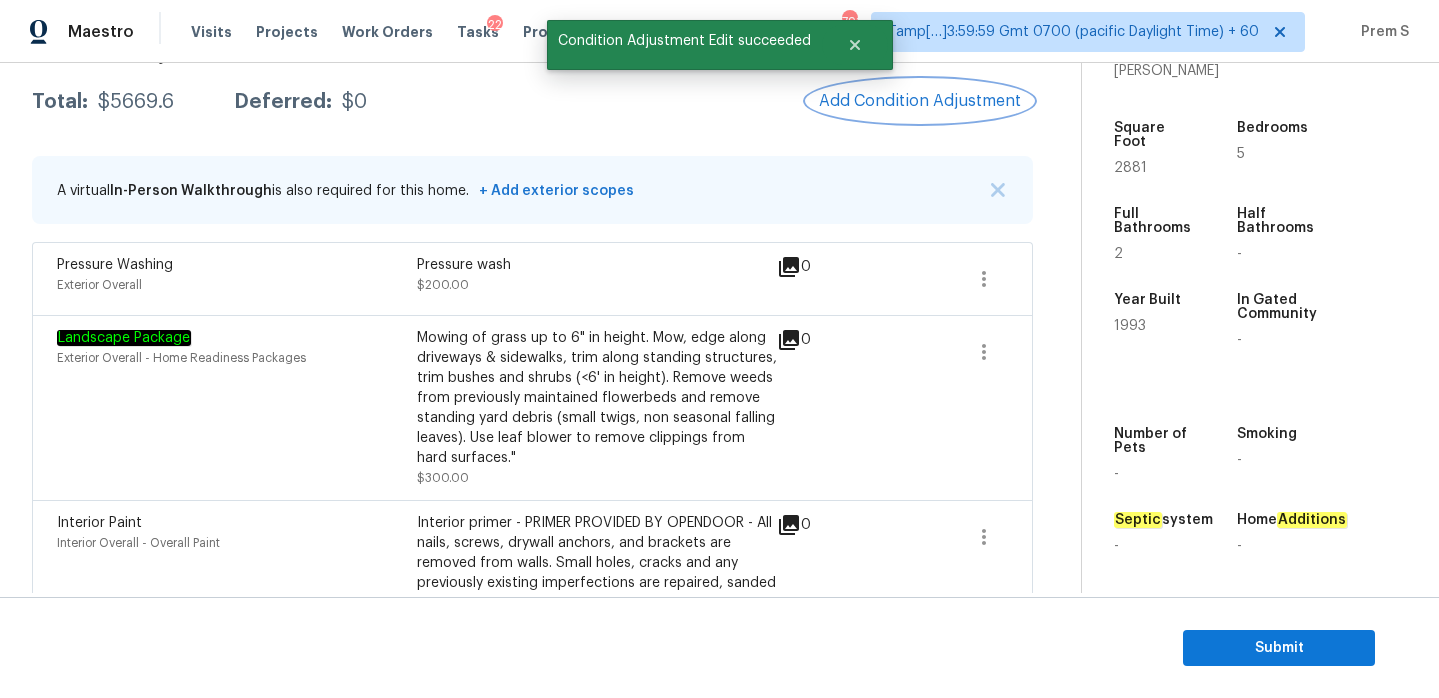click on "Add Condition Adjustment" at bounding box center (920, 101) 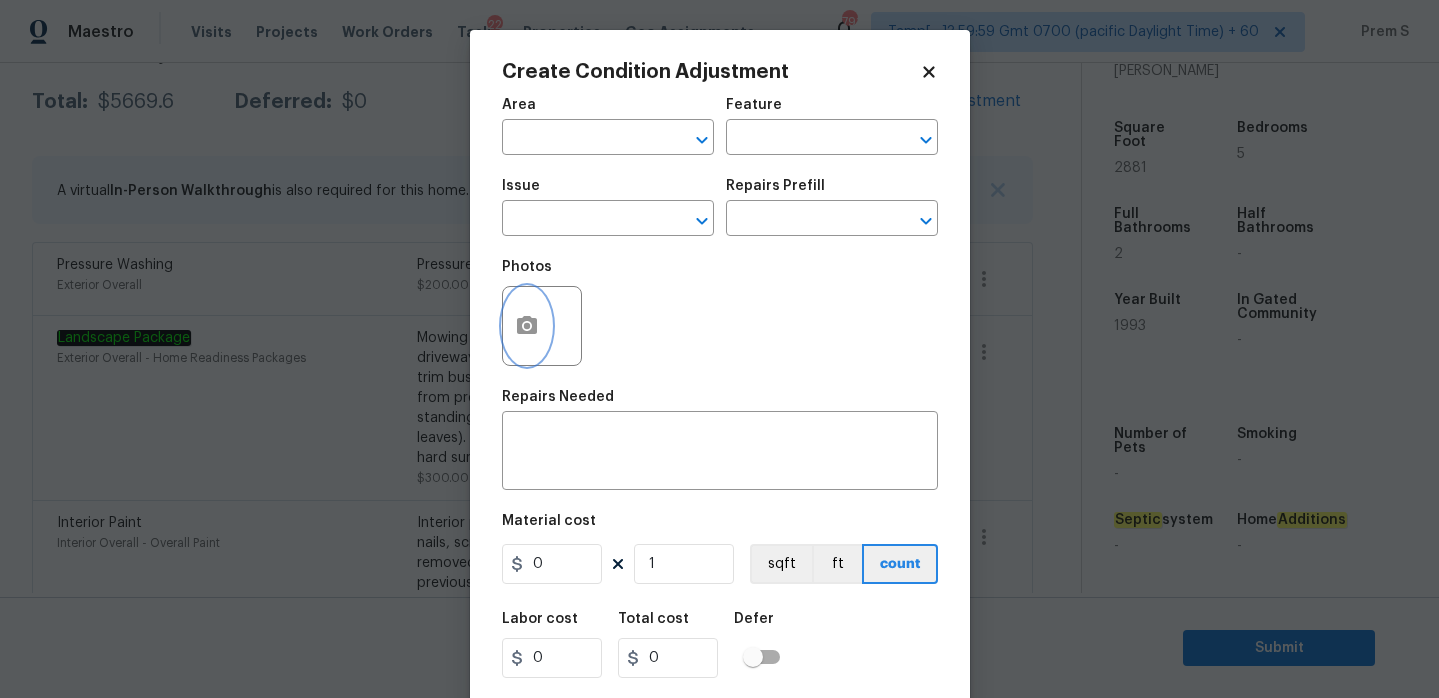 click 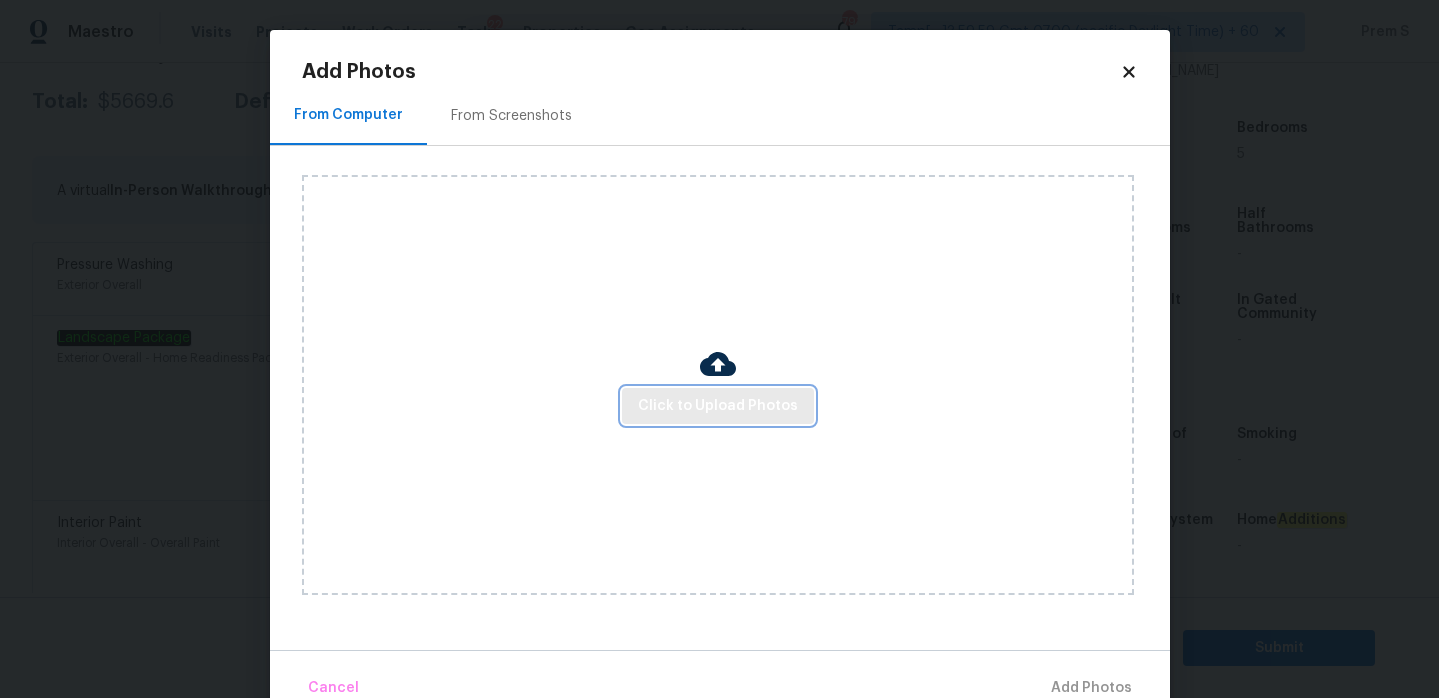click on "Click to Upload Photos" at bounding box center (718, 406) 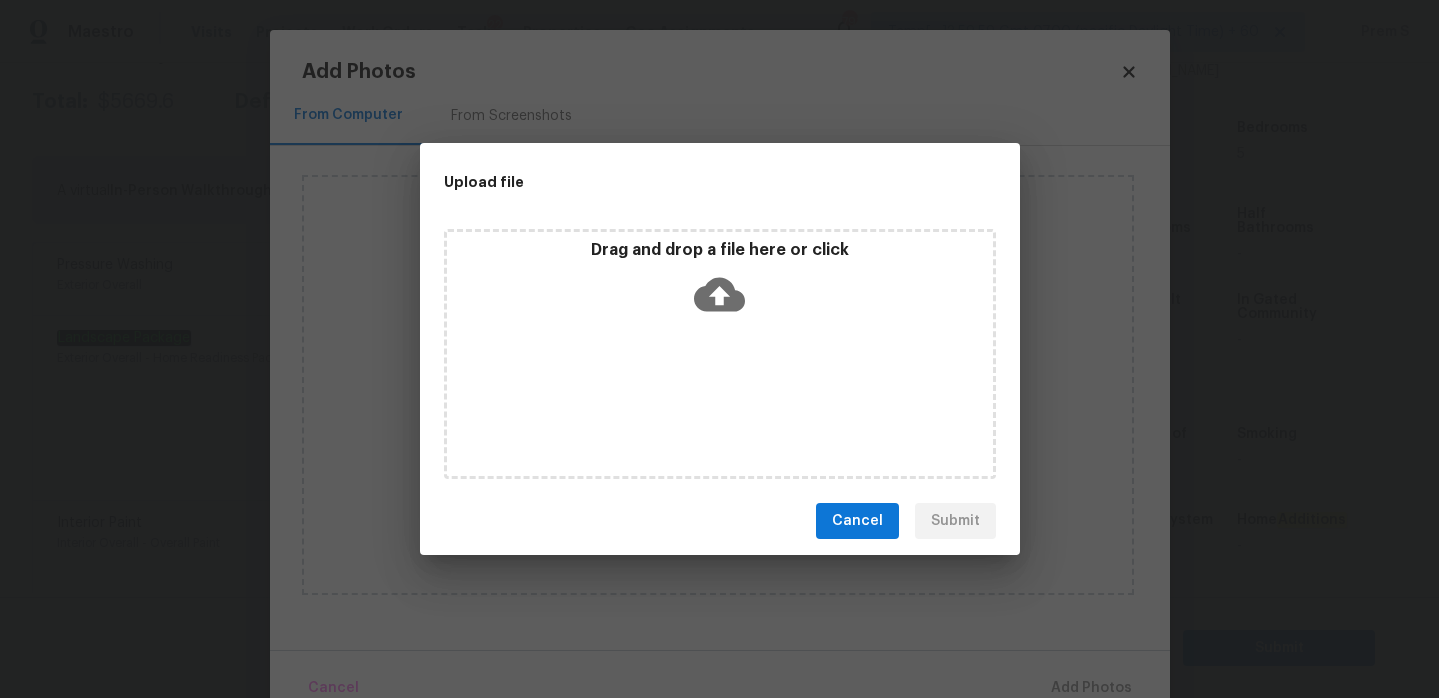 click 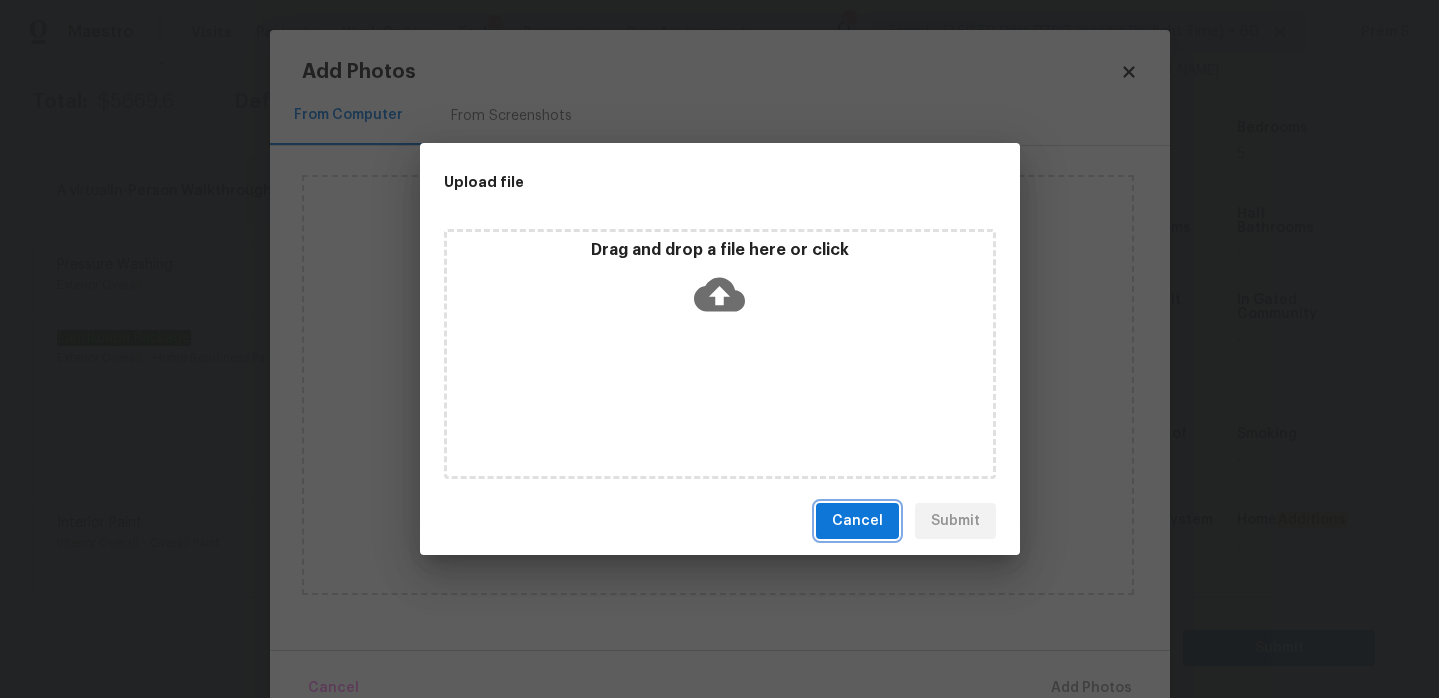 click on "Cancel" at bounding box center [857, 521] 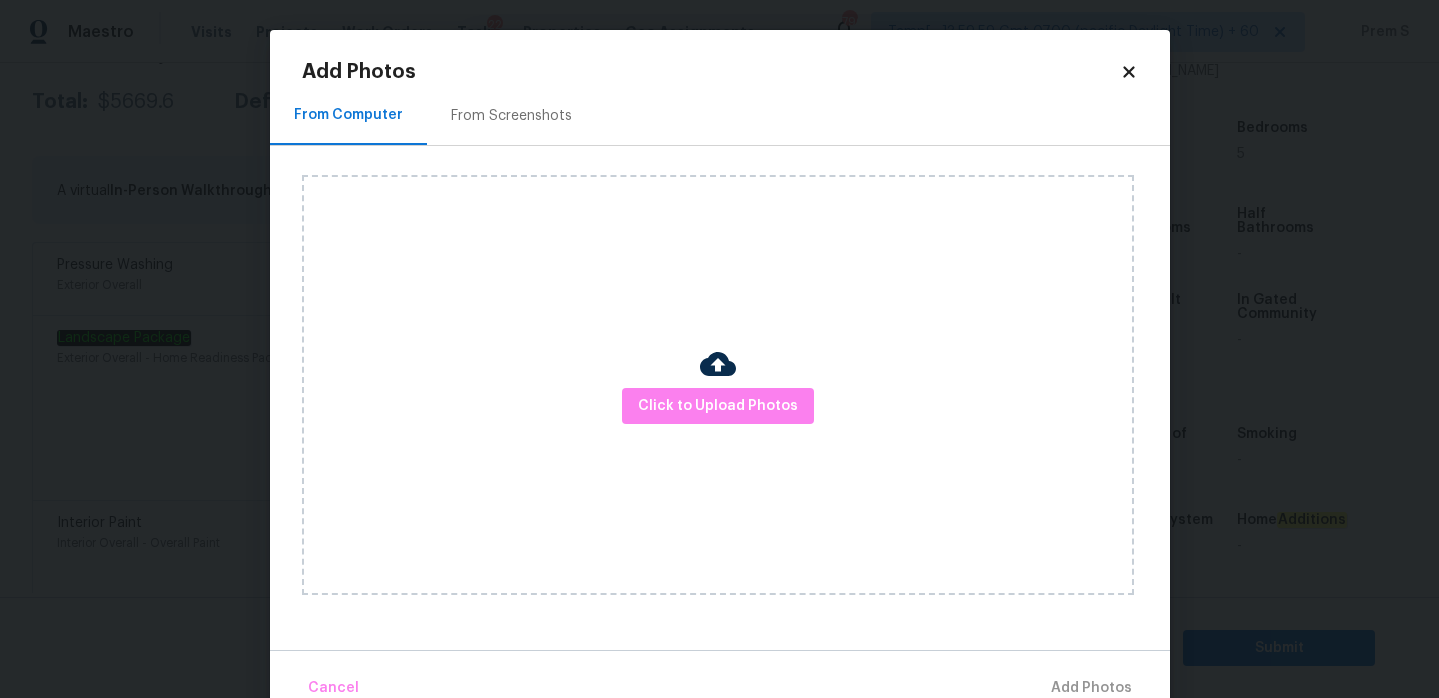 click 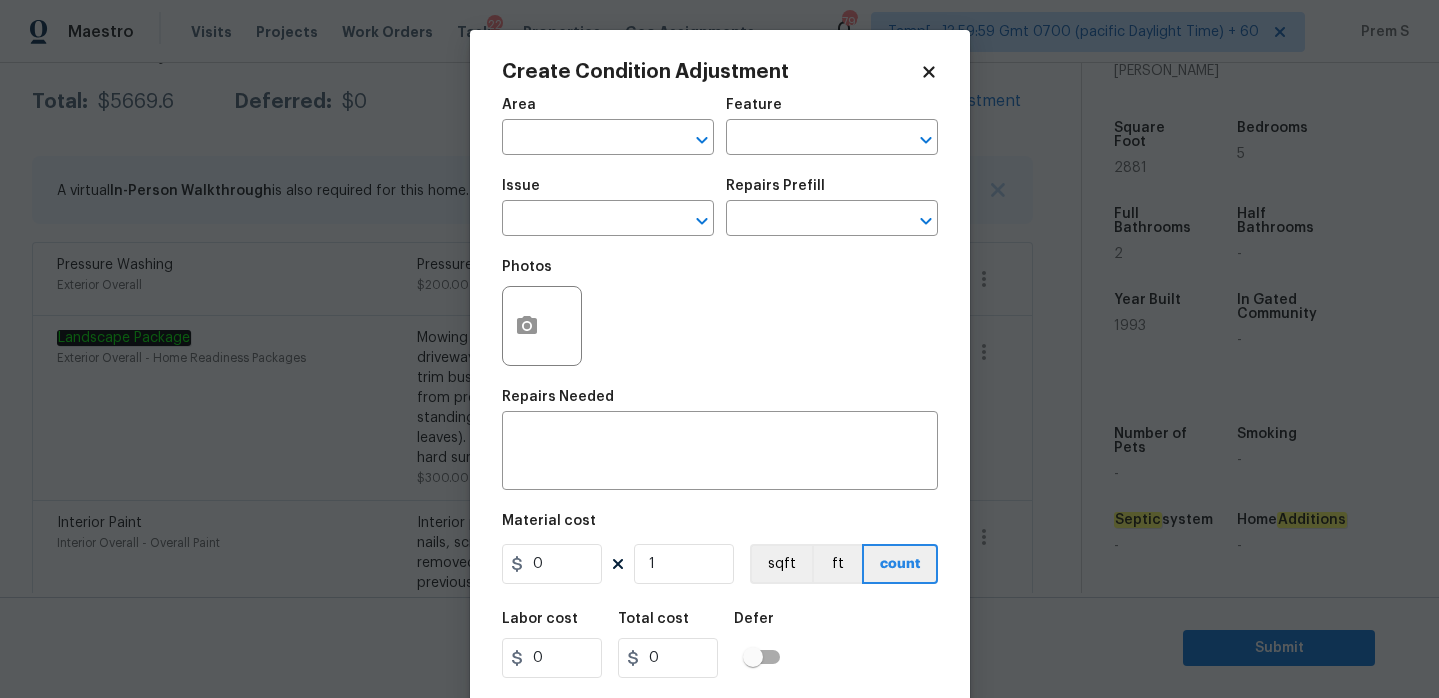 click on "Maestro Visits Projects Work Orders Tasks 22 Properties Geo Assignments 790 Tamp[…]3:59:59 Gmt 0700 (pacific Daylight Time) + 60 Prem S Back to tasks Condition Scoping - Full Mon, Jul 14 2025 by 3:00 pm   Prem S In-progress Questions Condition Adjustments Details & Inputs Notes Photos Condition Adjustments Total:  $5669.6 Deferred:  $0 Add Condition Adjustment A virtual  In-Person Walkthrough  is also required for this home.   + Add exterior scopes Pressure Washing Exterior Overall Pressure wash $200.00   0 Landscape Package Exterior Overall - Home Readiness Packages Mowing of grass up to 6" in height. Mow, edge along driveways & sidewalks, trim along standing structures, trim bushes and shrubs (<6' in height). Remove weeds from previously maintained flowerbeds and remove standing yard debris (small twigs, non seasonal falling leaves).  Use leaf blower to remove clippings from hard surfaces." $300.00   0 Interior Paint Interior Overall - Overall Paint $160.00   0 ACQ: Flooring Interior Overall - Acquisition" at bounding box center [719, 349] 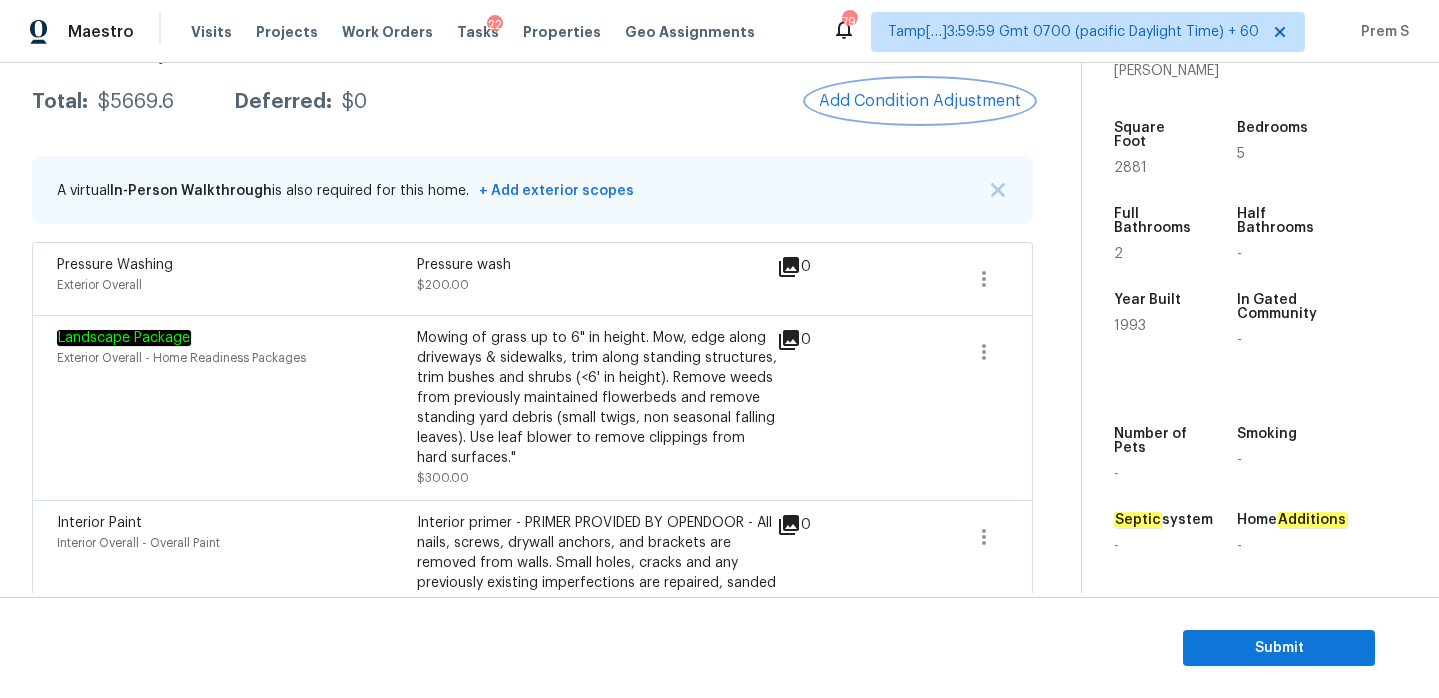 click on "Add Condition Adjustment" at bounding box center (920, 101) 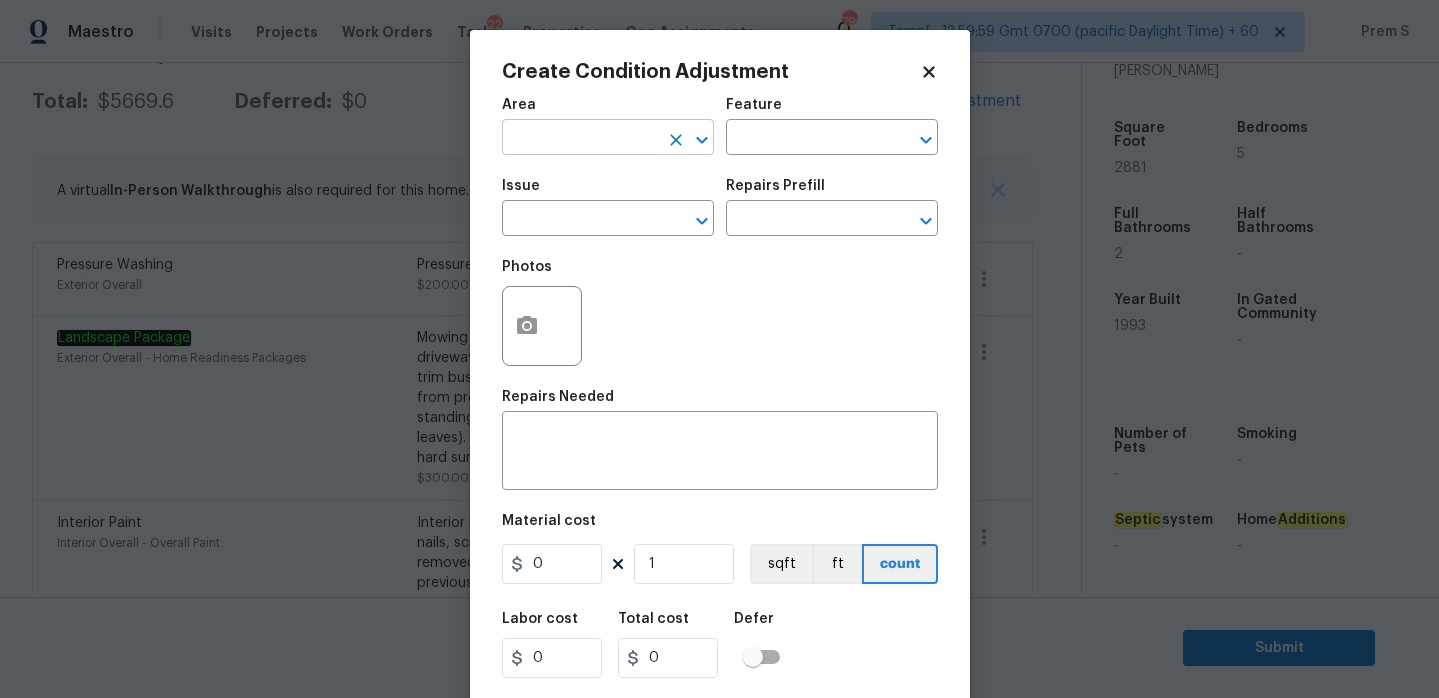 click at bounding box center [580, 139] 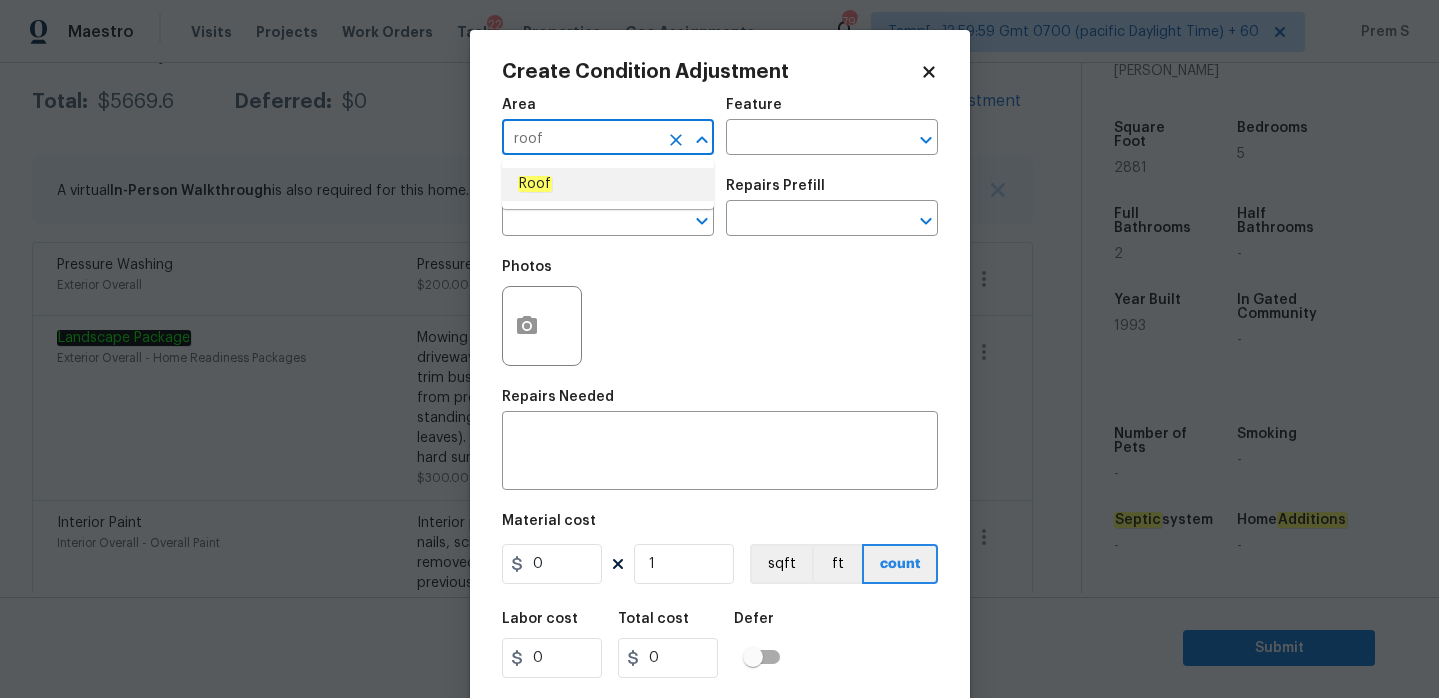 click on "Roof" at bounding box center (608, 184) 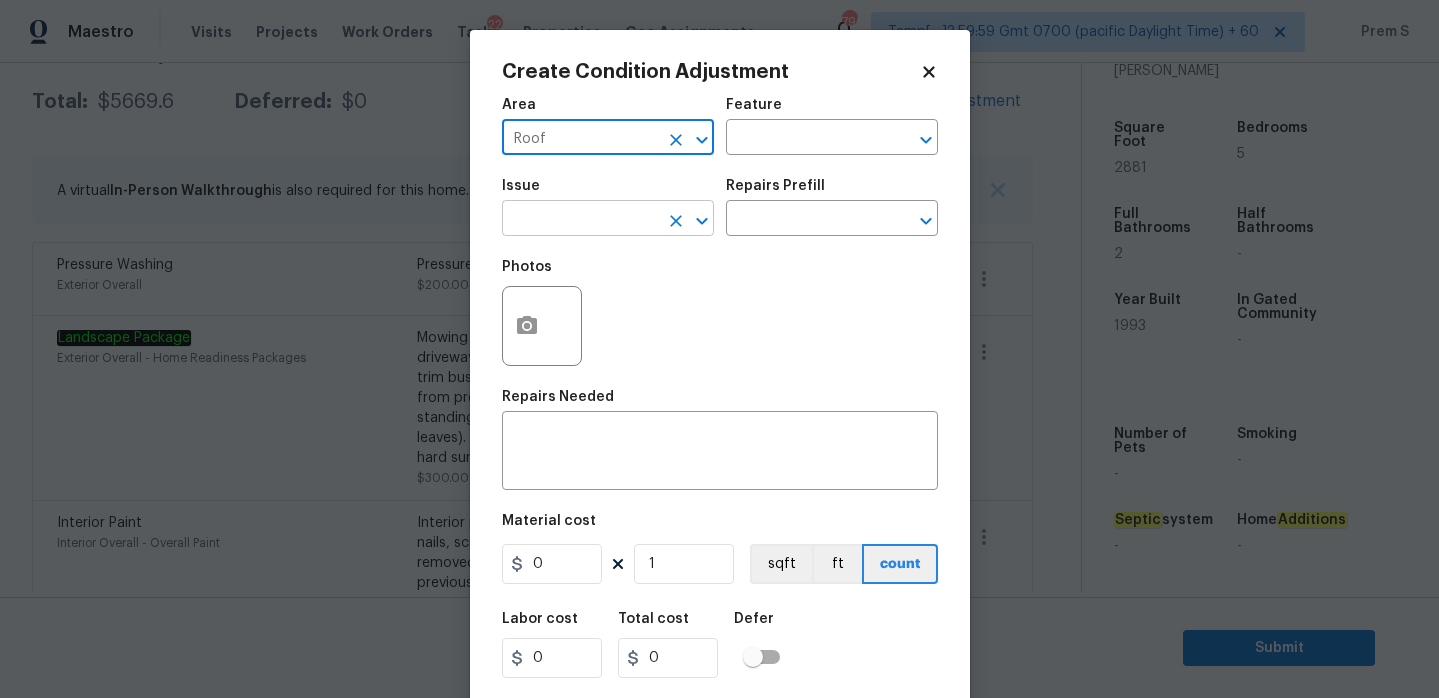 type on "Roof" 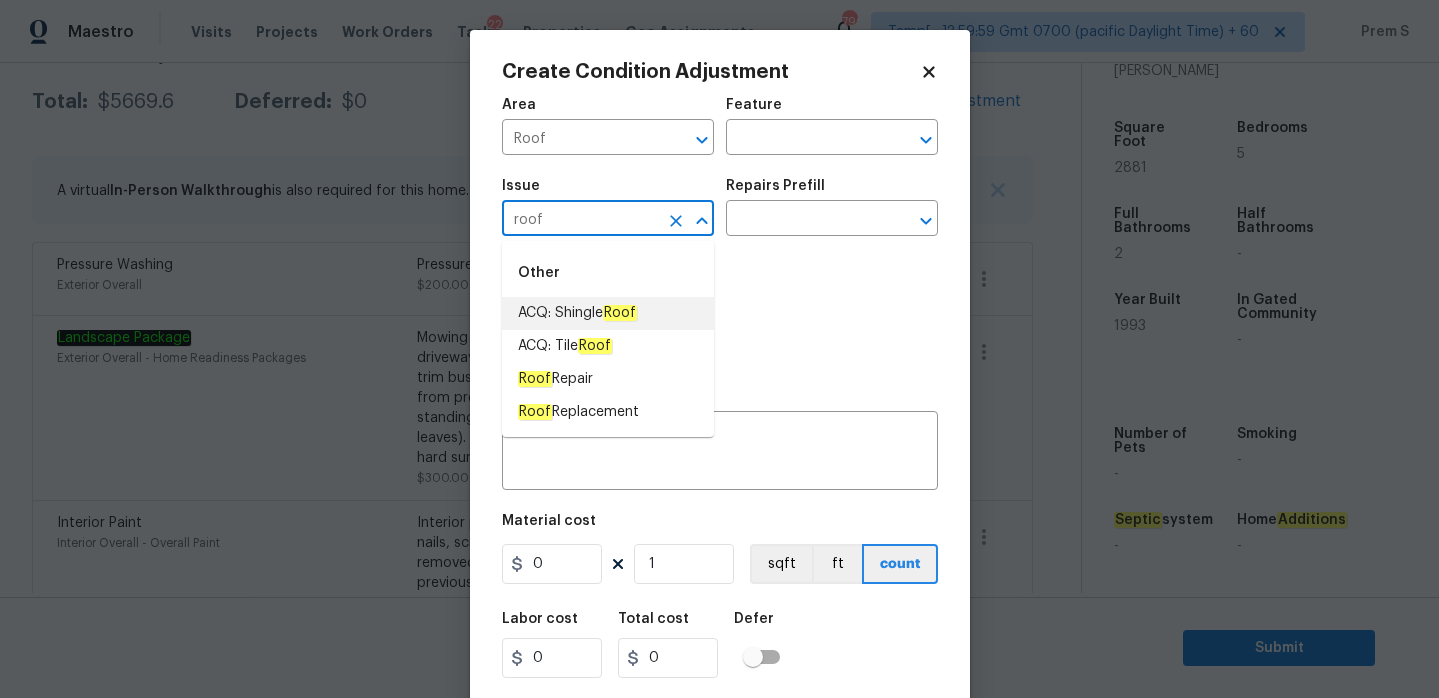 click on "ACQ: Shingle  Roof" at bounding box center (608, 313) 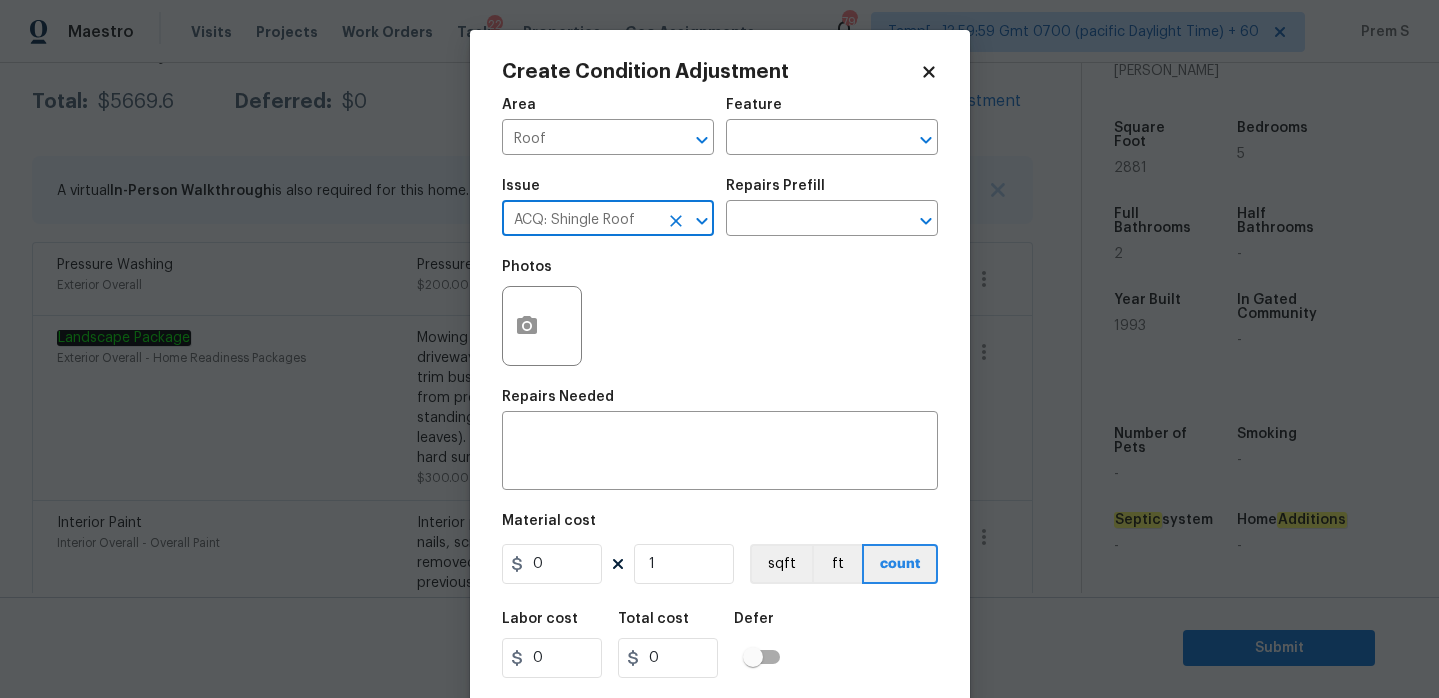 type on "ACQ: Shingle Roof" 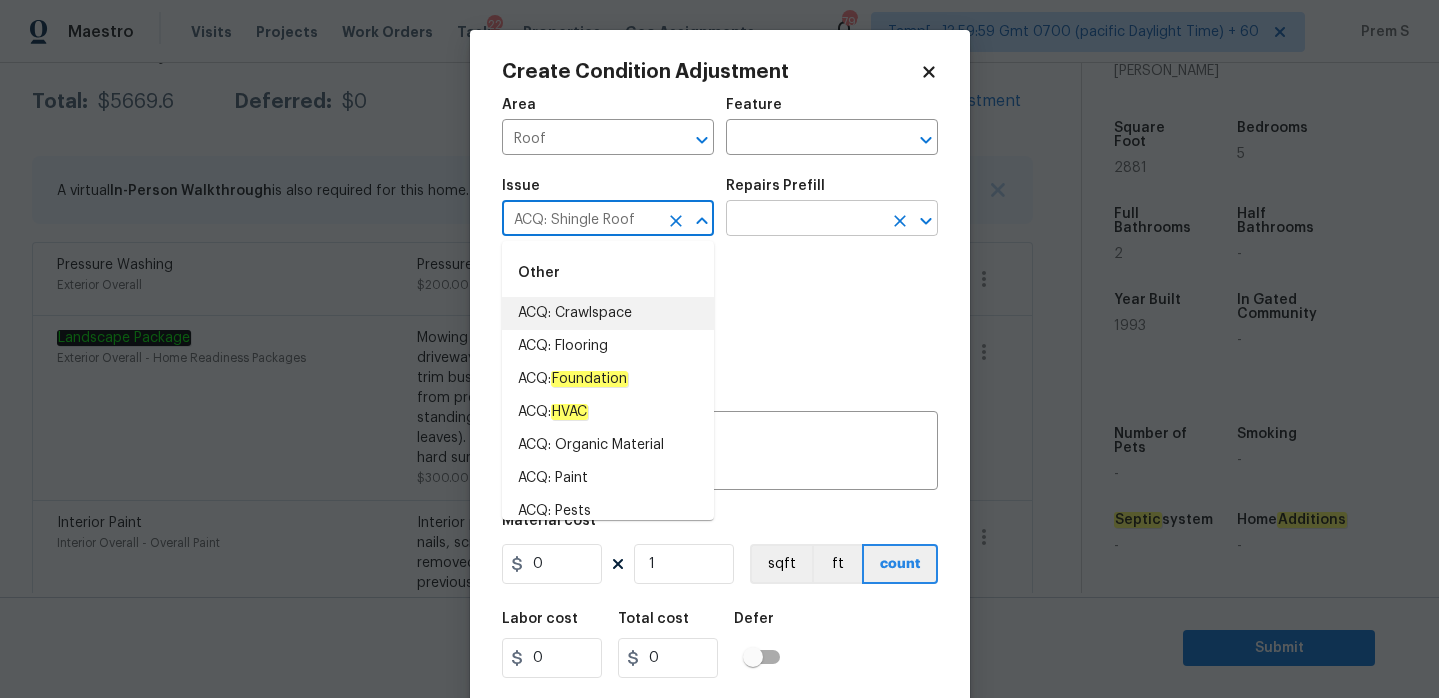 click at bounding box center [804, 220] 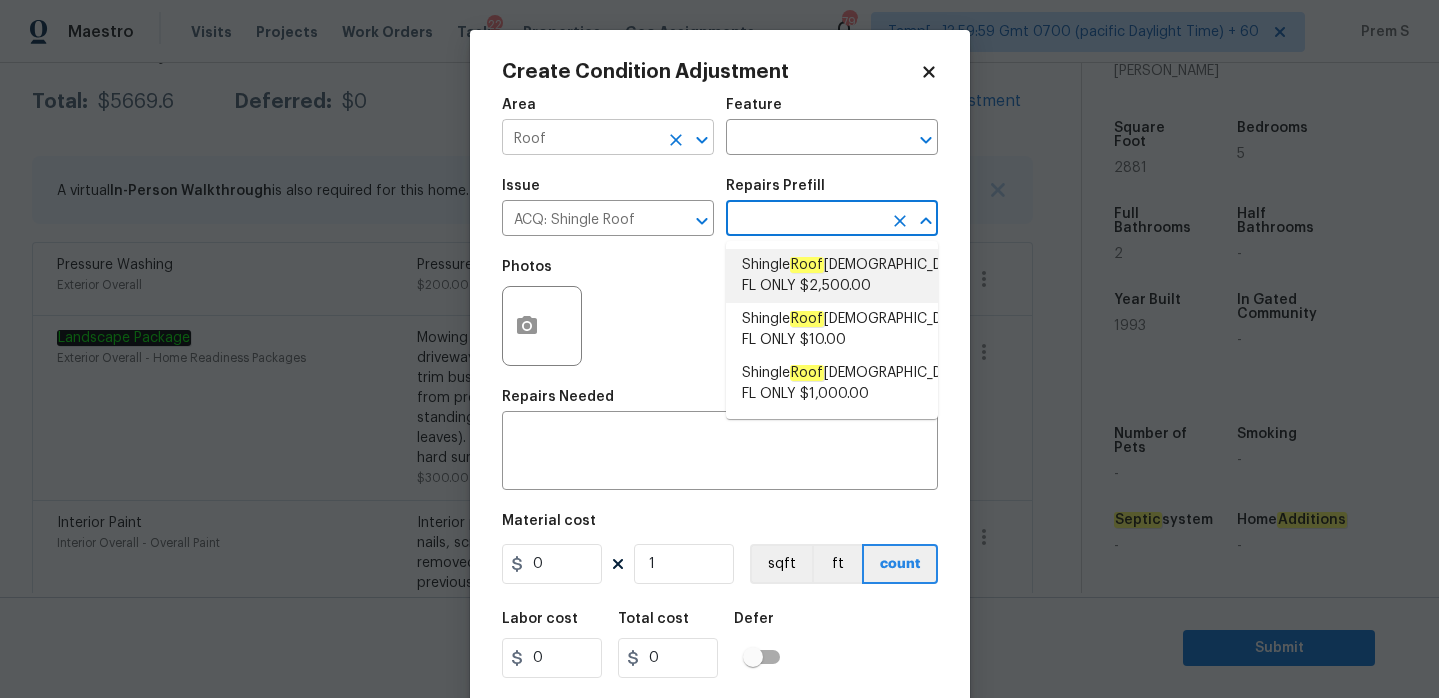 click 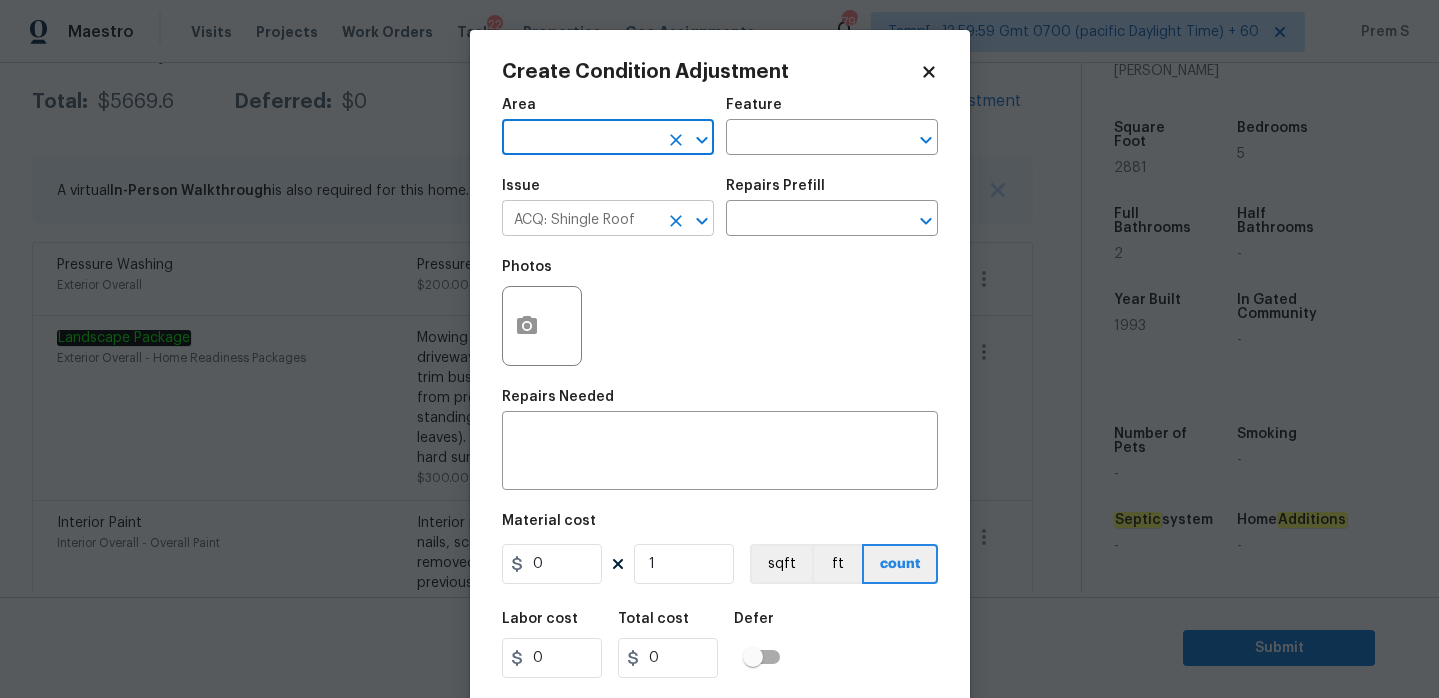 click at bounding box center [676, 221] 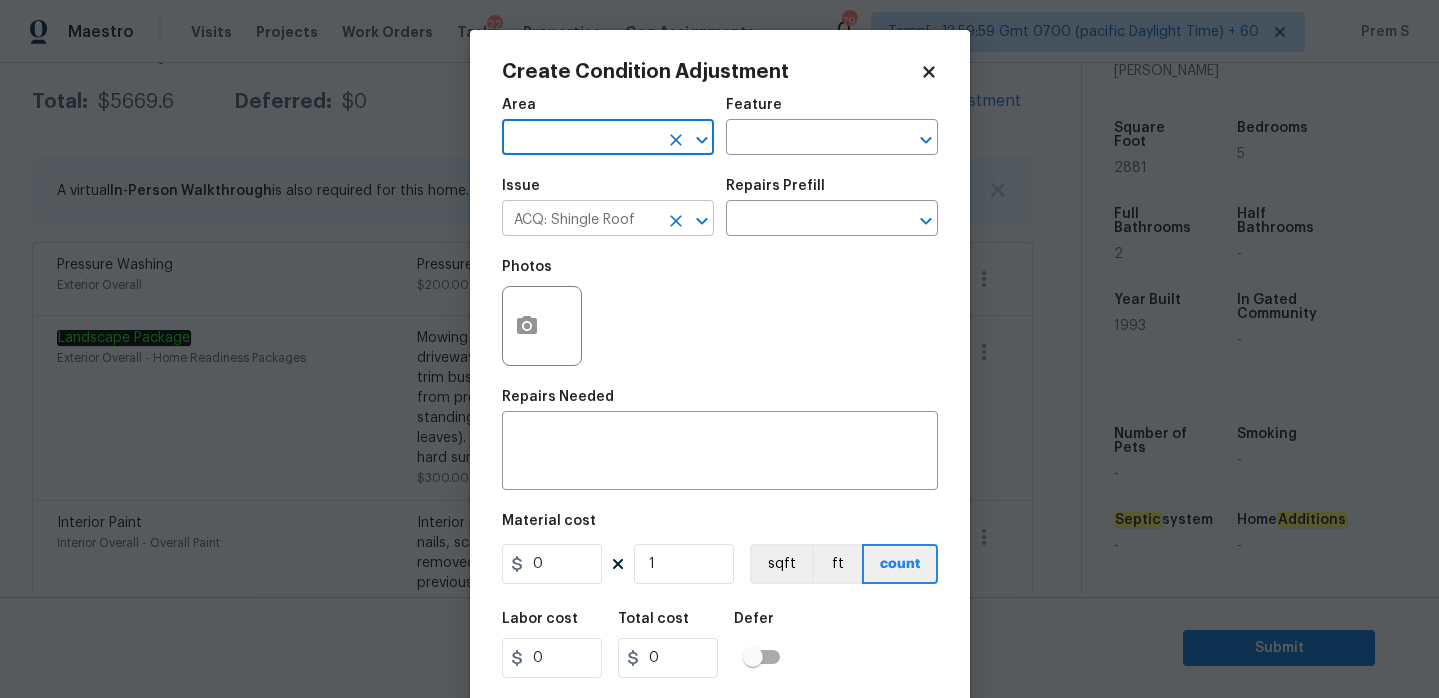type 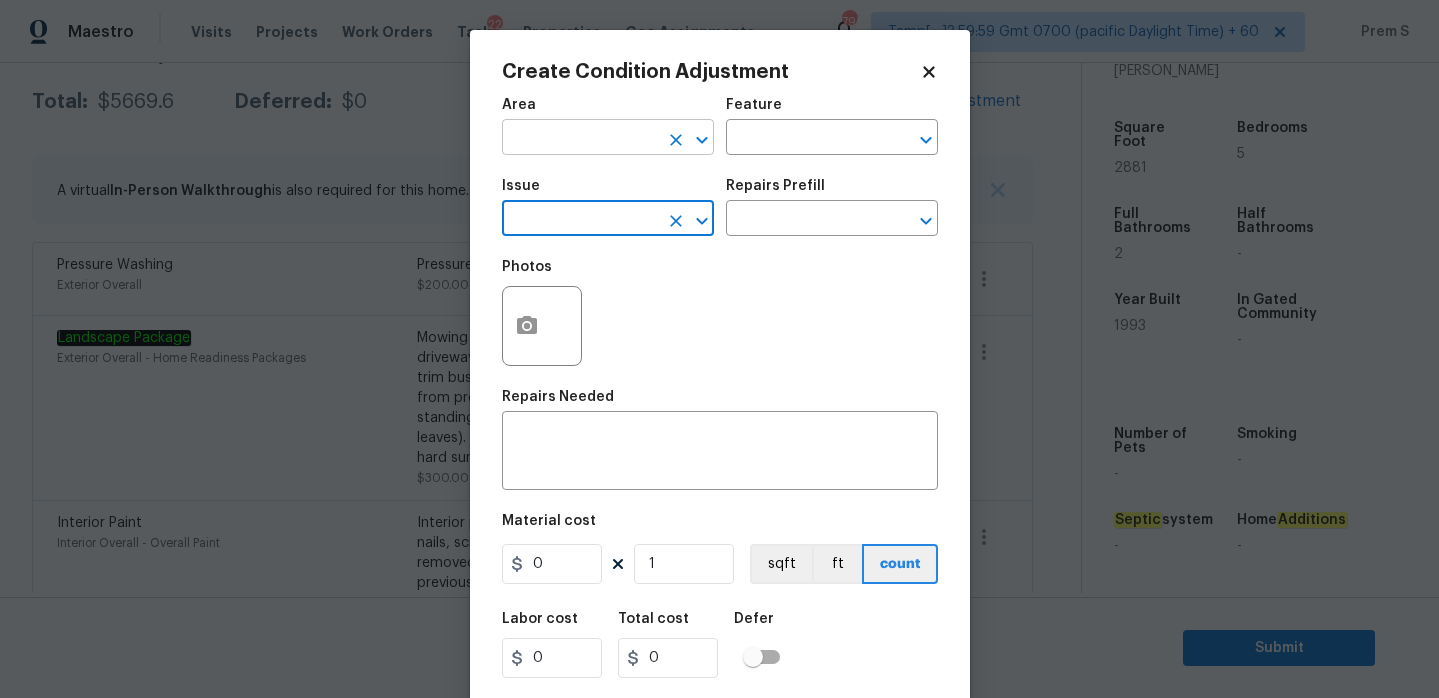 click at bounding box center (580, 139) 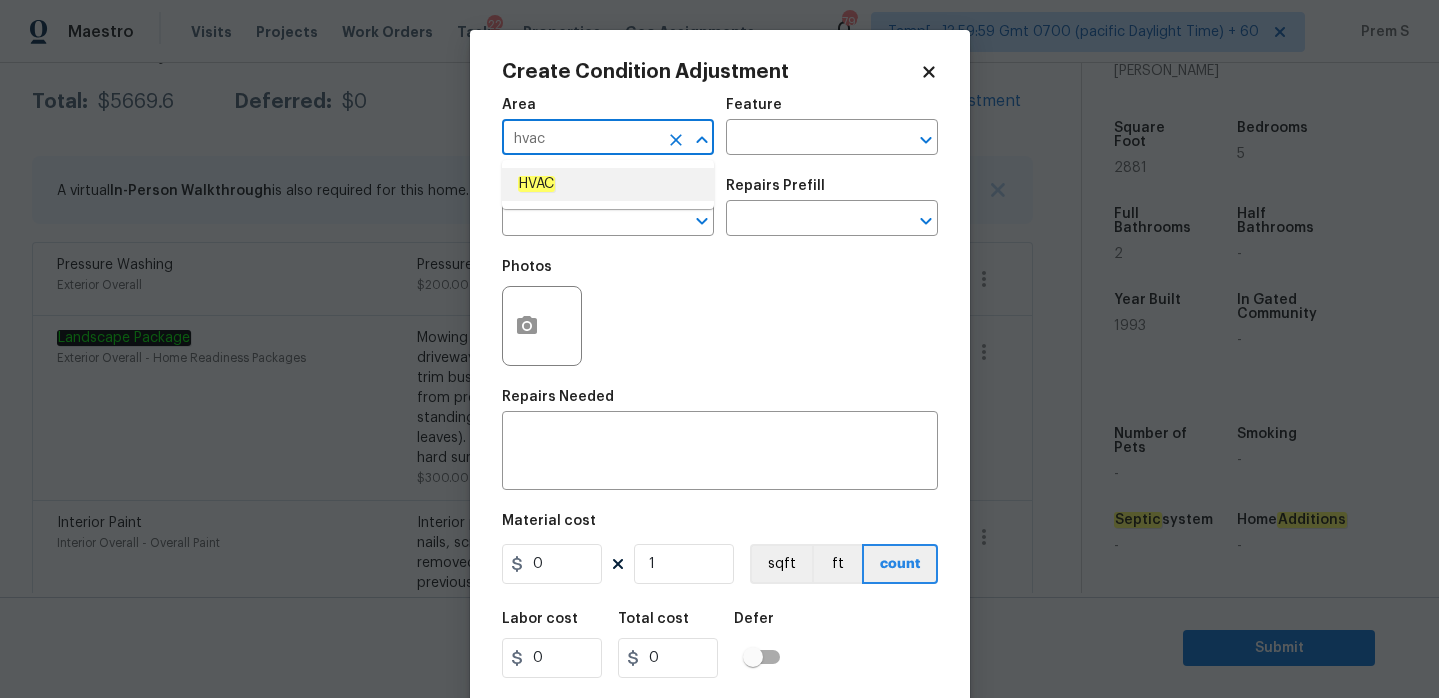 click on "HVAC" at bounding box center [608, 184] 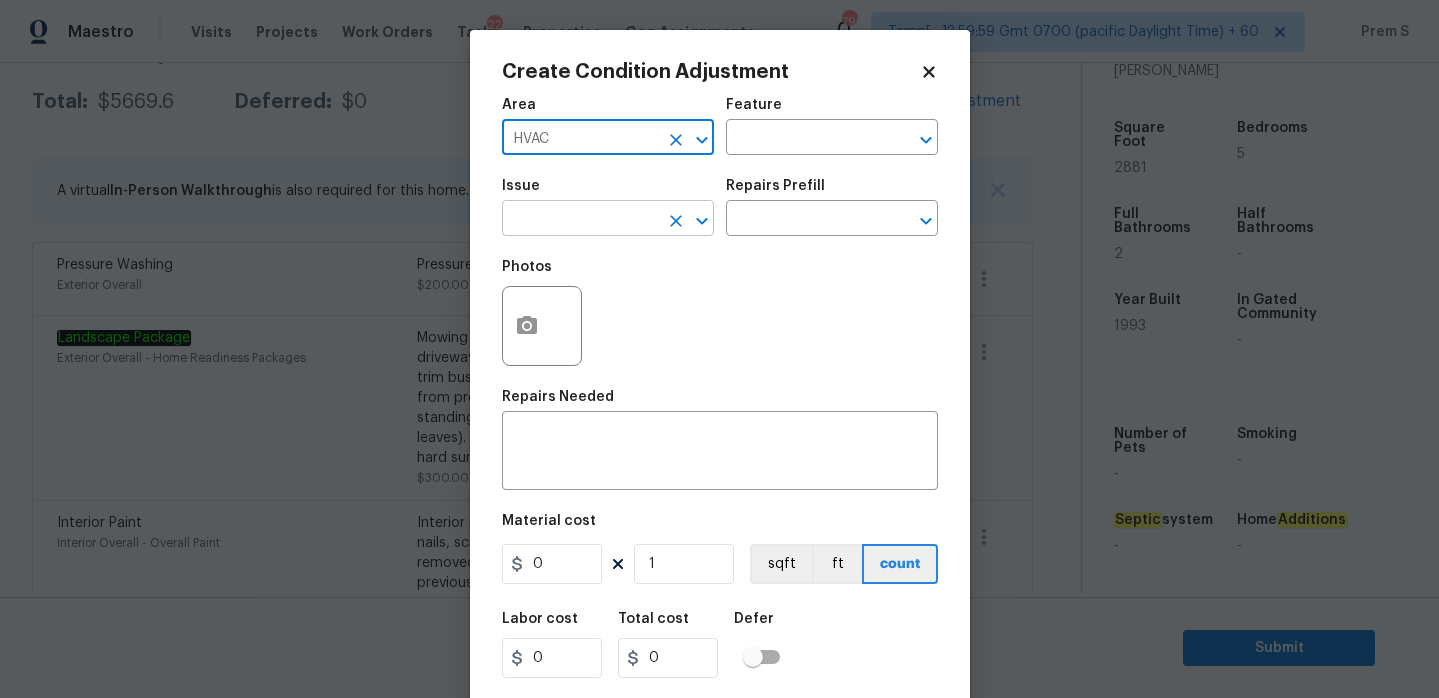type on "HVAC" 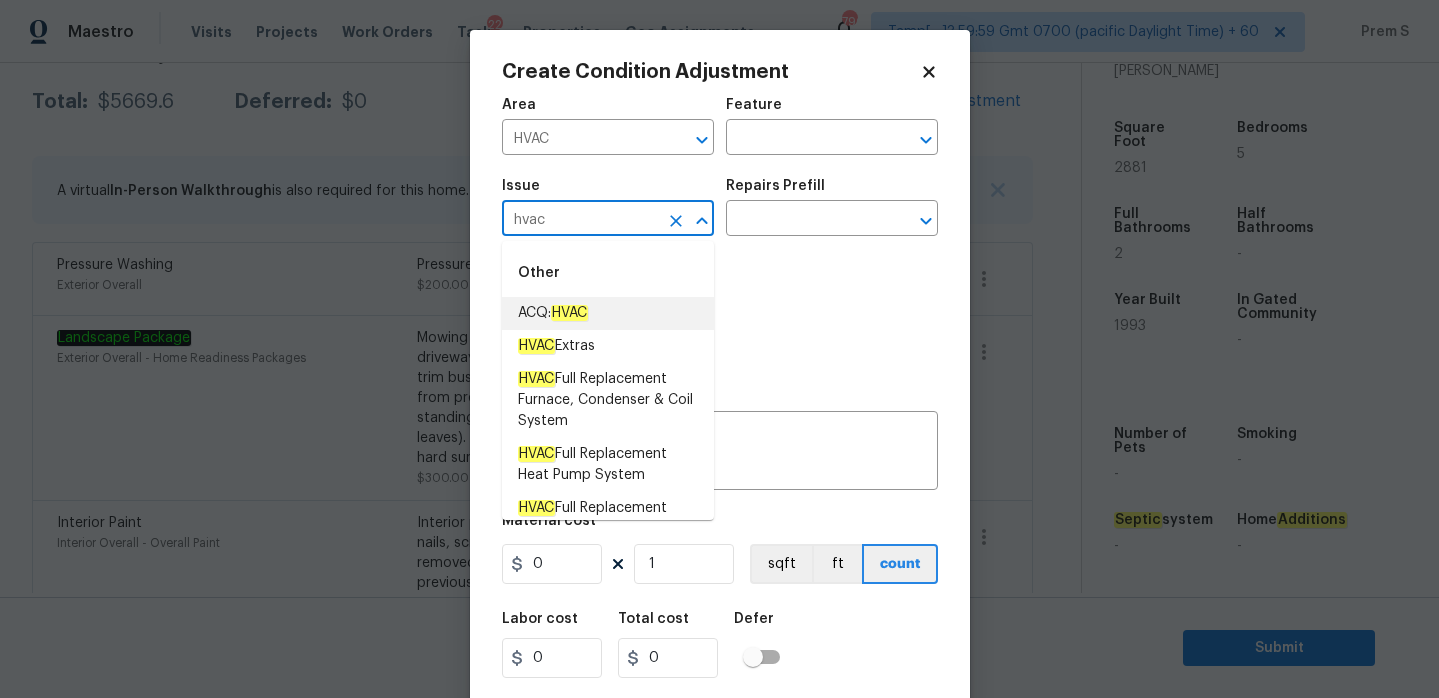 click on "HVAC" at bounding box center (569, 313) 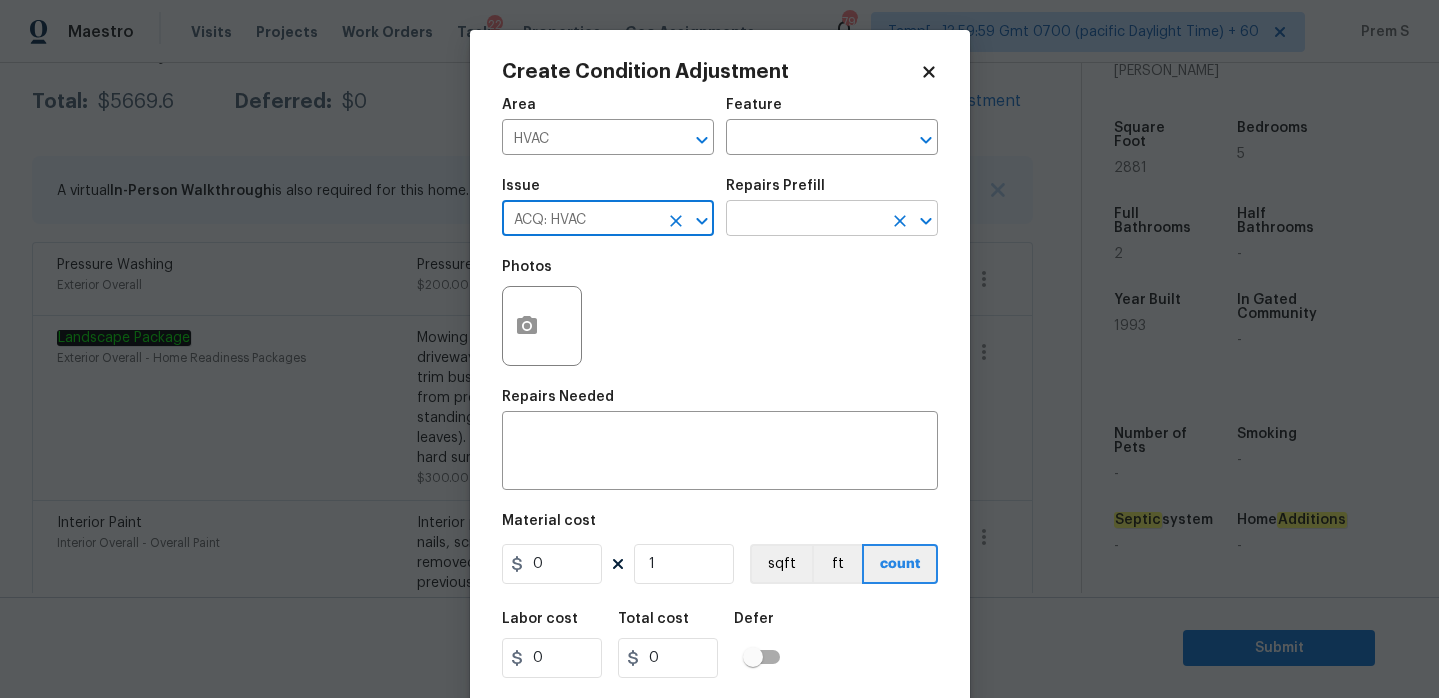 type on "ACQ: HVAC" 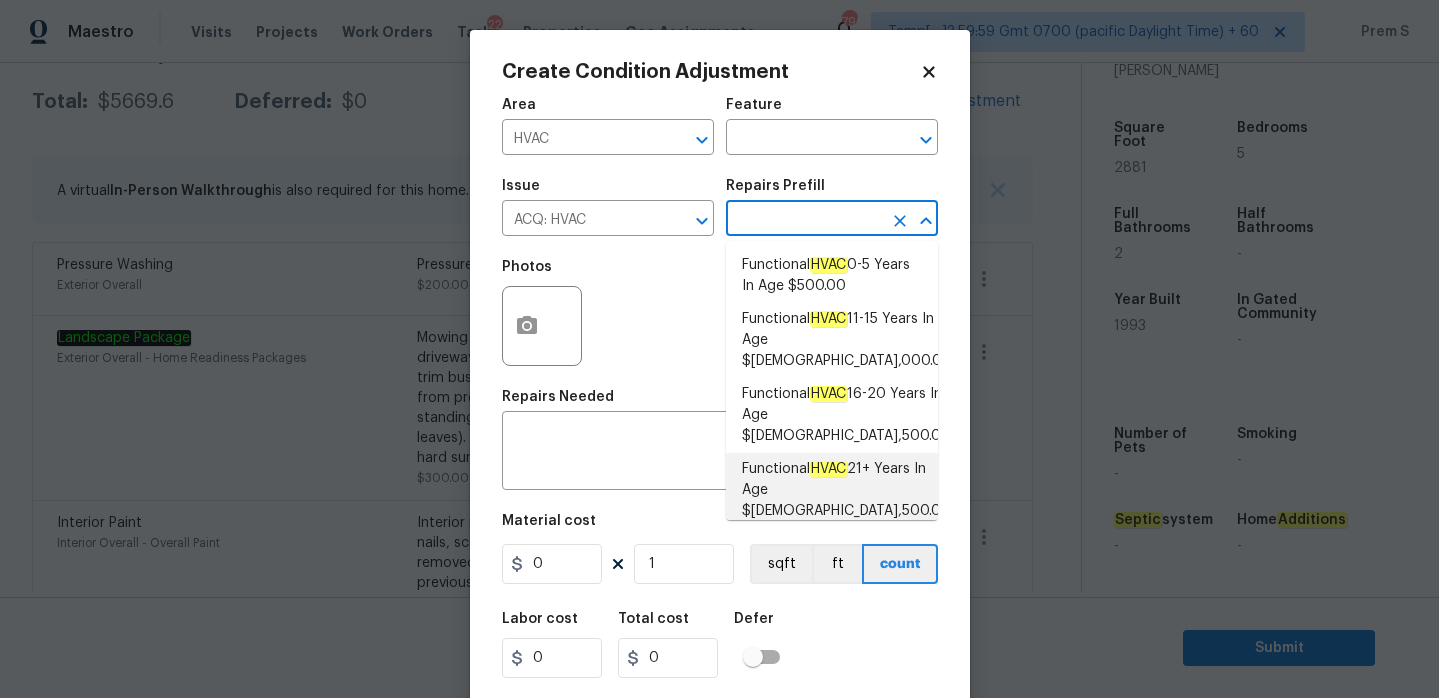 click on "Functional  HVAC  21+ Years In Age $5,500.00" at bounding box center [846, 490] 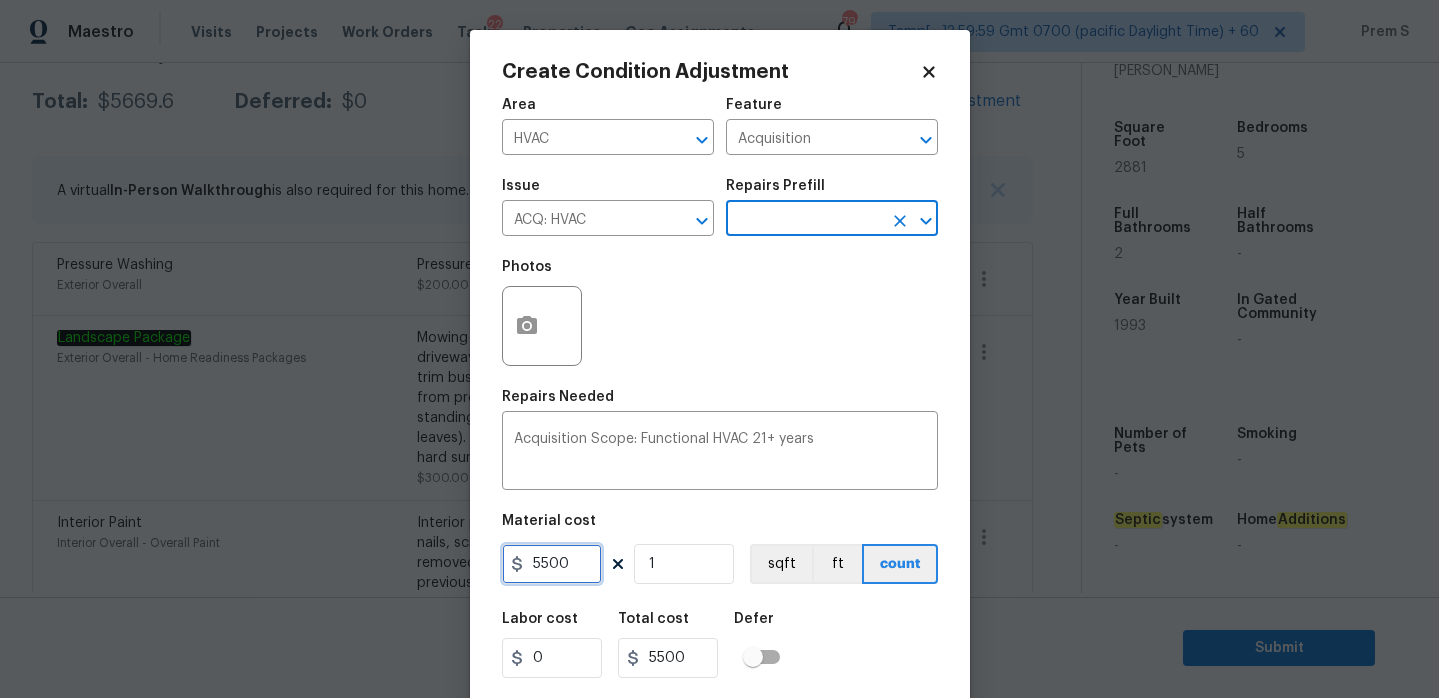 click on "5500" at bounding box center [552, 564] 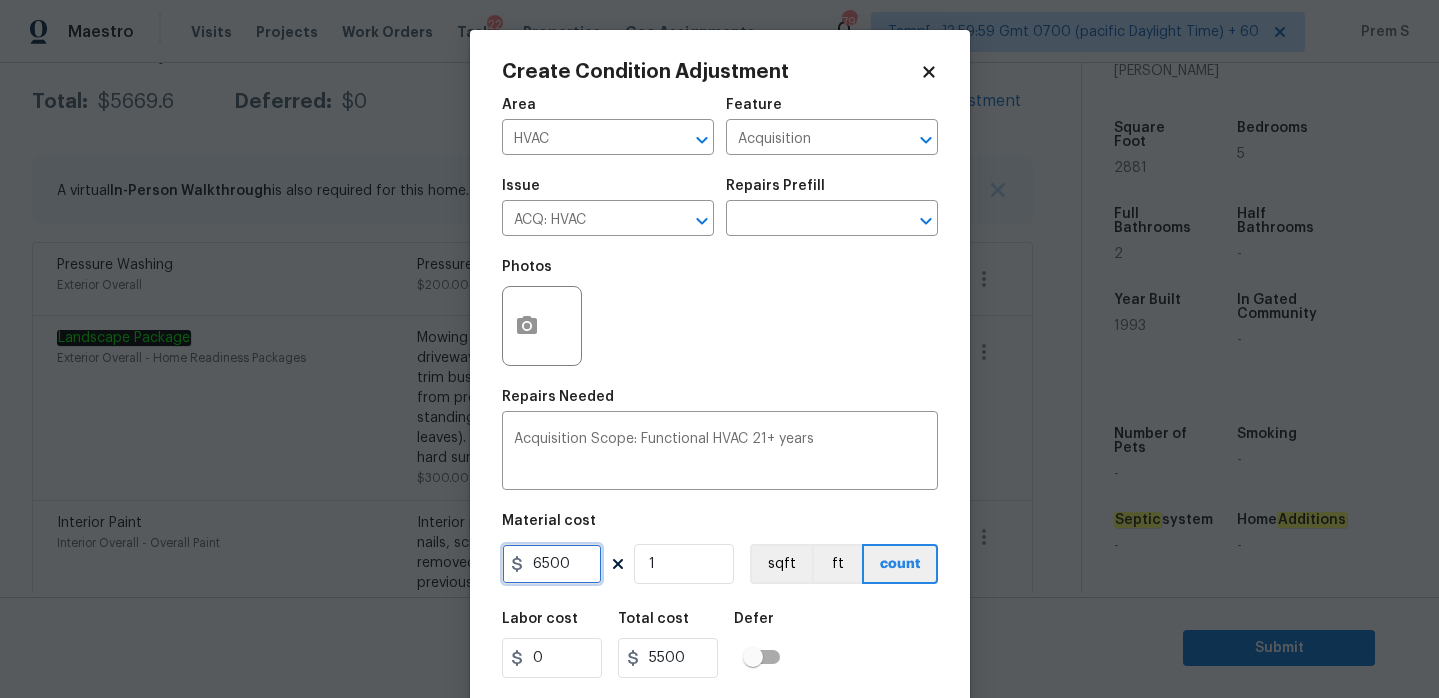 type on "6500" 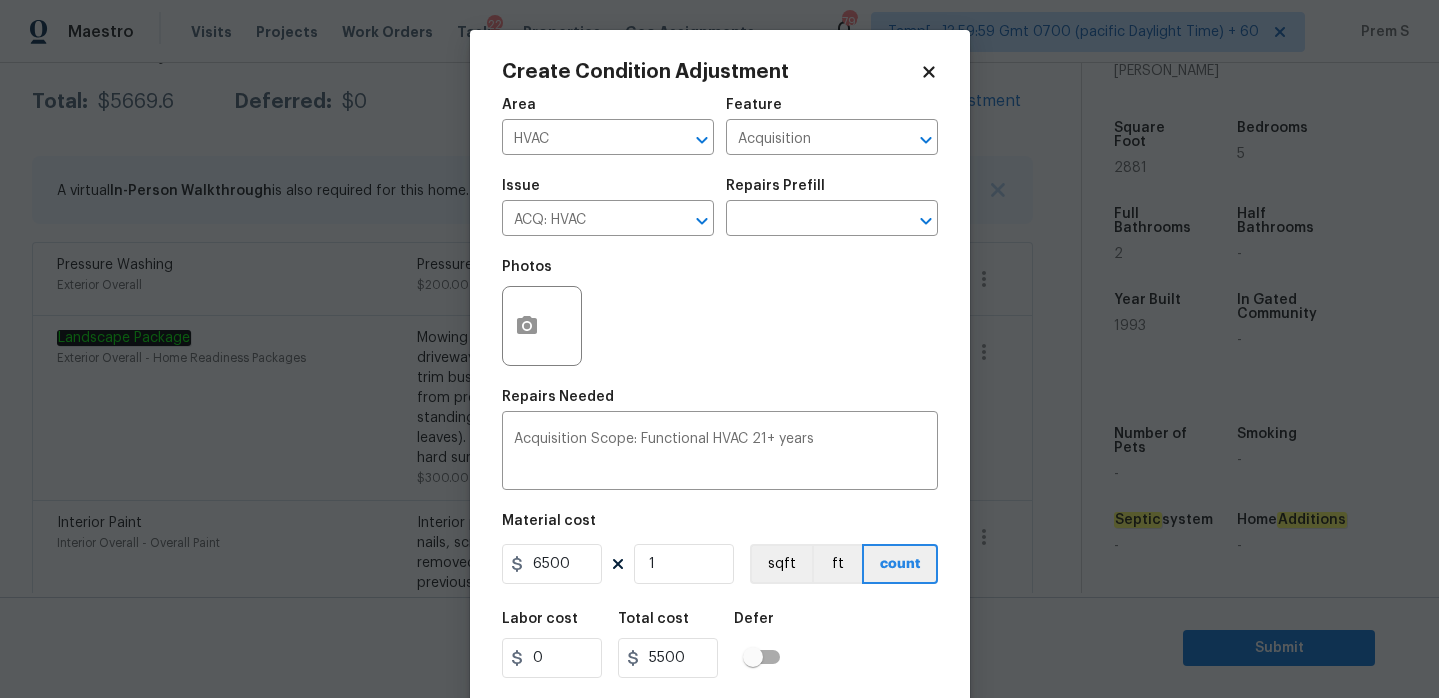 type on "6500" 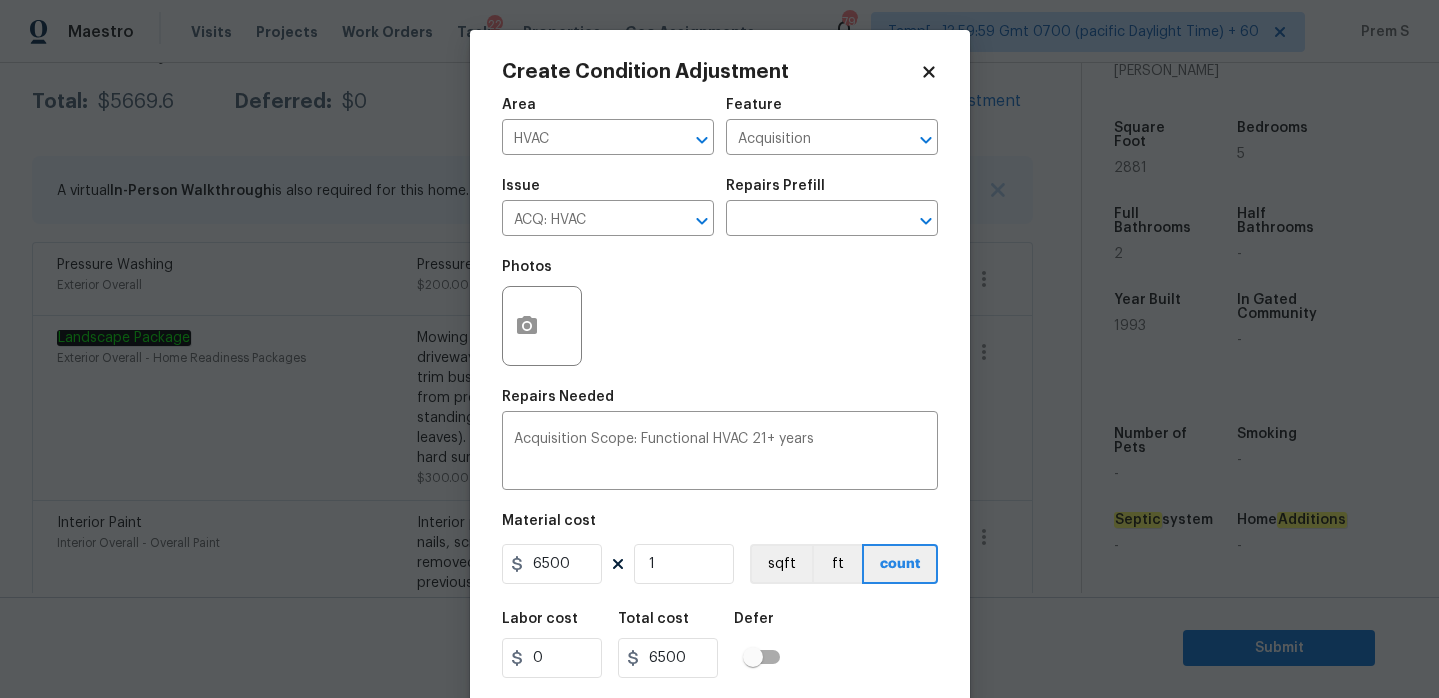 click on "Labor cost 0 Total cost 6500 Defer" at bounding box center [720, 645] 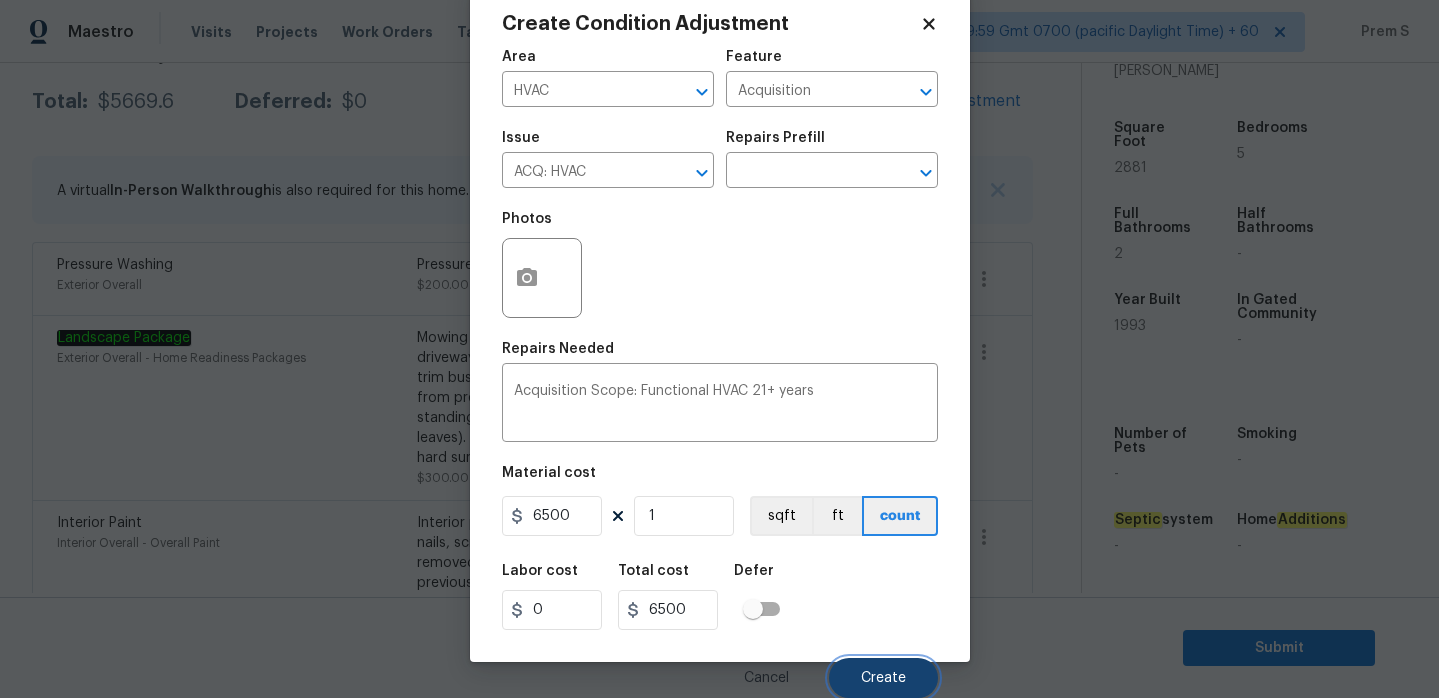 click on "Create" at bounding box center [883, 678] 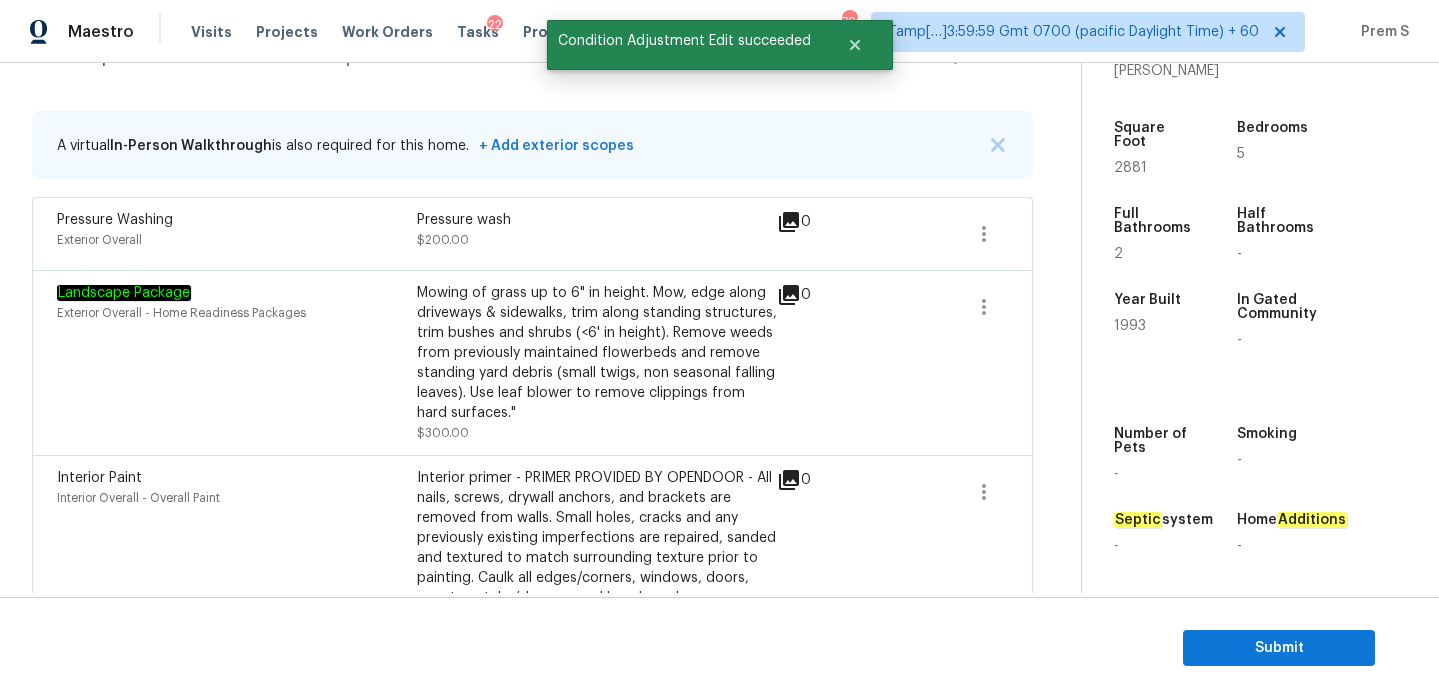 scroll, scrollTop: 323, scrollLeft: 0, axis: vertical 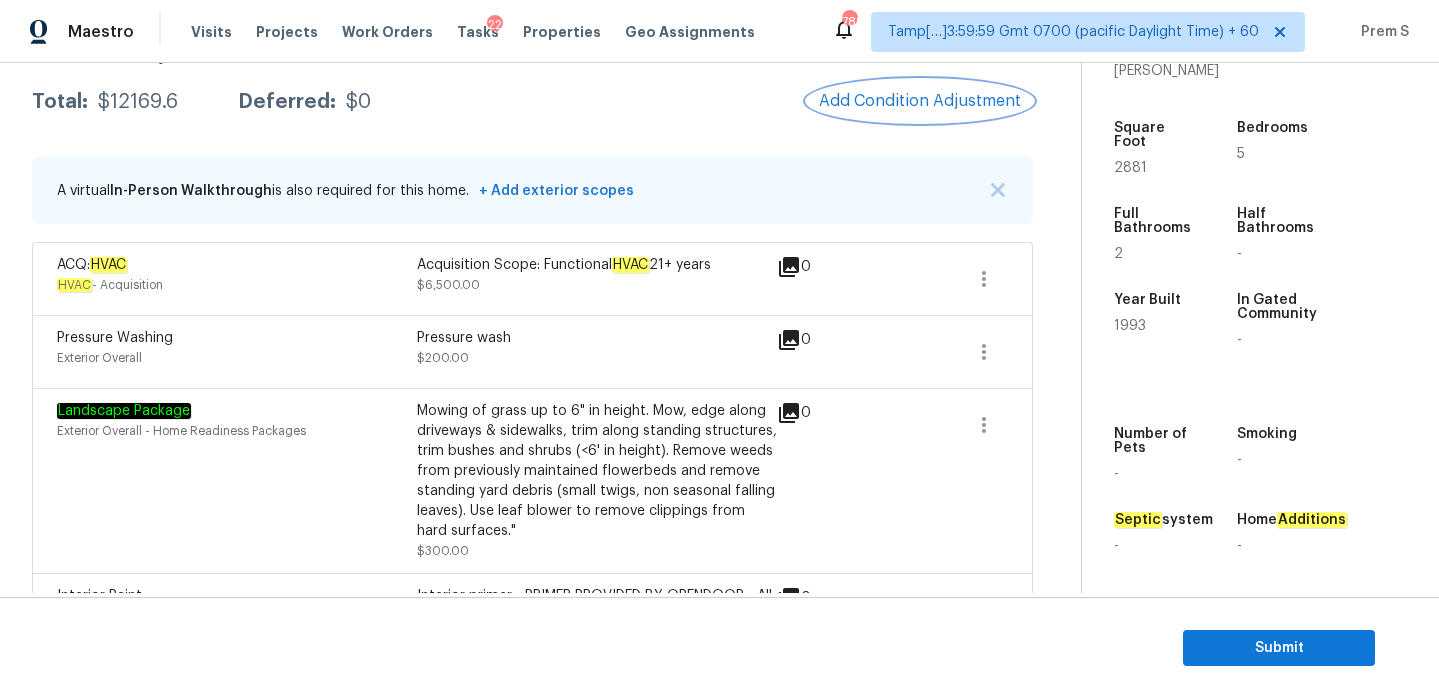 click on "Add Condition Adjustment" at bounding box center (920, 101) 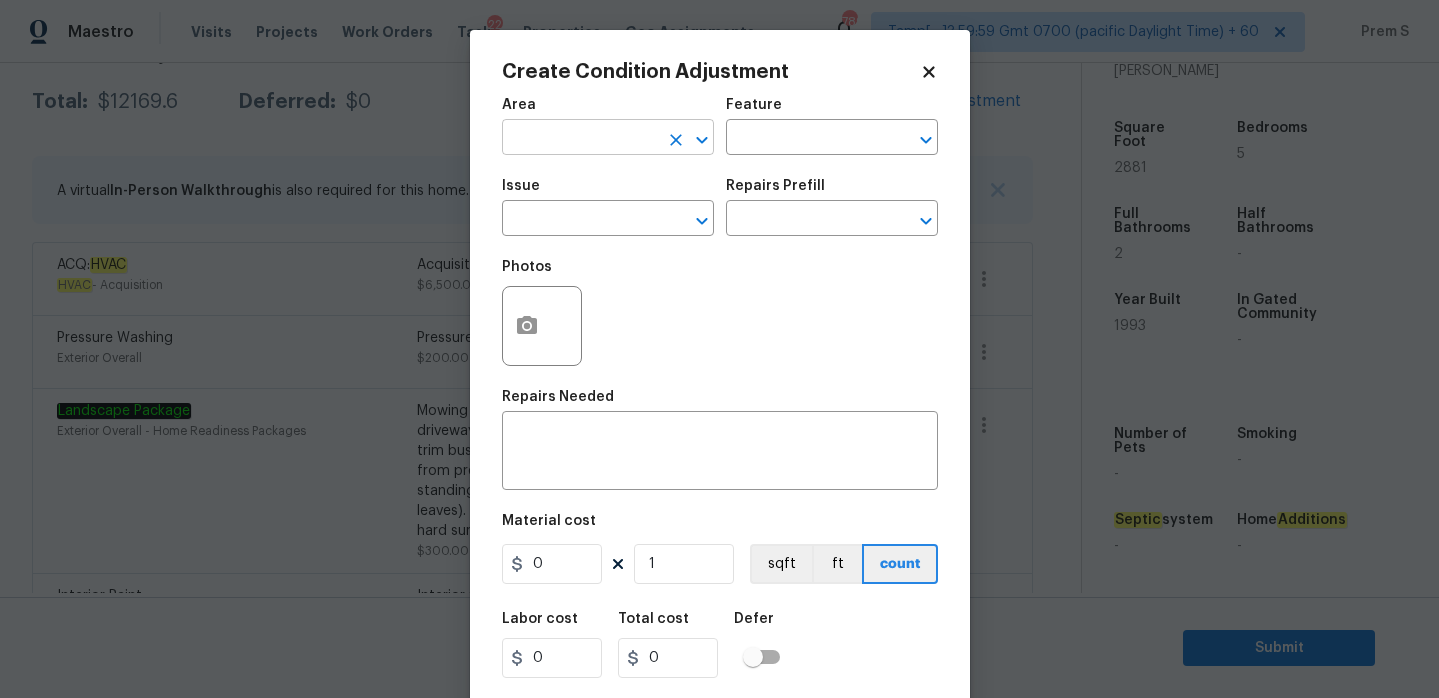 click at bounding box center [580, 139] 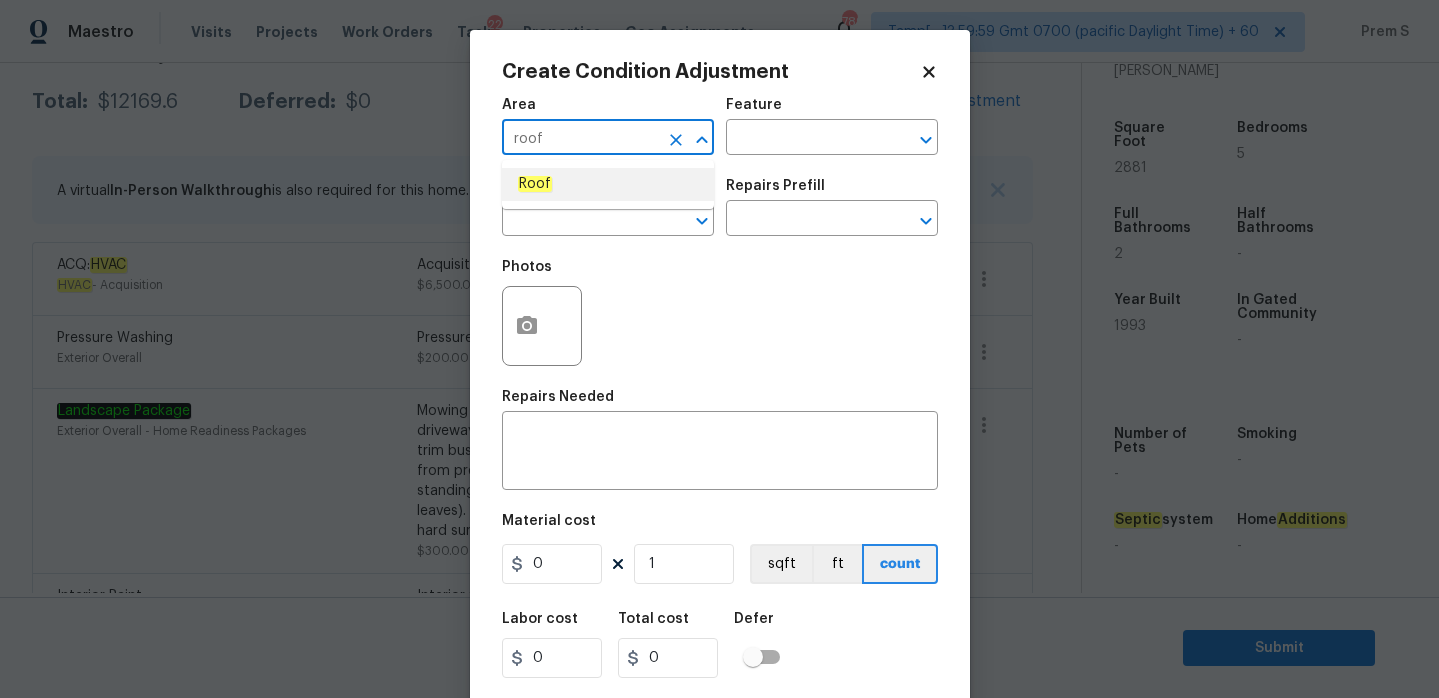 click on "Roof" 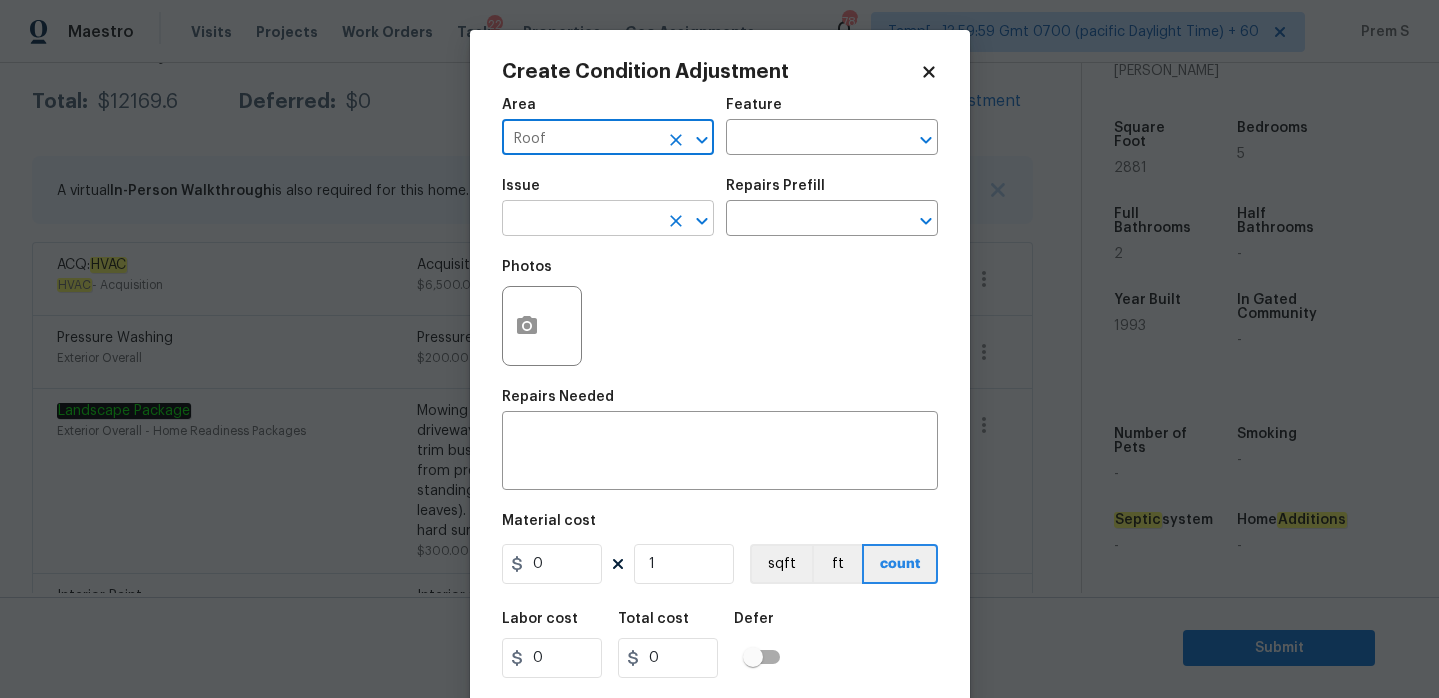 type on "Roof" 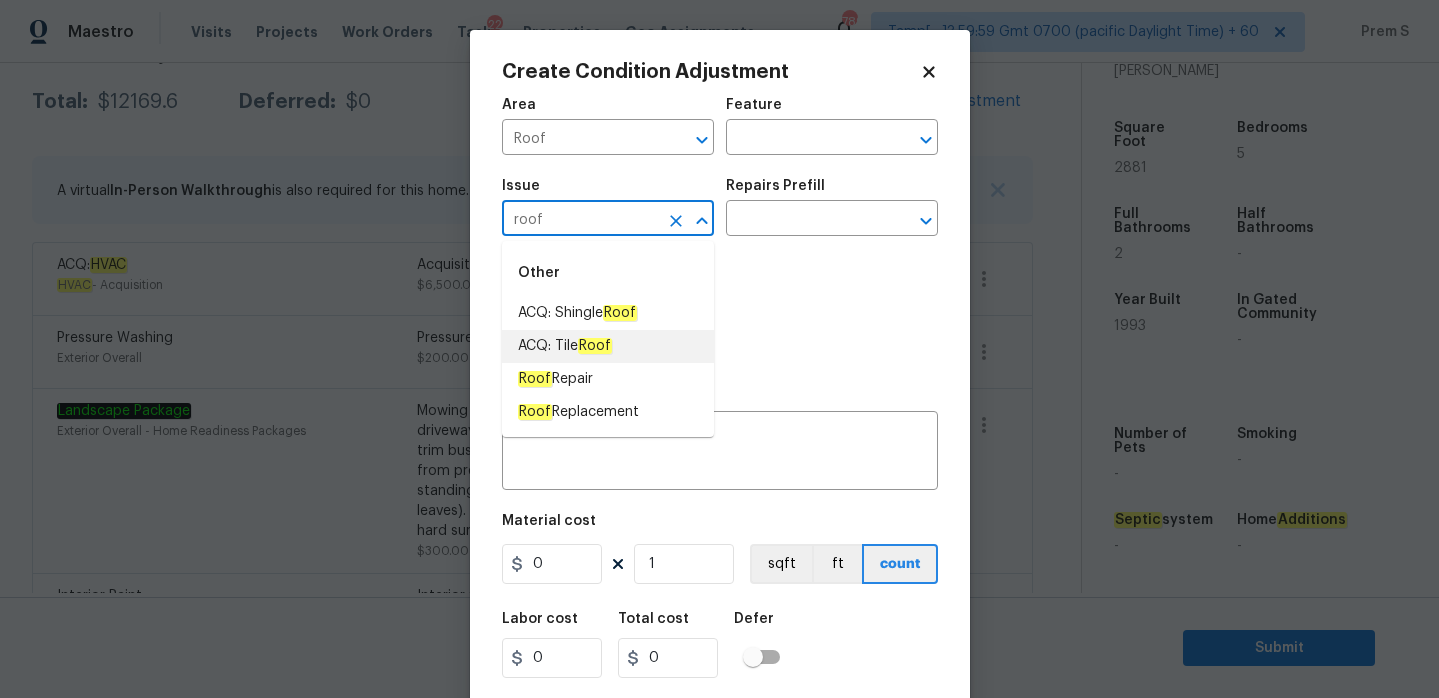 click on "ACQ: Tile  Roof" at bounding box center (608, 346) 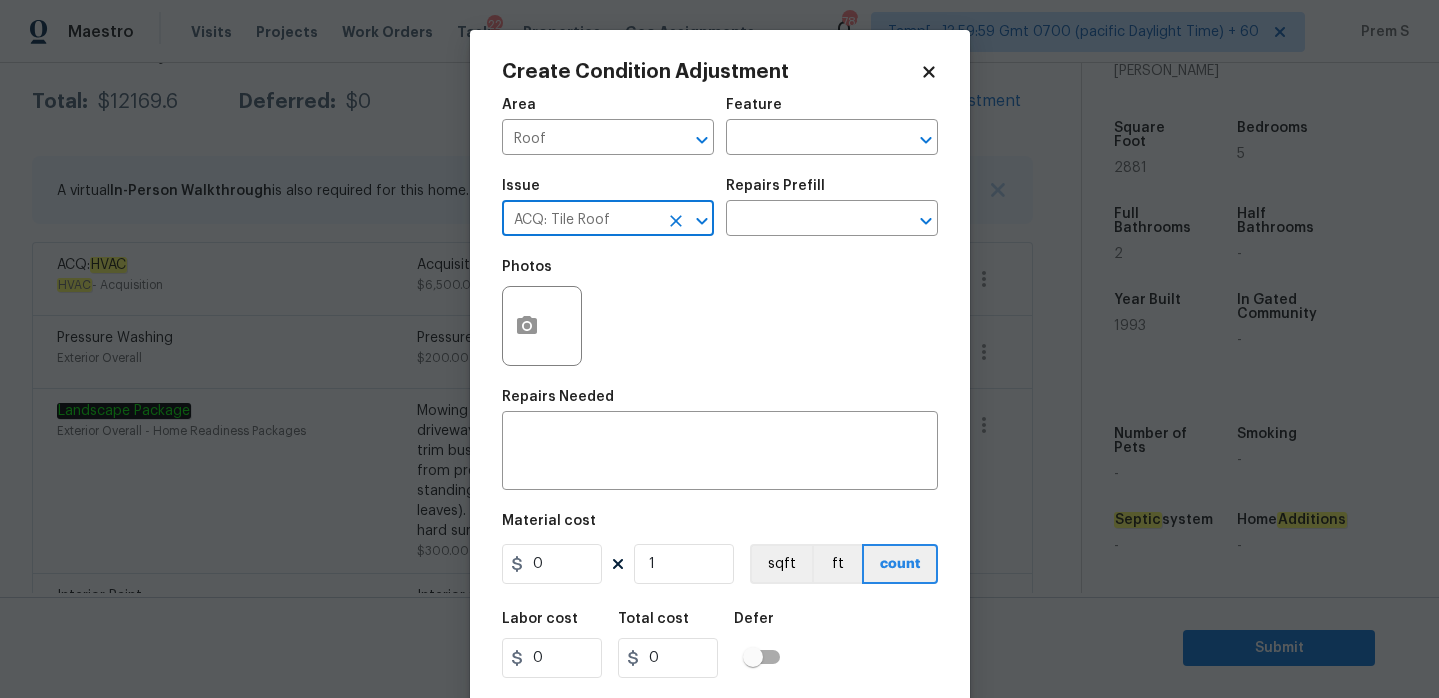 type on "ACQ: Tile Roof" 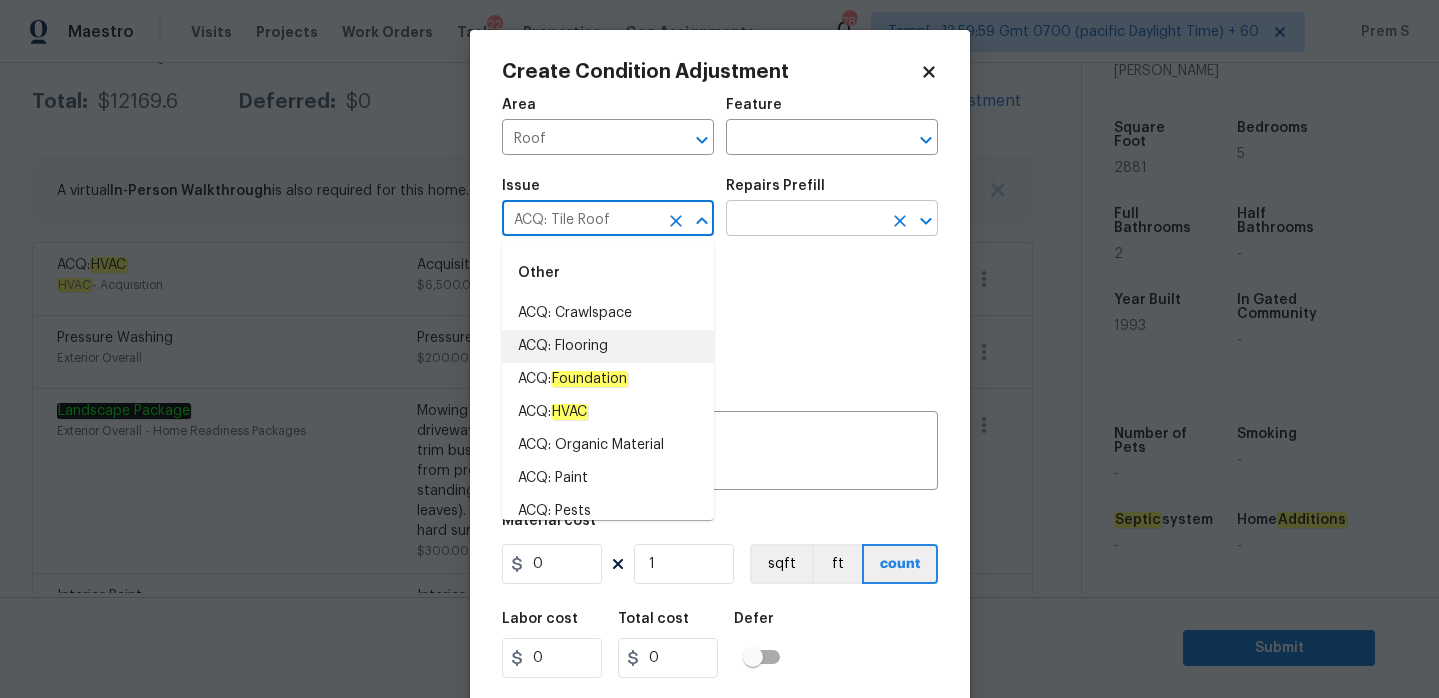 click at bounding box center (804, 220) 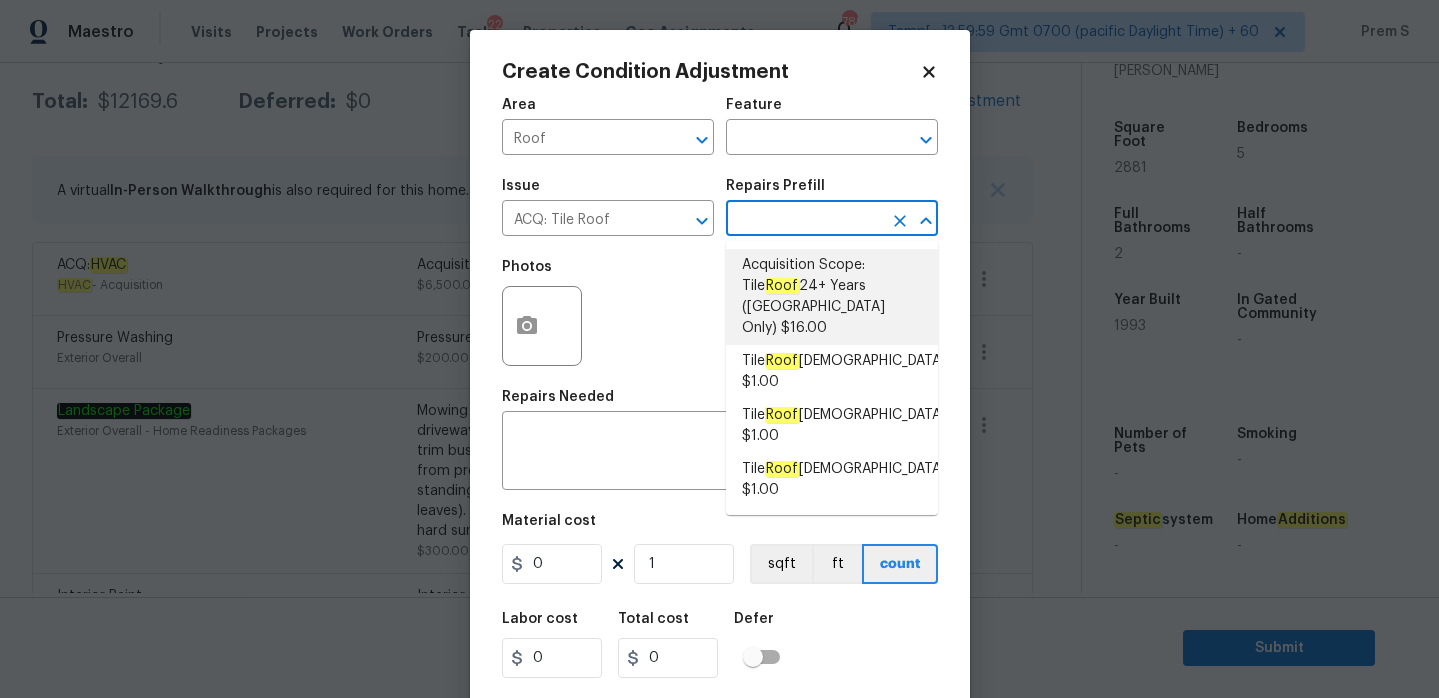 click on "Acquisition Scope: Tile  Roof  24+ Years (Miami Only) $16.00" at bounding box center [832, 297] 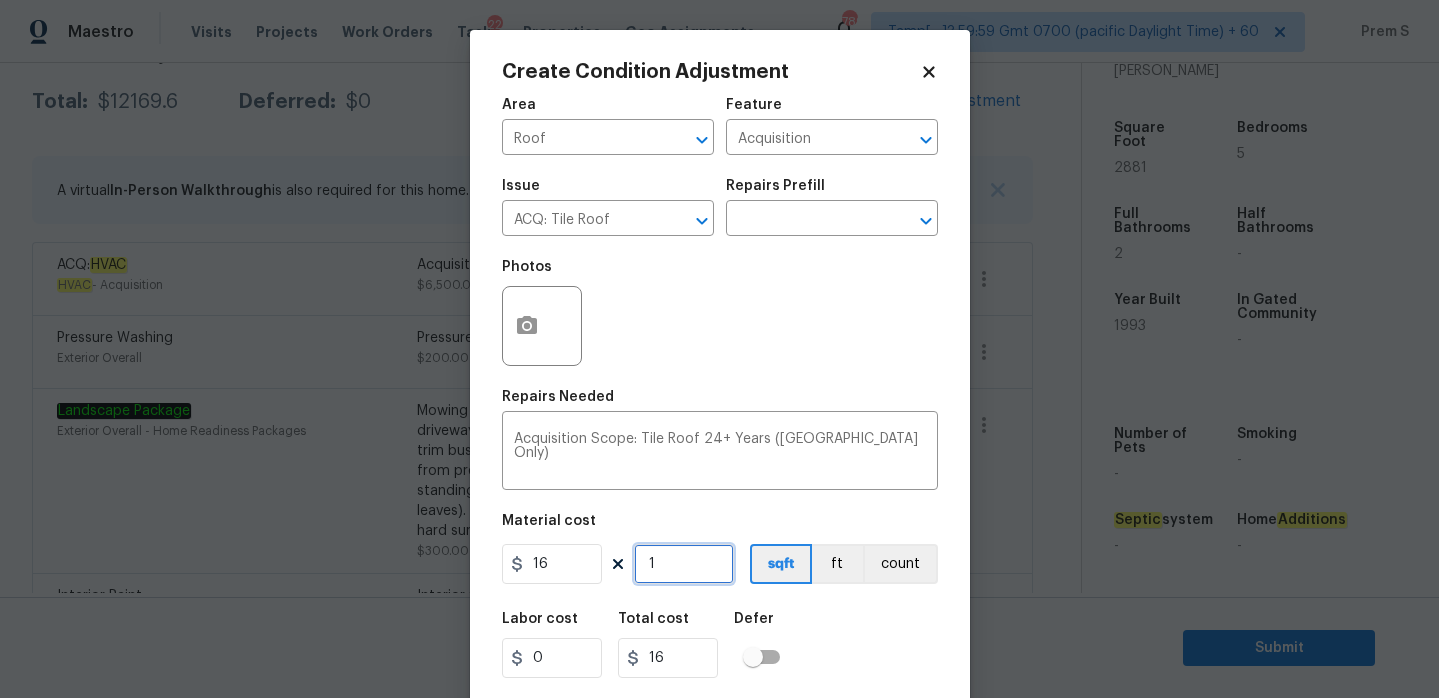 click on "1" at bounding box center (684, 564) 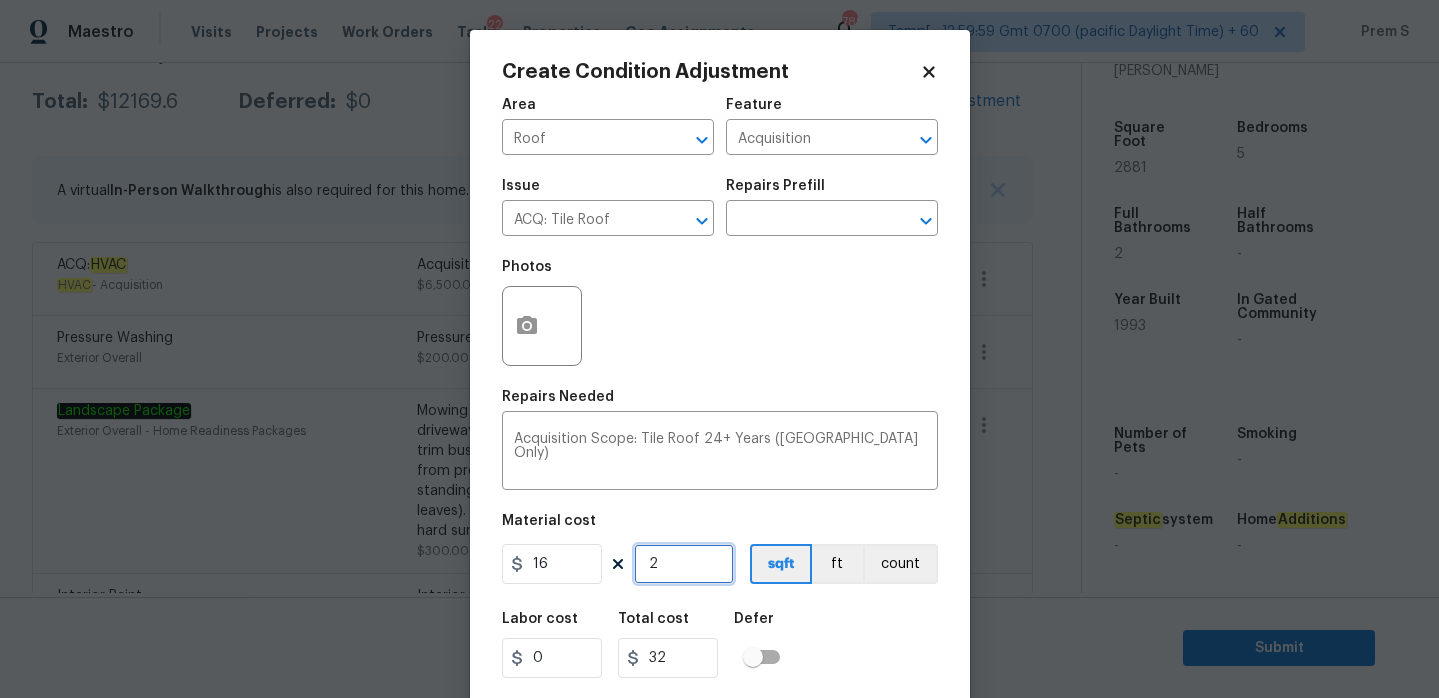 type on "28" 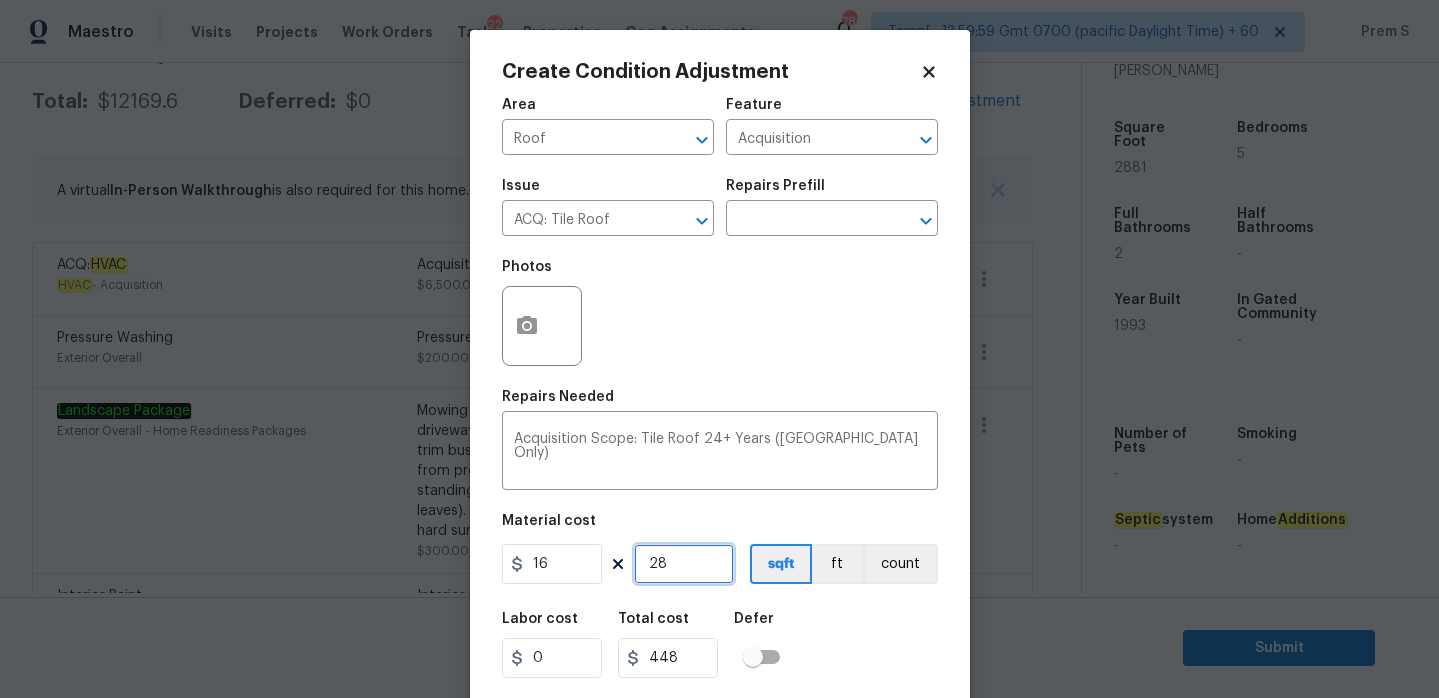 type on "288" 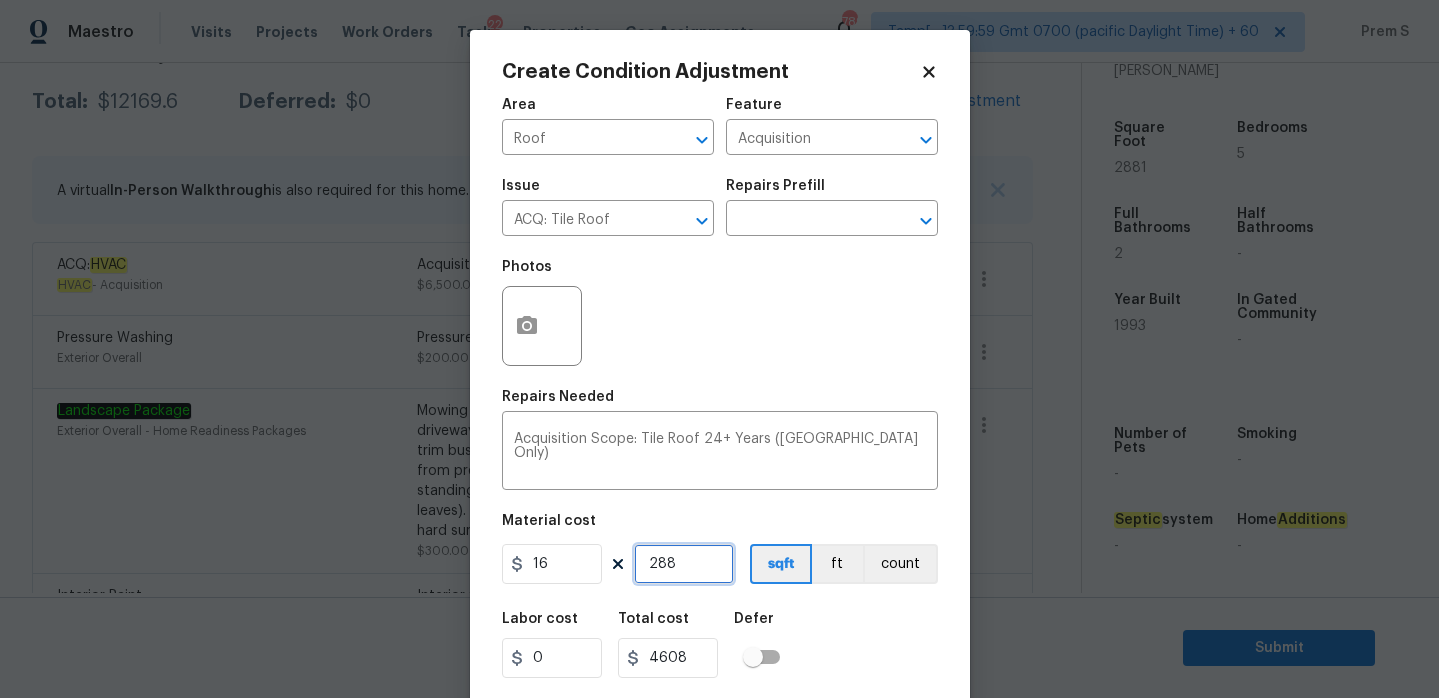 type on "2881" 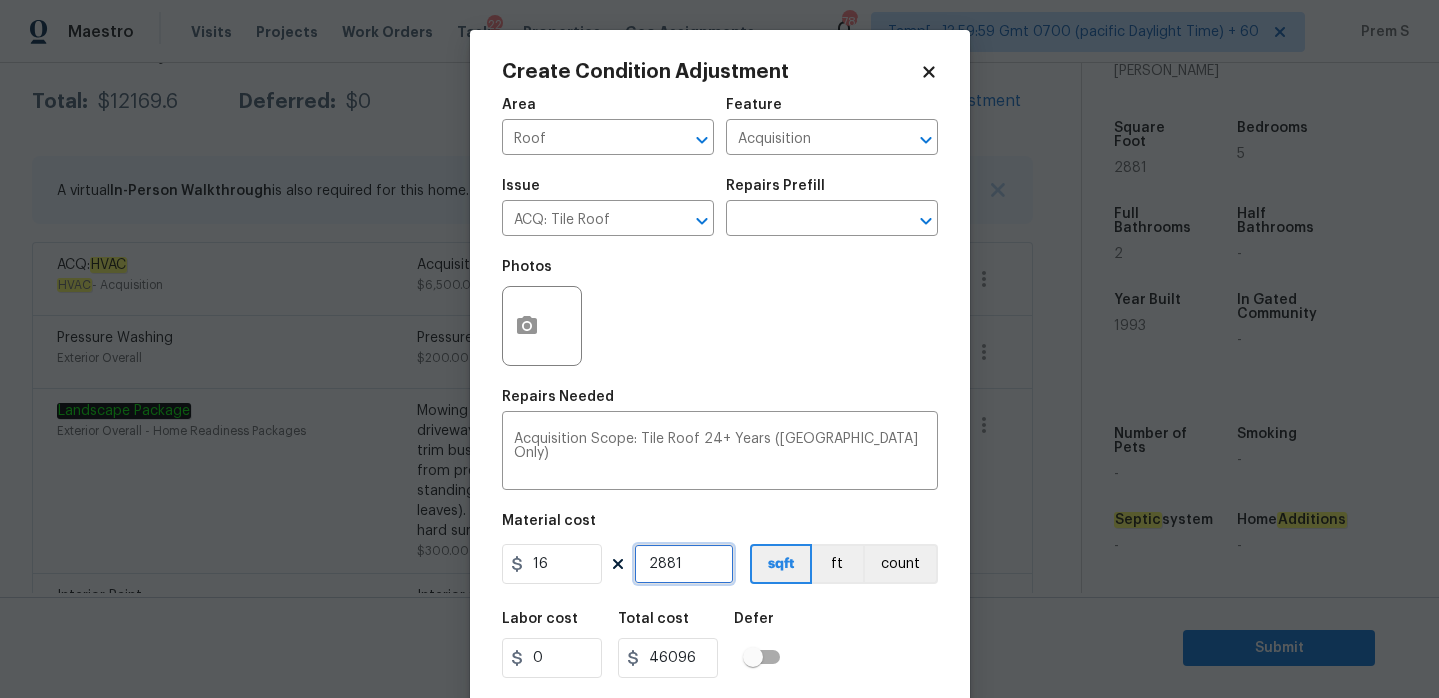 type on "2881" 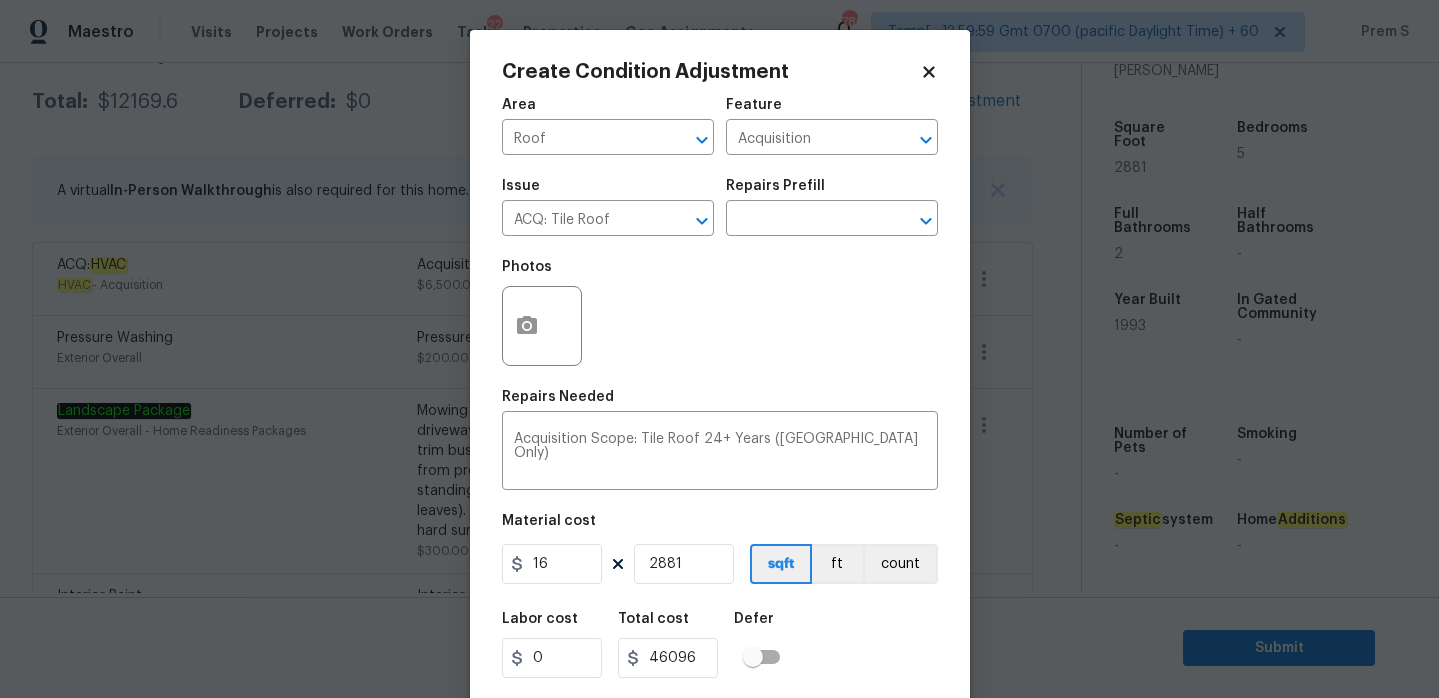 click on "Labor cost 0 Total cost 46096 Defer" at bounding box center (720, 645) 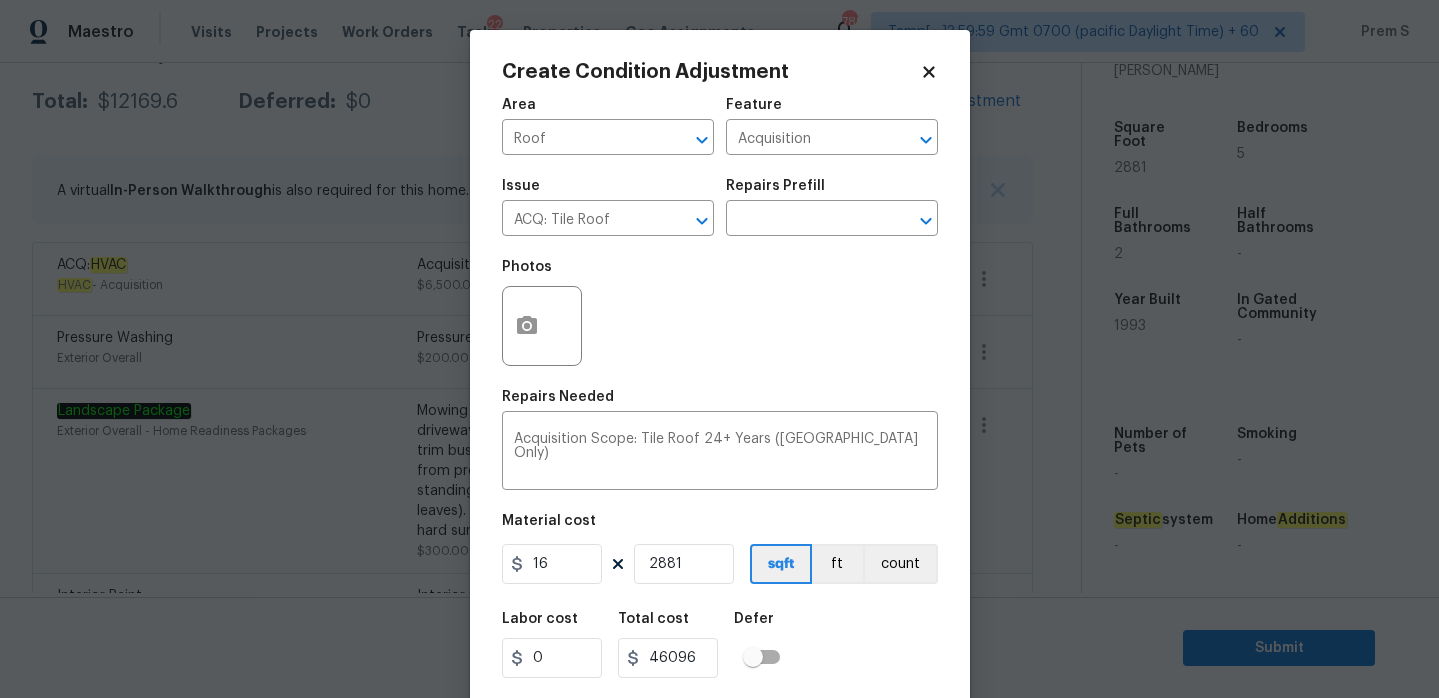 click on "Labor cost 0 Total cost 46096 Defer" at bounding box center [720, 645] 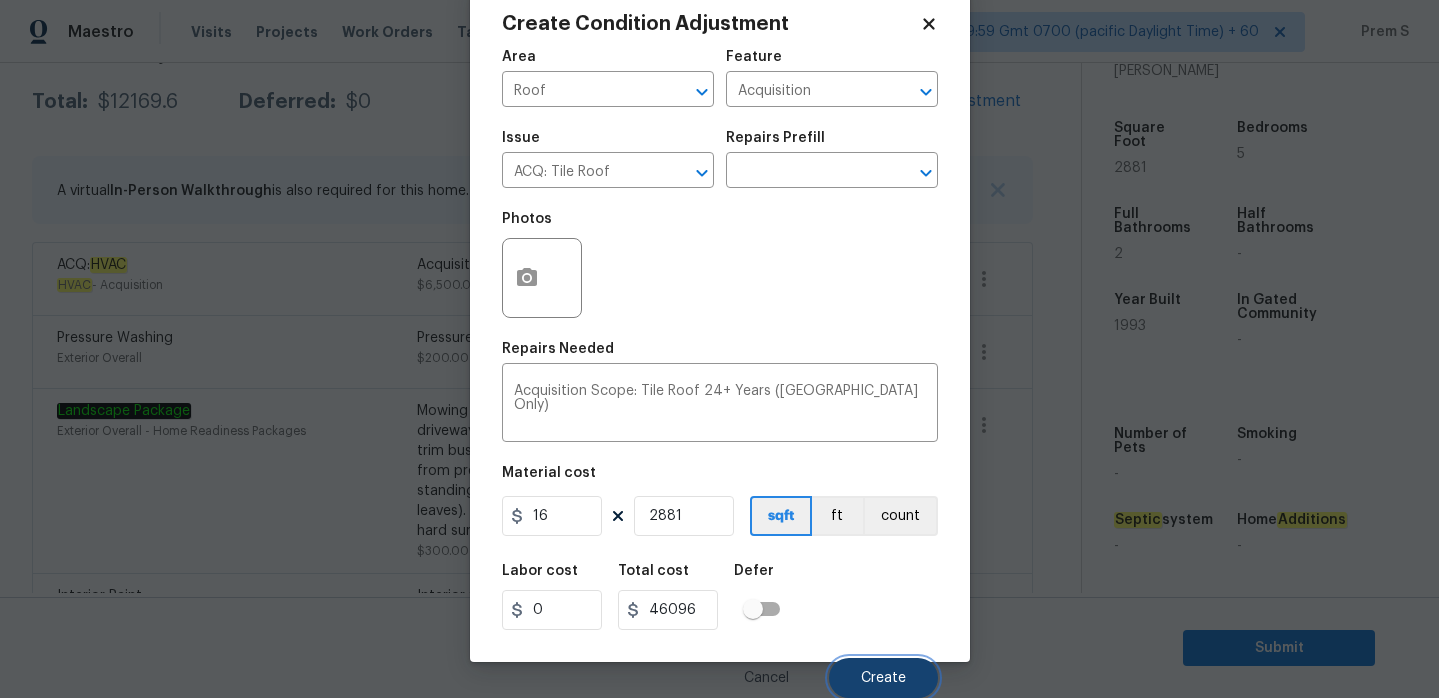 click on "Create" at bounding box center [883, 678] 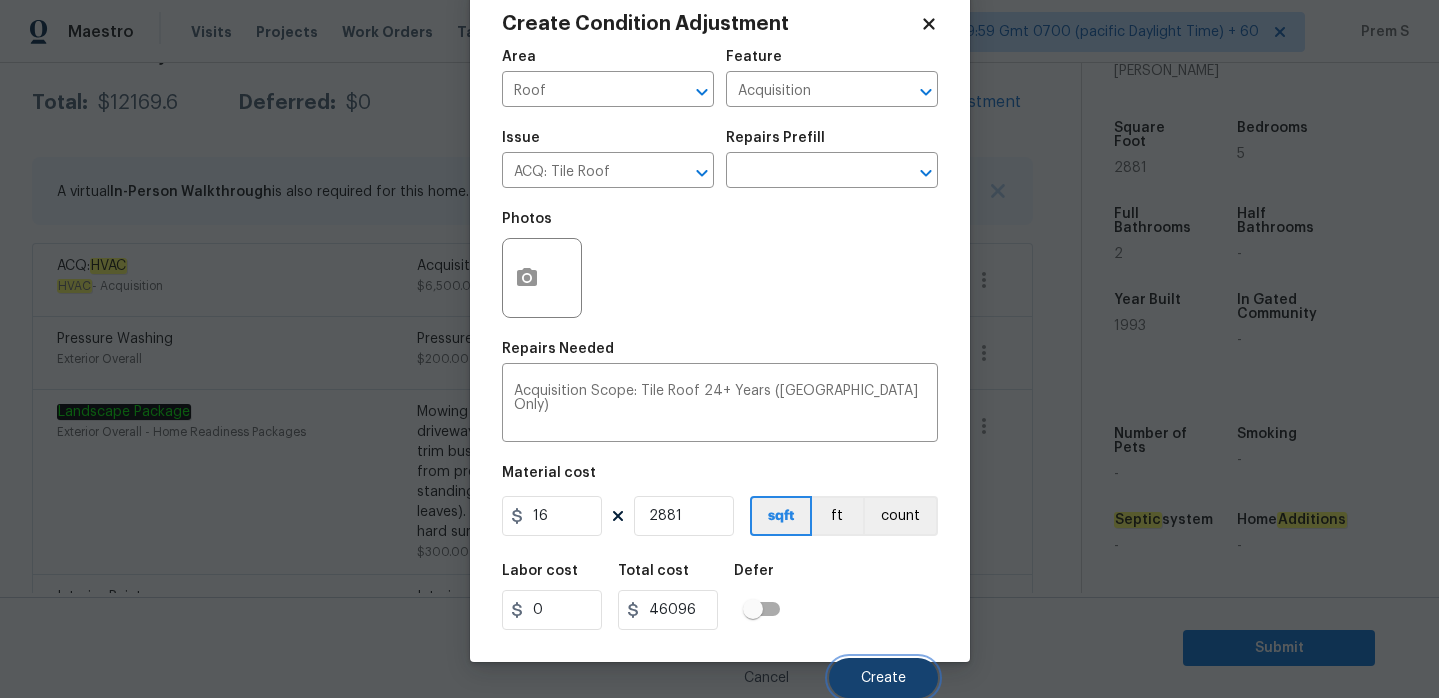 scroll, scrollTop: 323, scrollLeft: 0, axis: vertical 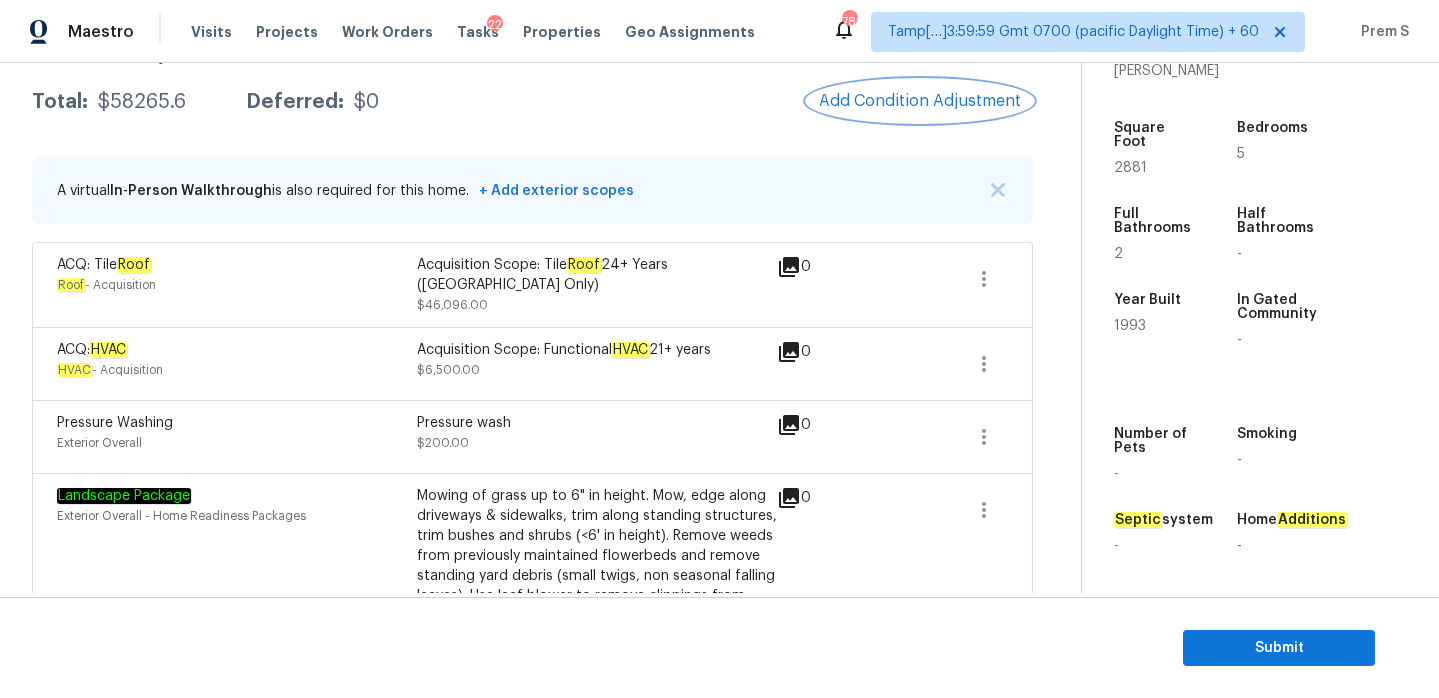 click on "Add Condition Adjustment" at bounding box center (920, 101) 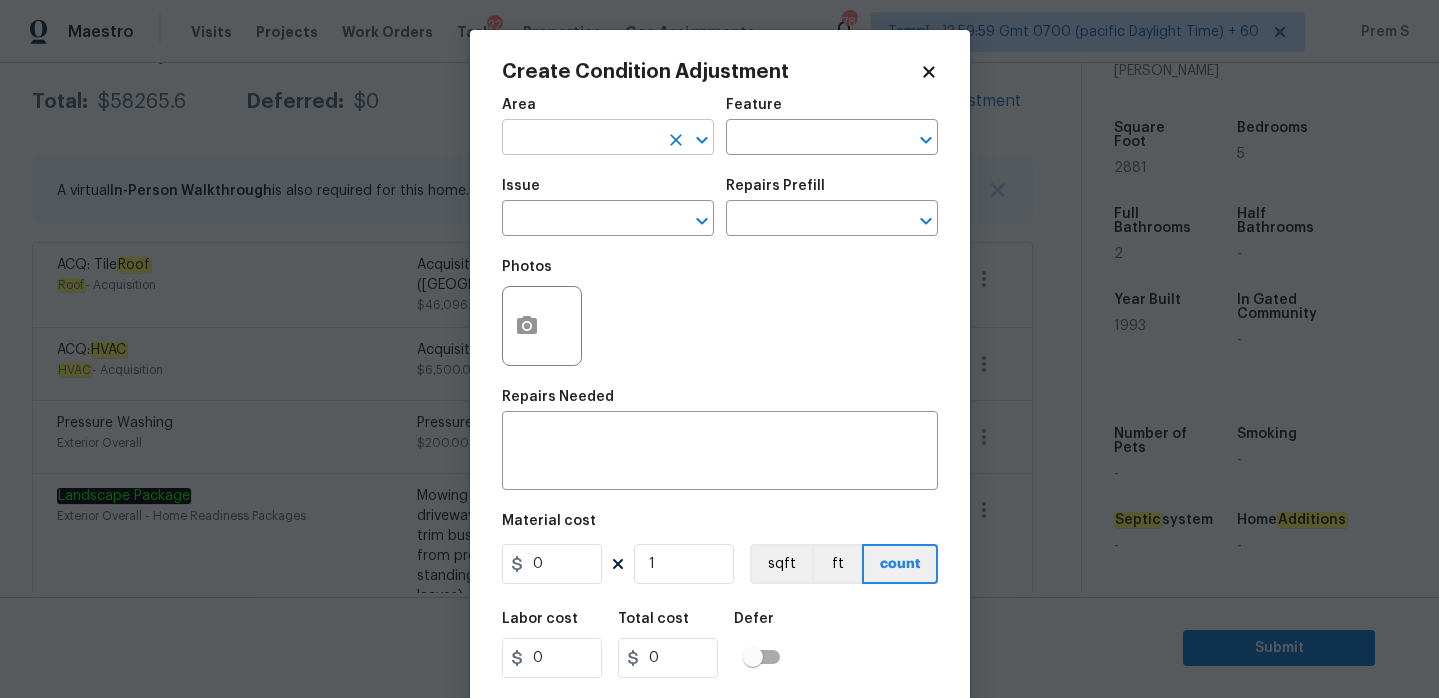 click at bounding box center [580, 139] 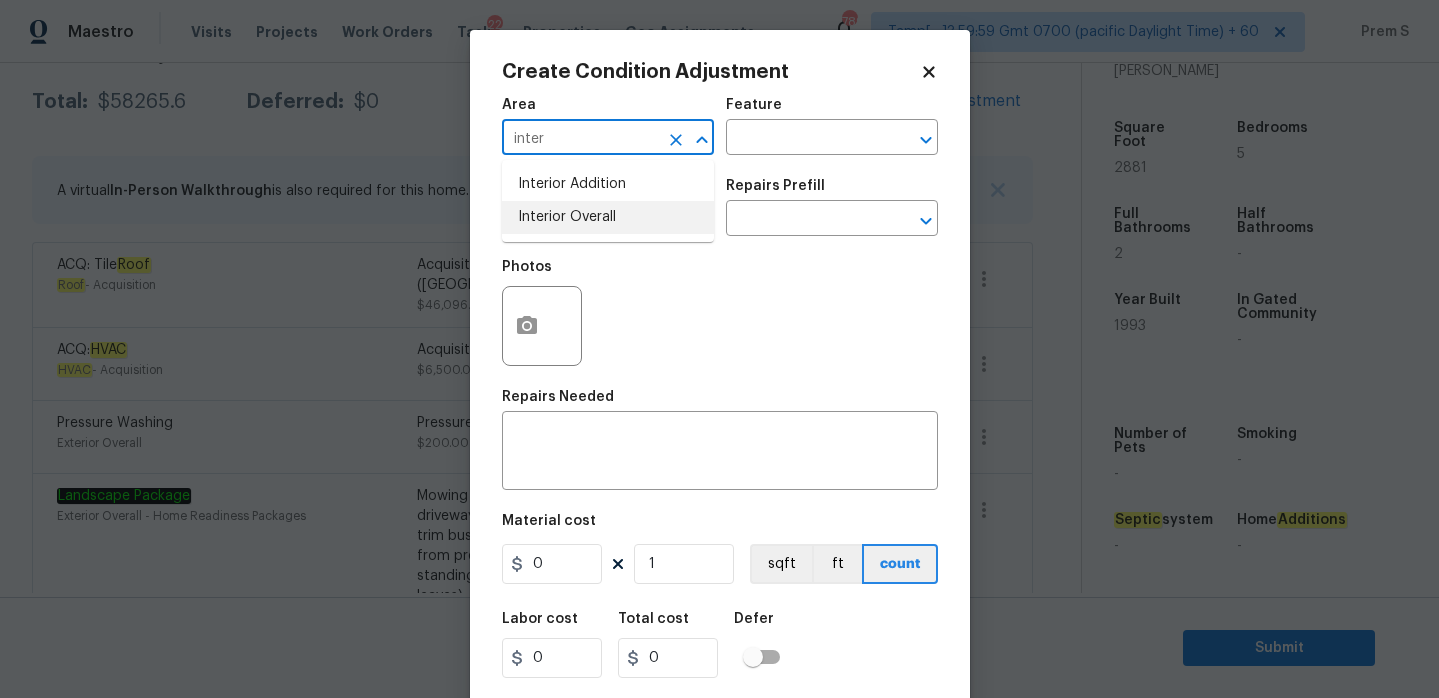 click on "Interior Overall" at bounding box center [608, 217] 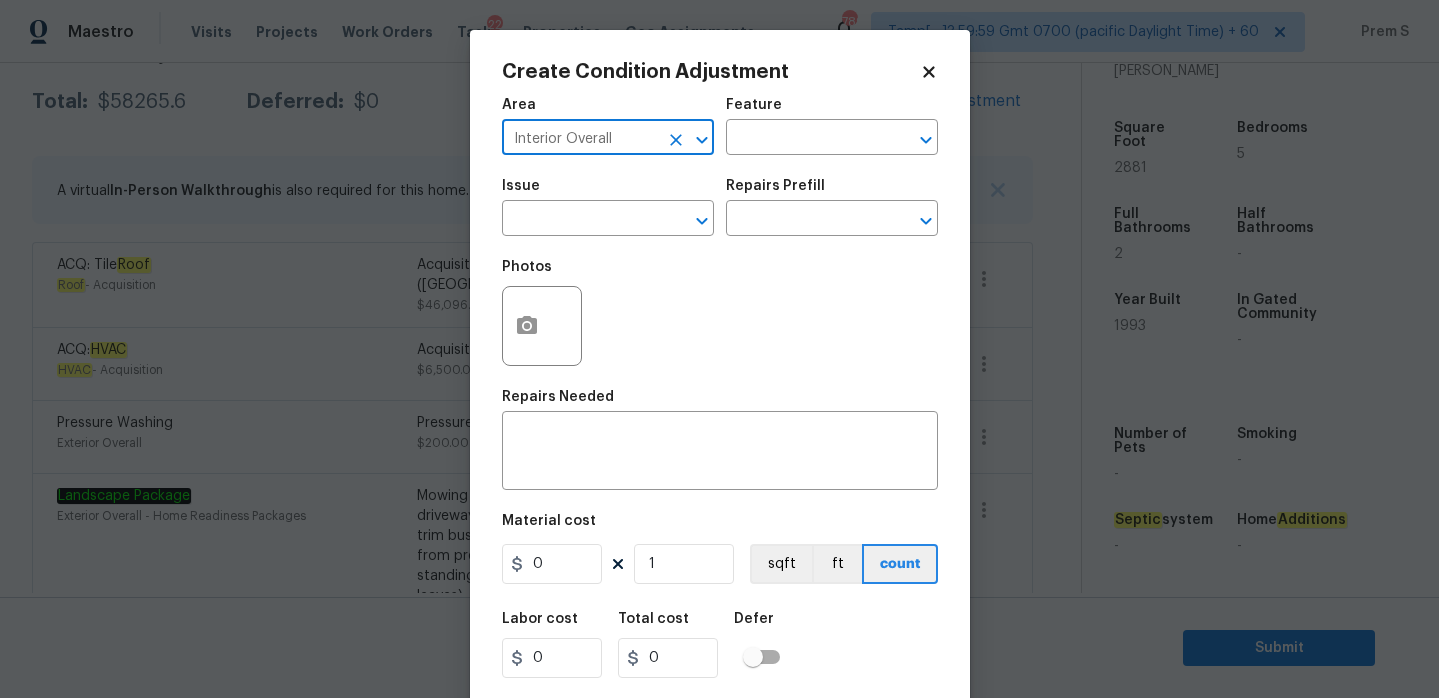 type on "Interior Overall" 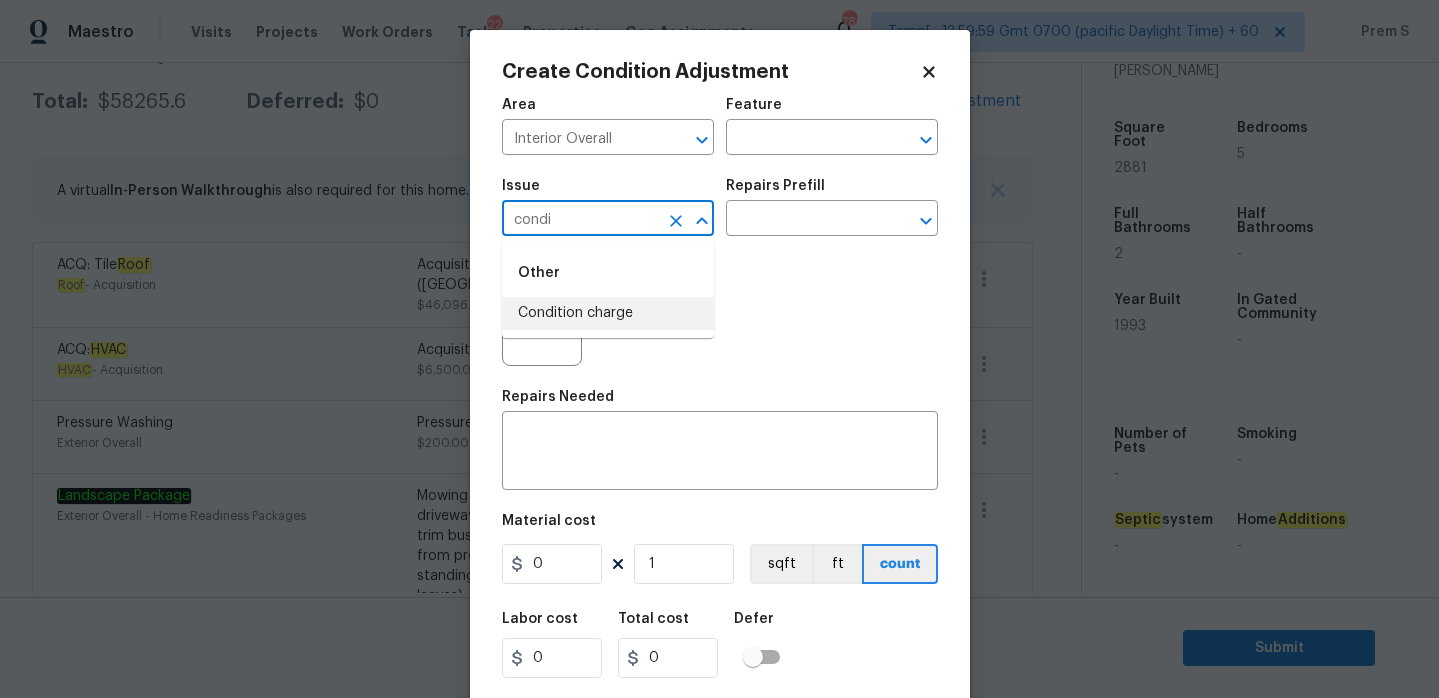 click on "Condition charge" at bounding box center (608, 313) 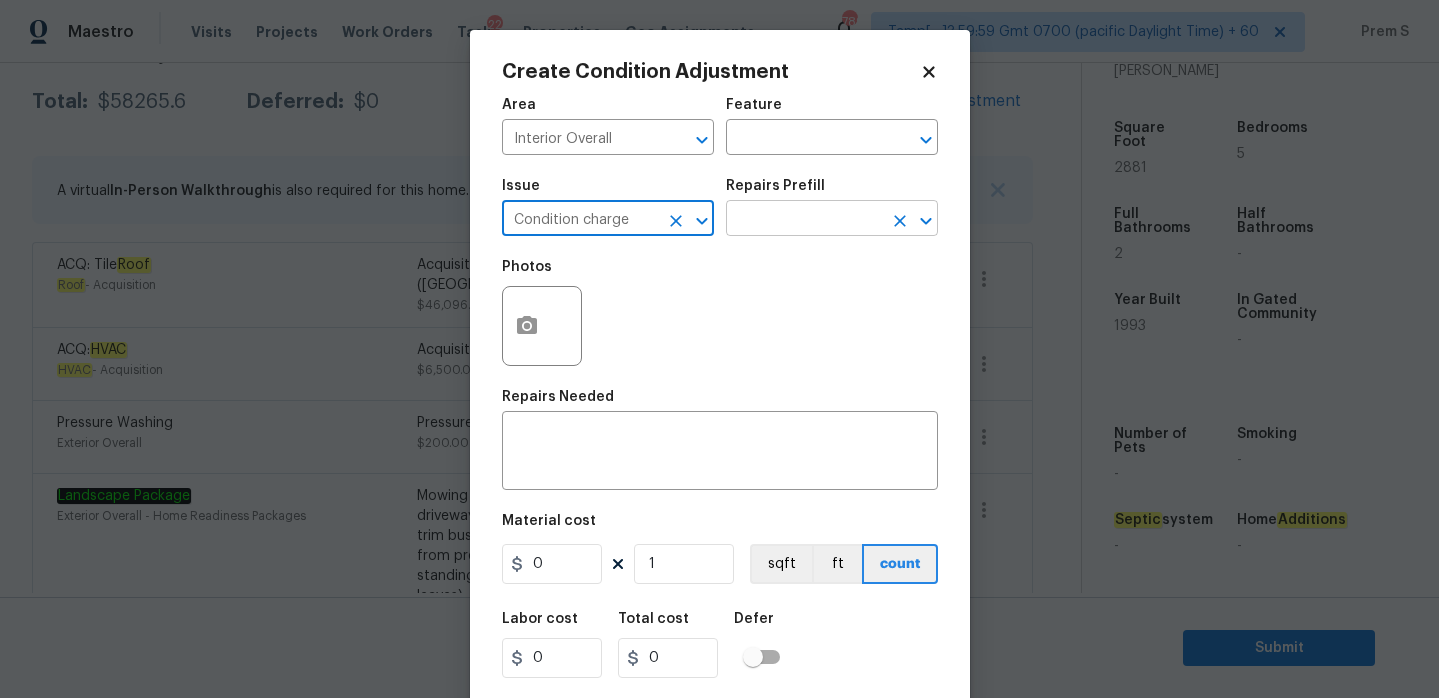 type on "Condition charge" 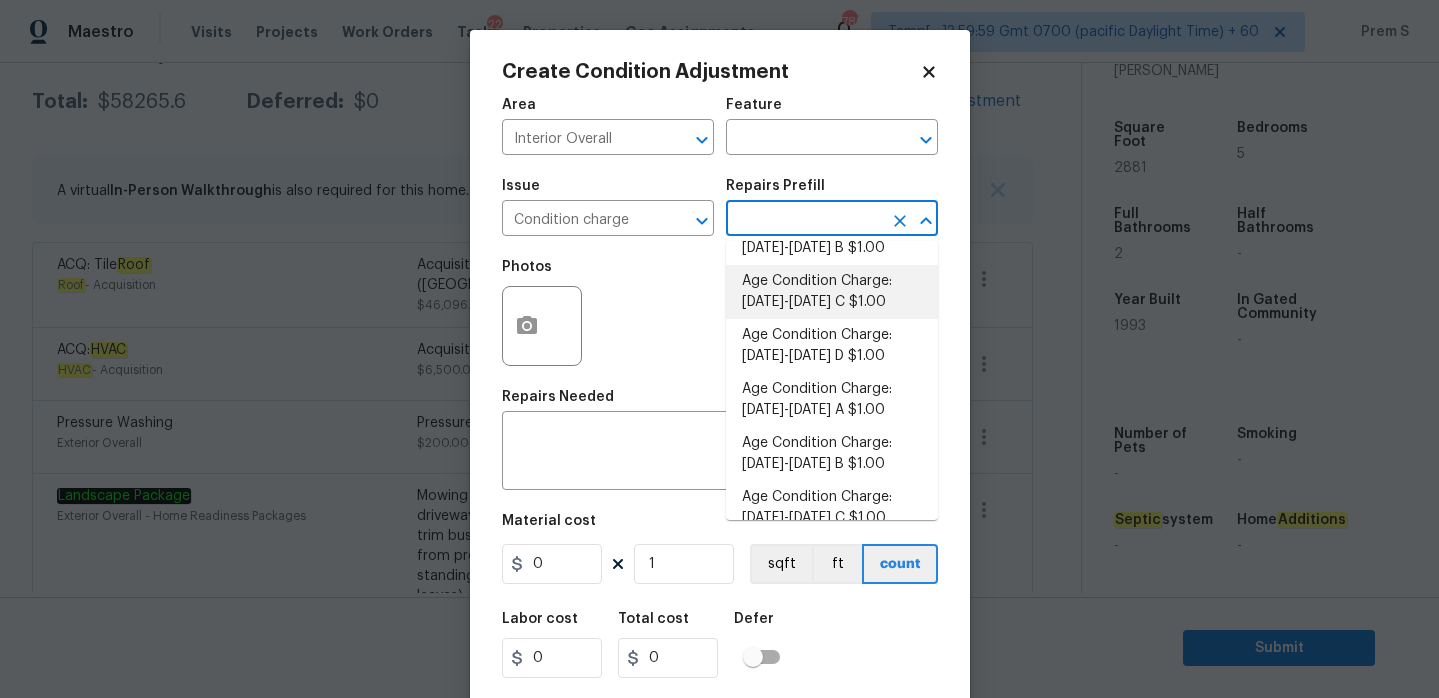 scroll, scrollTop: 309, scrollLeft: 0, axis: vertical 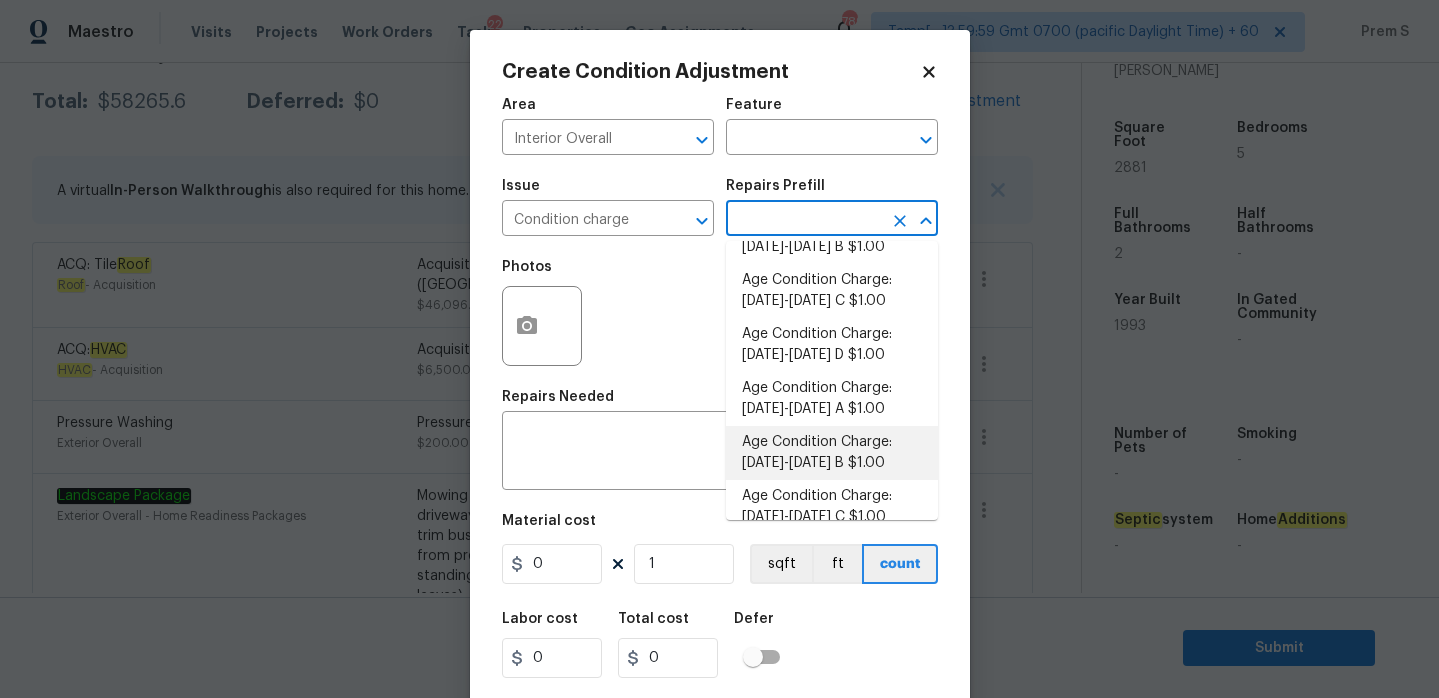 click on "Age Condition Charge: 1993-2008 B	 $1.00" at bounding box center (832, 453) 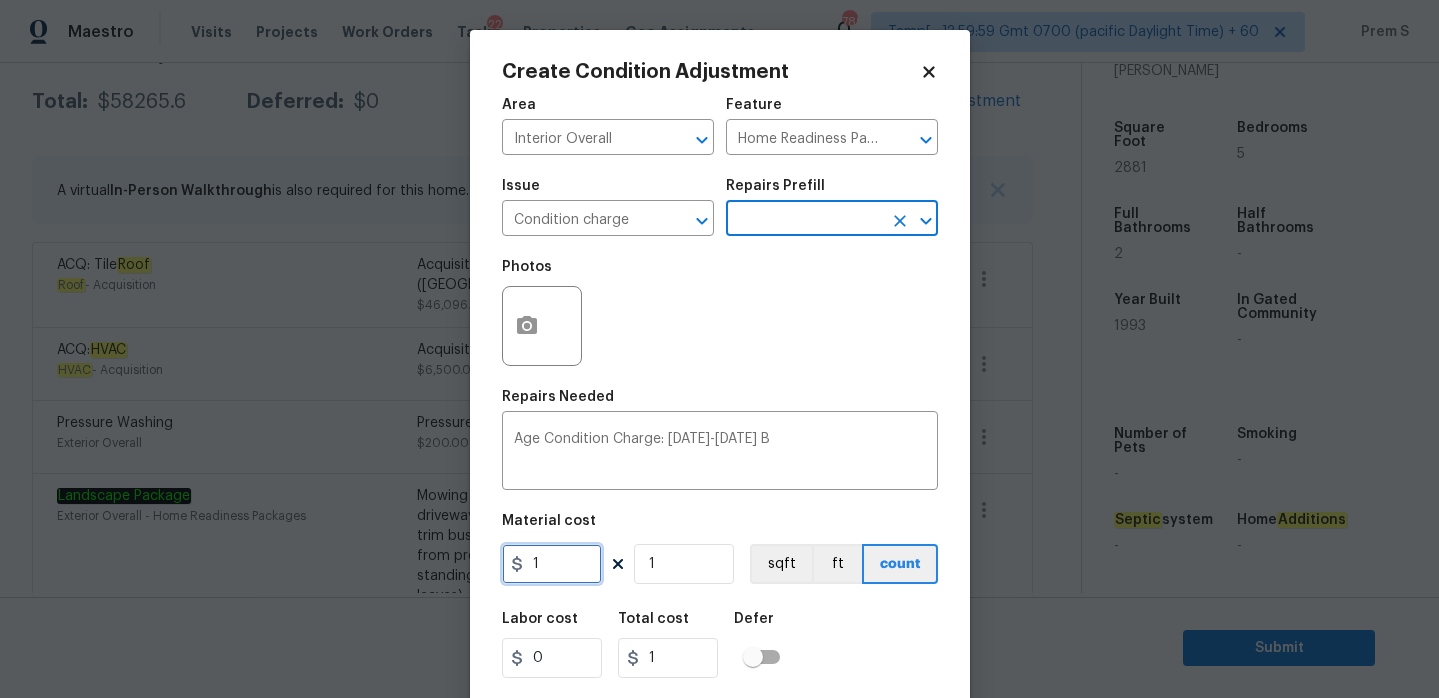 click on "1" at bounding box center (552, 564) 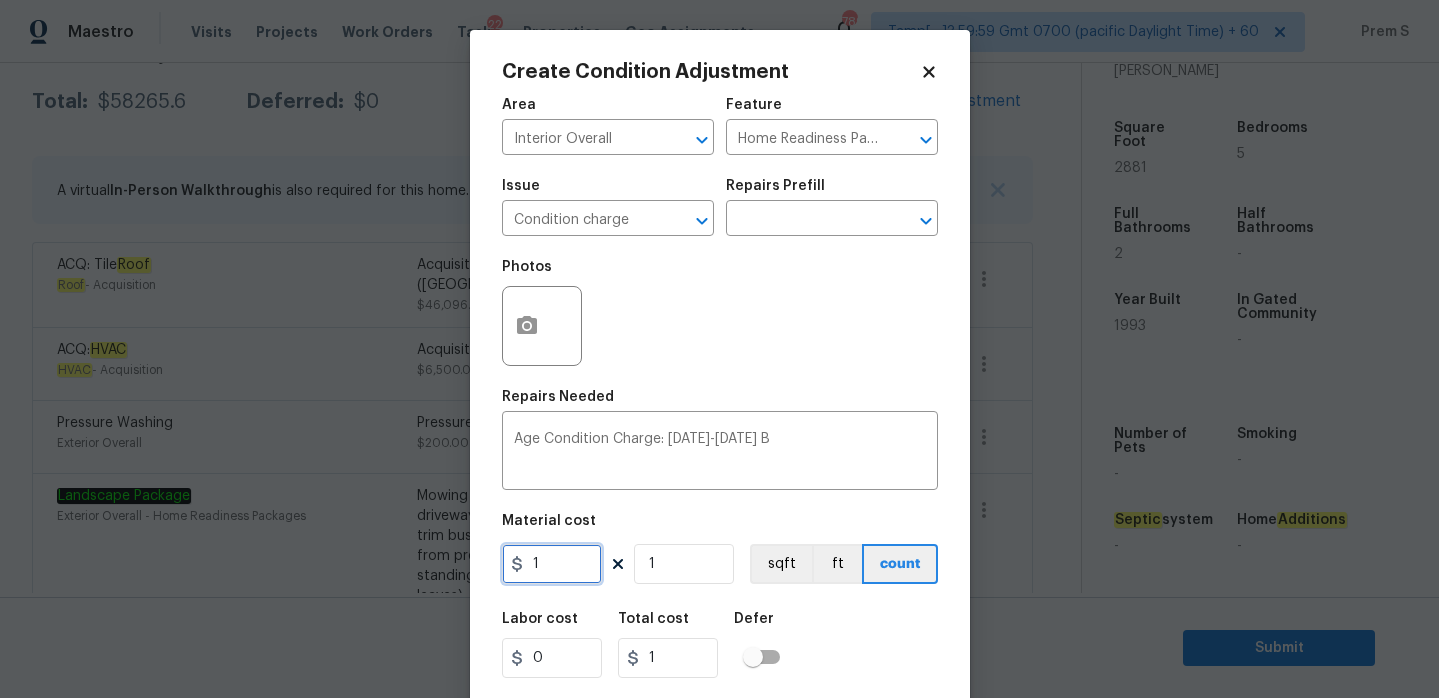 click on "1" at bounding box center [552, 564] 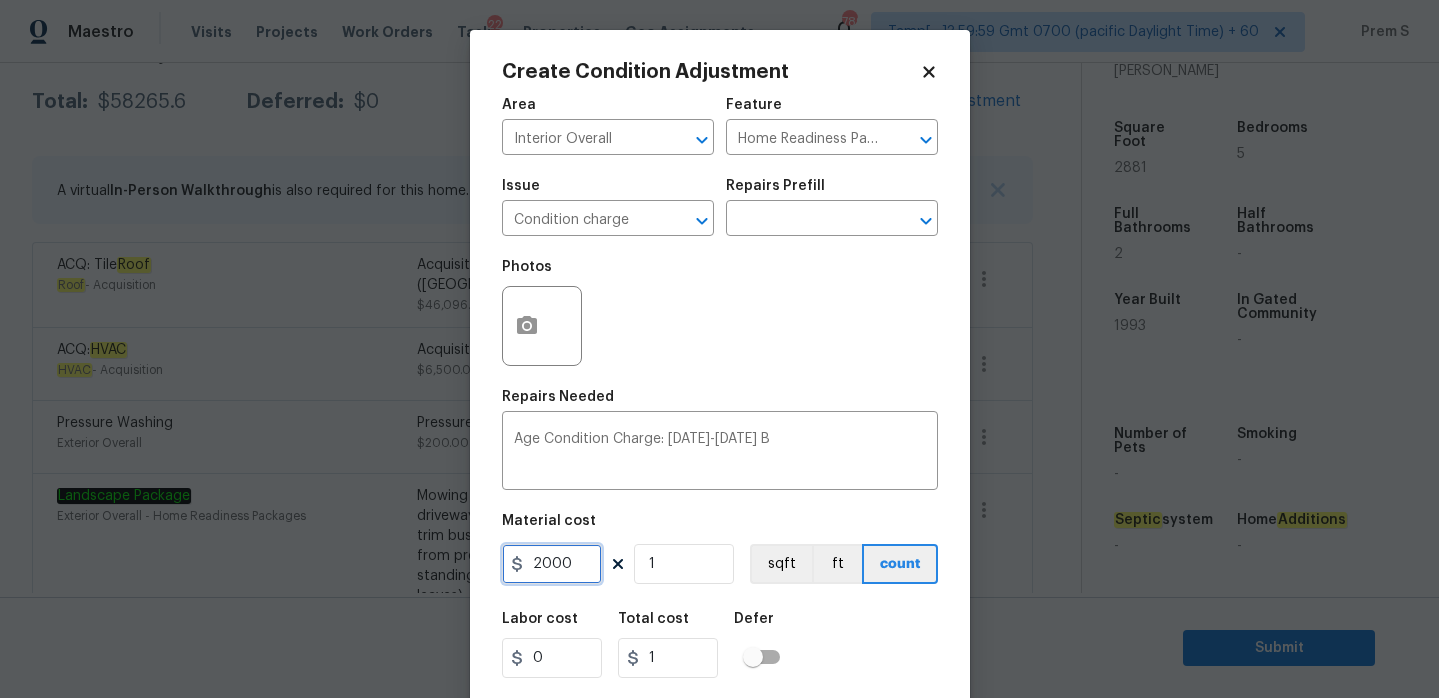 type on "2000" 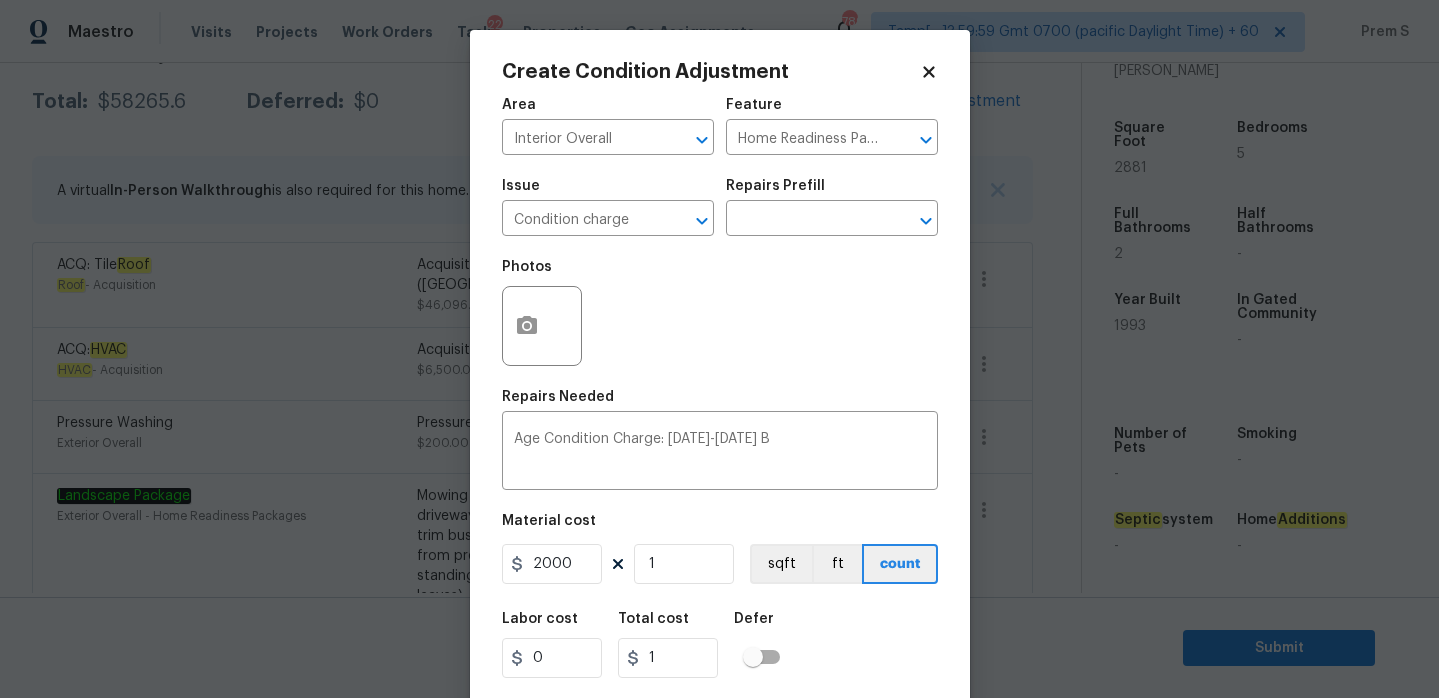 type on "2000" 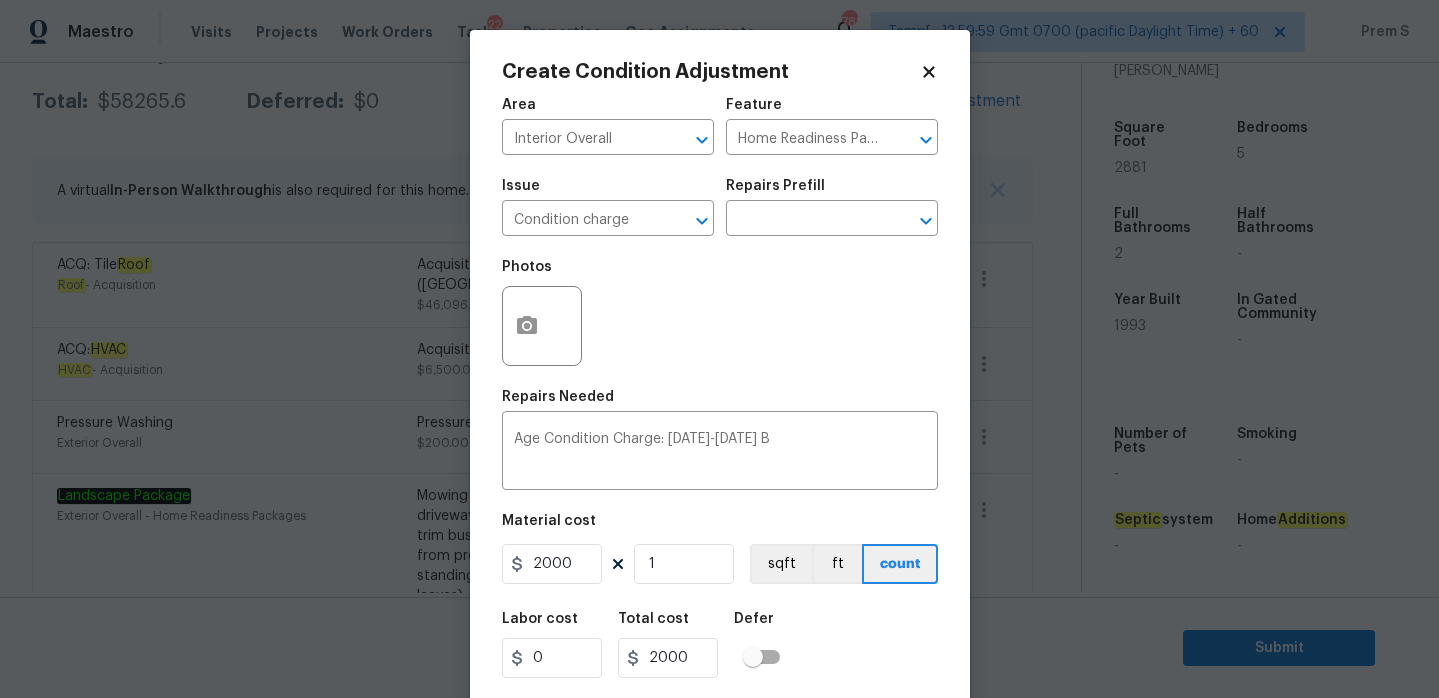 click on "Labor cost 0 Total cost 2000 Defer" at bounding box center (720, 645) 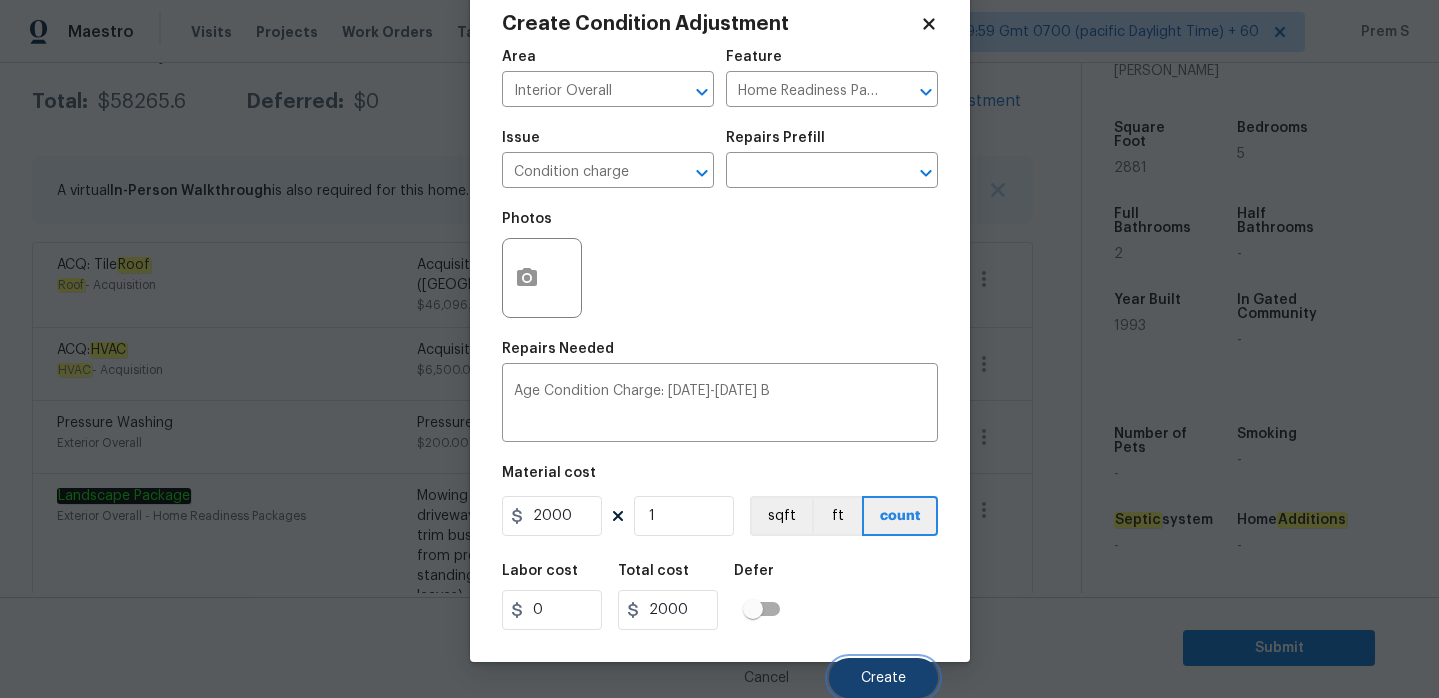 click on "Create" at bounding box center (883, 678) 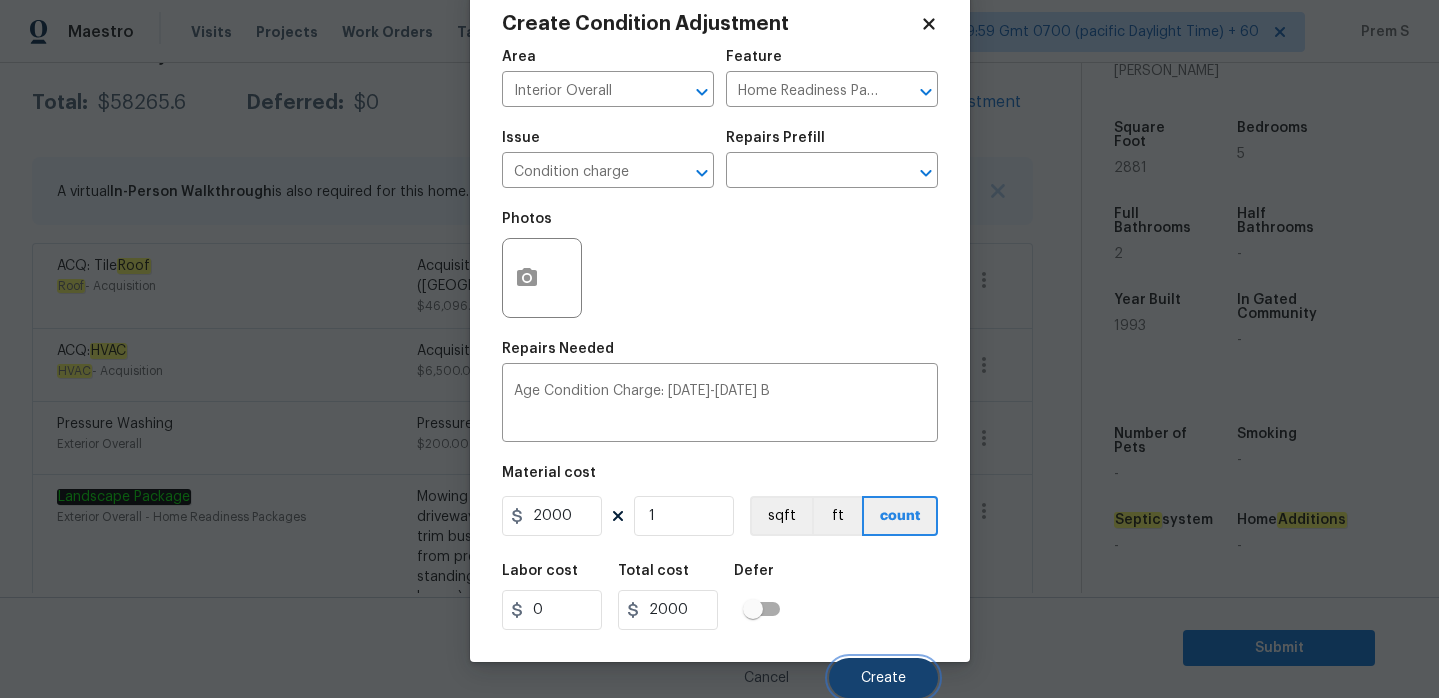 scroll, scrollTop: 323, scrollLeft: 0, axis: vertical 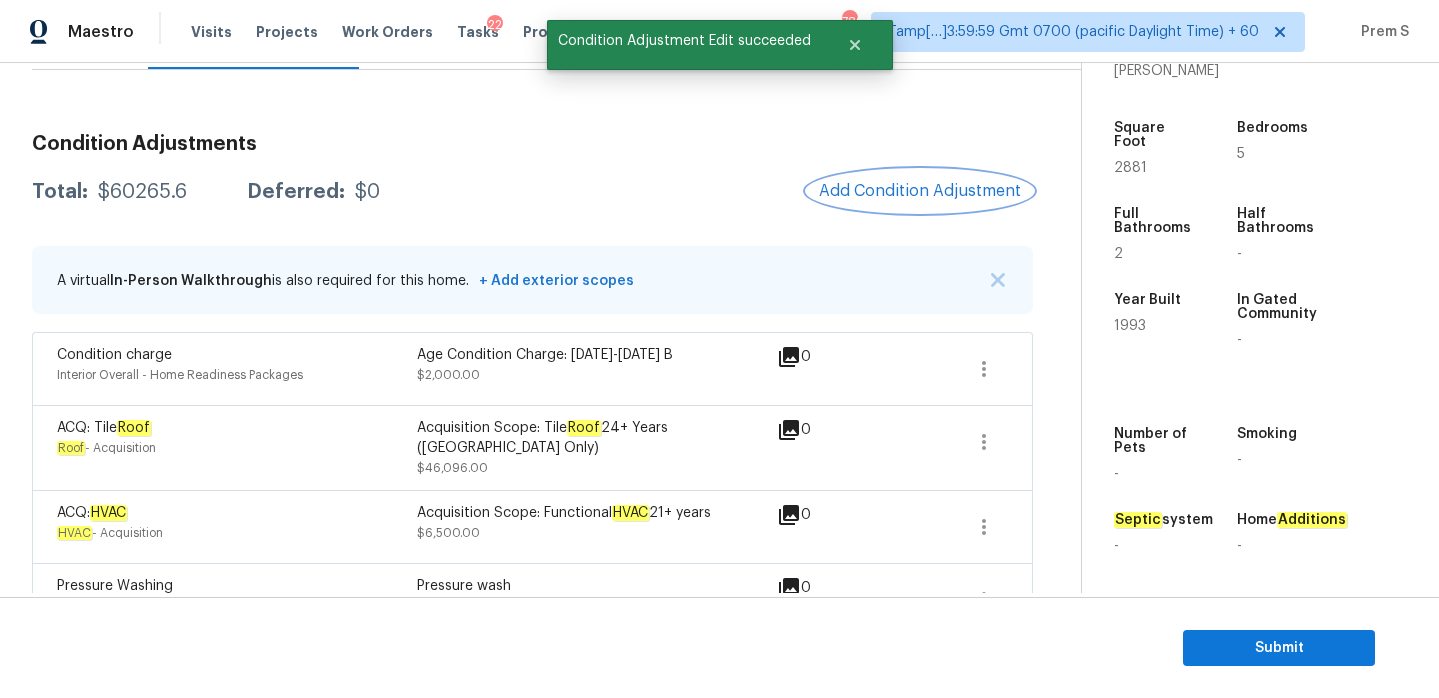 click on "Add Condition Adjustment" at bounding box center [920, 191] 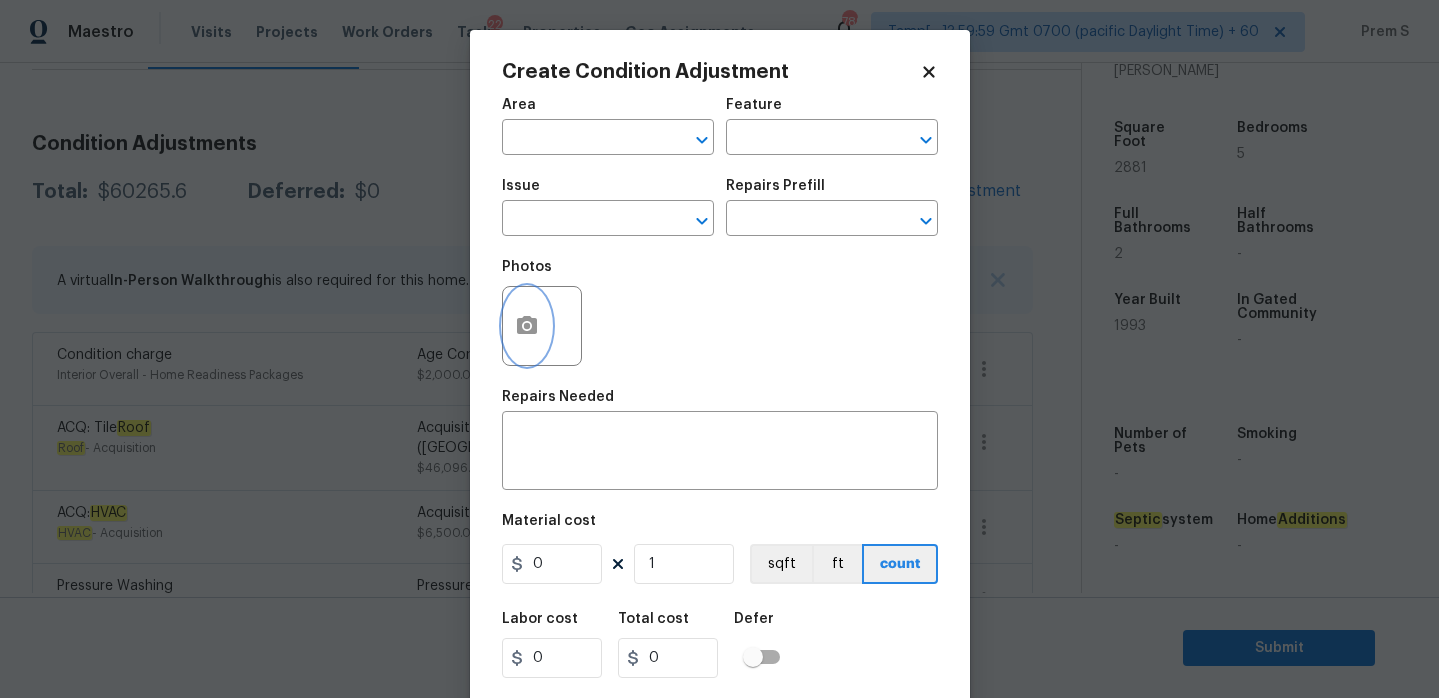 click at bounding box center [527, 326] 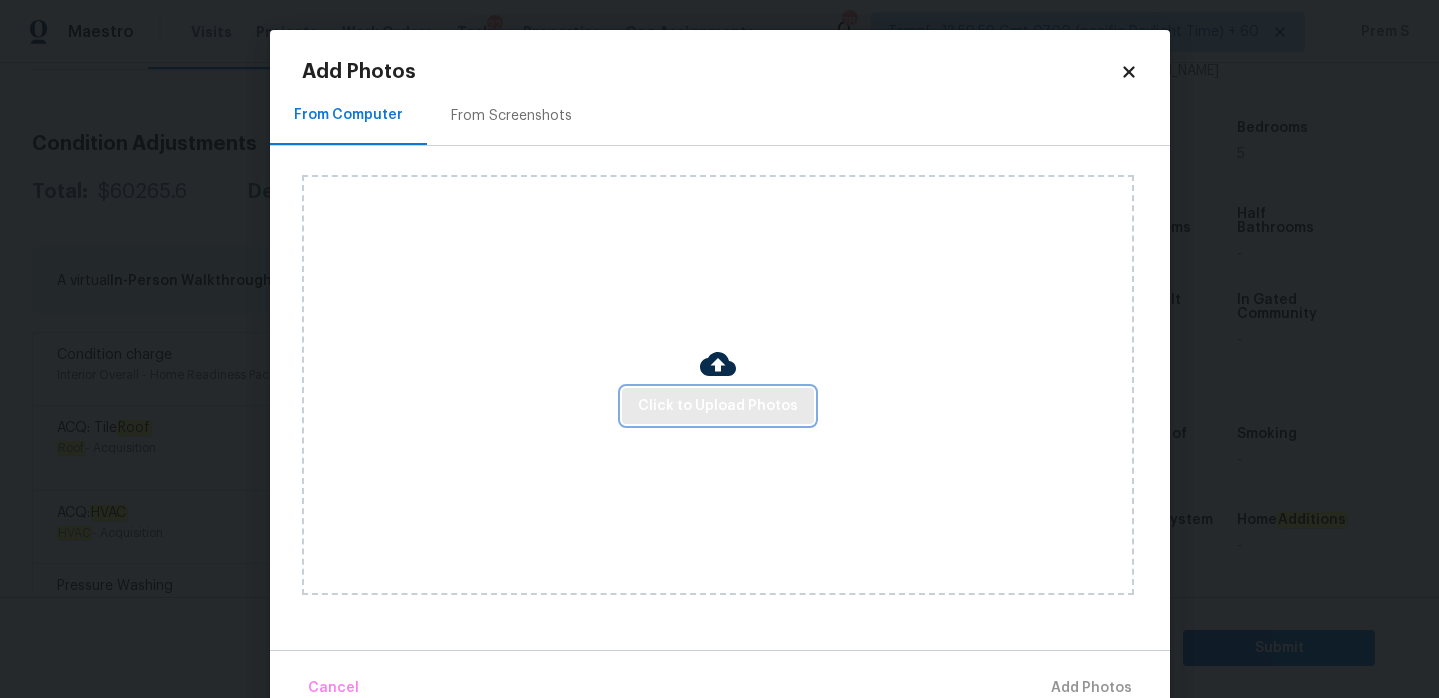 click on "Click to Upload Photos" at bounding box center (718, 406) 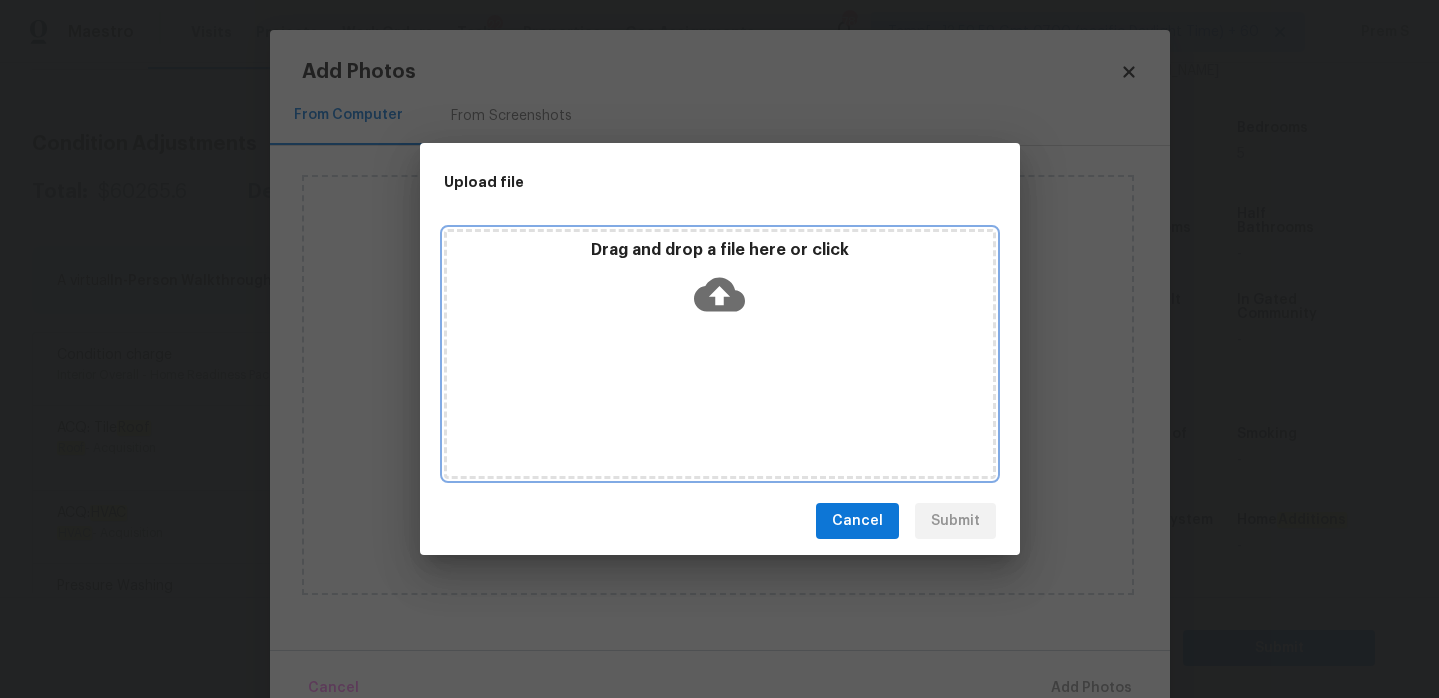 click 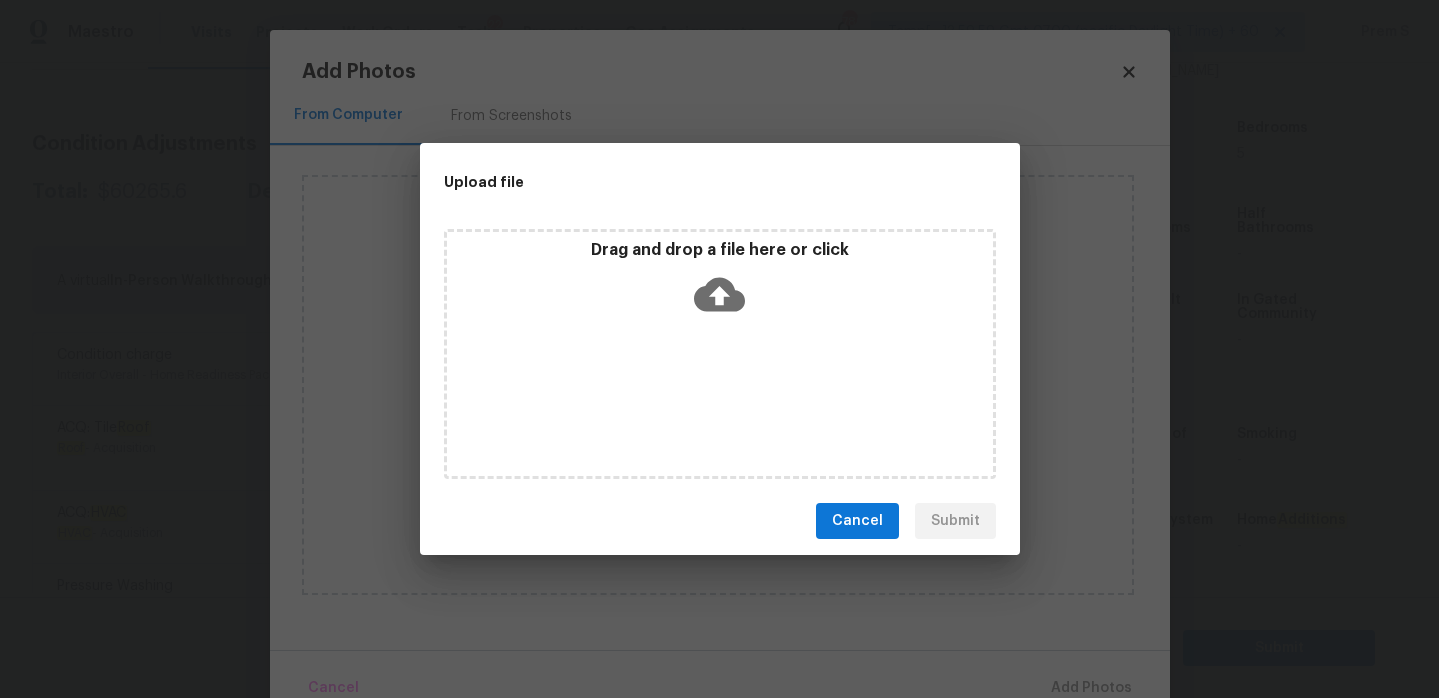 click on "Cancel" at bounding box center [857, 521] 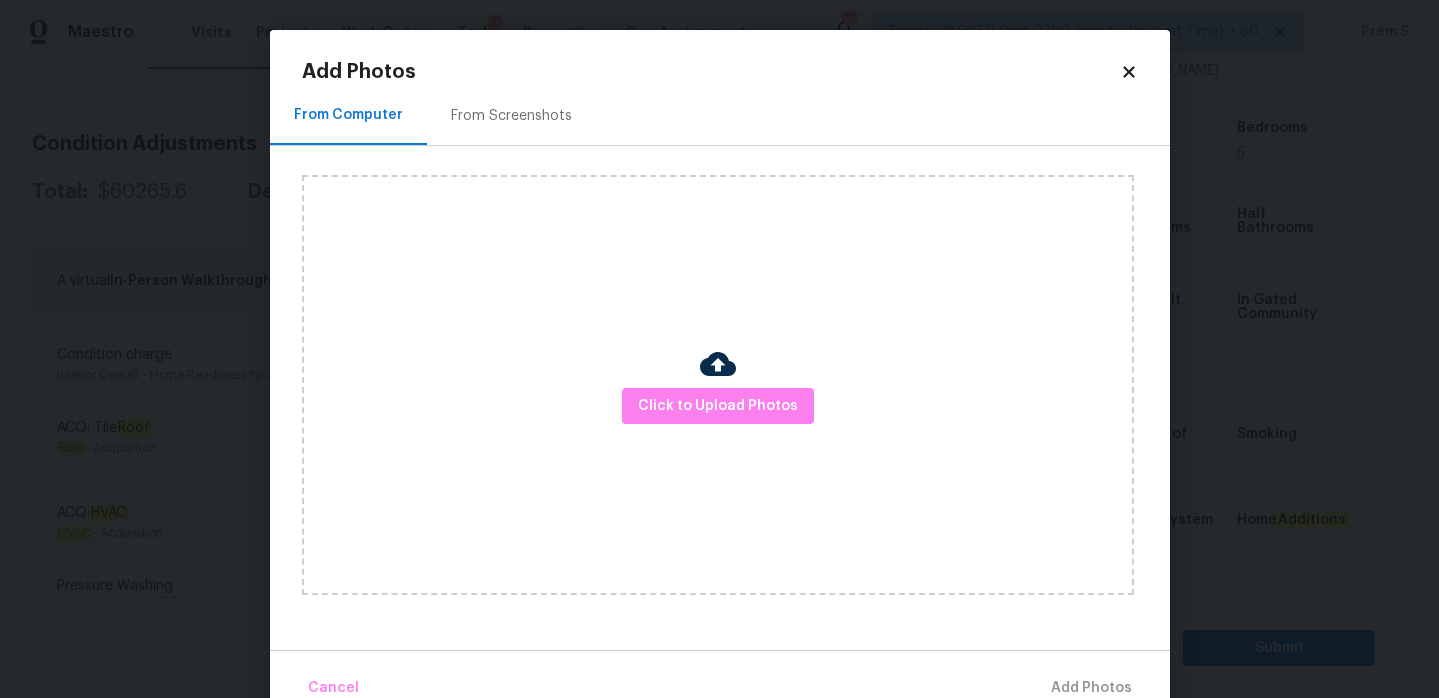 click 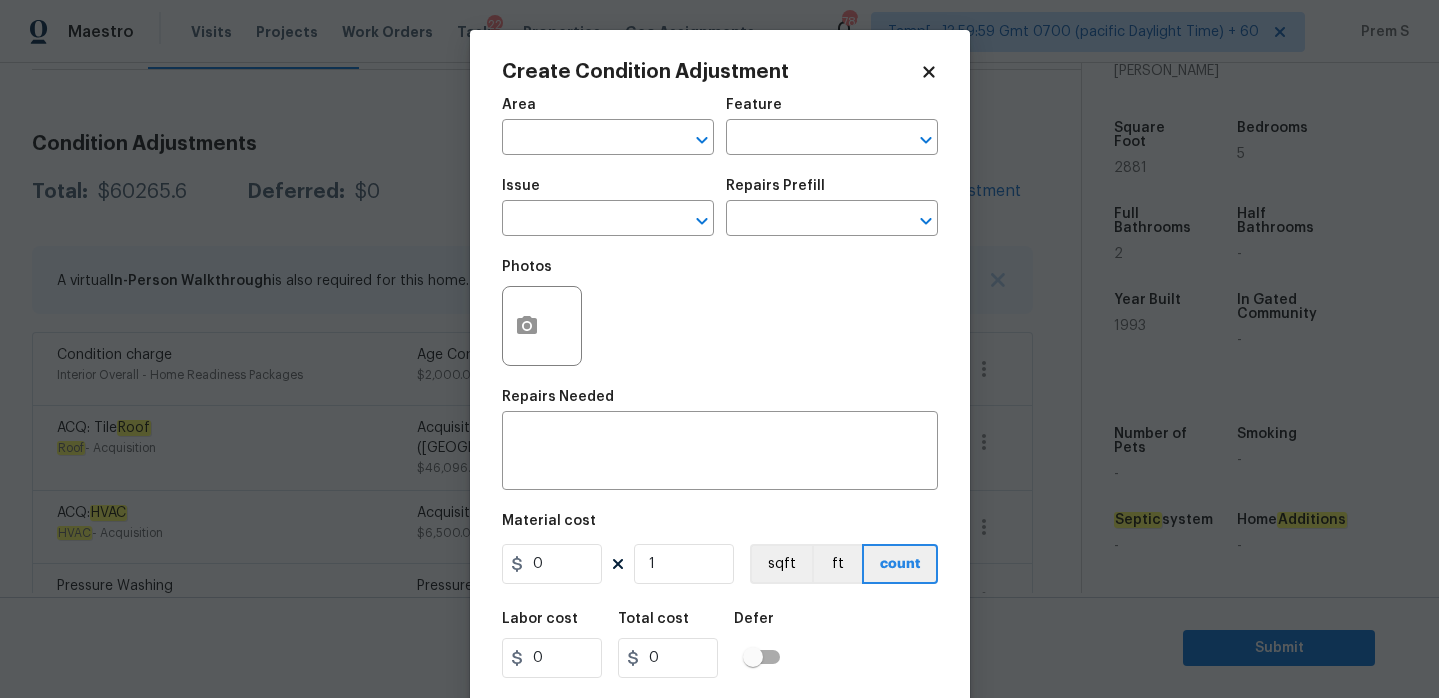 click 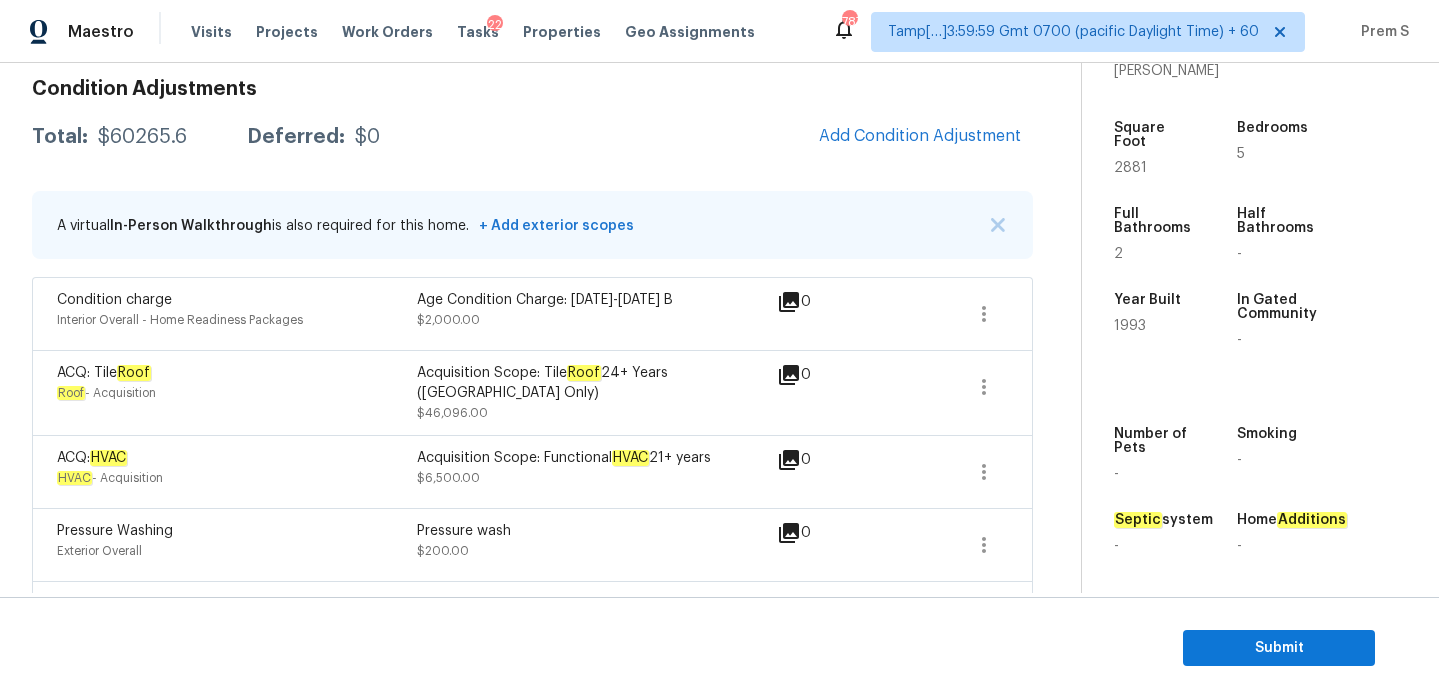 scroll, scrollTop: 301, scrollLeft: 0, axis: vertical 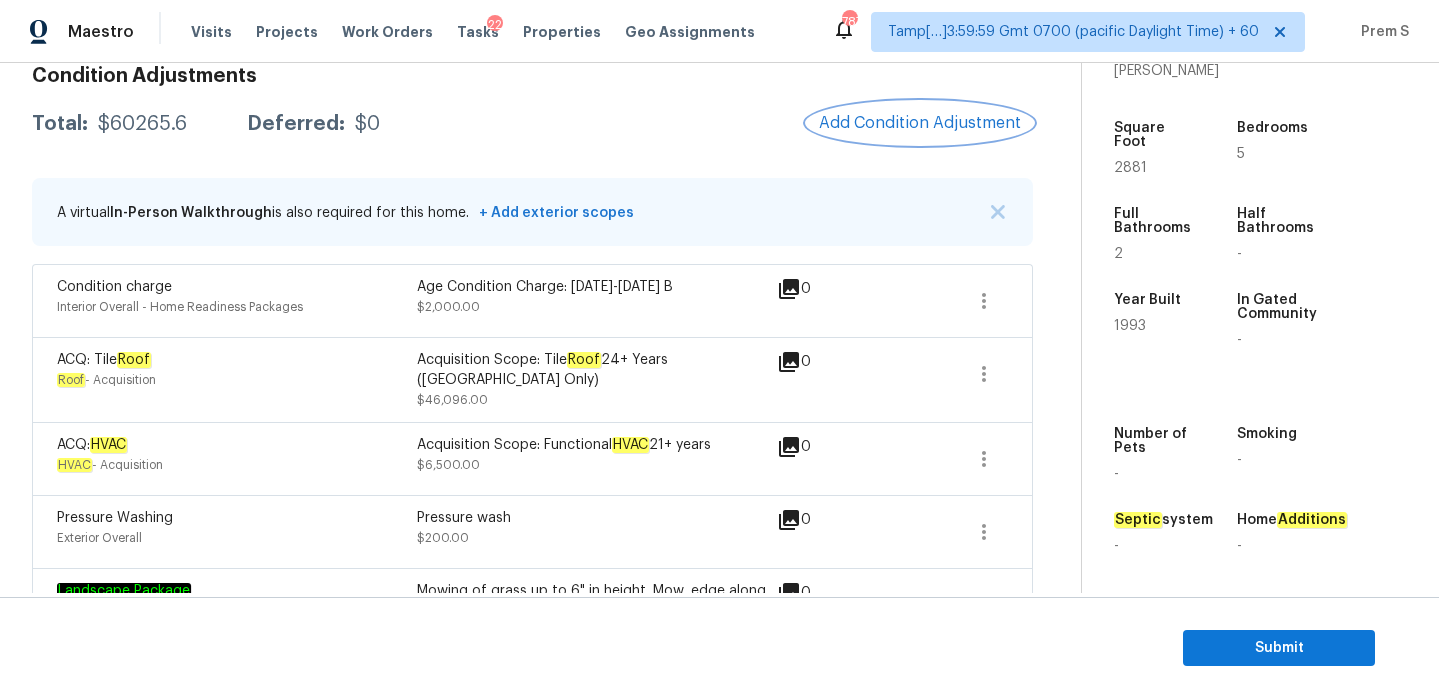 click on "Add Condition Adjustment" at bounding box center (920, 123) 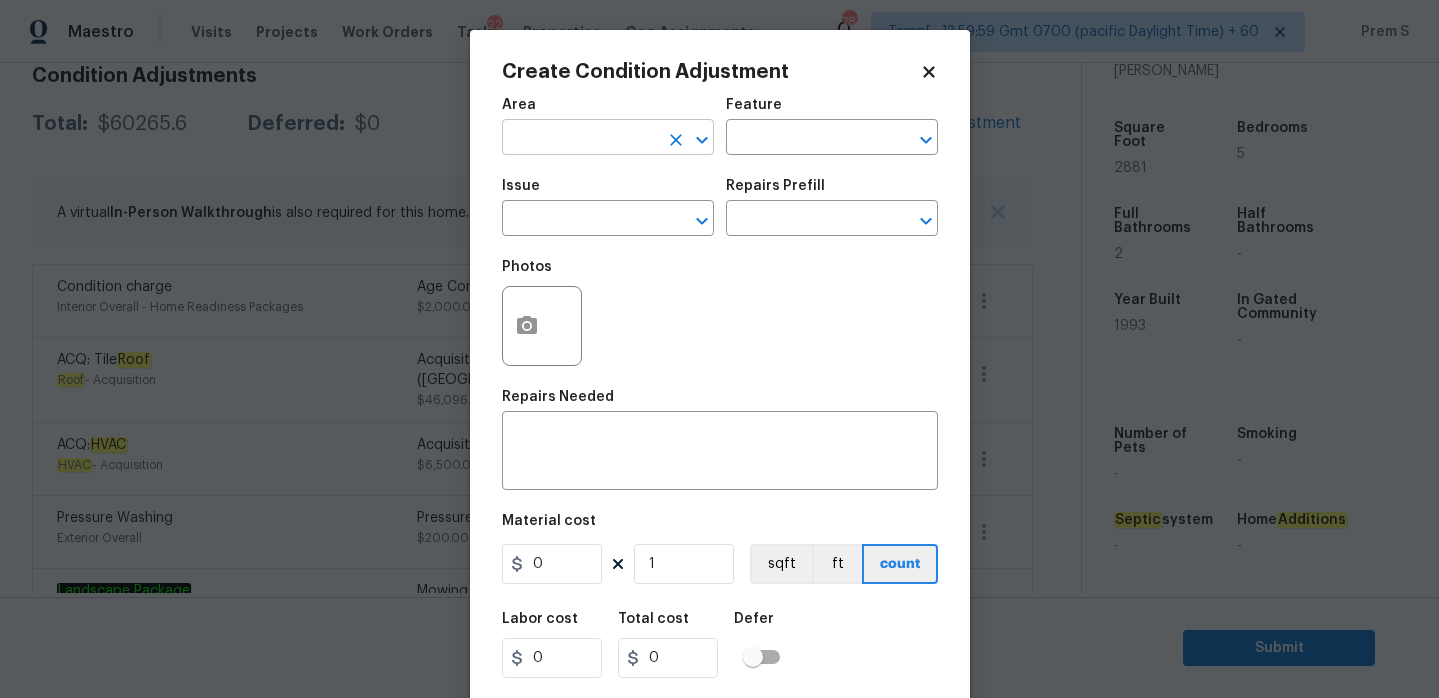 click at bounding box center [580, 139] 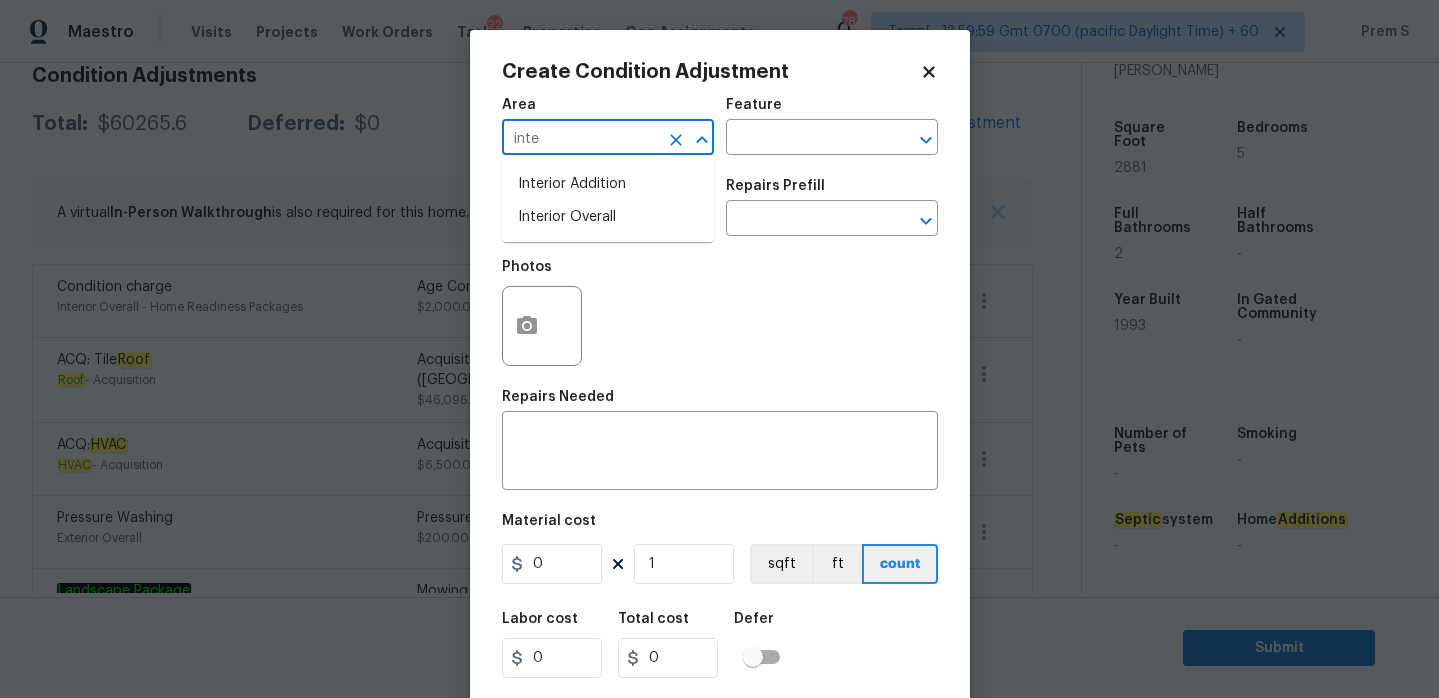 type on "inter" 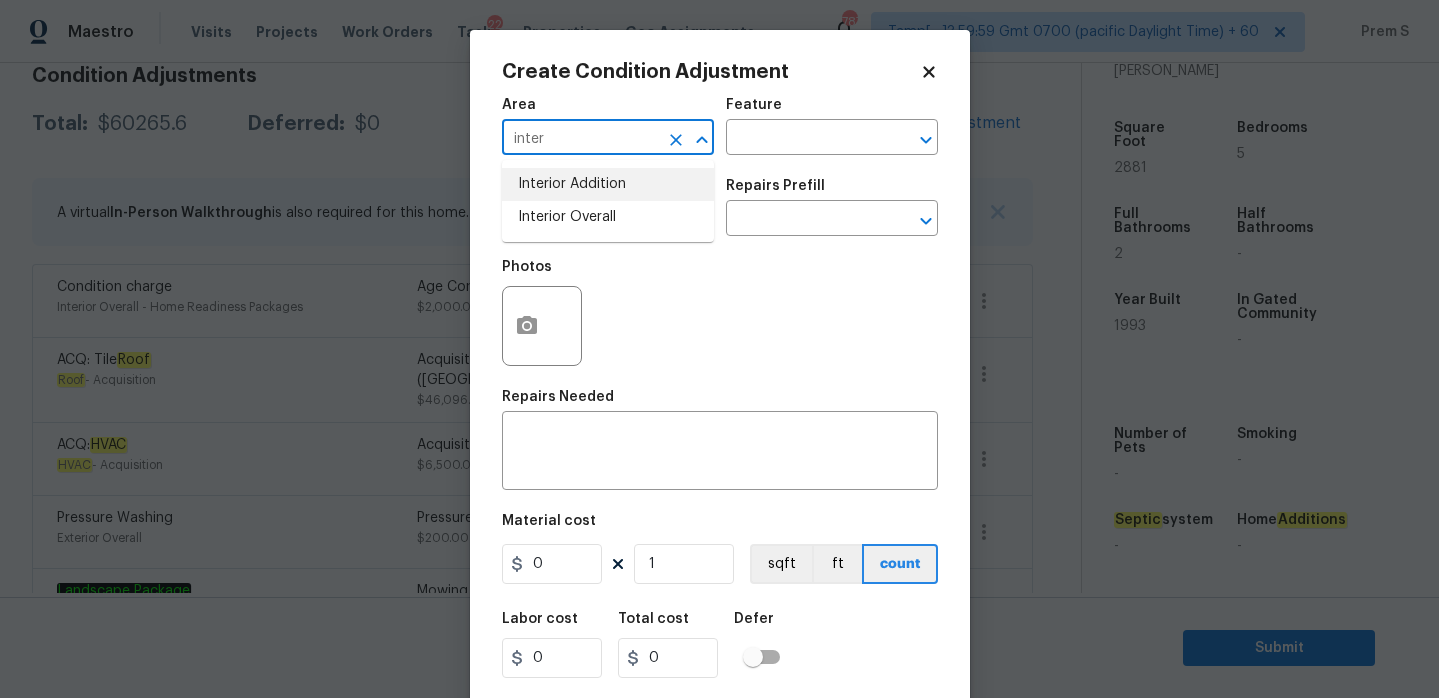 click 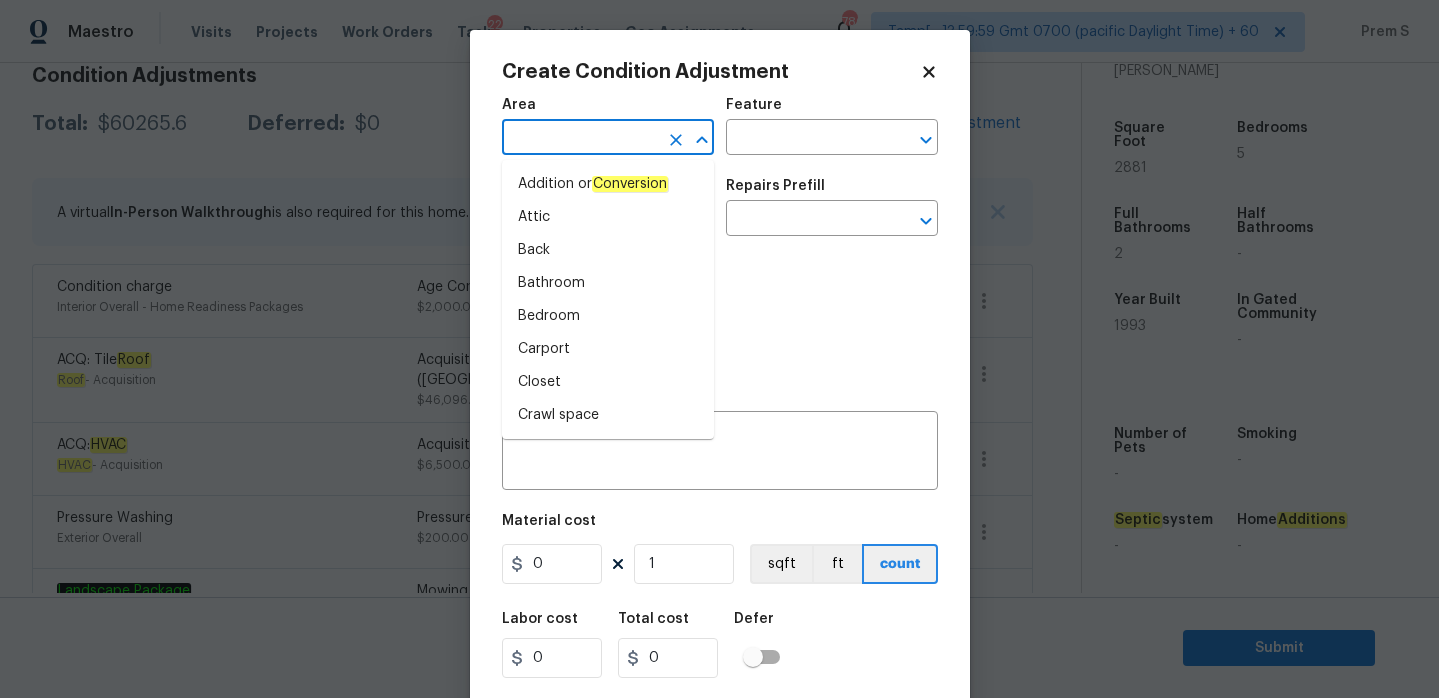 click on "Maestro Visits Projects Work Orders Tasks 22 Properties Geo Assignments 786 Tamp[…]3:59:59 Gmt 0700 (pacific Daylight Time) + 60 Prem S Back to tasks Condition Scoping - Full Mon, Jul 14 2025 by 3:00 pm   Prem S In-progress Questions Condition Adjustments Details & Inputs Notes Photos Condition Adjustments Total:  $60265.6 Deferred:  $0 Add Condition Adjustment A virtual  In-Person Walkthrough  is also required for this home.   + Add exterior scopes Condition charge Interior Overall - Home Readiness Packages Age Condition Charge: 1993-2008 B	 $2,000.00   0 ACQ: Tile  Roof Roof  - Acquisition Acquisition Scope: Tile  Roof  24+ Years (Miami Only)  $46,096.00   0 ACQ:  HVAC HVAC  - Acquisition Acquisition Scope: Functional  HVAC  21+ years $6,500.00   0 Pressure Washing Exterior Overall Pressure wash $200.00   0 Landscape Package Exterior Overall - Home Readiness Packages $300.00   0 Interior Paint Interior Overall - Overall Paint $160.00   0 ACQ: Flooring Interior Overall - Acquisition $400.00   0 ACQ: Paint" at bounding box center (719, 349) 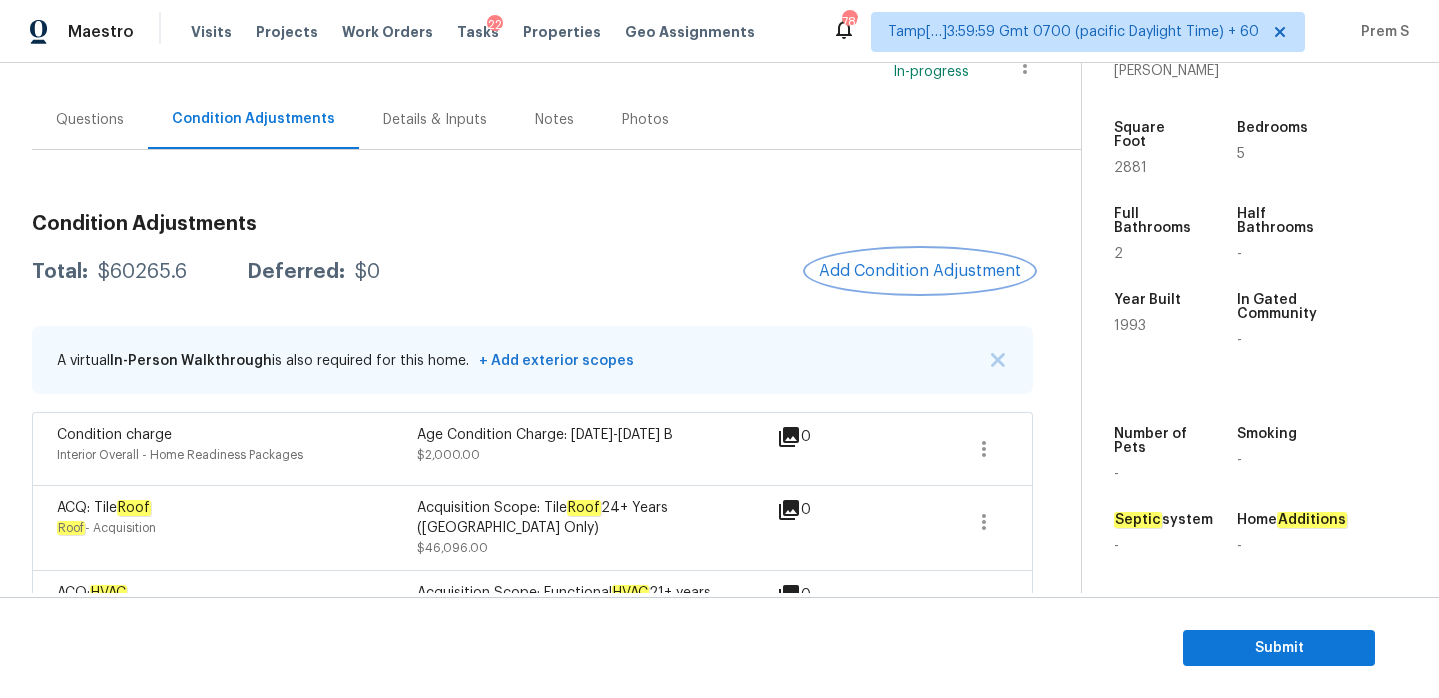 scroll, scrollTop: 150, scrollLeft: 0, axis: vertical 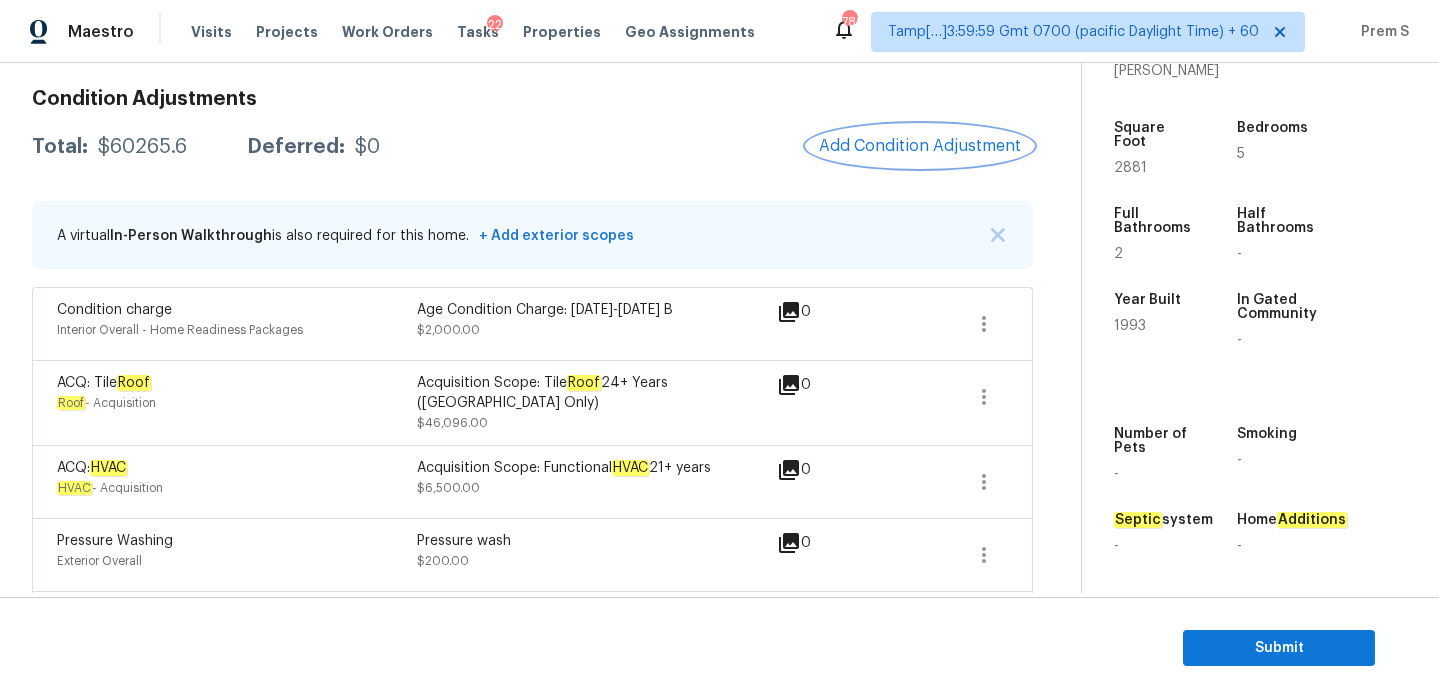 click on "Add Condition Adjustment" at bounding box center [920, 146] 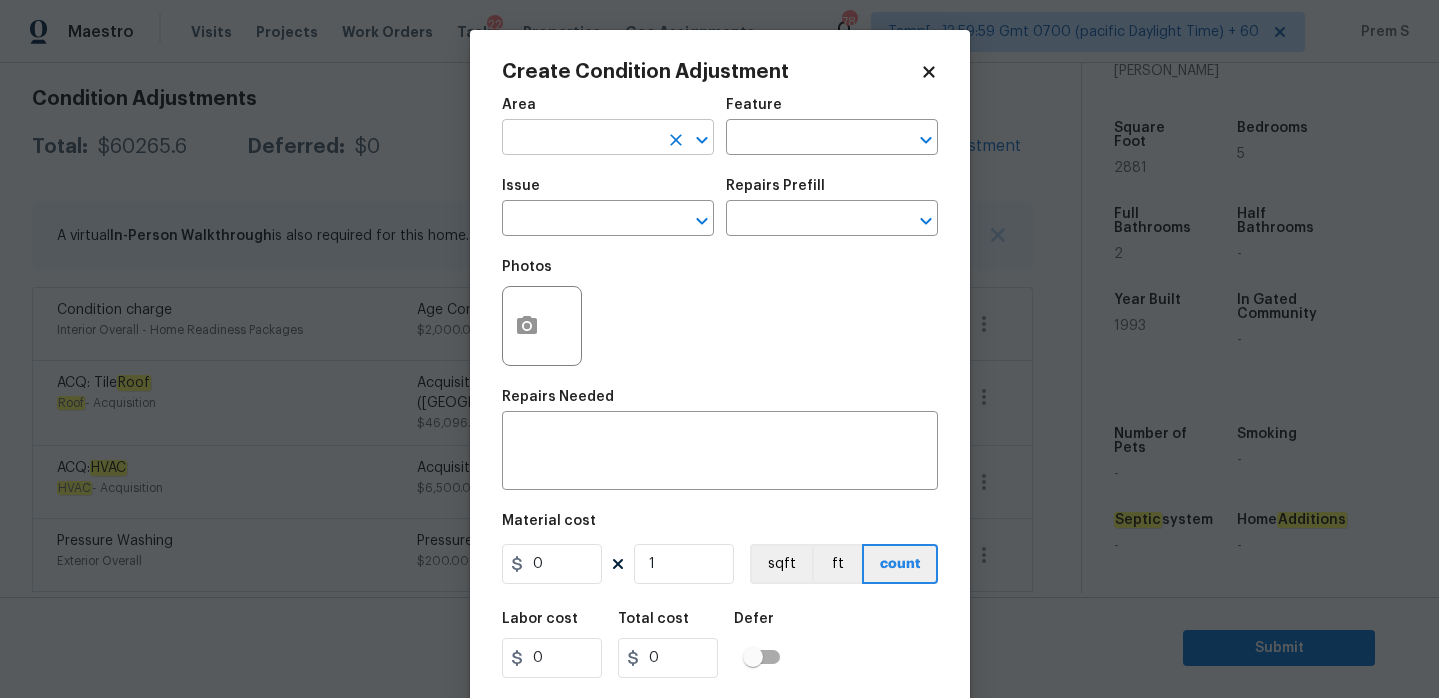 click at bounding box center (580, 139) 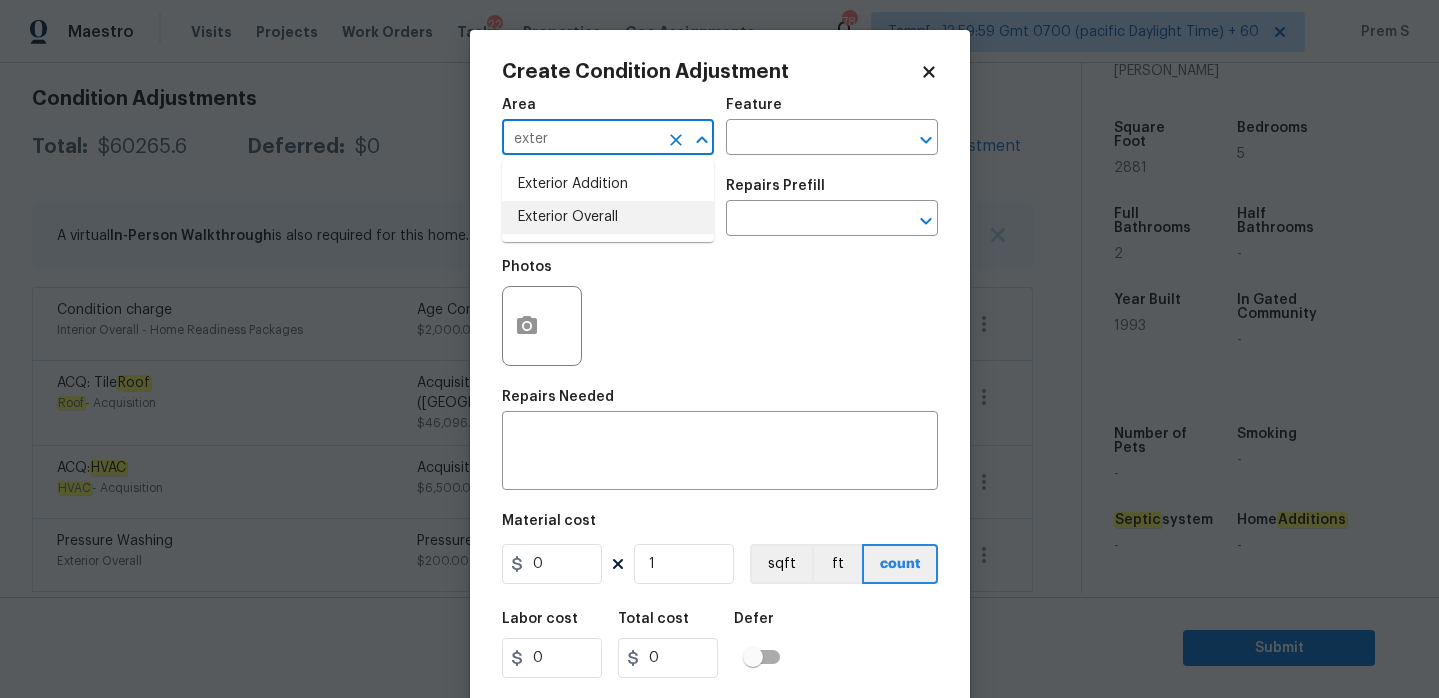 click on "Exterior Overall" at bounding box center (608, 217) 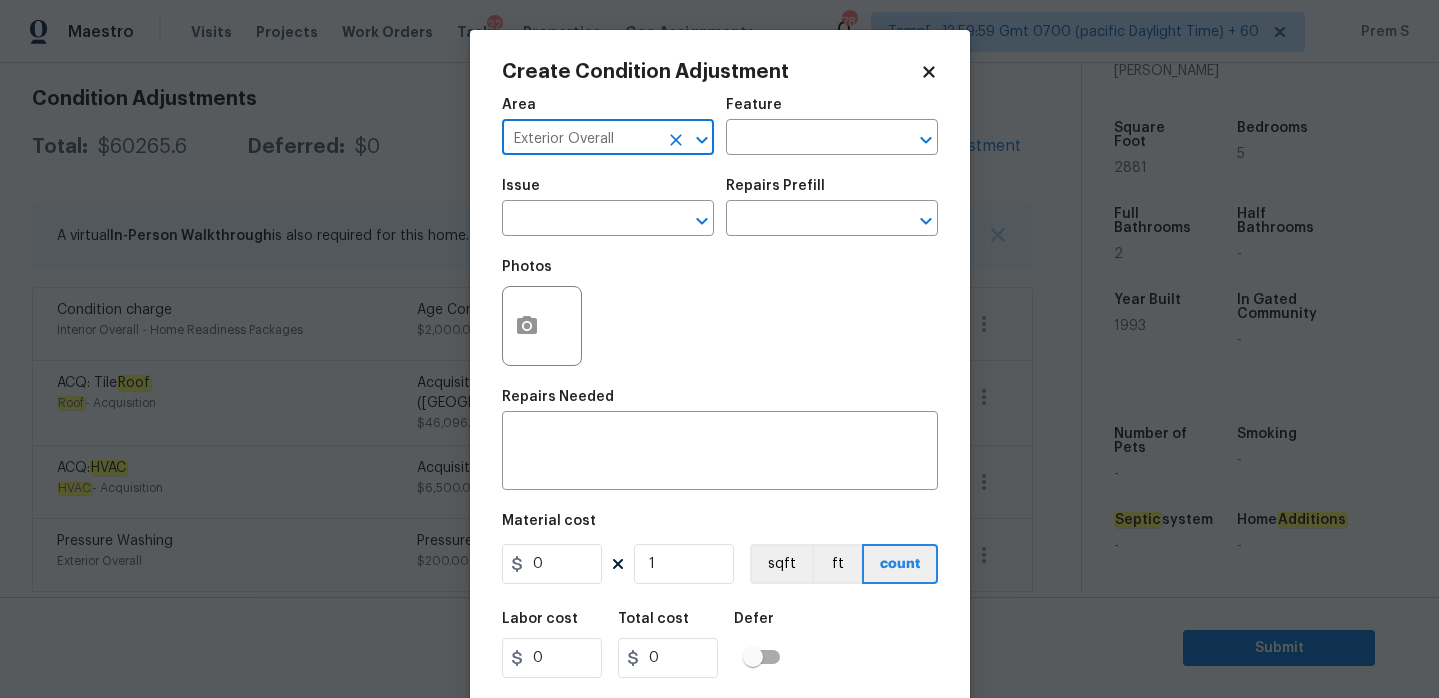 type on "Exterior Overall" 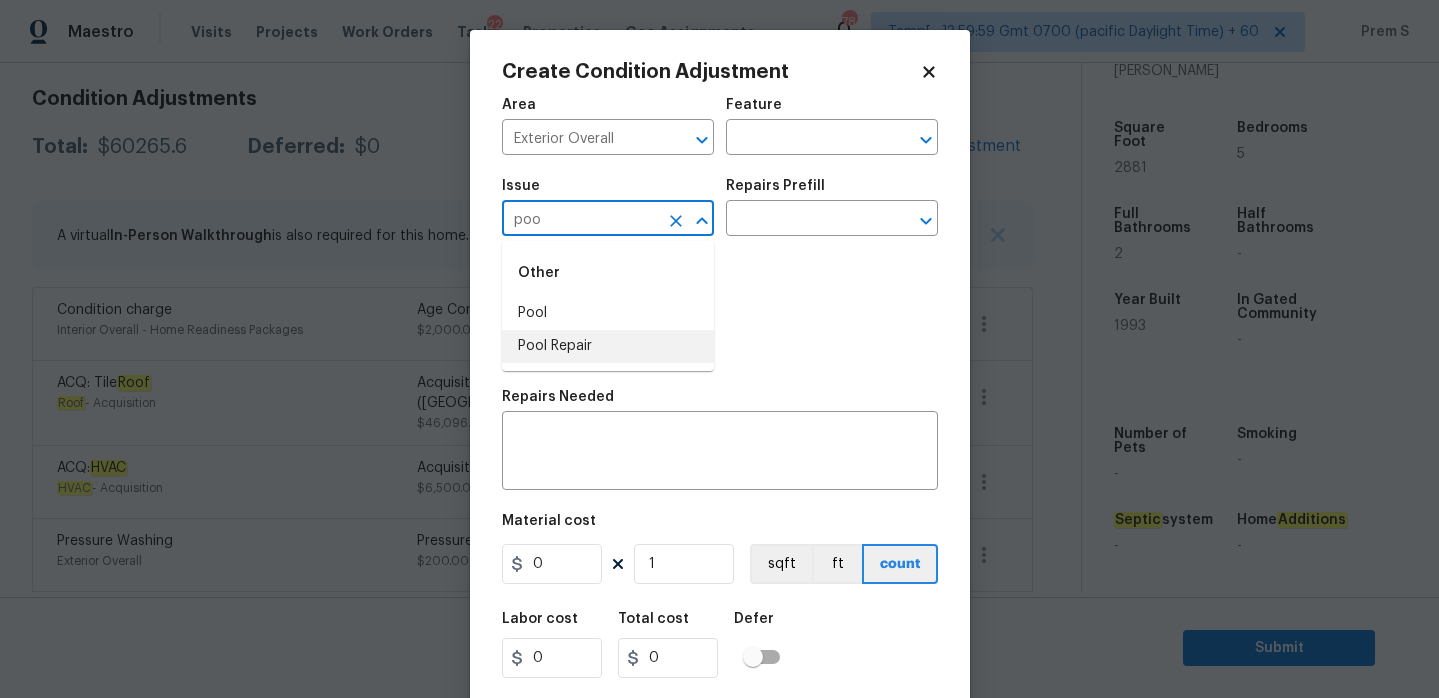 click on "Pool Repair" at bounding box center [608, 346] 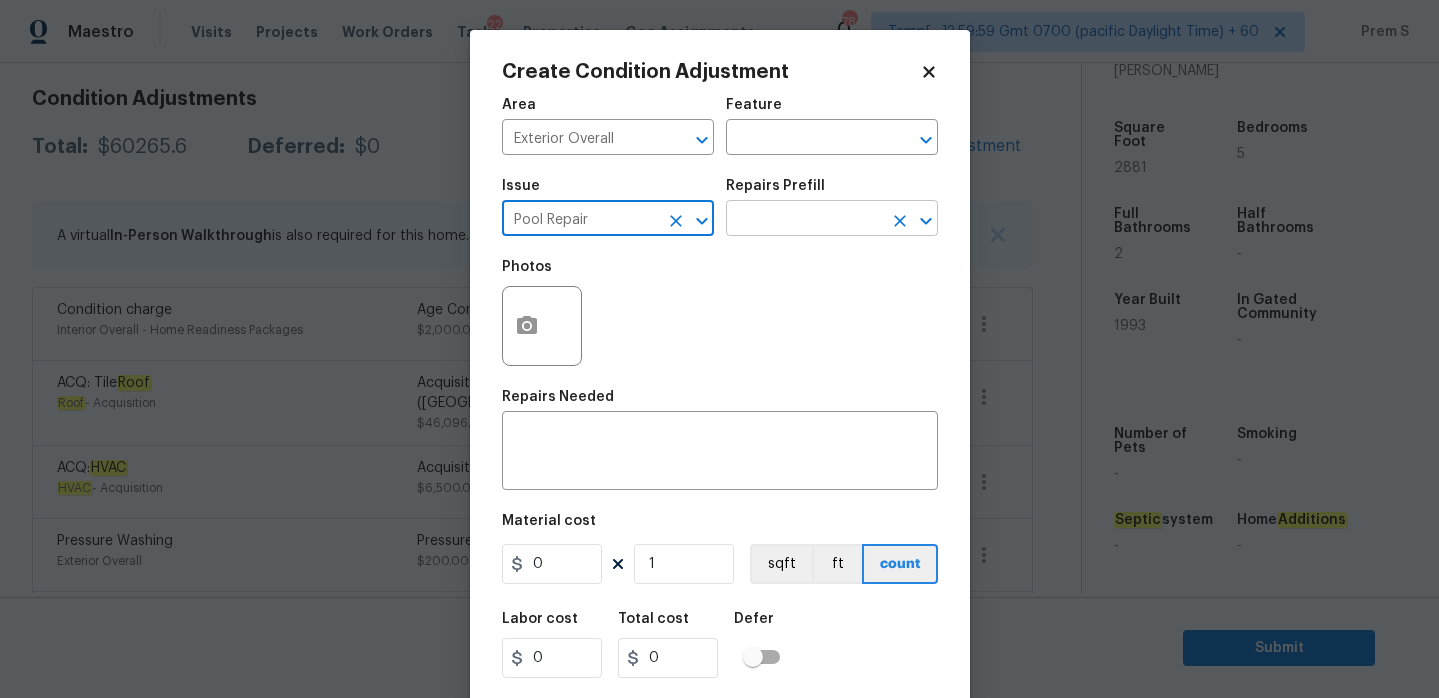 type on "Pool Repair" 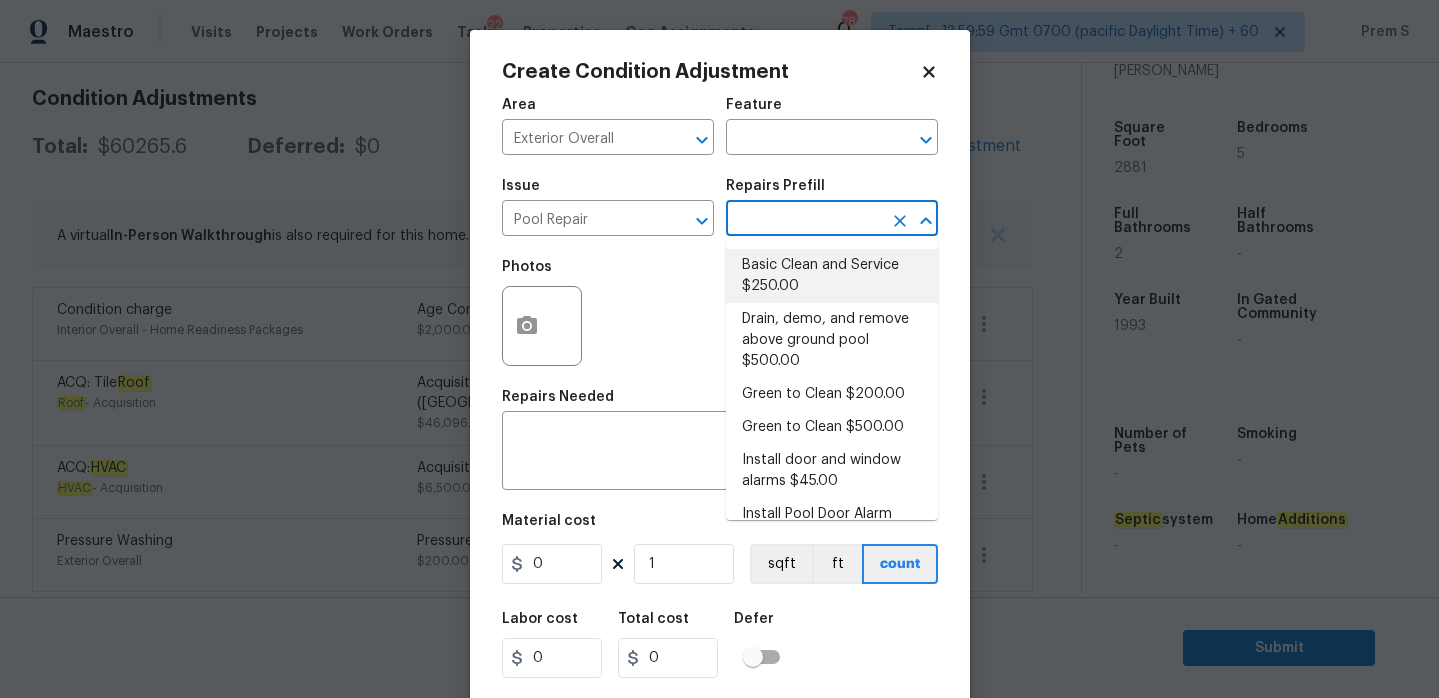 click on "Basic Clean and Service $250.00" at bounding box center [832, 276] 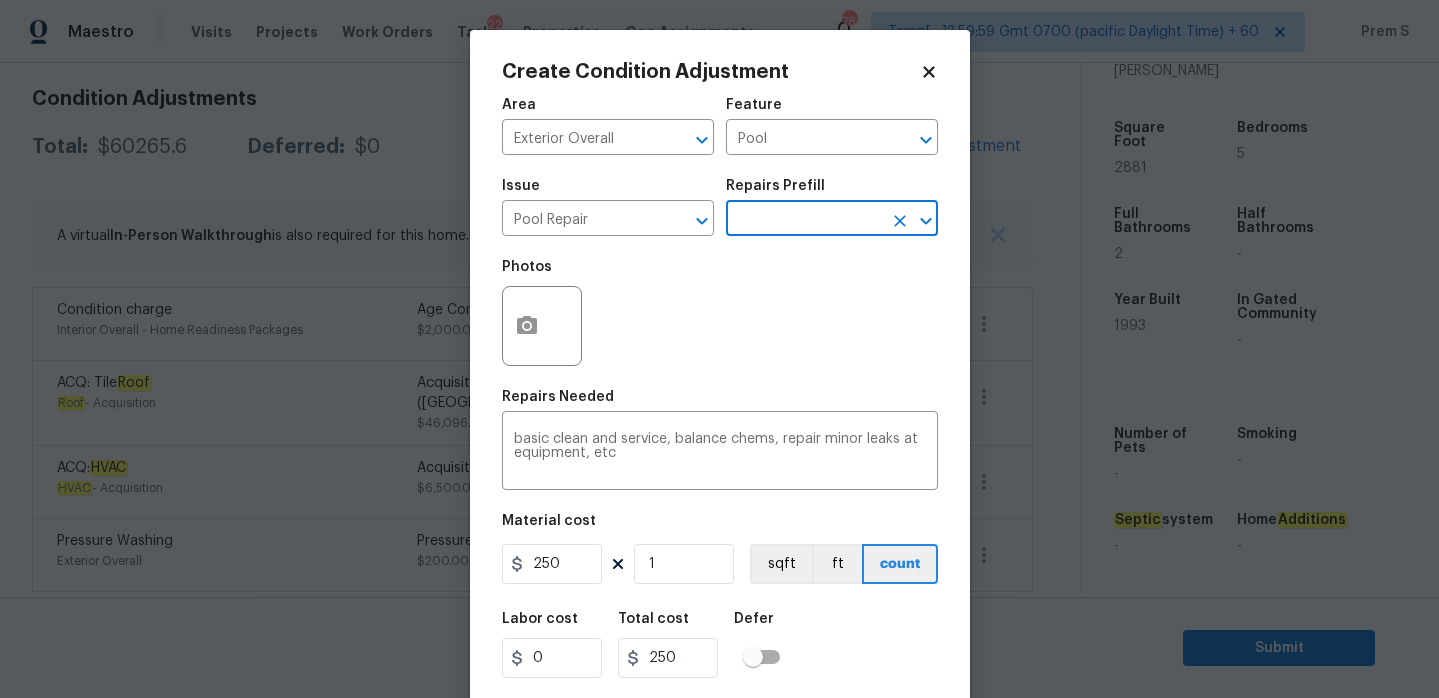 scroll, scrollTop: 49, scrollLeft: 0, axis: vertical 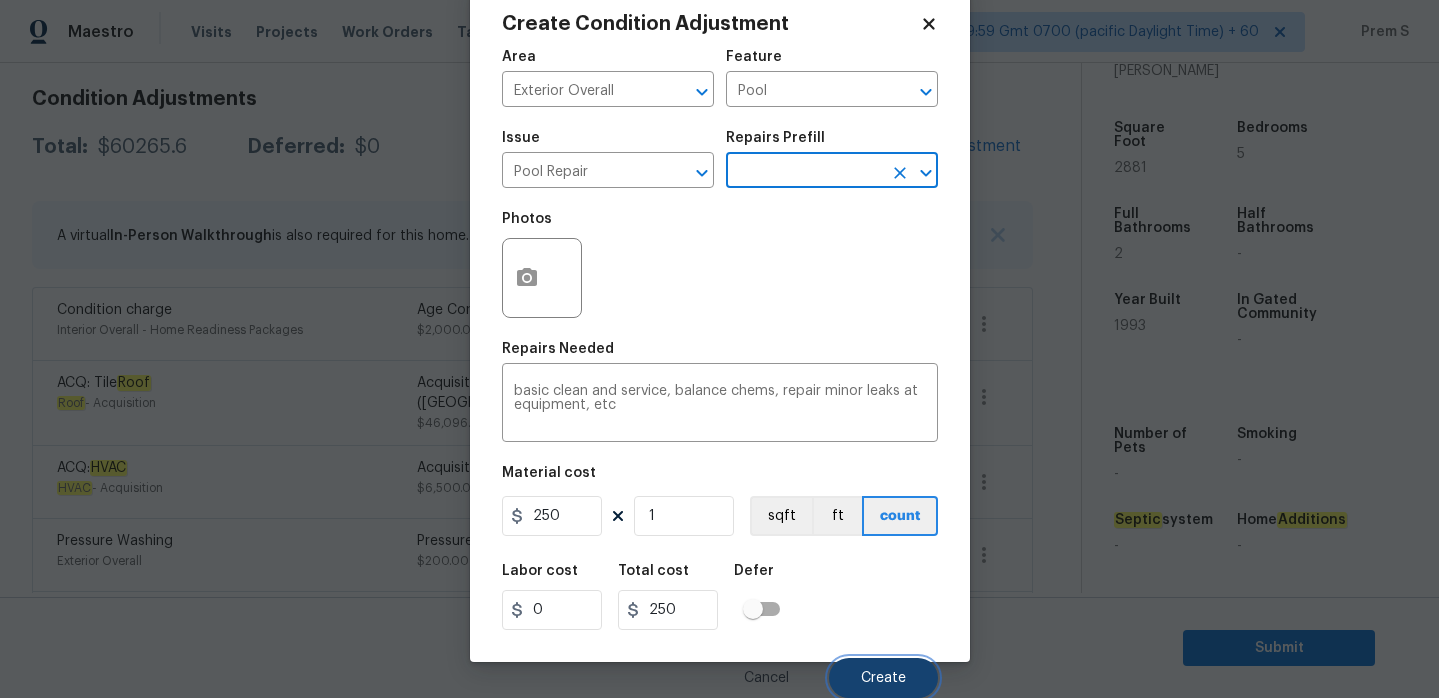 click on "Create" at bounding box center (883, 678) 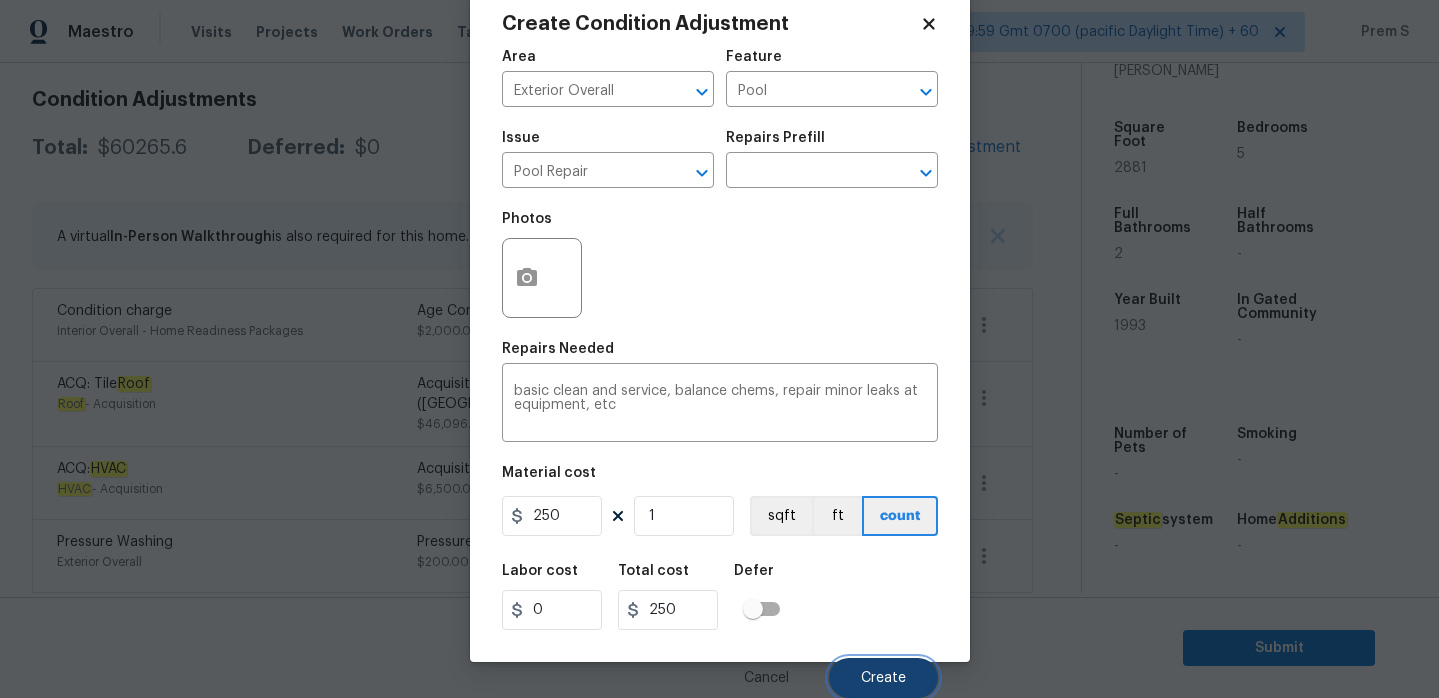 scroll, scrollTop: 278, scrollLeft: 0, axis: vertical 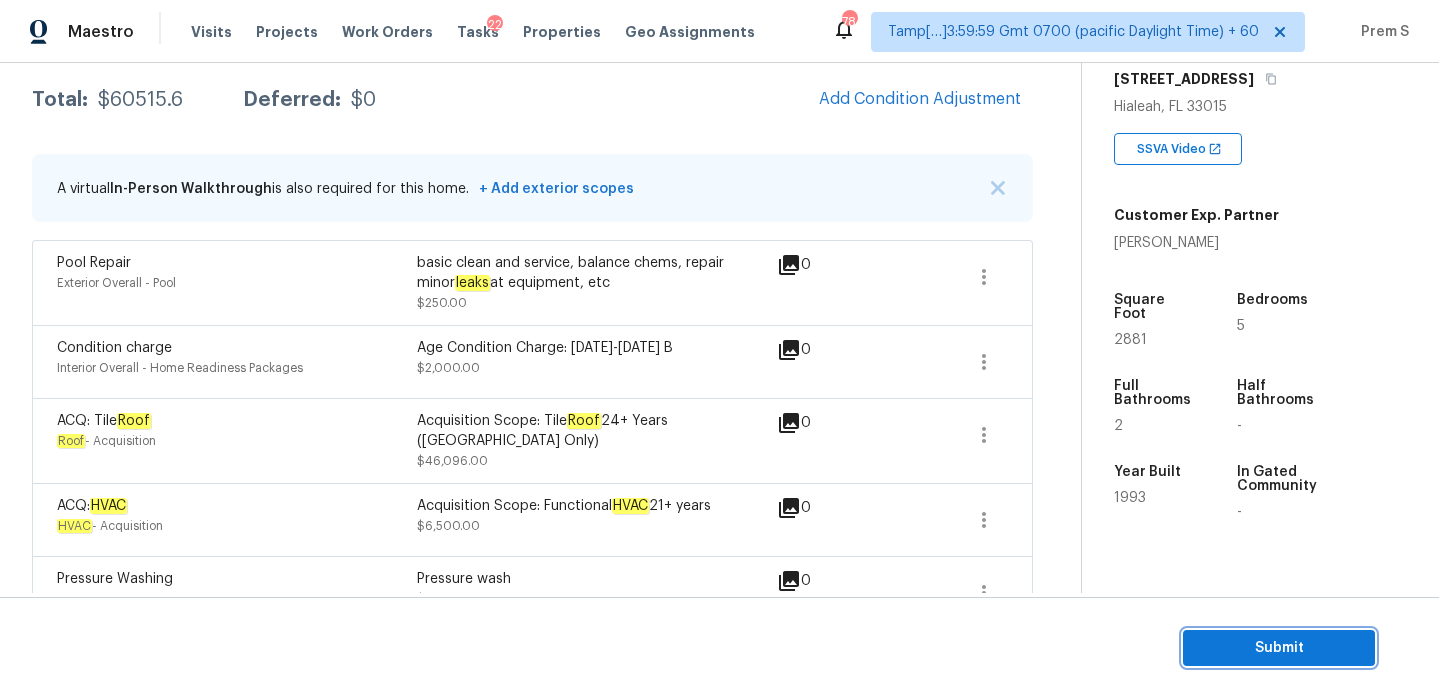 click on "Submit" at bounding box center (1279, 648) 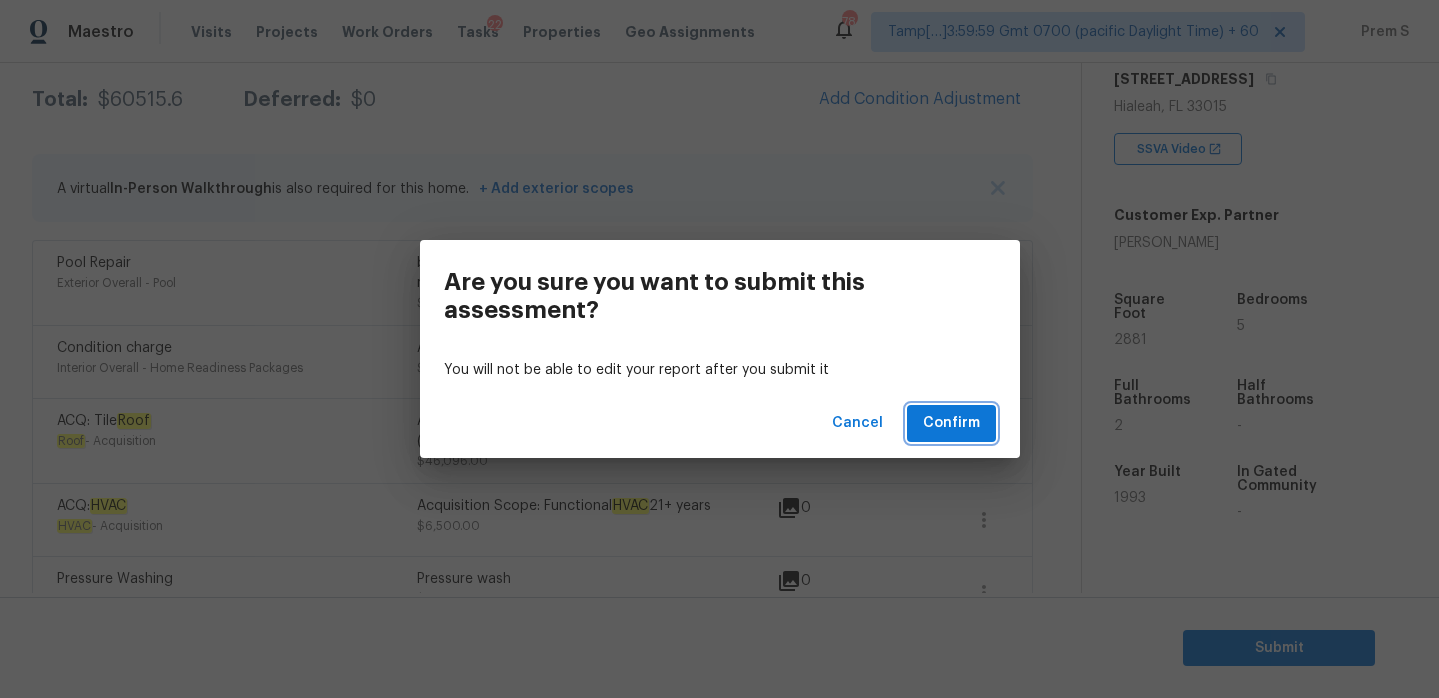 click on "Confirm" at bounding box center (951, 423) 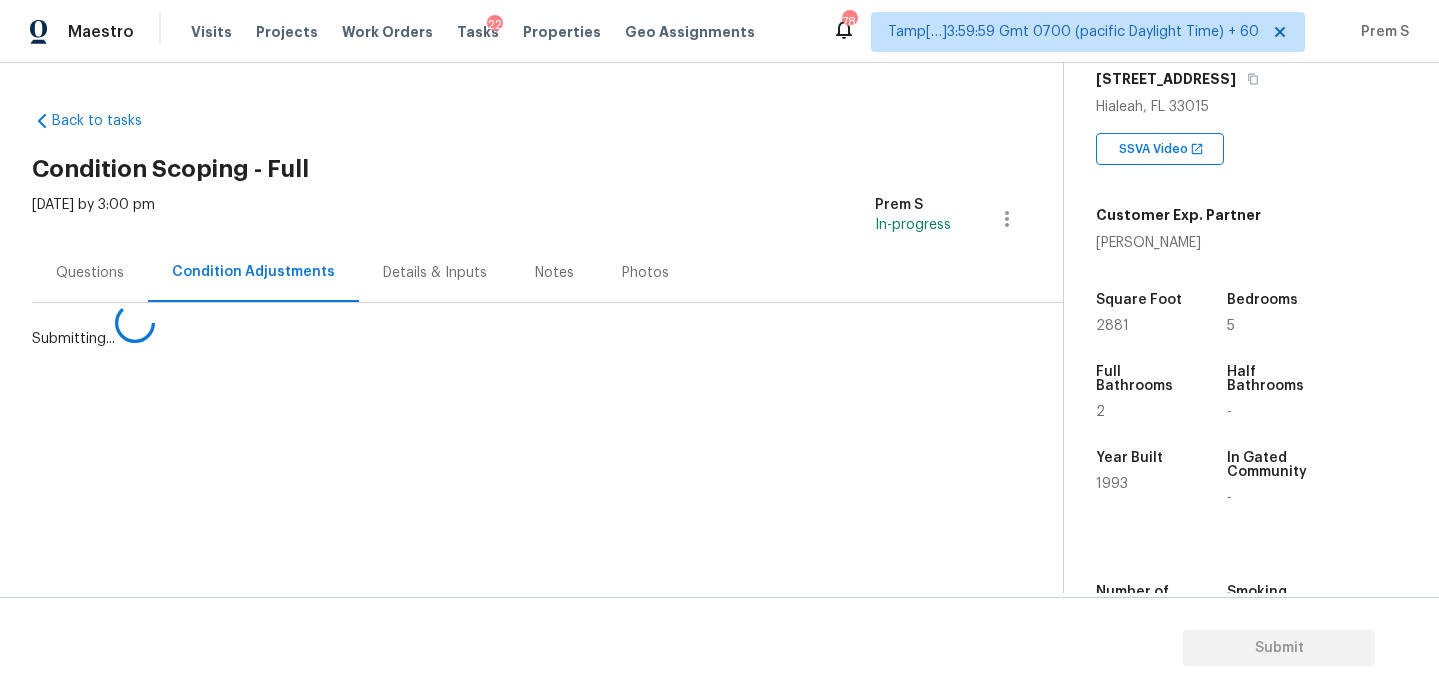 scroll, scrollTop: 0, scrollLeft: 0, axis: both 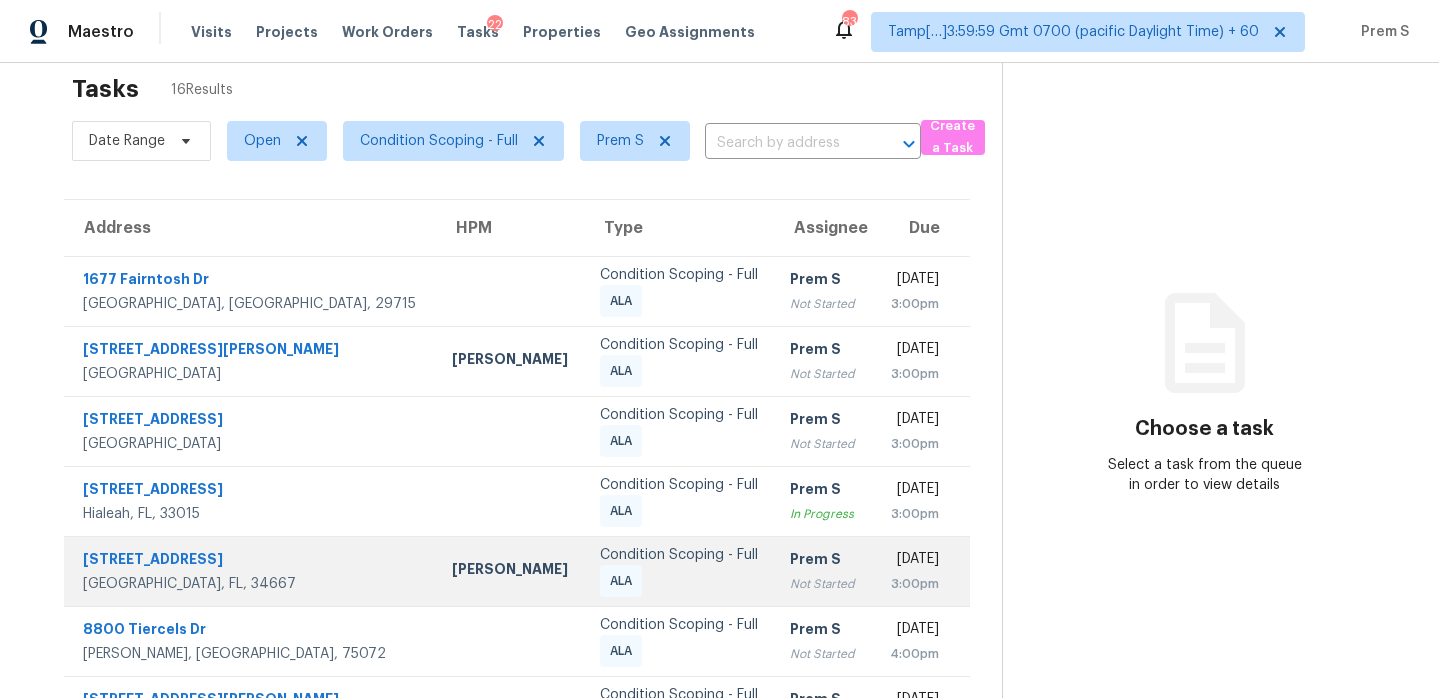 click on "Prem S" at bounding box center [822, 561] 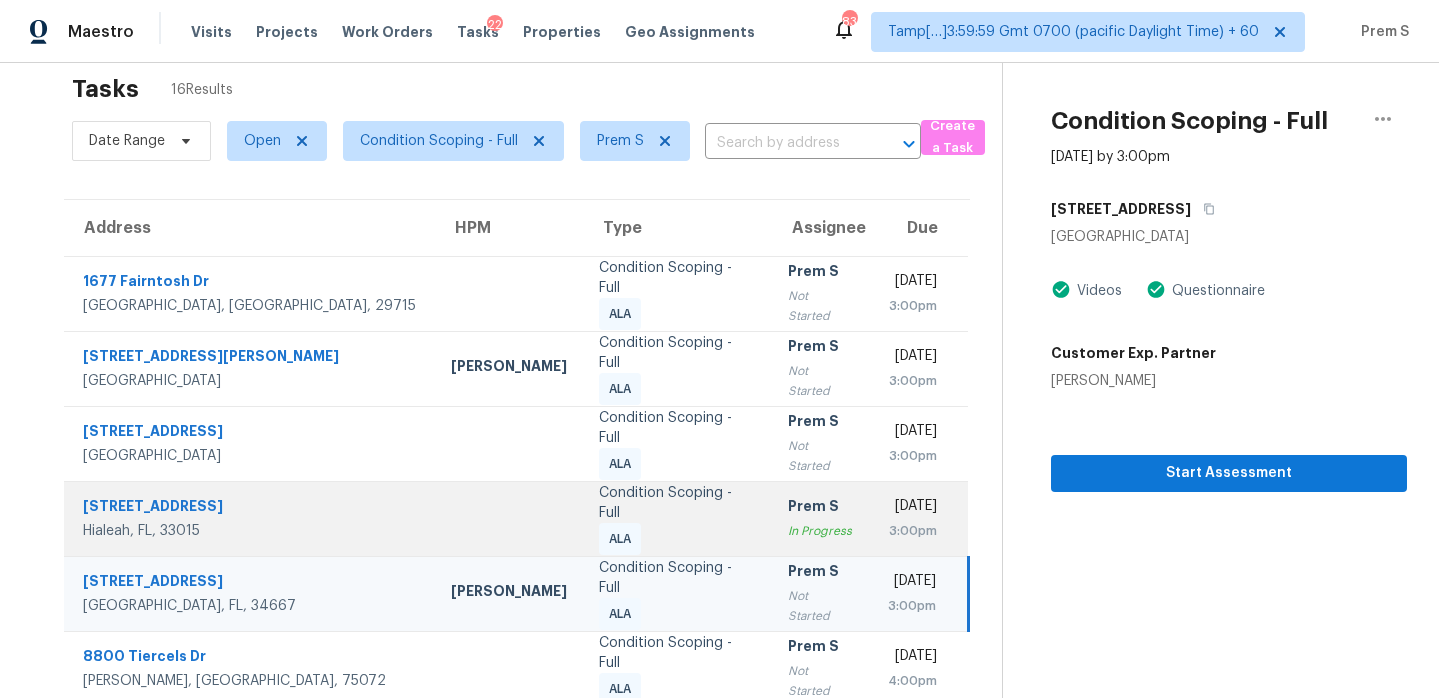 click on "In Progress" at bounding box center [820, 531] 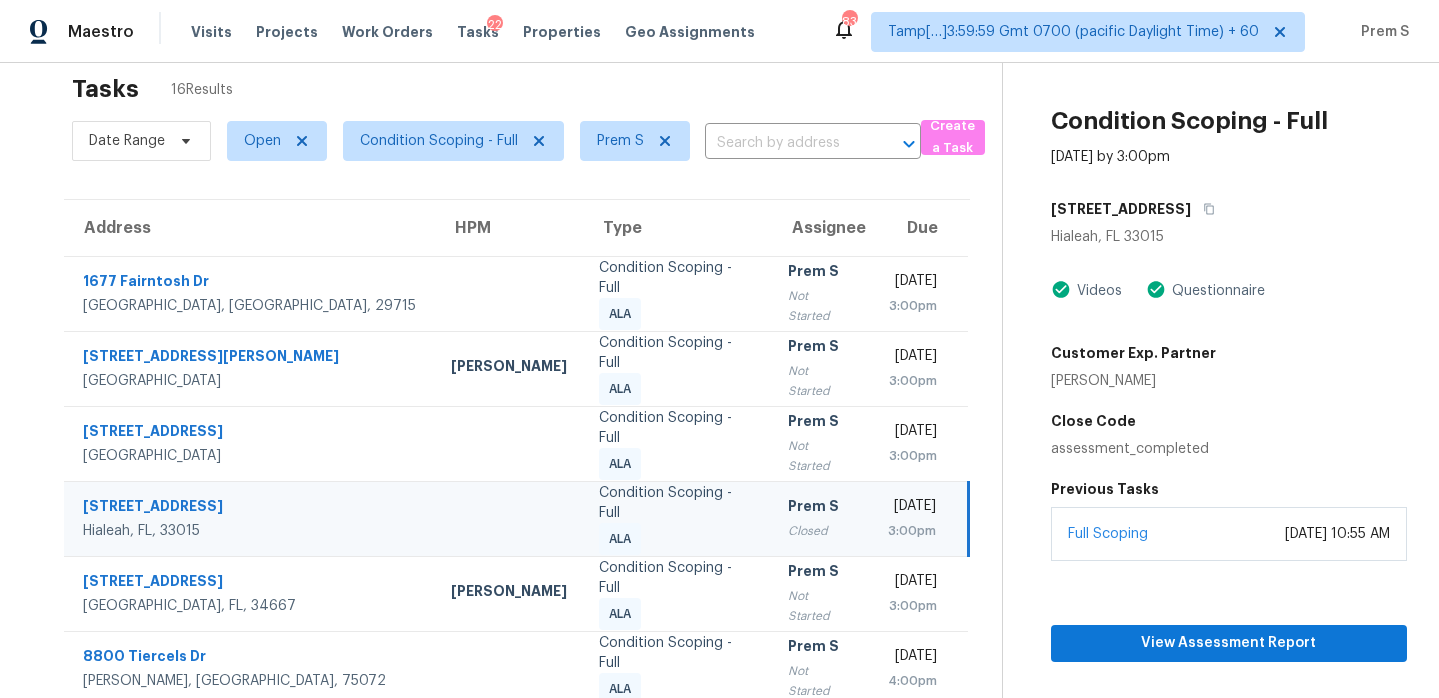 scroll, scrollTop: 118, scrollLeft: 0, axis: vertical 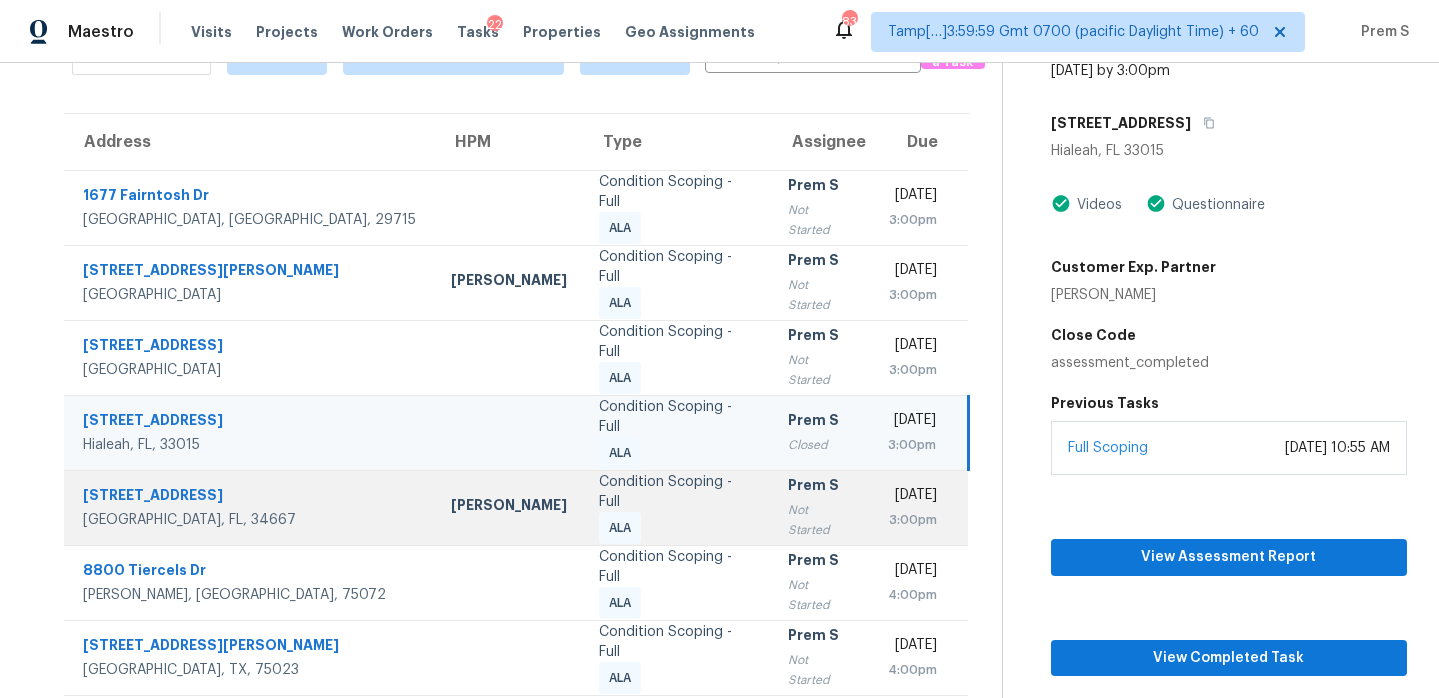 click on "Prem S" at bounding box center [820, 487] 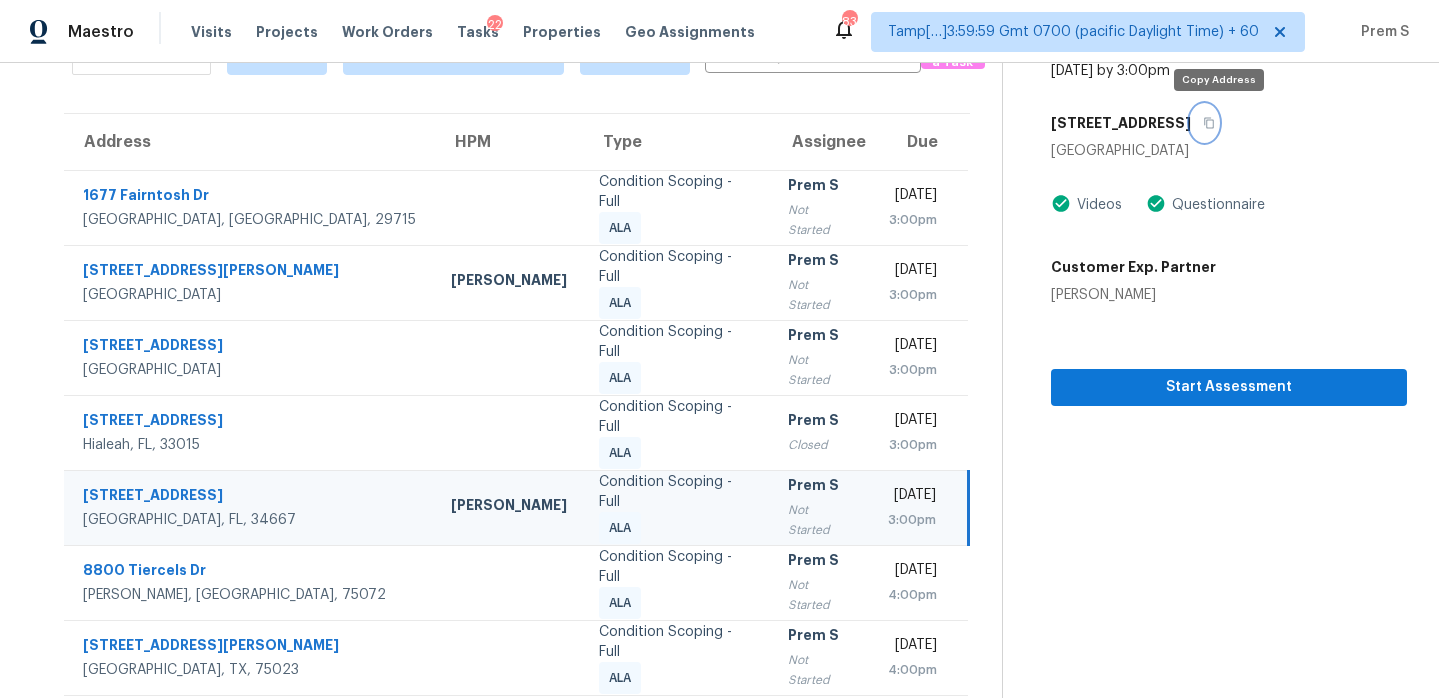 click at bounding box center [1204, 123] 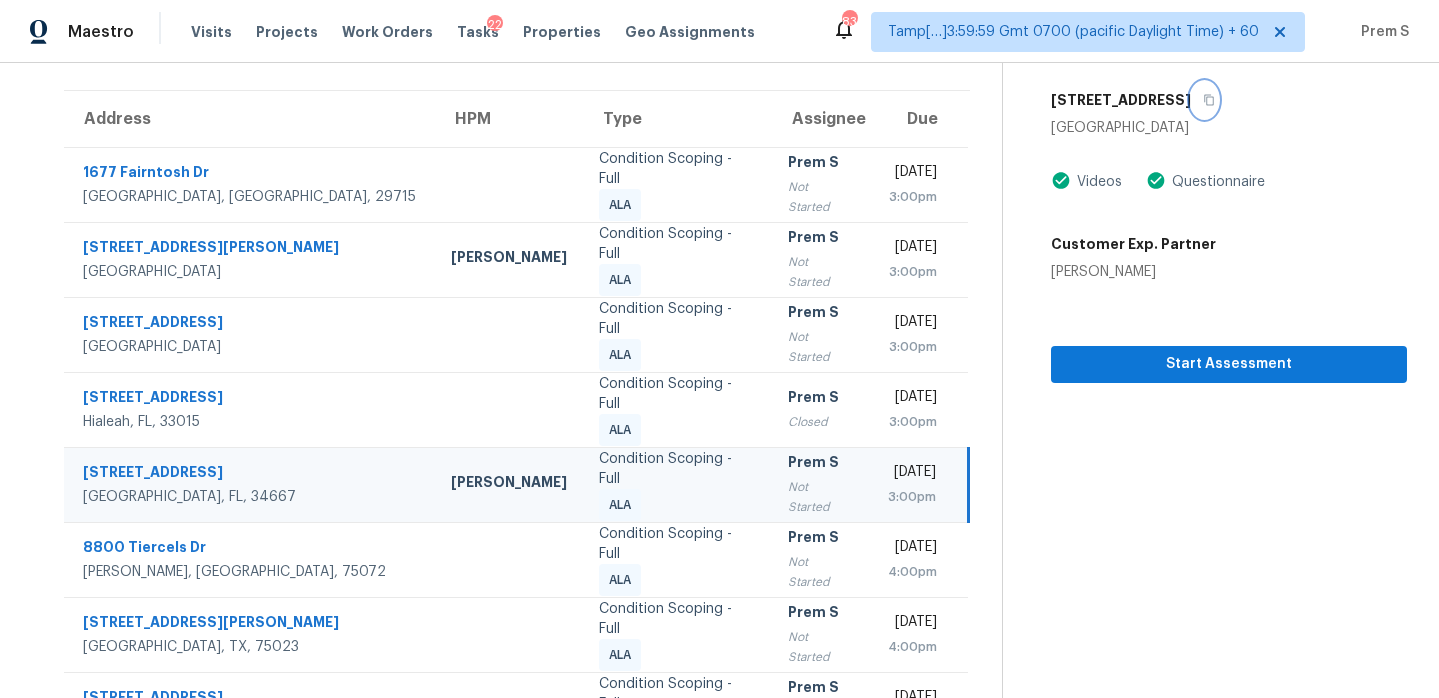 scroll, scrollTop: 157, scrollLeft: 0, axis: vertical 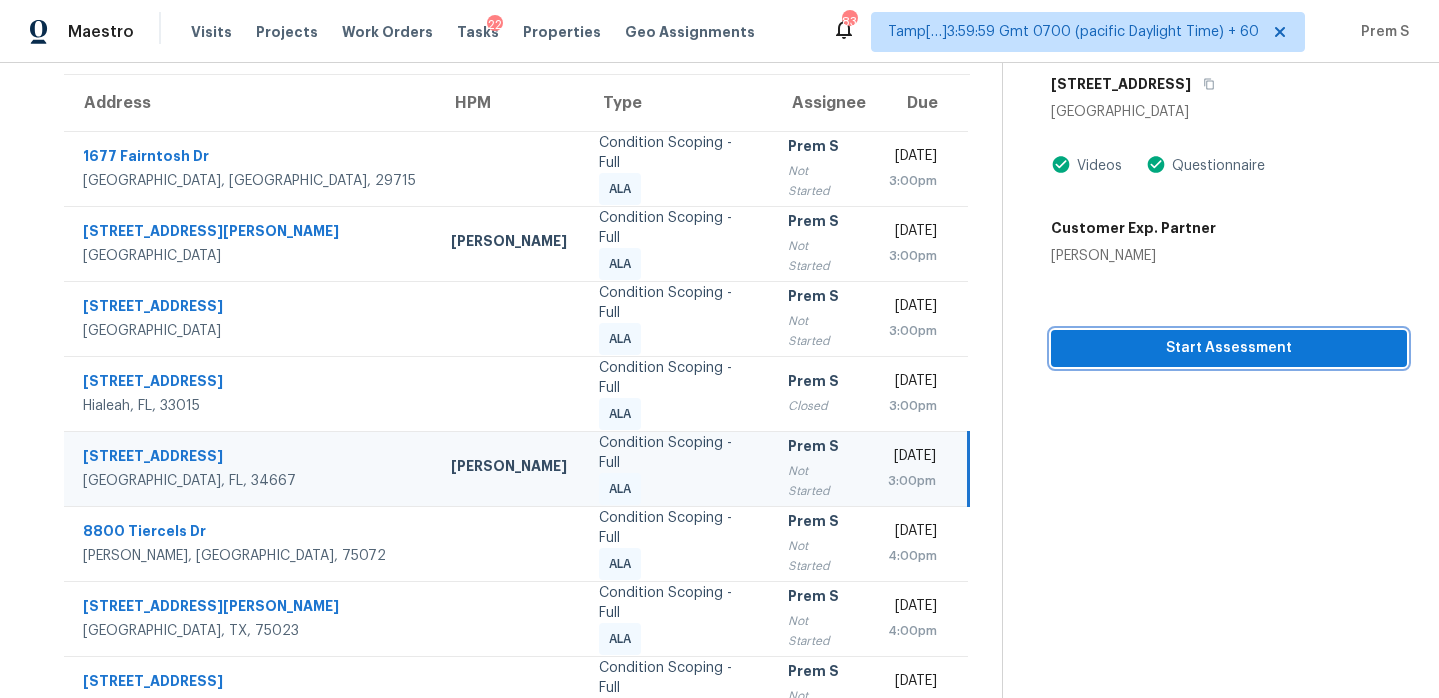 click on "Start Assessment" at bounding box center [1229, 348] 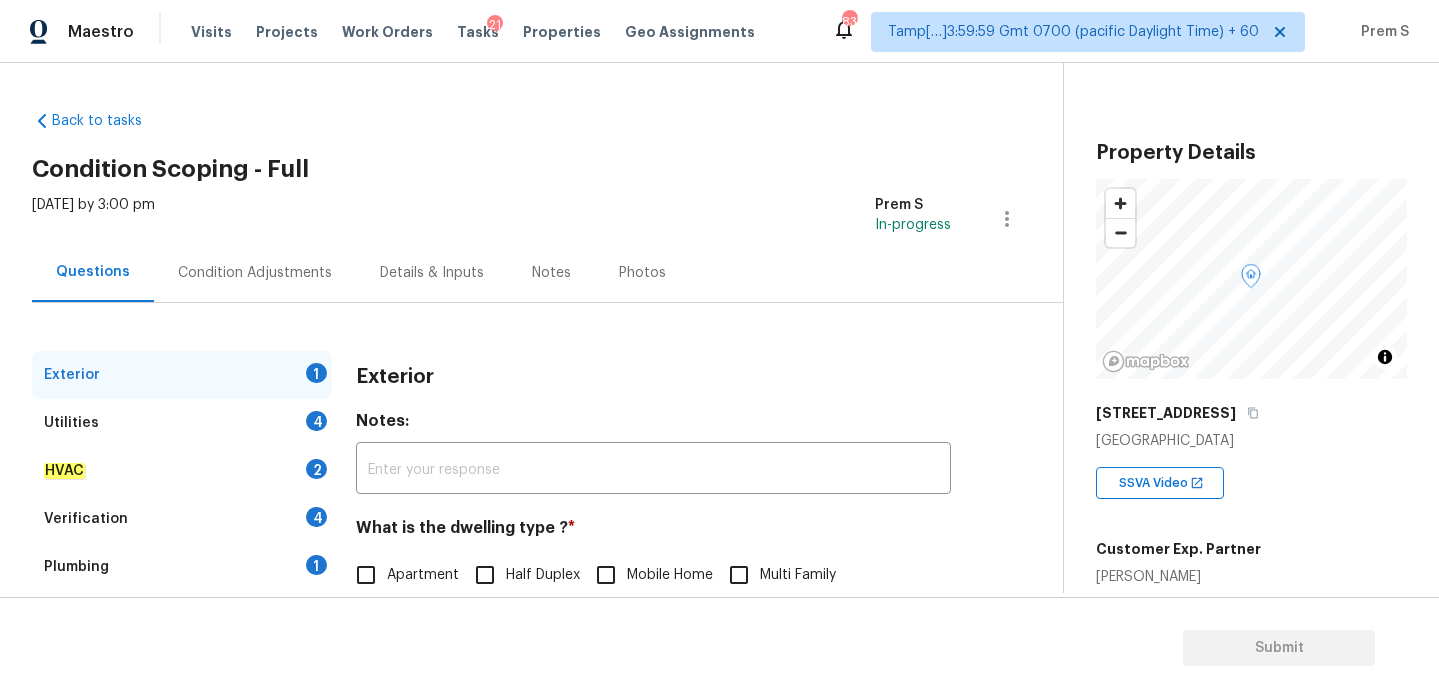 scroll, scrollTop: 265, scrollLeft: 0, axis: vertical 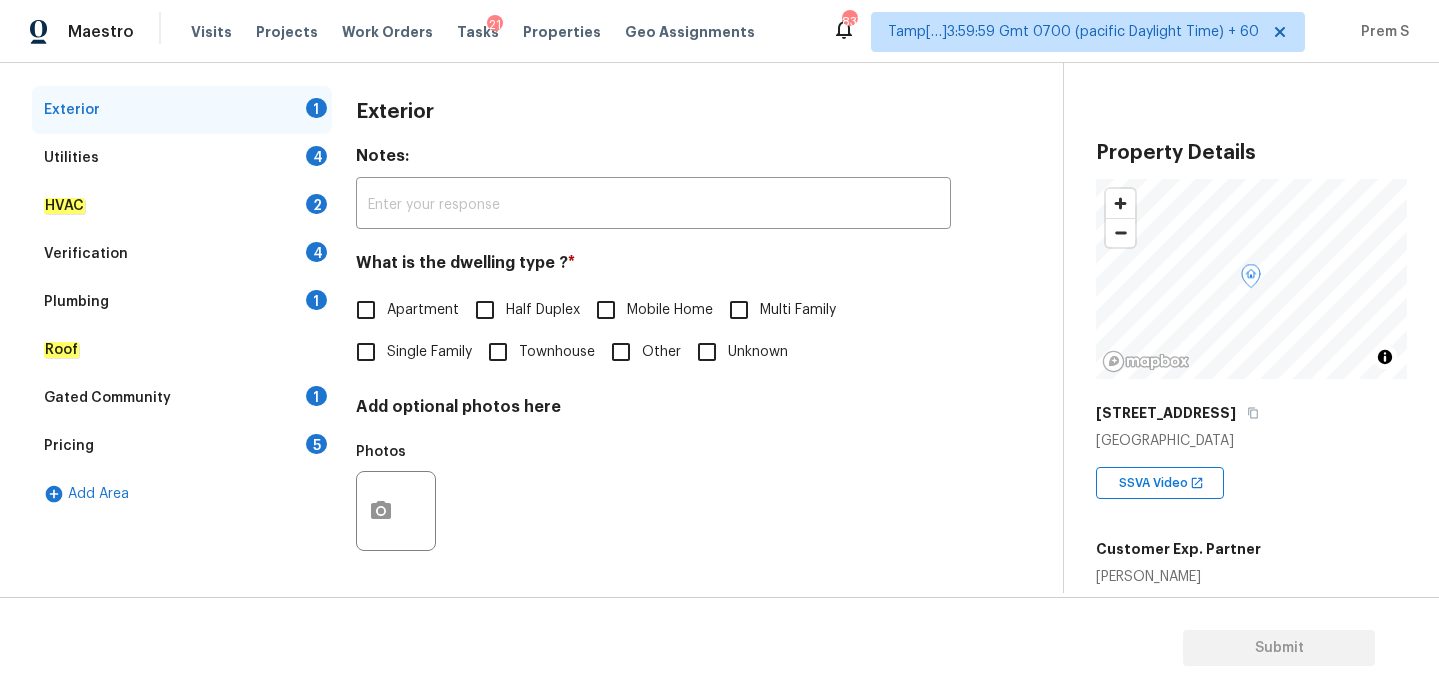 click on "Single Family" at bounding box center [366, 352] 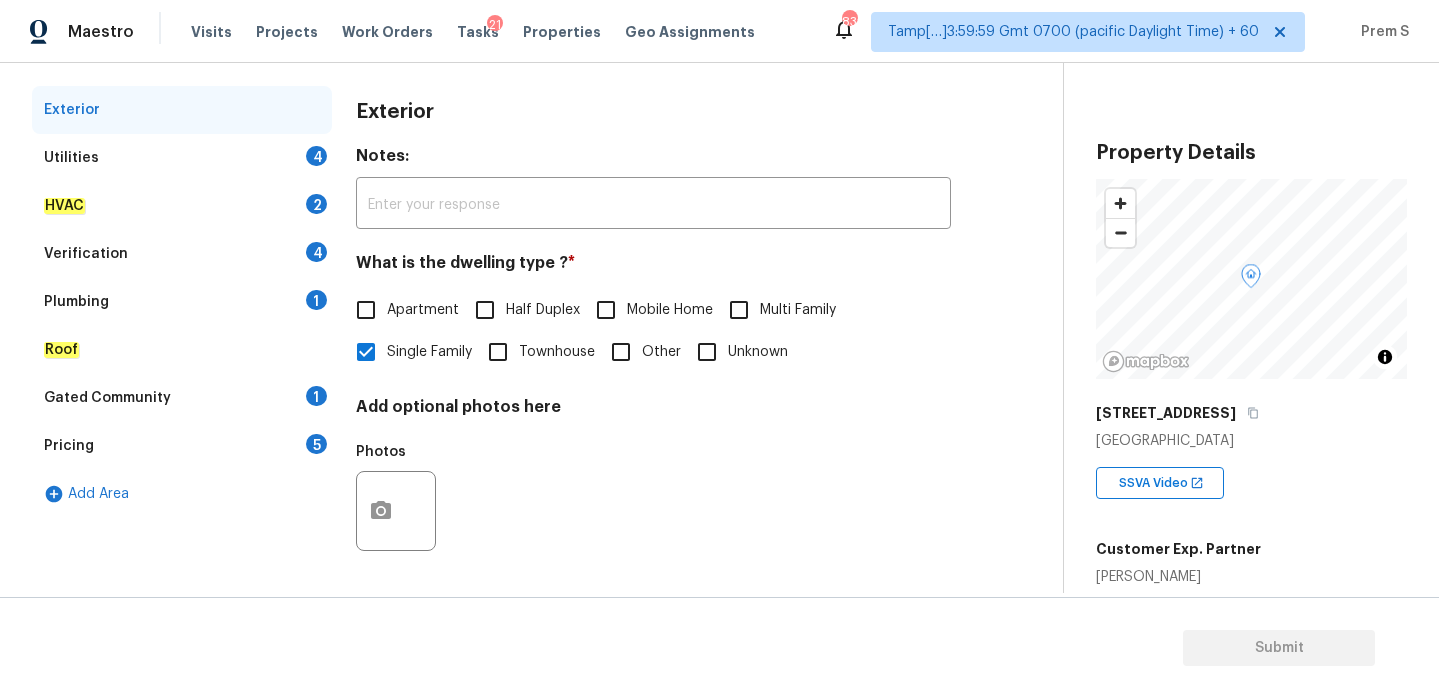 click on "4" at bounding box center [316, 156] 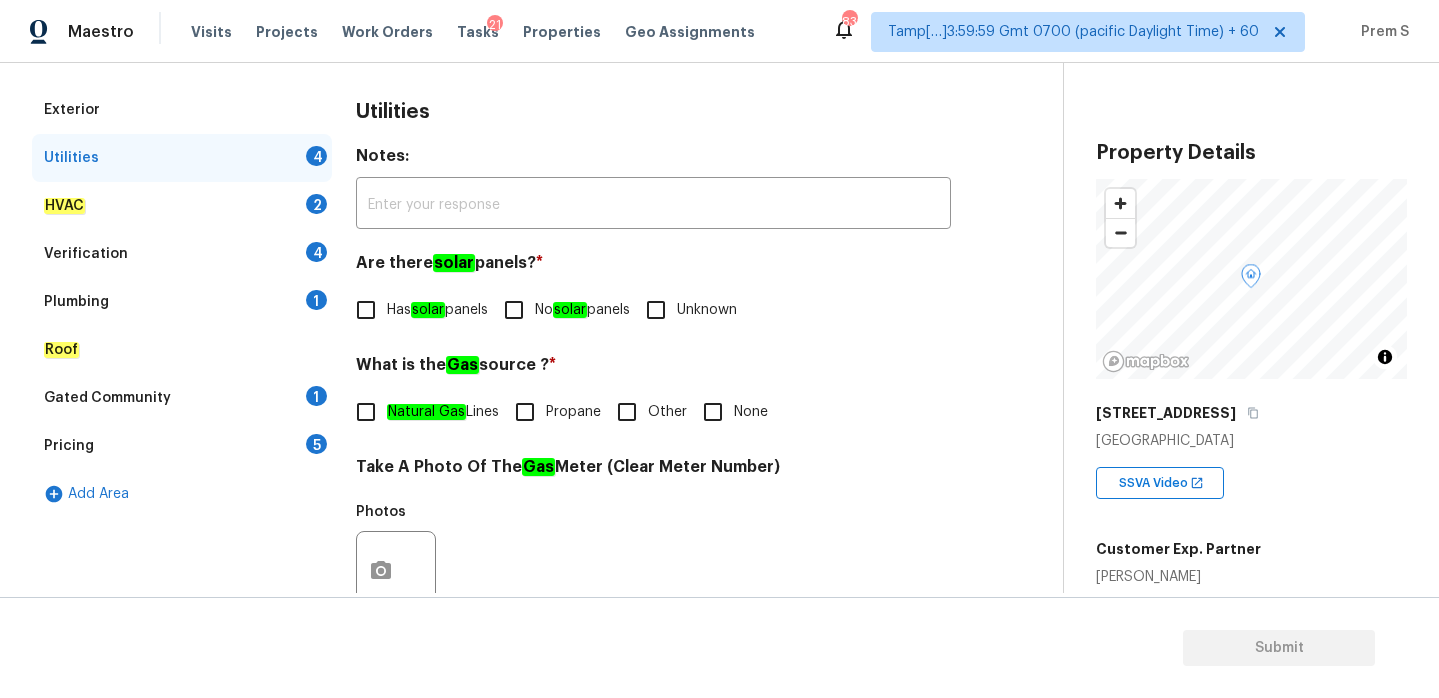 click on "No  solar  panels" at bounding box center (514, 310) 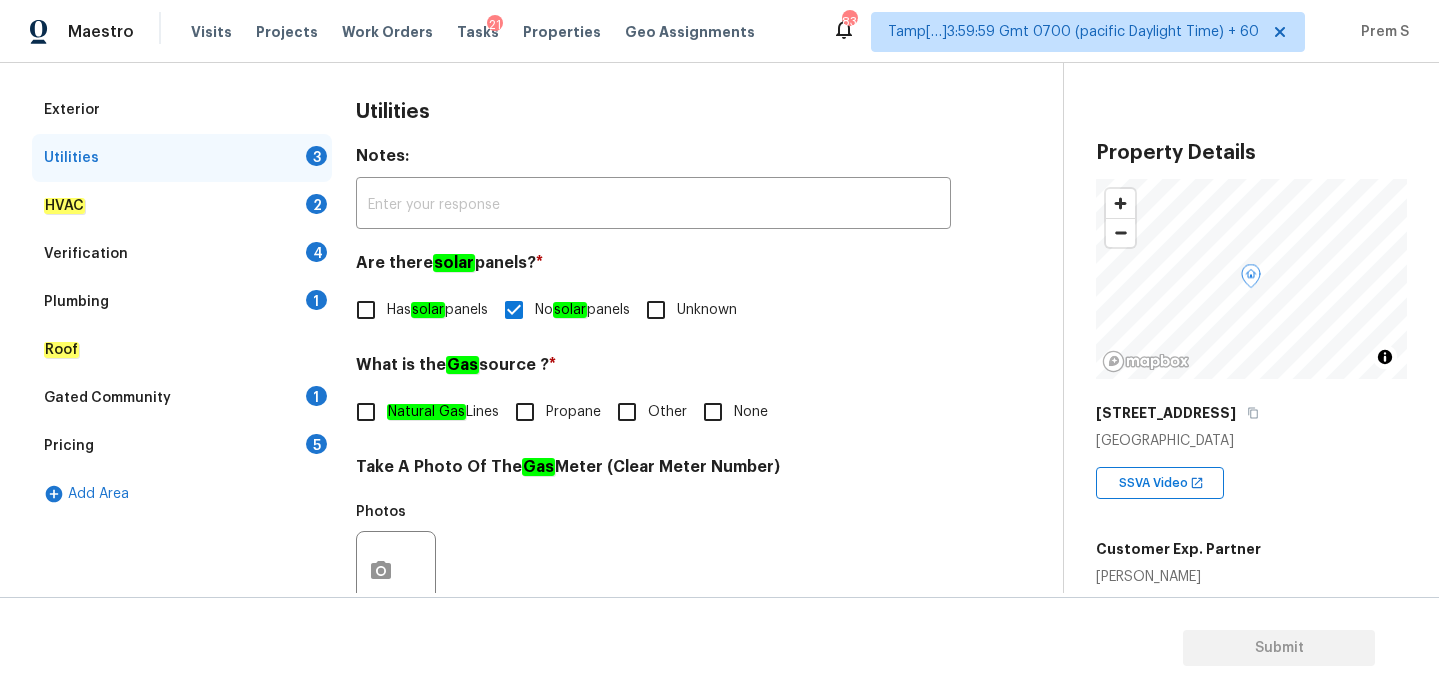 click on "Has  solar  panels No  solar  panels Unknown" at bounding box center [653, 310] 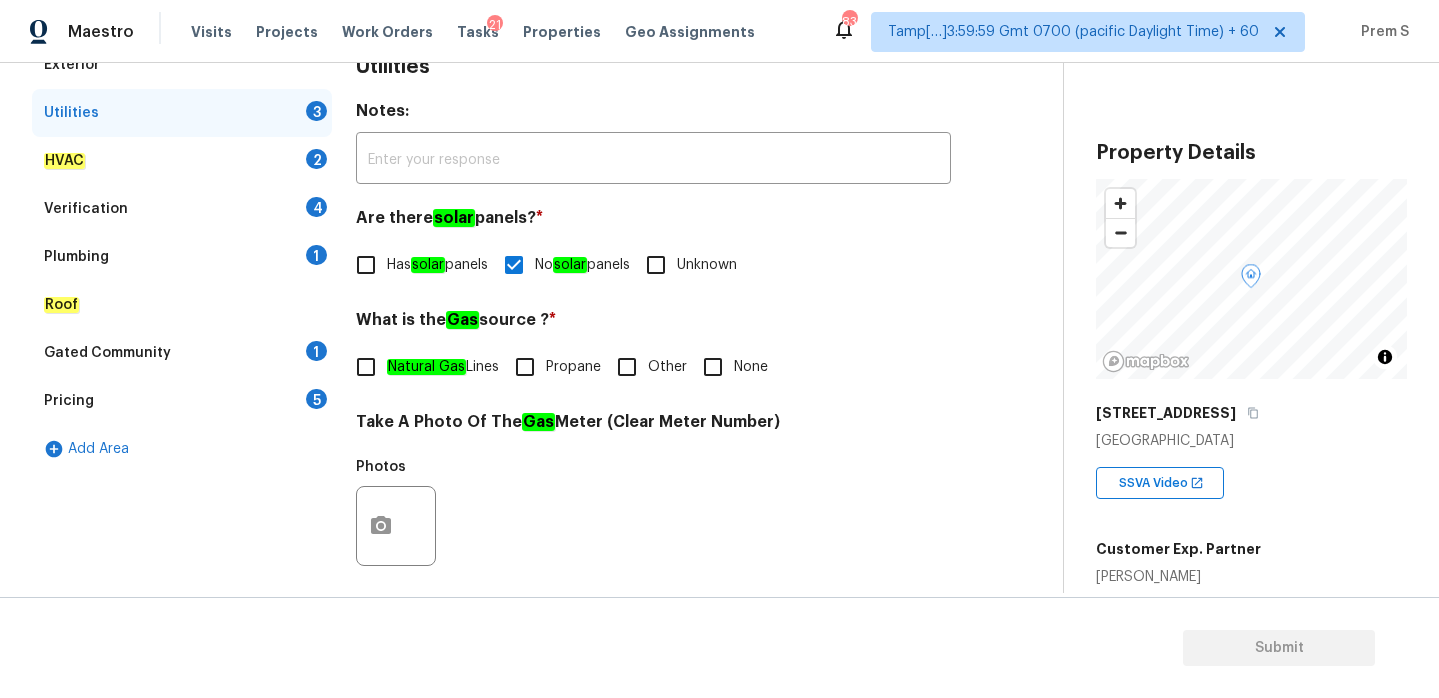 scroll, scrollTop: 312, scrollLeft: 0, axis: vertical 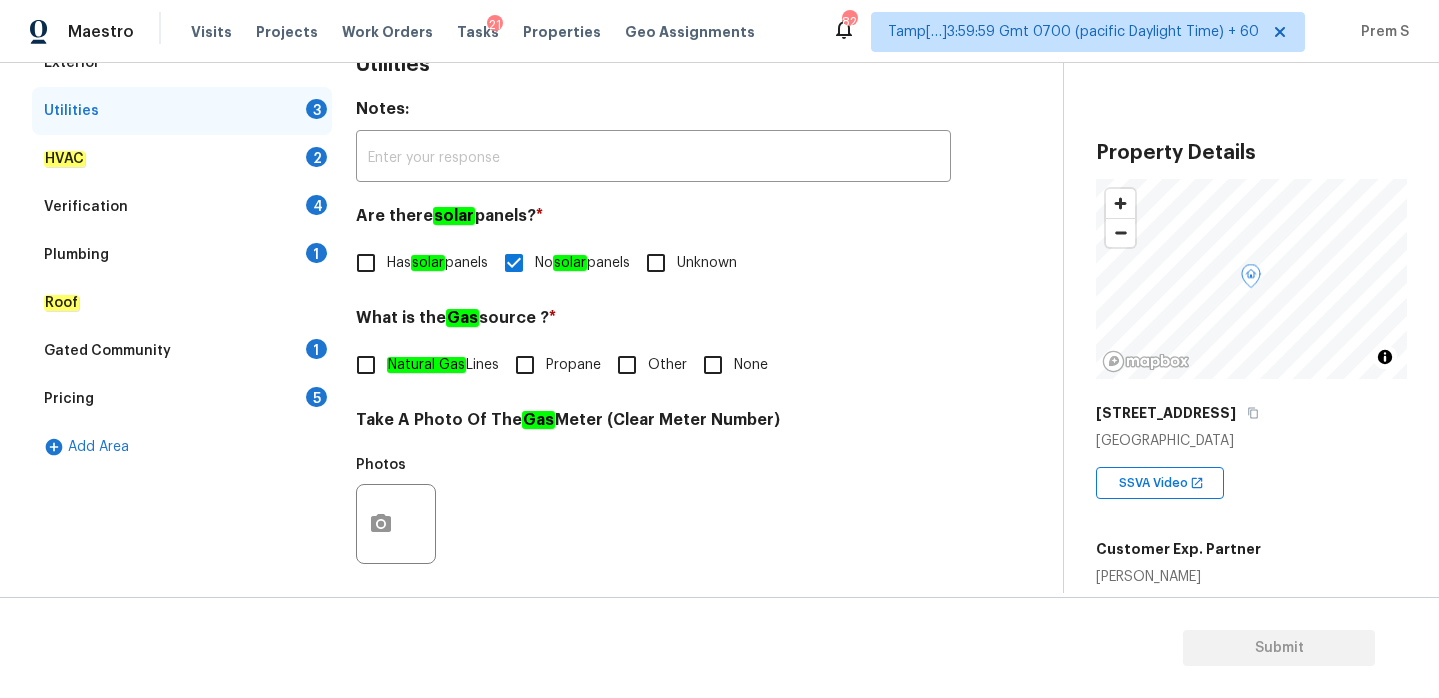 click on "Photos" at bounding box center (653, 511) 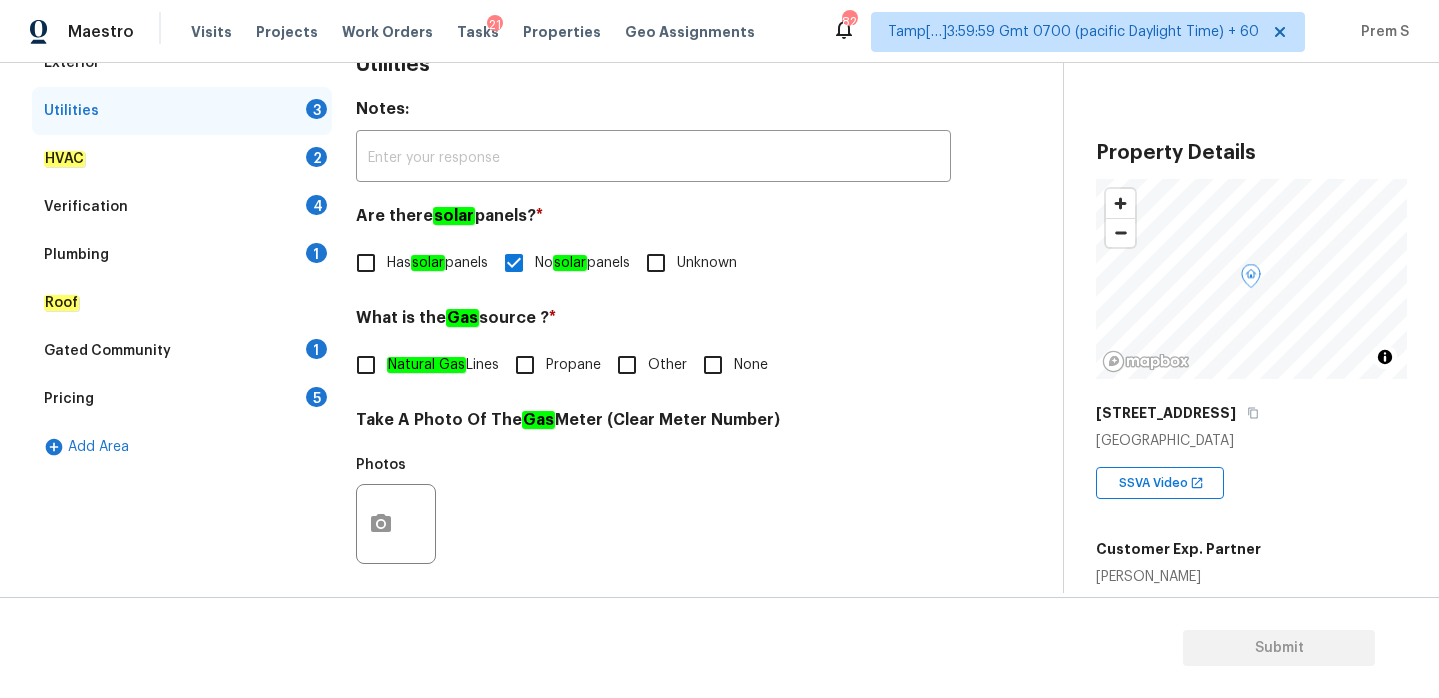 click on "Other" at bounding box center (627, 365) 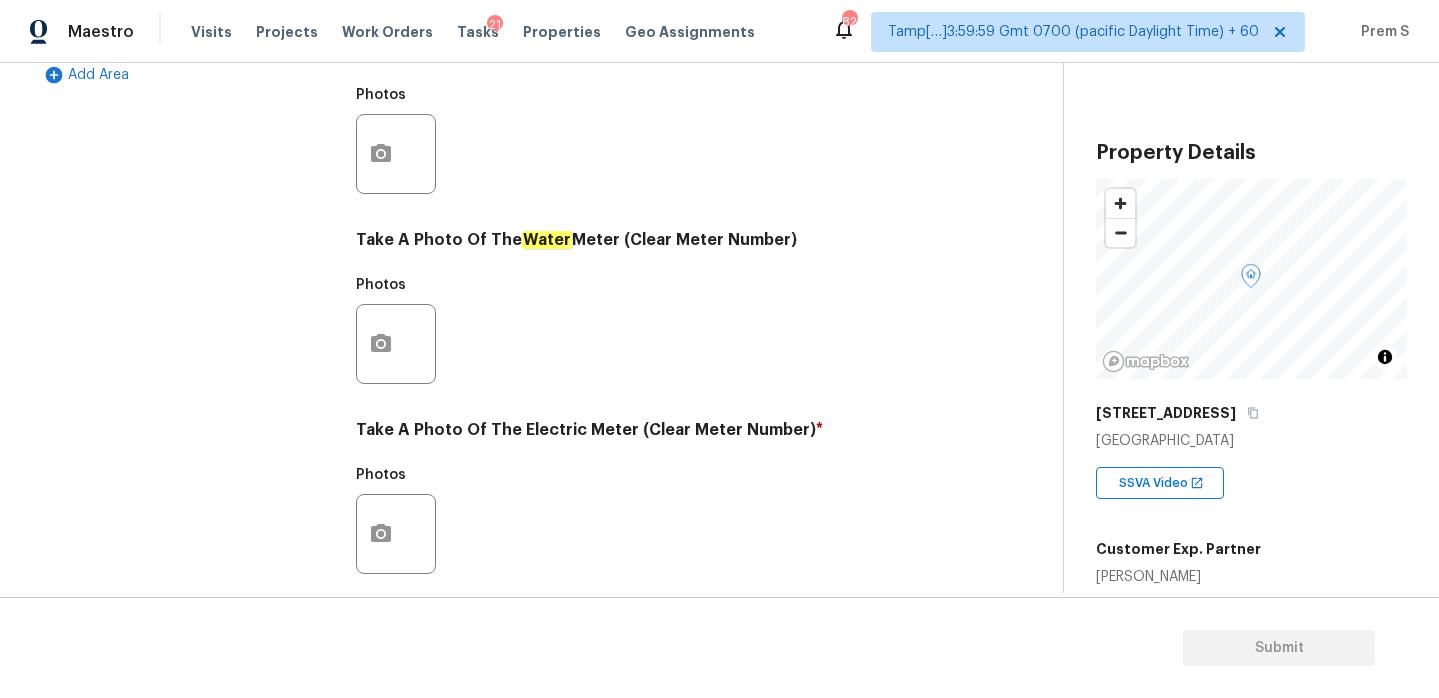 scroll, scrollTop: 785, scrollLeft: 0, axis: vertical 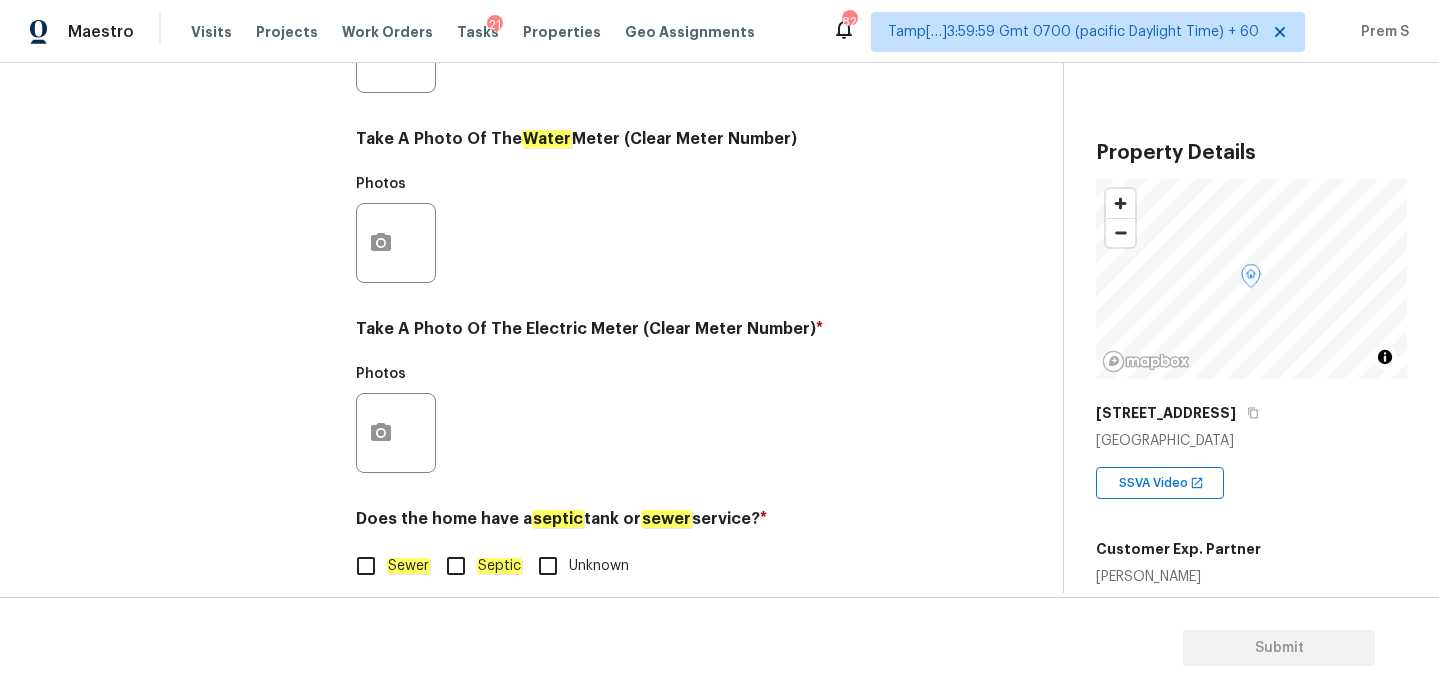 click on "Sewer" at bounding box center (366, 566) 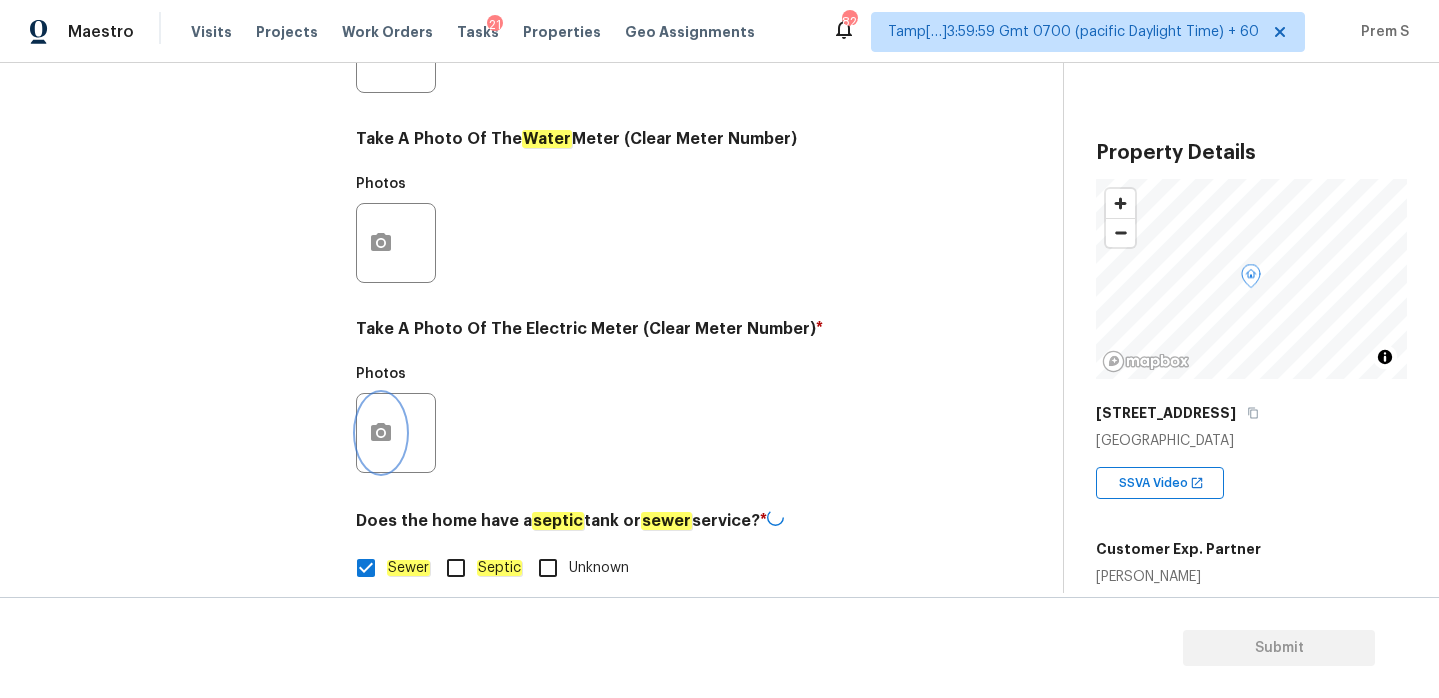 click 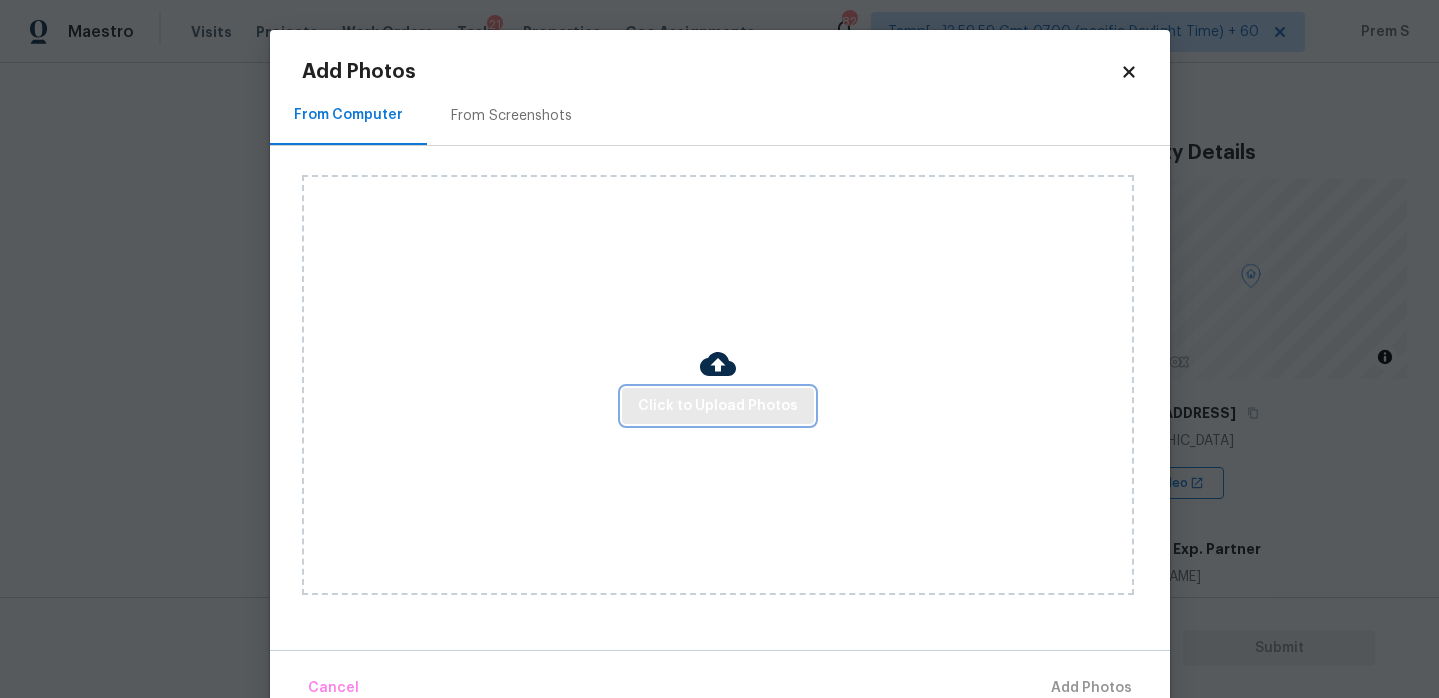 click on "Click to Upload Photos" at bounding box center [718, 406] 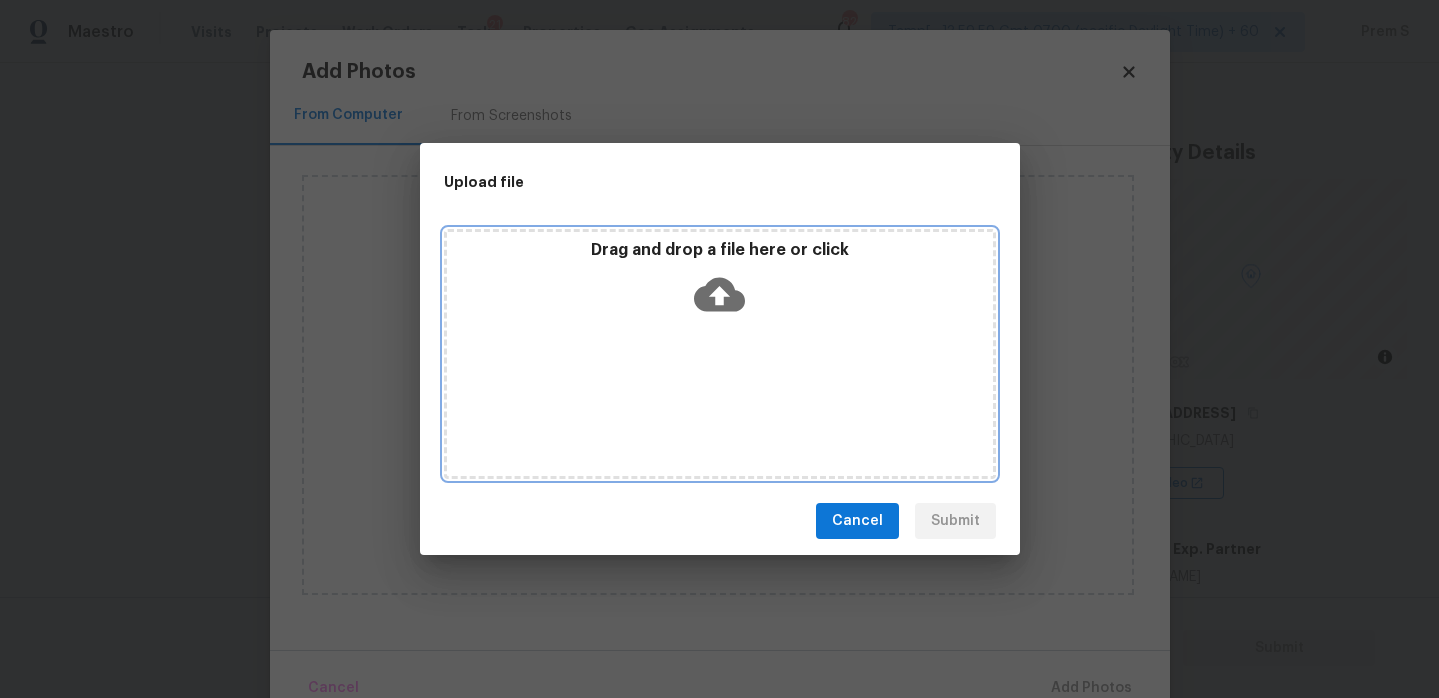 click 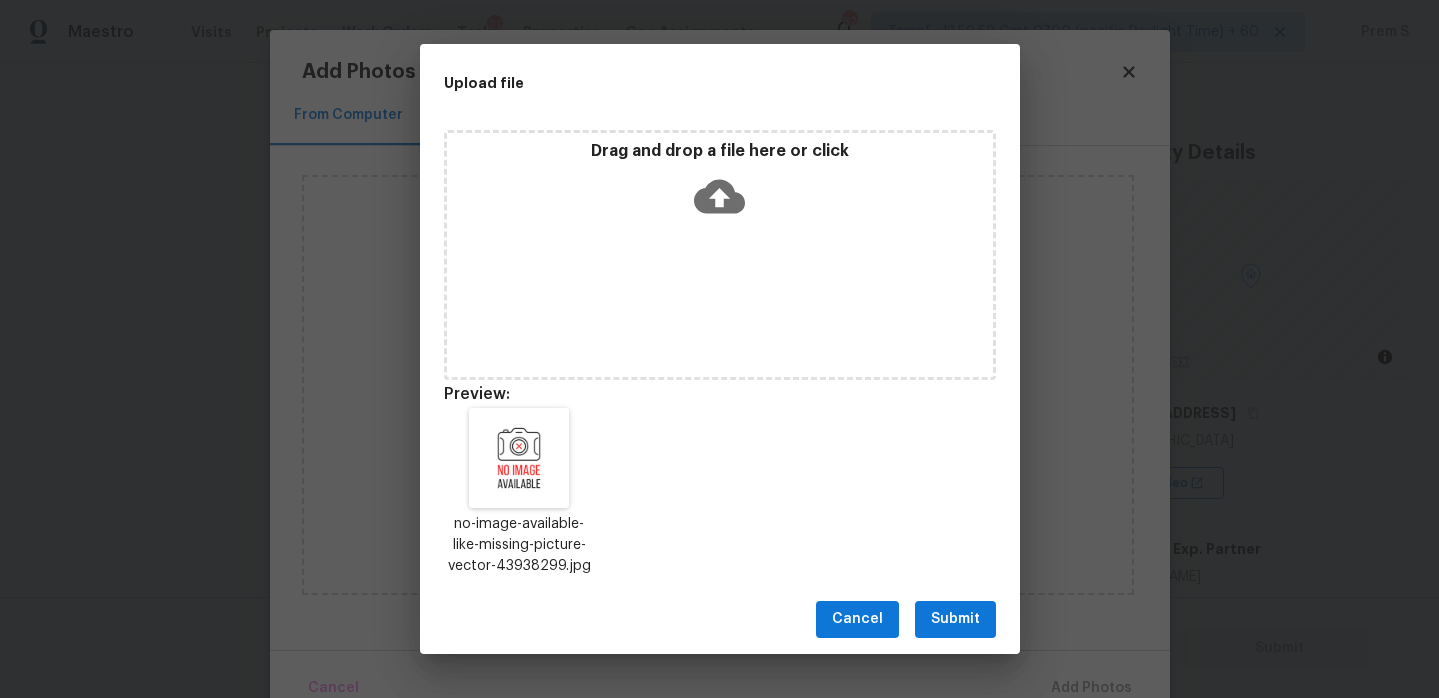 click on "Submit" at bounding box center (955, 619) 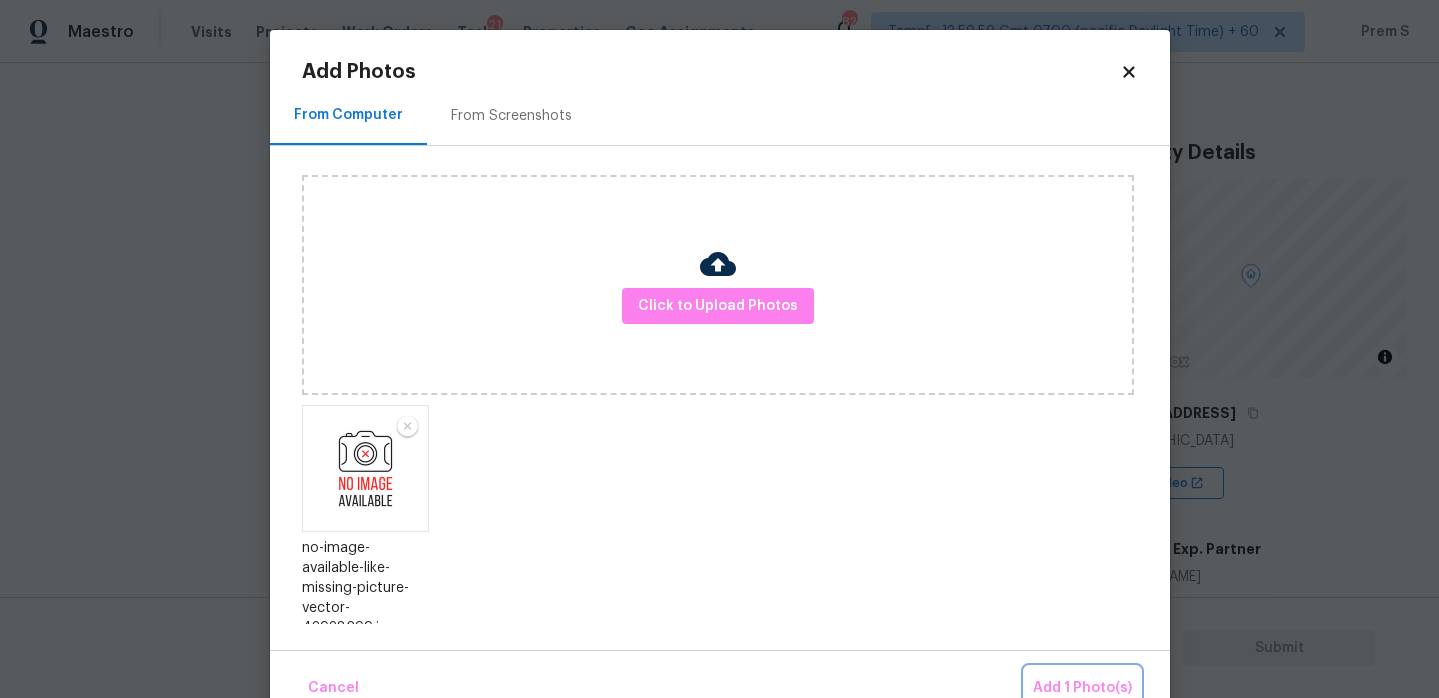 click on "Add 1 Photo(s)" at bounding box center (1082, 688) 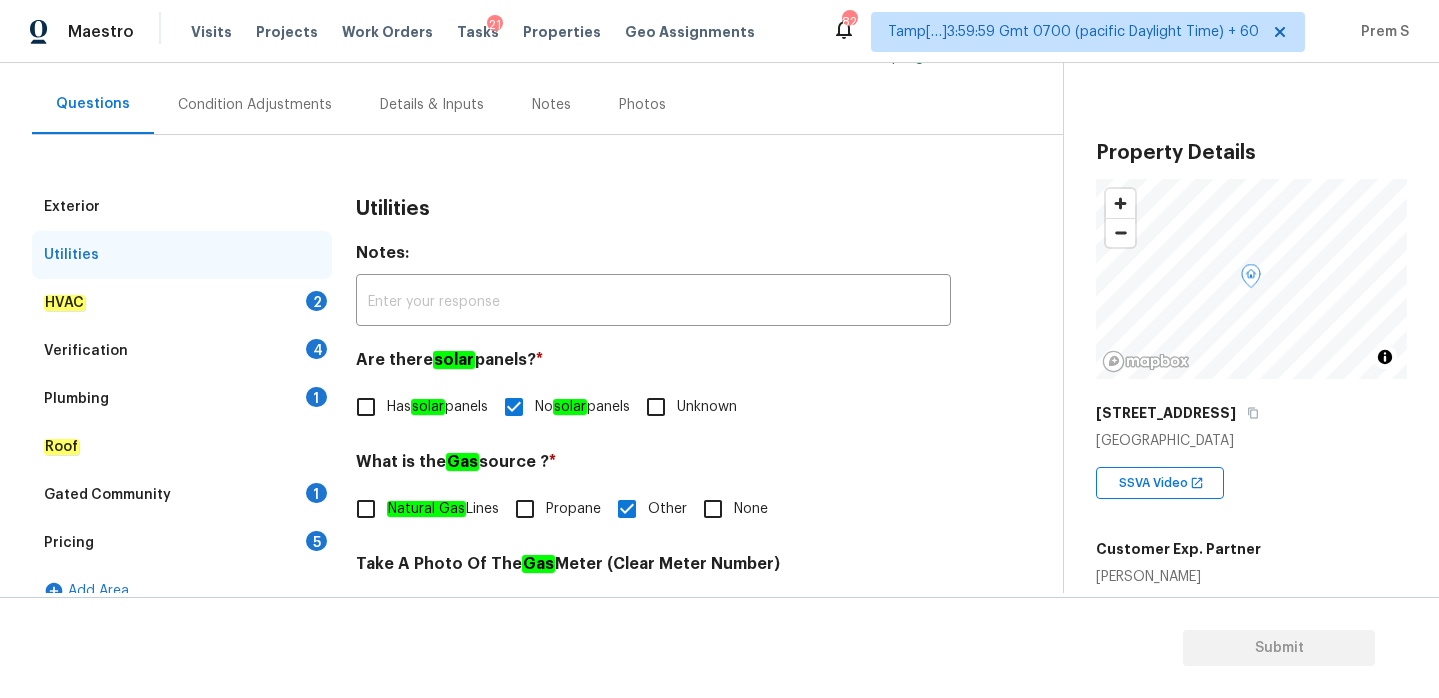 scroll, scrollTop: 127, scrollLeft: 0, axis: vertical 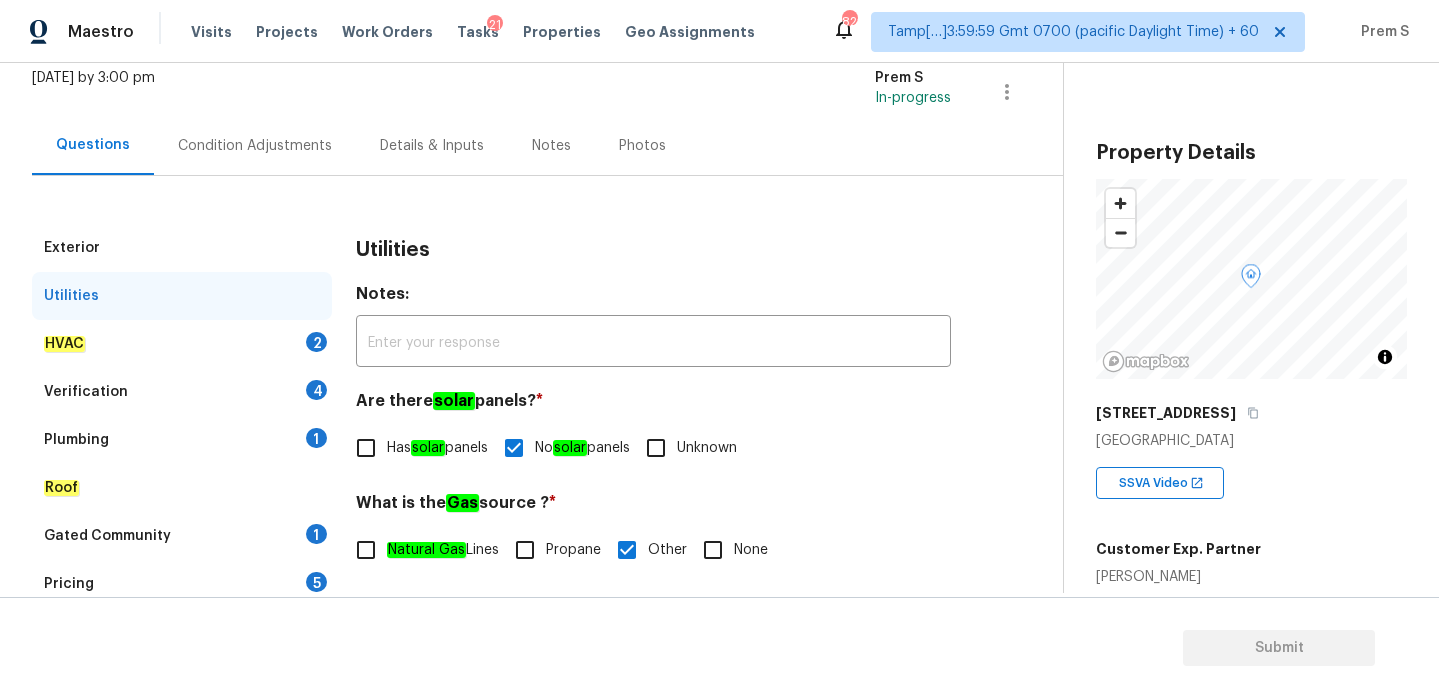 click on "2" at bounding box center [316, 342] 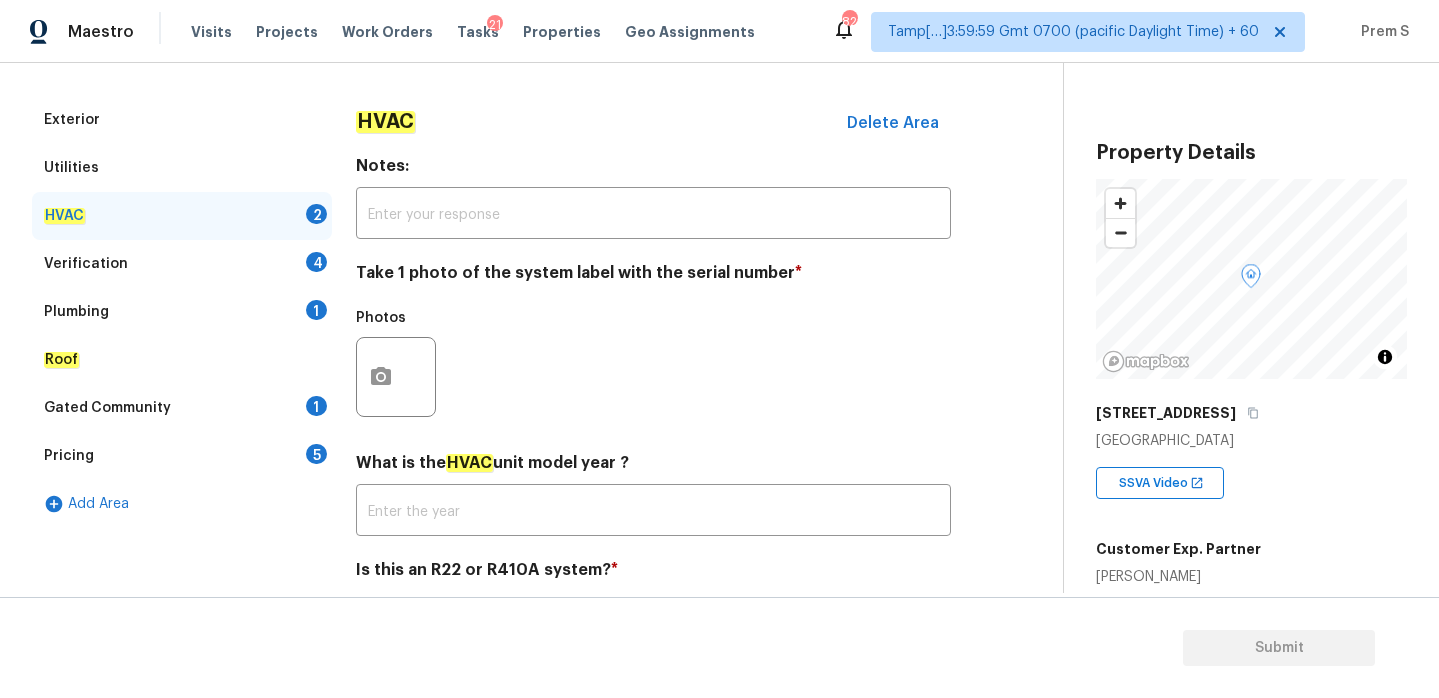 scroll, scrollTop: 318, scrollLeft: 0, axis: vertical 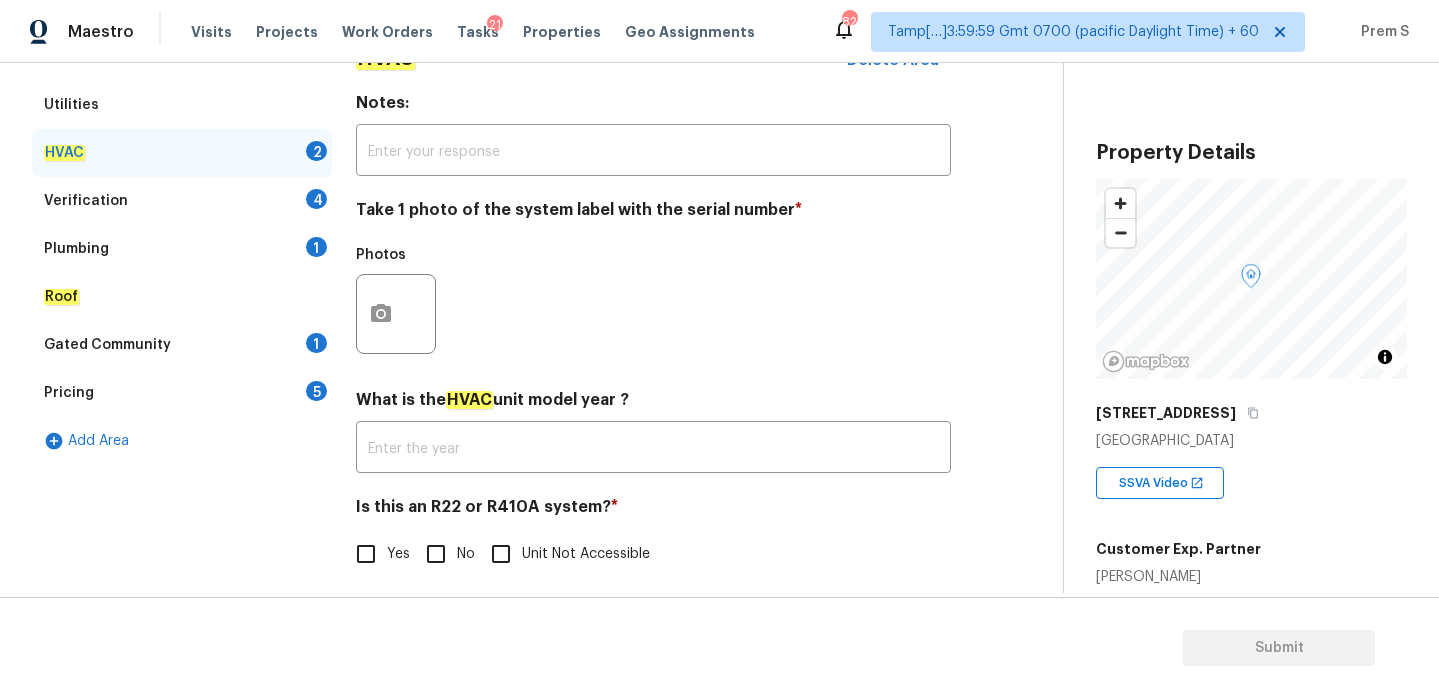 click on "No" at bounding box center (436, 554) 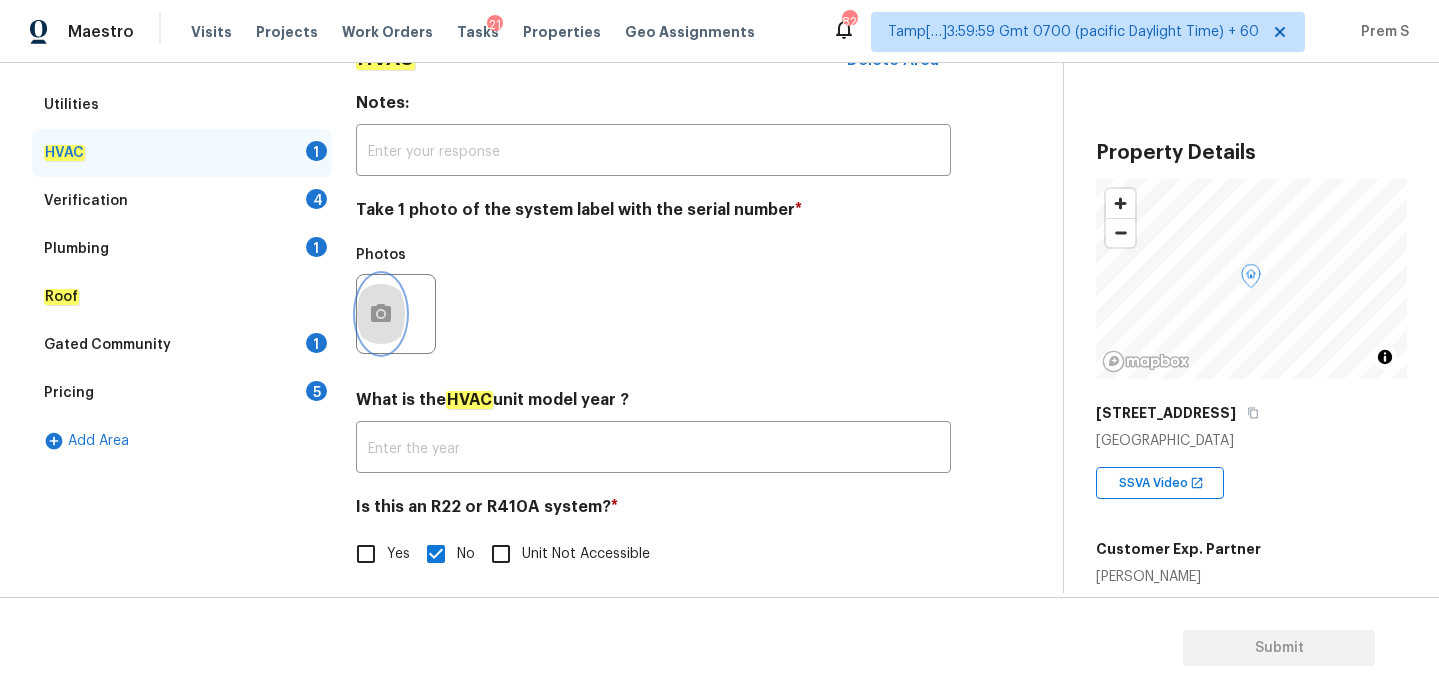 click at bounding box center (381, 314) 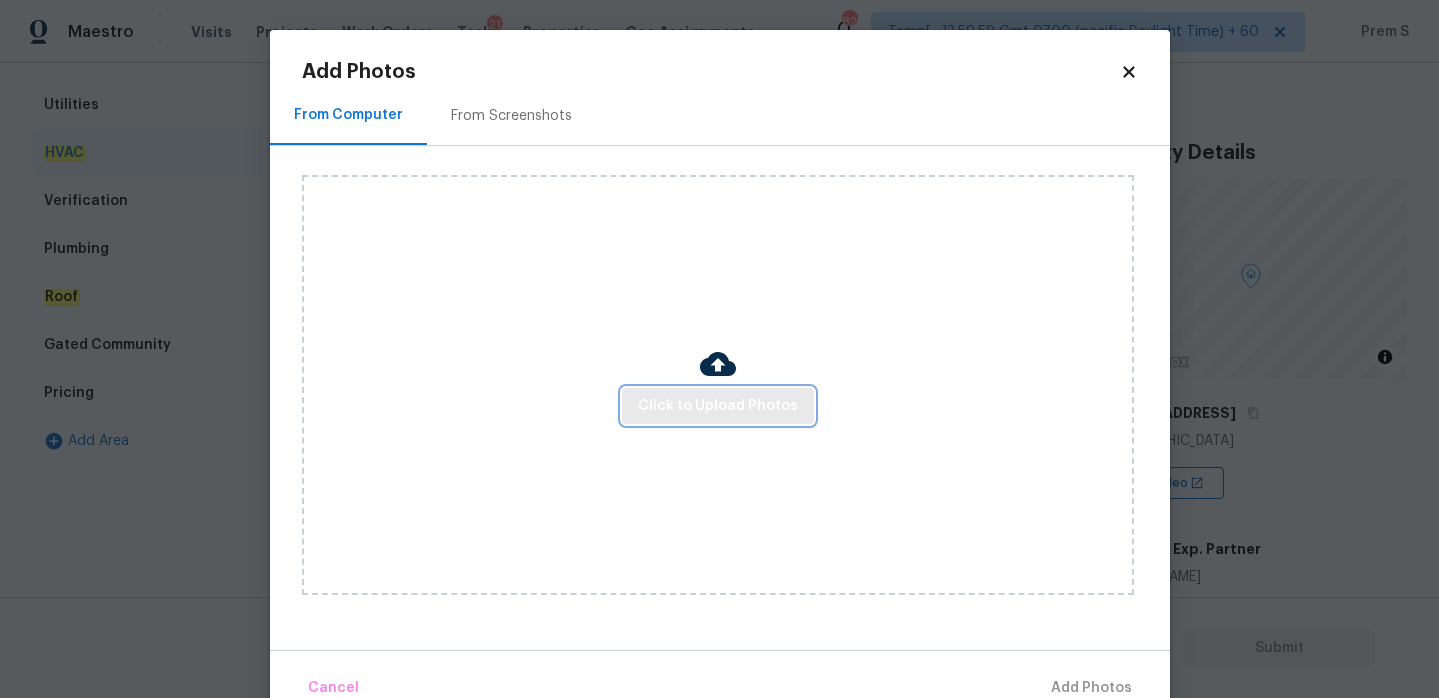 click on "Click to Upload Photos" at bounding box center (718, 406) 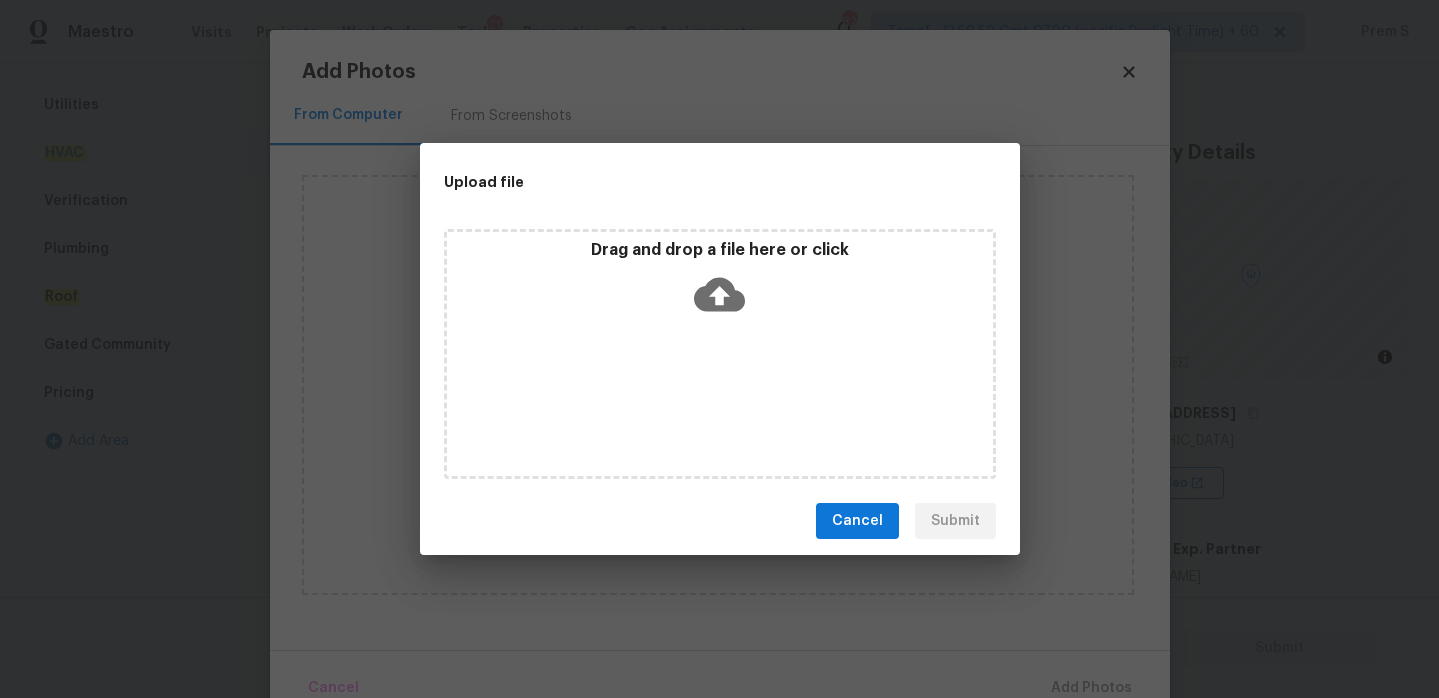 click 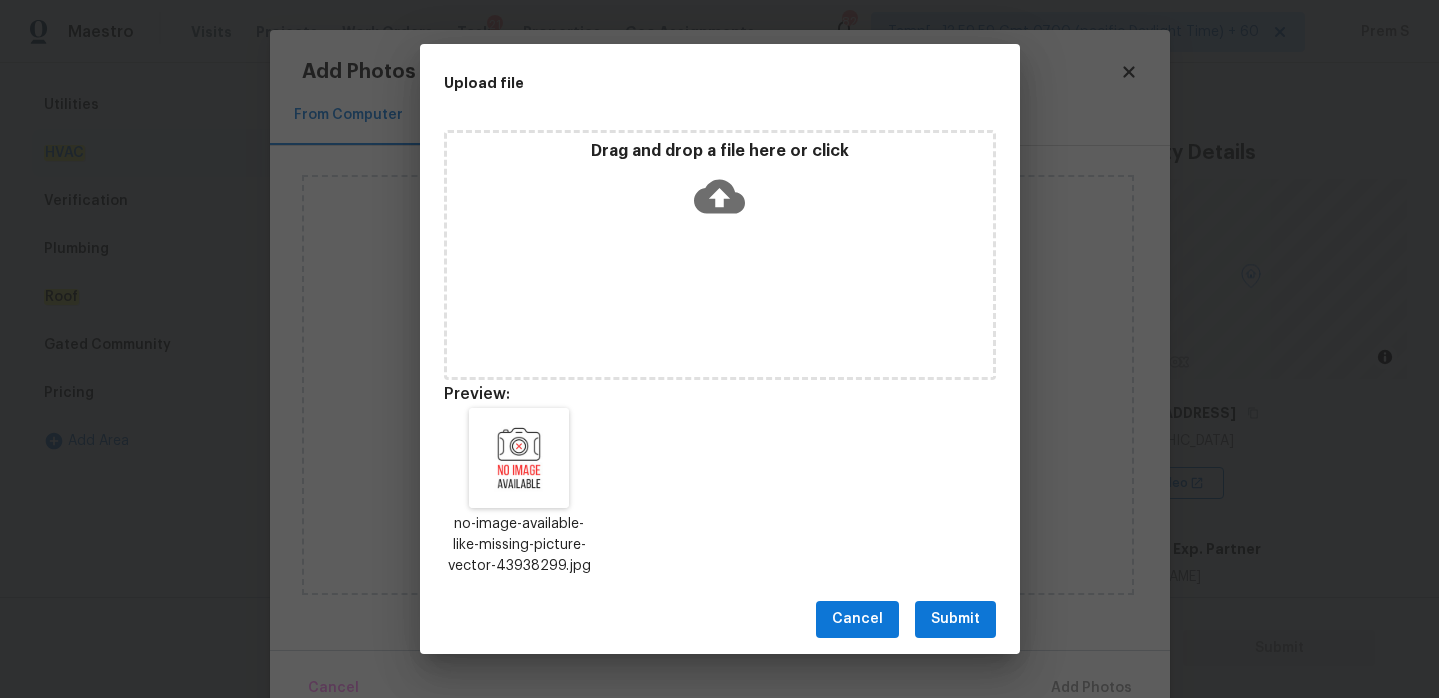 click on "Submit" at bounding box center (955, 619) 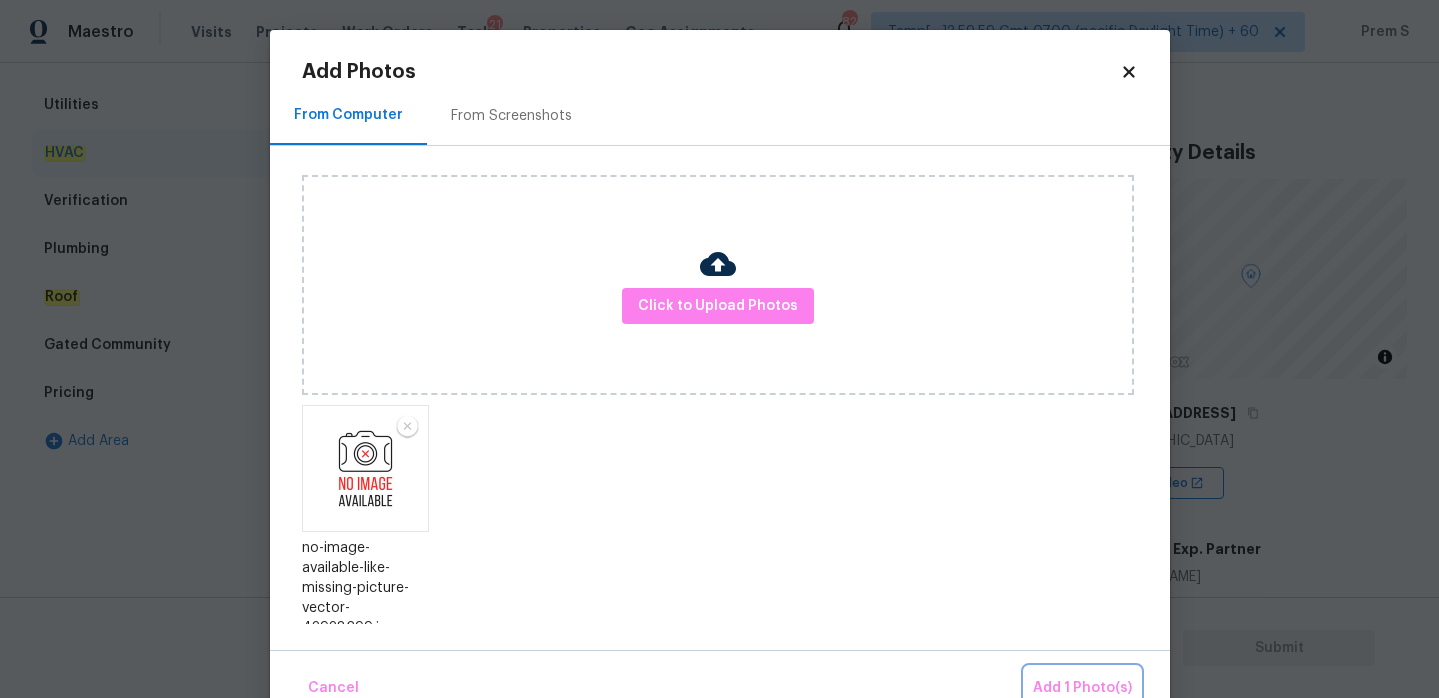click on "Add 1 Photo(s)" at bounding box center (1082, 688) 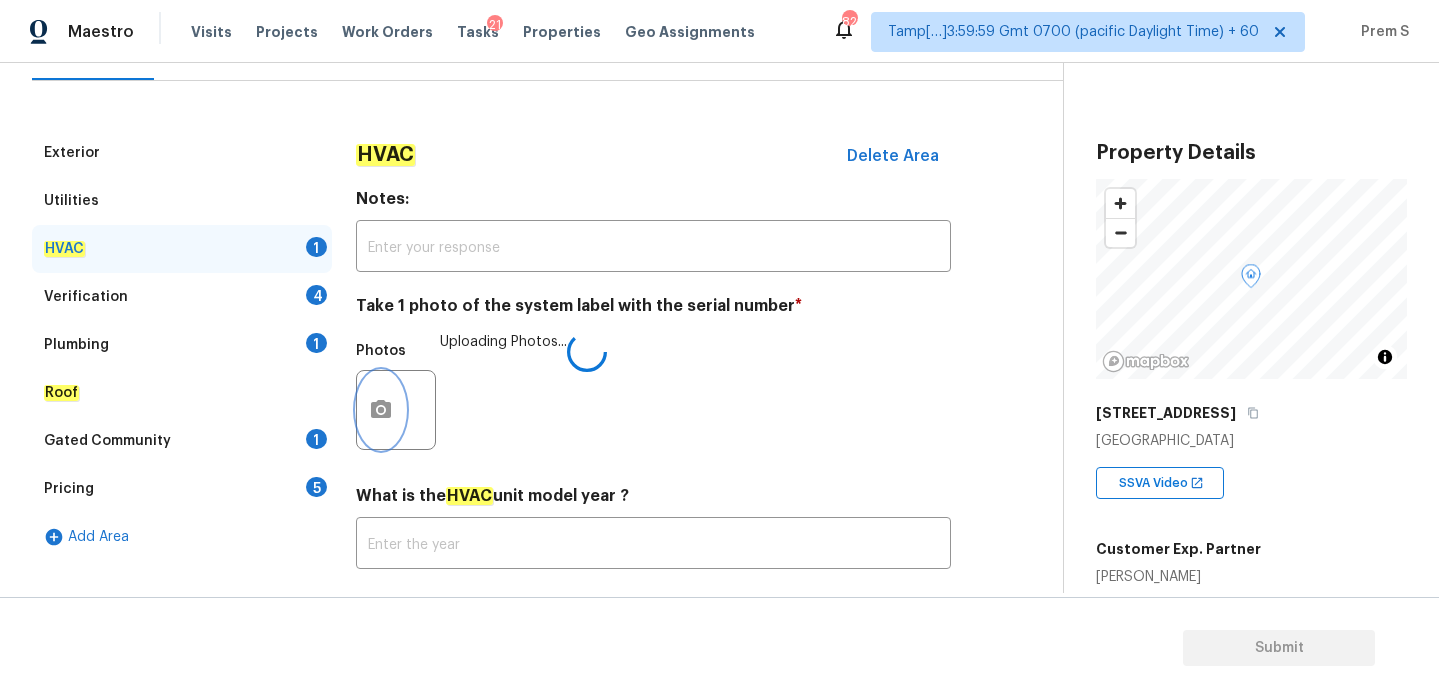 scroll, scrollTop: 199, scrollLeft: 0, axis: vertical 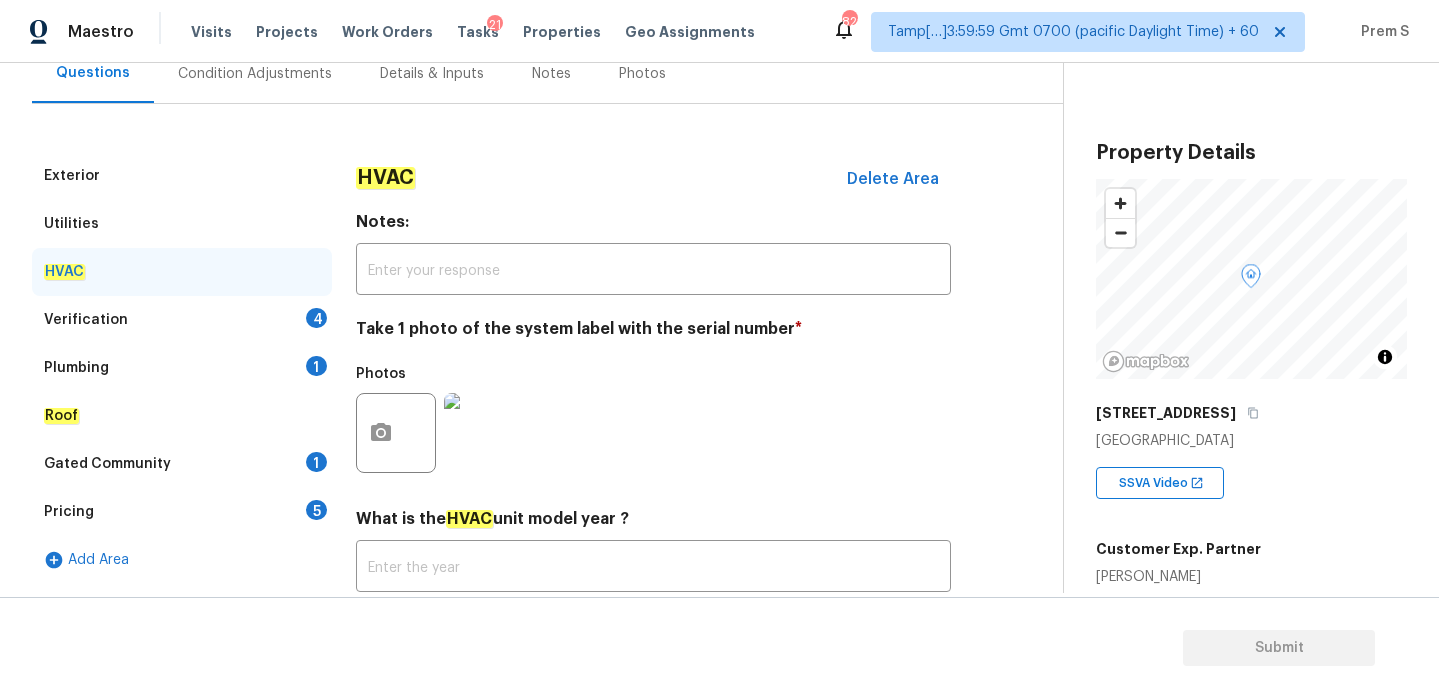 click on "Verification 4" at bounding box center [182, 320] 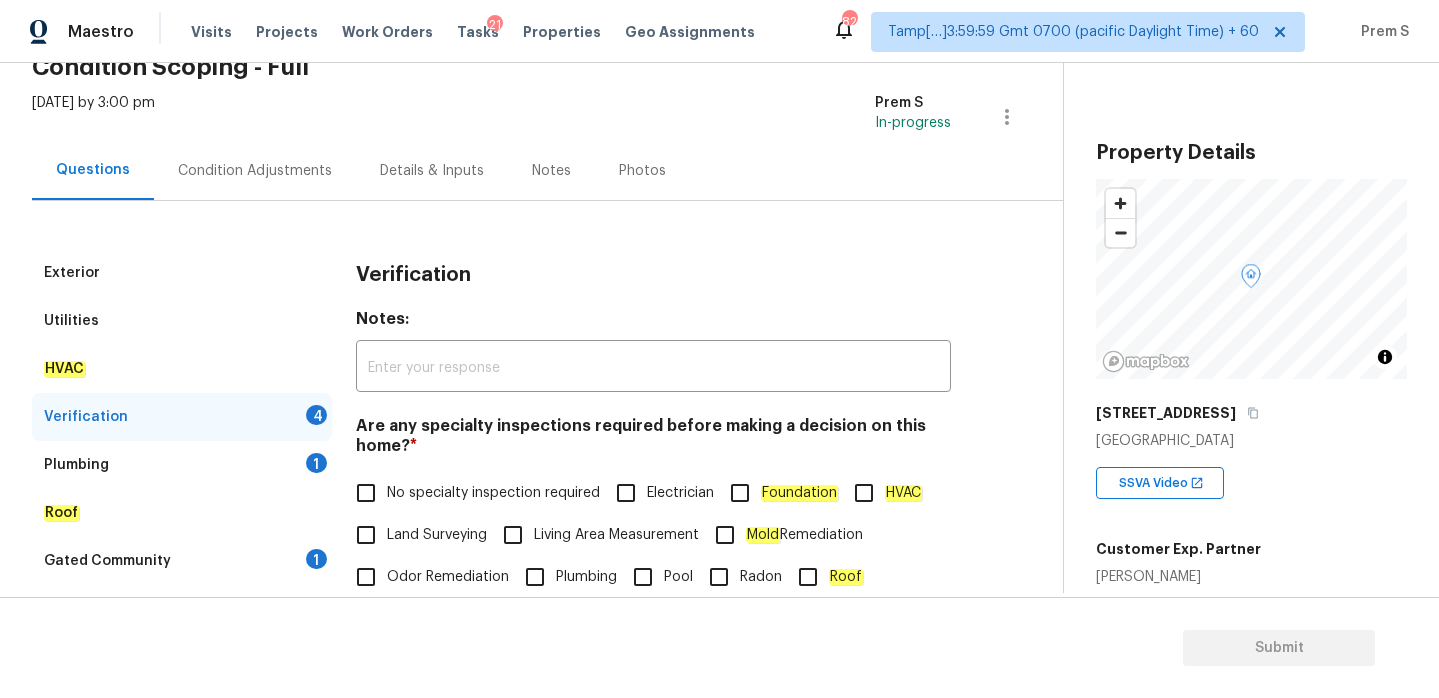 scroll, scrollTop: 175, scrollLeft: 0, axis: vertical 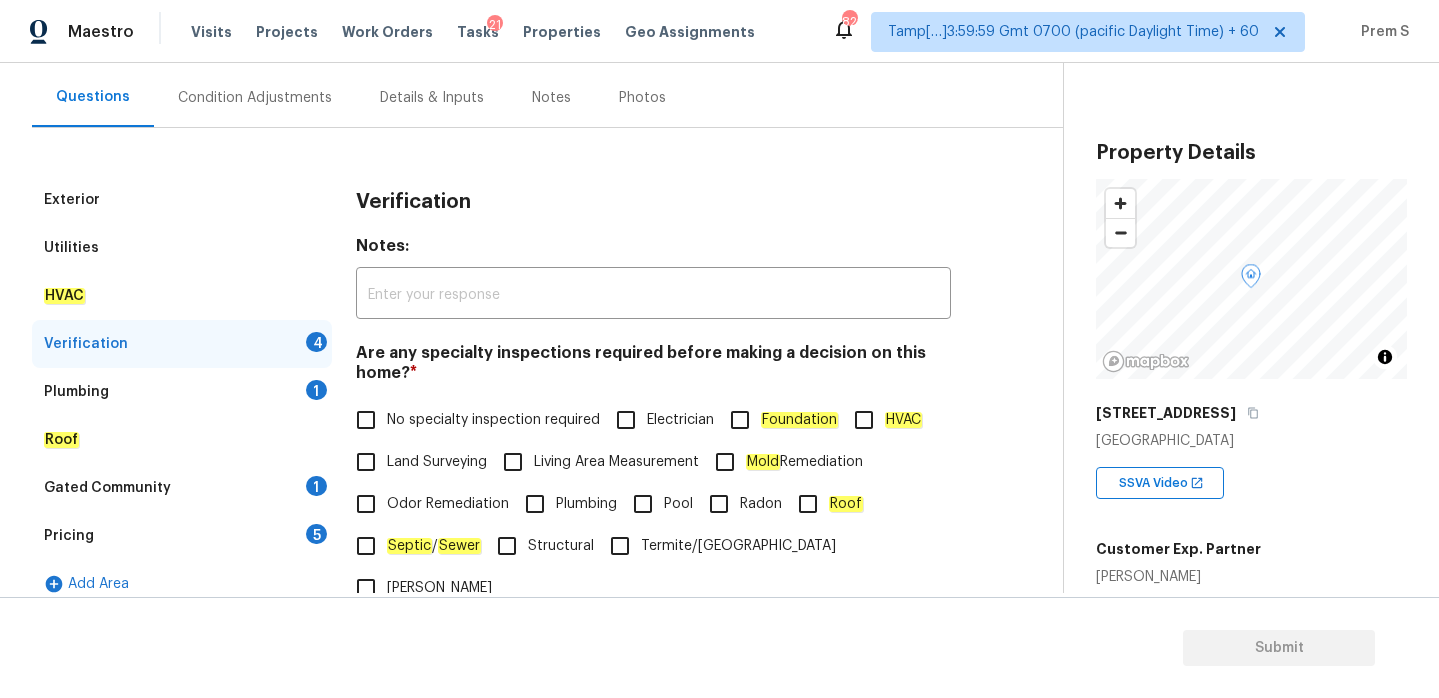 click on "No specialty inspection required" at bounding box center (366, 420) 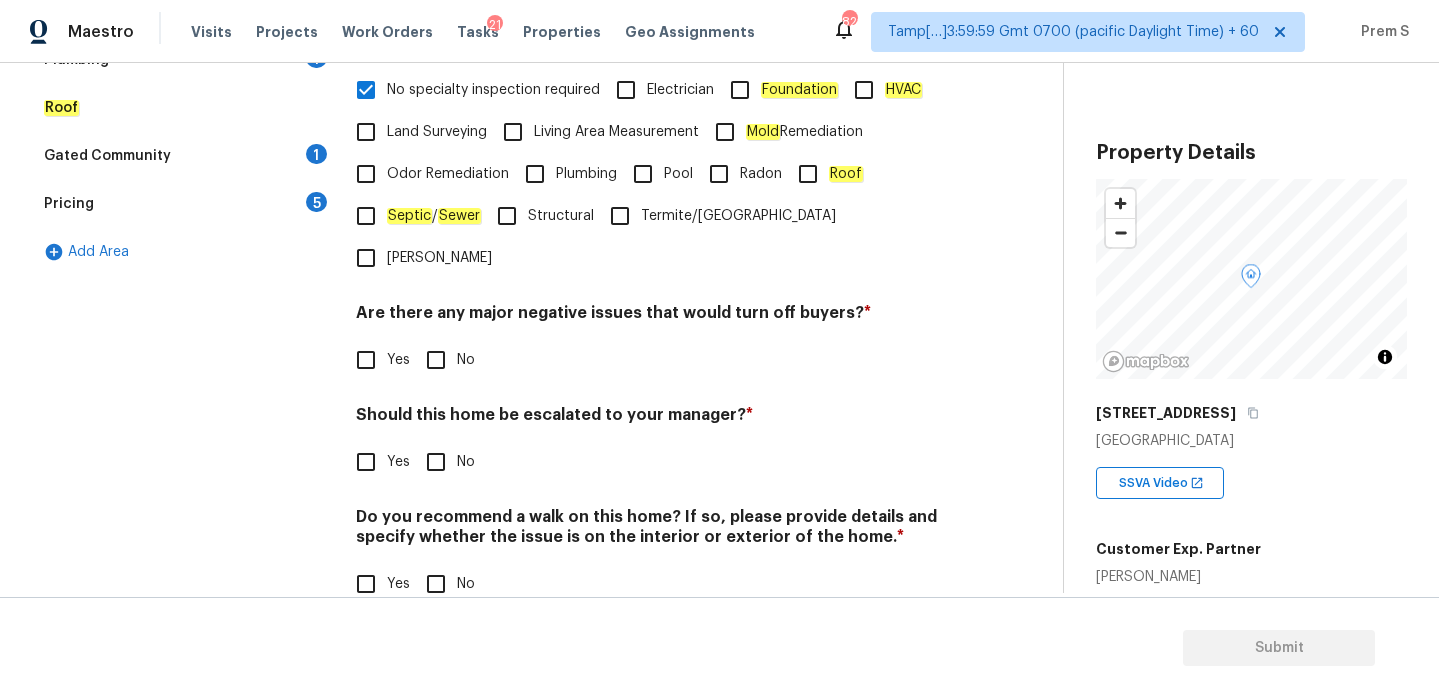 scroll, scrollTop: 505, scrollLeft: 0, axis: vertical 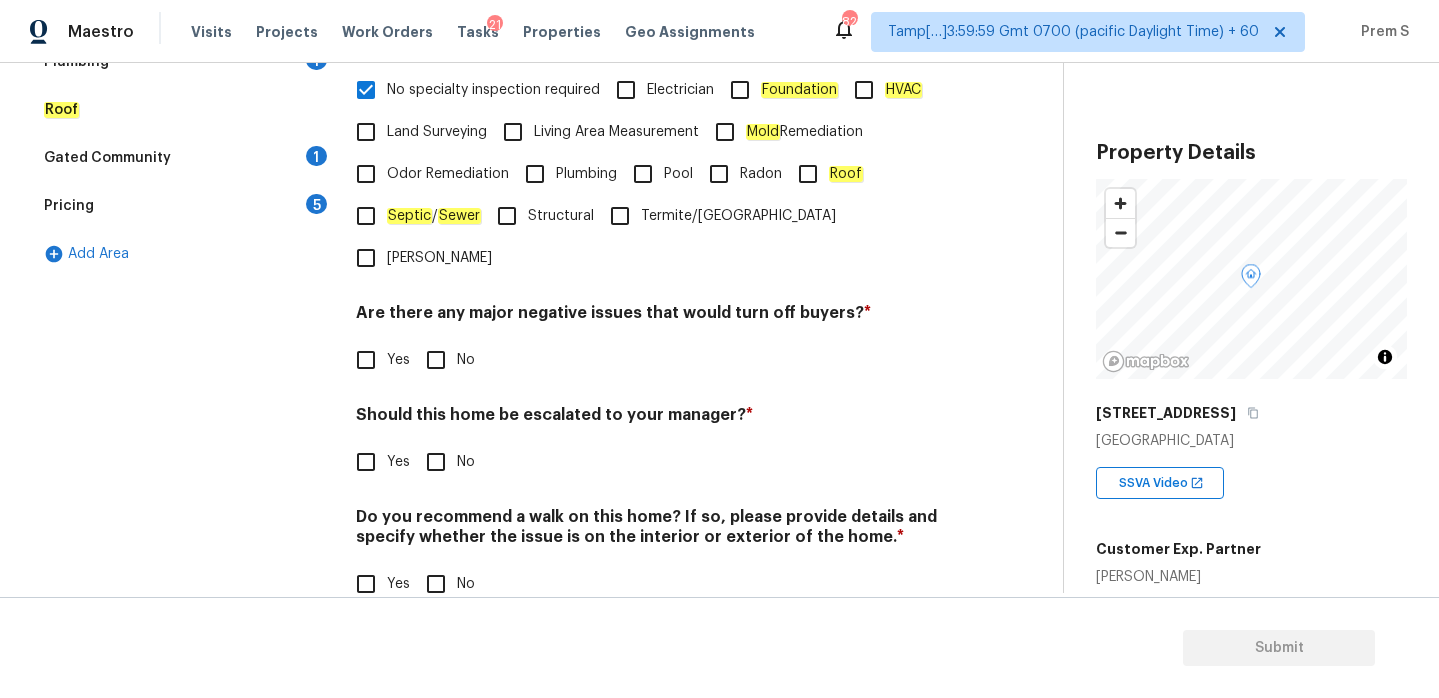 click on "No" at bounding box center [436, 360] 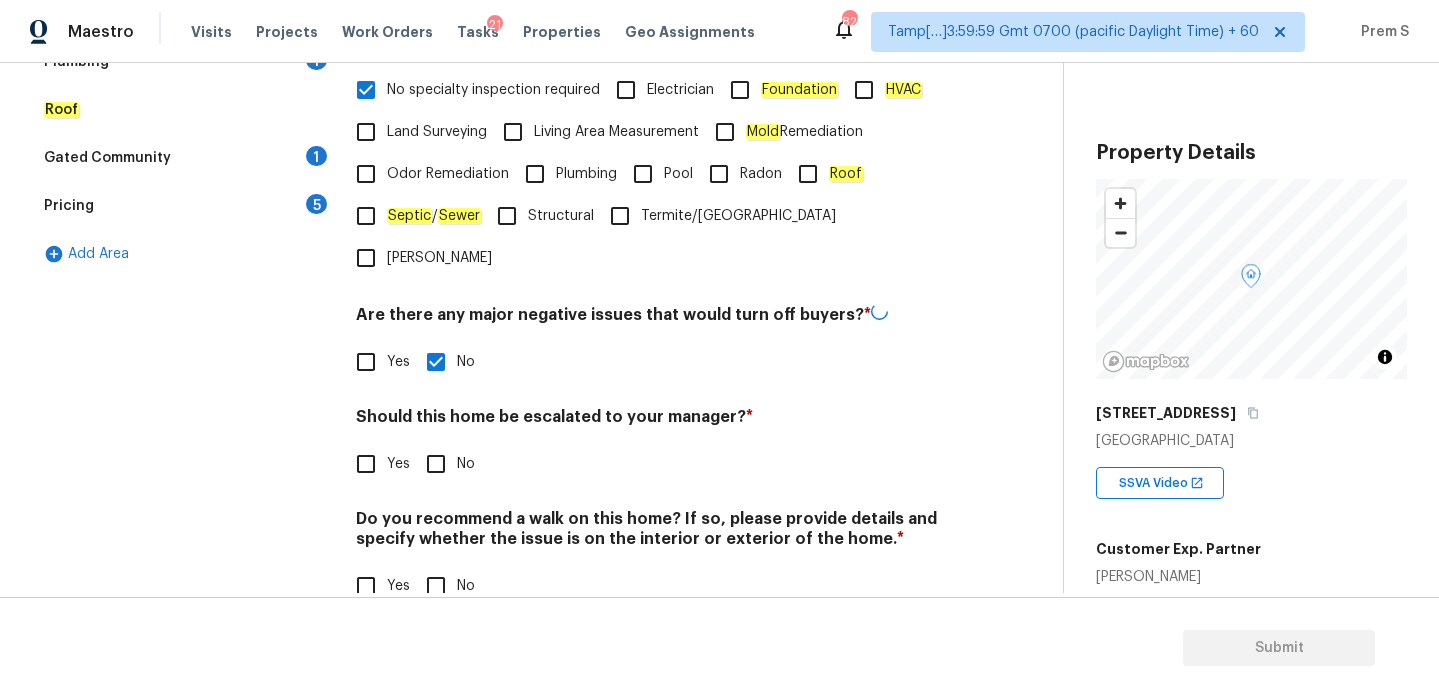 click on "Yes" at bounding box center [366, 464] 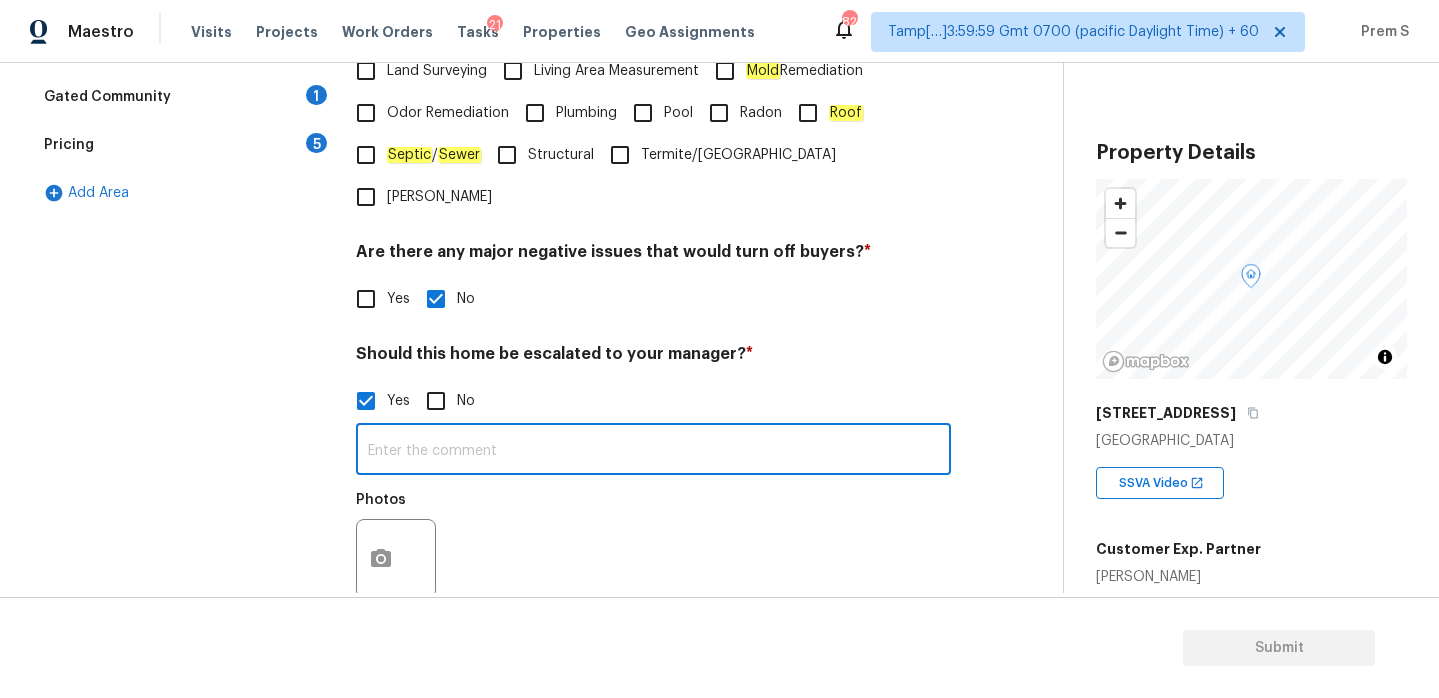 click at bounding box center (653, 451) 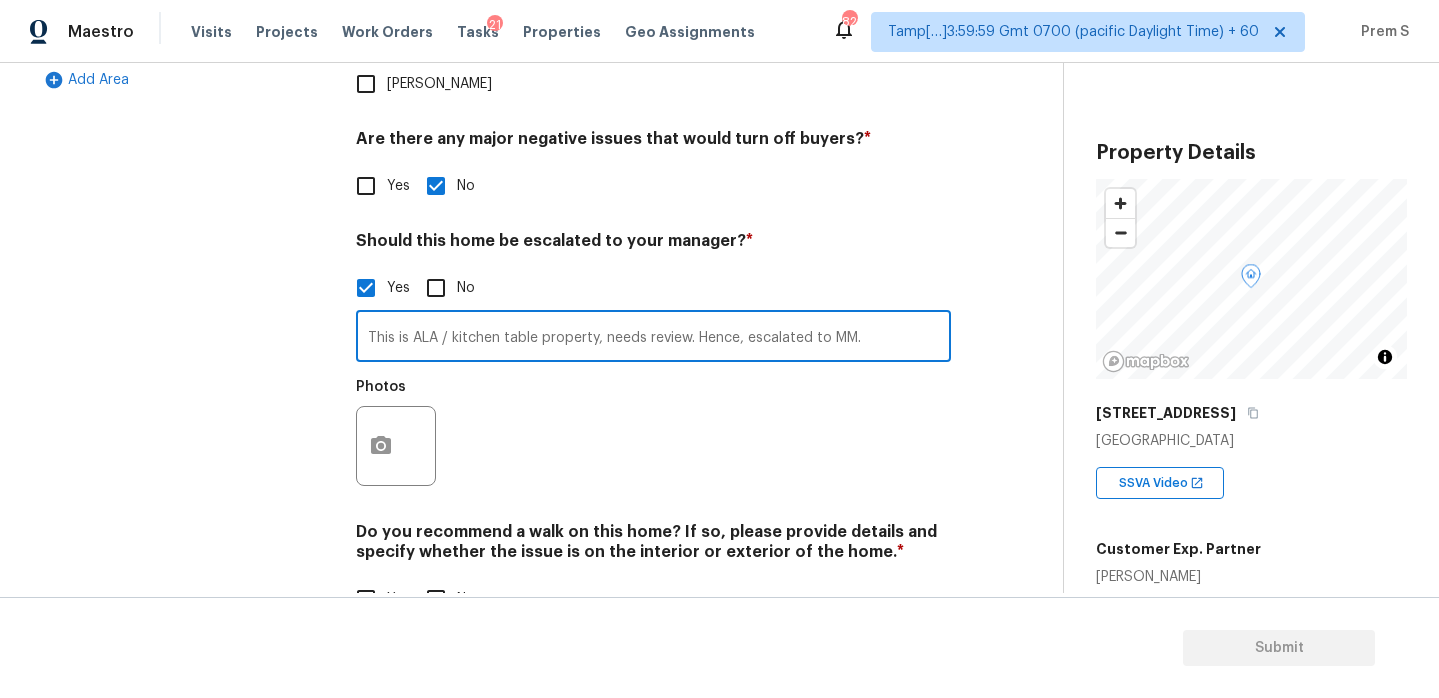 scroll, scrollTop: 695, scrollLeft: 0, axis: vertical 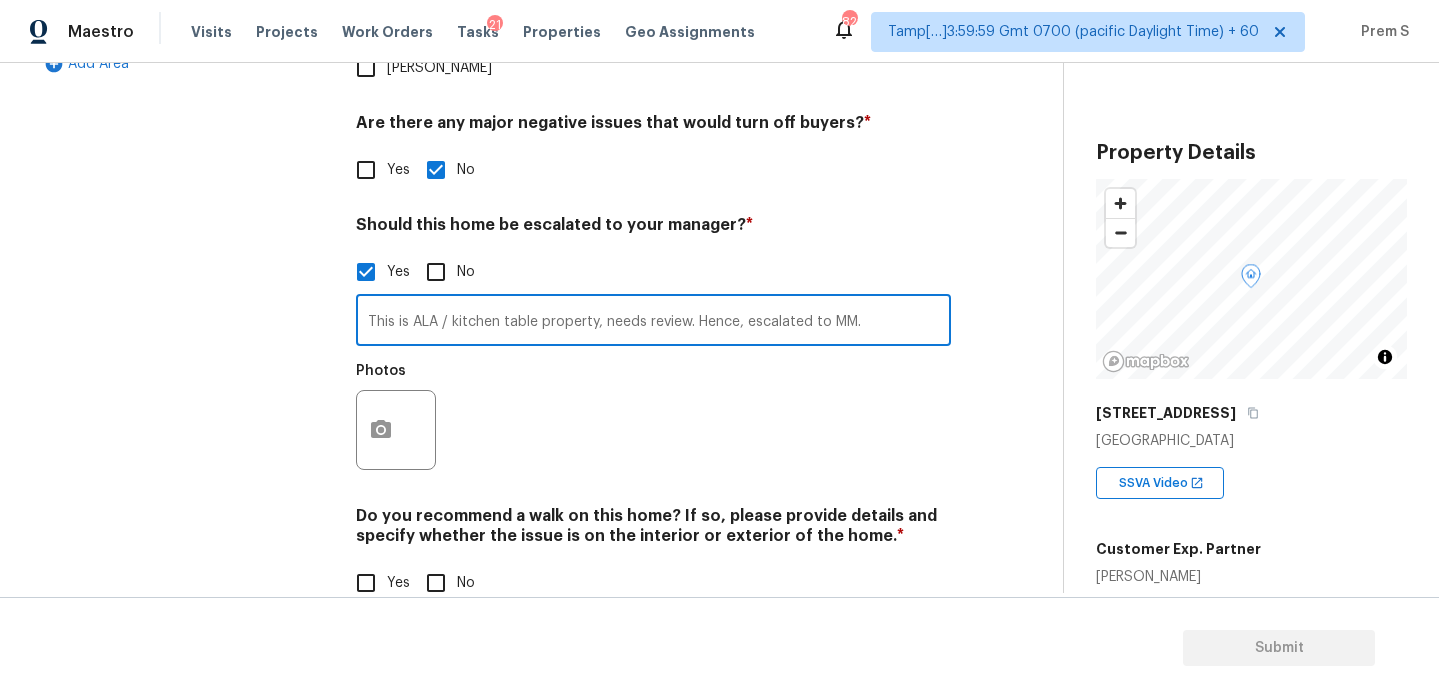 type on "This is ALA / kitchen table property, needs review. Hence, escalated to MM." 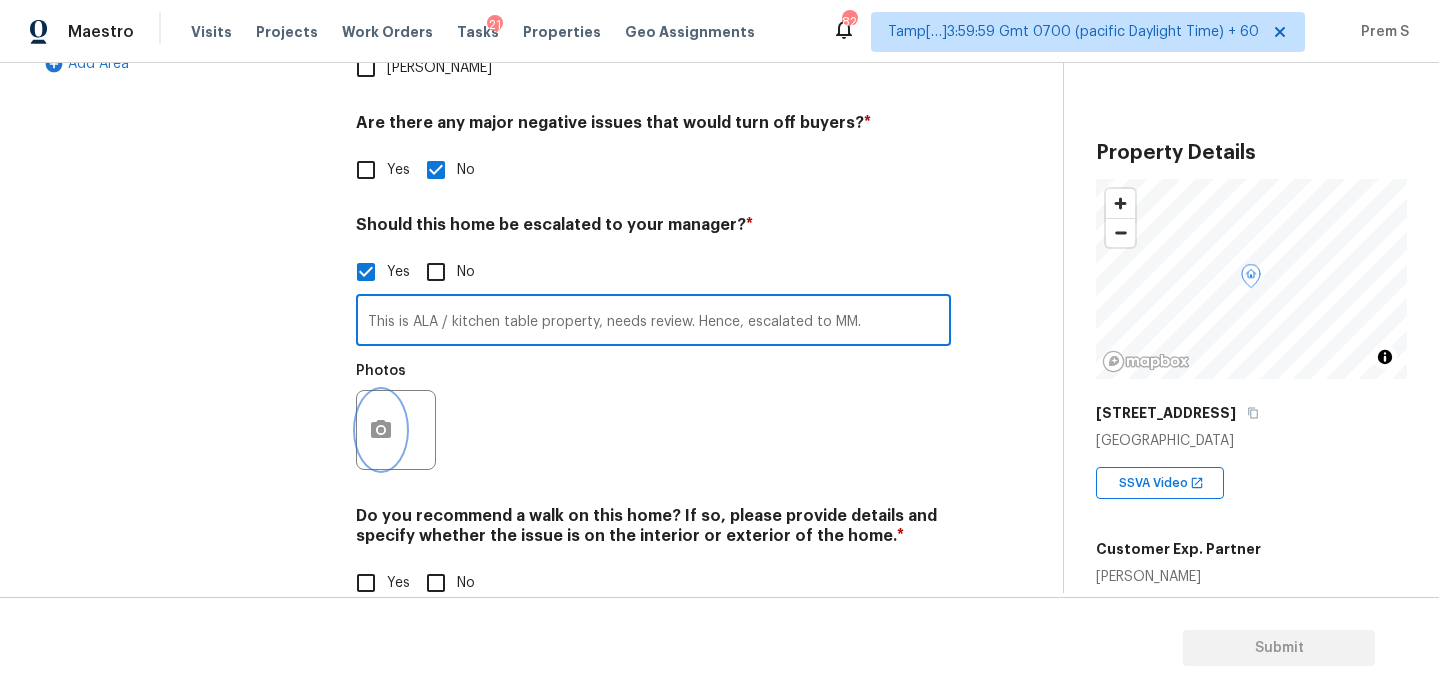 click 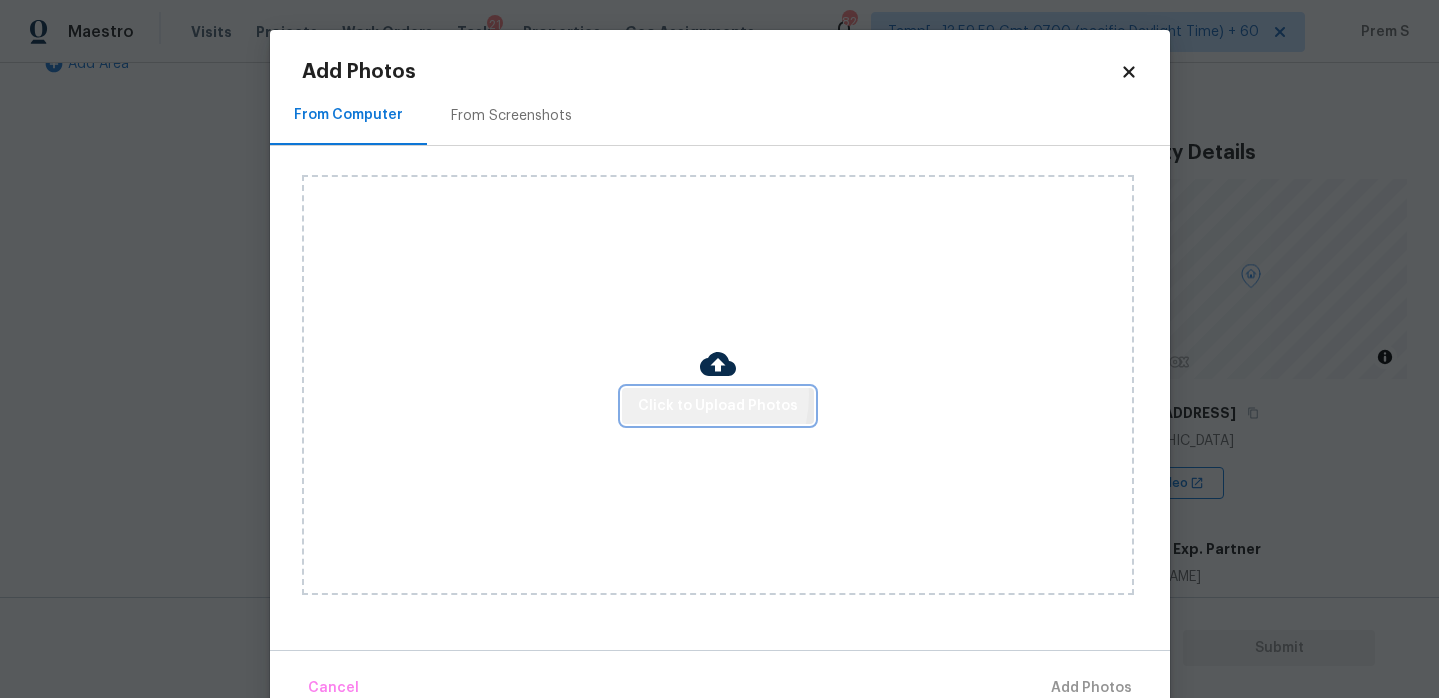 click on "Click to Upload Photos" at bounding box center (718, 406) 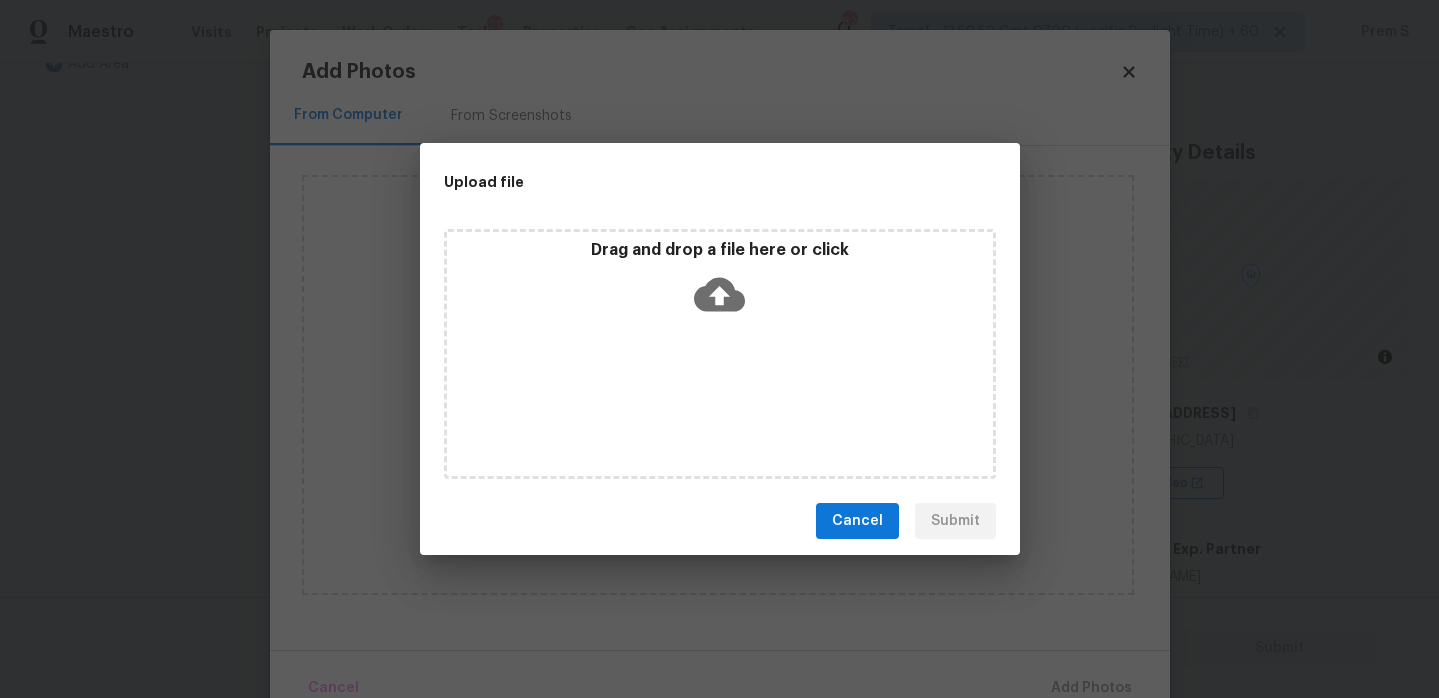 click 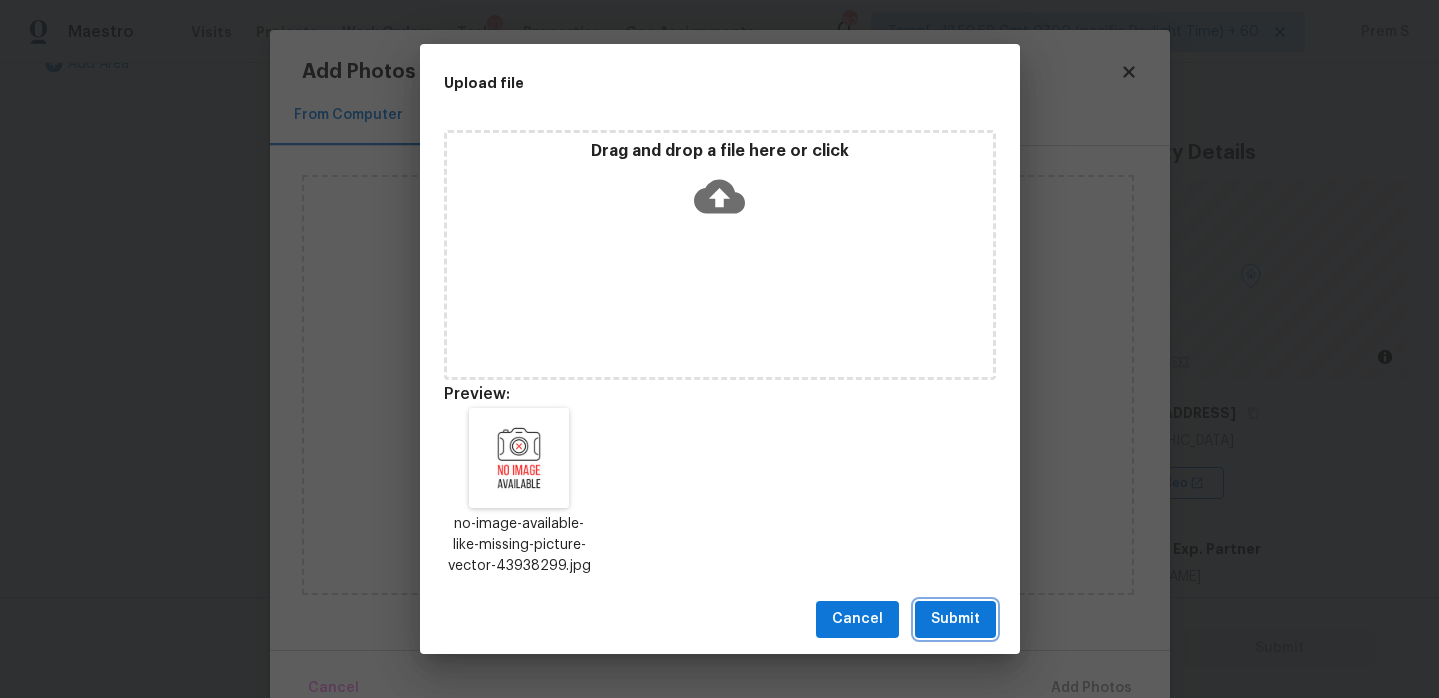 click on "Submit" at bounding box center [955, 619] 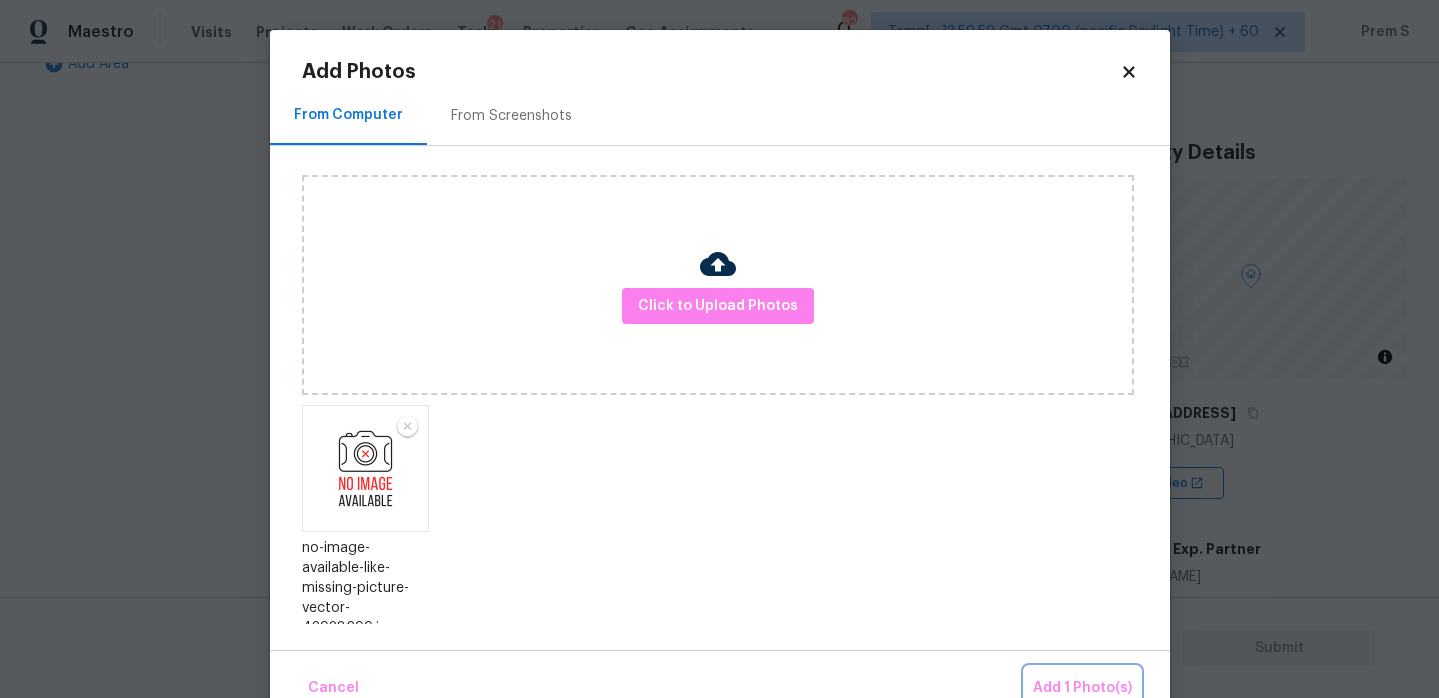 click on "Add 1 Photo(s)" at bounding box center (1082, 688) 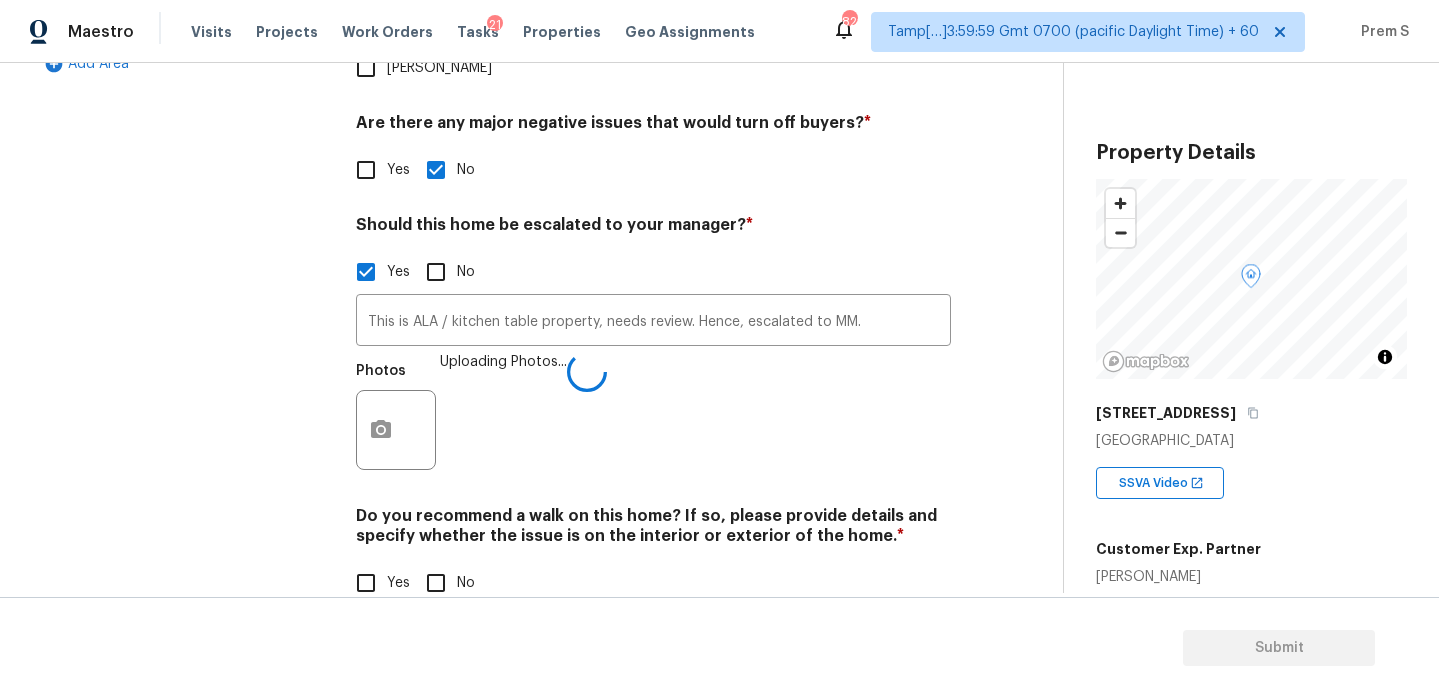 click on "No" at bounding box center (436, 583) 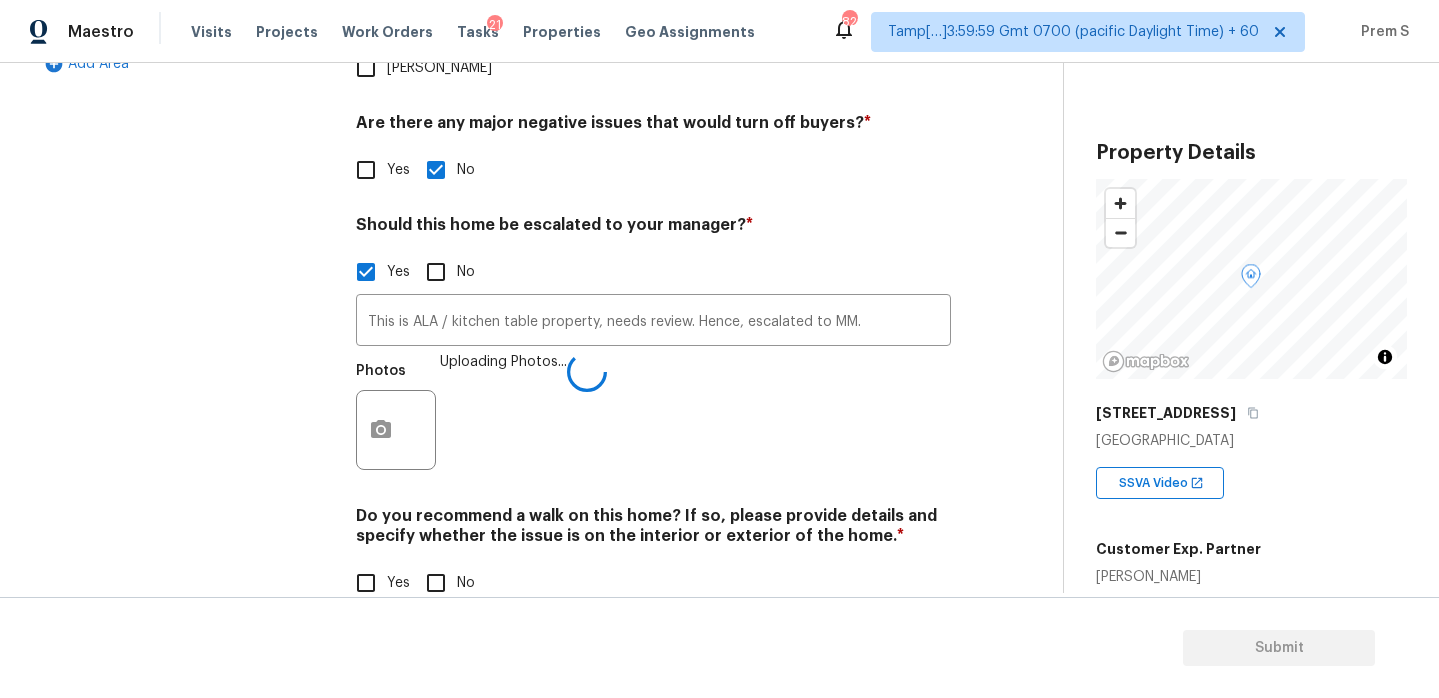 checkbox on "true" 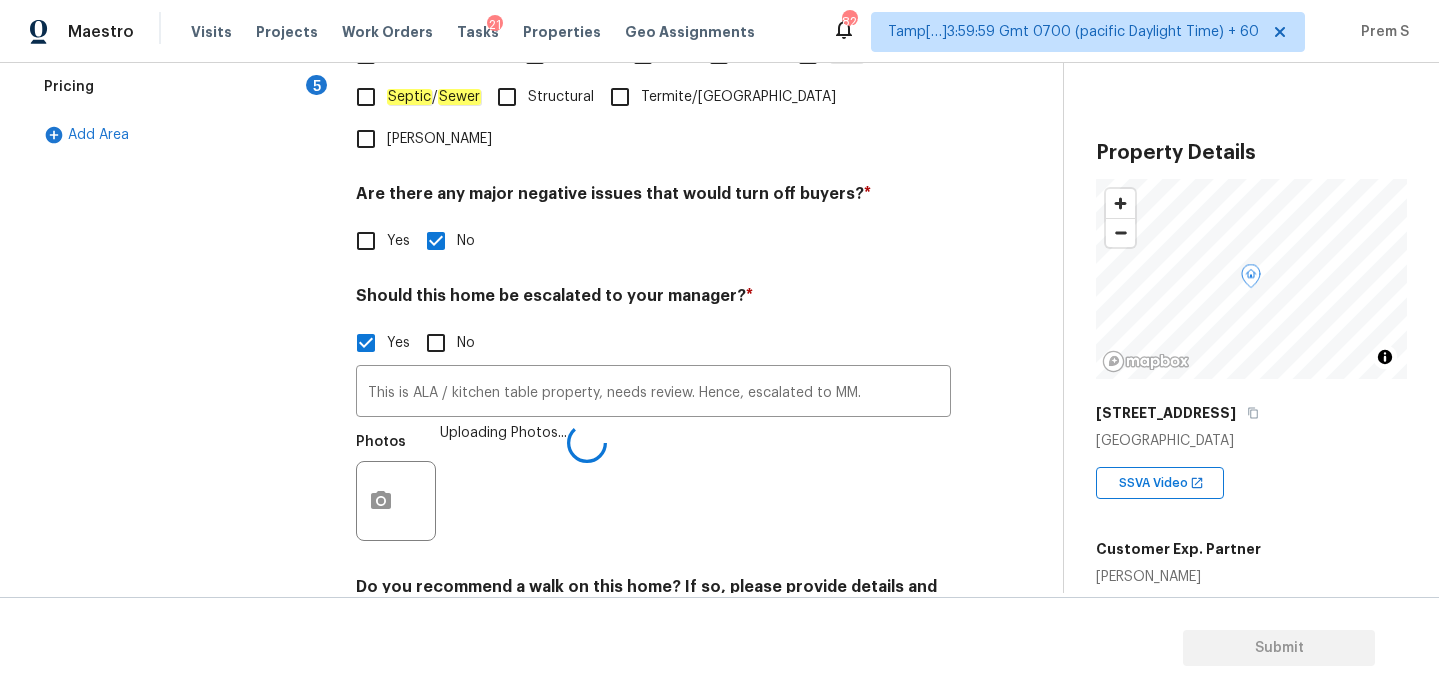 scroll, scrollTop: 561, scrollLeft: 0, axis: vertical 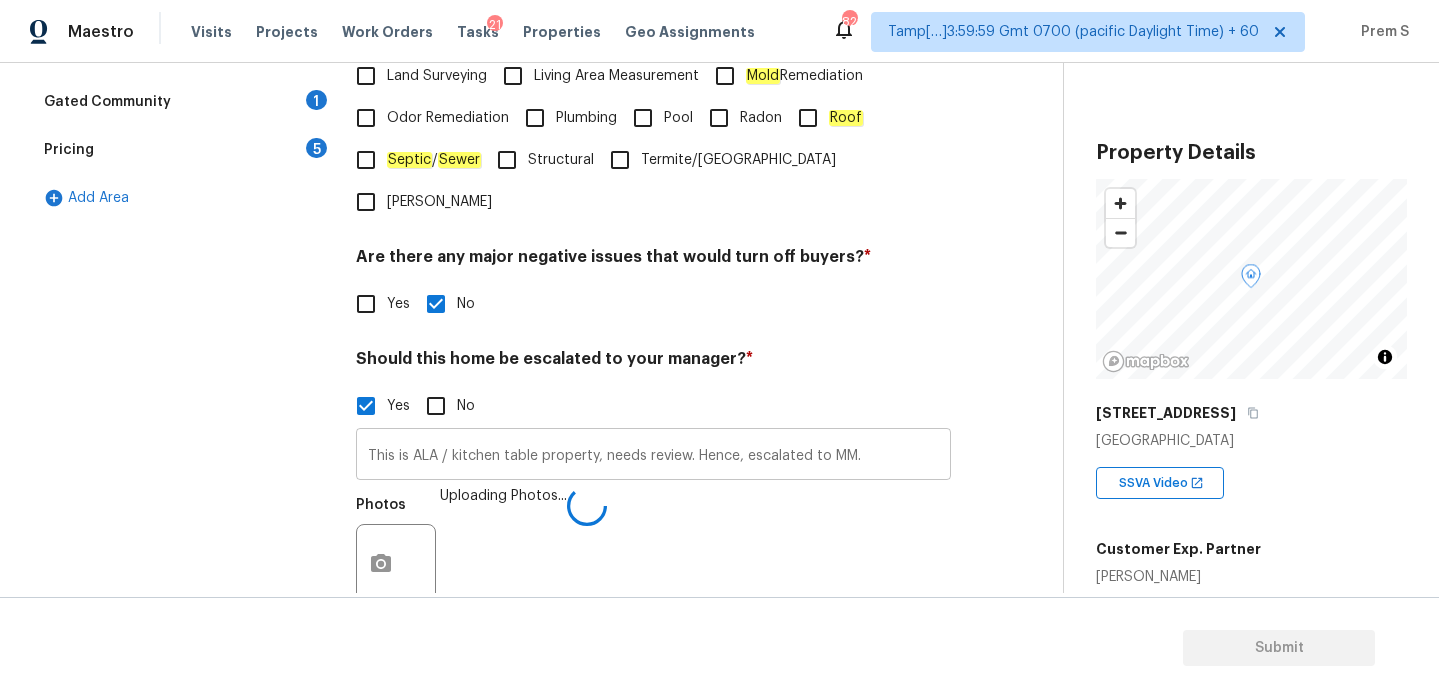 click on "This is ALA / kitchen table property, needs review. Hence, escalated to MM." at bounding box center (653, 456) 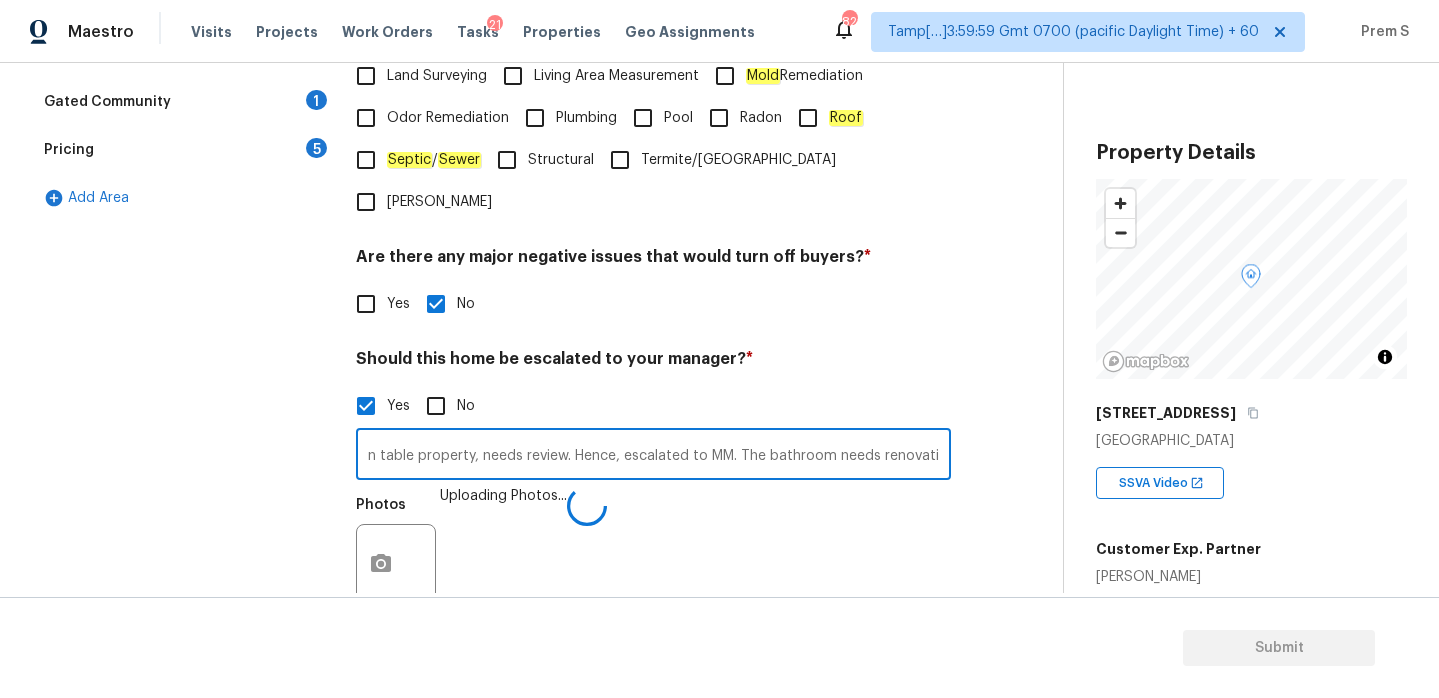 scroll, scrollTop: 0, scrollLeft: 133, axis: horizontal 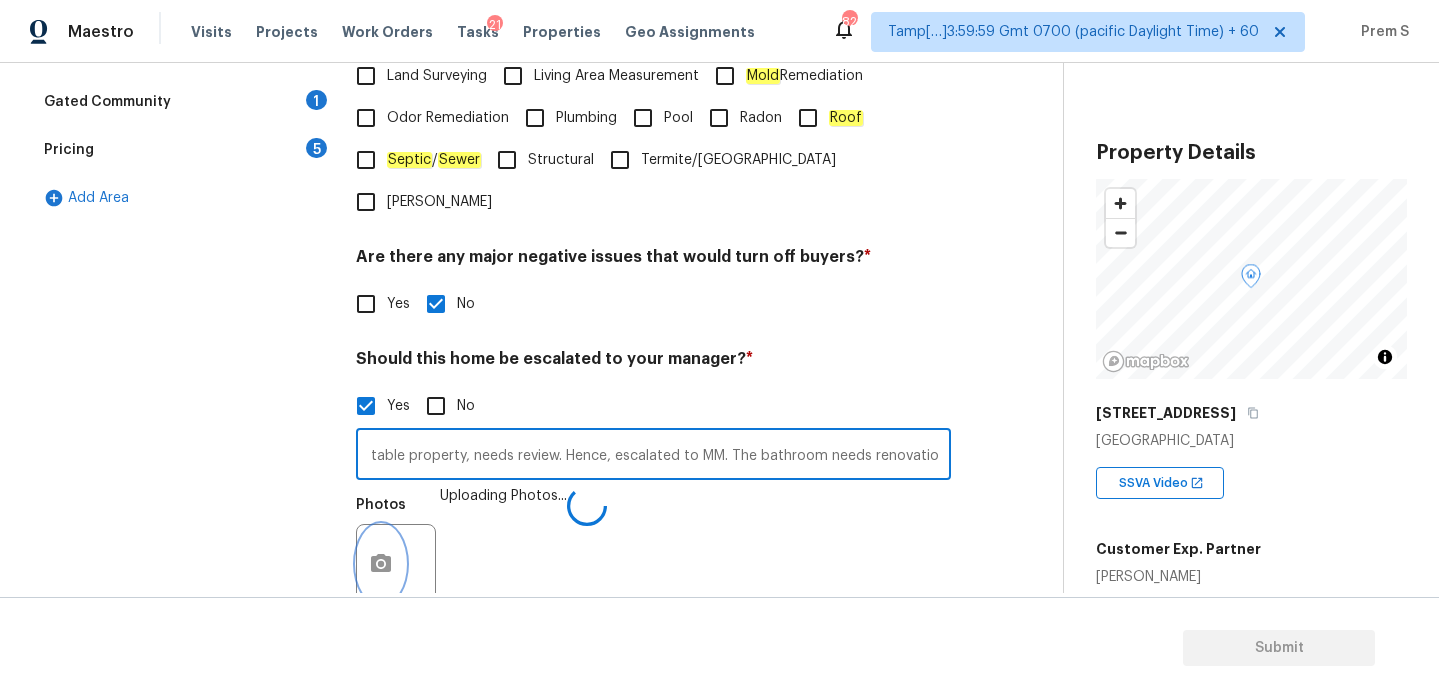 click 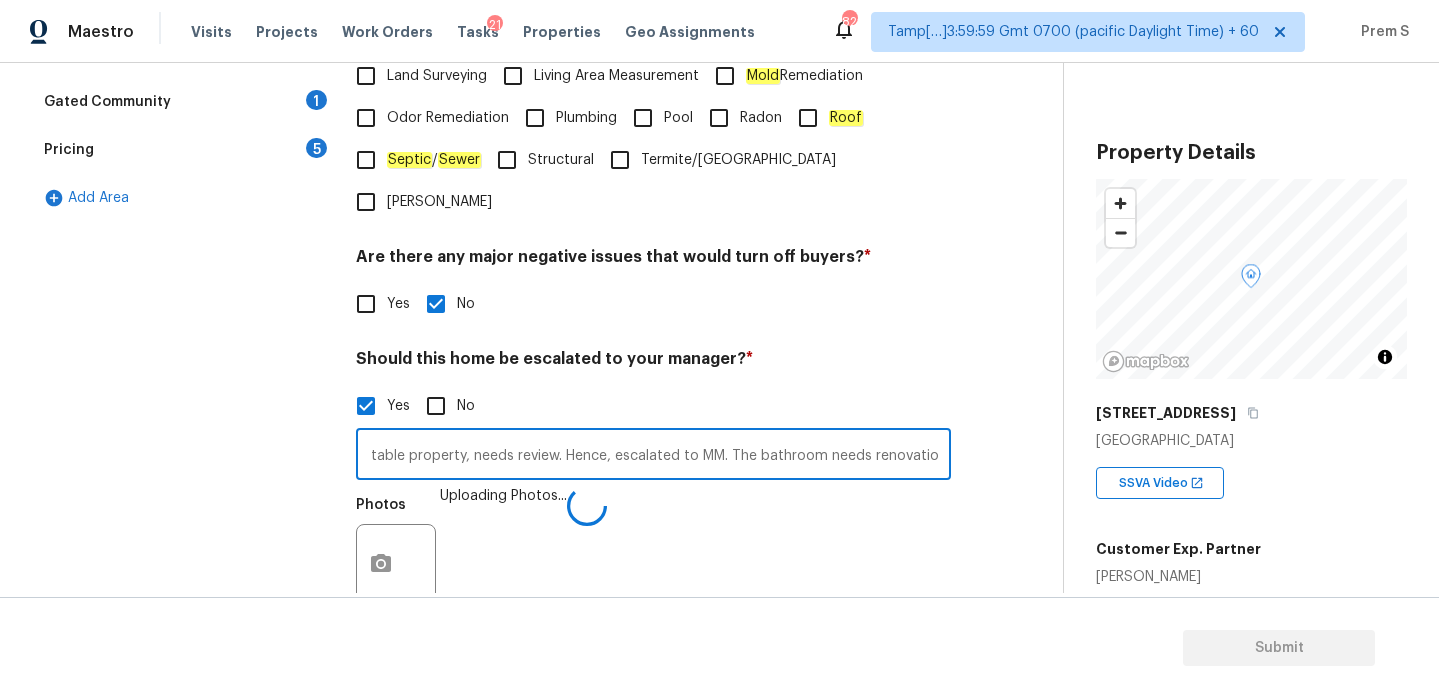 scroll, scrollTop: 0, scrollLeft: 0, axis: both 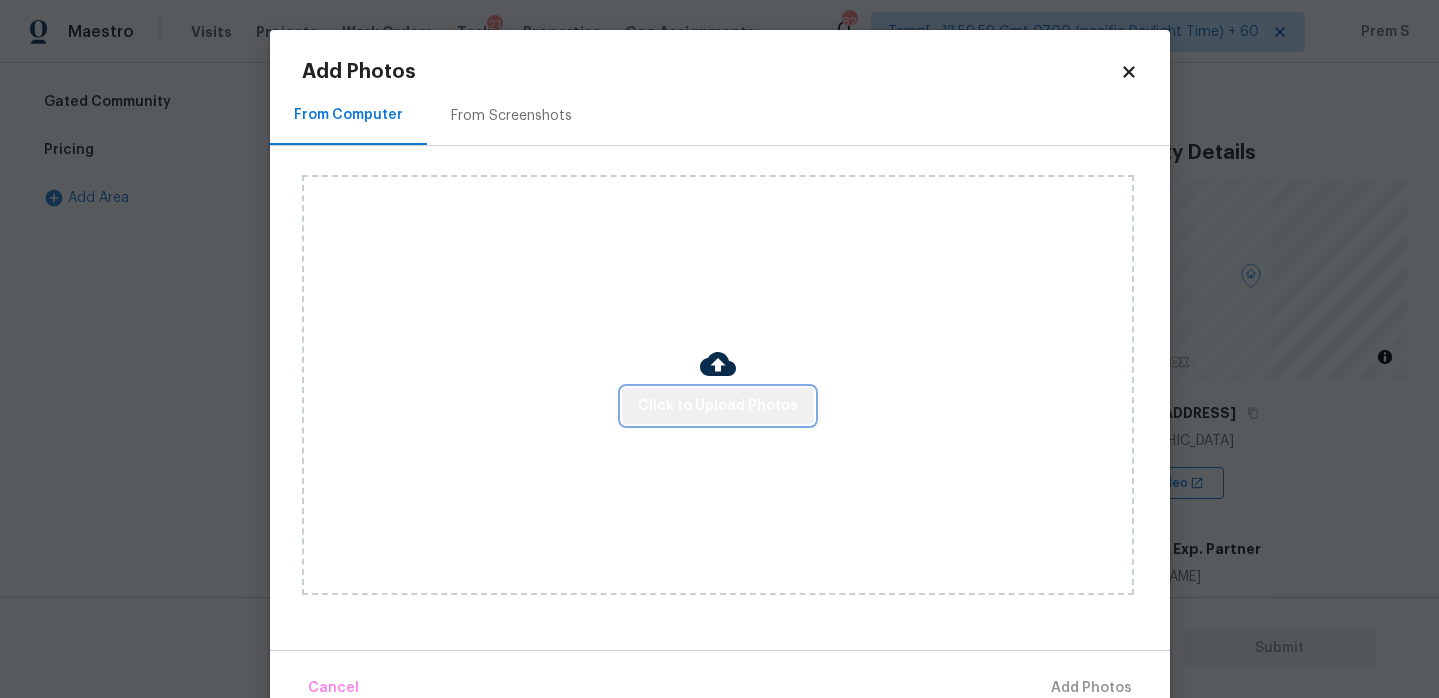 click on "Click to Upload Photos" at bounding box center (718, 406) 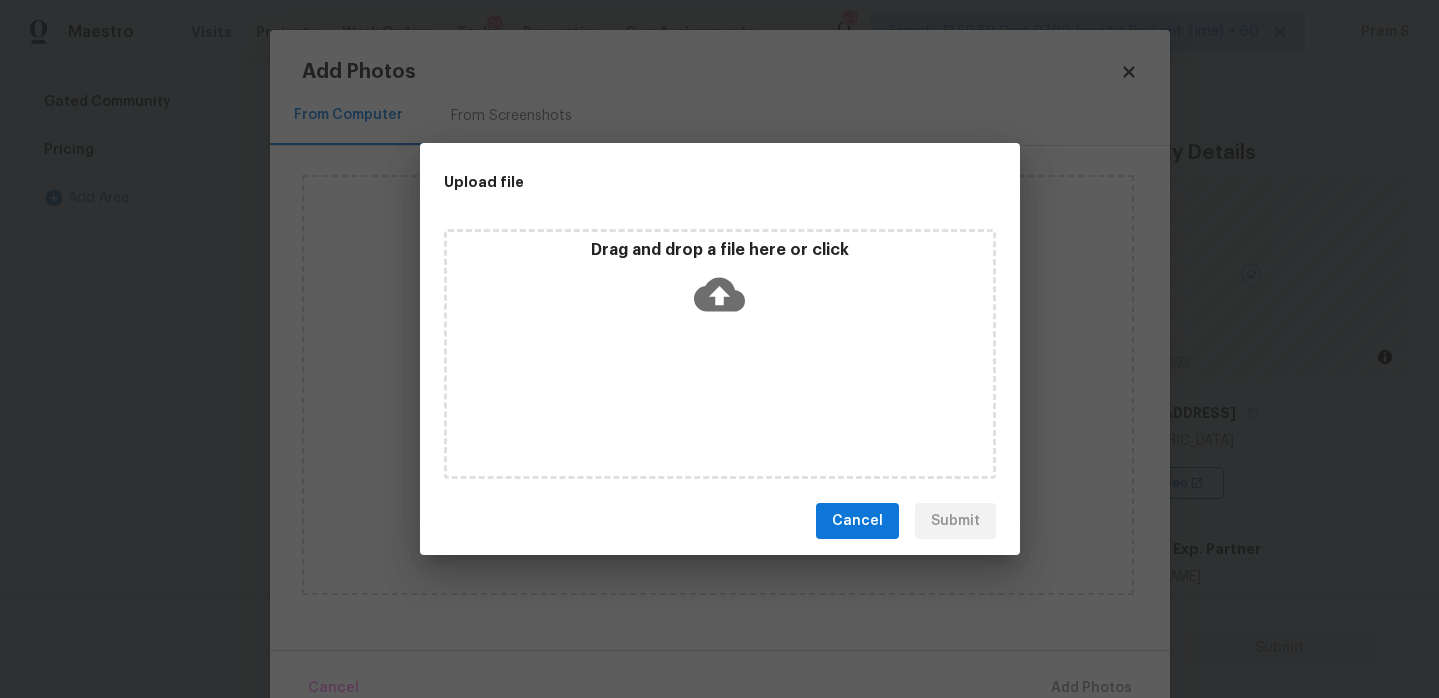 click 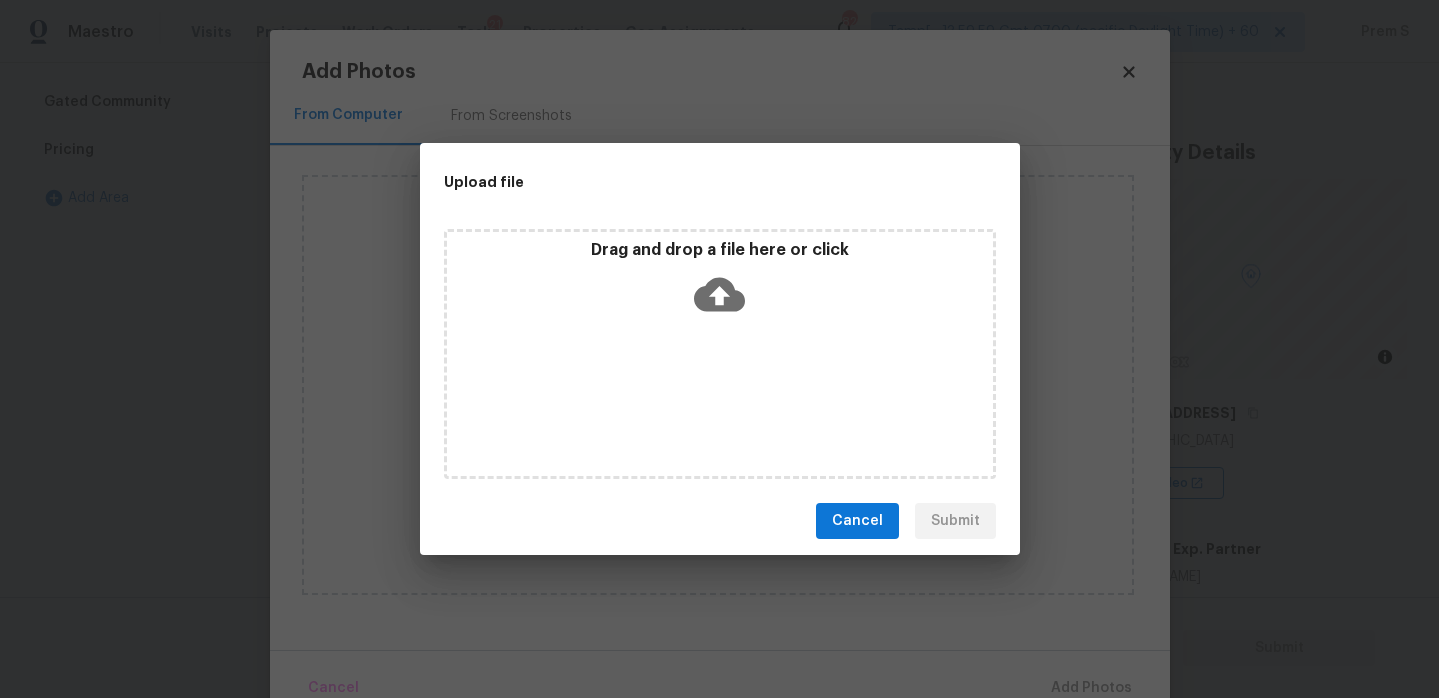 type on "This is ALA / kitchen table property, needs review. Hence, escalated to MM. The bathroom needs renovation" 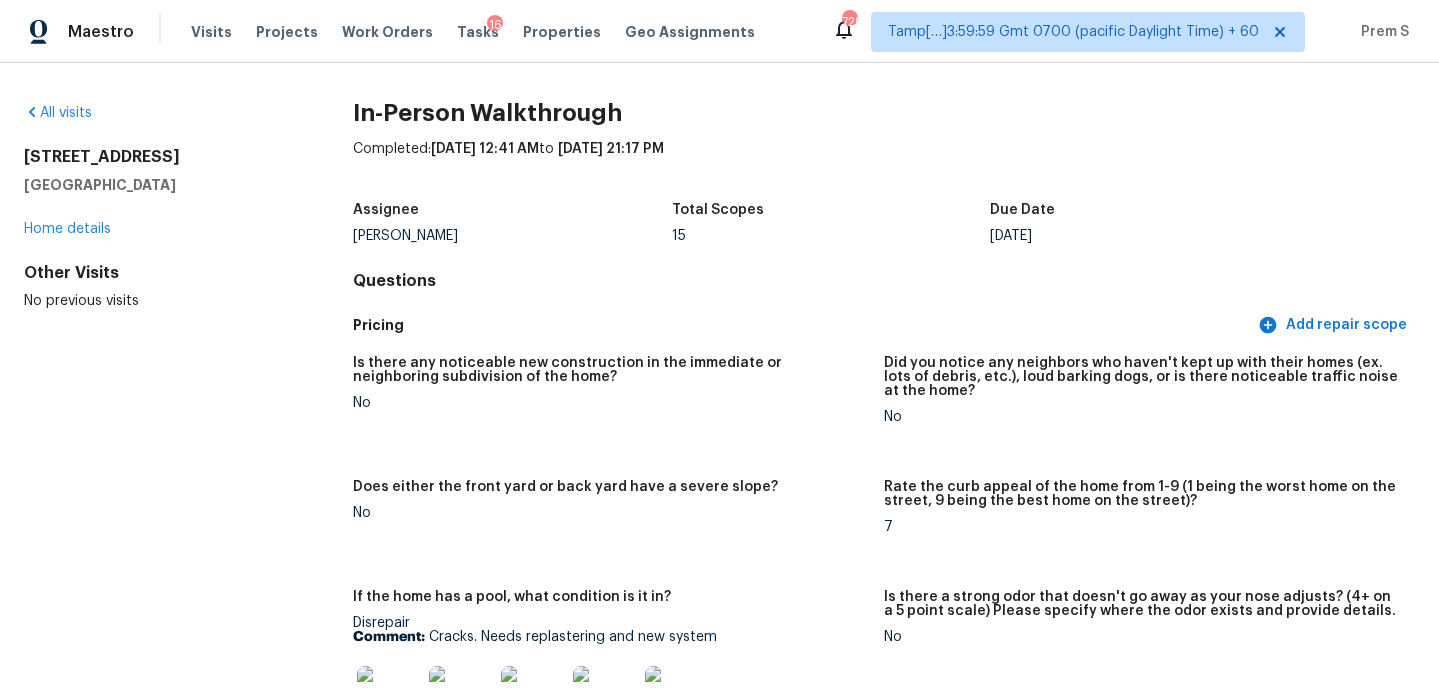scroll, scrollTop: 0, scrollLeft: 0, axis: both 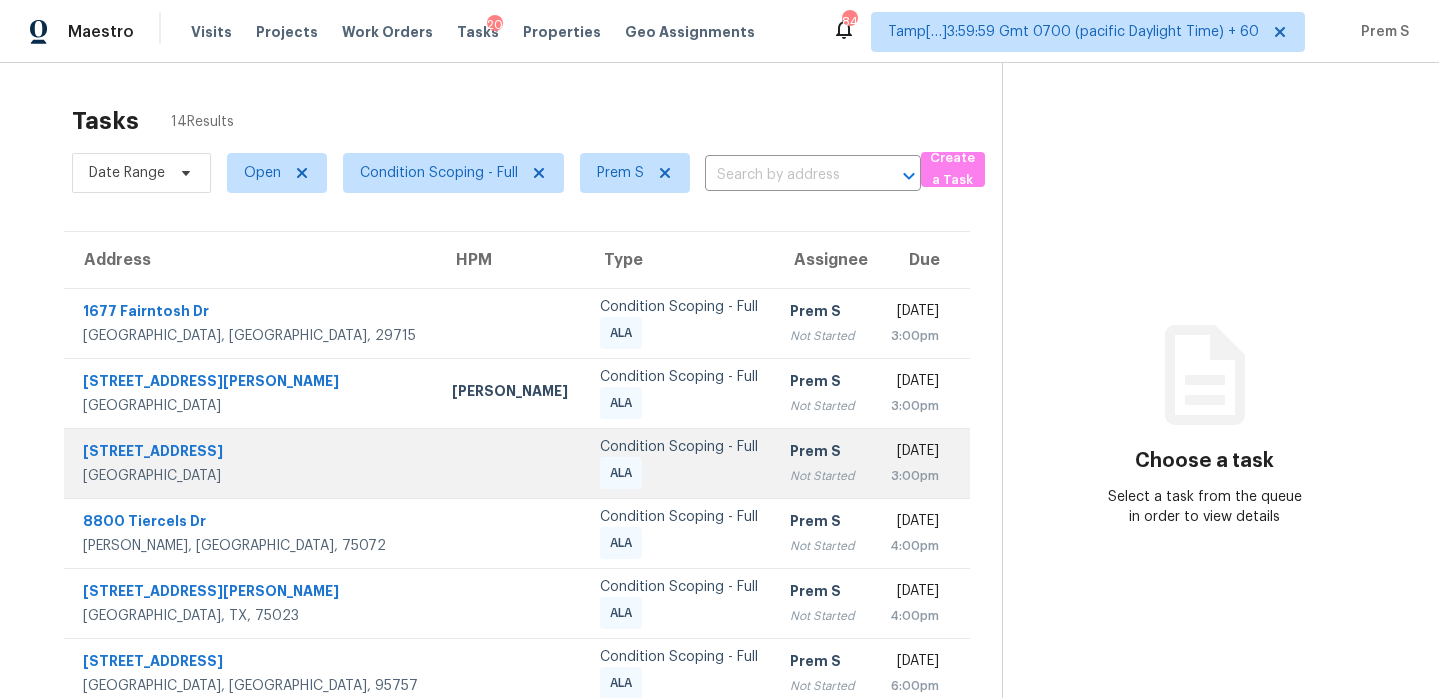click on "3:00pm" at bounding box center (913, 476) 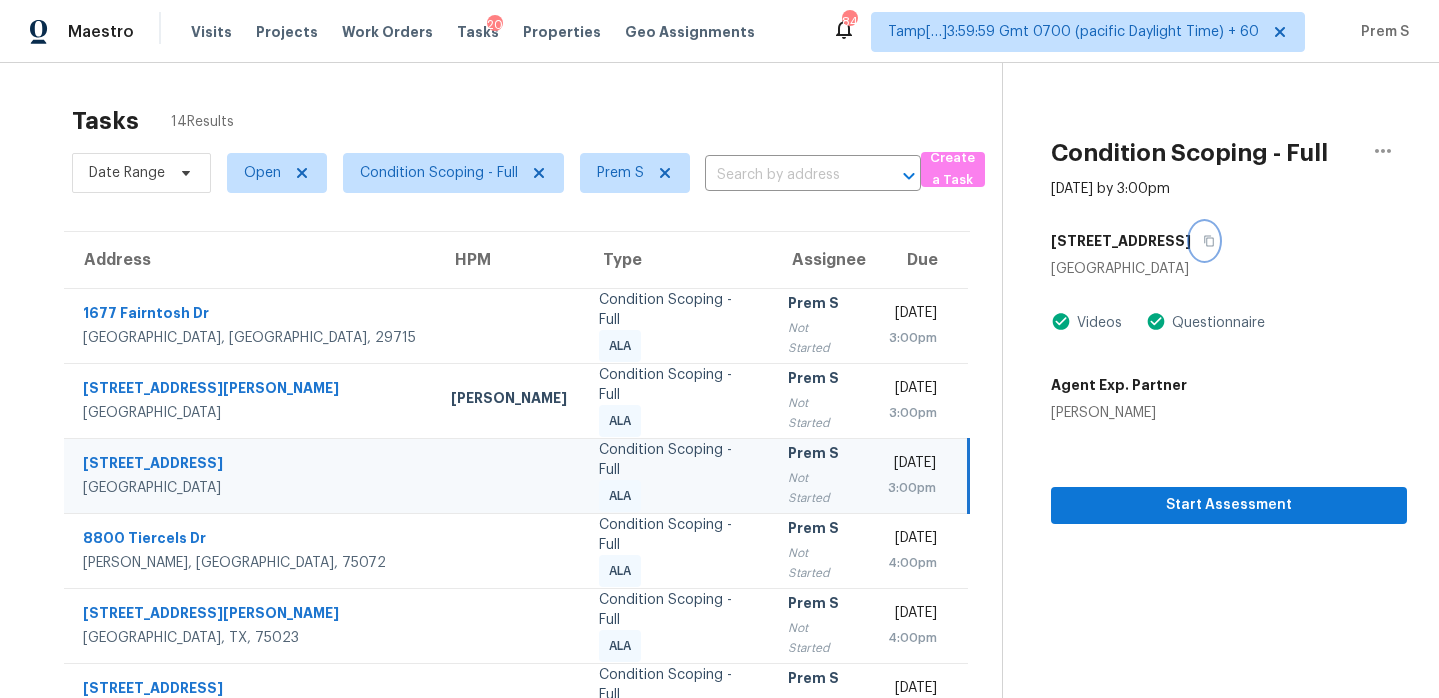 click 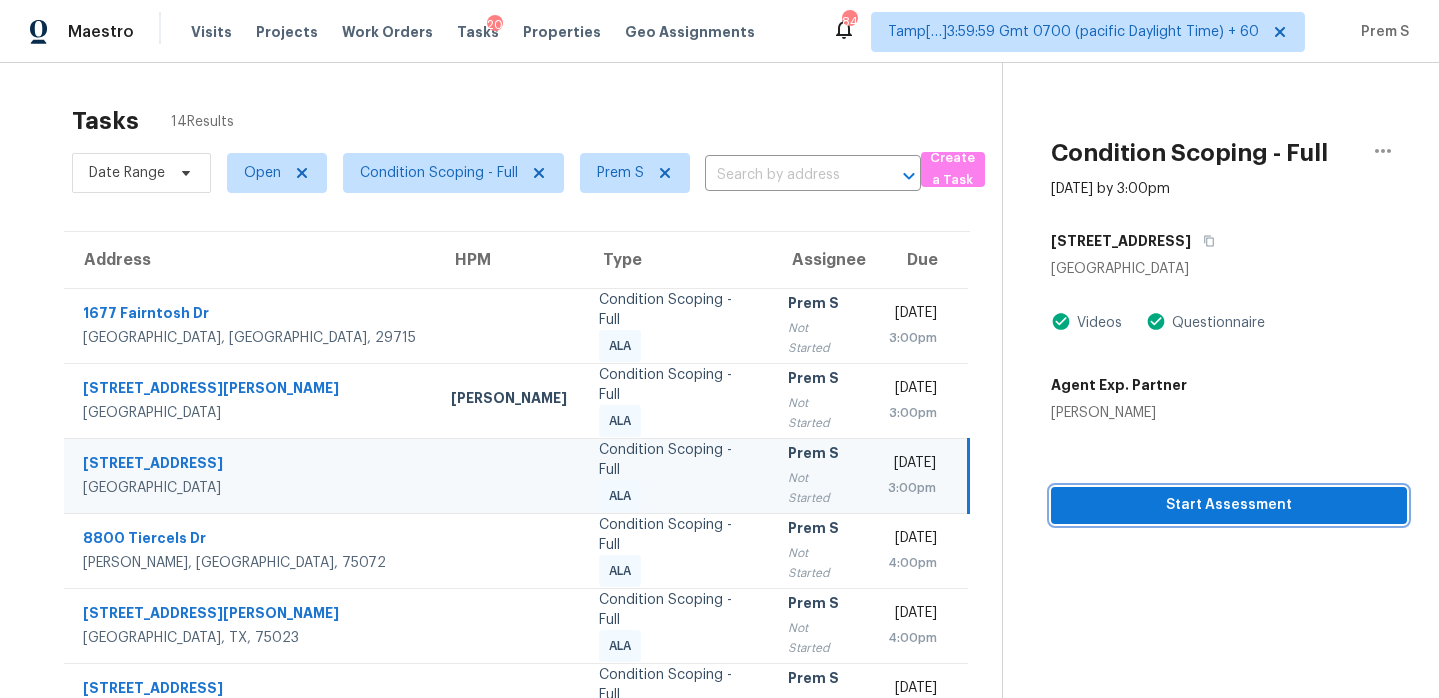 click on "Start Assessment" at bounding box center (1229, 505) 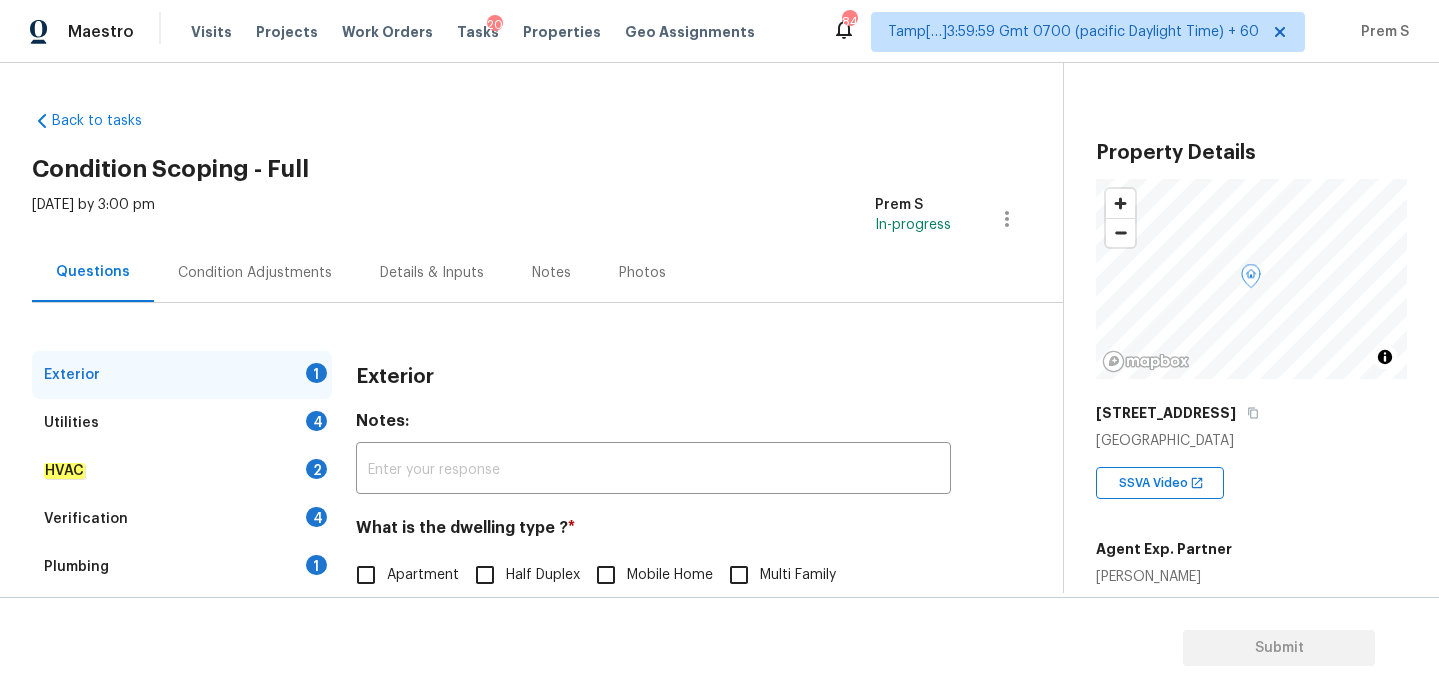 scroll, scrollTop: 265, scrollLeft: 0, axis: vertical 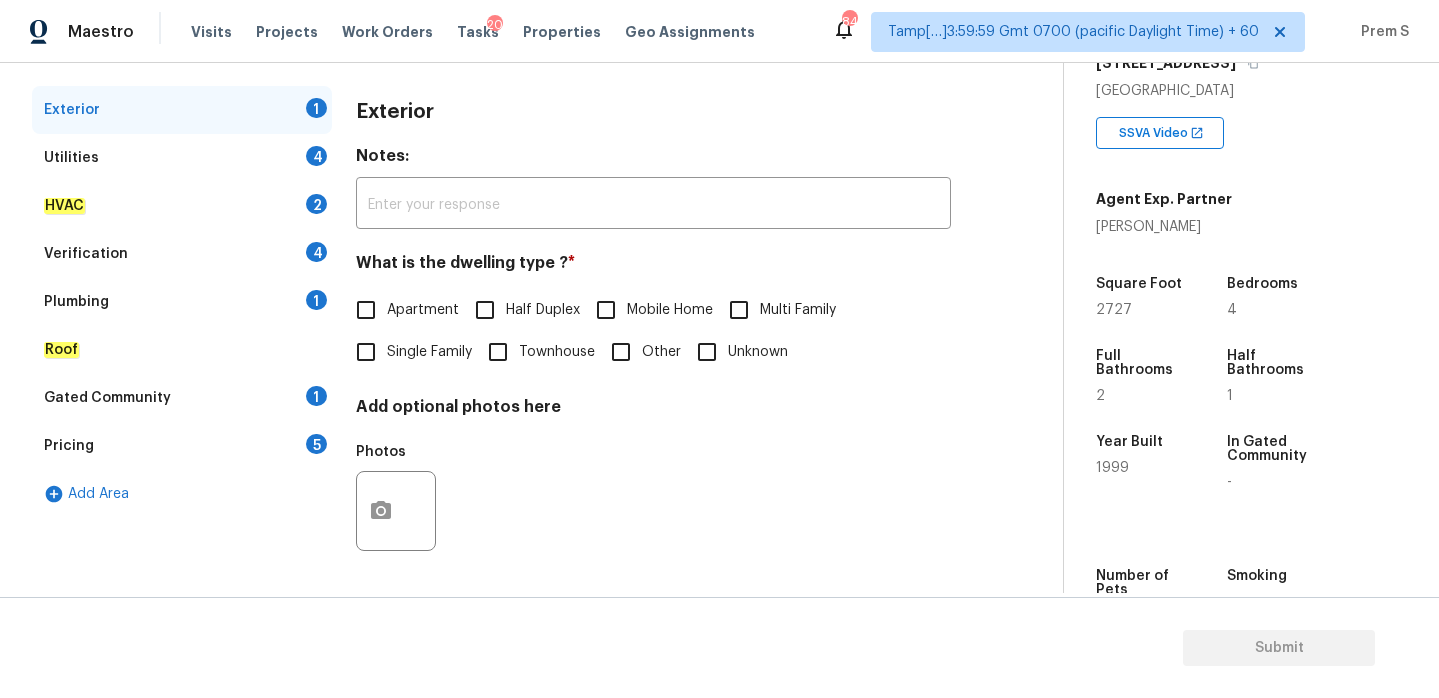 click on "Single Family" at bounding box center [429, 352] 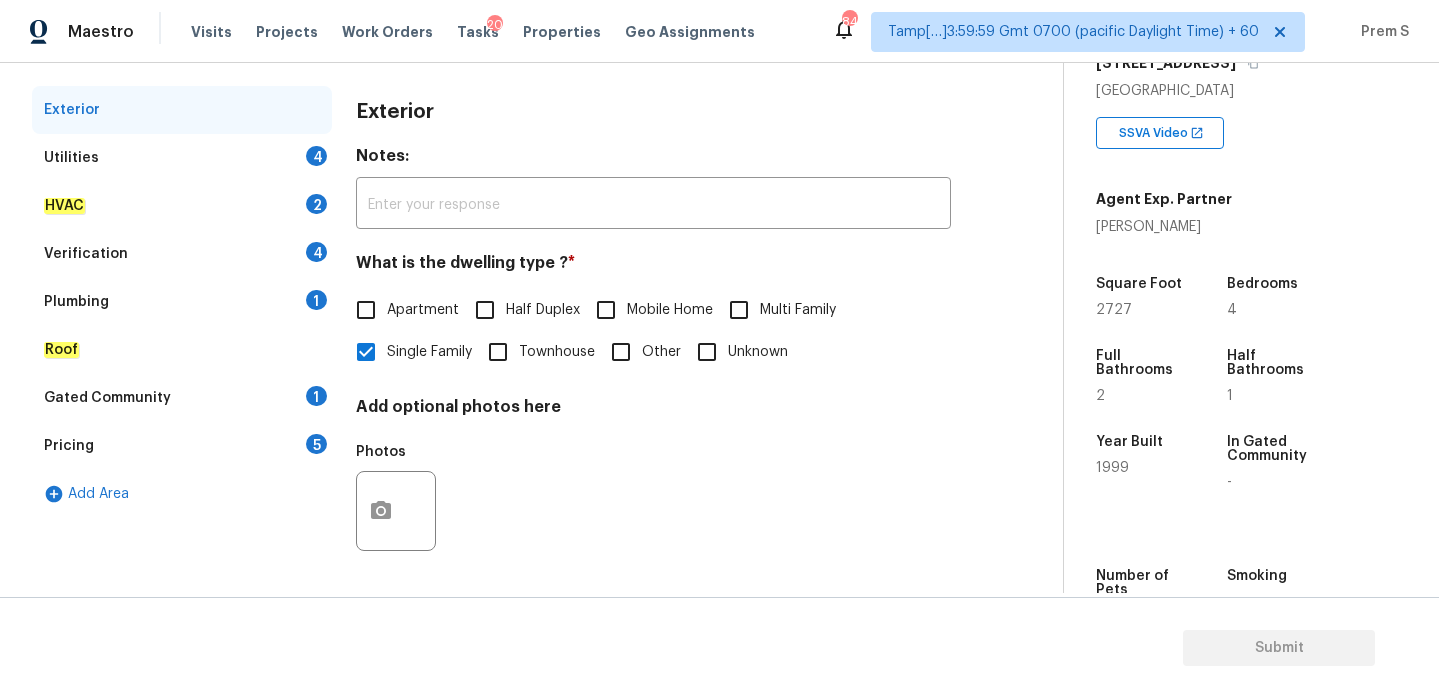 click on "4" at bounding box center (316, 156) 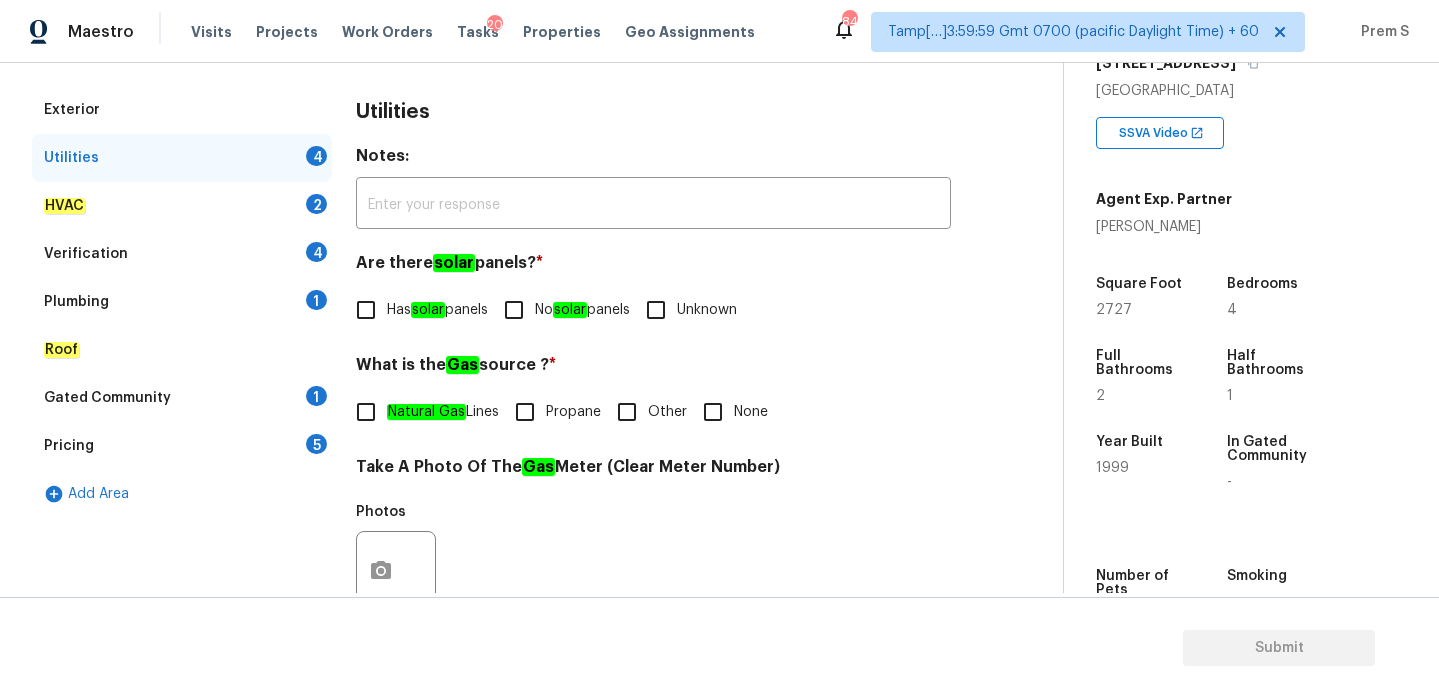 click on "No  solar  panels" at bounding box center [514, 310] 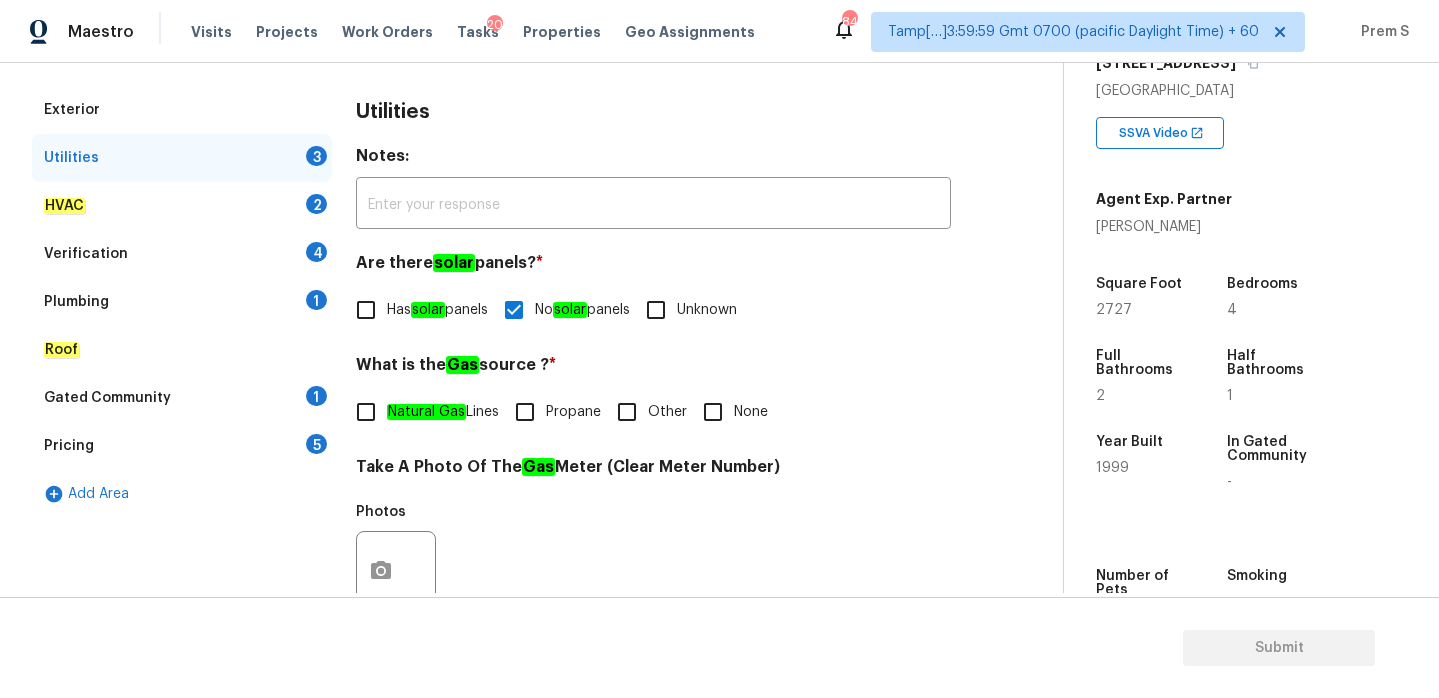click on "Natural Gas  Lines" at bounding box center [443, 412] 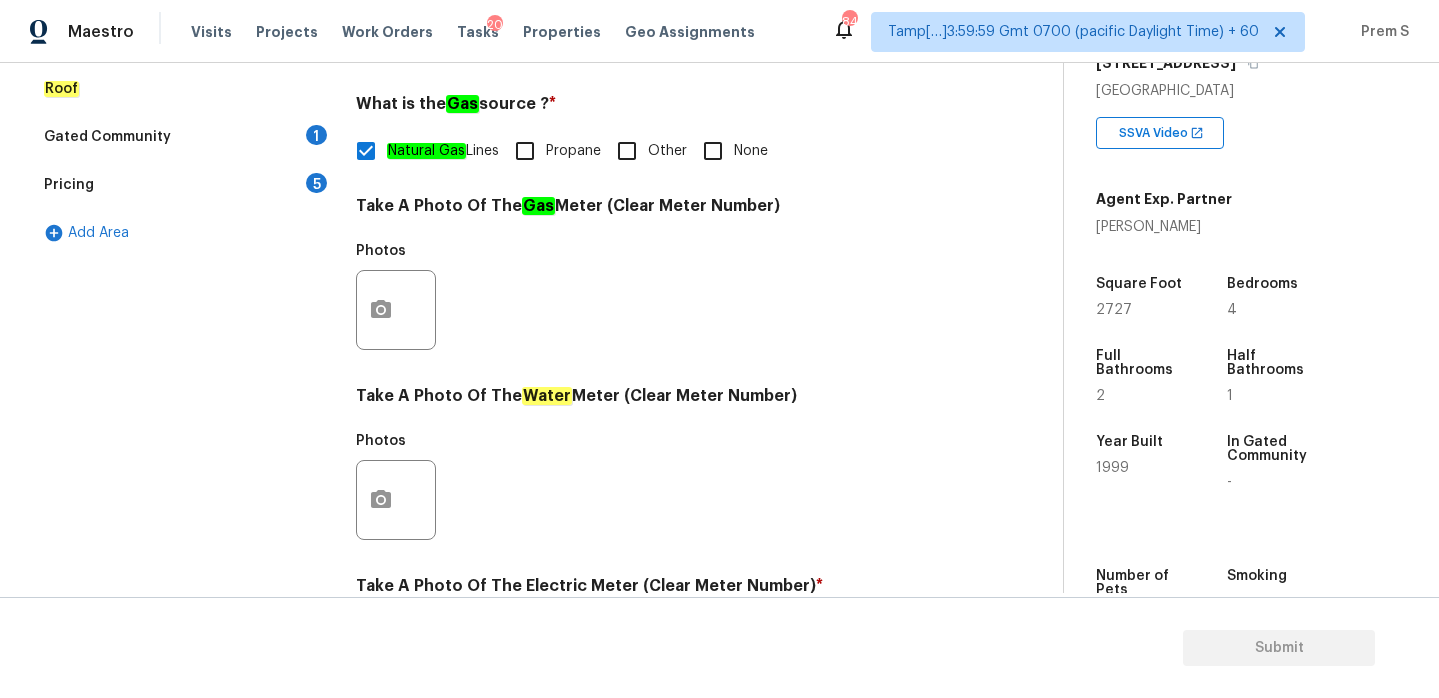 scroll, scrollTop: 678, scrollLeft: 0, axis: vertical 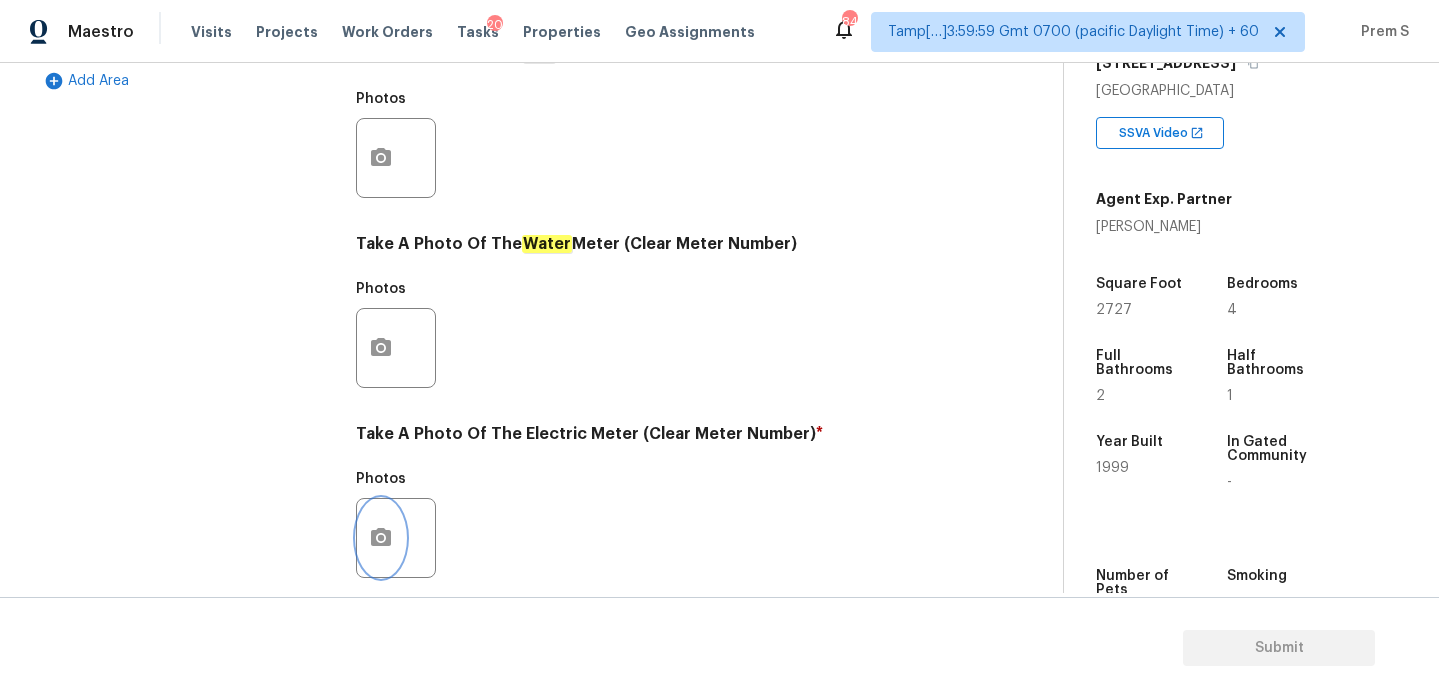 click at bounding box center (381, 538) 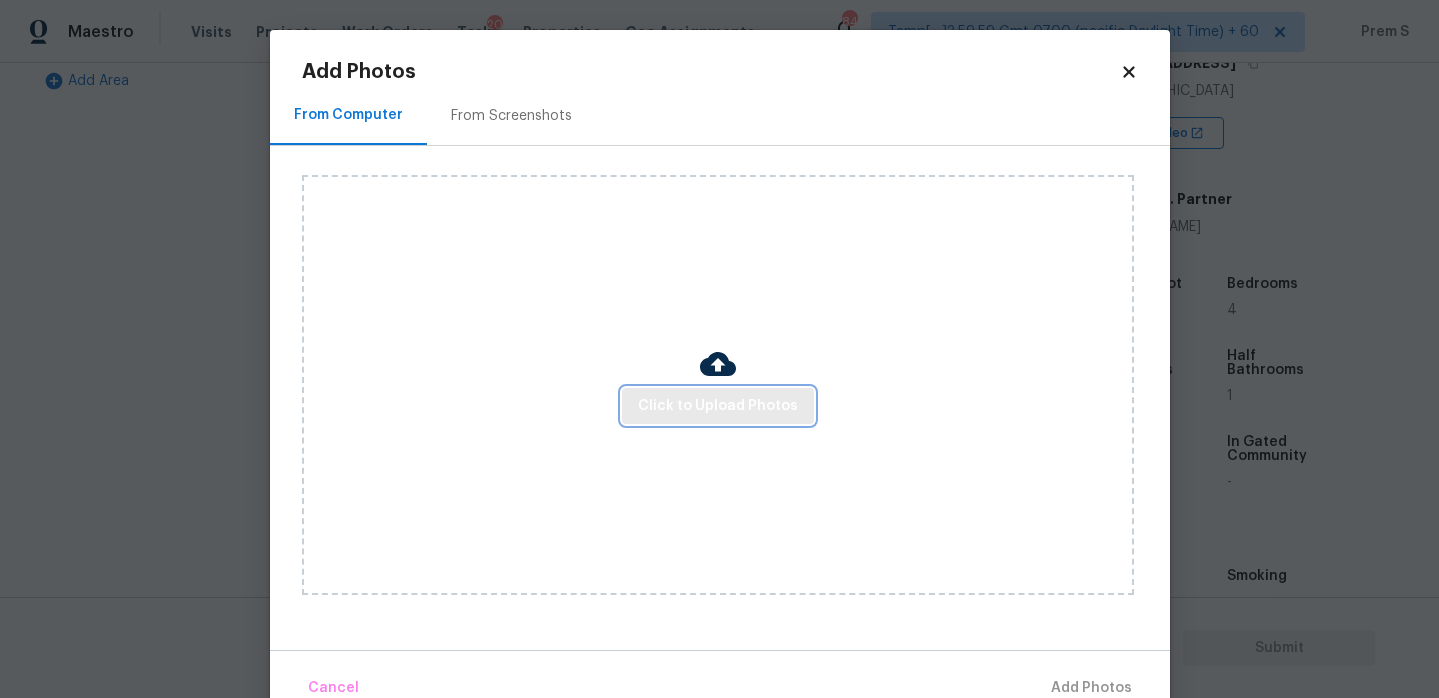 click on "Click to Upload Photos" at bounding box center (718, 406) 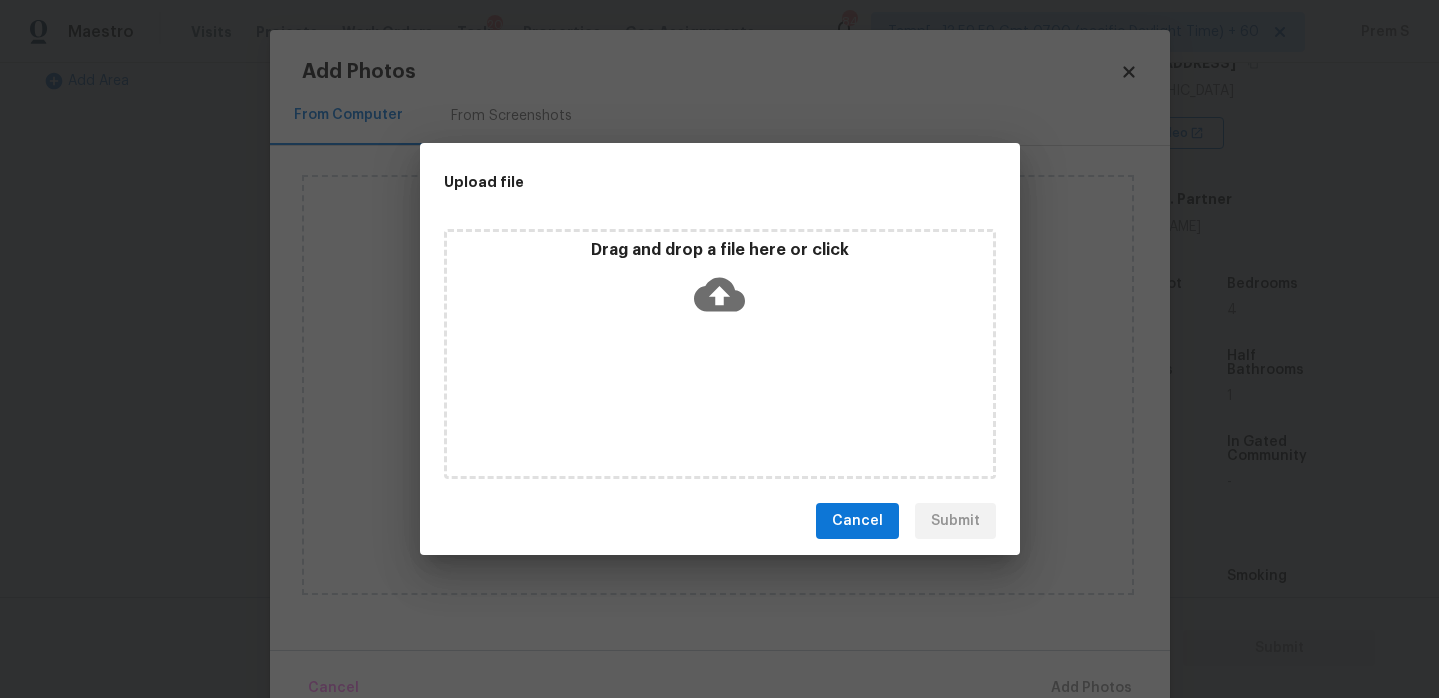 click 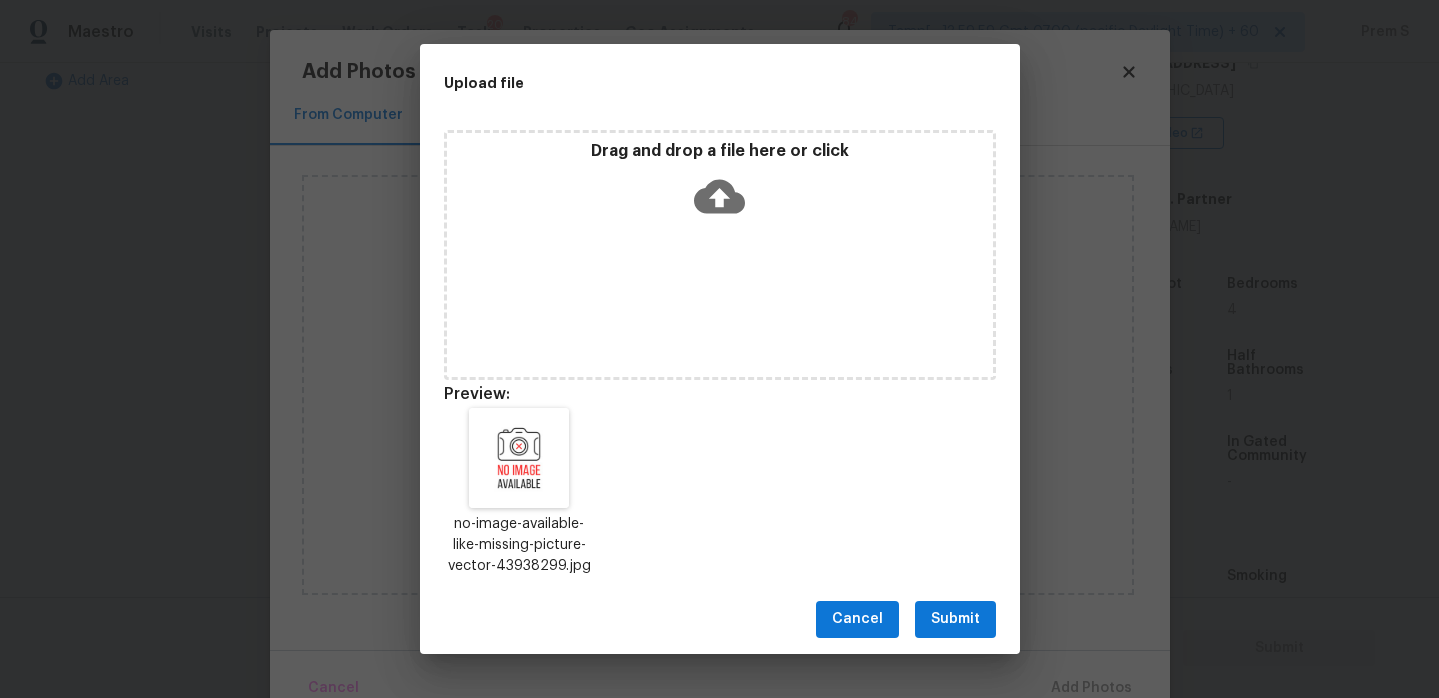 click on "Submit" at bounding box center (955, 619) 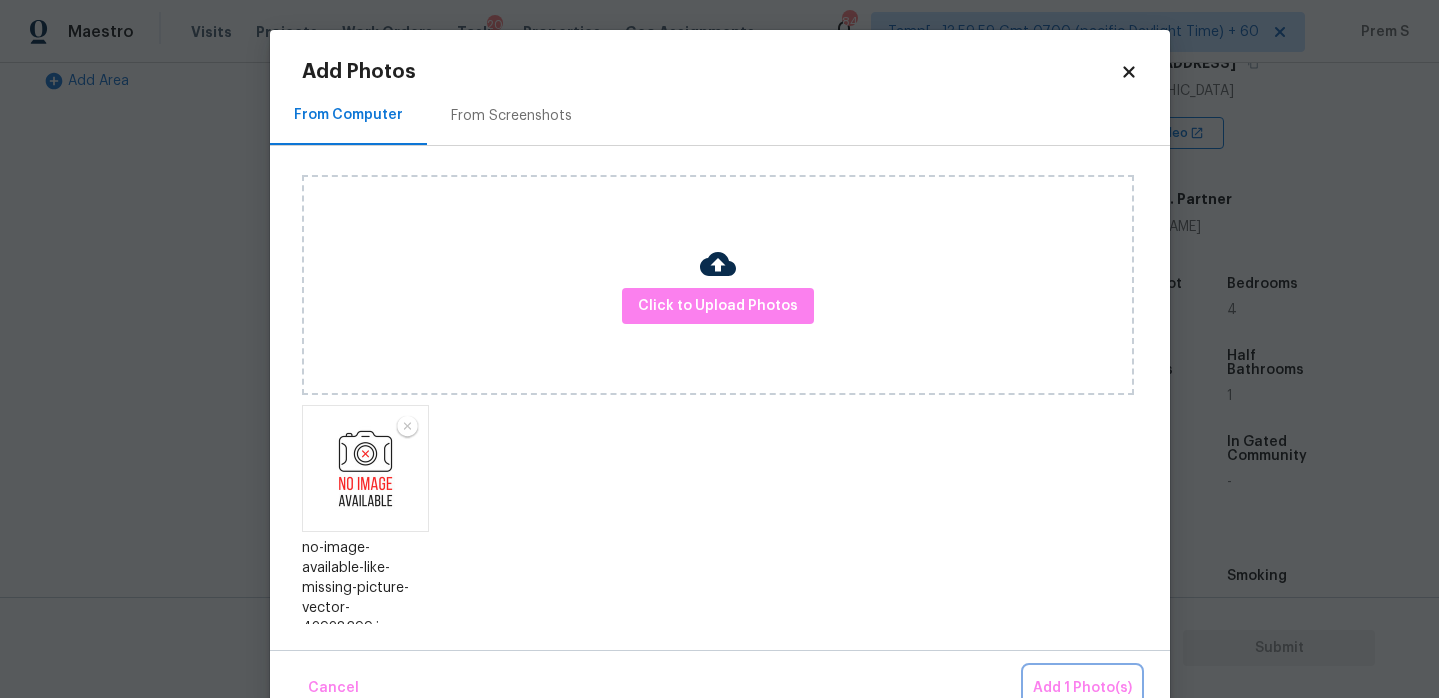 click on "Add 1 Photo(s)" at bounding box center (1082, 688) 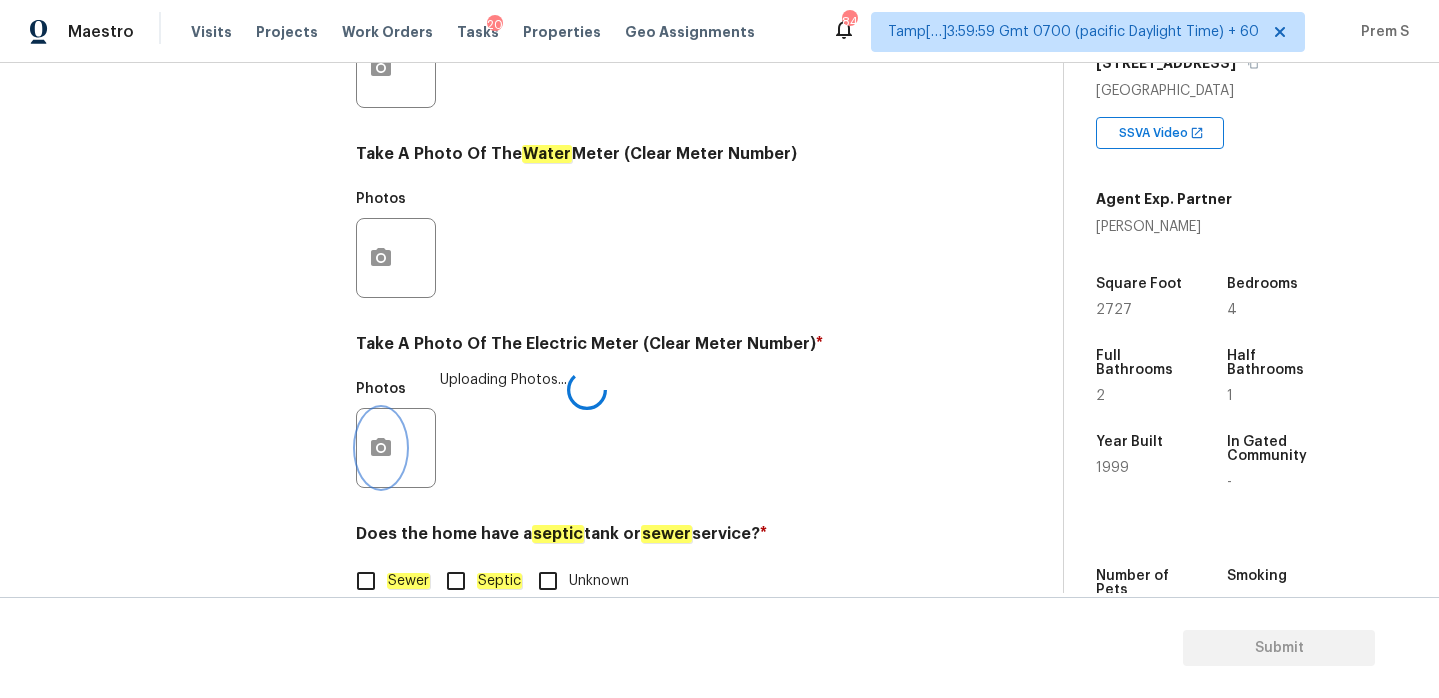 scroll, scrollTop: 807, scrollLeft: 0, axis: vertical 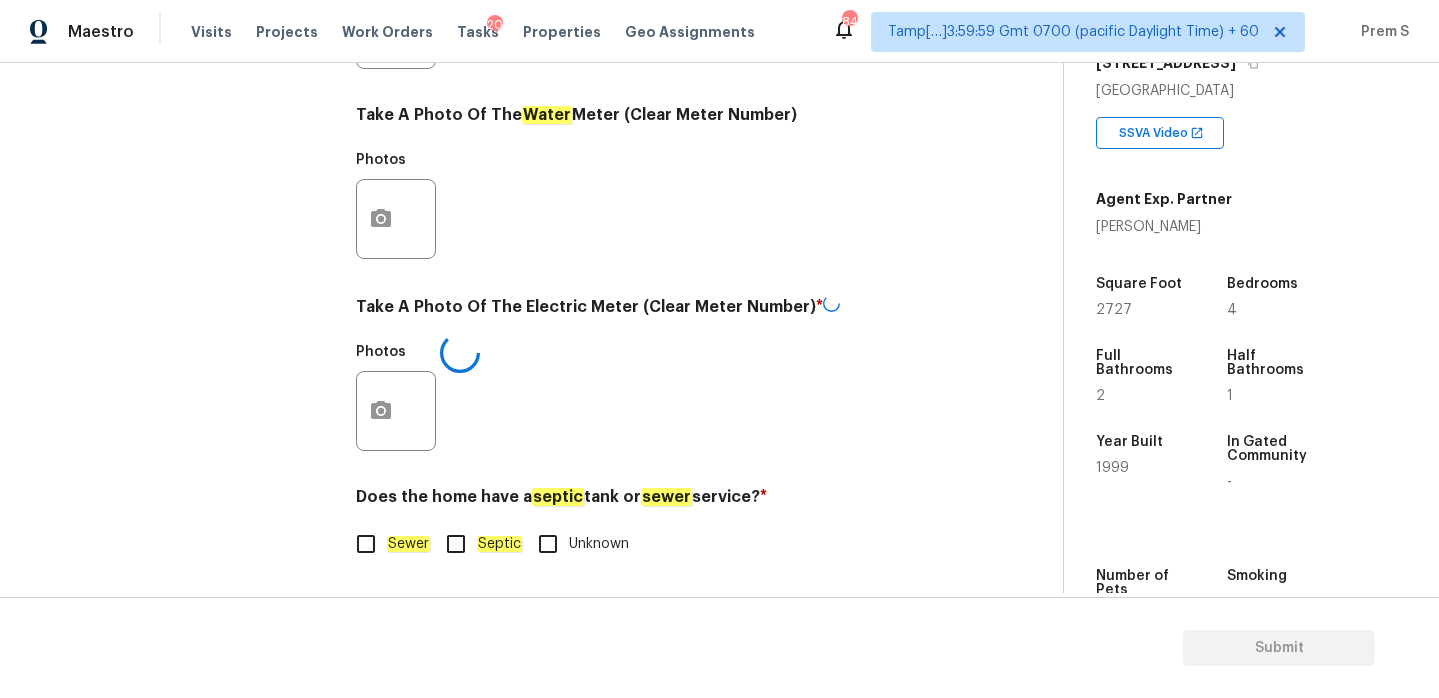 click on "Sewer" at bounding box center [387, 544] 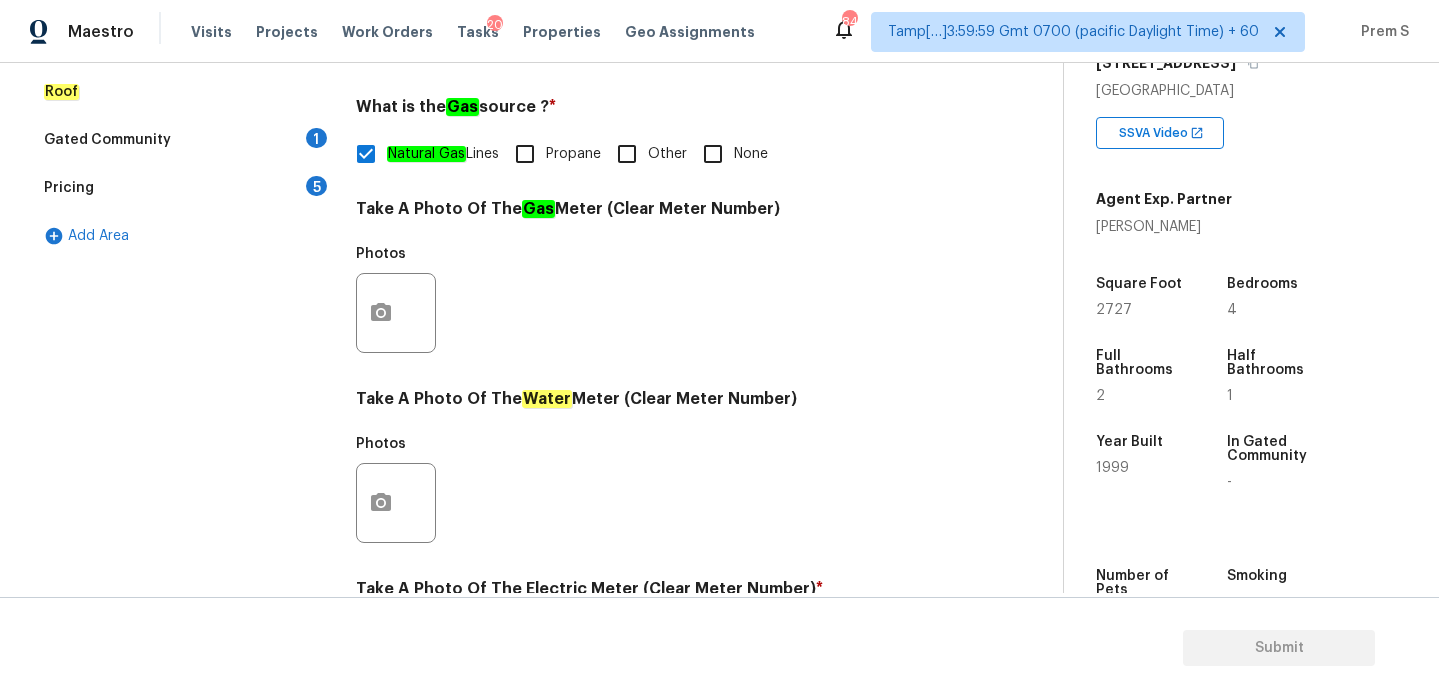 scroll, scrollTop: 322, scrollLeft: 0, axis: vertical 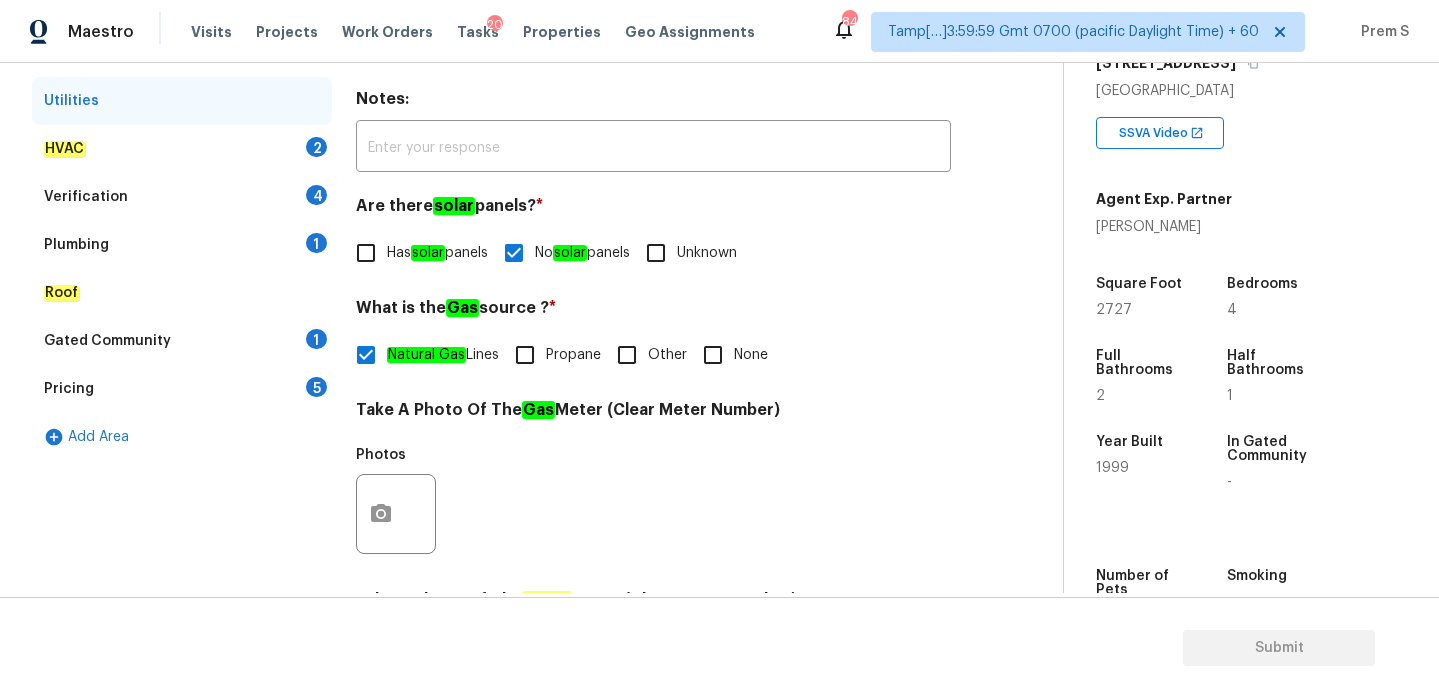 click on "2" at bounding box center (316, 147) 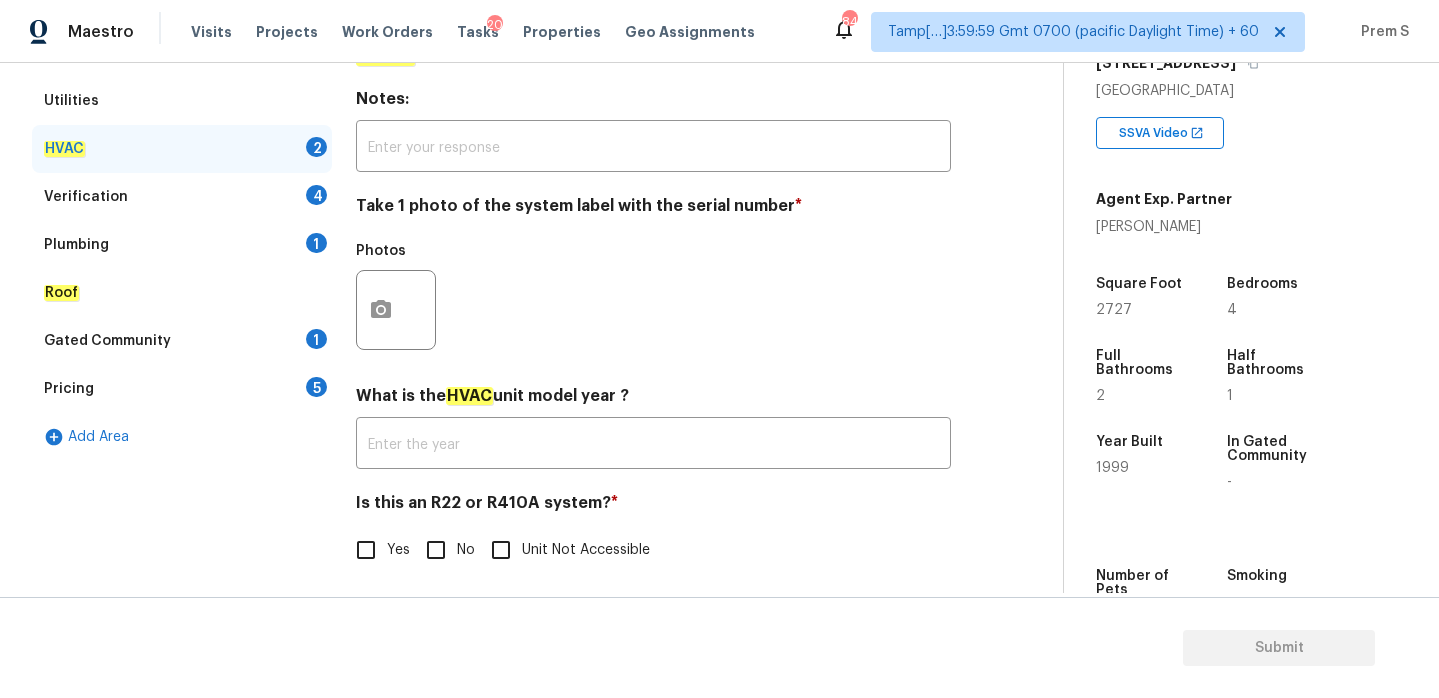 click on "No" at bounding box center (436, 550) 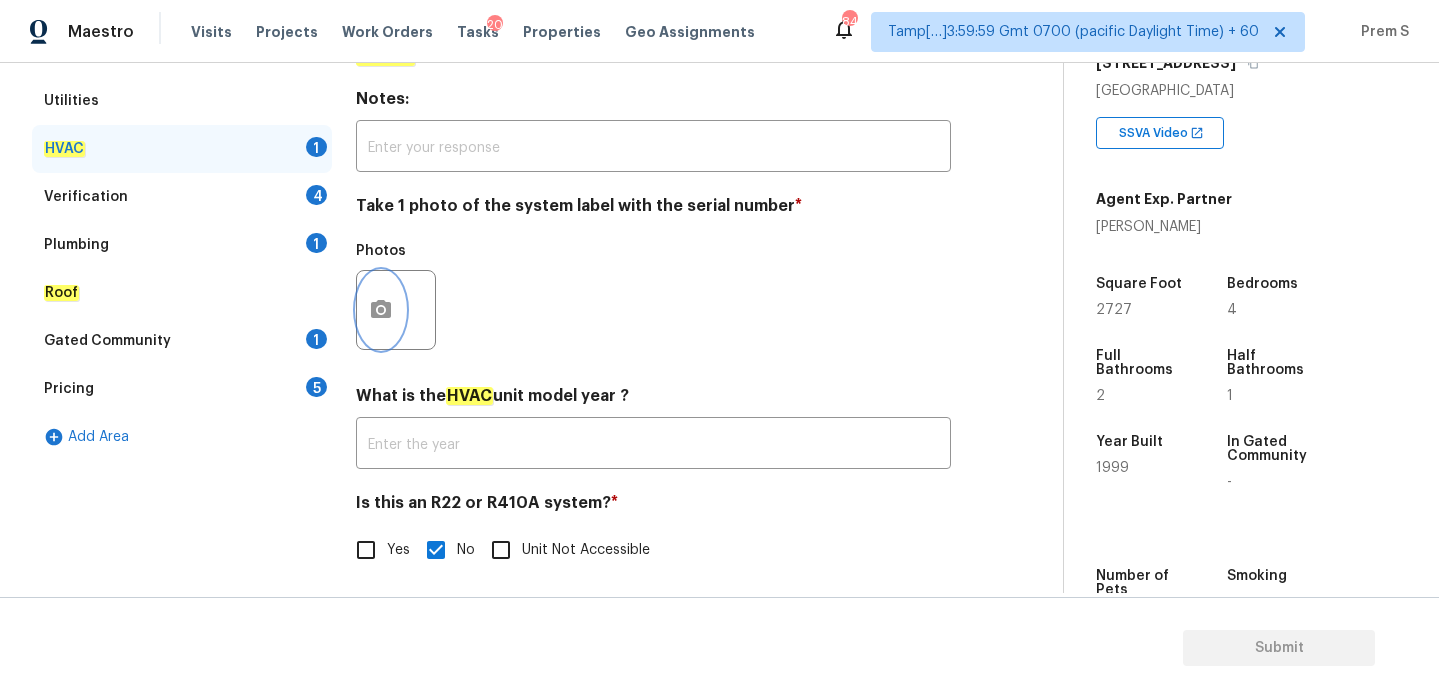 click 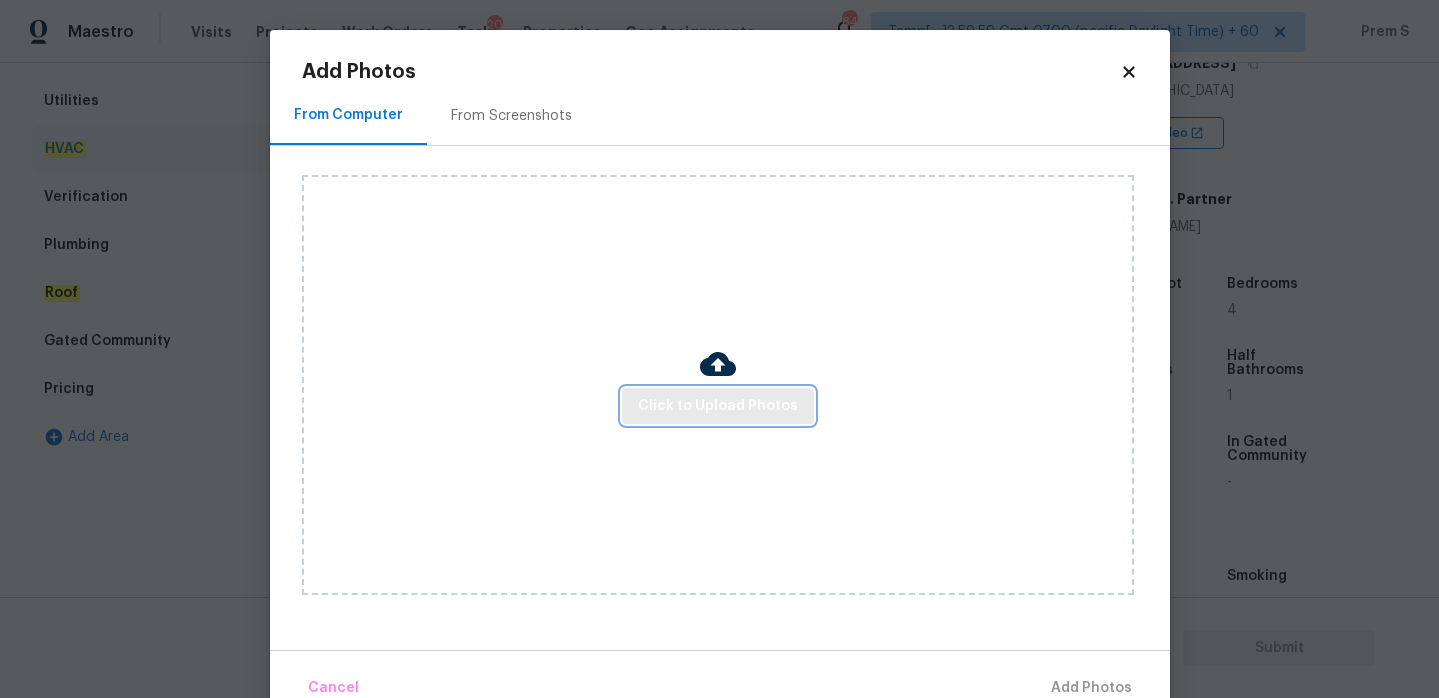 click on "Click to Upload Photos" at bounding box center [718, 406] 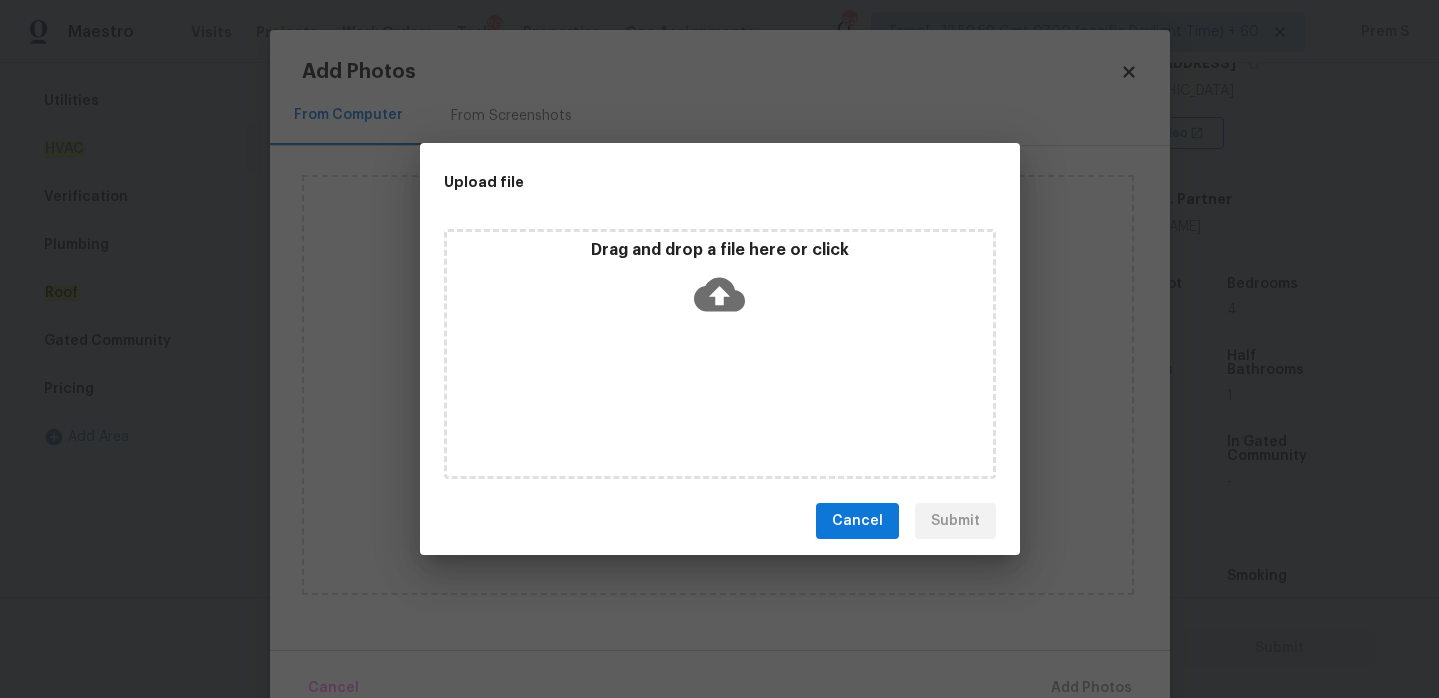click 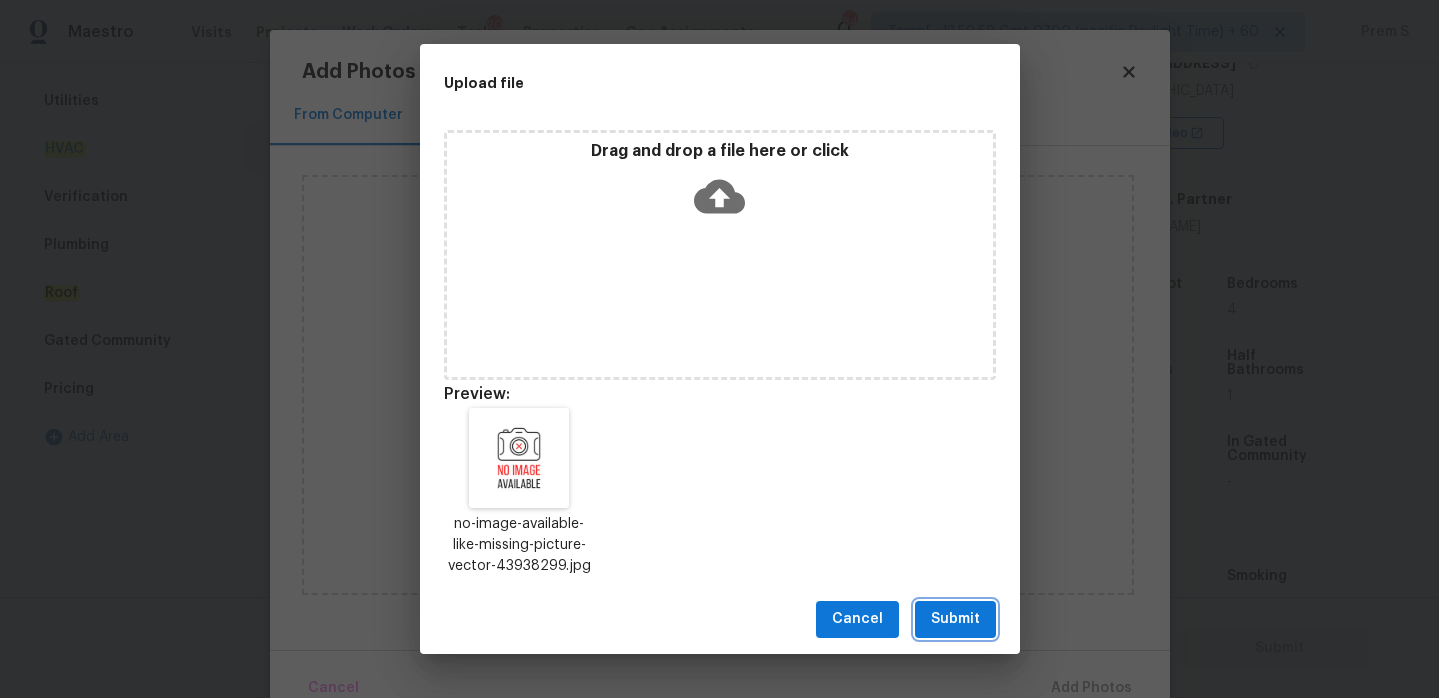 click on "Submit" at bounding box center (955, 619) 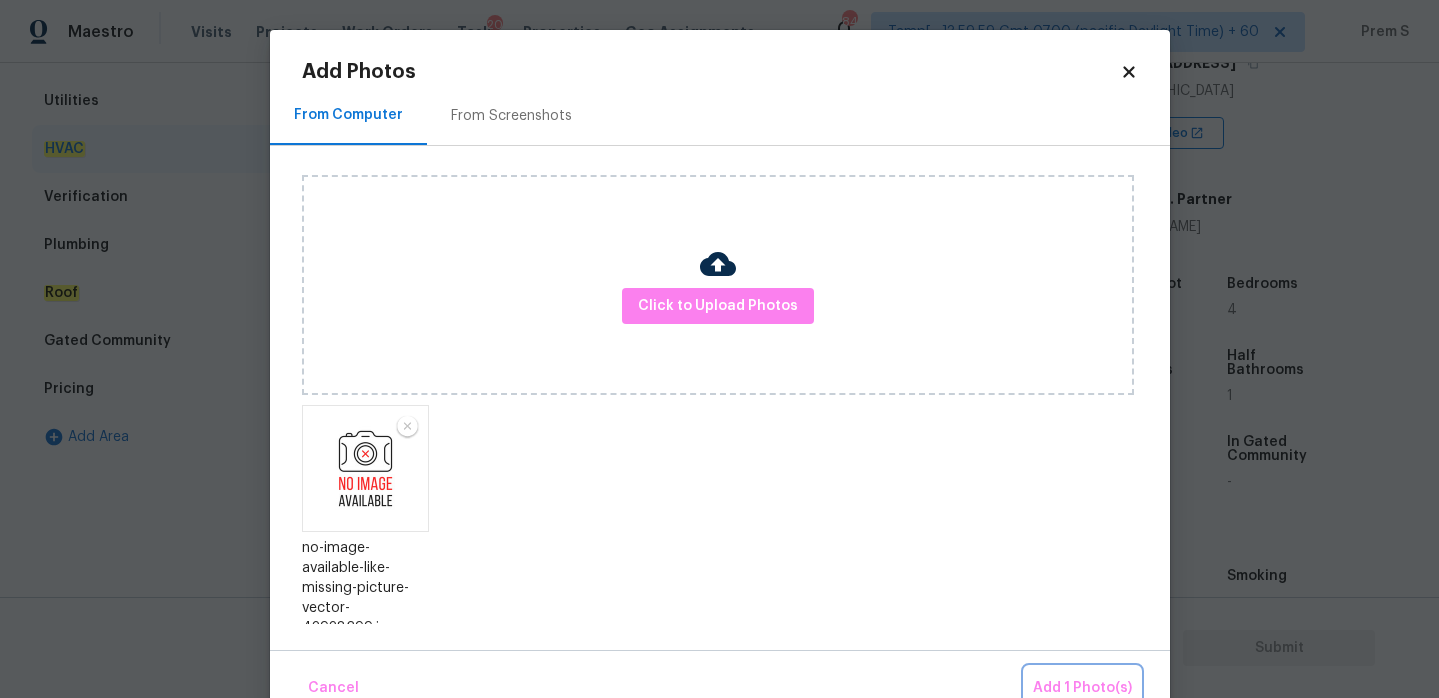 click on "Add 1 Photo(s)" at bounding box center [1082, 688] 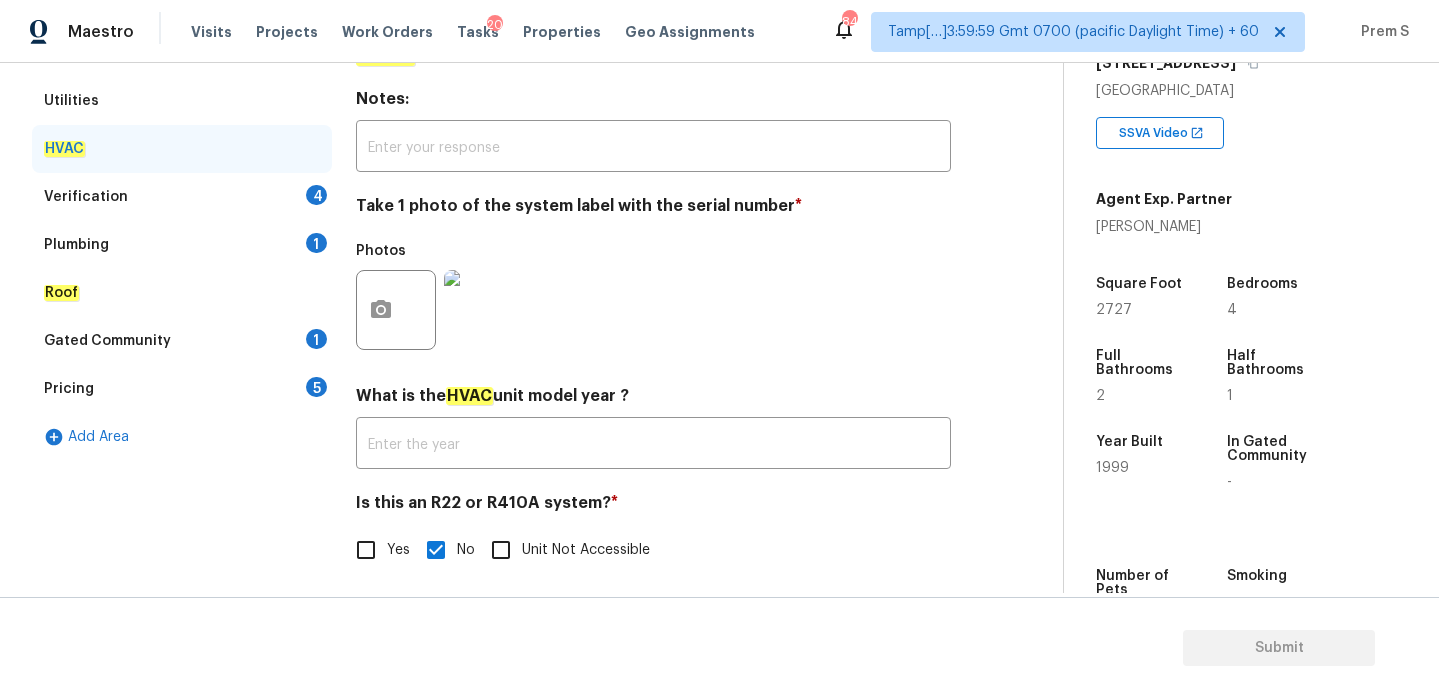 click on "Verification 4" at bounding box center (182, 197) 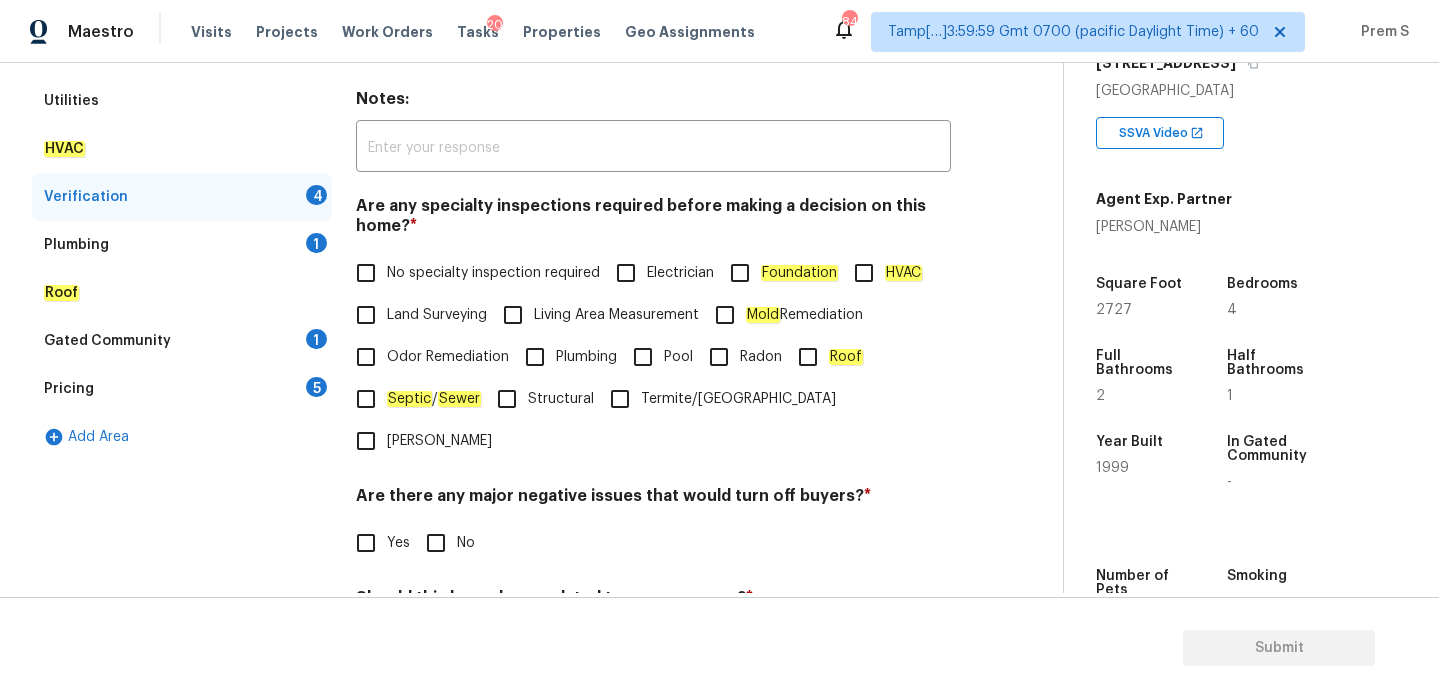 click on "No specialty inspection required" at bounding box center (493, 273) 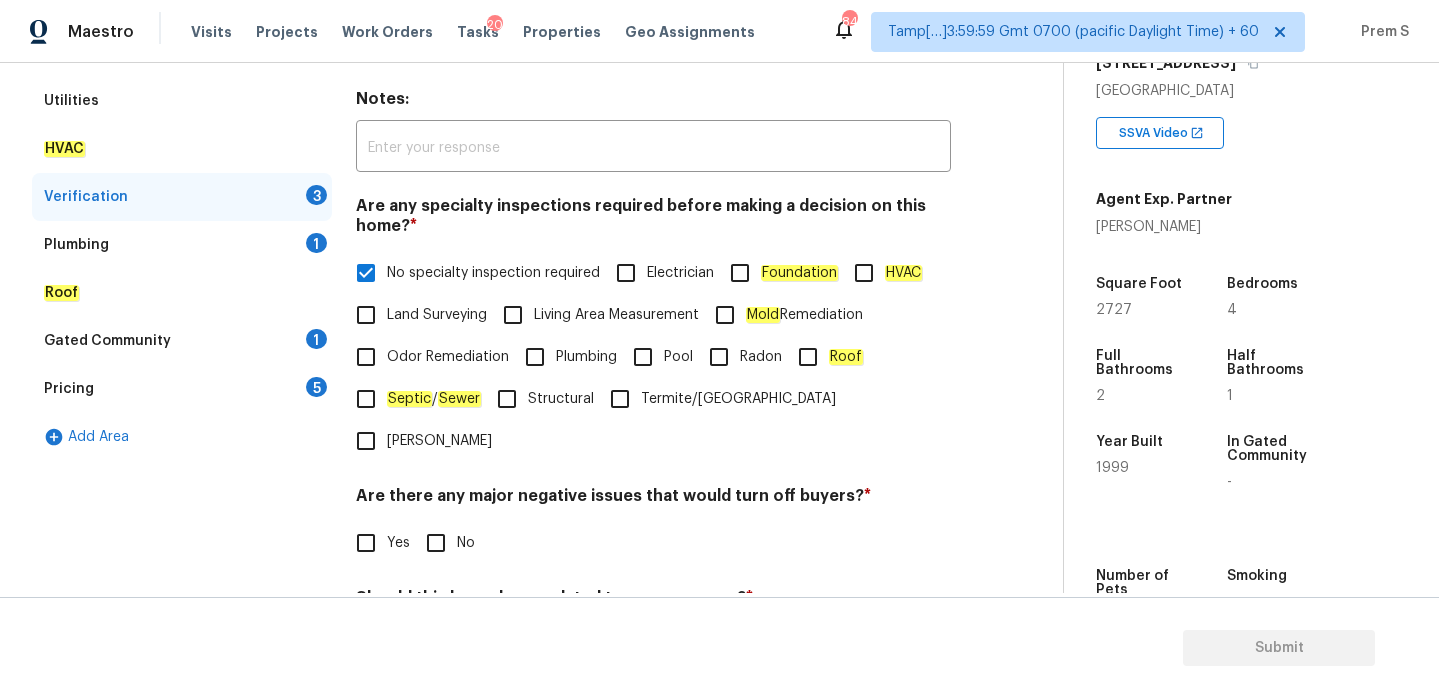 scroll, scrollTop: 474, scrollLeft: 0, axis: vertical 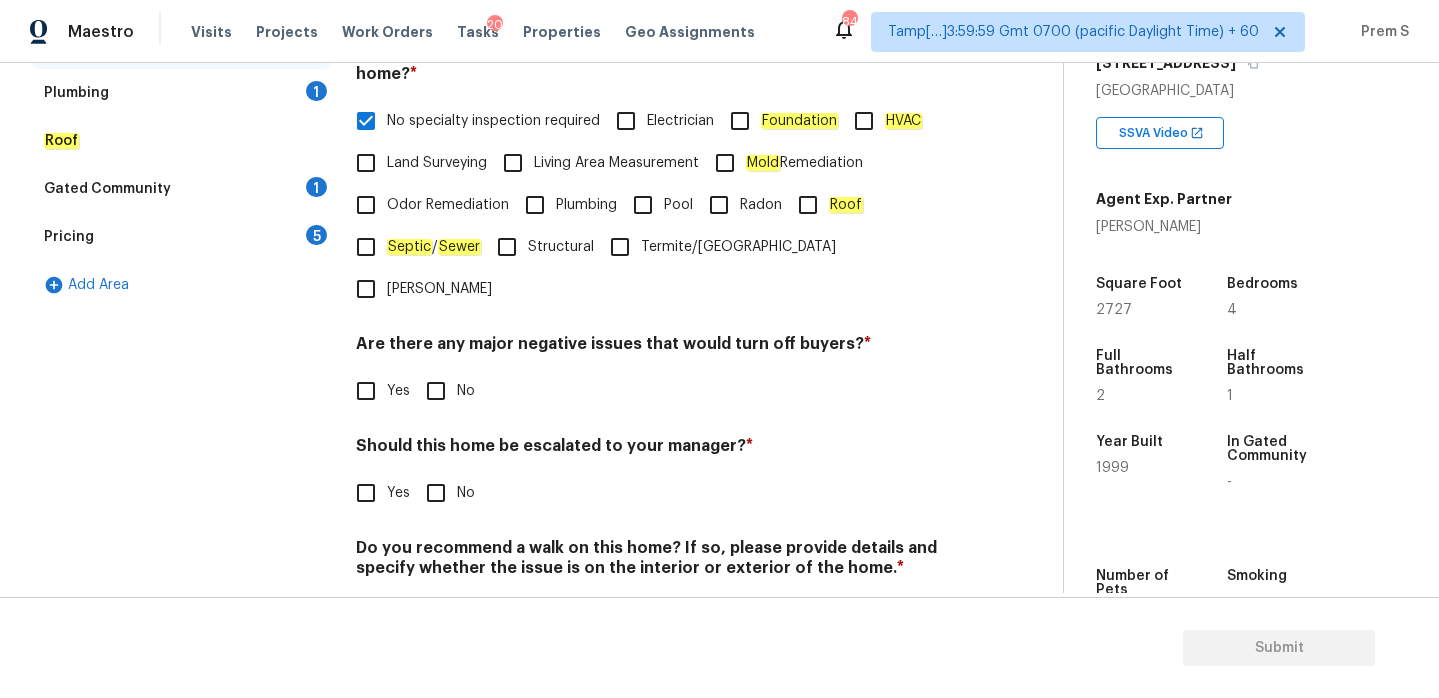 click on "No" at bounding box center [436, 391] 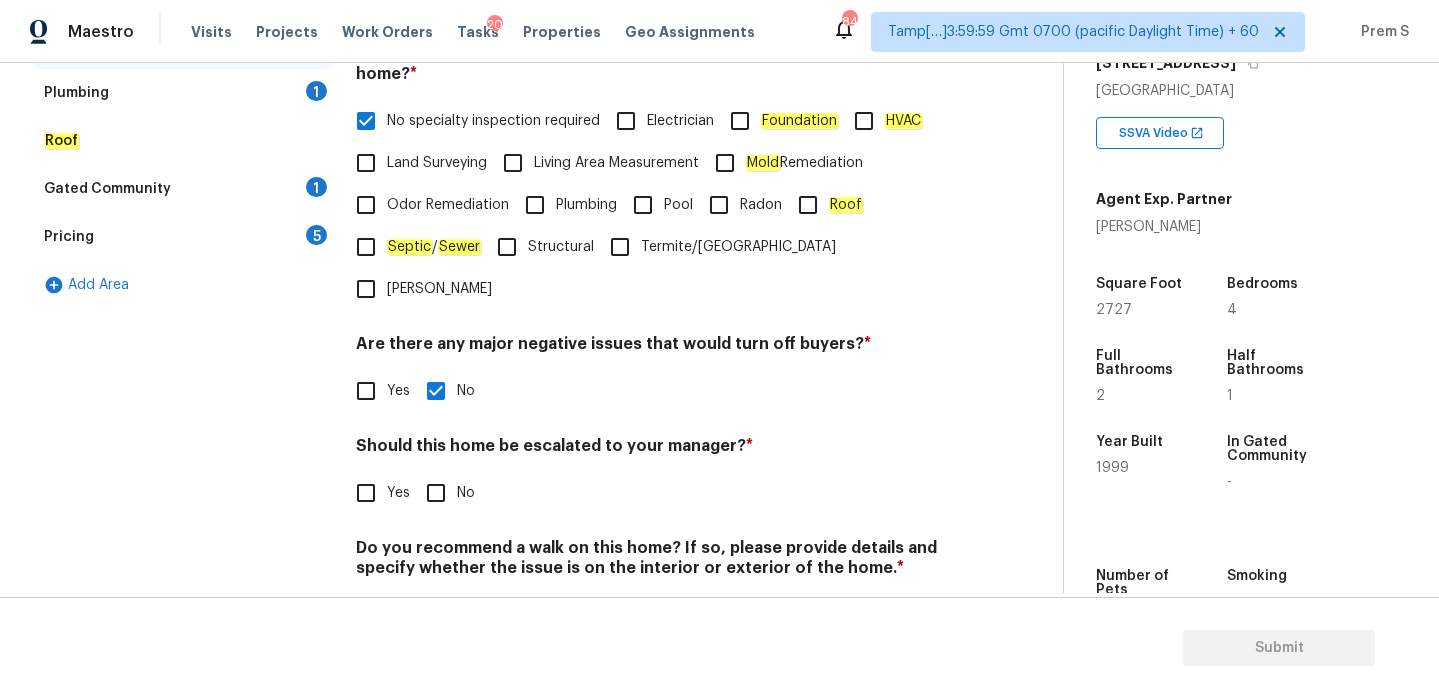 click on "Yes" at bounding box center (366, 493) 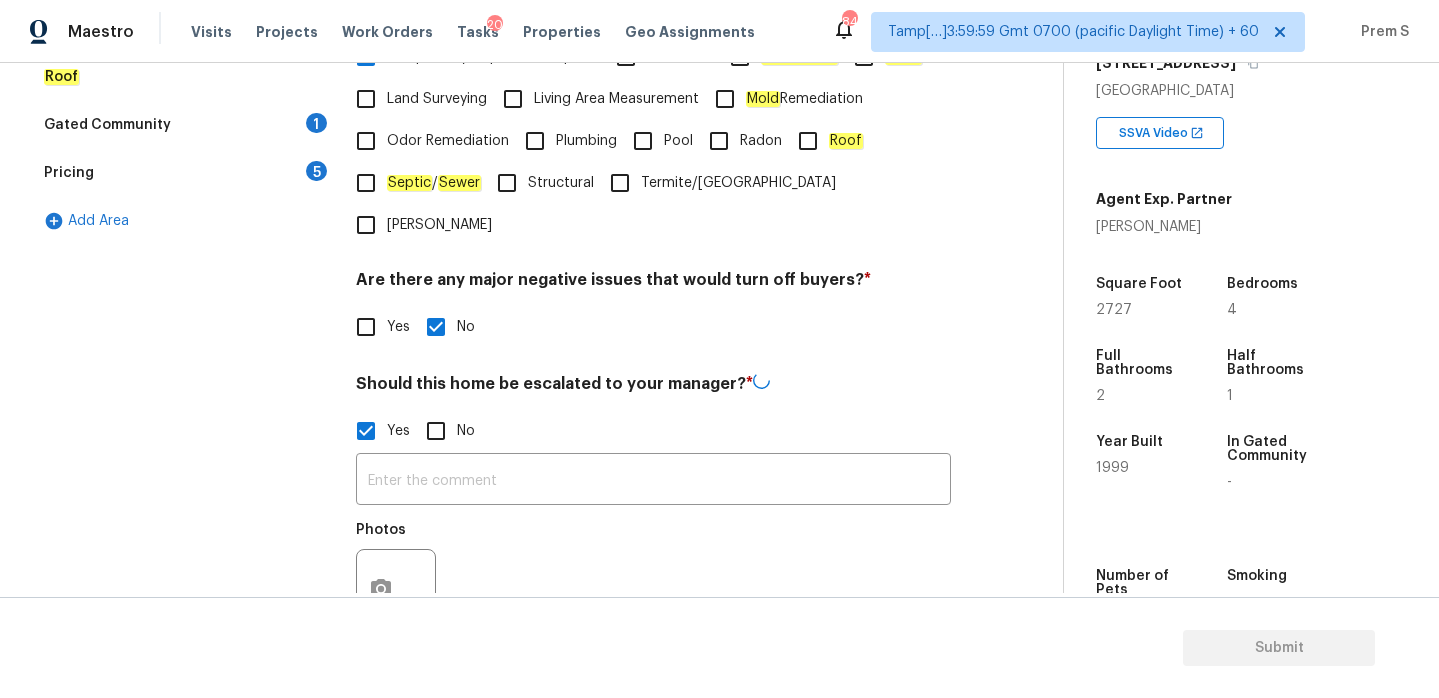 scroll, scrollTop: 569, scrollLeft: 0, axis: vertical 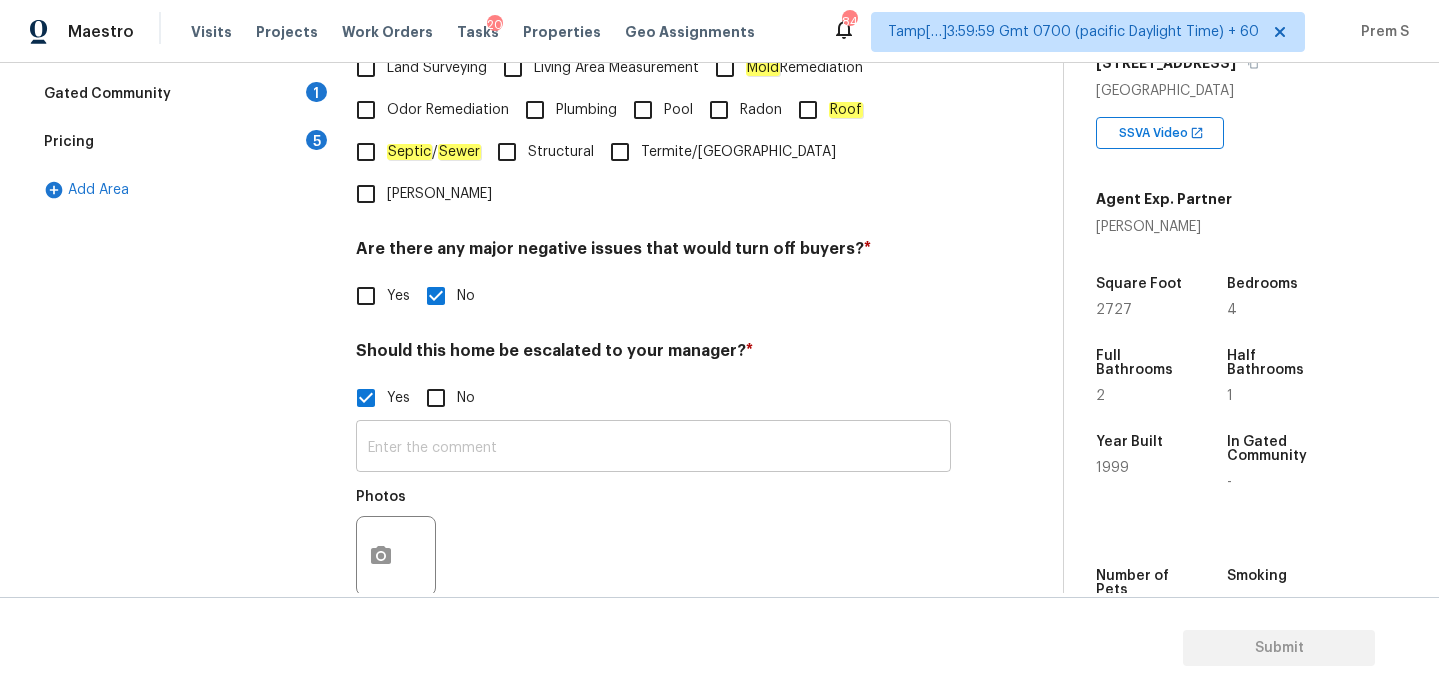 click at bounding box center (653, 448) 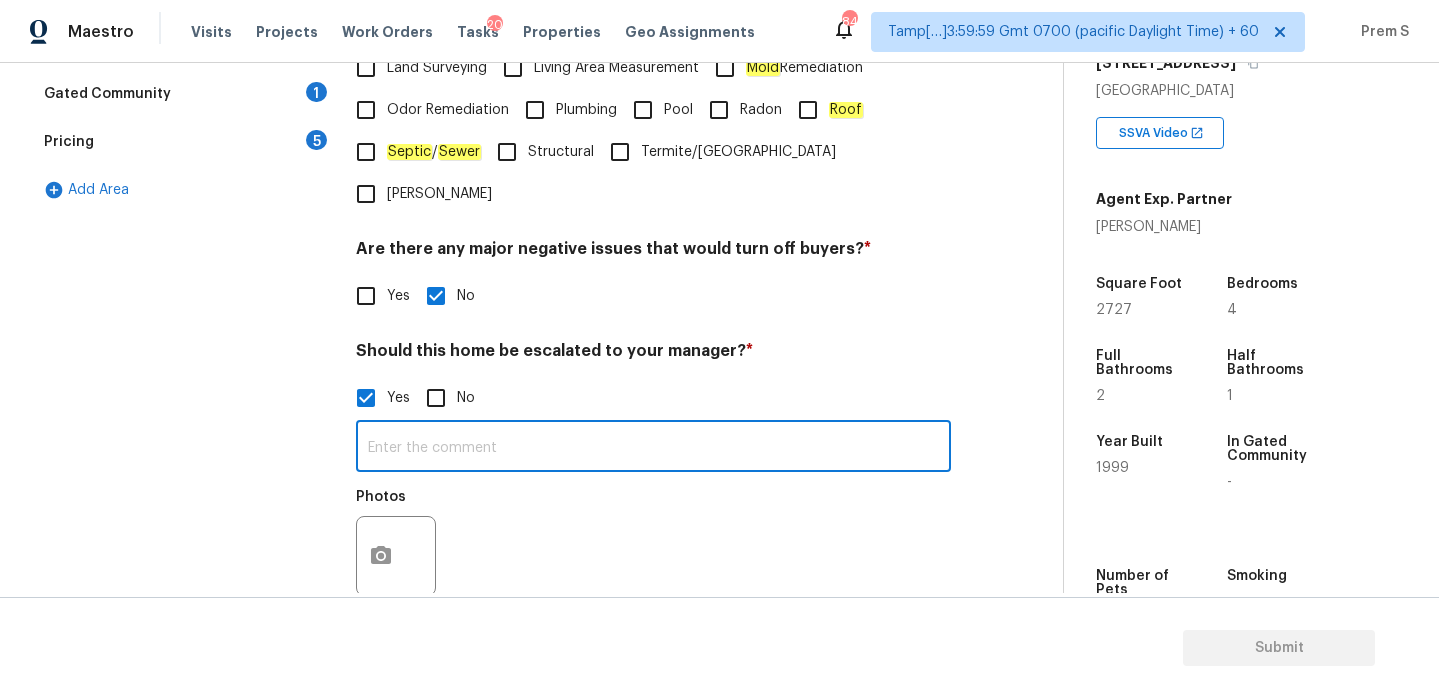 paste on "This is ALA / kitchen table property, needs review. Hence, escalated to MM." 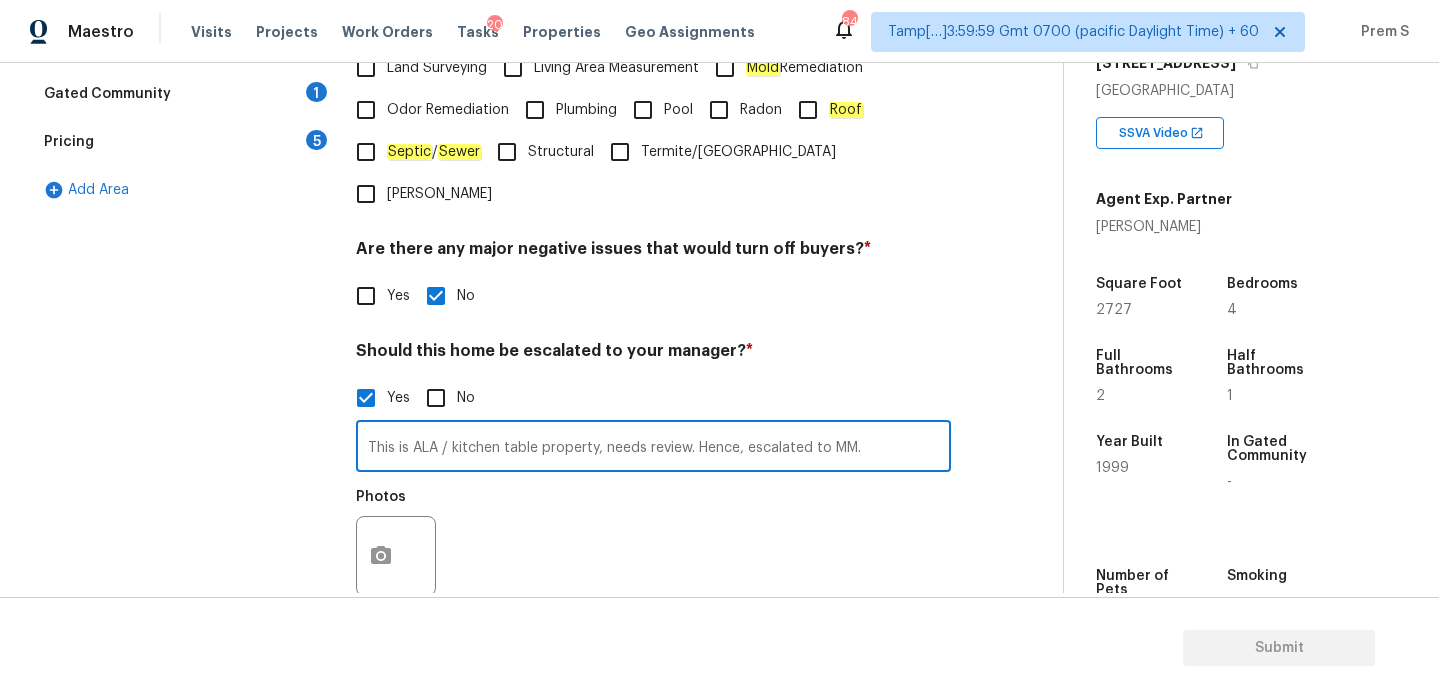 drag, startPoint x: 439, startPoint y: 410, endPoint x: 542, endPoint y: 401, distance: 103.392456 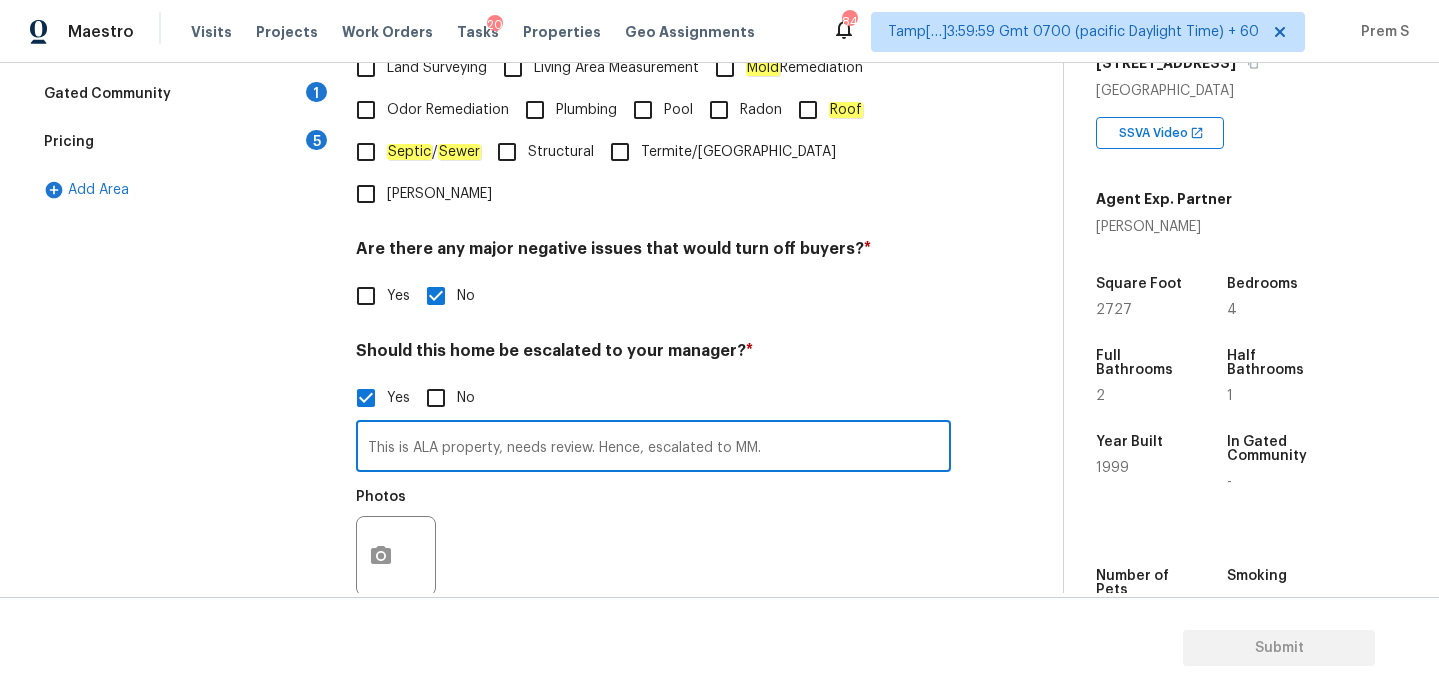 type on "This is ALA property, needs review. Hence, escalated to MM." 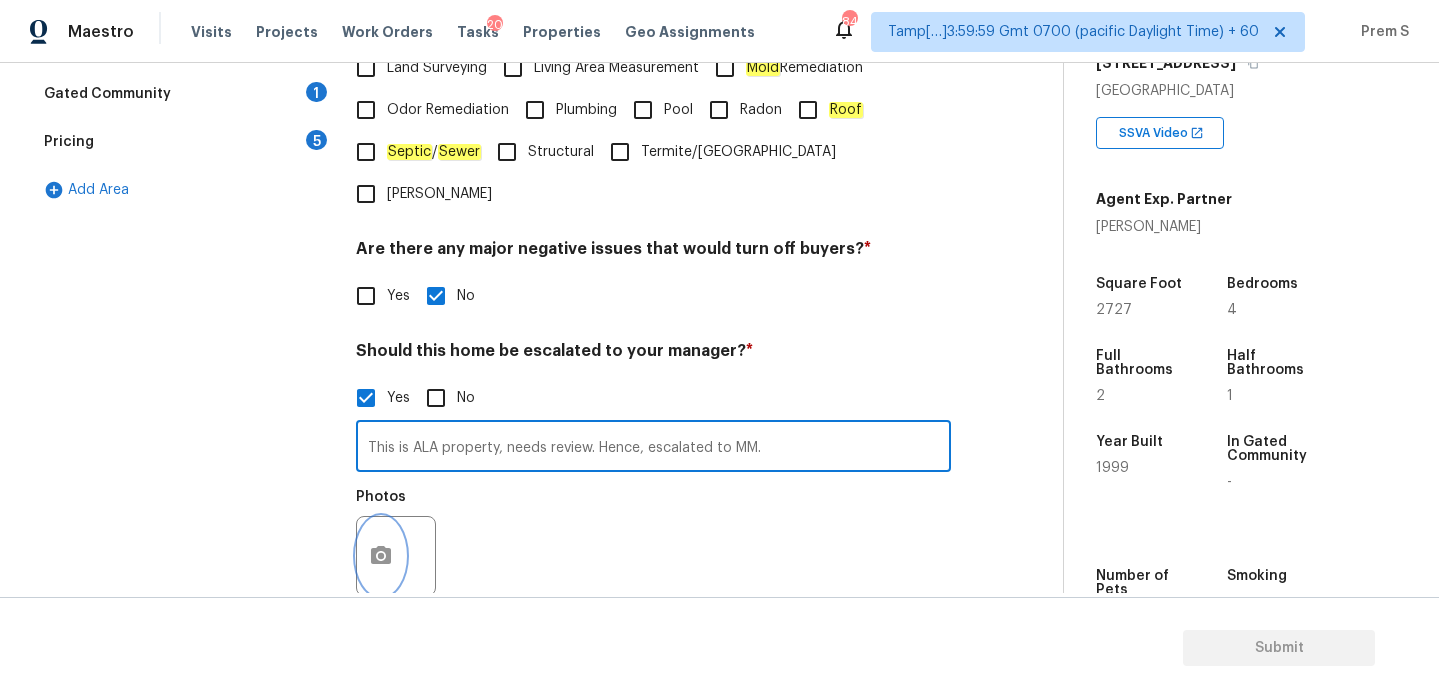 click 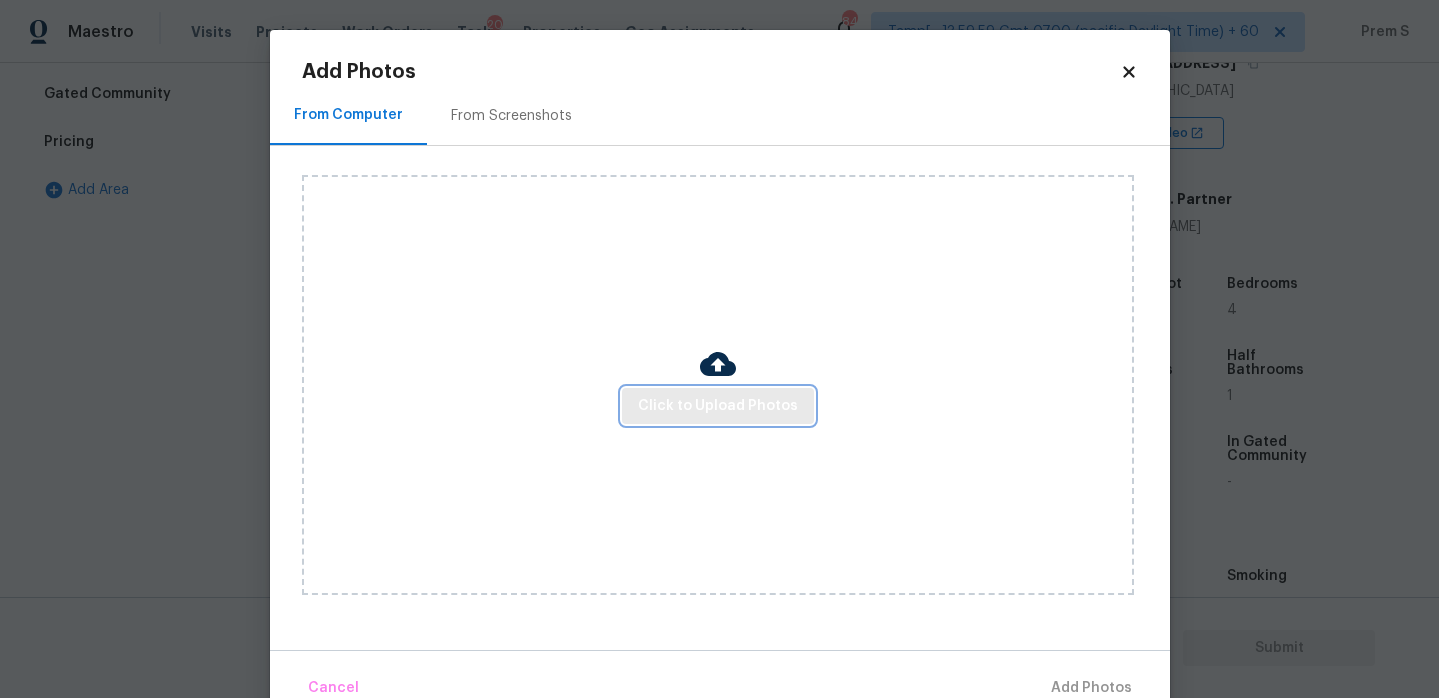 click on "Click to Upload Photos" at bounding box center (718, 406) 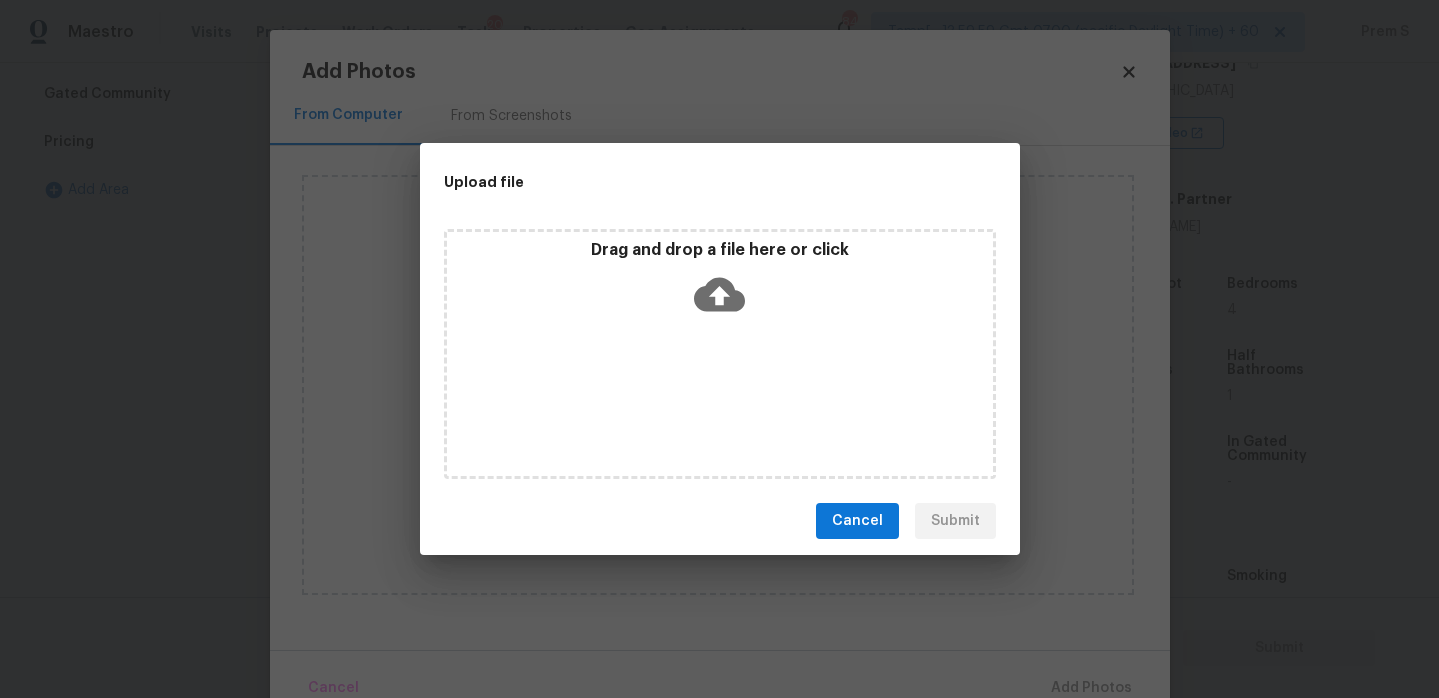click 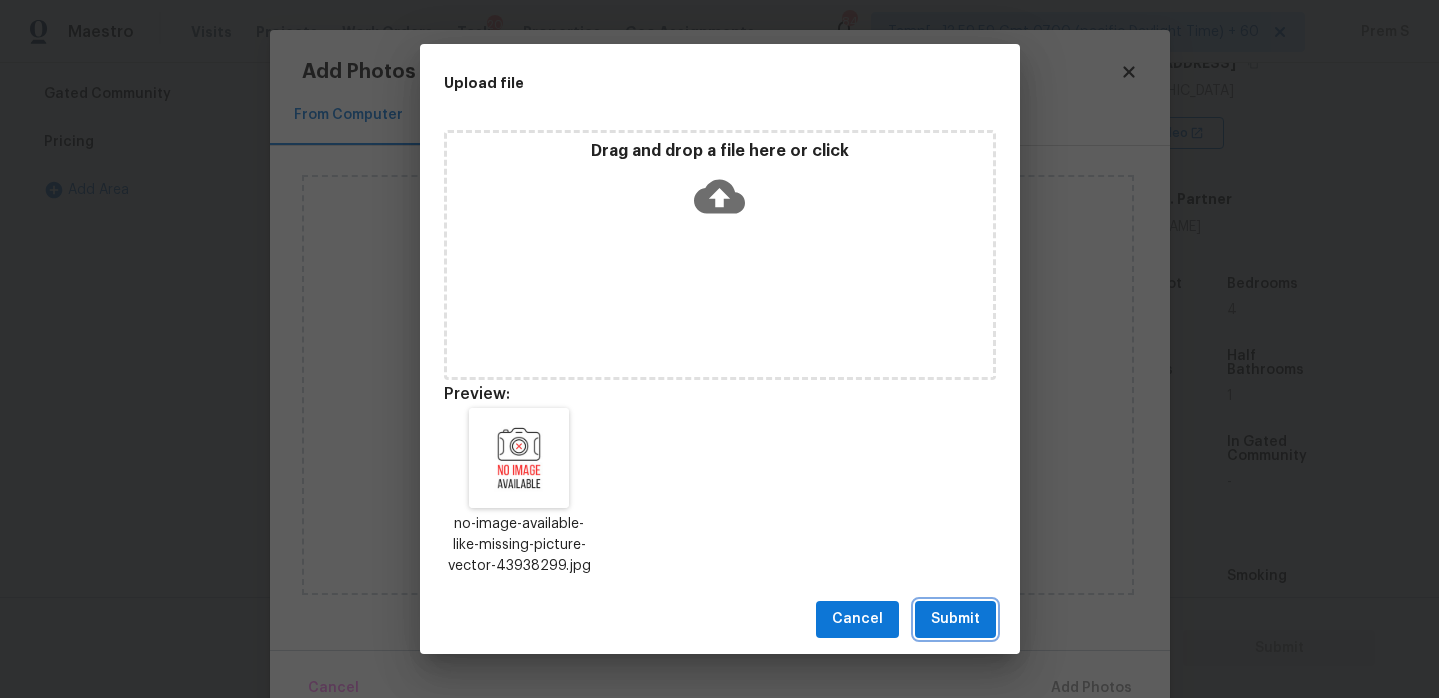 click on "Submit" at bounding box center (955, 619) 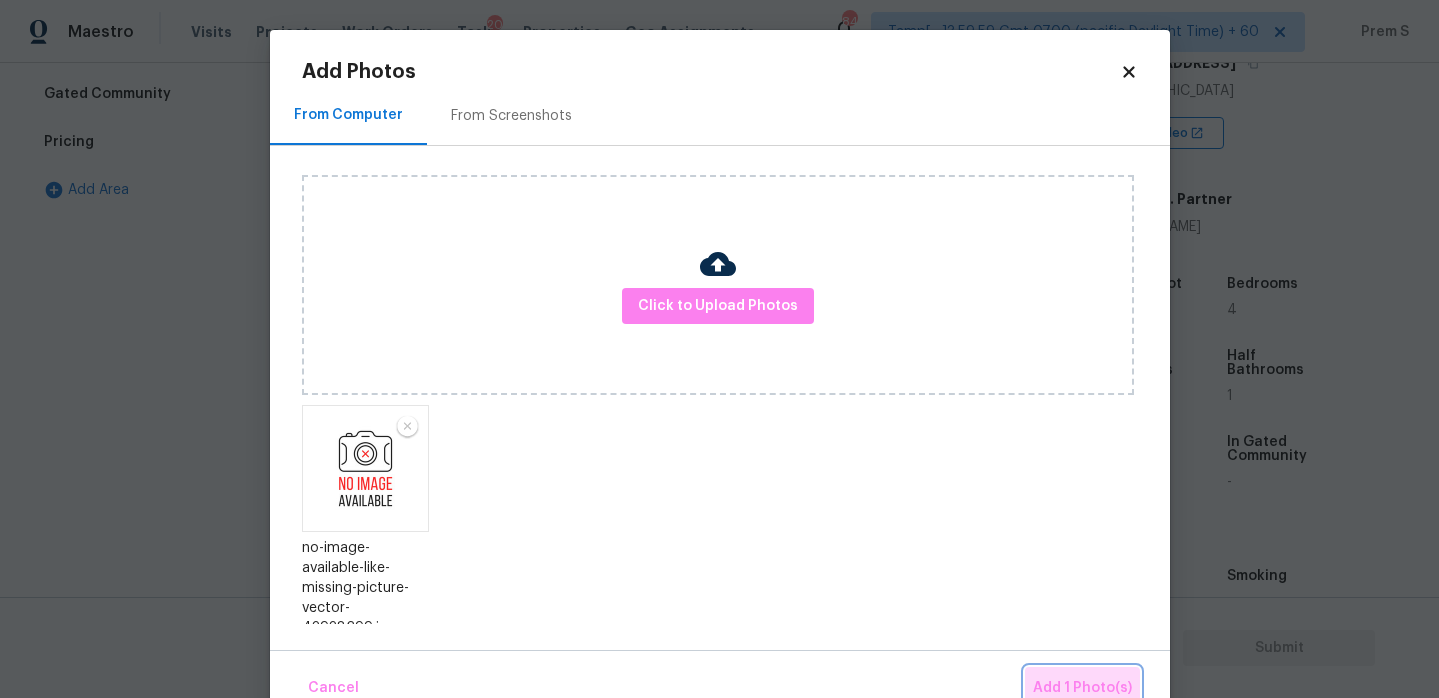 click on "Add 1 Photo(s)" at bounding box center (1082, 688) 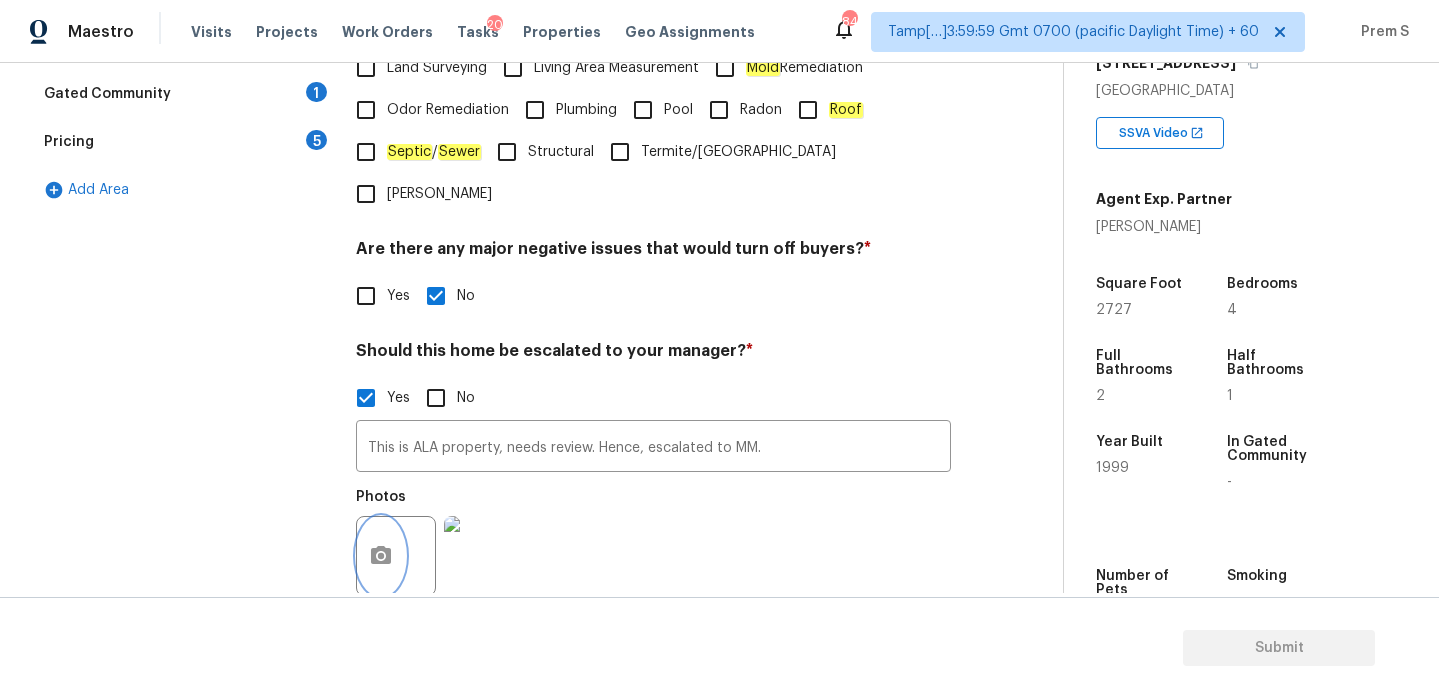 scroll, scrollTop: 695, scrollLeft: 0, axis: vertical 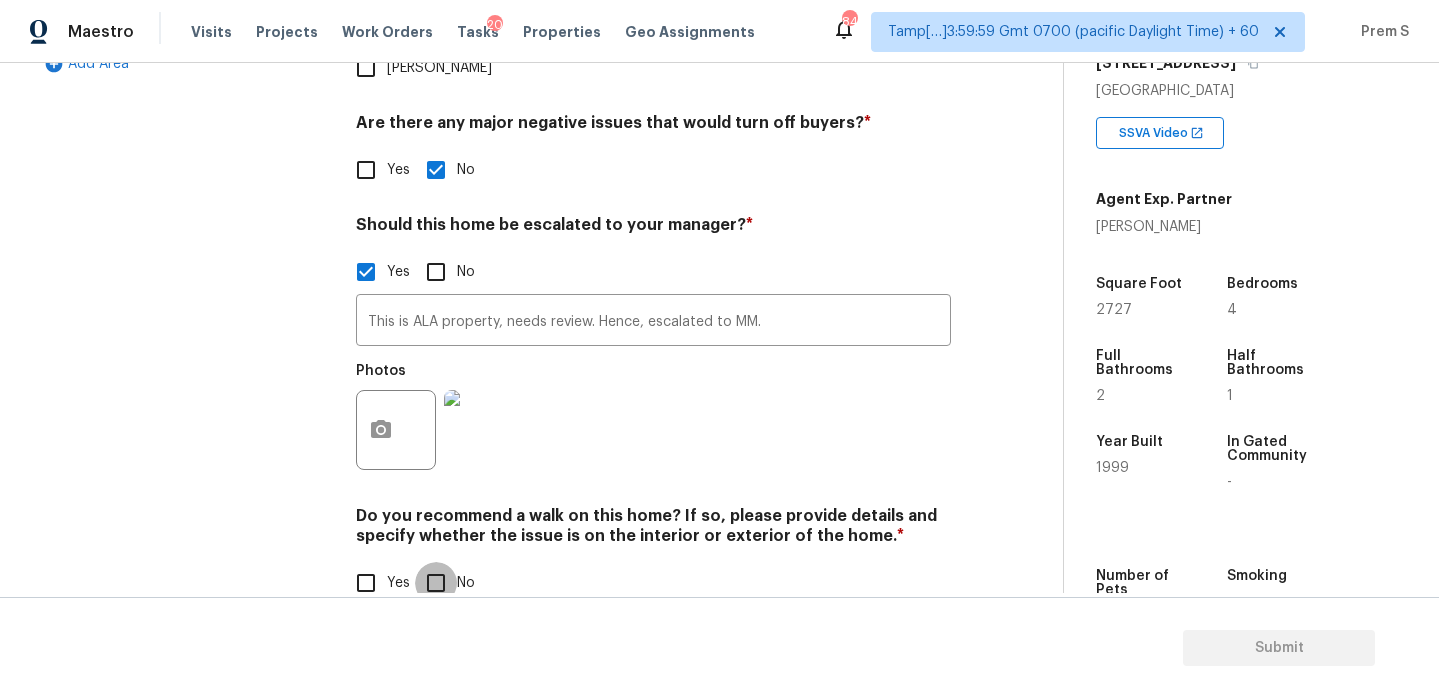 click on "No" at bounding box center (436, 583) 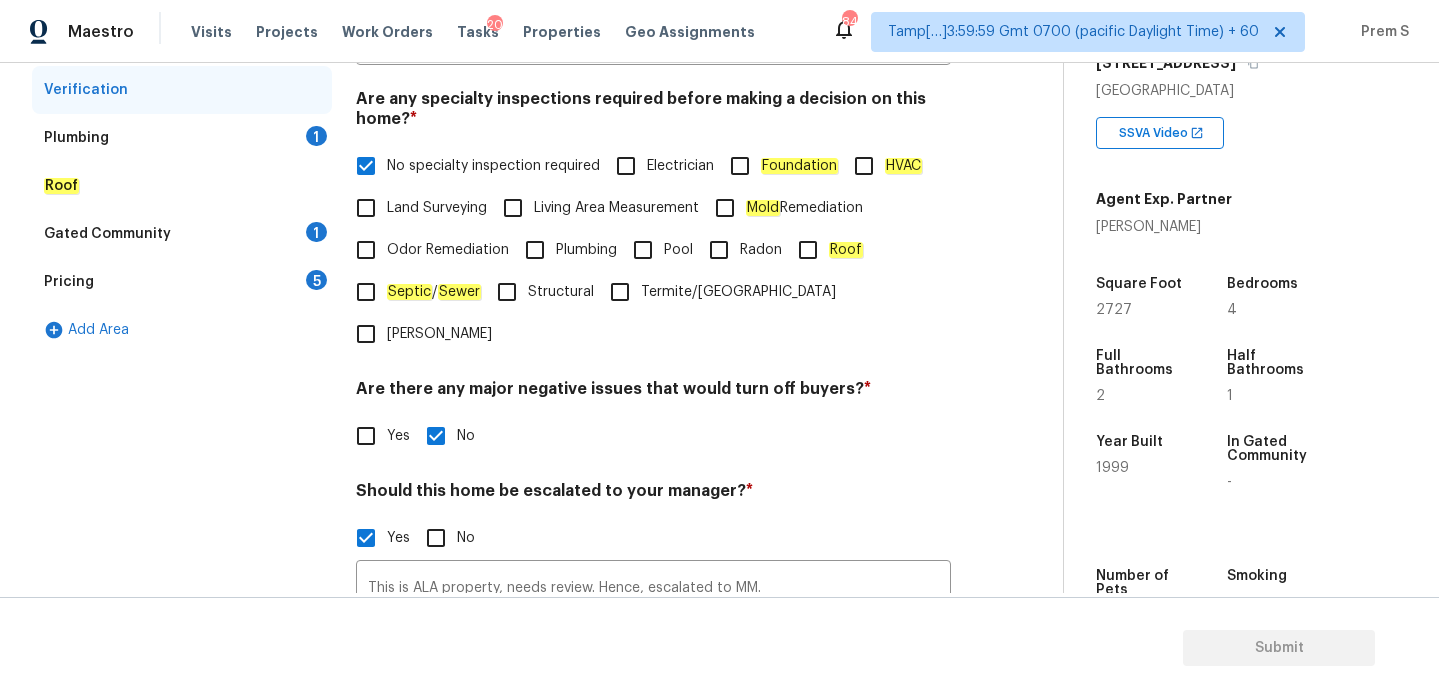 scroll, scrollTop: 426, scrollLeft: 0, axis: vertical 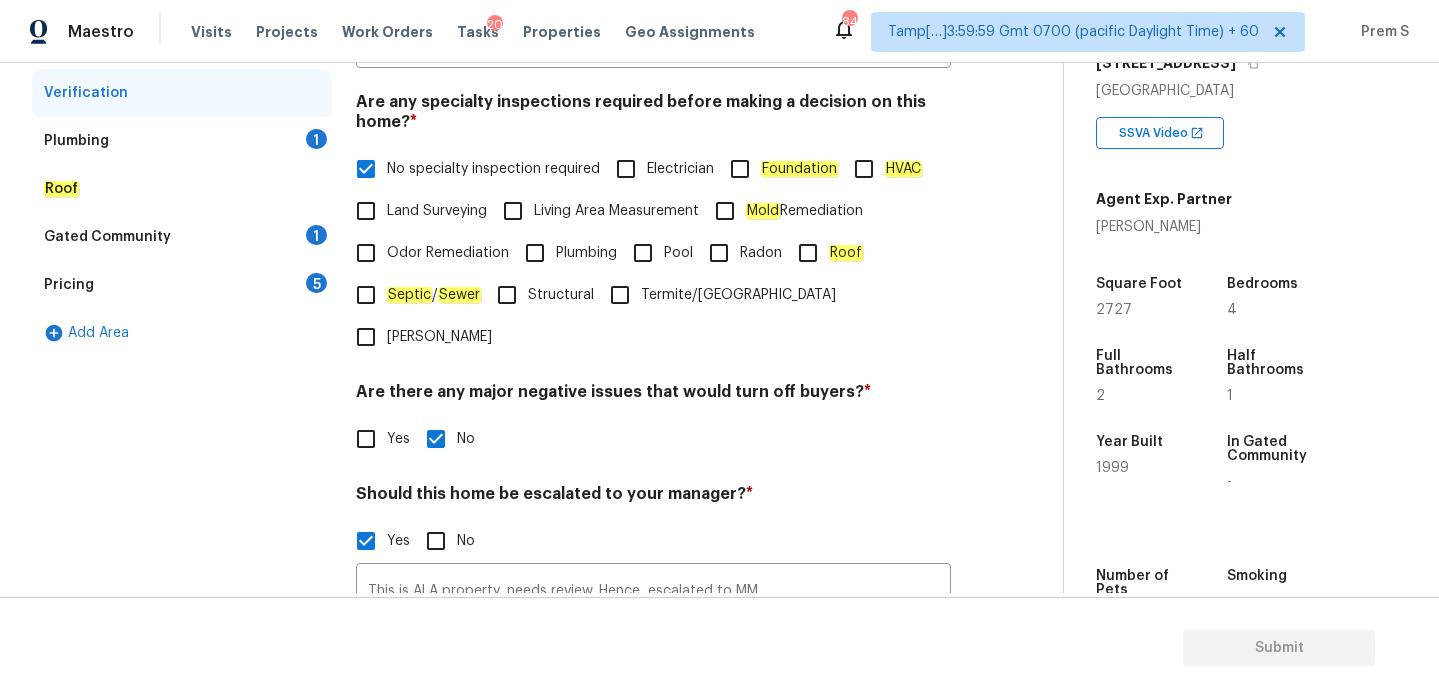 click on "Plumbing 1" at bounding box center (182, 141) 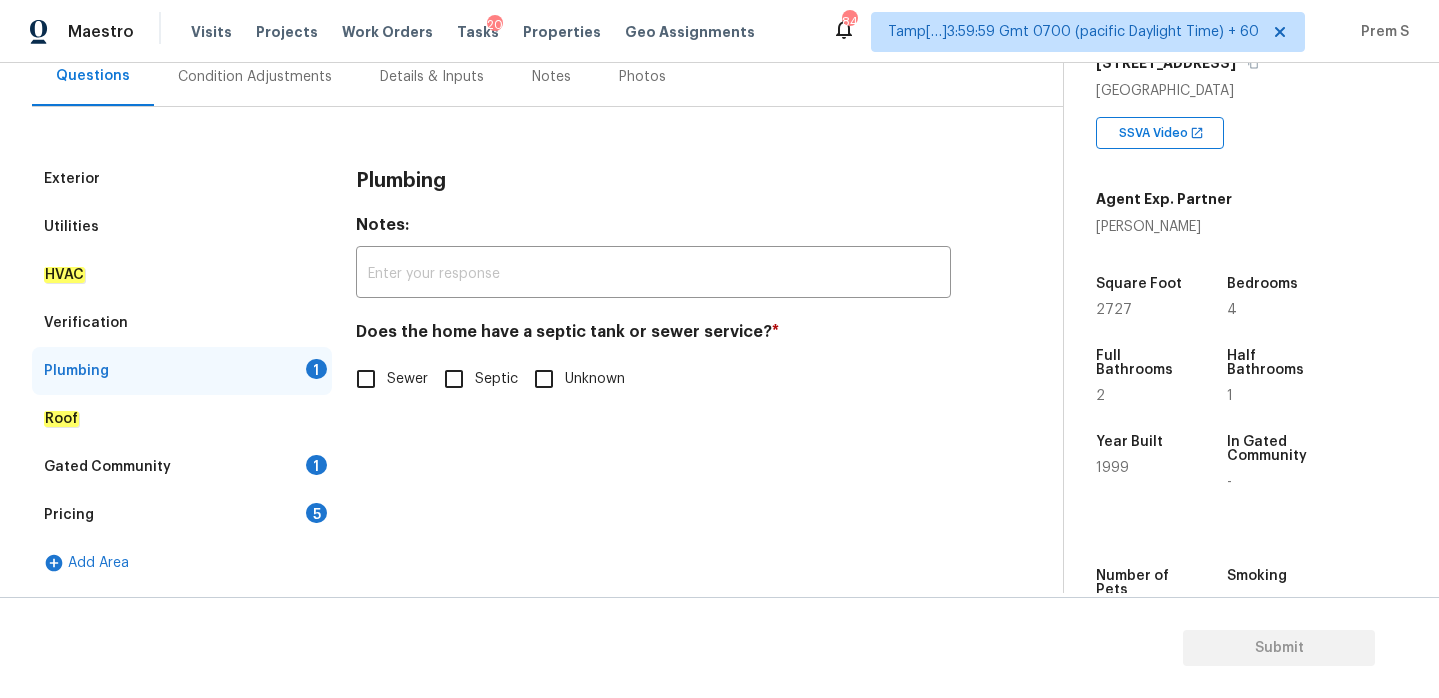 scroll, scrollTop: 196, scrollLeft: 0, axis: vertical 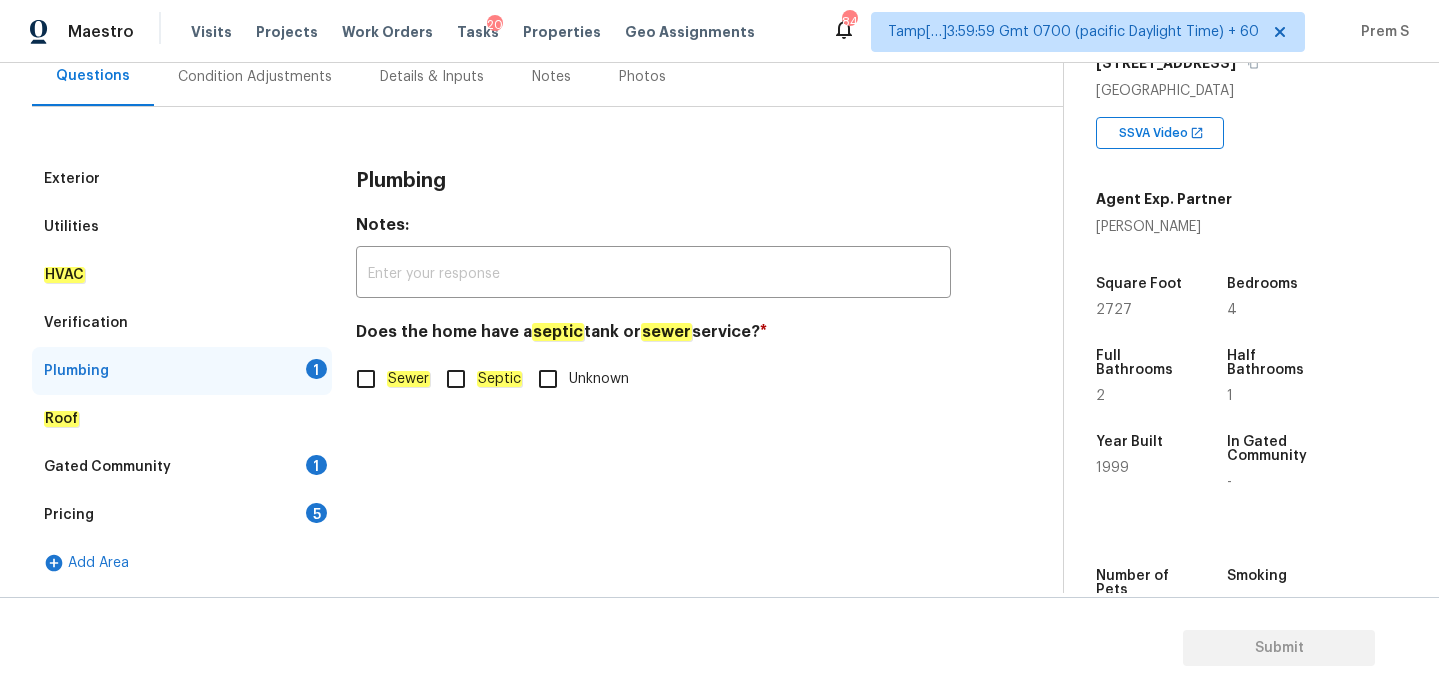 click on "Sewer" at bounding box center [408, 379] 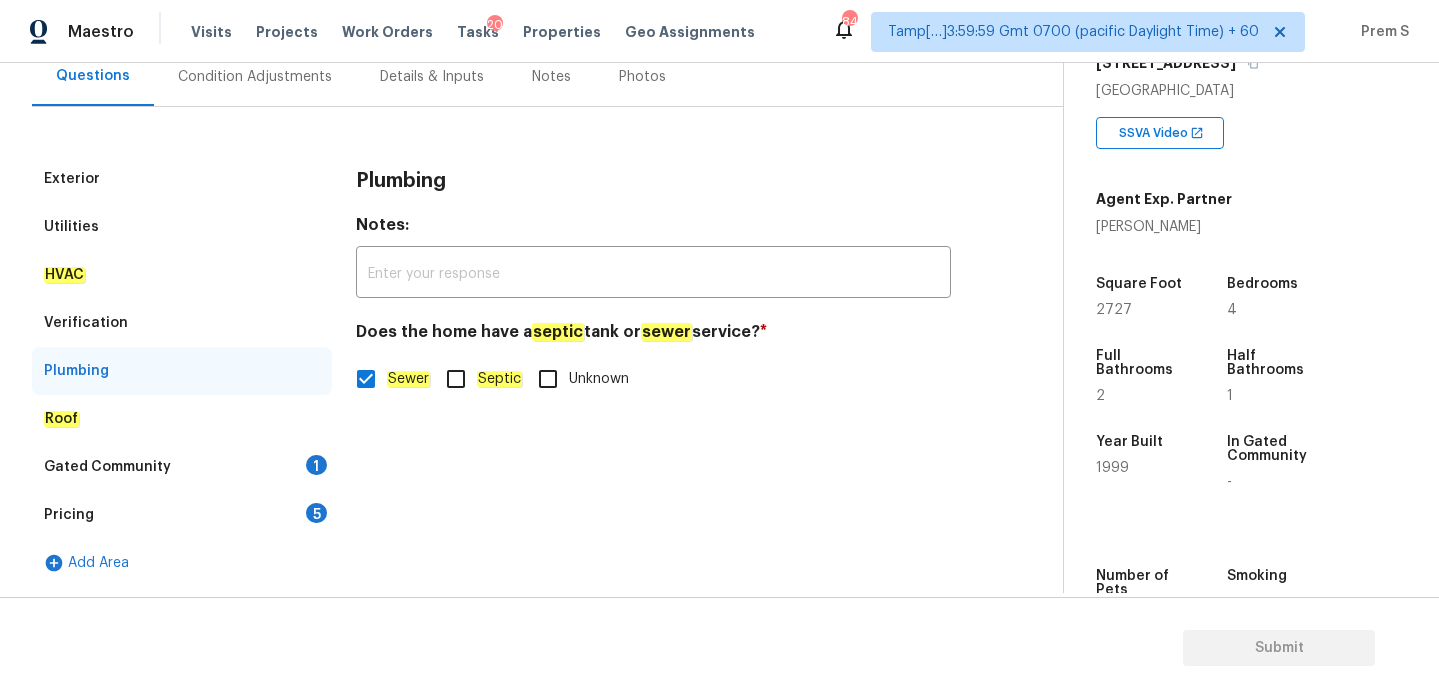 click on "1" at bounding box center (316, 465) 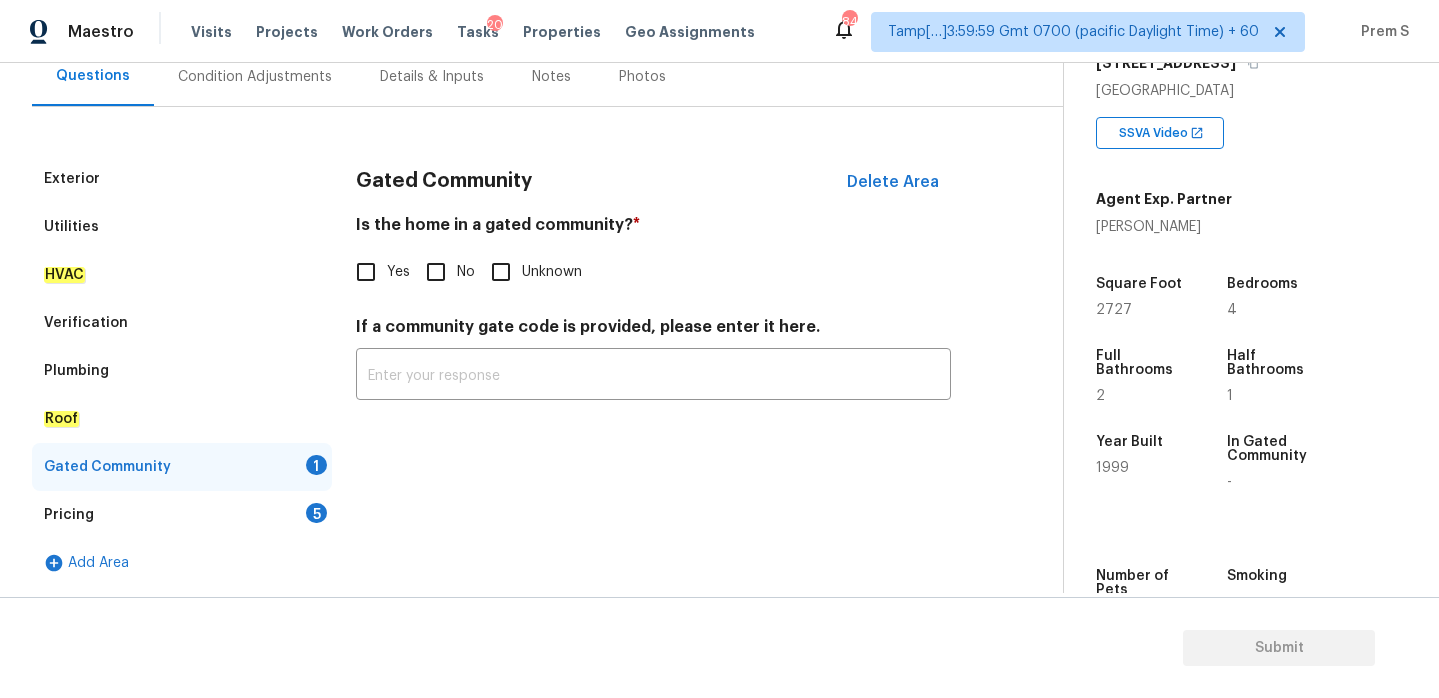 click on "No" at bounding box center (466, 272) 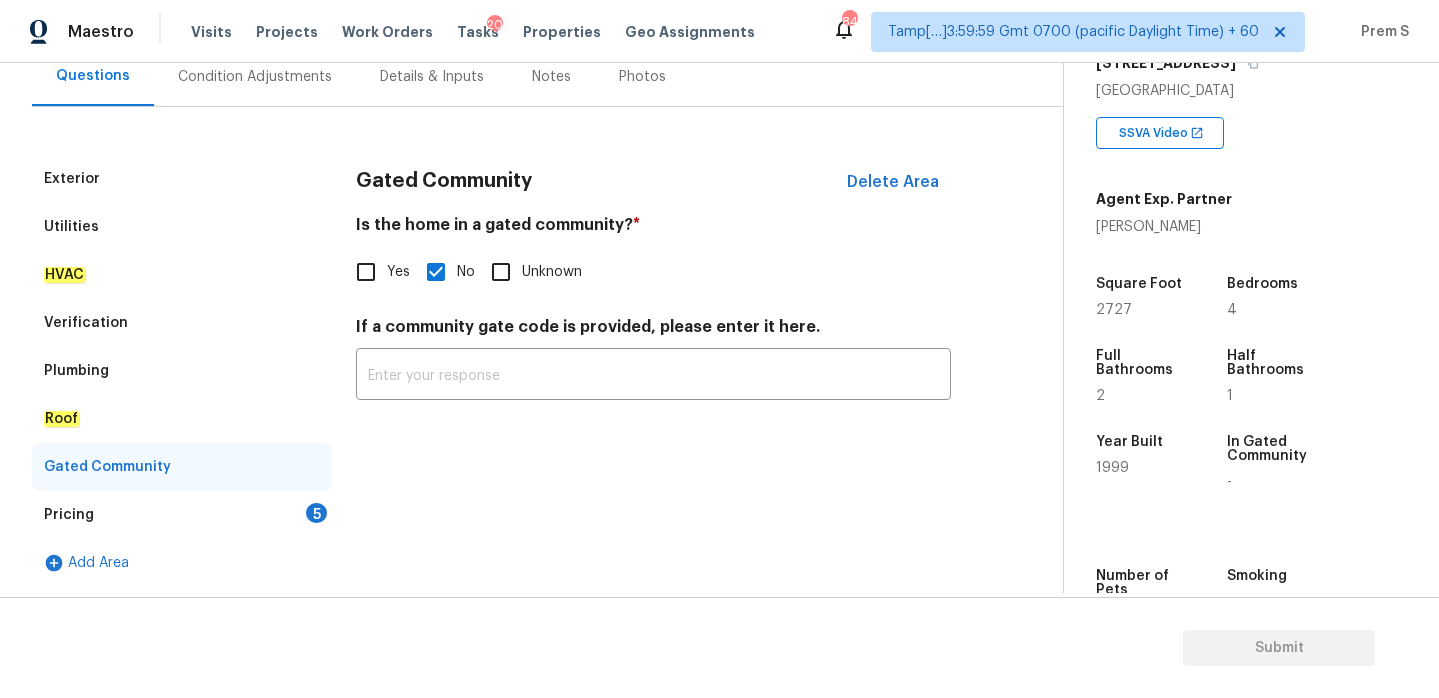 click on "5" at bounding box center (316, 513) 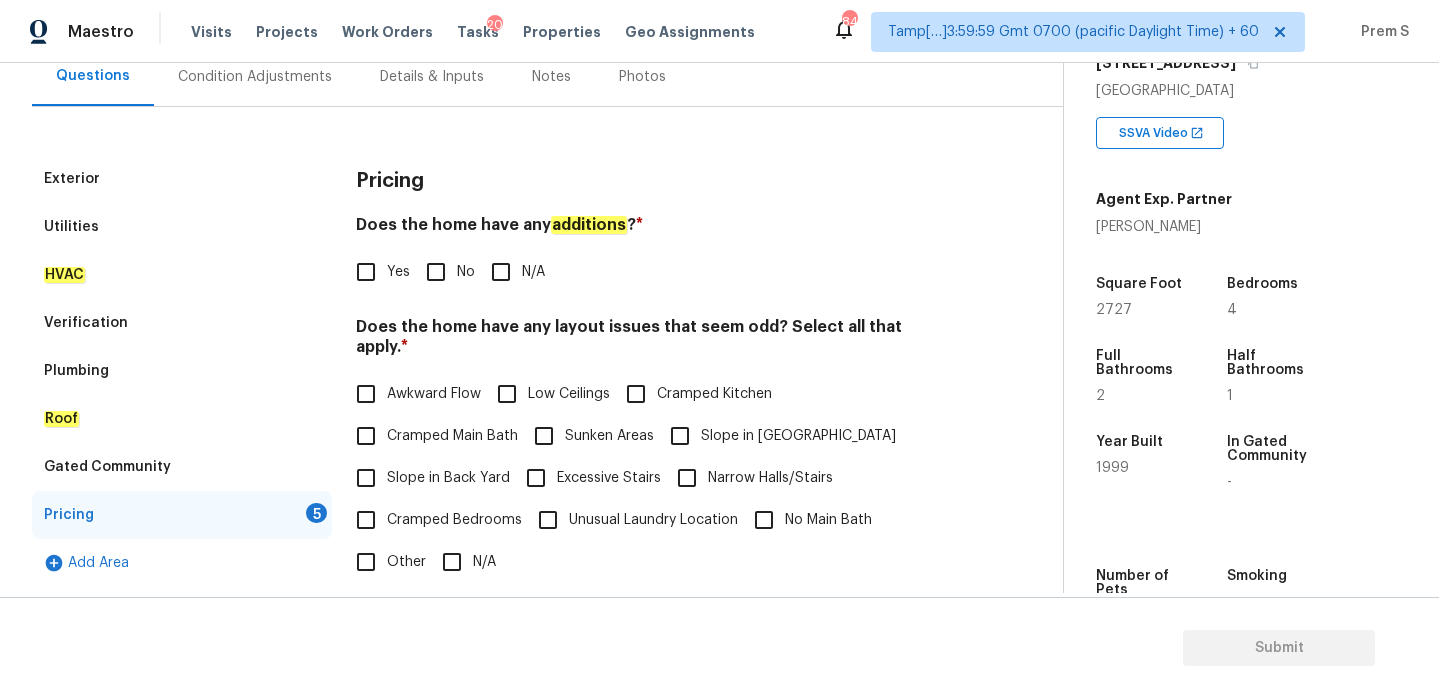 click on "No" at bounding box center [436, 272] 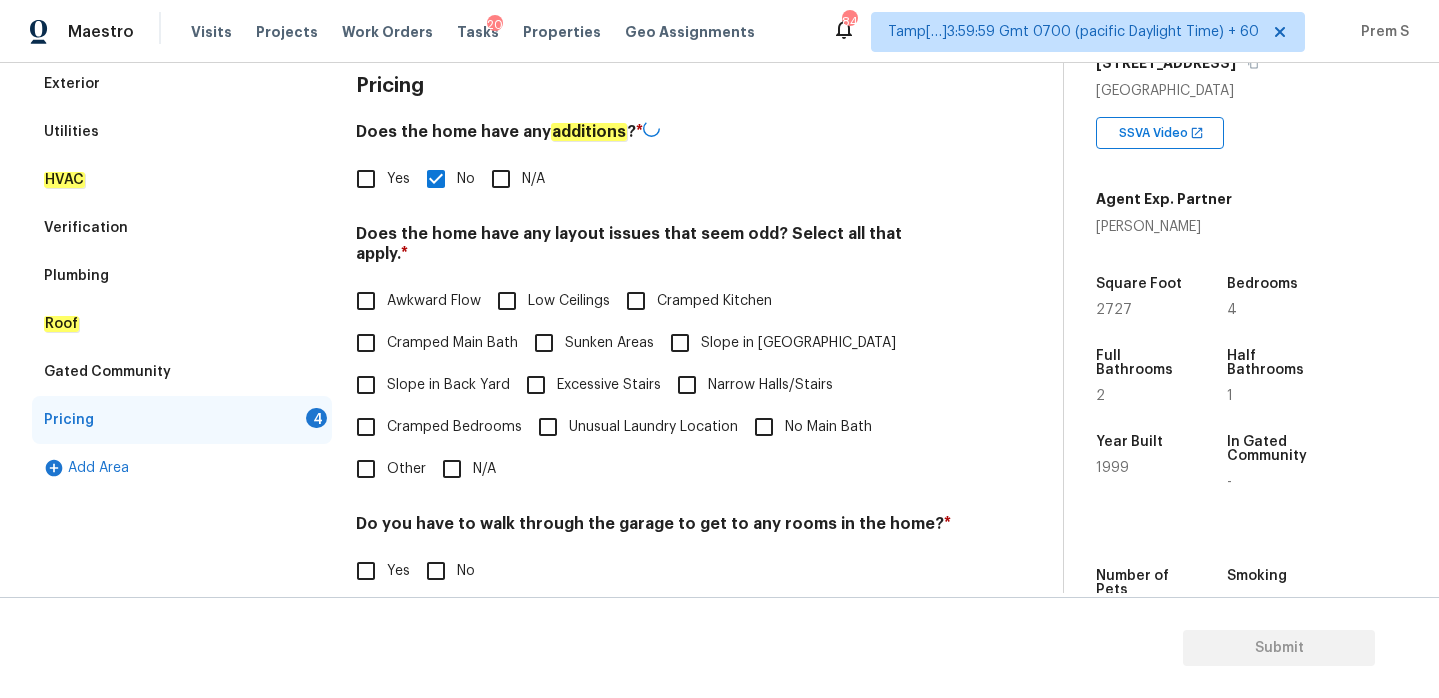 scroll, scrollTop: 470, scrollLeft: 0, axis: vertical 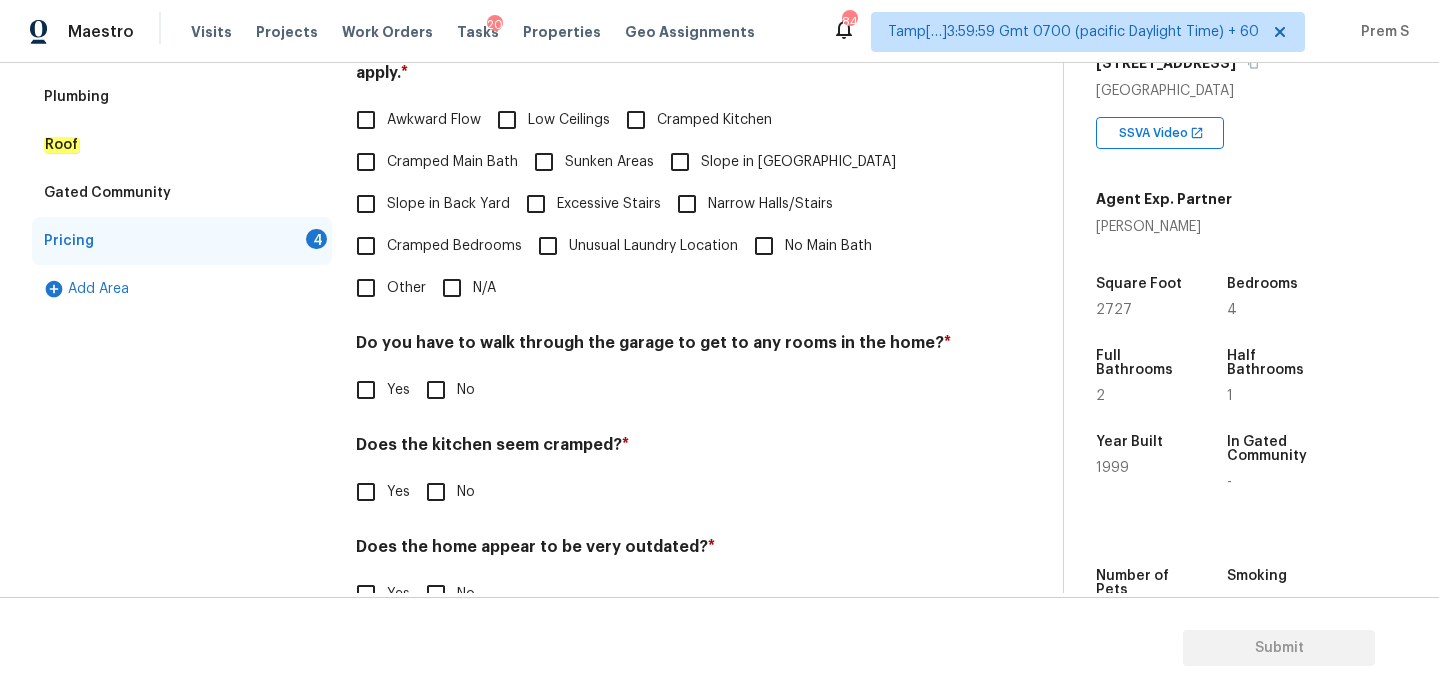 click on "Slope in Back Yard" at bounding box center [448, 204] 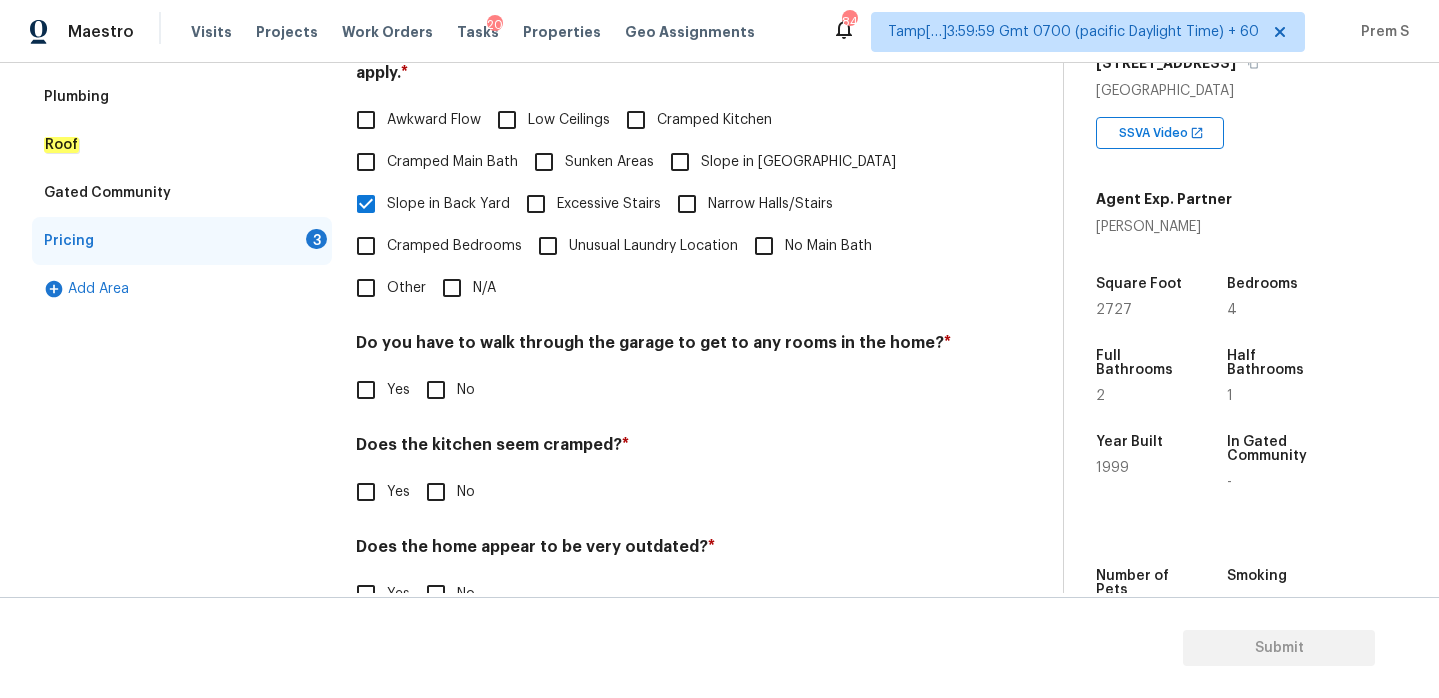click on "No" at bounding box center [436, 390] 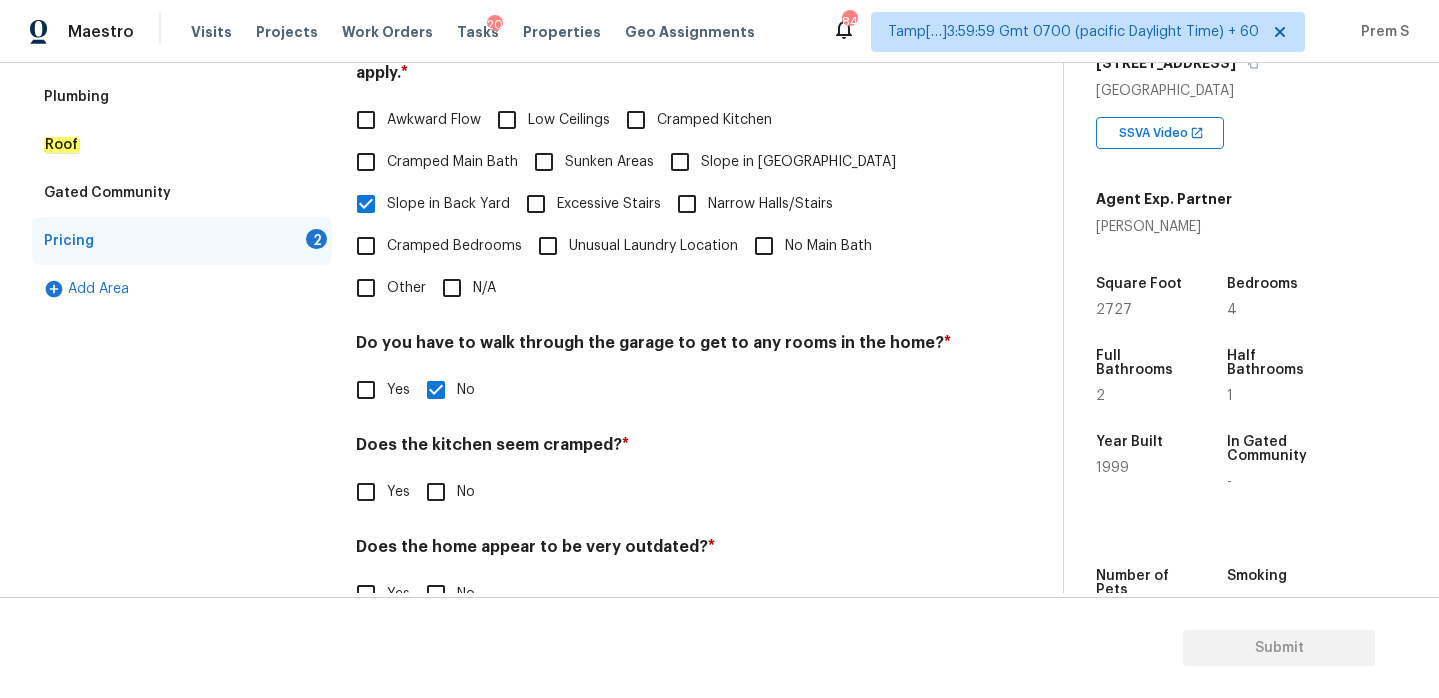 click on "No" at bounding box center (436, 492) 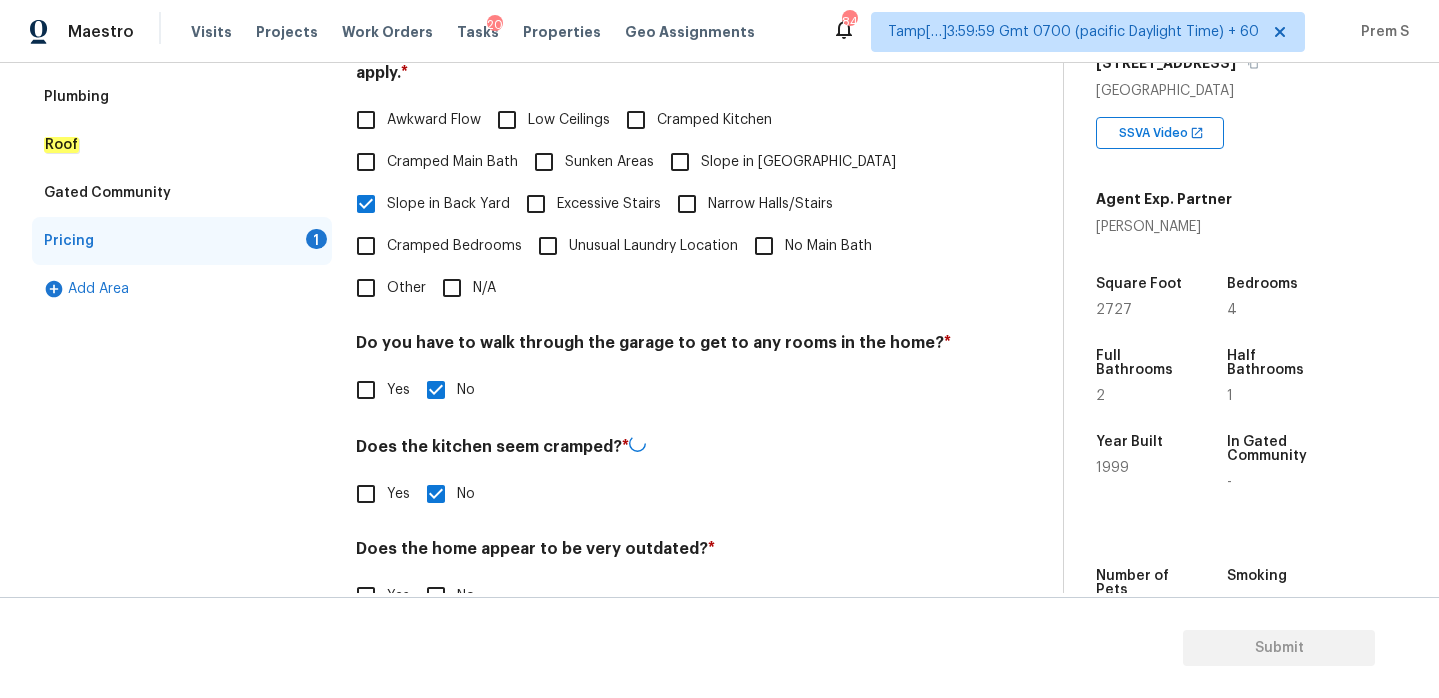 click on "No" at bounding box center (436, 596) 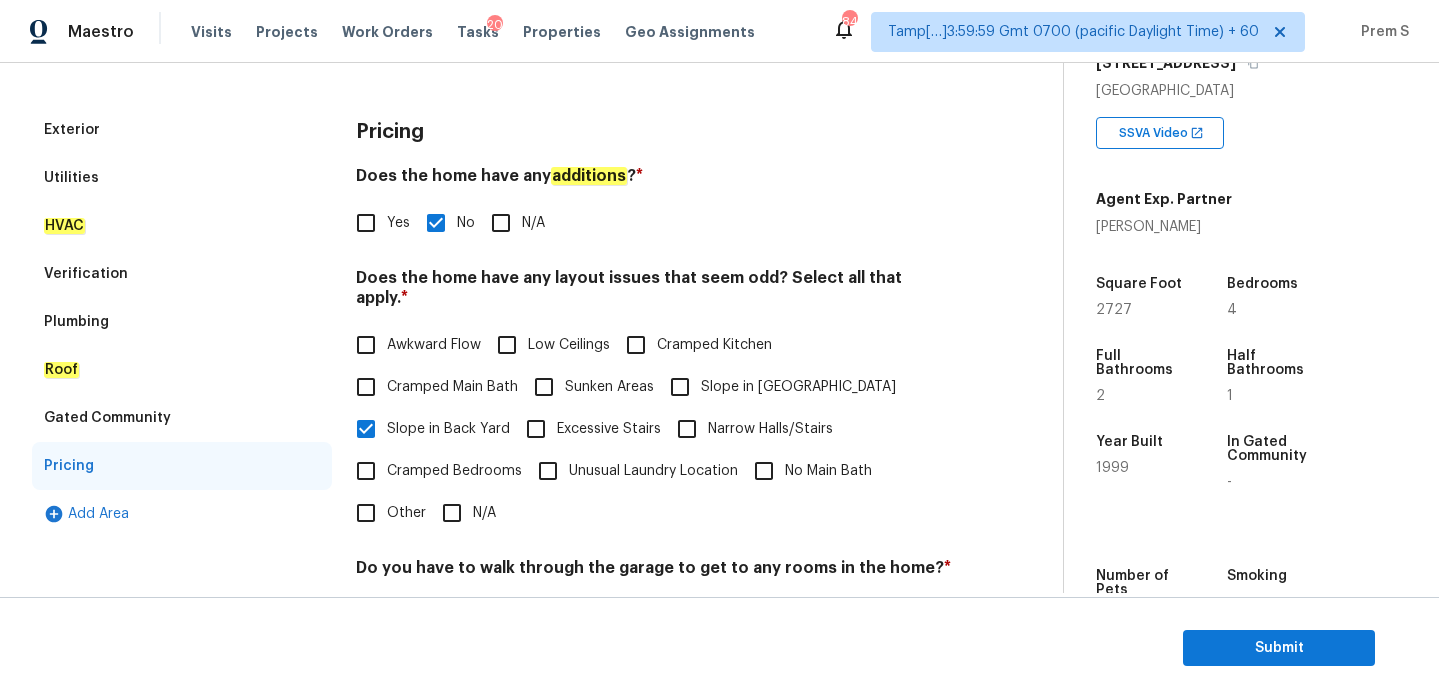 scroll, scrollTop: 70, scrollLeft: 0, axis: vertical 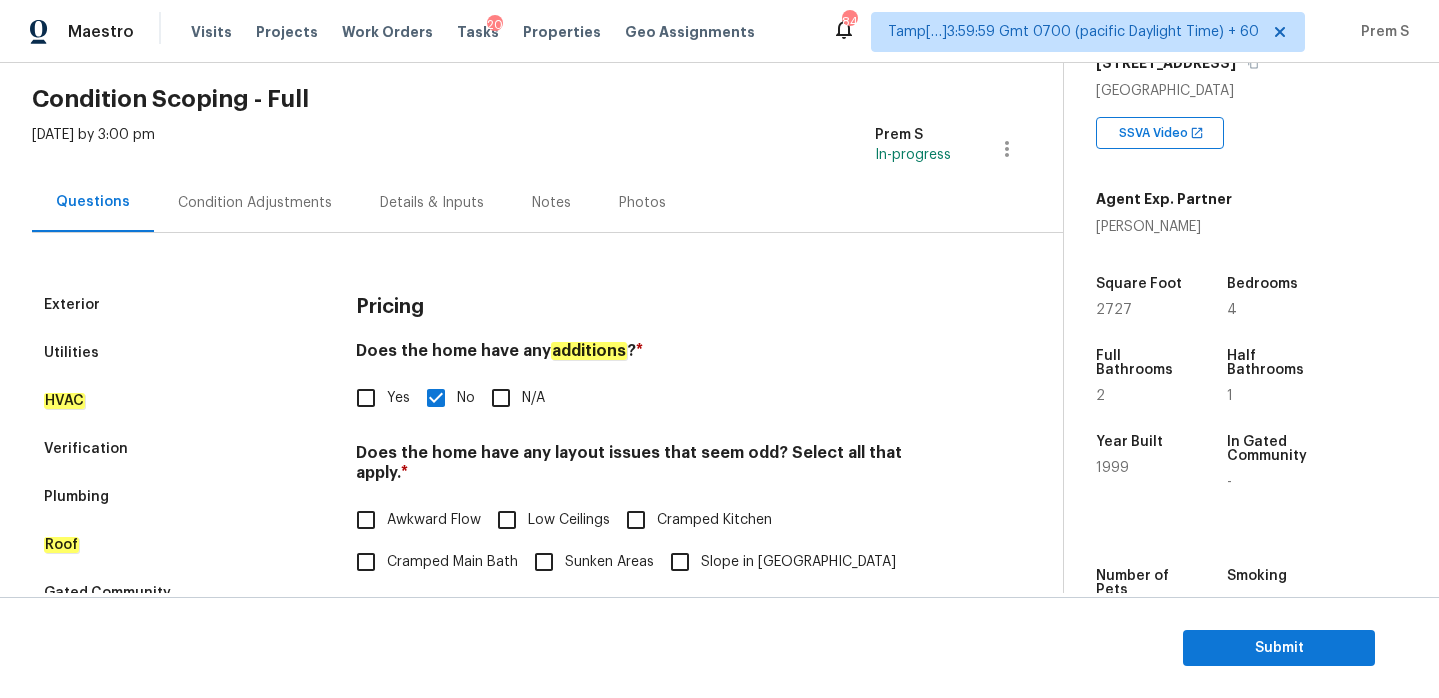 click on "Condition Adjustments" at bounding box center (255, 203) 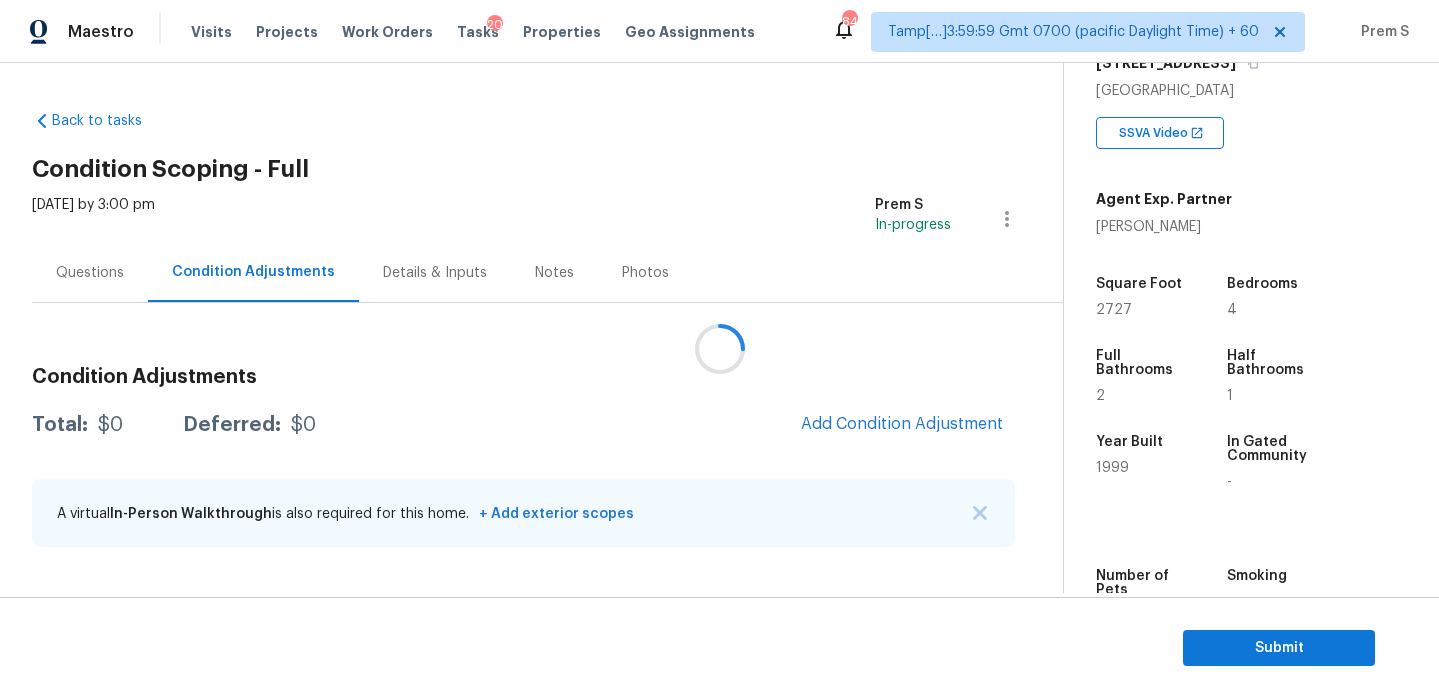 scroll, scrollTop: 0, scrollLeft: 0, axis: both 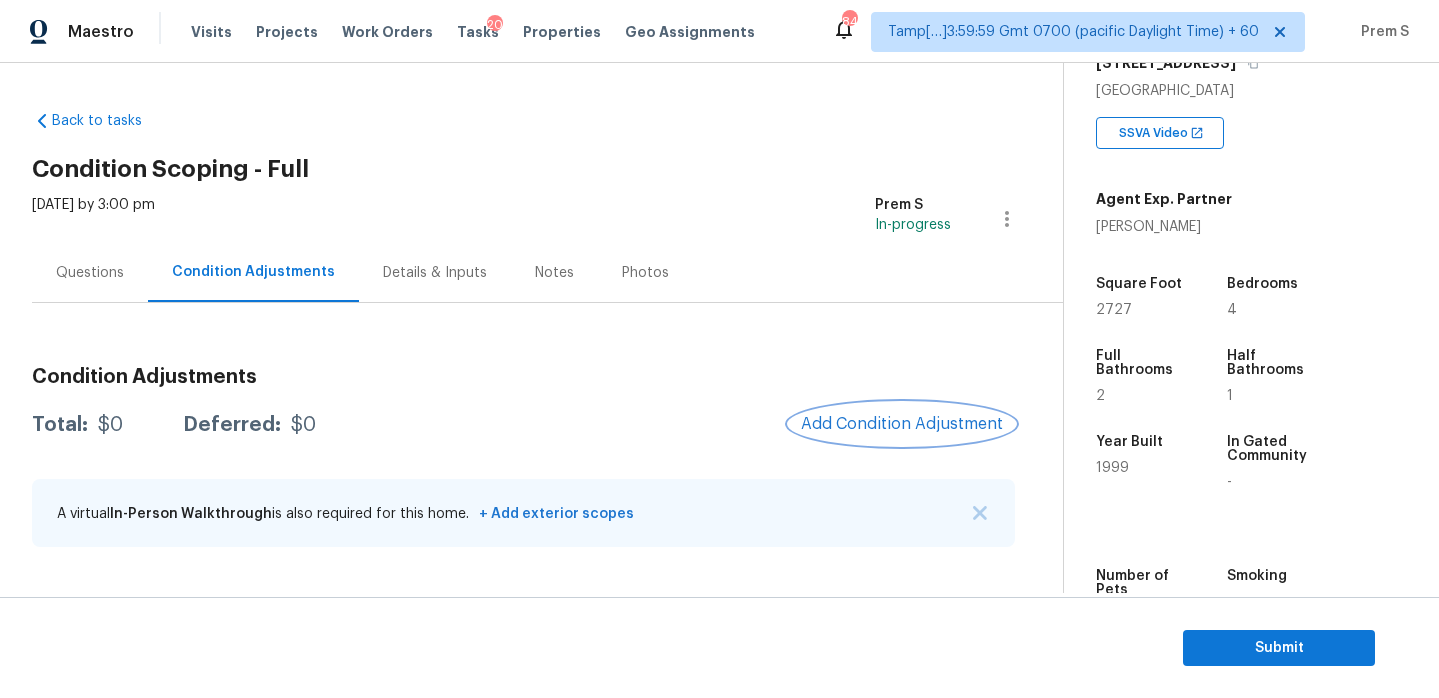 click on "Add Condition Adjustment" at bounding box center [902, 424] 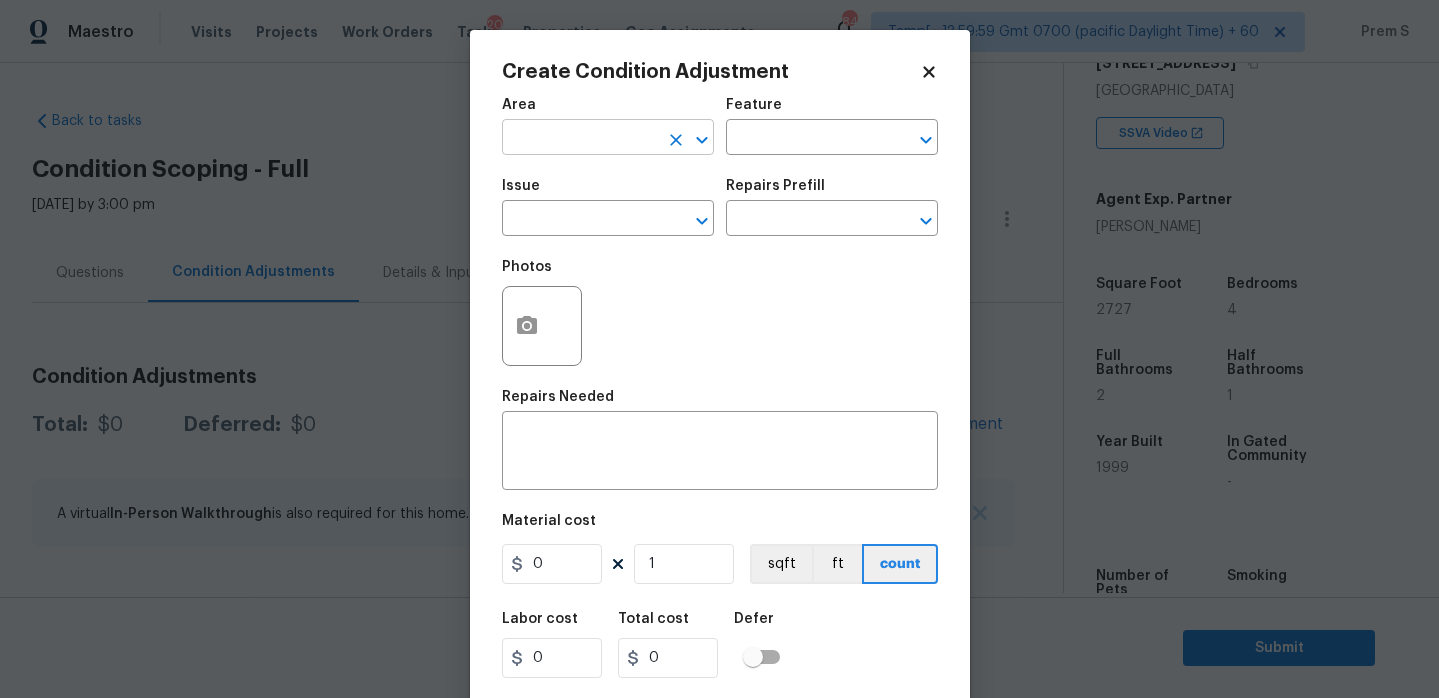 click at bounding box center (580, 139) 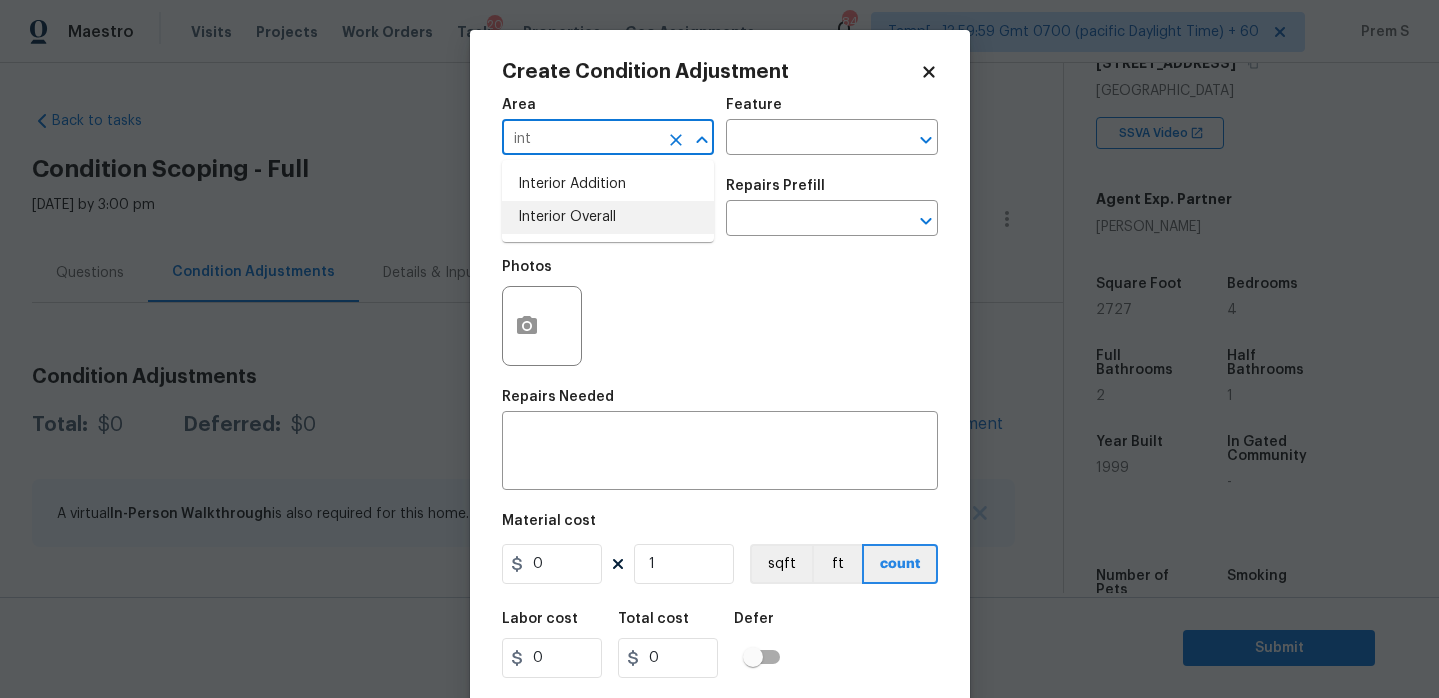 click on "Interior Overall" at bounding box center (608, 217) 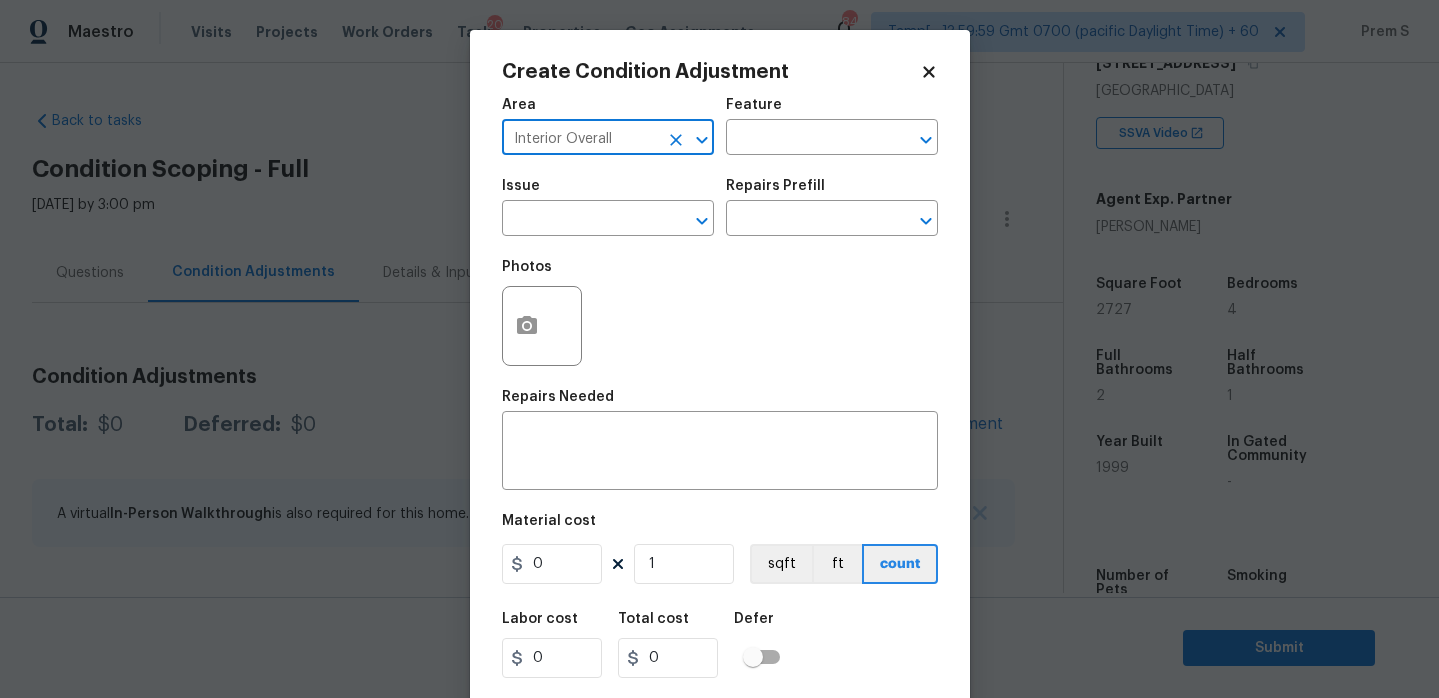 type on "Interior Overall" 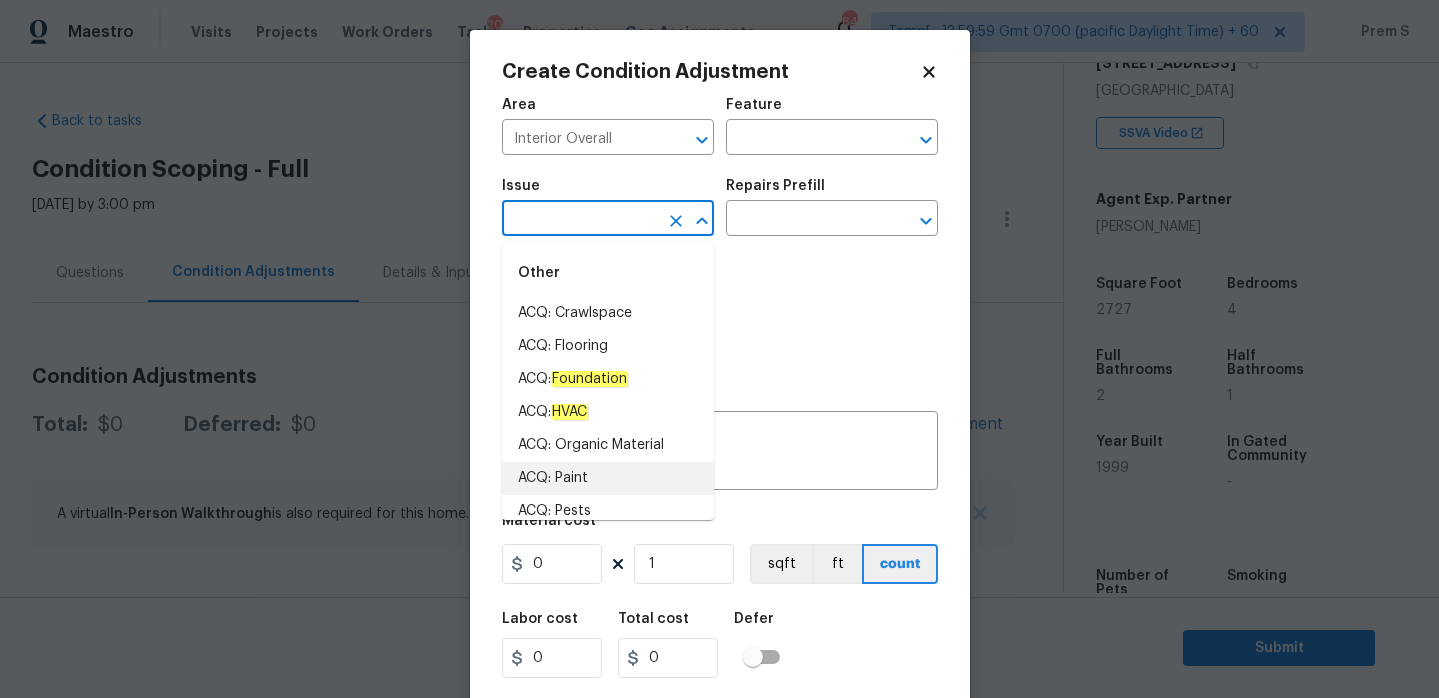 click on "ACQ: Paint" at bounding box center [608, 478] 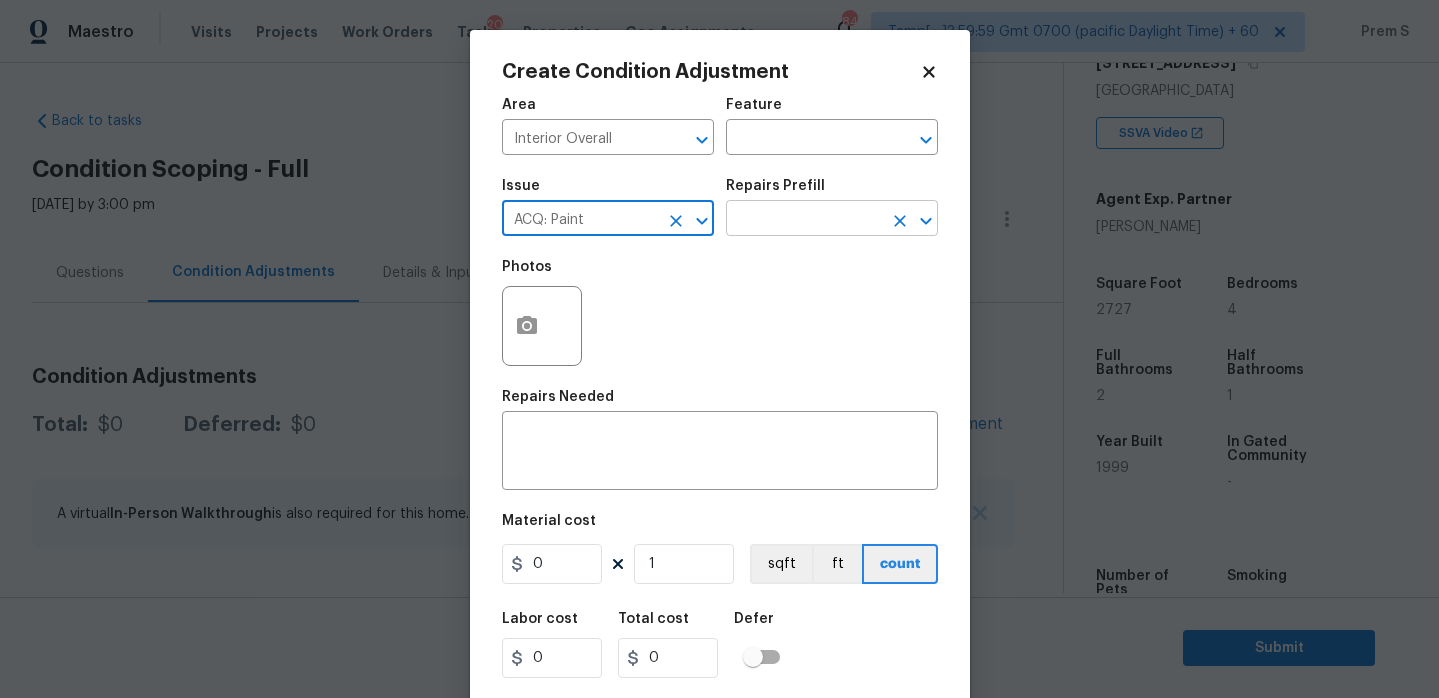 click at bounding box center (804, 220) 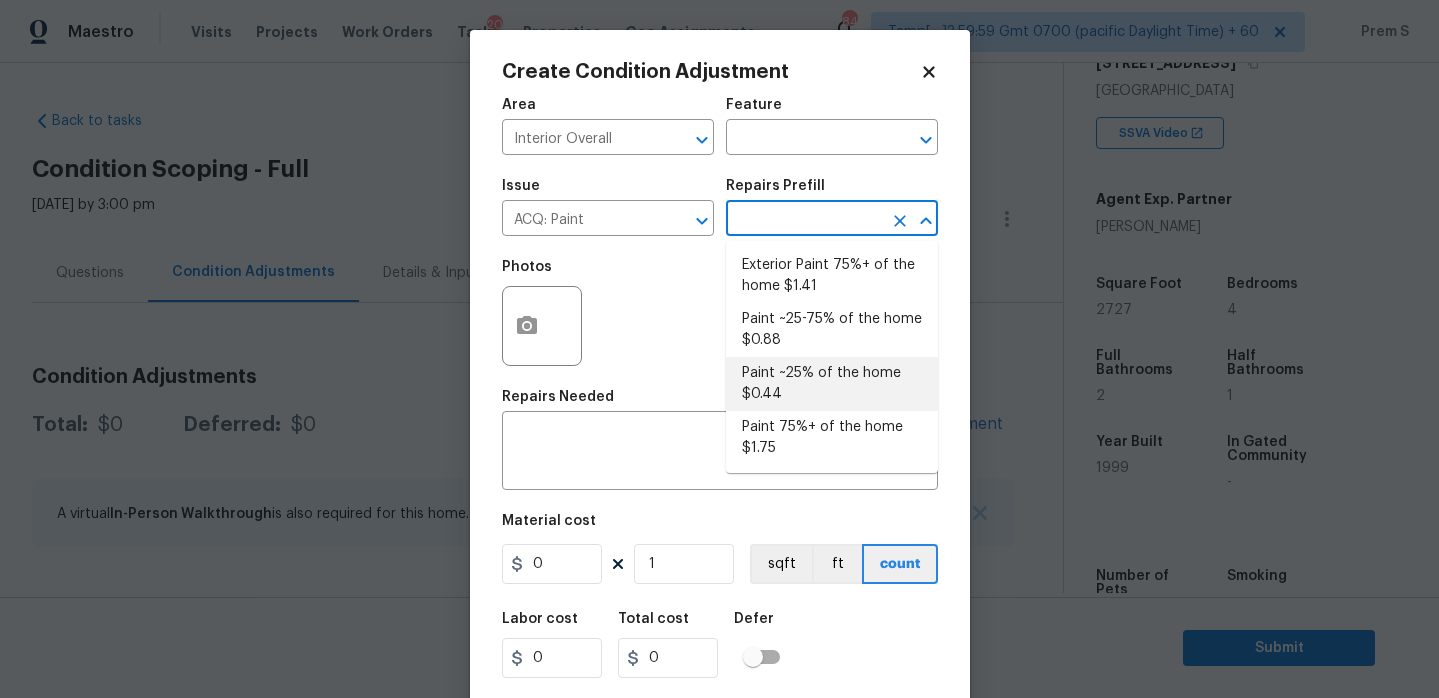 click on "Paint ~25% of the home $0.44" at bounding box center (832, 384) 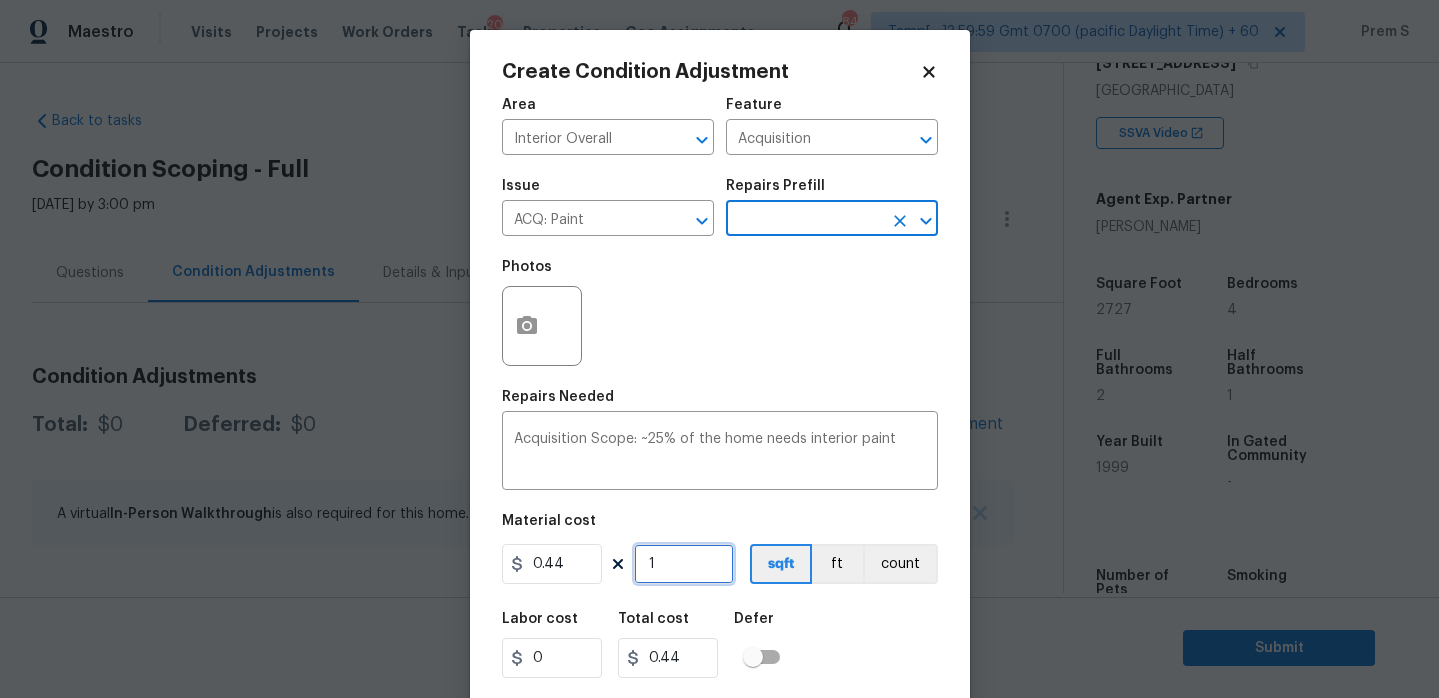 click on "1" at bounding box center (684, 564) 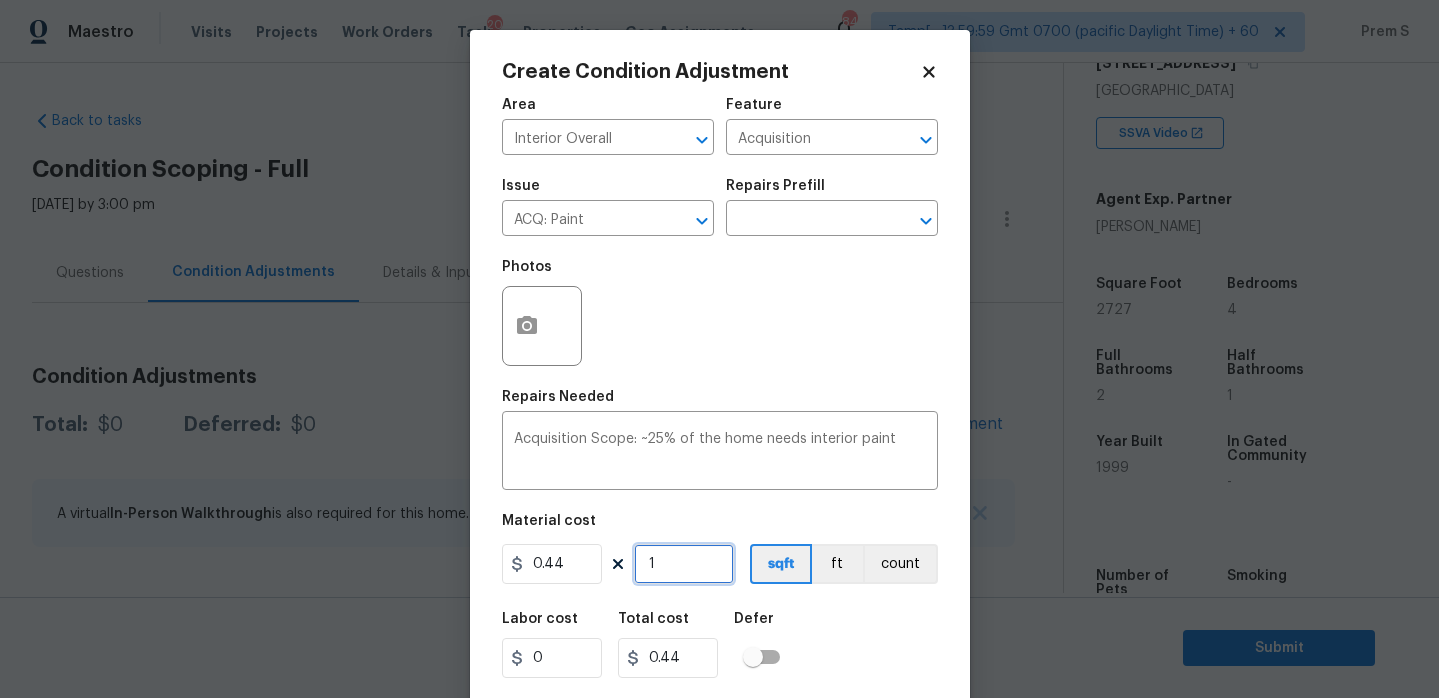 type on "2" 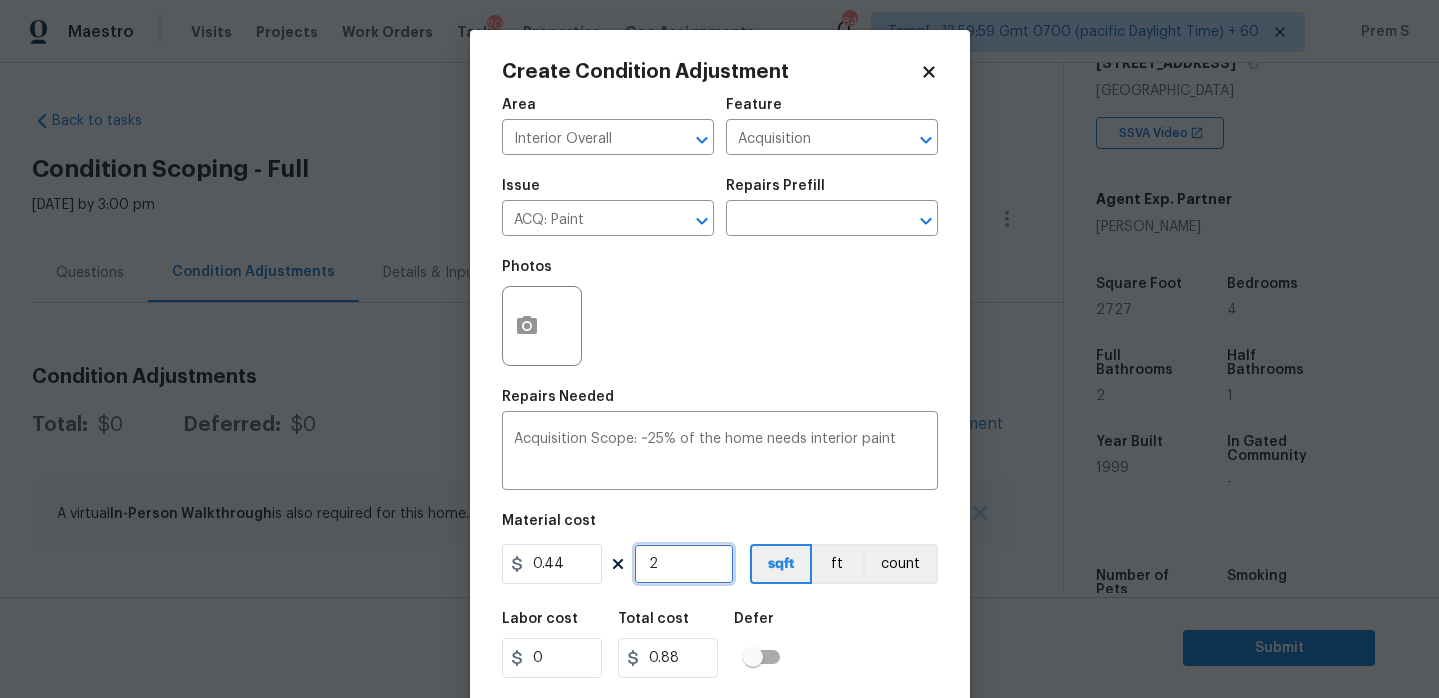 type on "27" 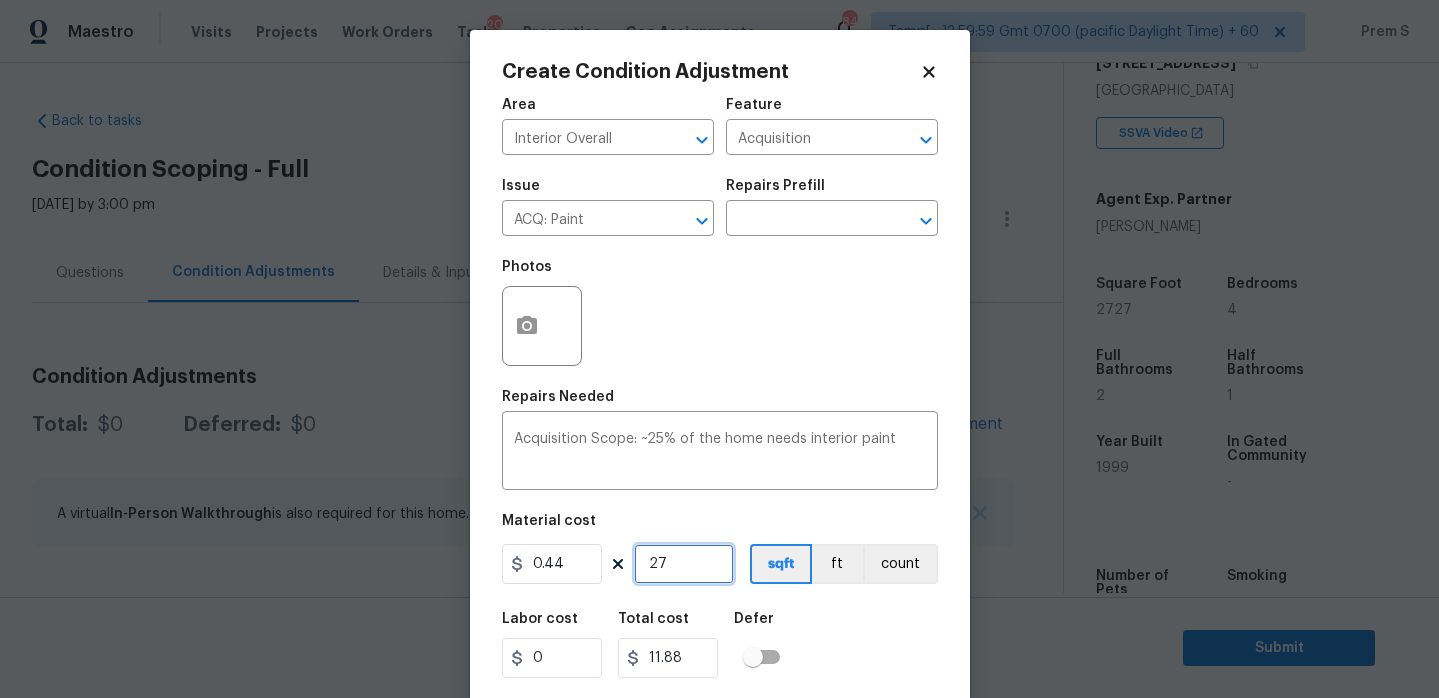type on "272" 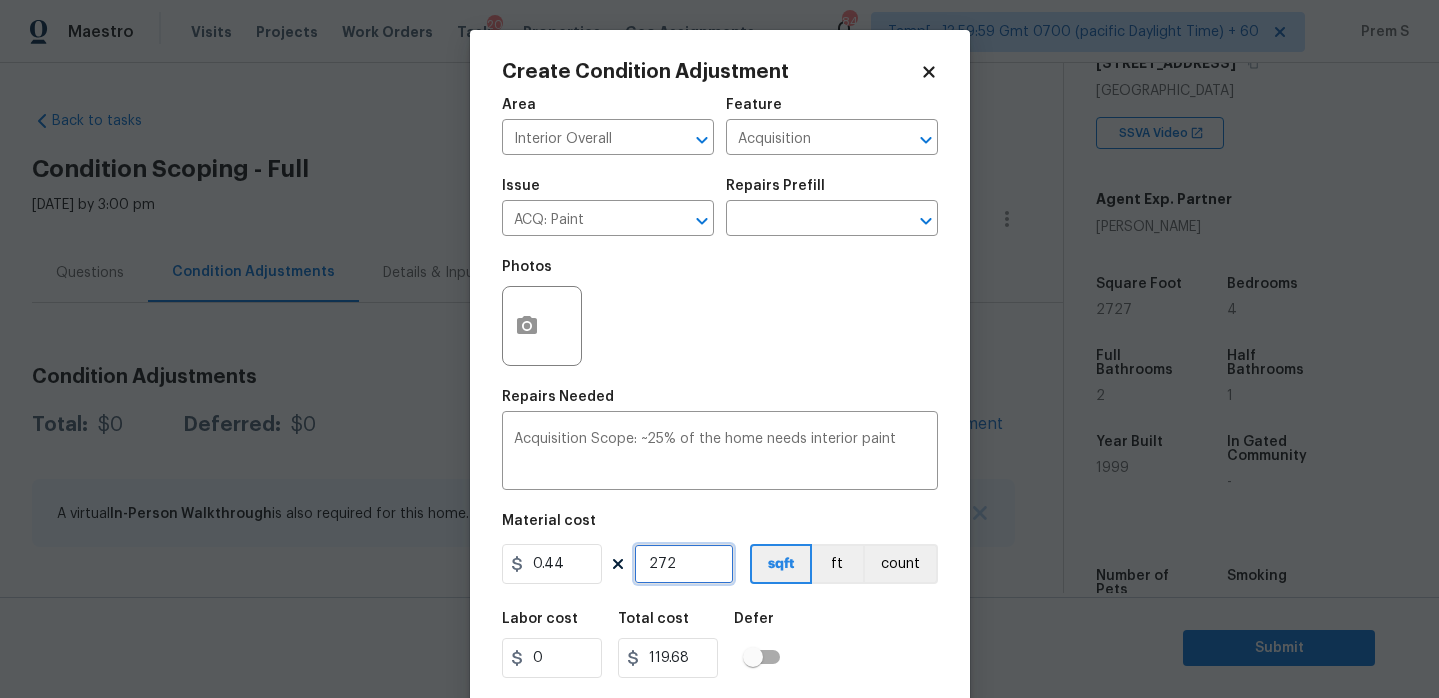 type on "2727" 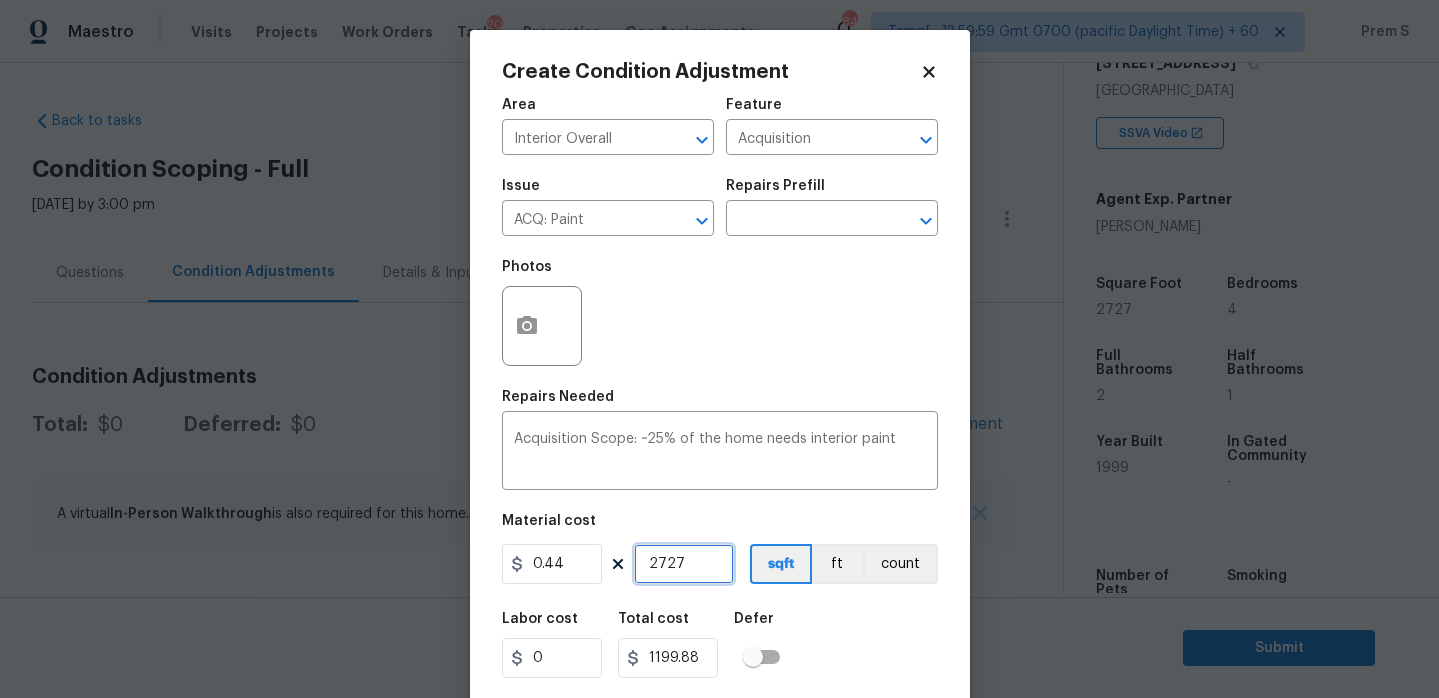 type on "2727" 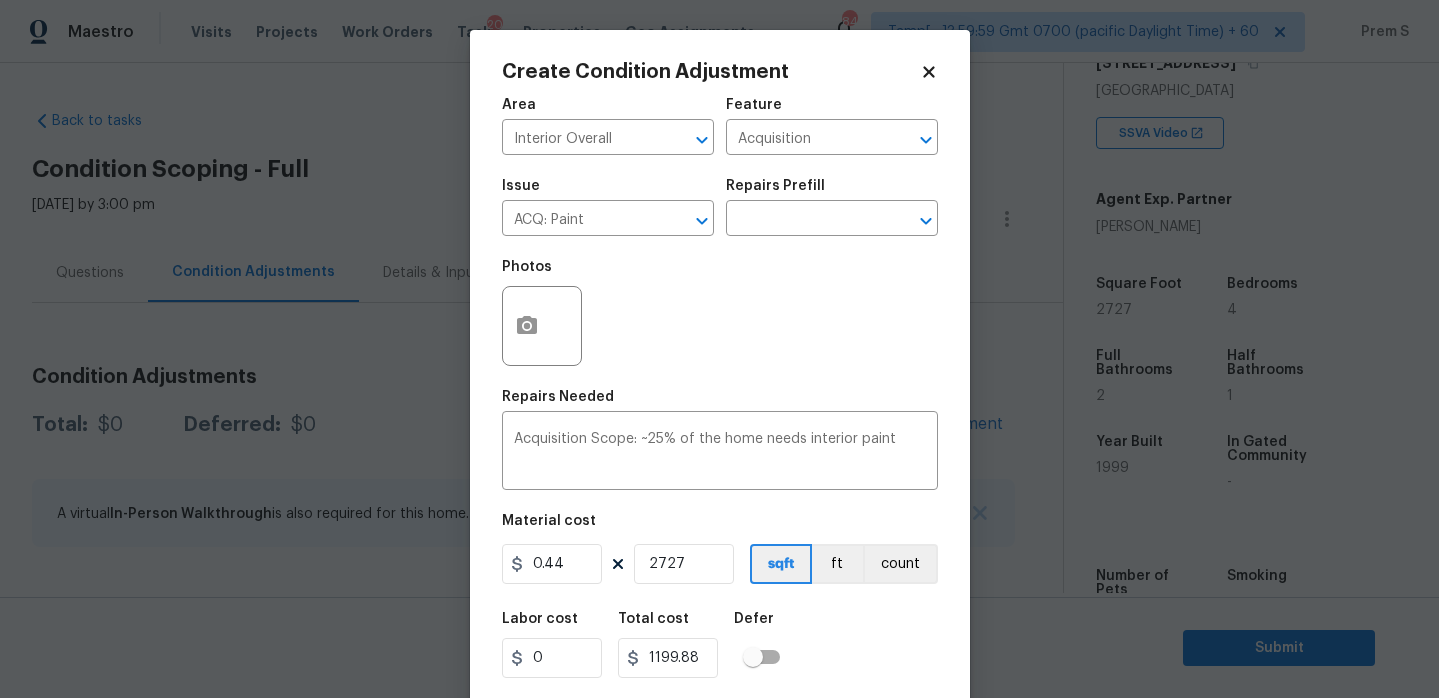 click on "Labor cost 0 Total cost 1199.88 Defer" at bounding box center [720, 645] 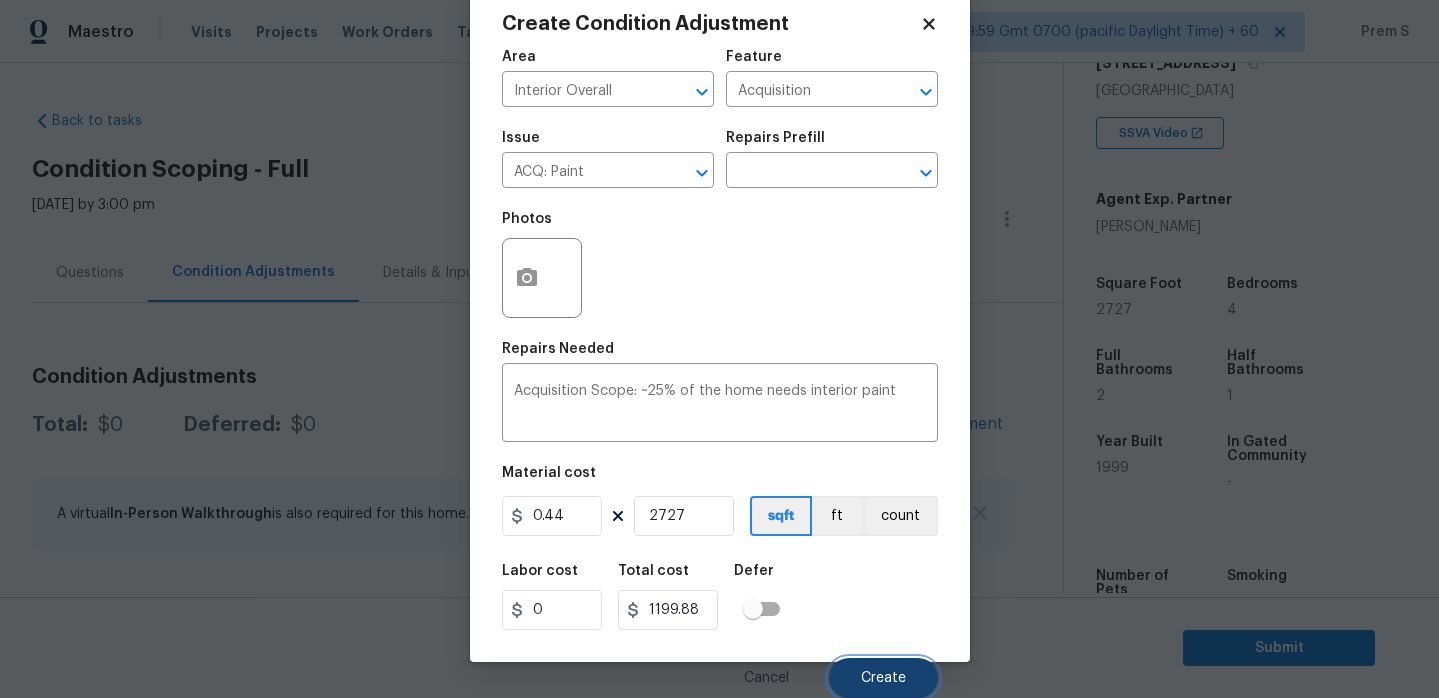 click on "Create" at bounding box center [883, 678] 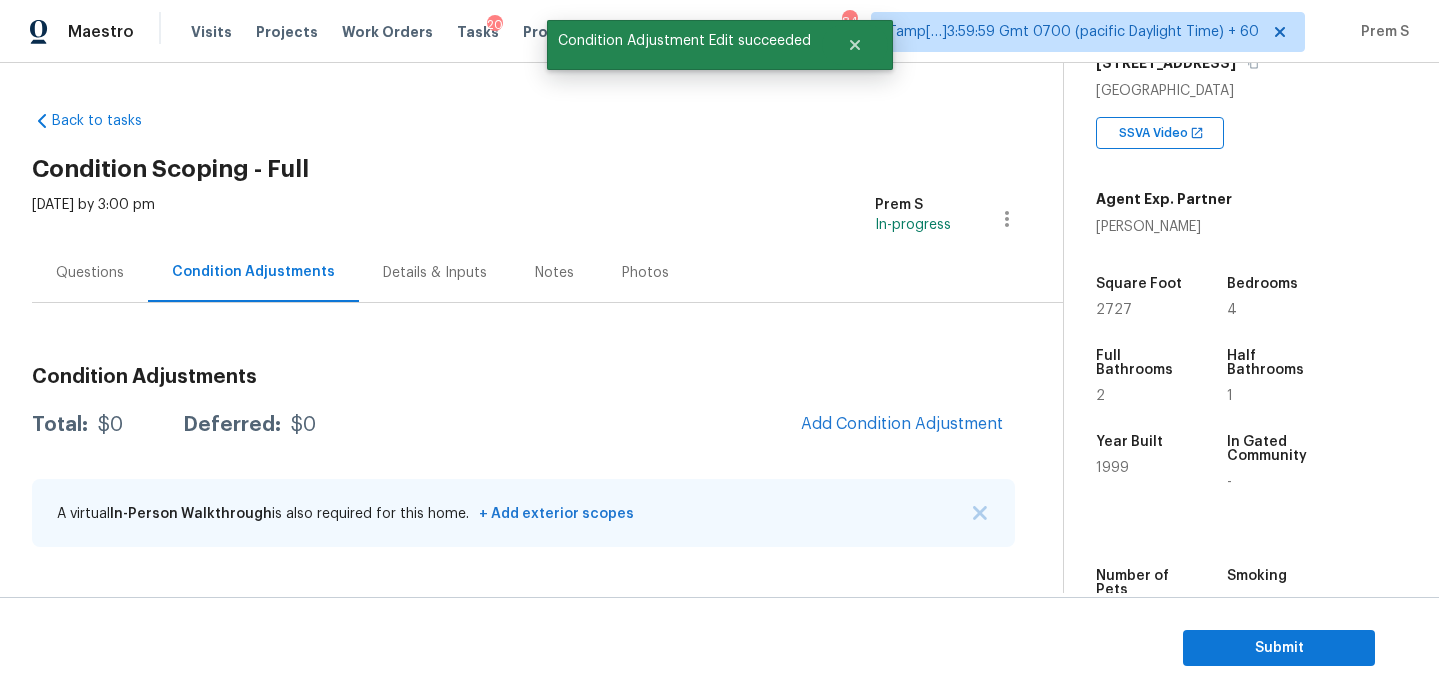 scroll, scrollTop: 42, scrollLeft: 0, axis: vertical 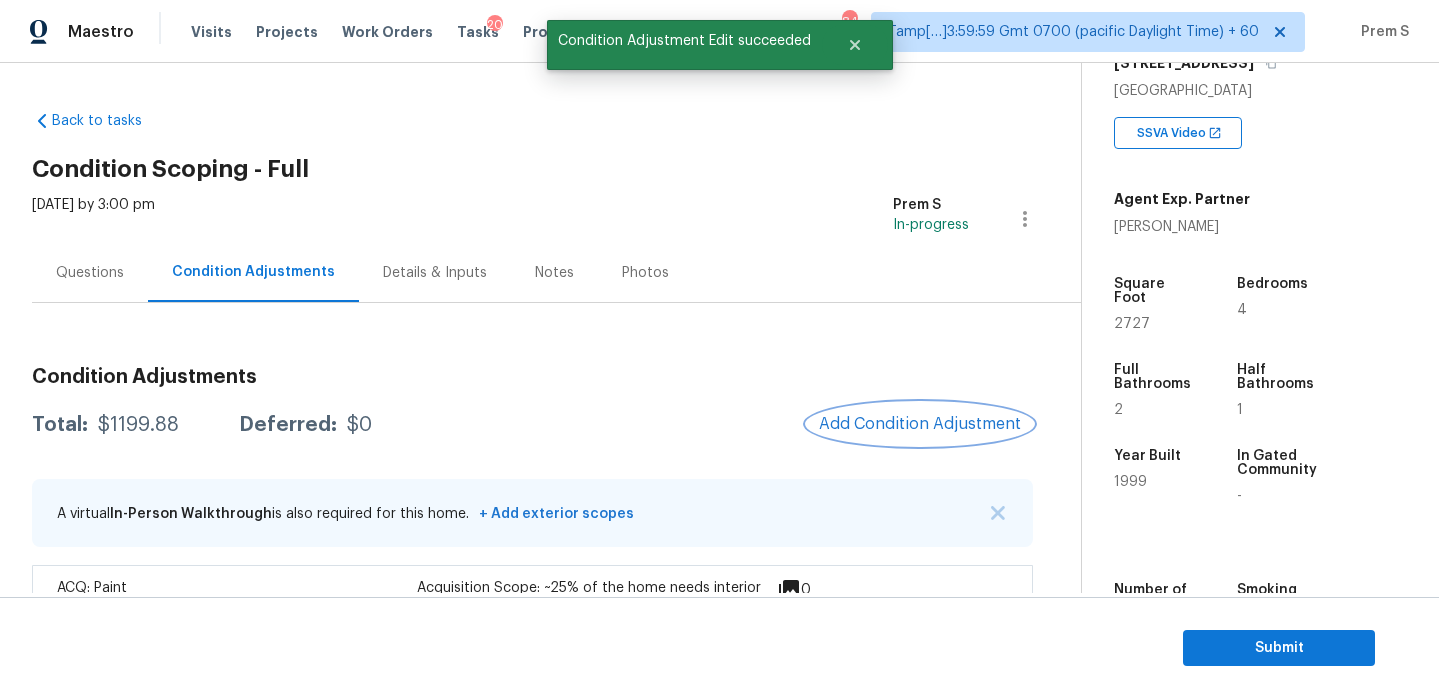 click on "Add Condition Adjustment" at bounding box center (920, 424) 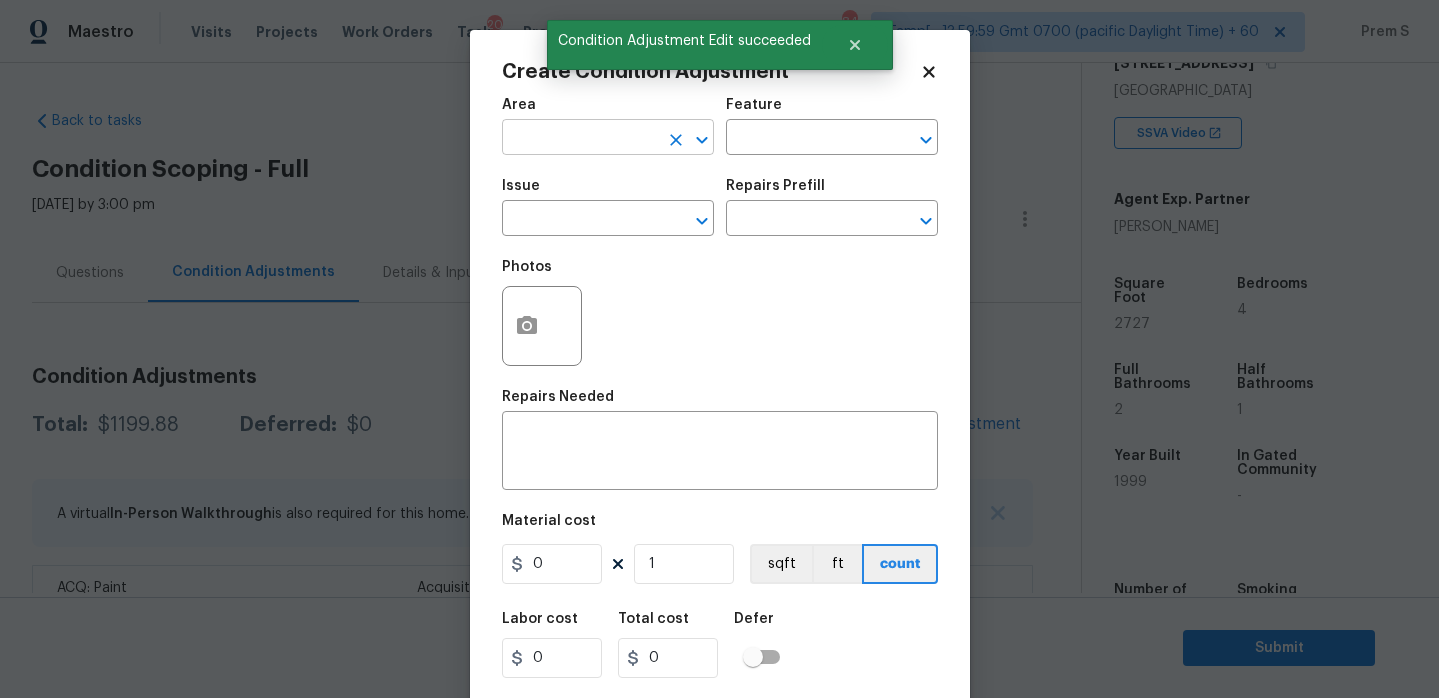 click at bounding box center (580, 139) 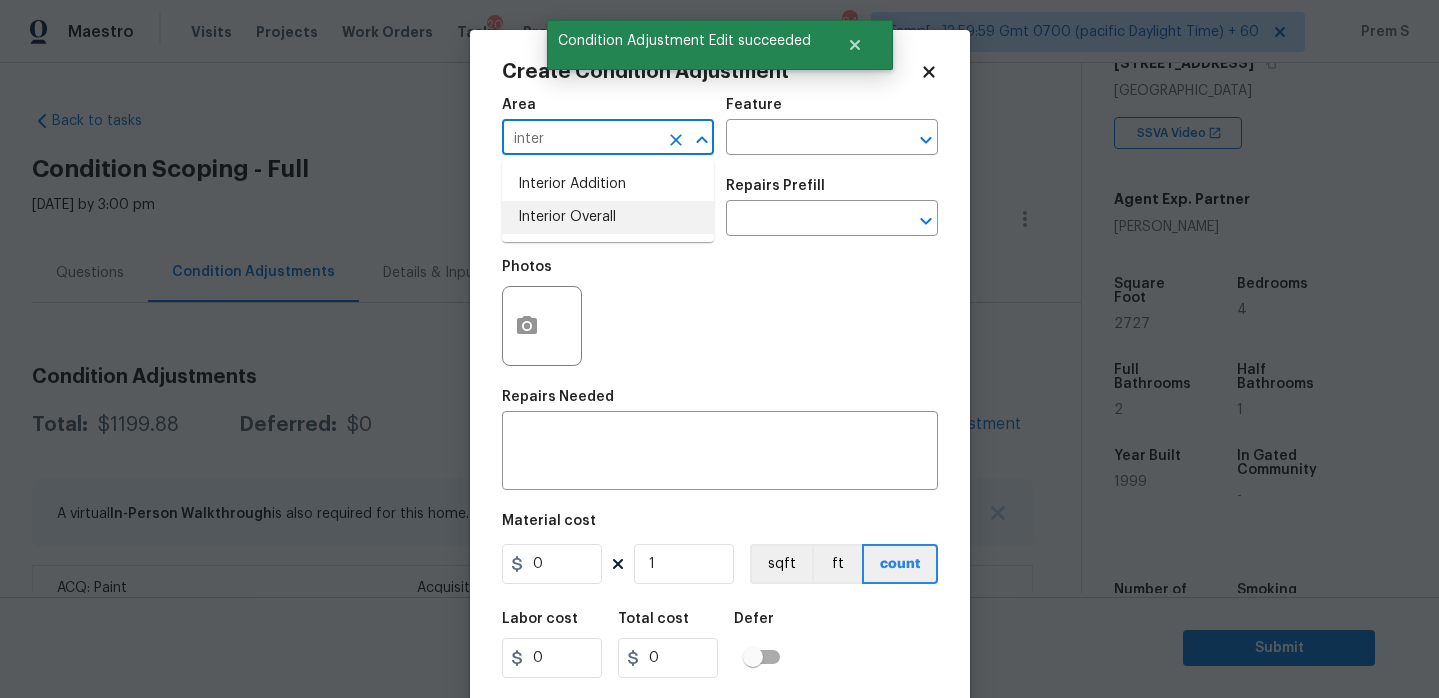 click on "Interior Overall" at bounding box center [608, 217] 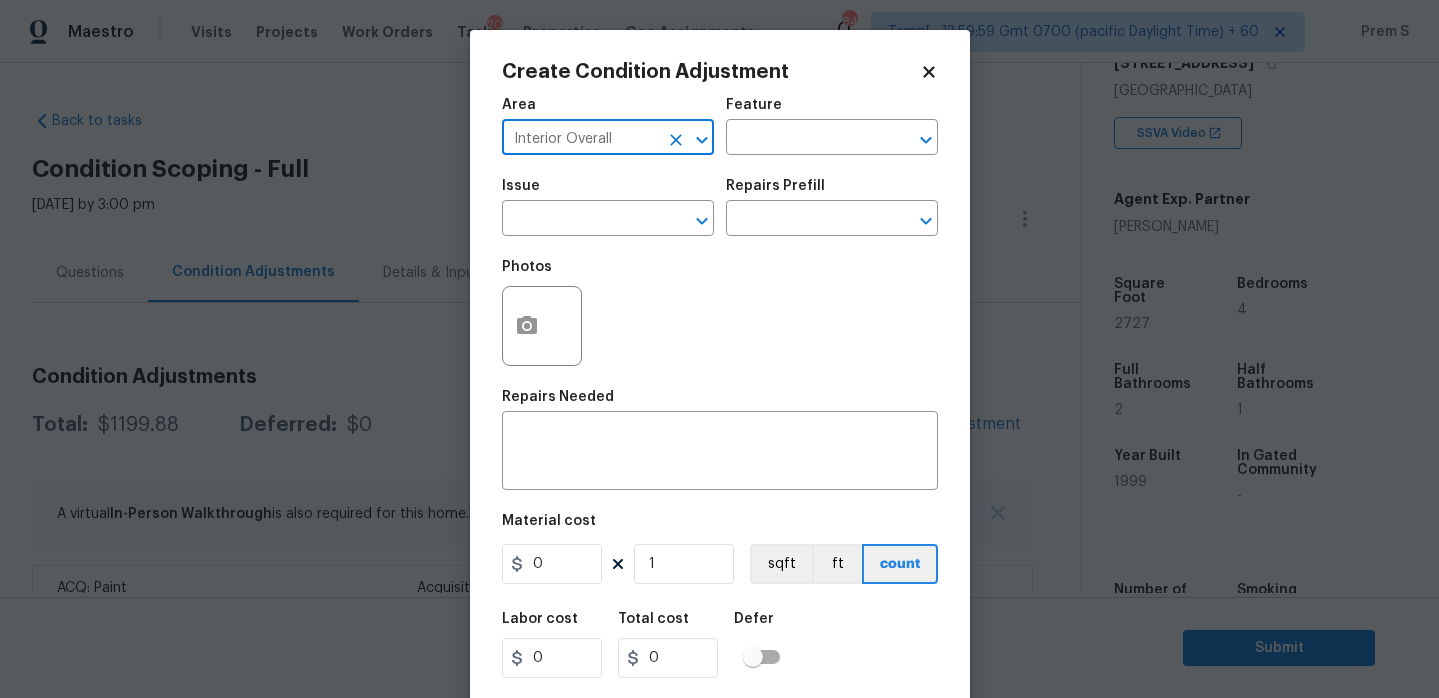 type on "Interior Overall" 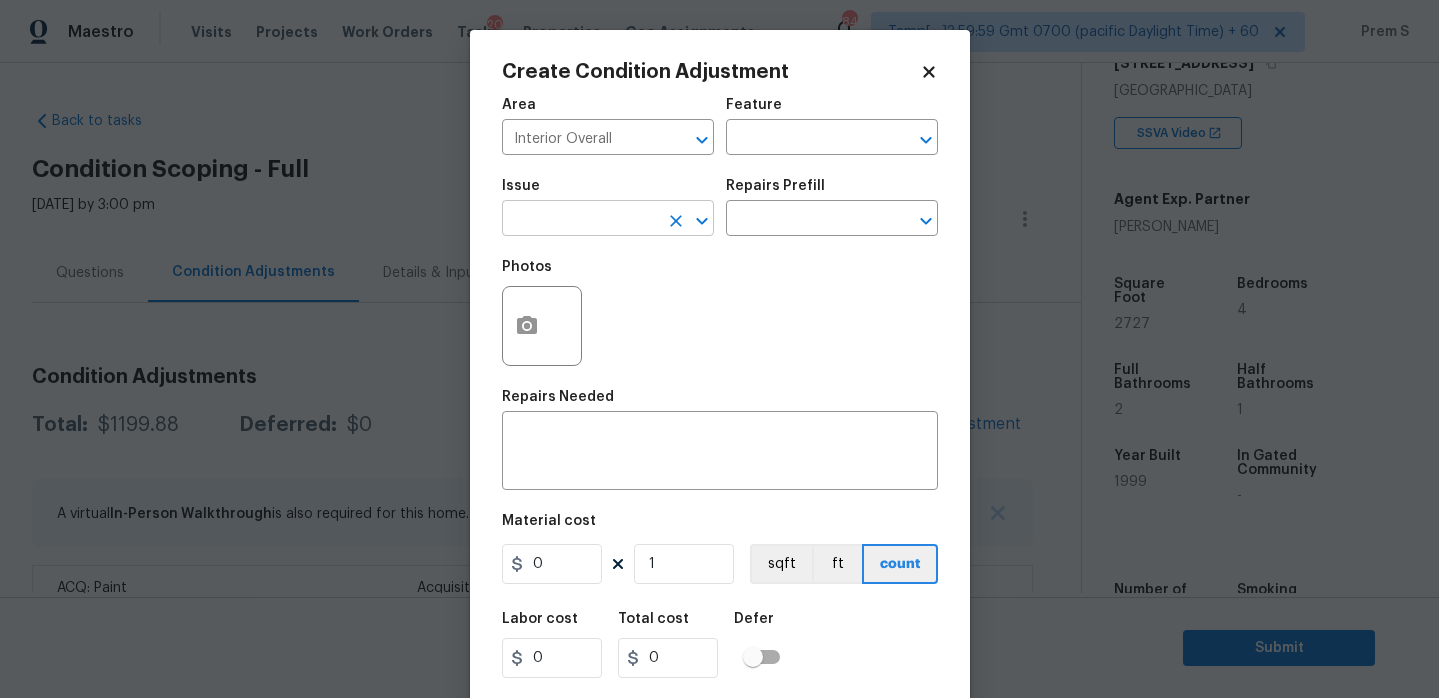 click at bounding box center [580, 220] 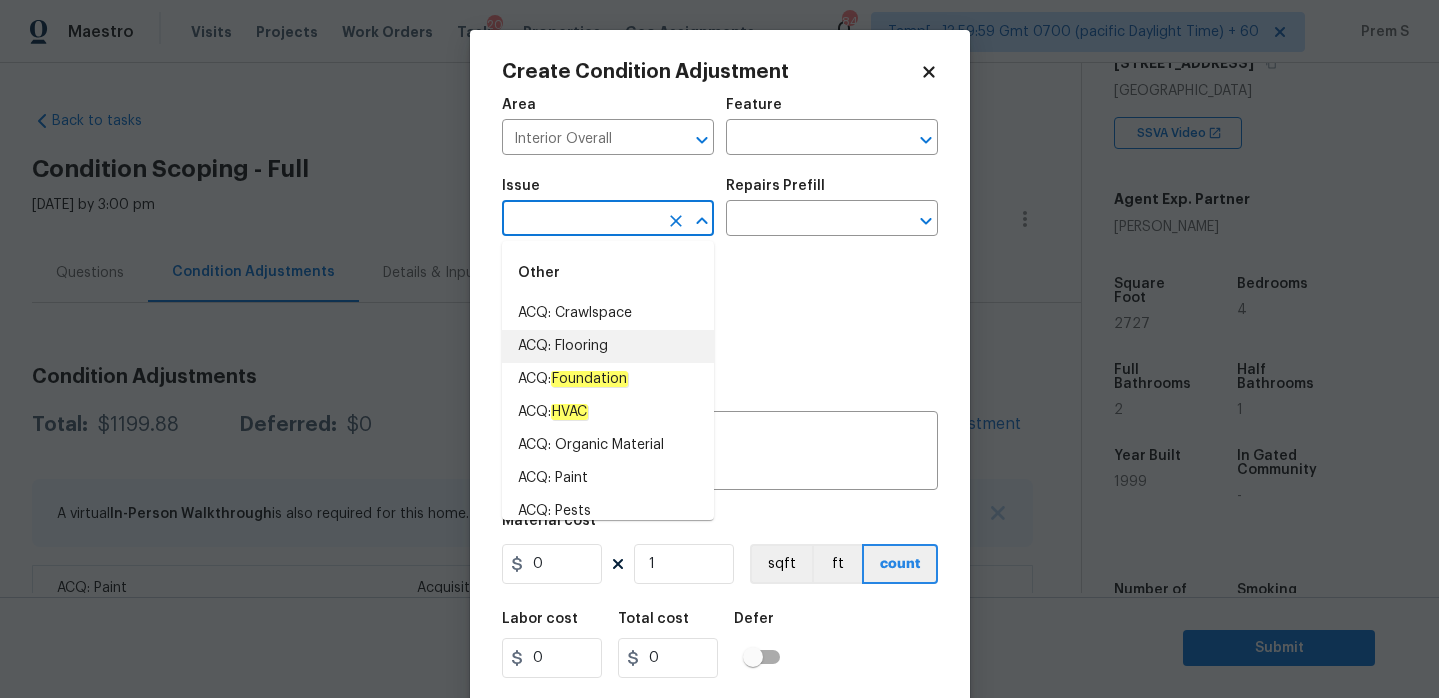 click on "ACQ: Flooring" at bounding box center [608, 346] 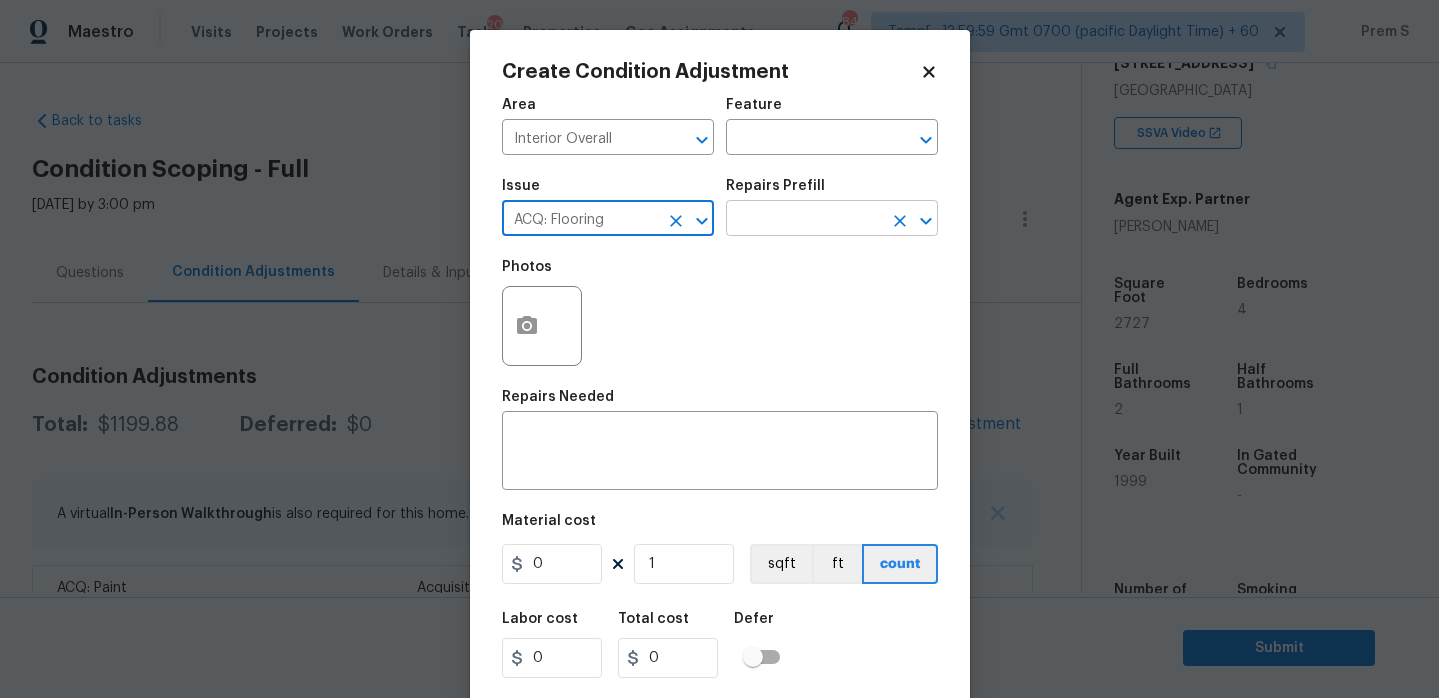 click at bounding box center [804, 220] 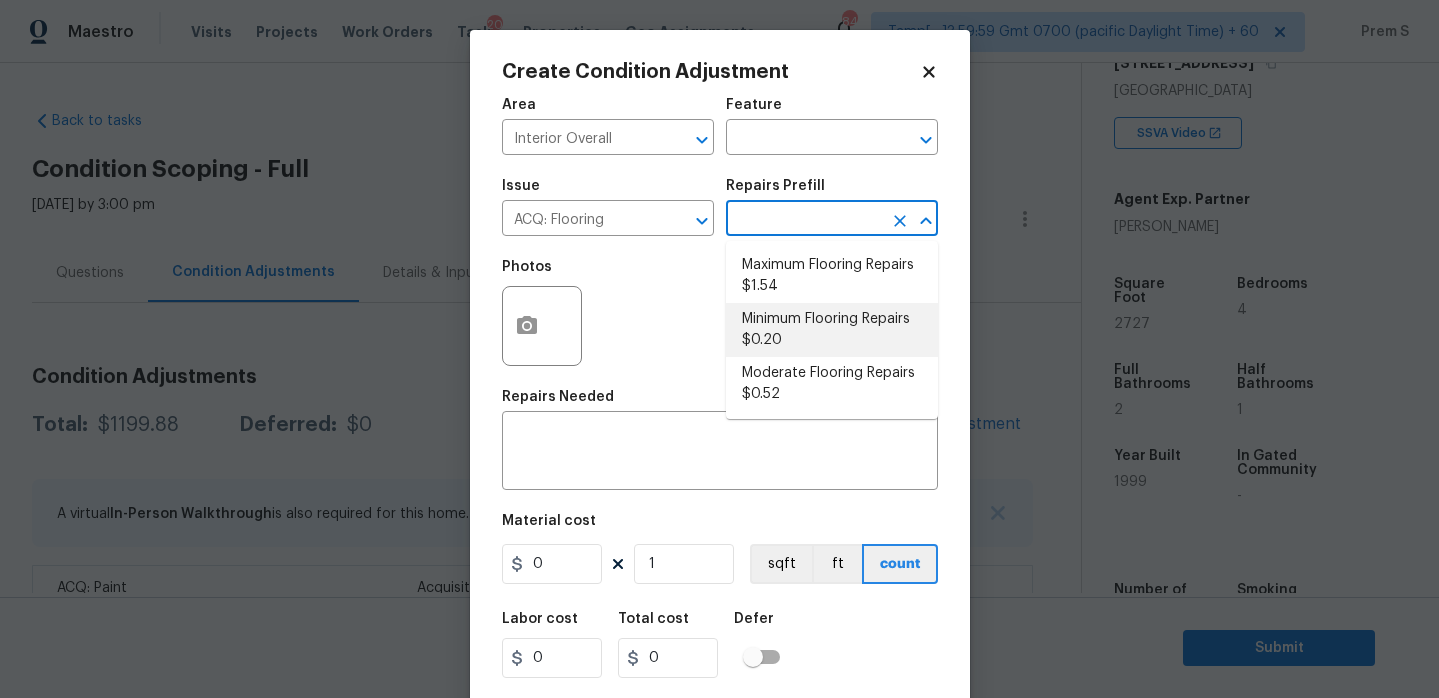 click on "Minimum Flooring Repairs $0.20" at bounding box center [832, 330] 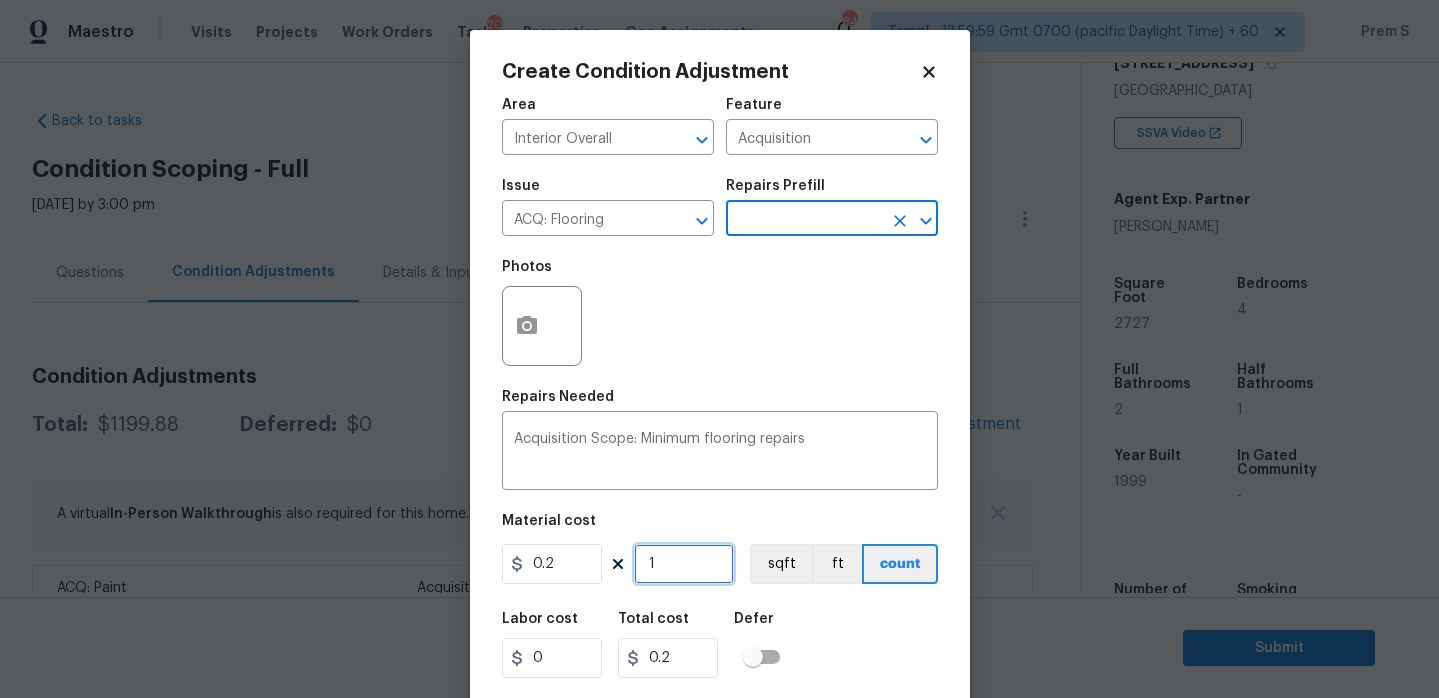 click on "1" at bounding box center (684, 564) 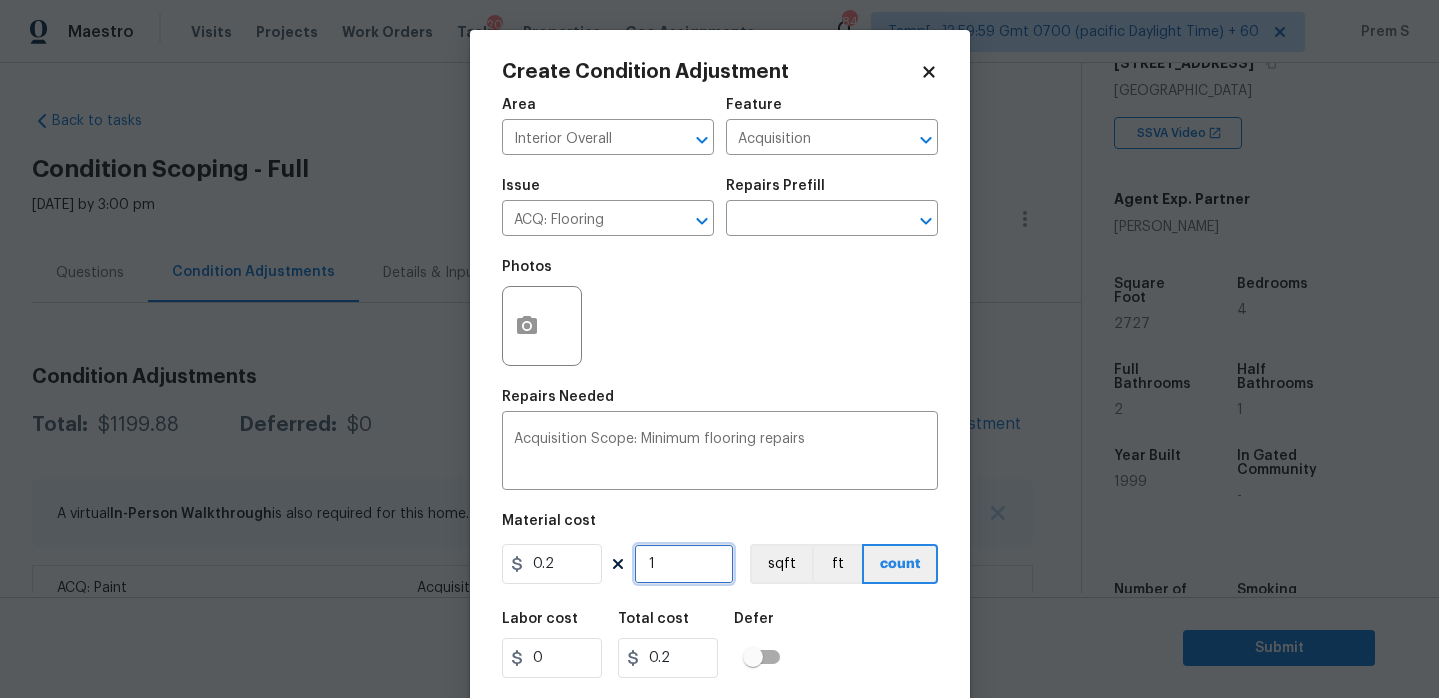 click on "1" at bounding box center (684, 564) 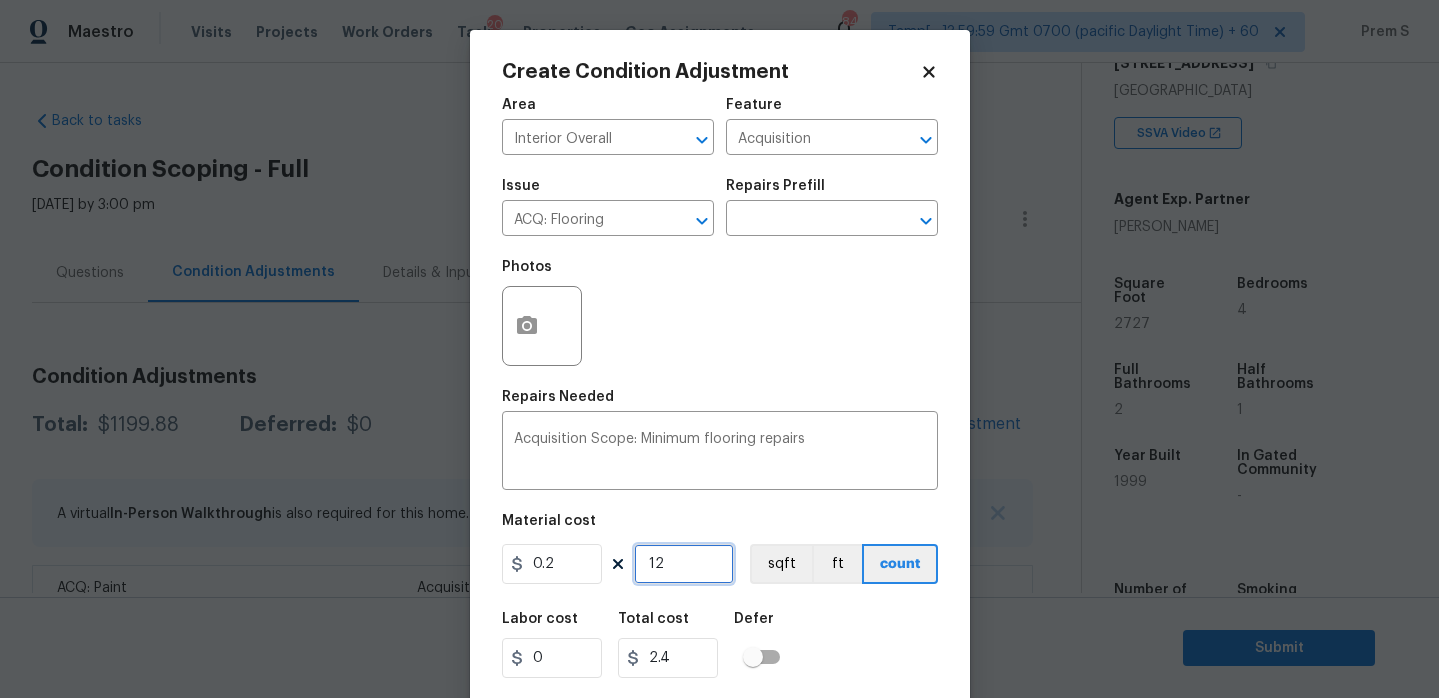 type on "127" 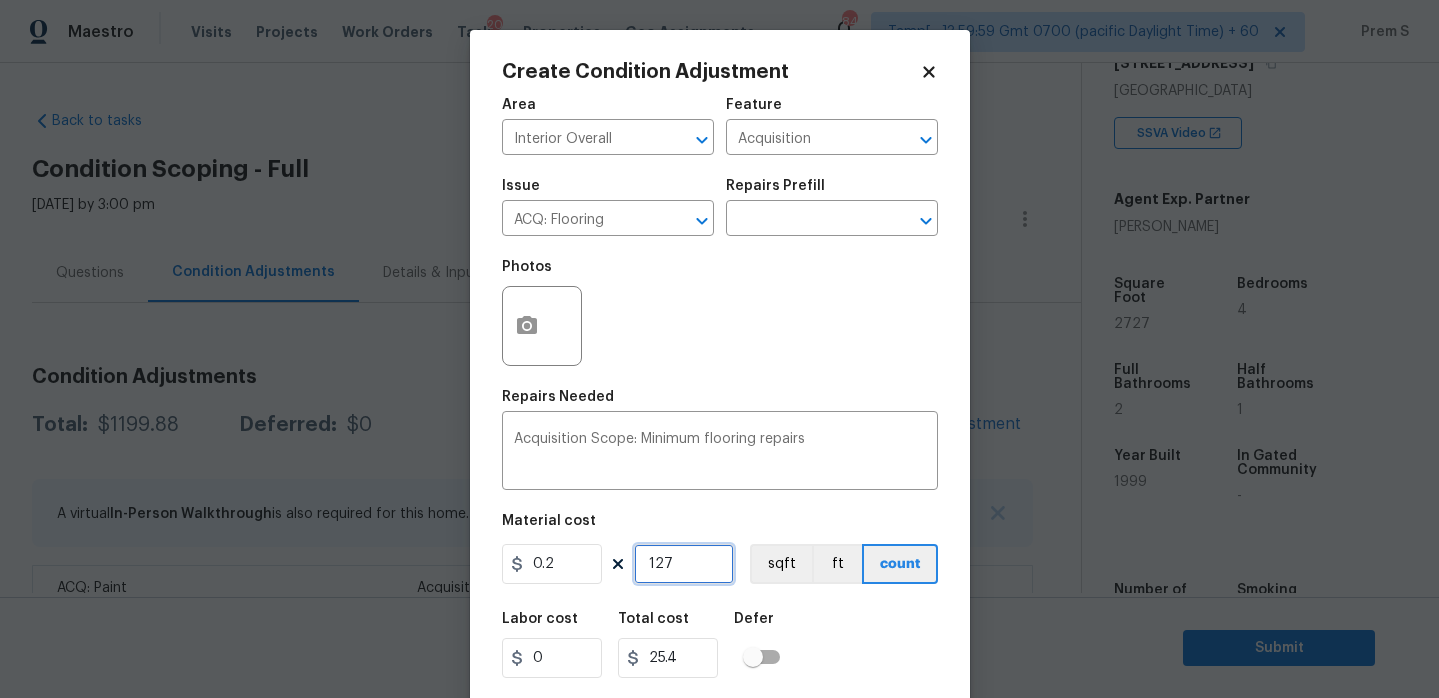 type on "1272" 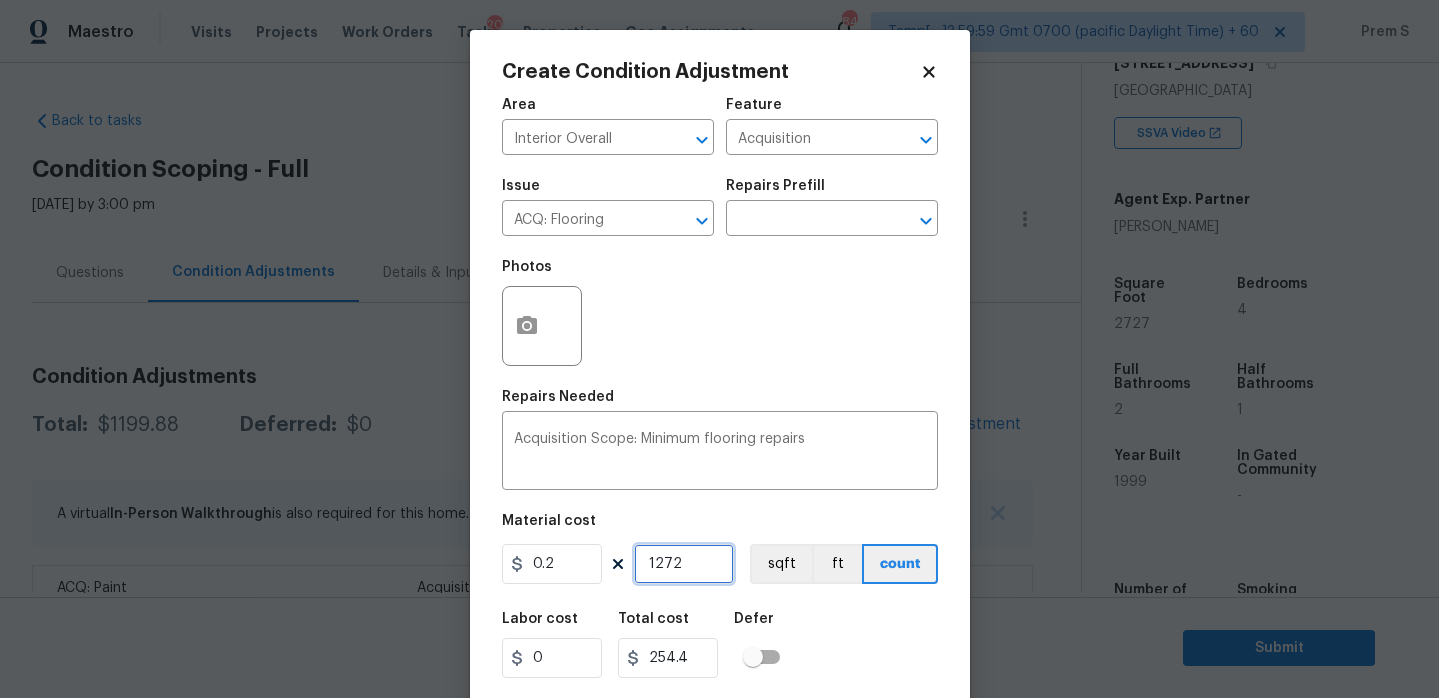 type on "12727" 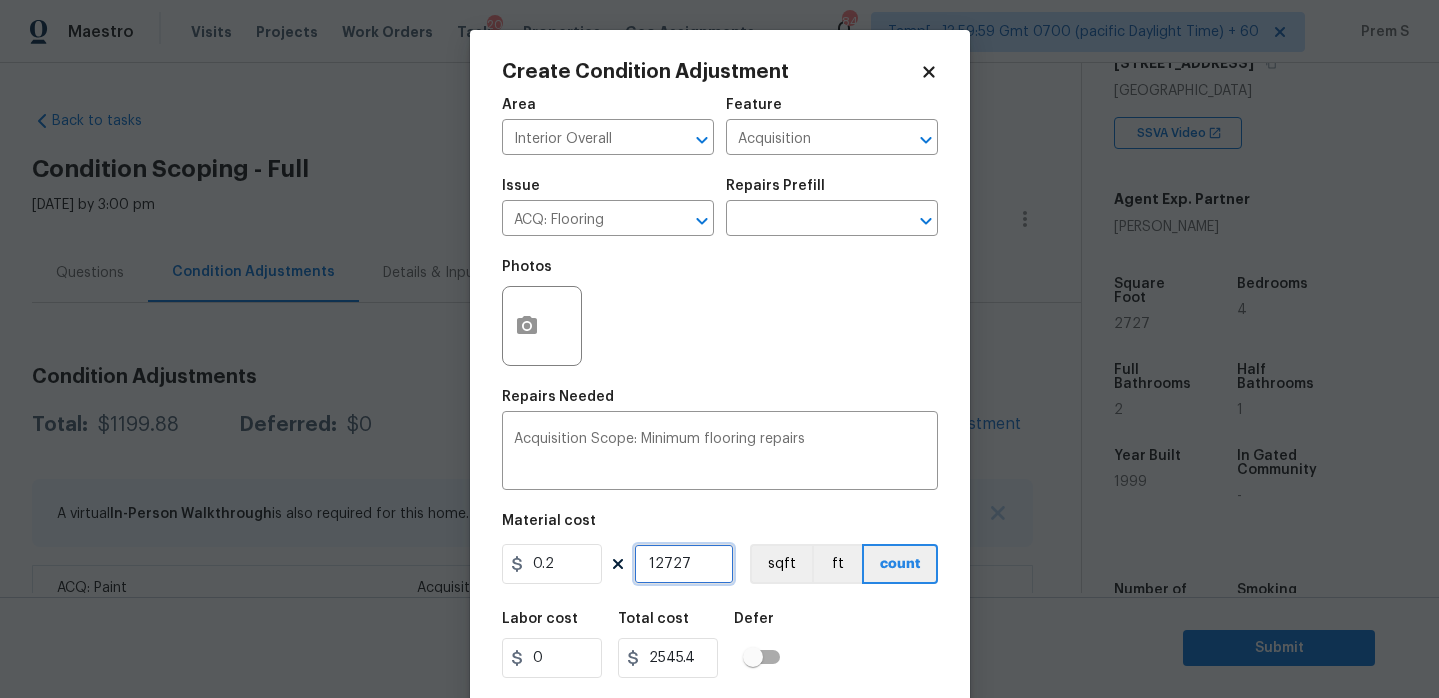 click on "12727" at bounding box center [684, 564] 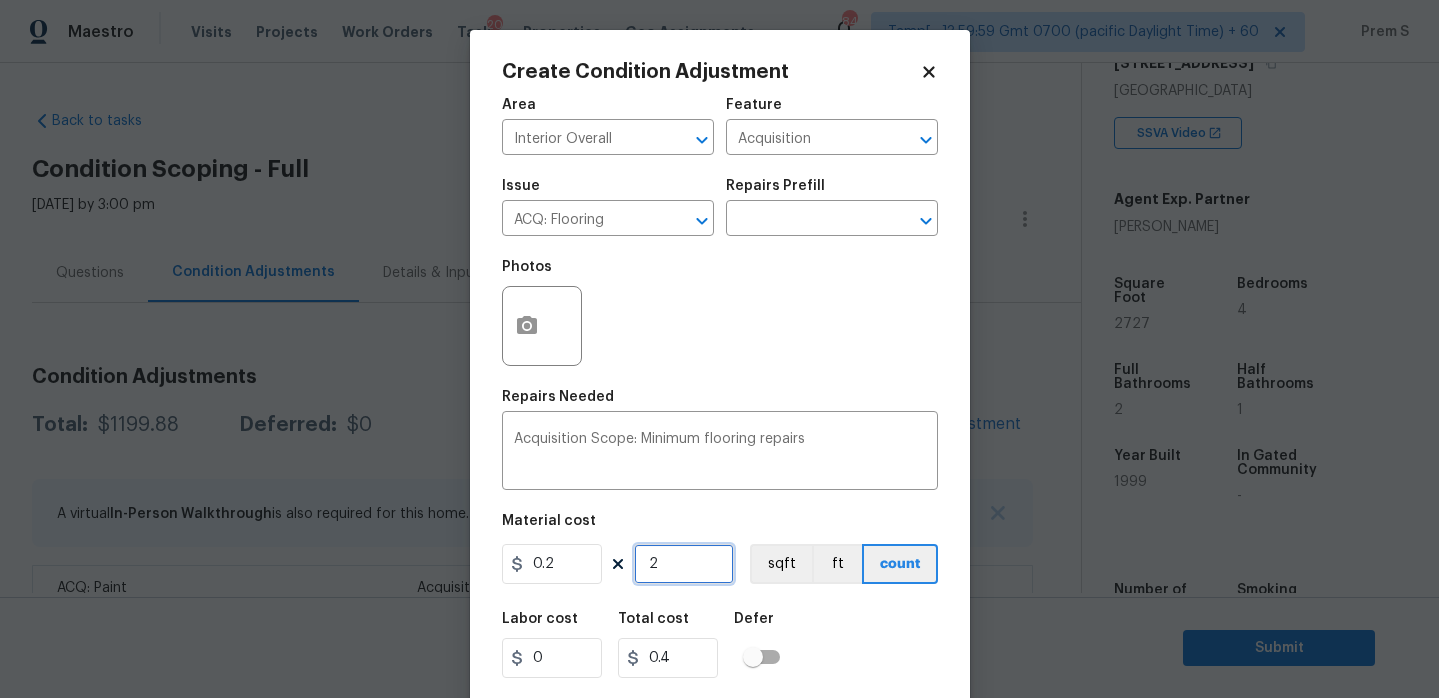 type on "27" 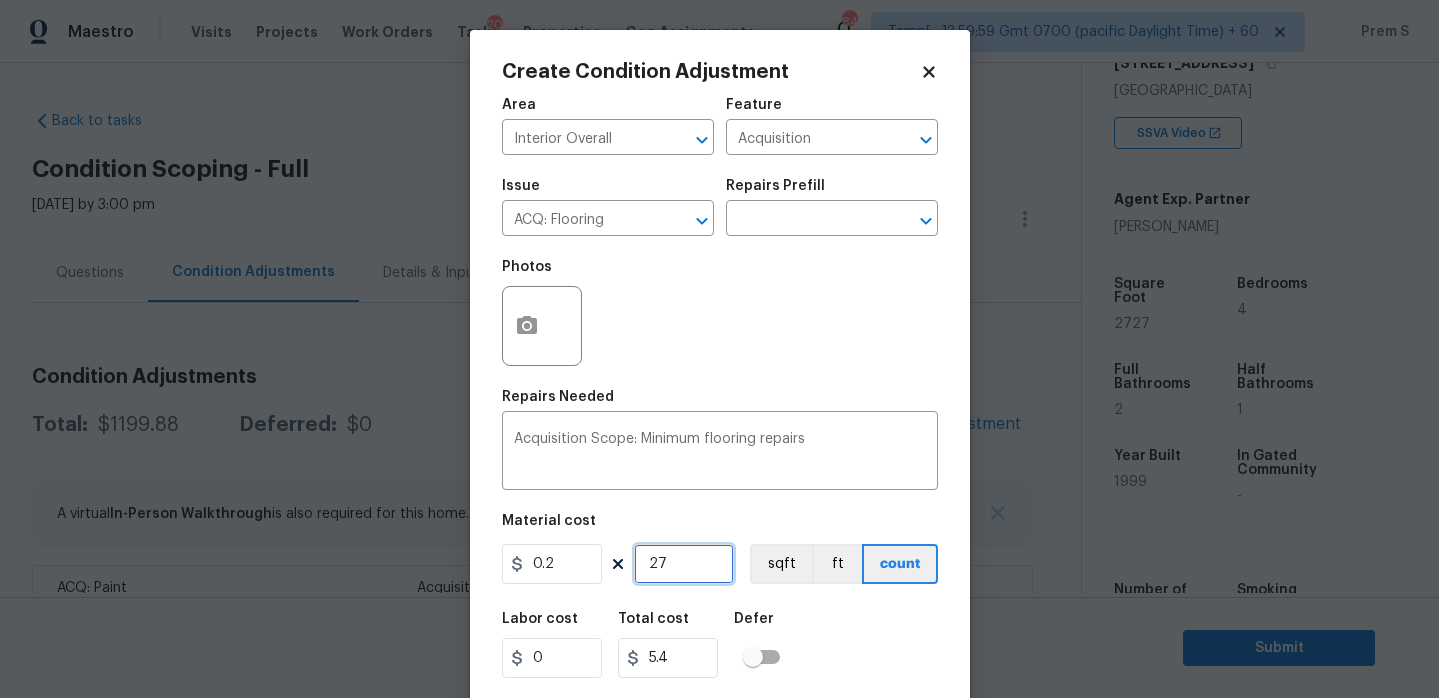 type on "272" 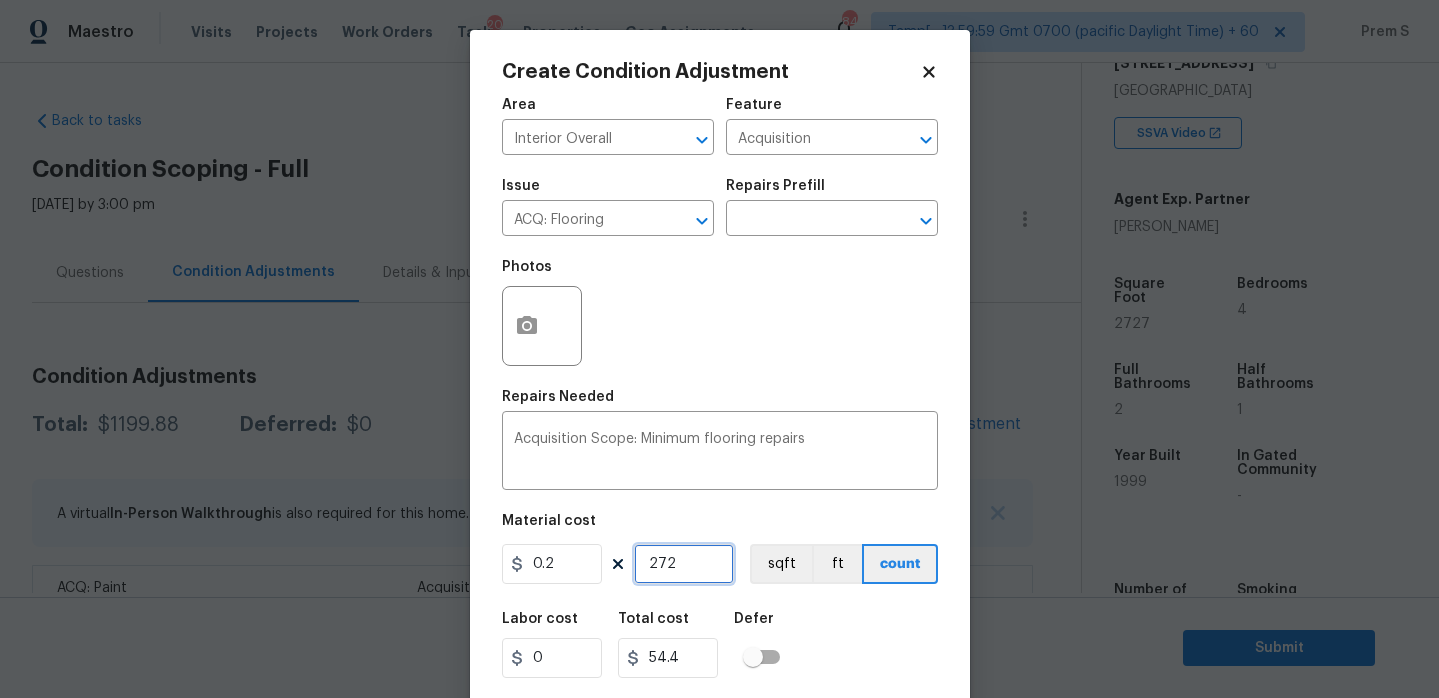 type on "2727" 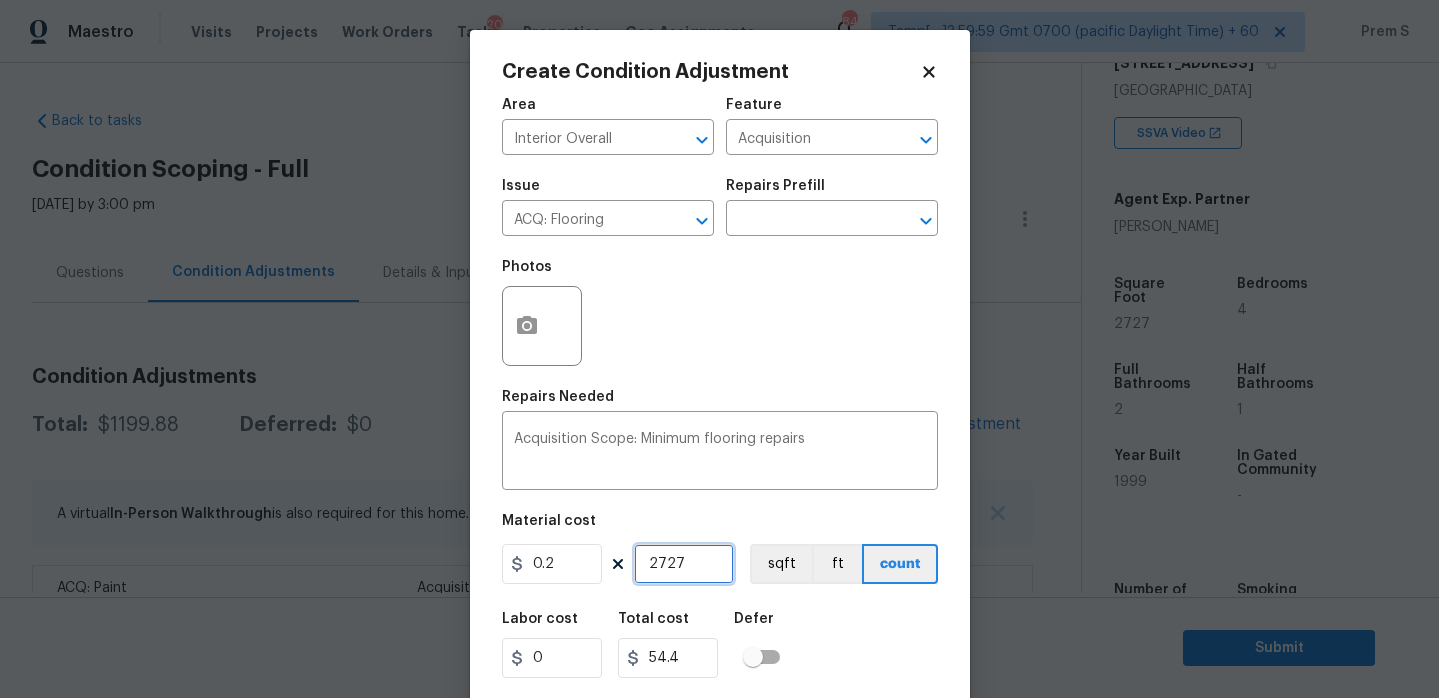 type on "545.4" 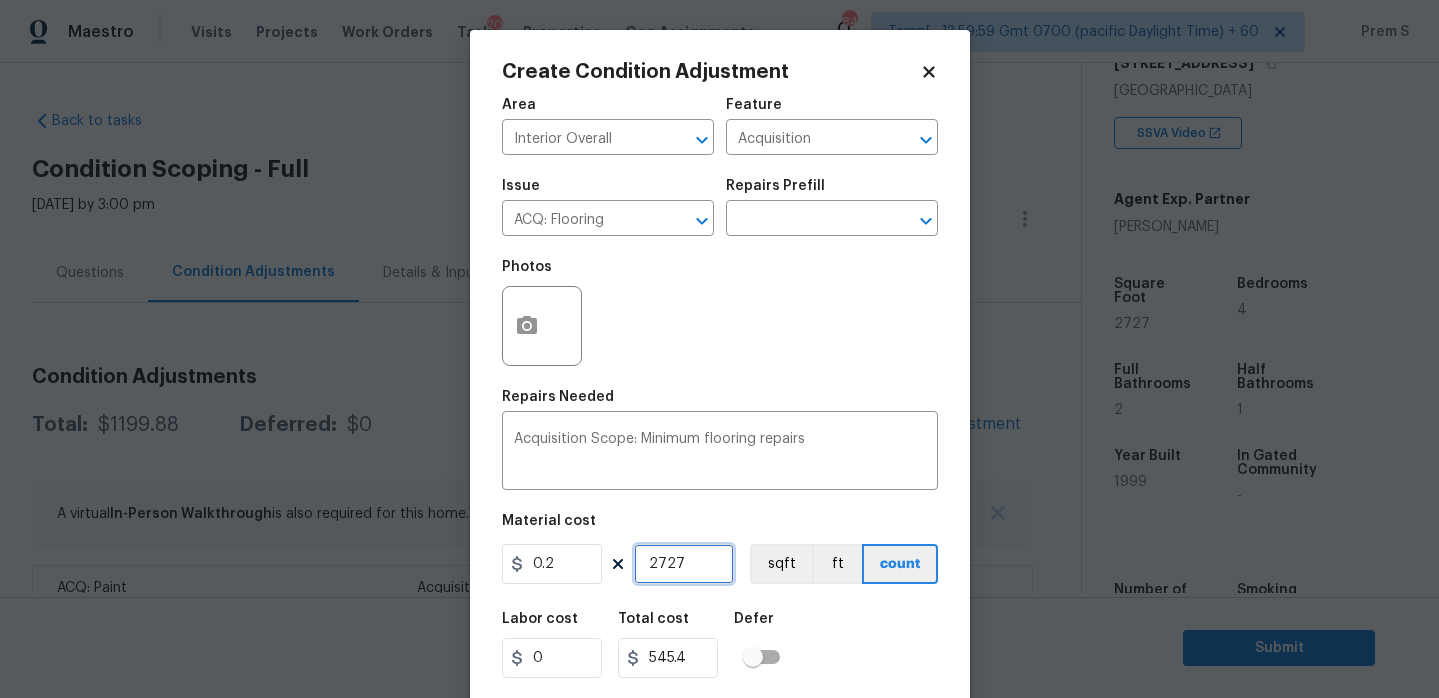 type on "2727" 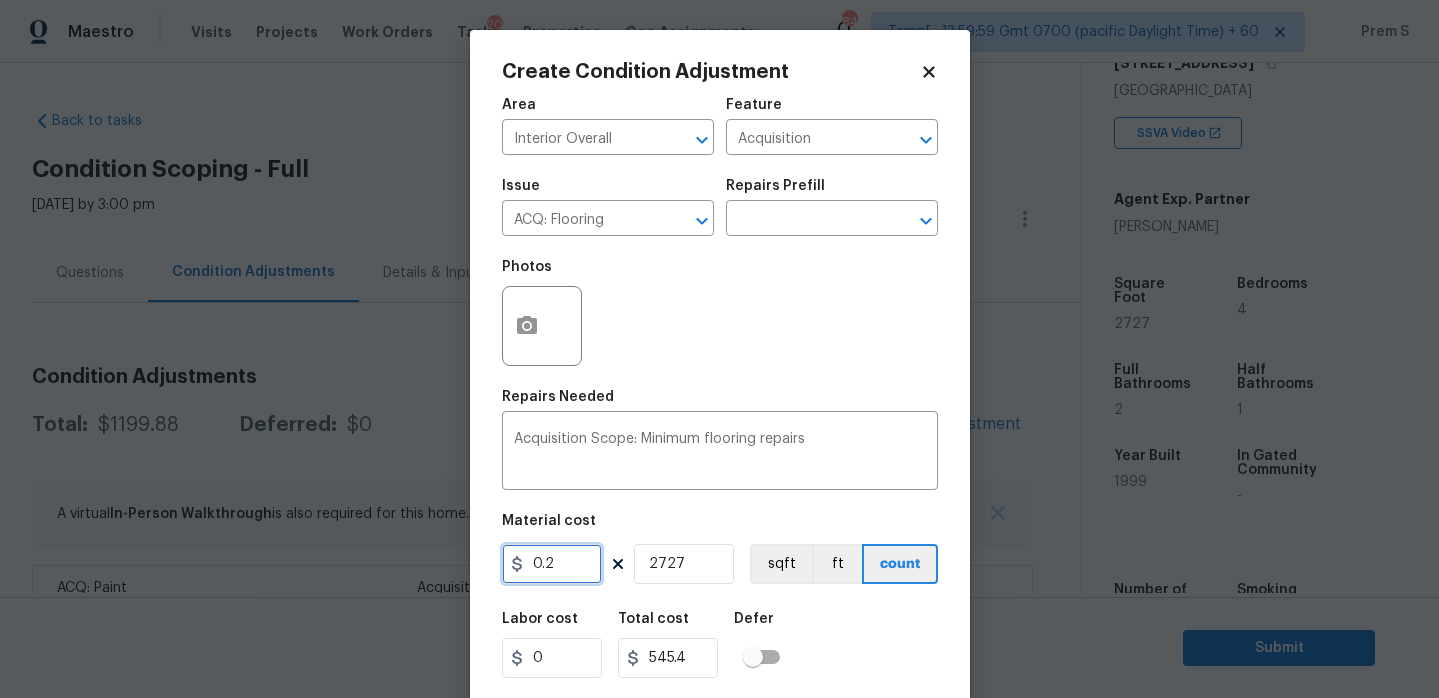 click on "0.2" at bounding box center (552, 564) 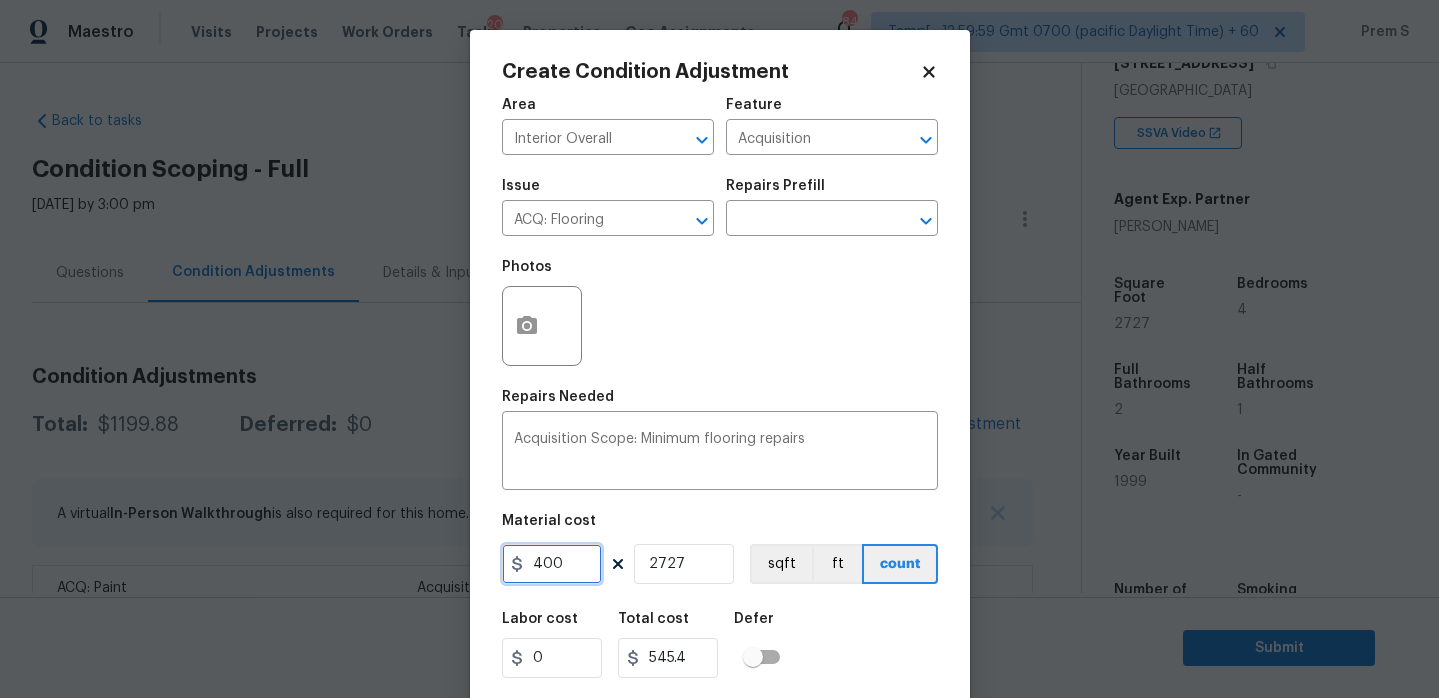 type on "400" 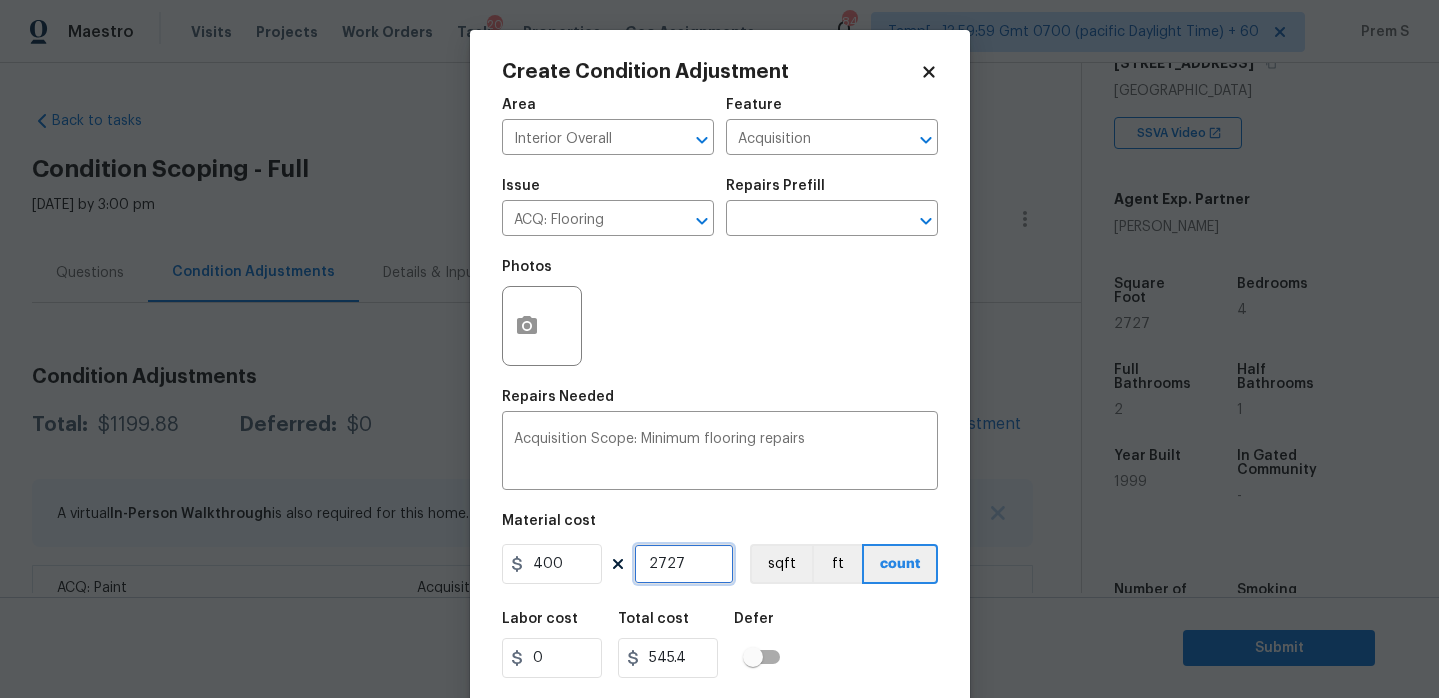 type on "1090800" 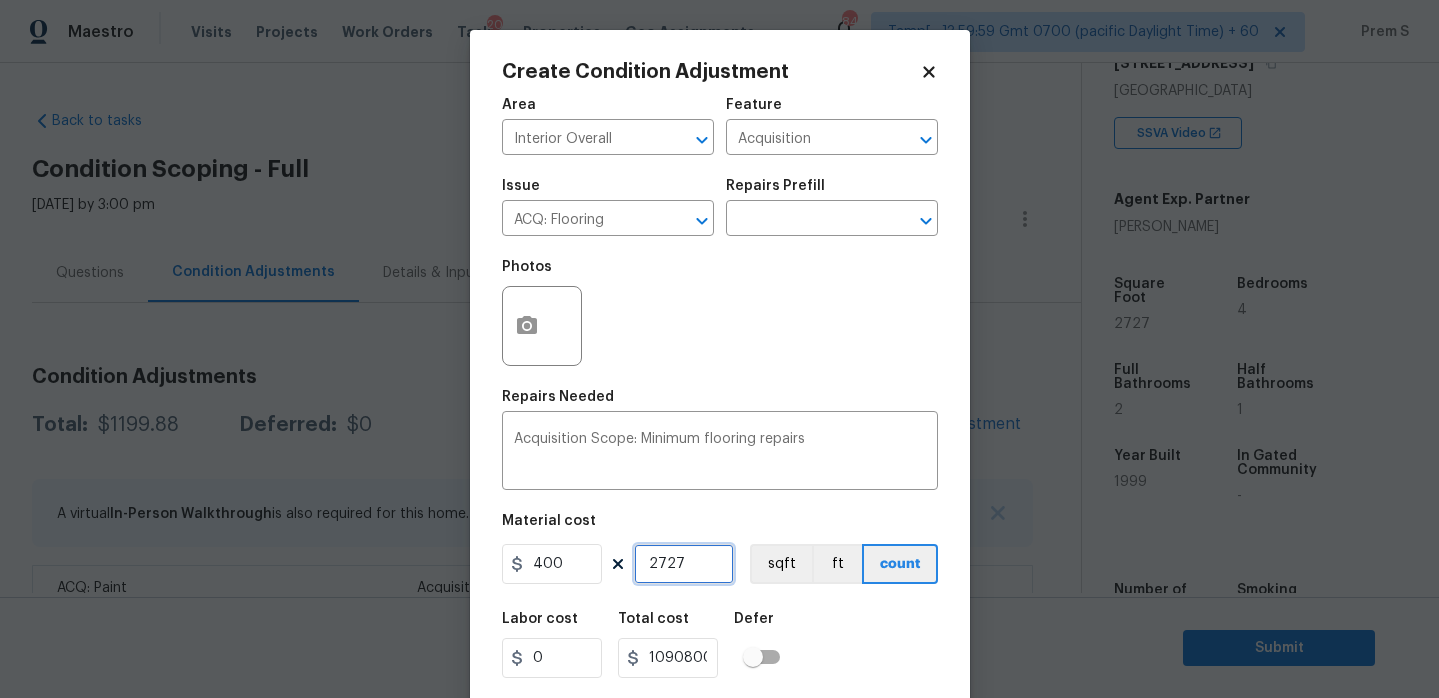 type on "1" 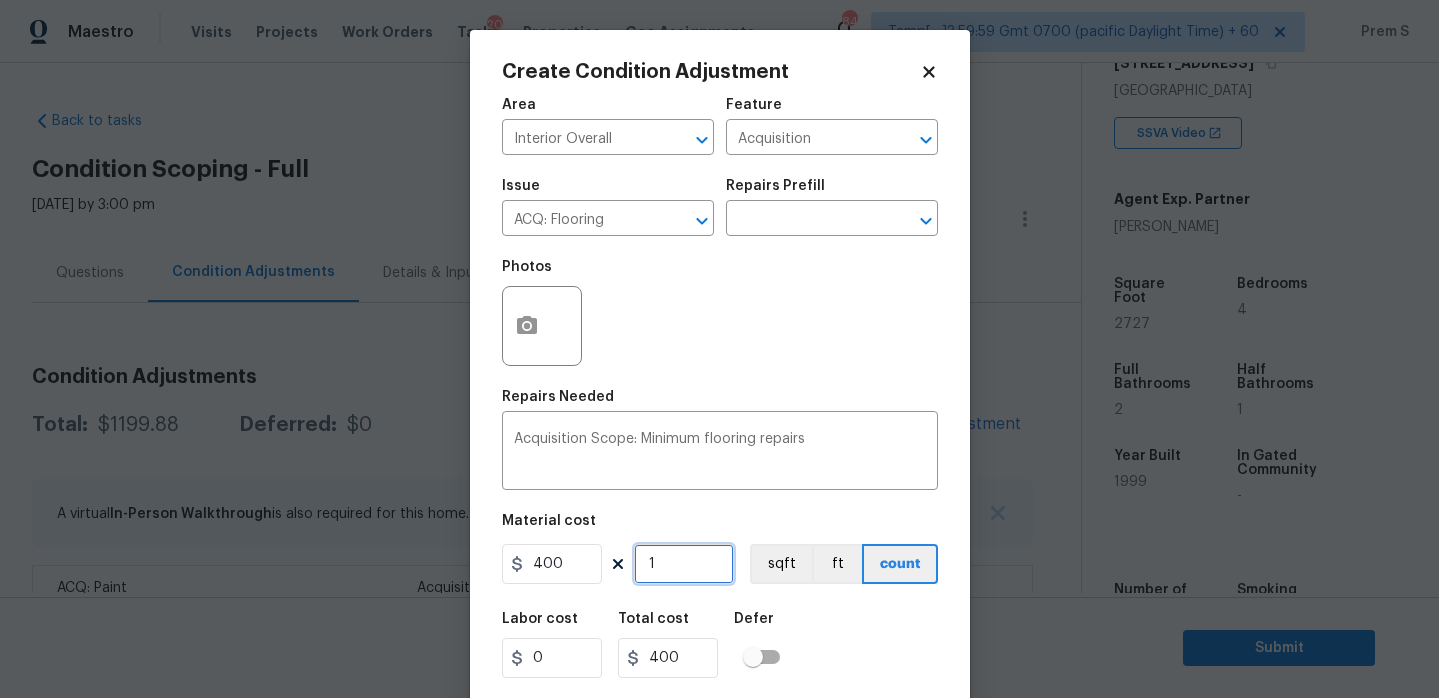 type on "1" 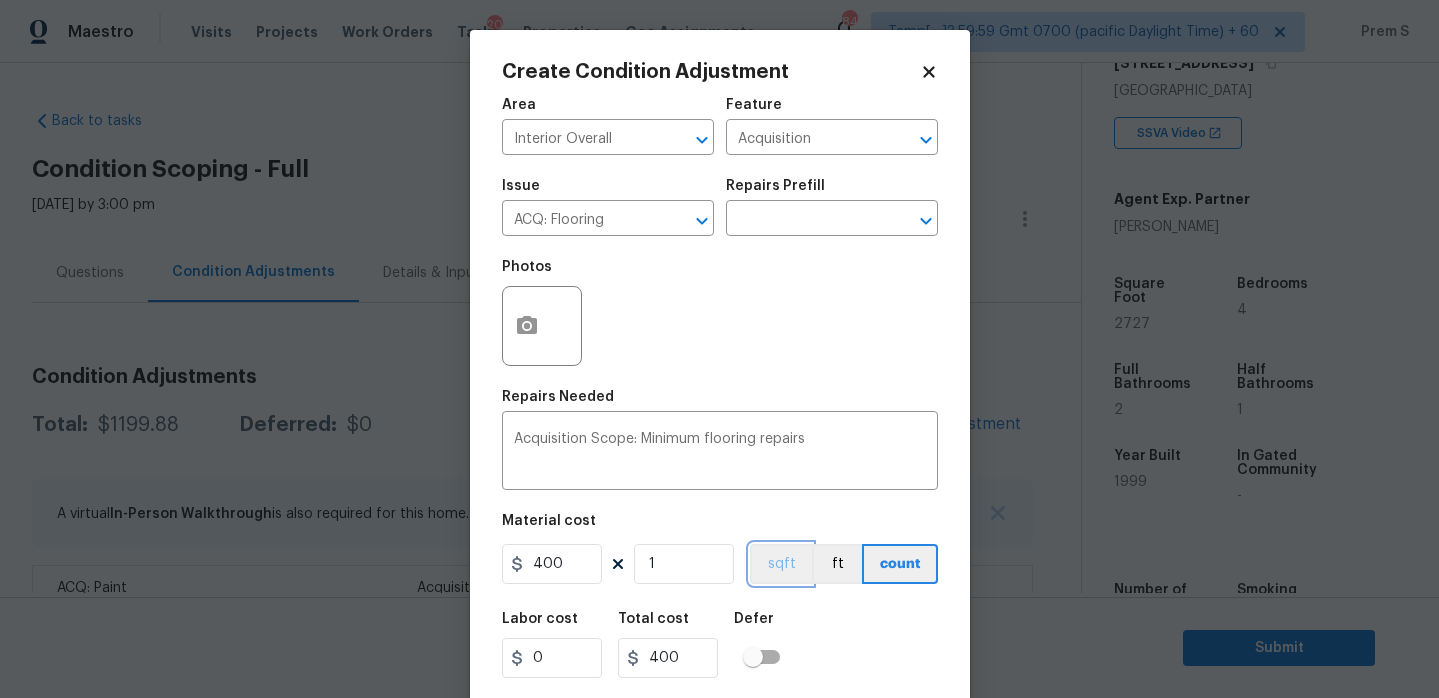 type 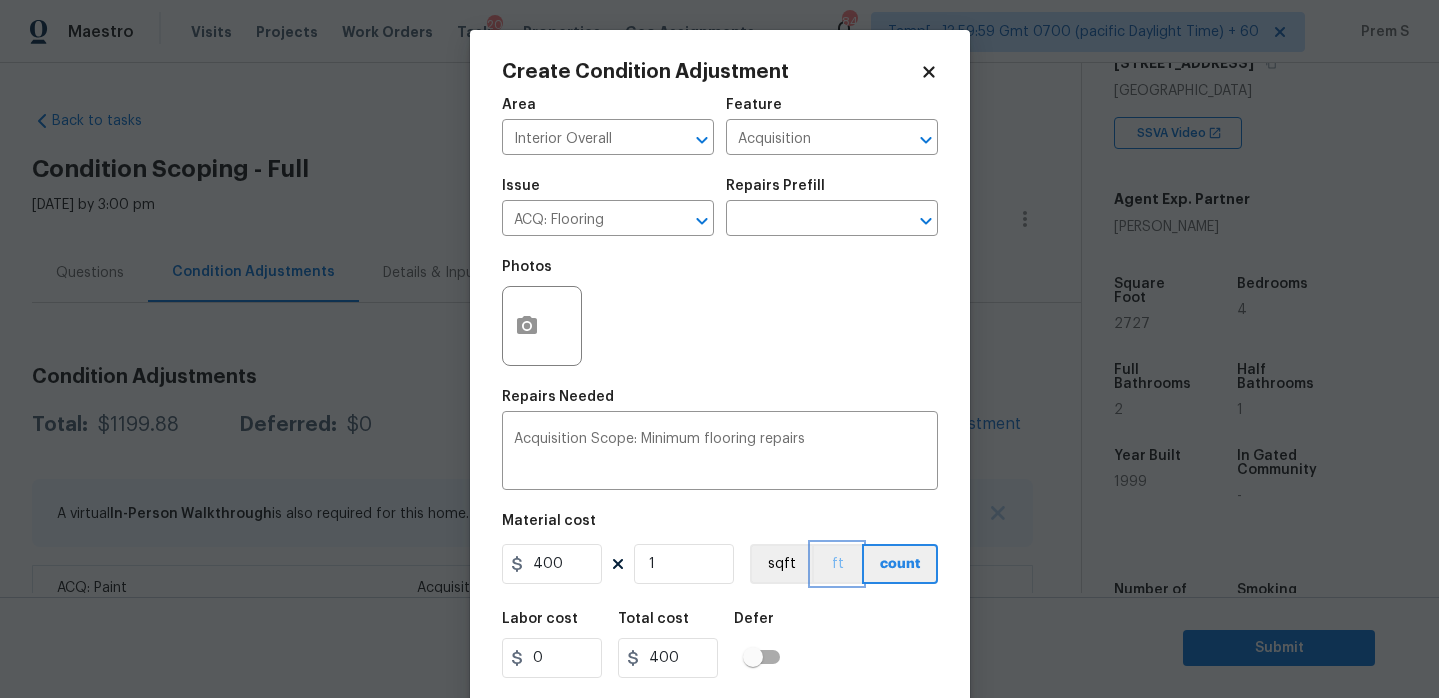 type 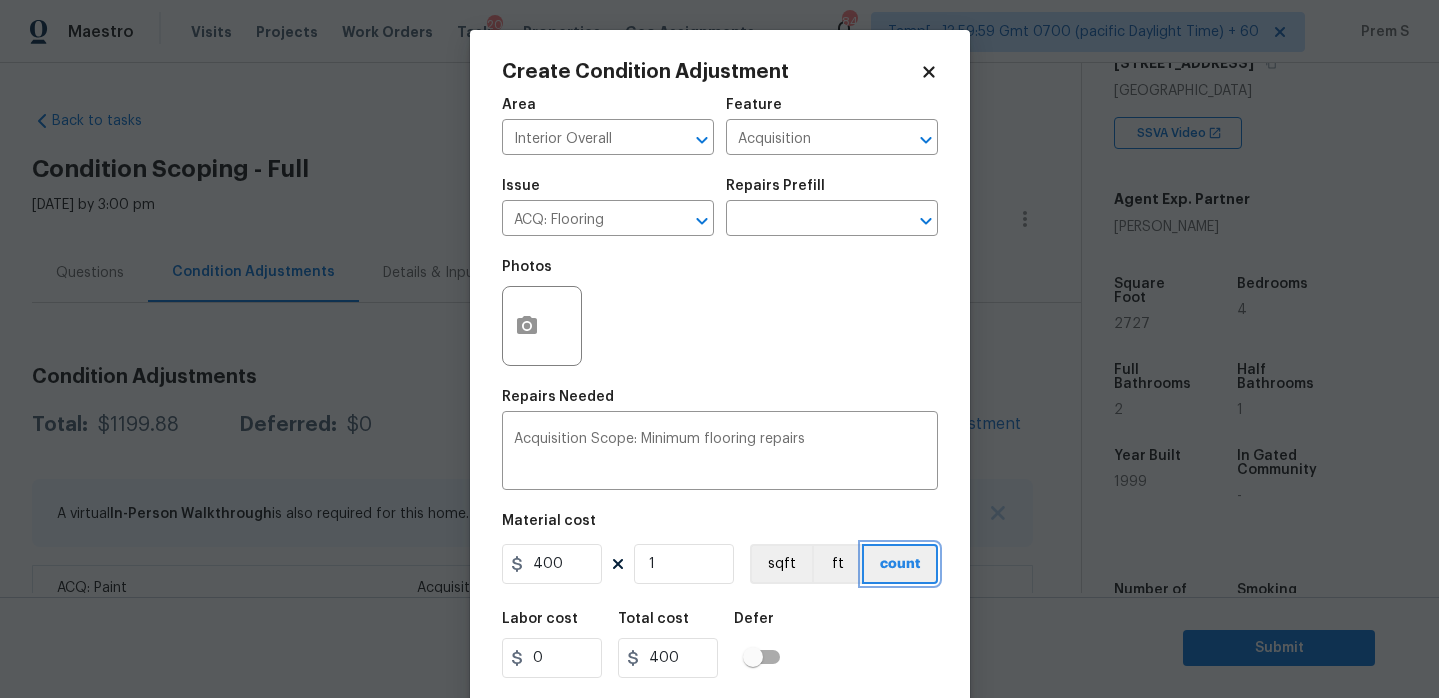 click on "count" at bounding box center (900, 564) 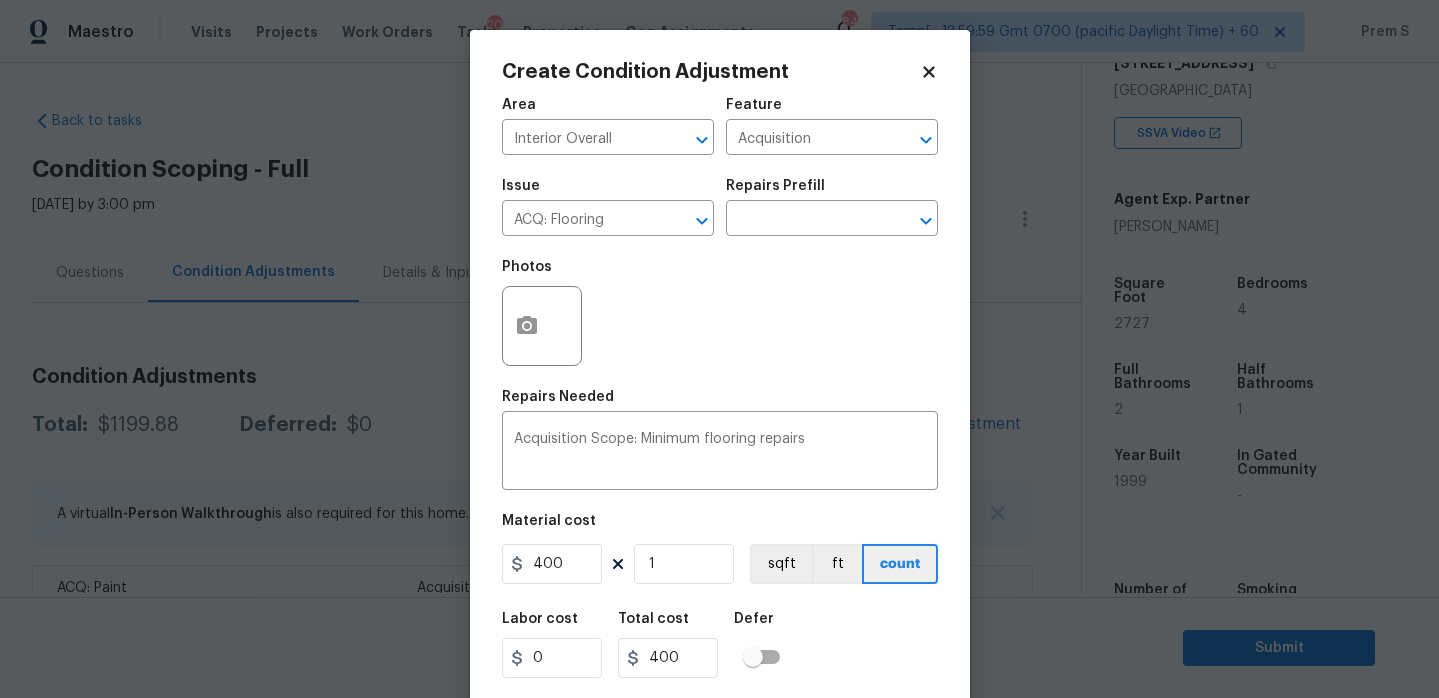 click on "Labor cost 0 Total cost 400 Defer" at bounding box center (720, 645) 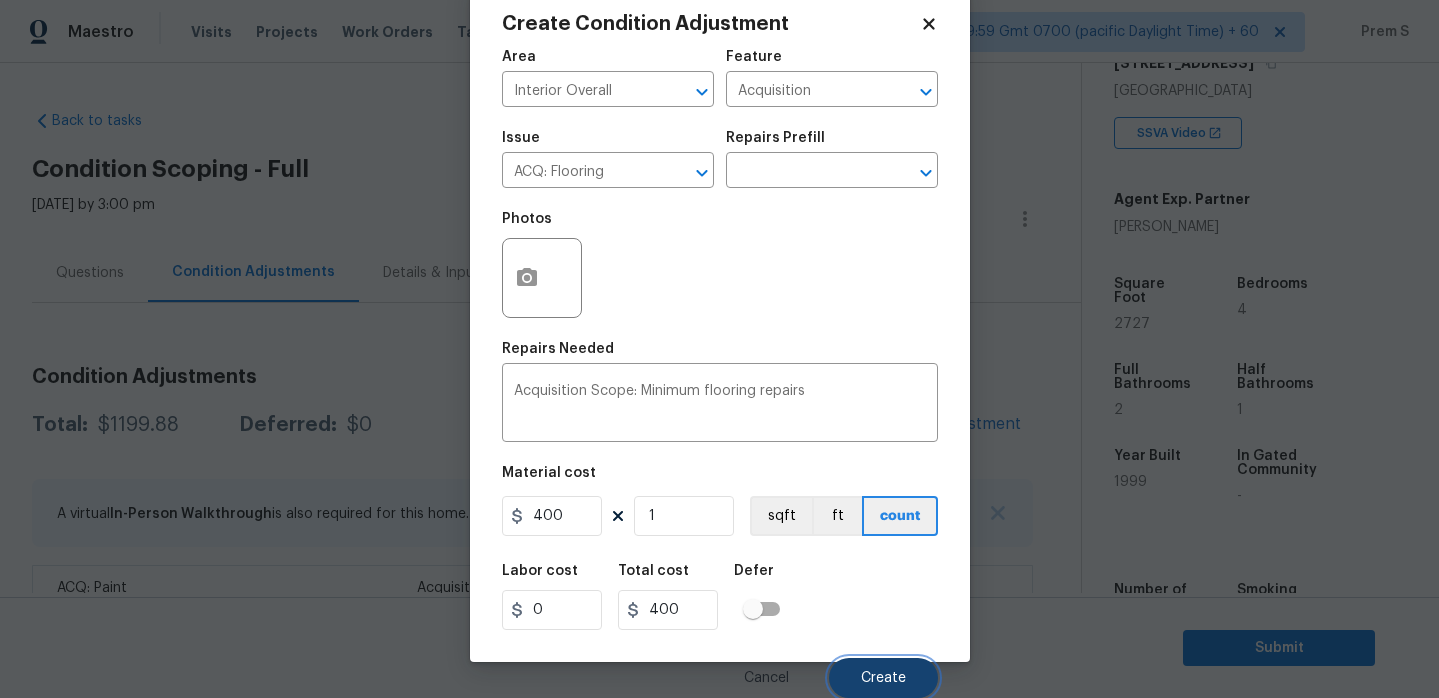 click on "Create" at bounding box center [883, 678] 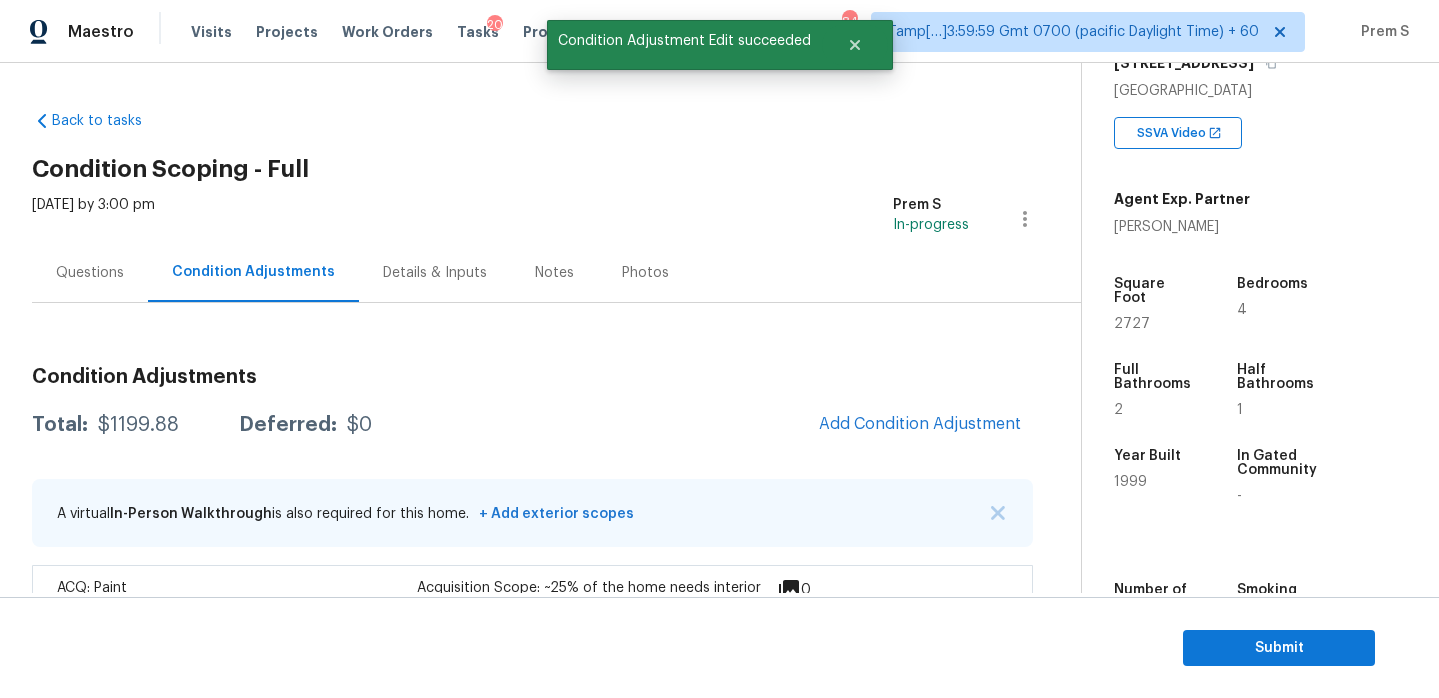 scroll, scrollTop: 42, scrollLeft: 0, axis: vertical 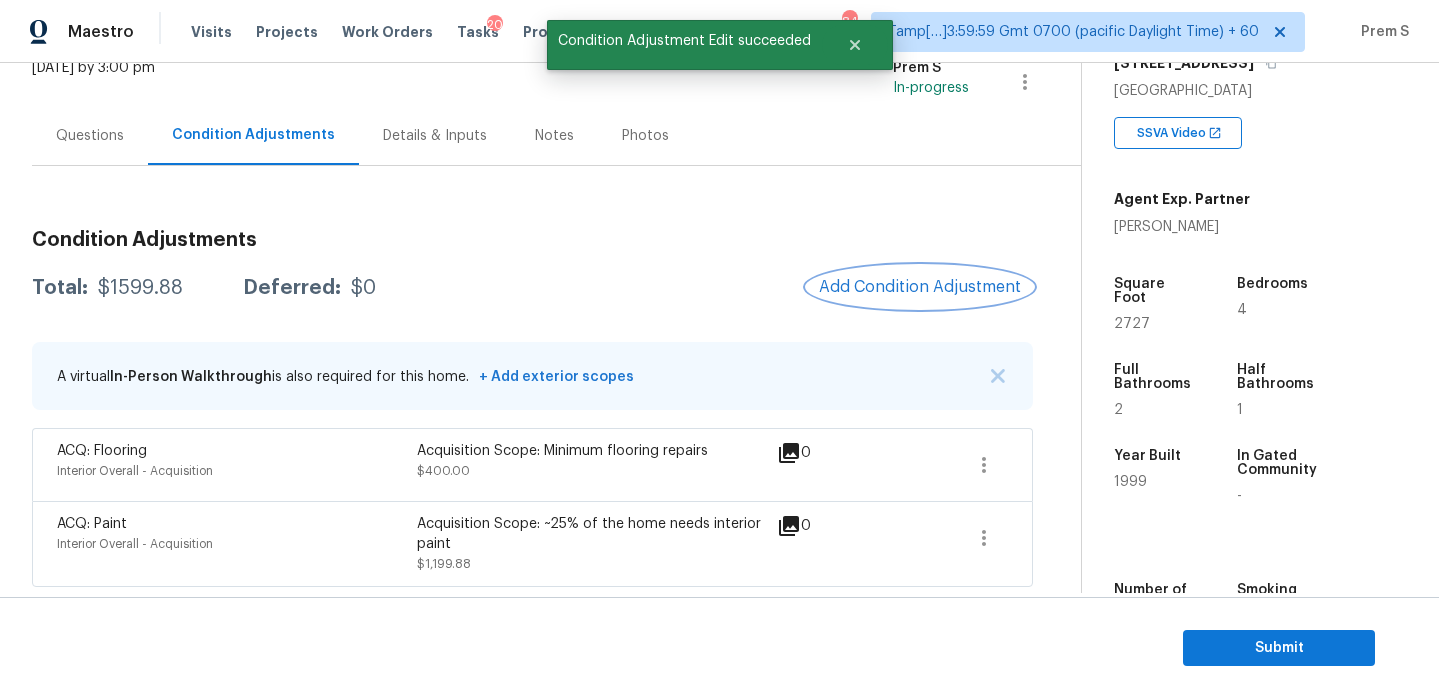 click on "Add Condition Adjustment" at bounding box center (920, 287) 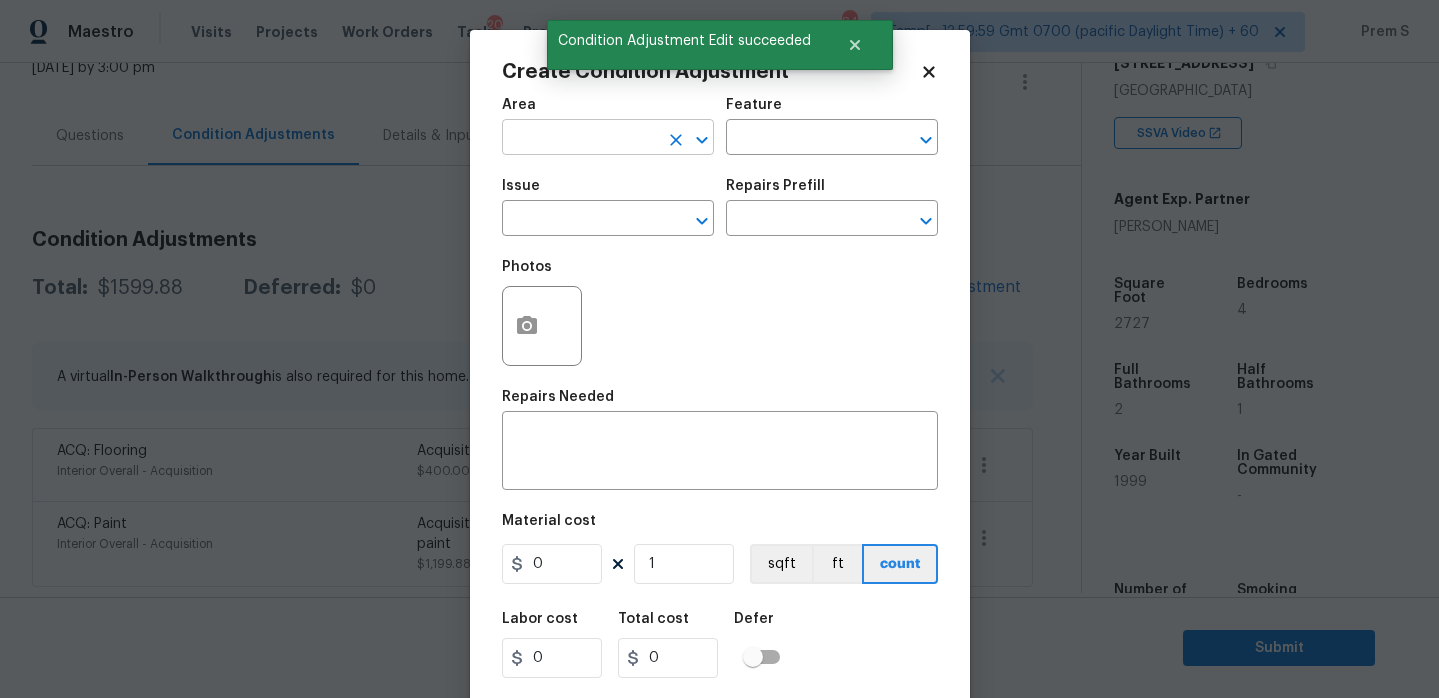 click at bounding box center (580, 139) 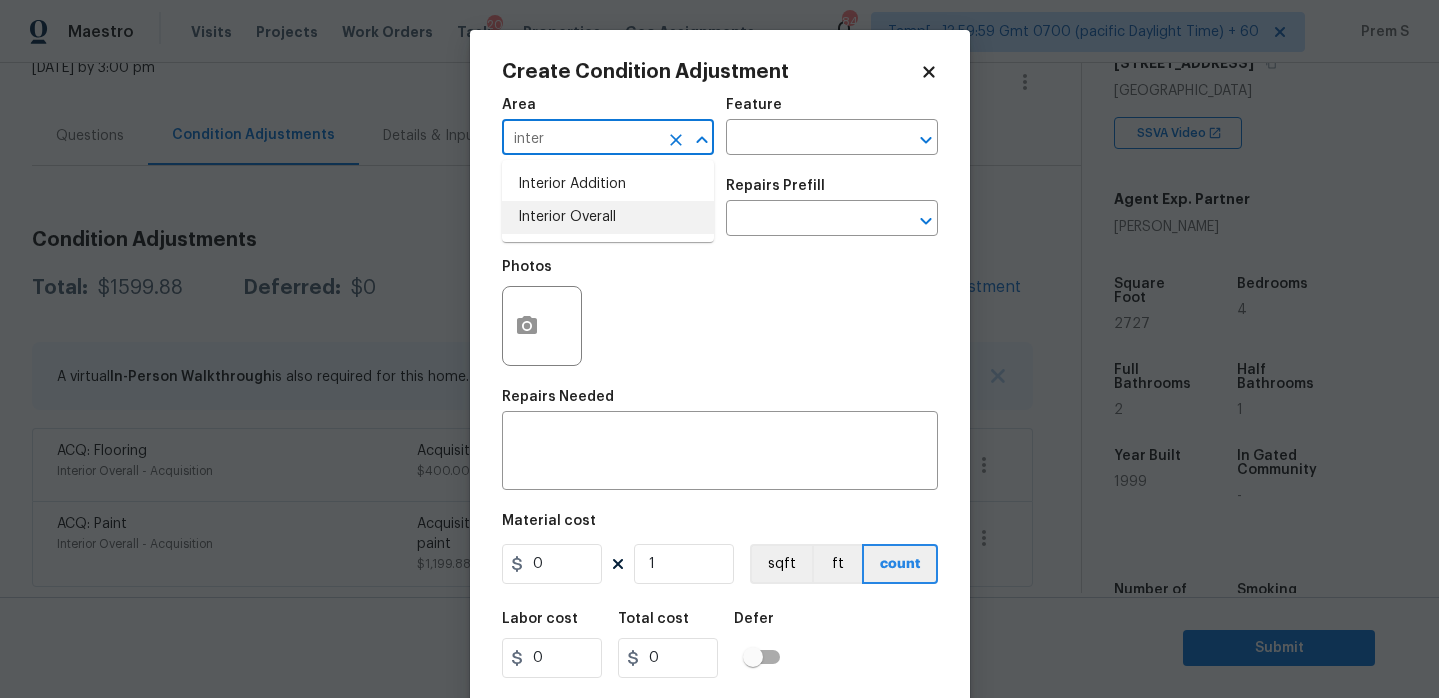 click on "Interior Overall" at bounding box center [608, 217] 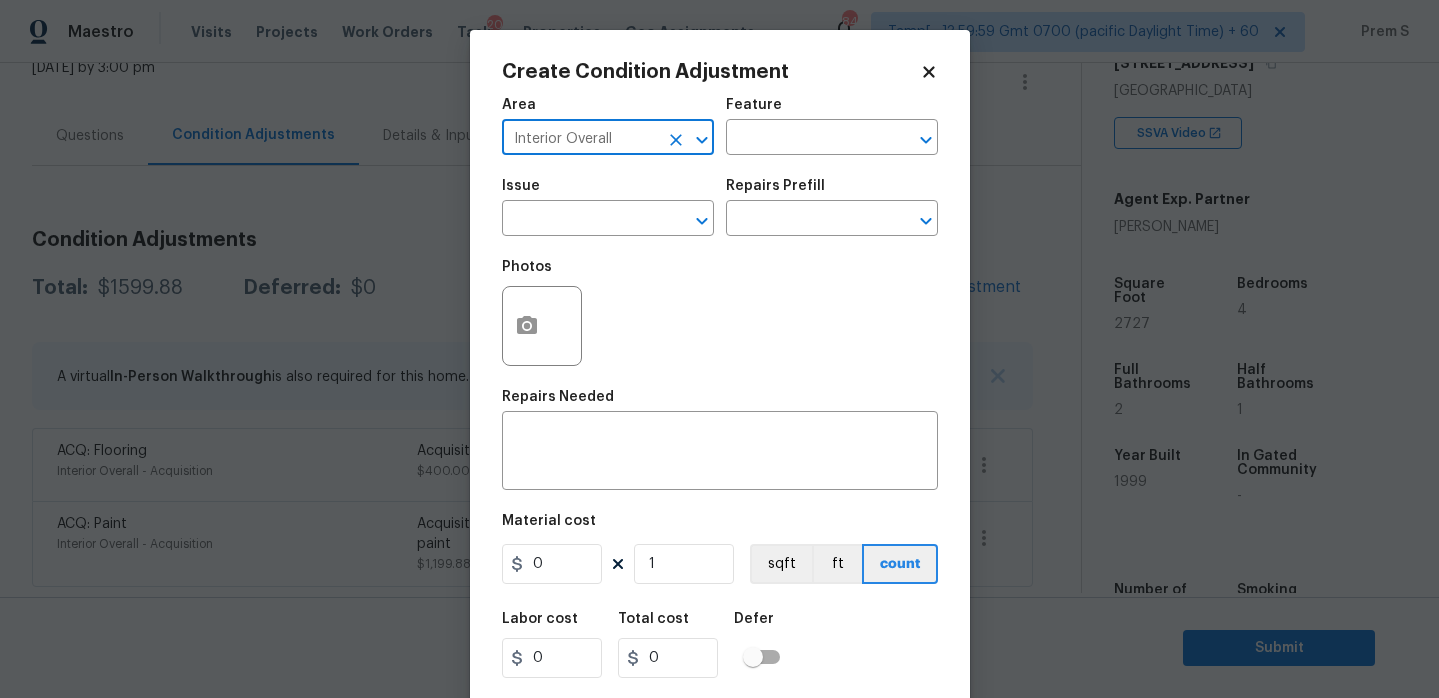 type on "Interior Overall" 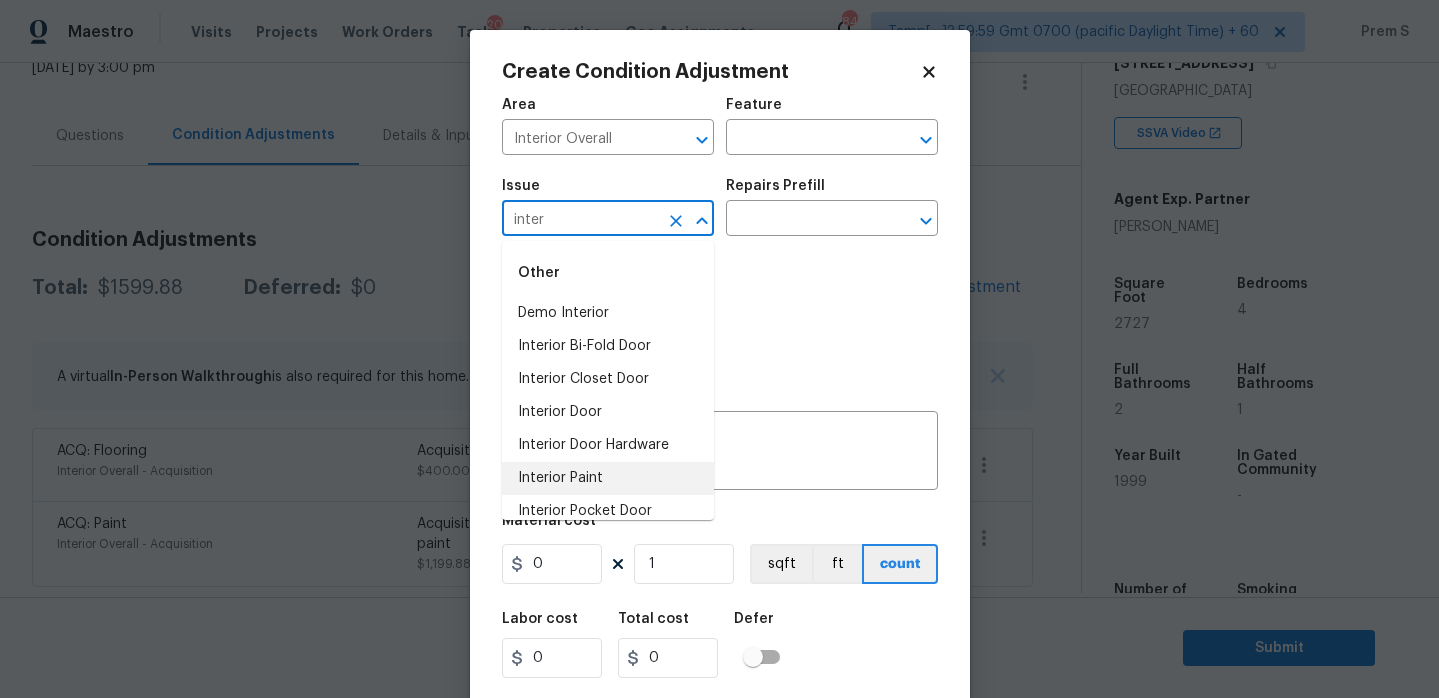 click on "Interior Paint" at bounding box center (608, 478) 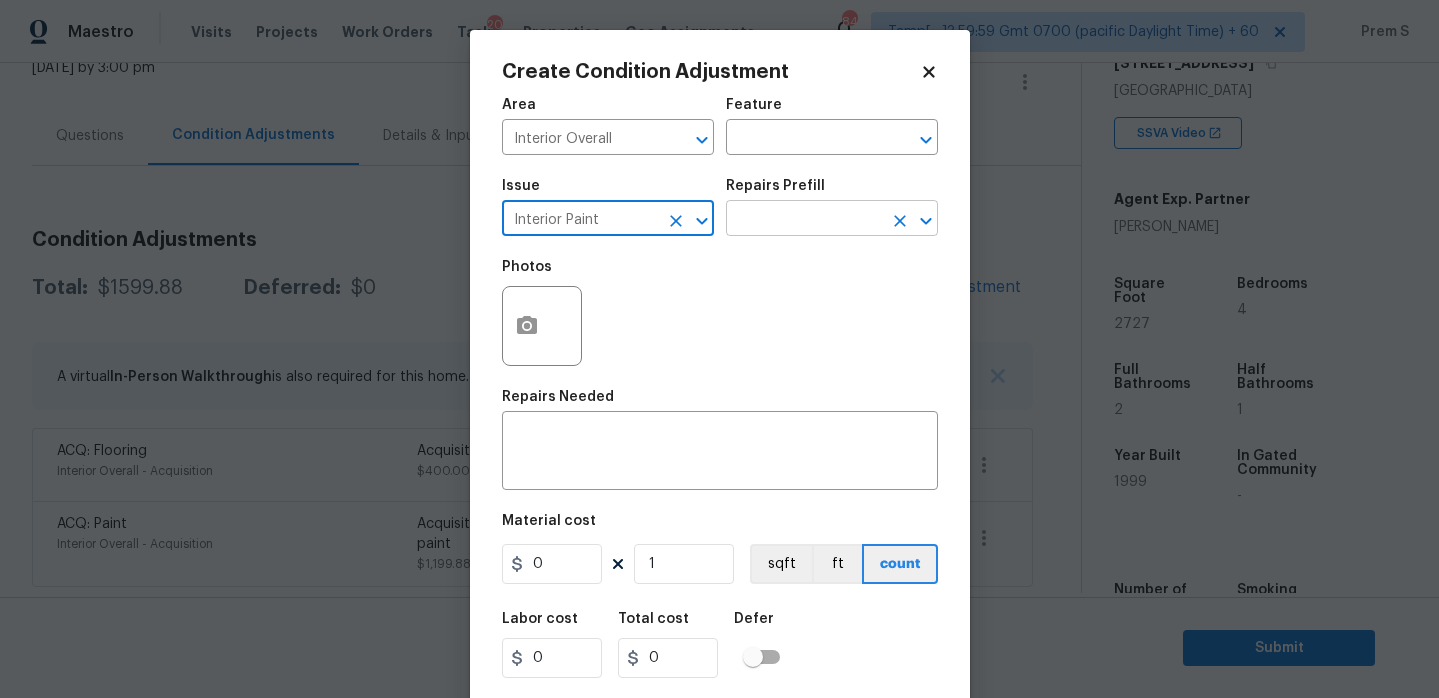 type on "Interior Paint" 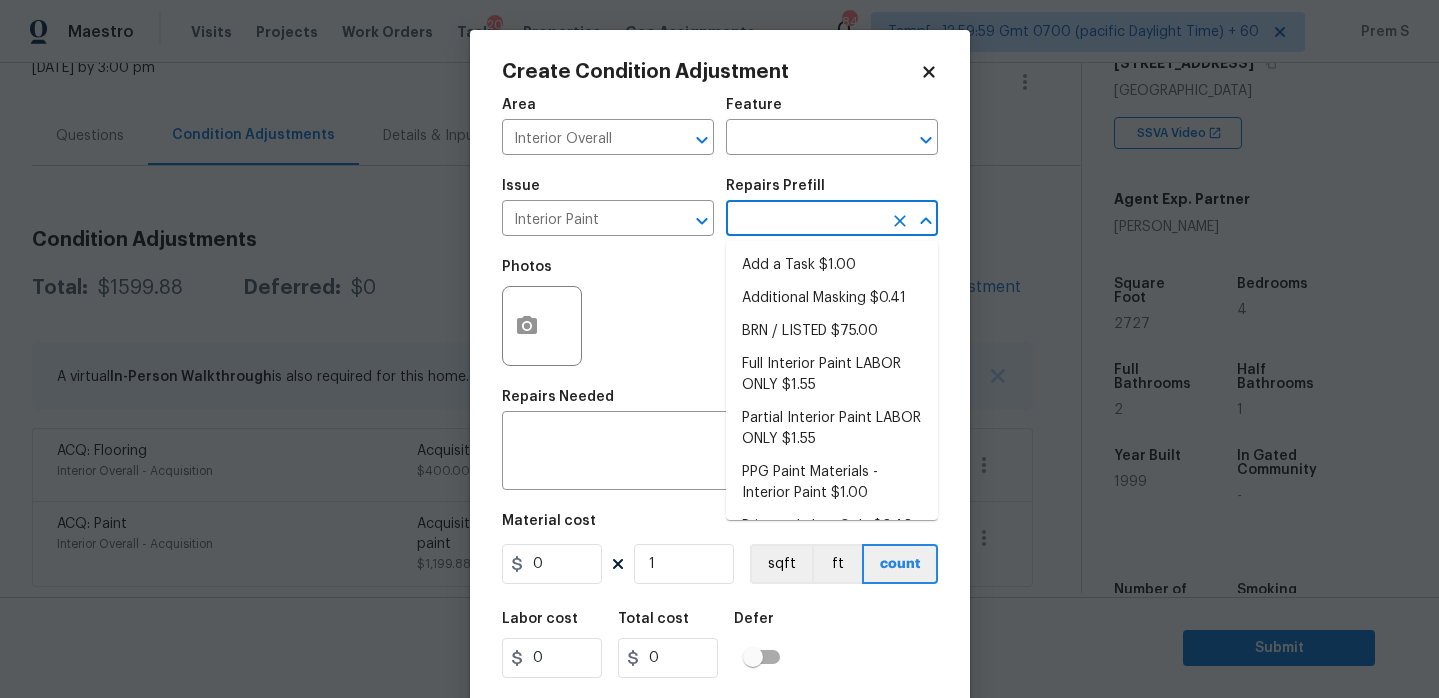 click at bounding box center [804, 220] 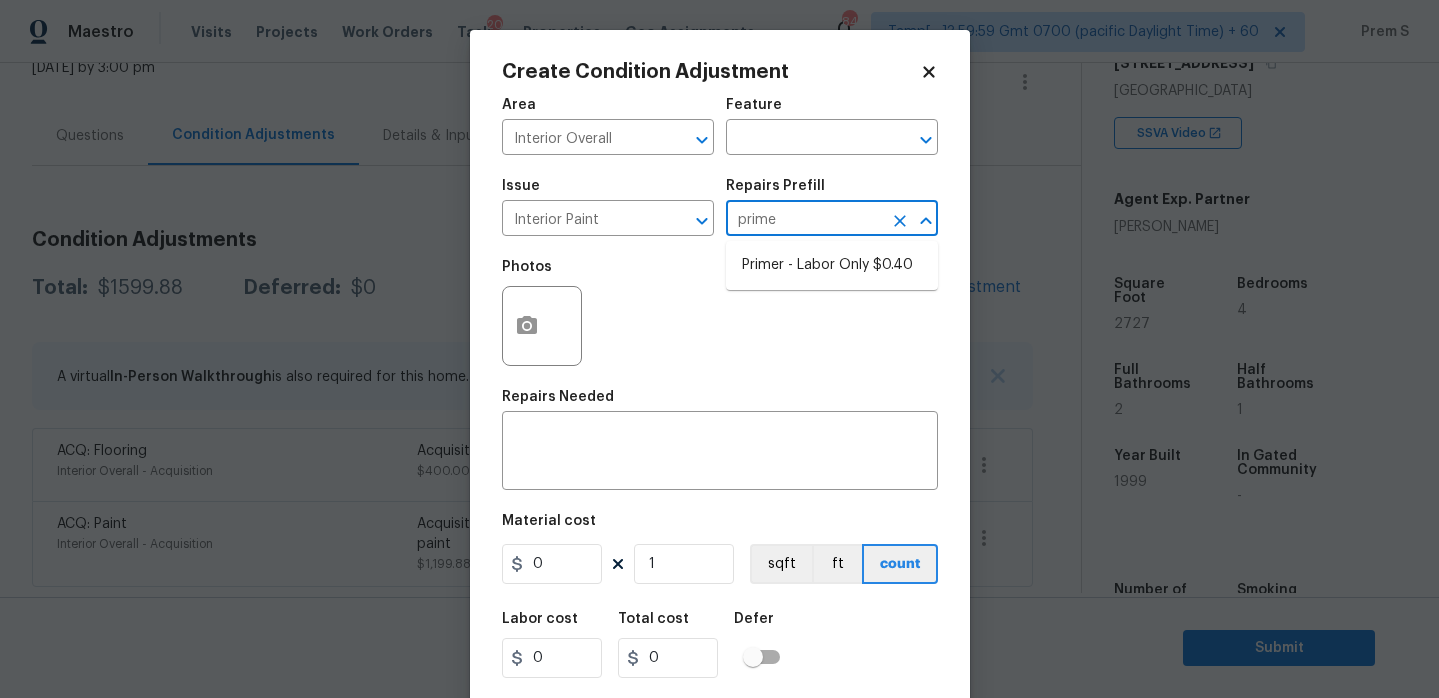 type on "primer" 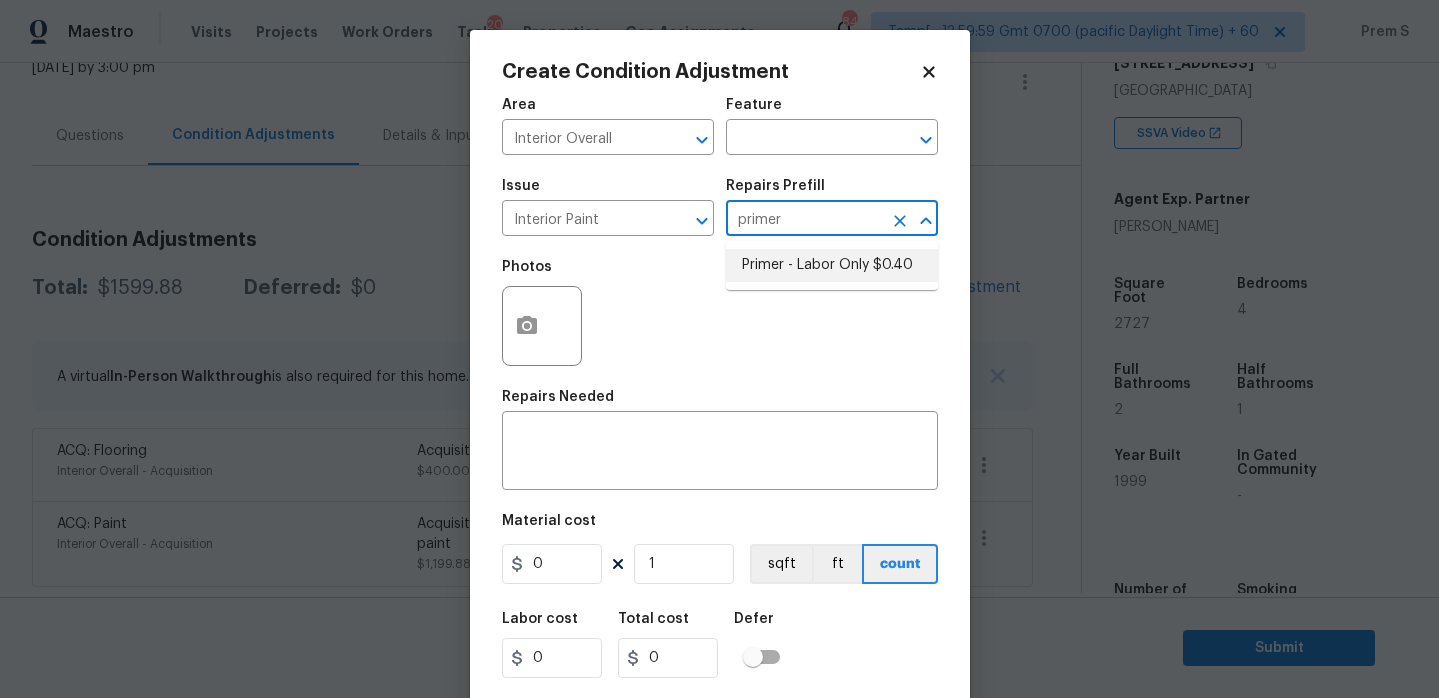 click on "Primer - Labor Only $0.40" at bounding box center [832, 265] 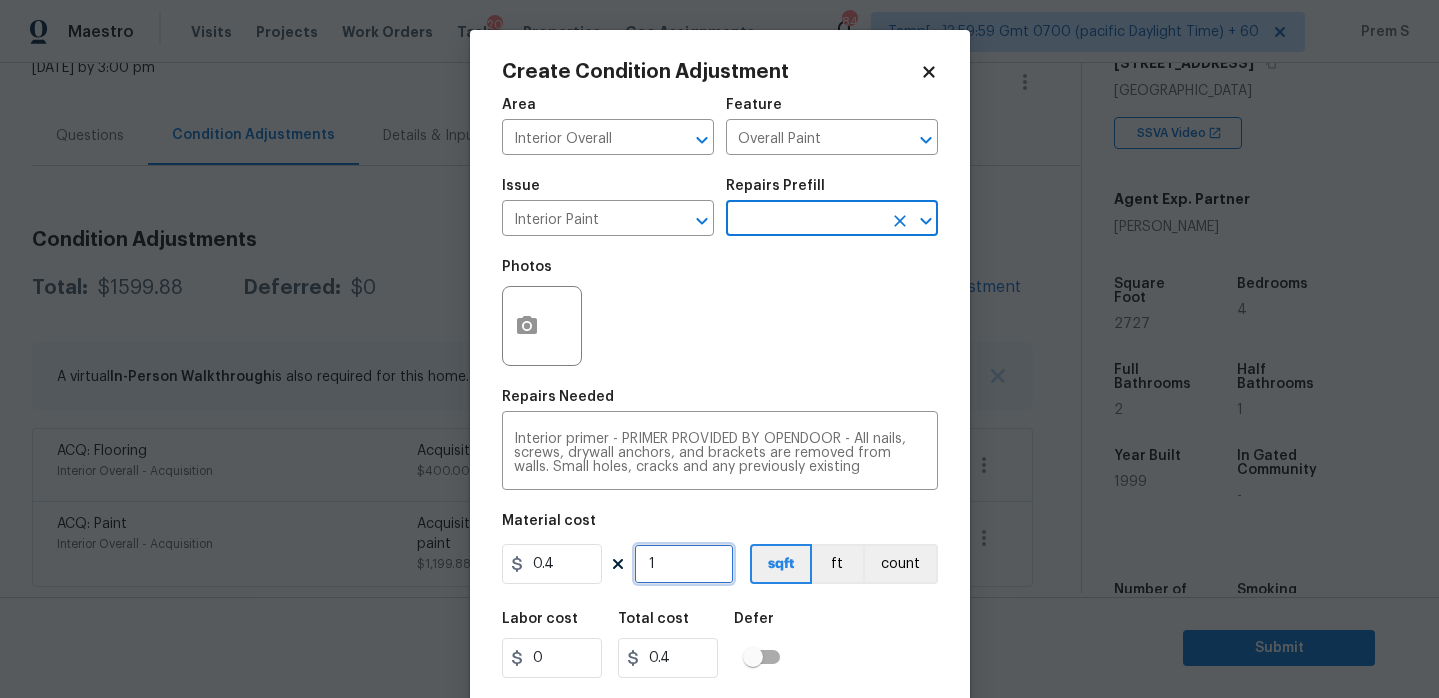click on "1" at bounding box center [684, 564] 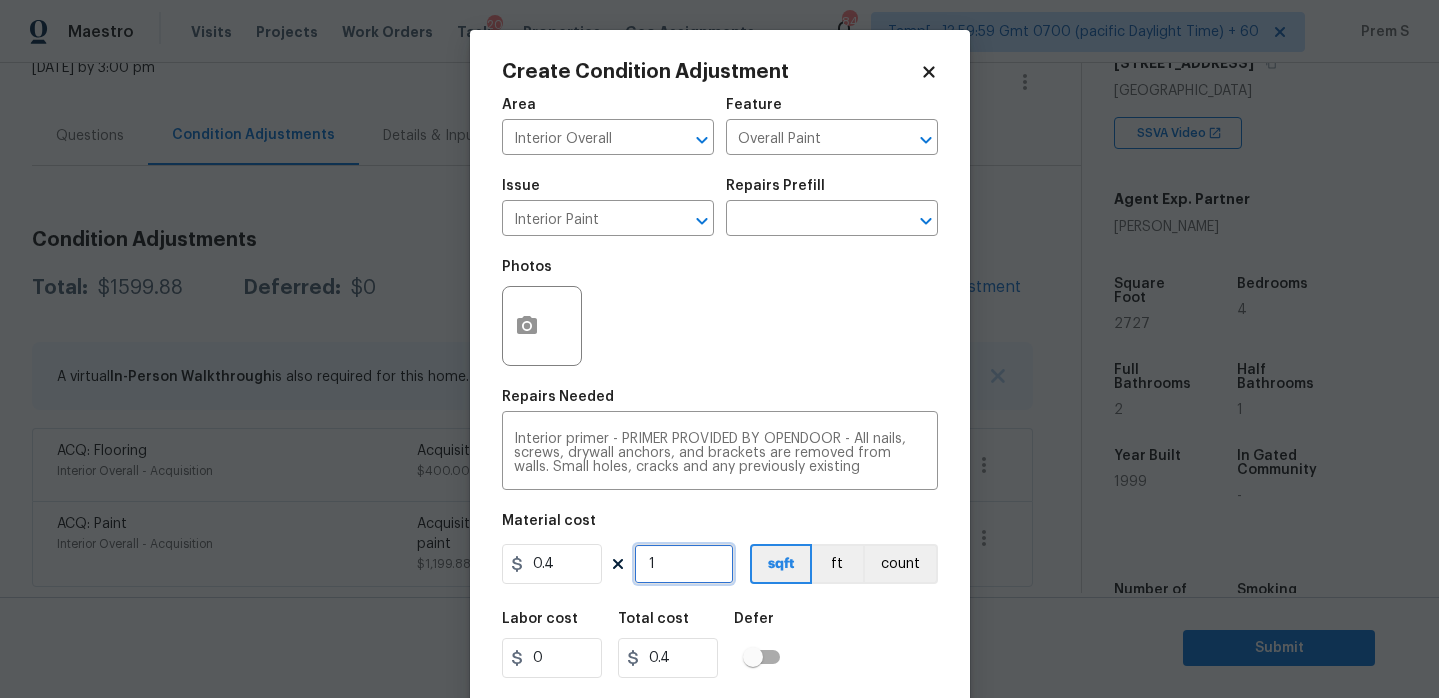 click on "1" at bounding box center (684, 564) 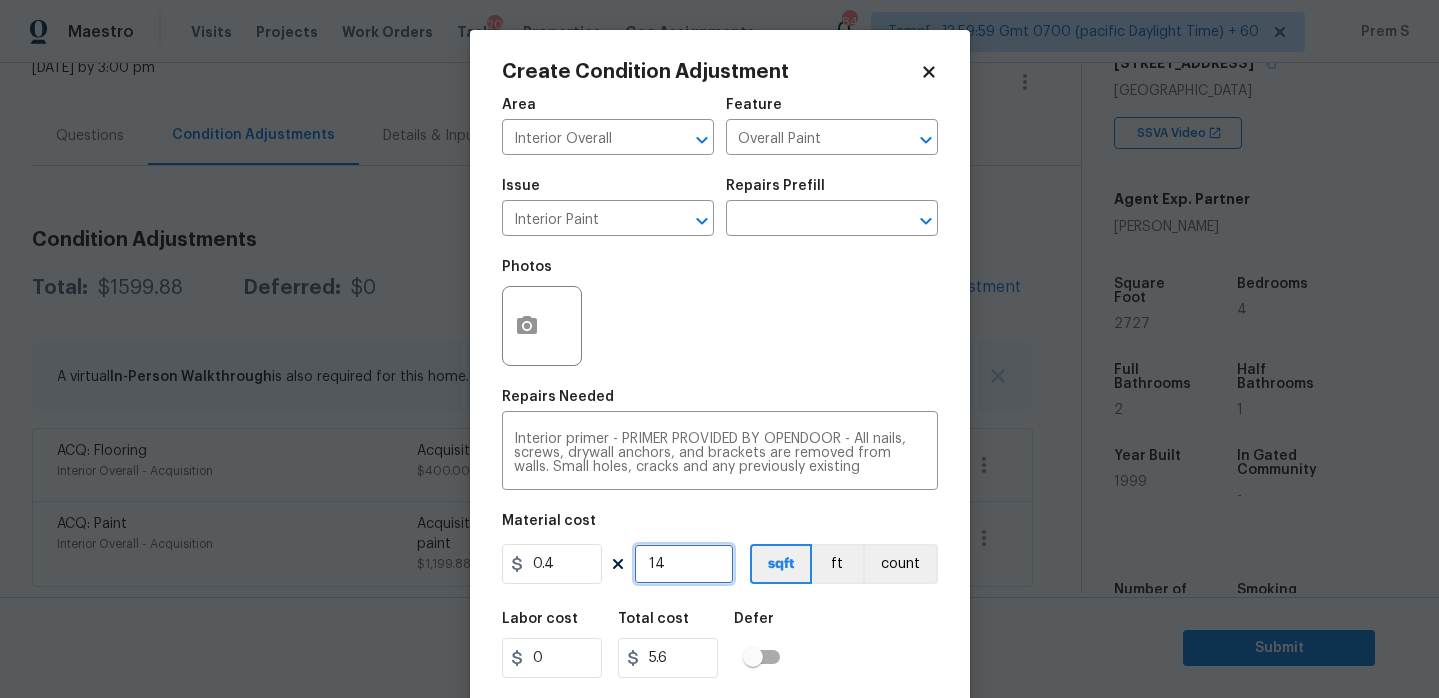 type on "140" 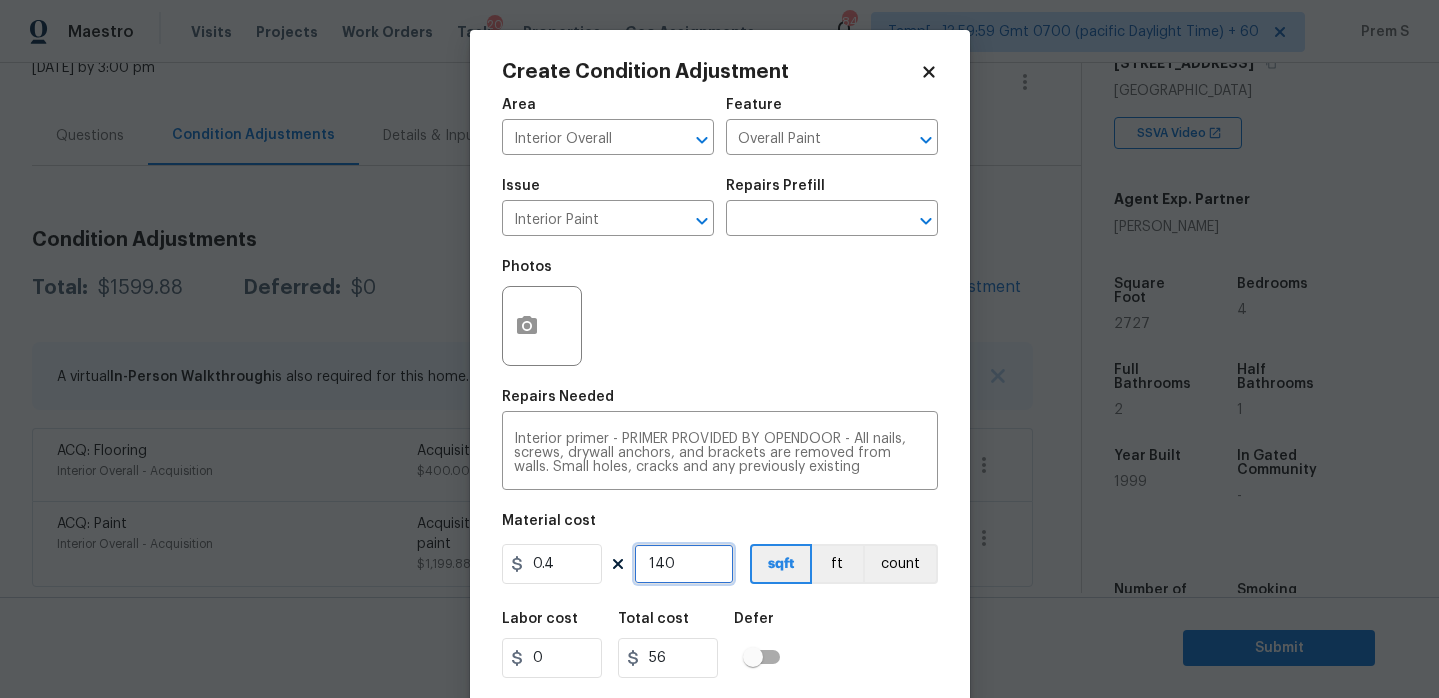 type on "1400" 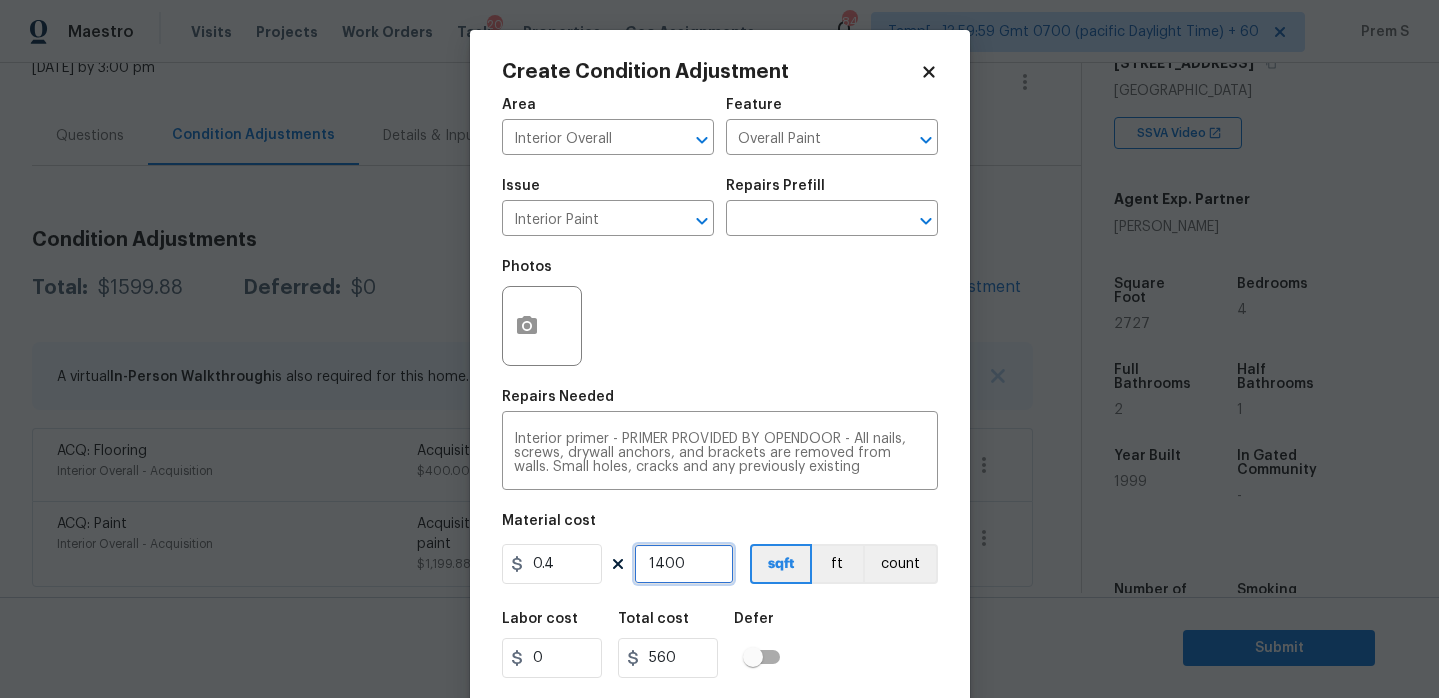 type on "140" 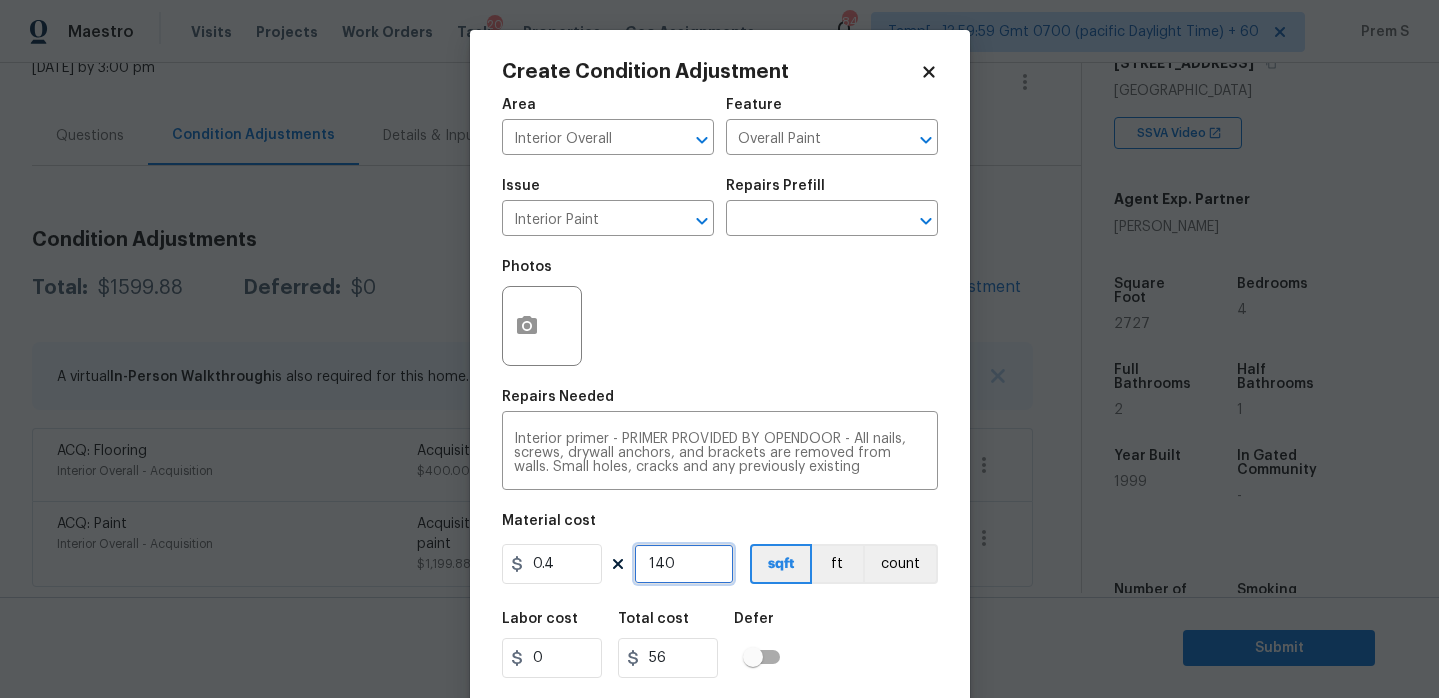 type on "14" 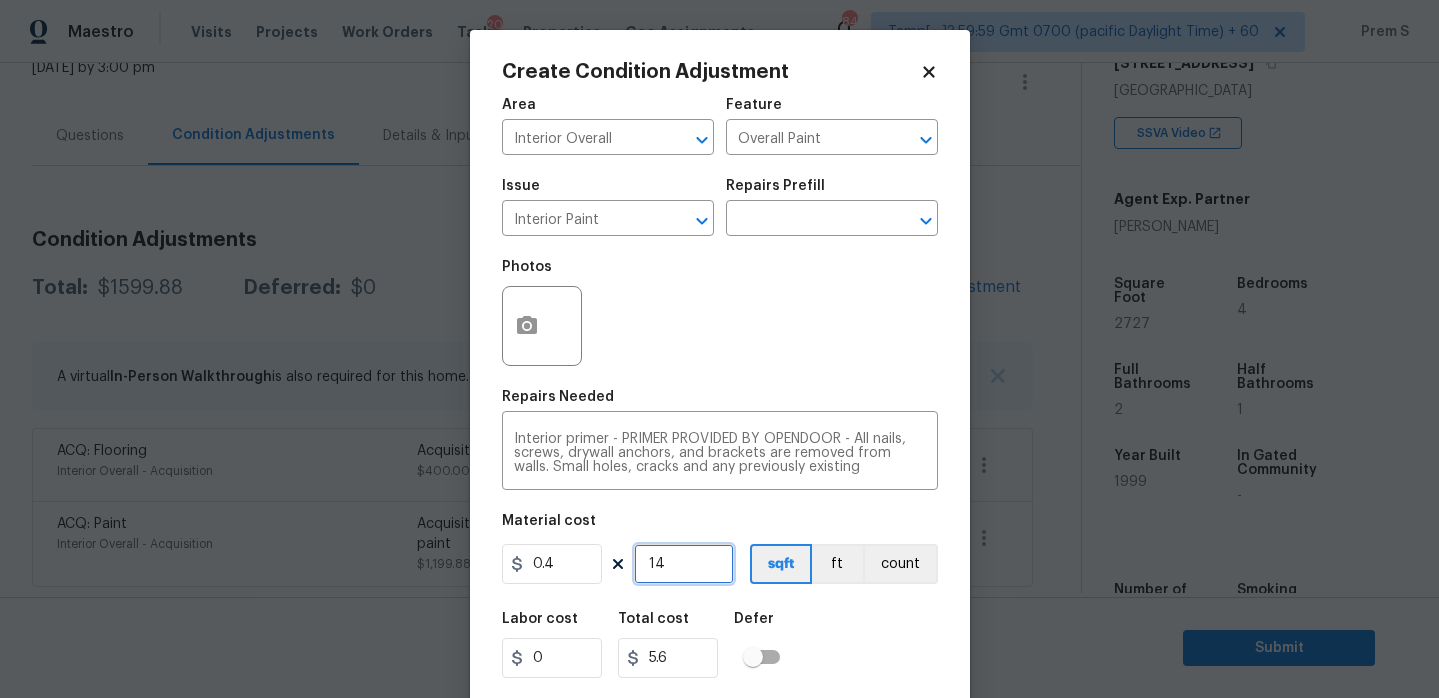 type on "1" 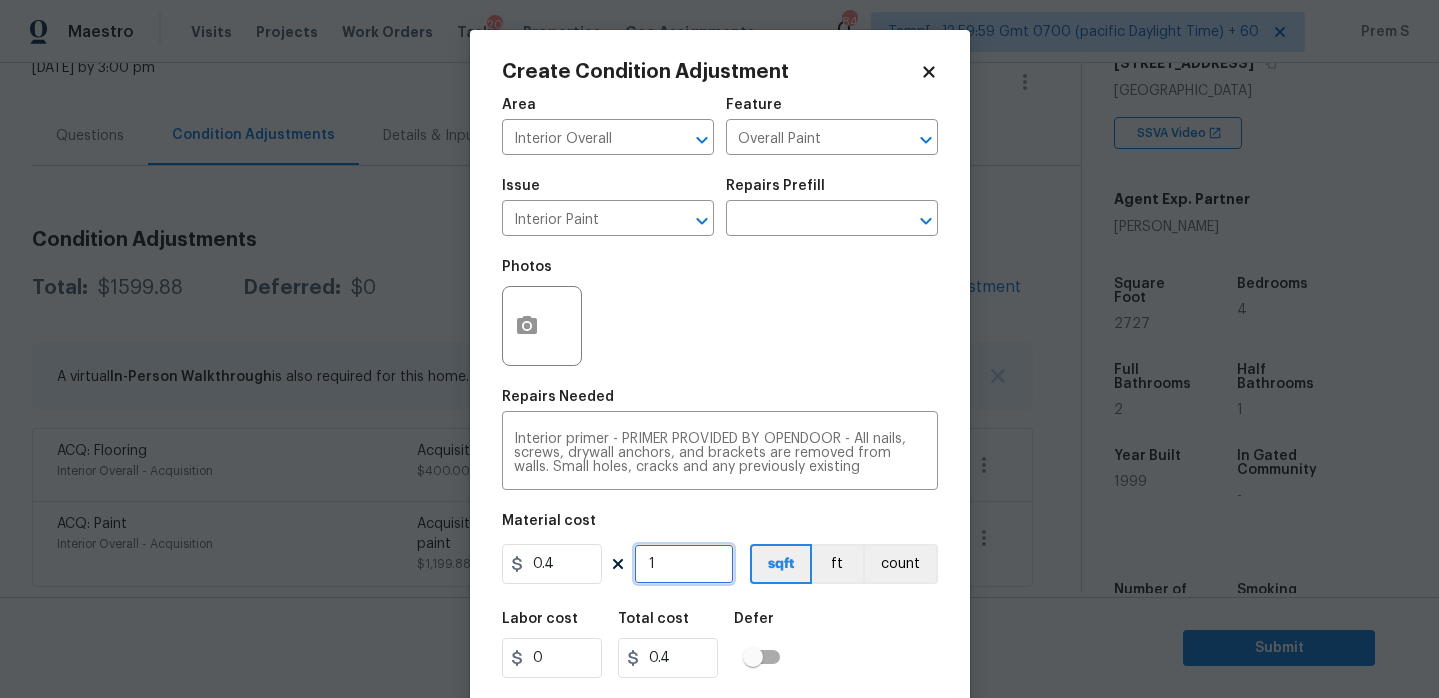 type on "0" 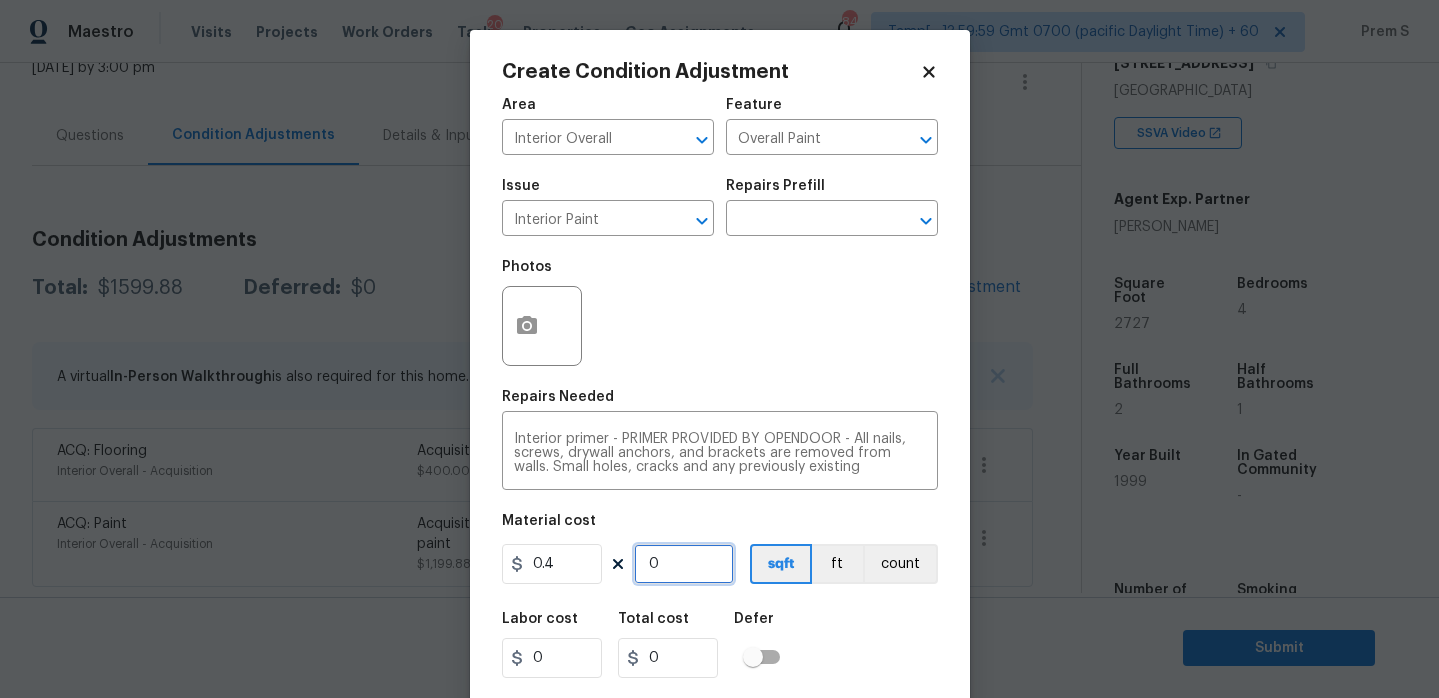 type on "5" 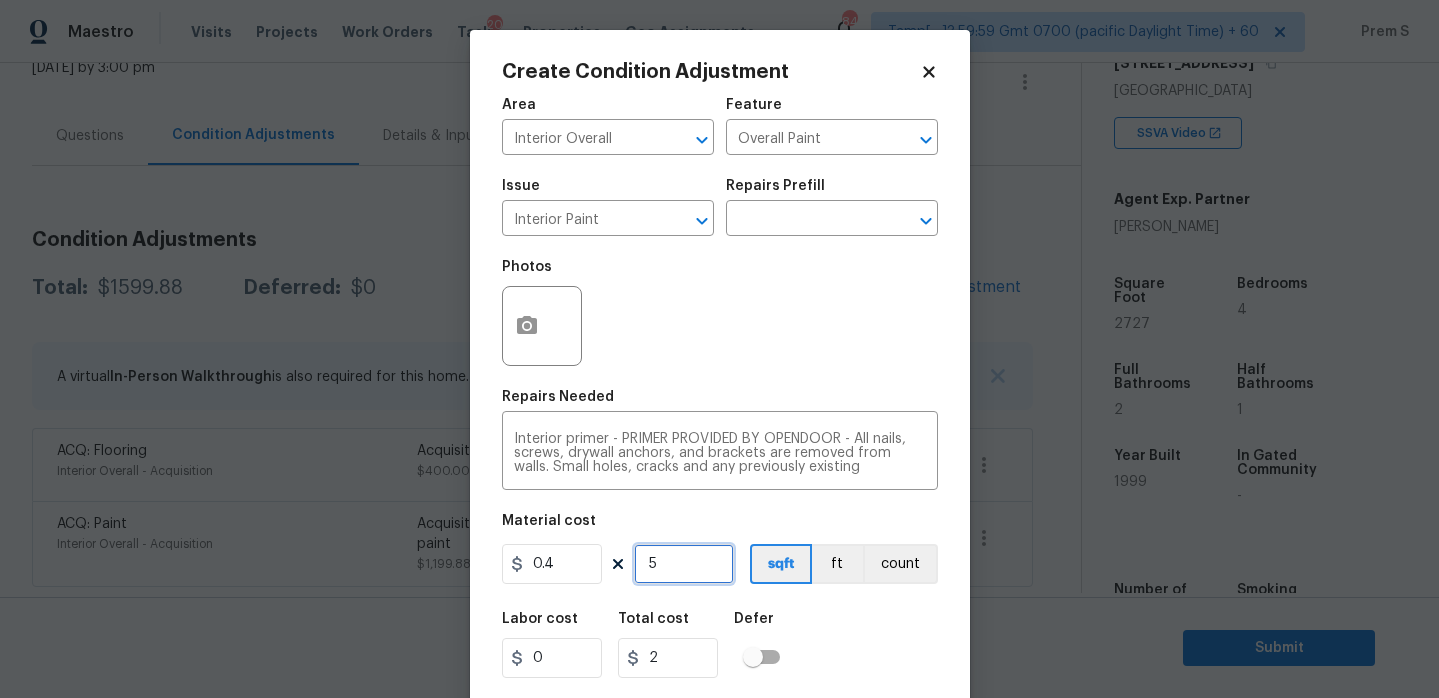type on "50" 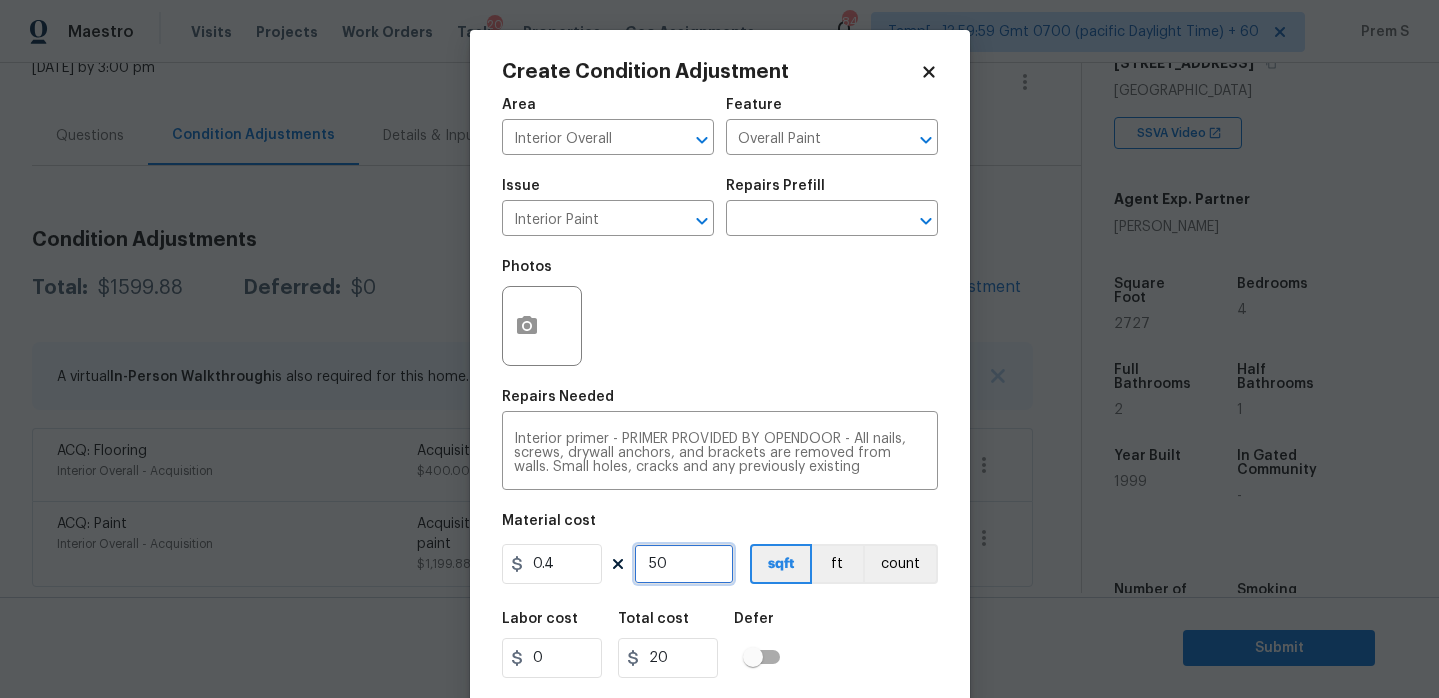 type on "500" 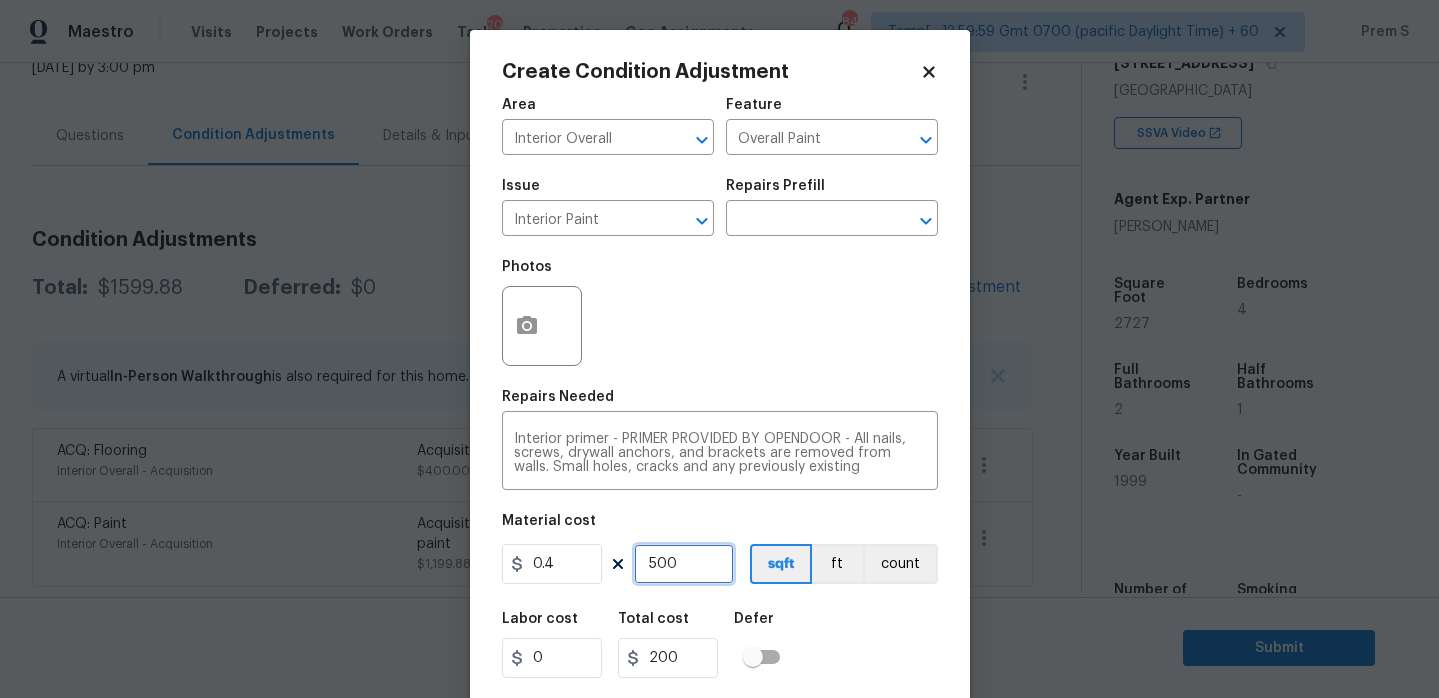 type on "500" 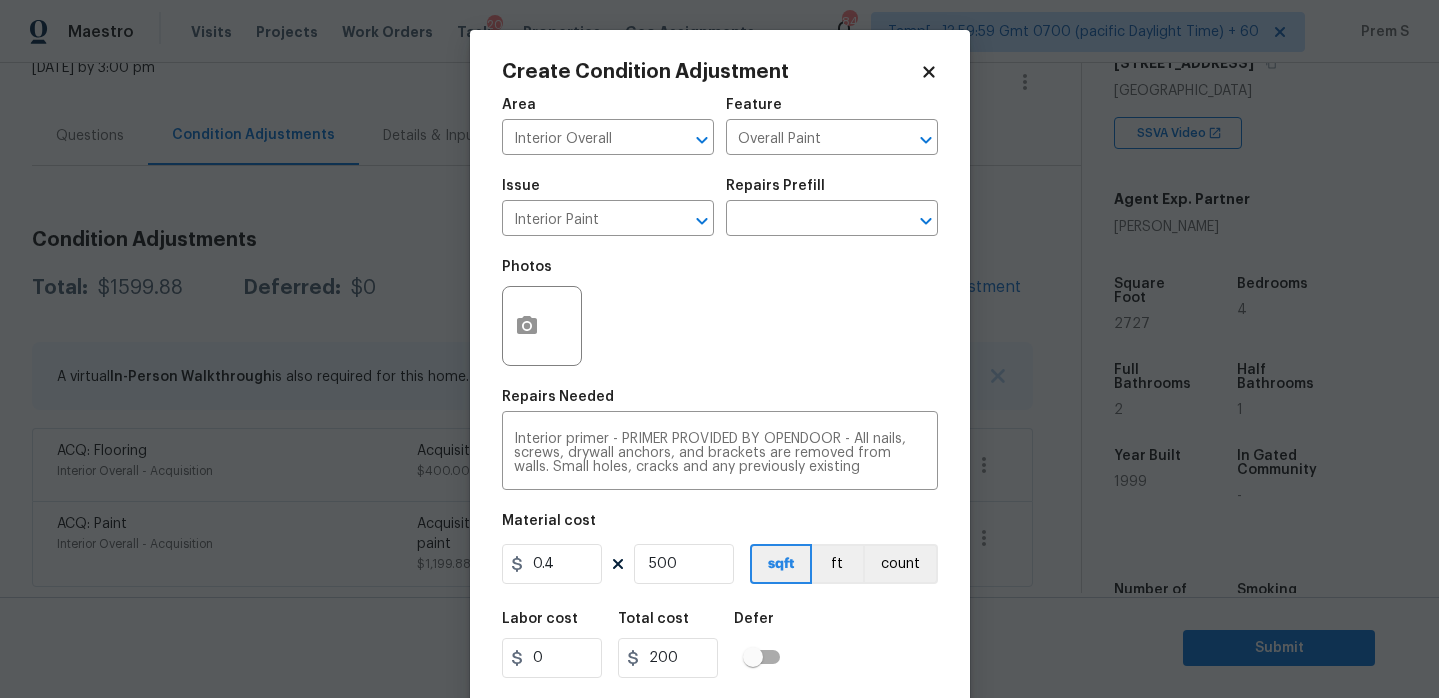 click on "Labor cost 0 Total cost 200 Defer" at bounding box center (720, 645) 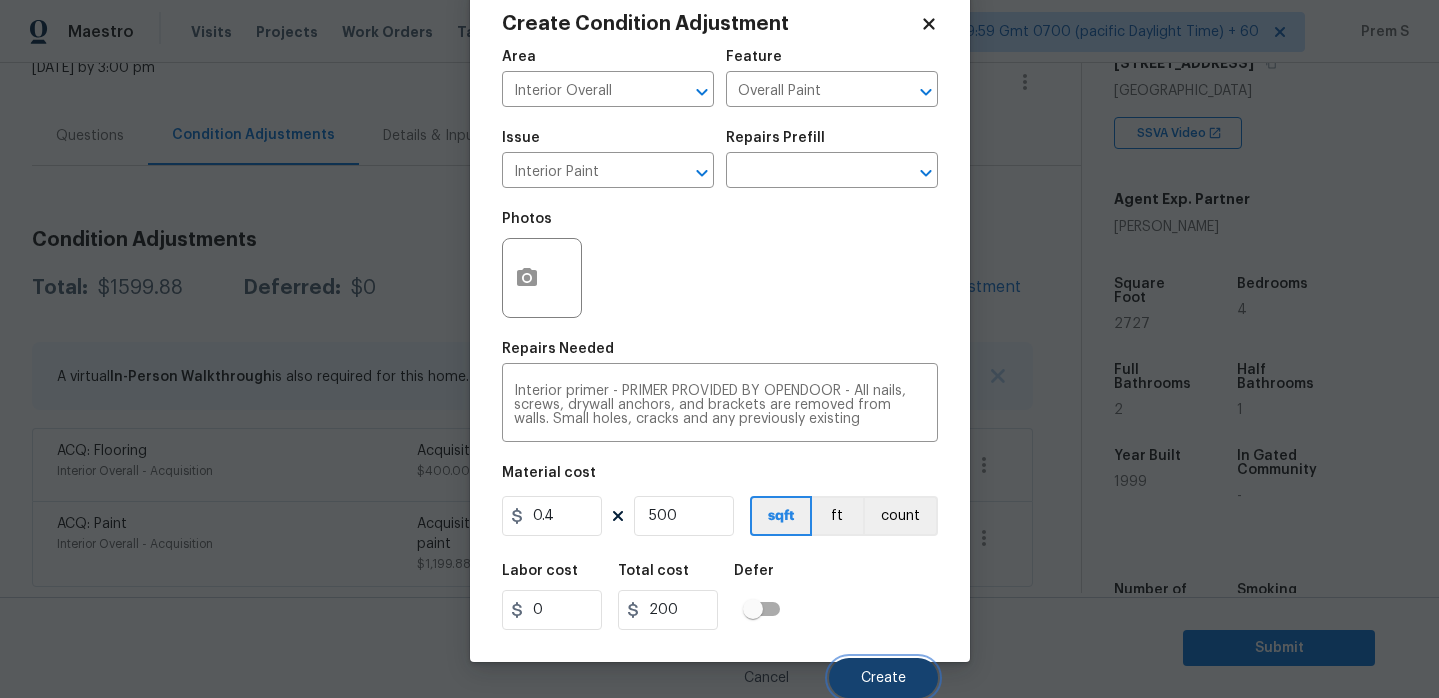 click on "Create" at bounding box center (883, 678) 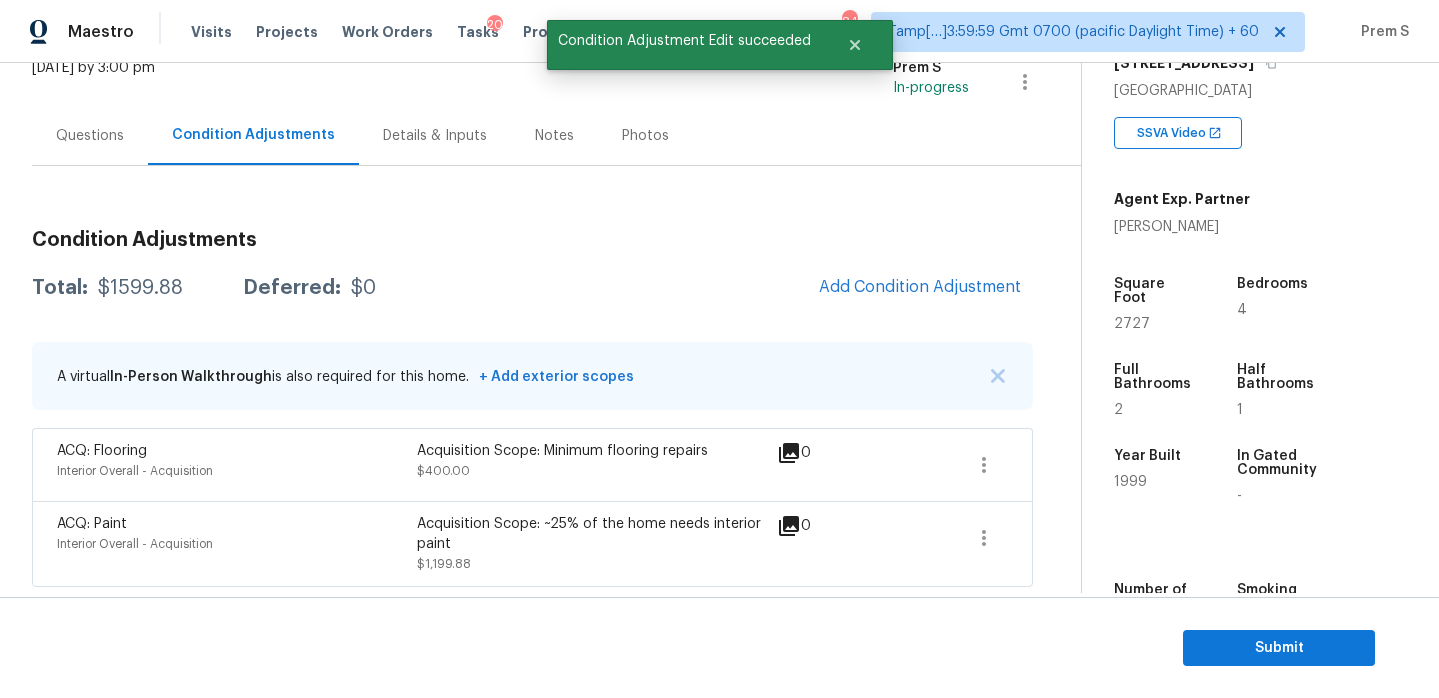 scroll, scrollTop: 42, scrollLeft: 0, axis: vertical 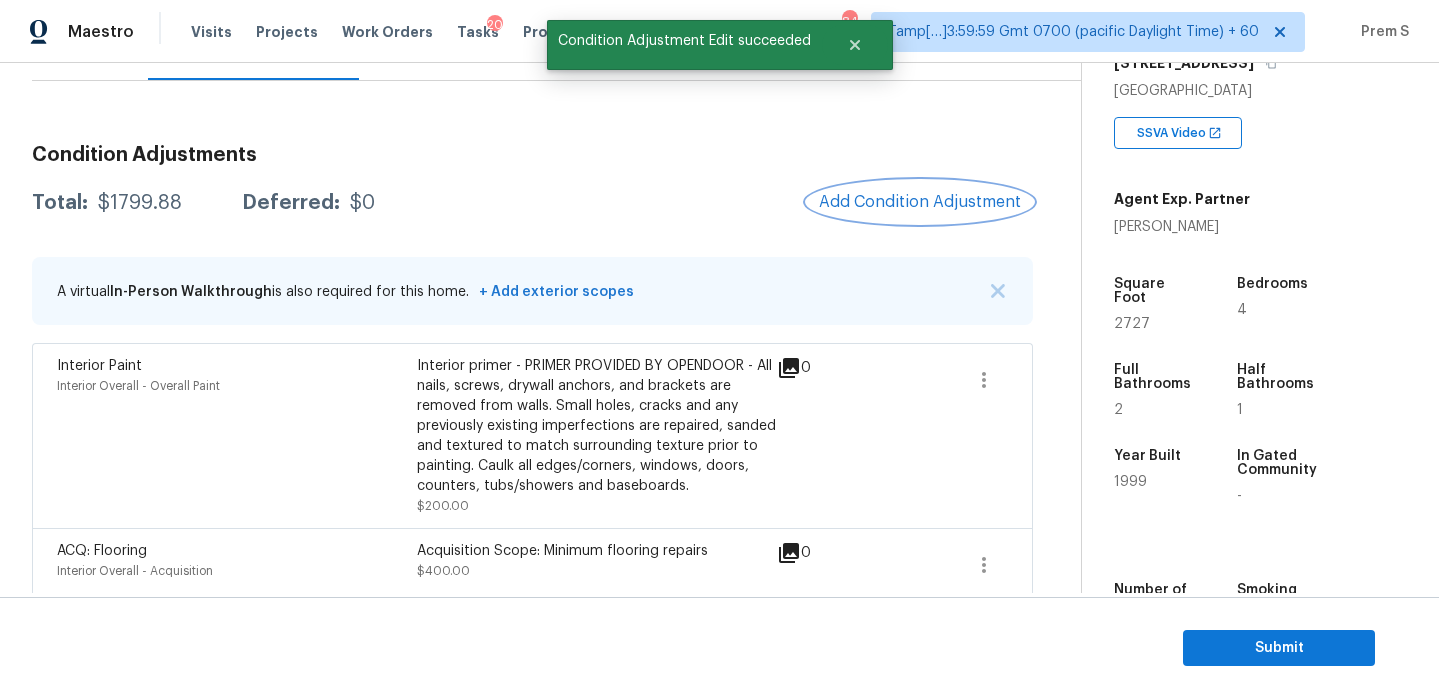 click on "Add Condition Adjustment" at bounding box center (920, 202) 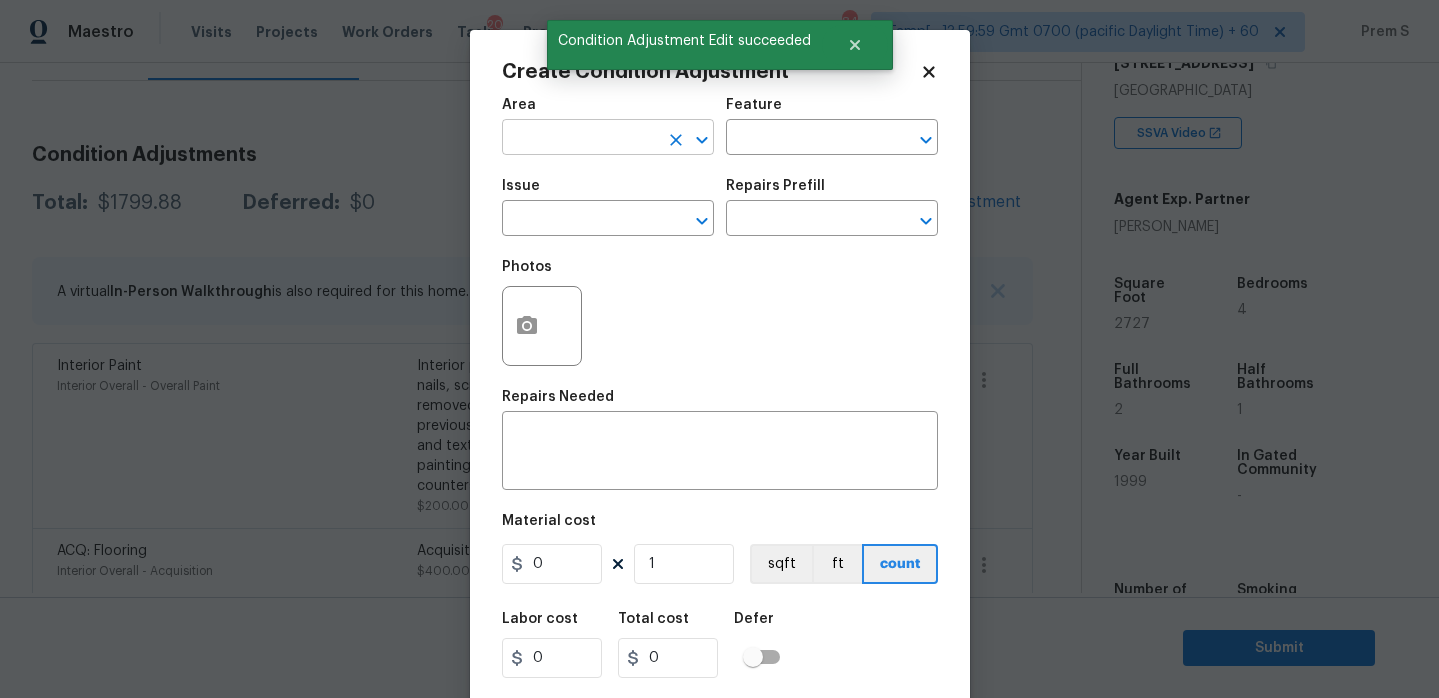 click at bounding box center [580, 139] 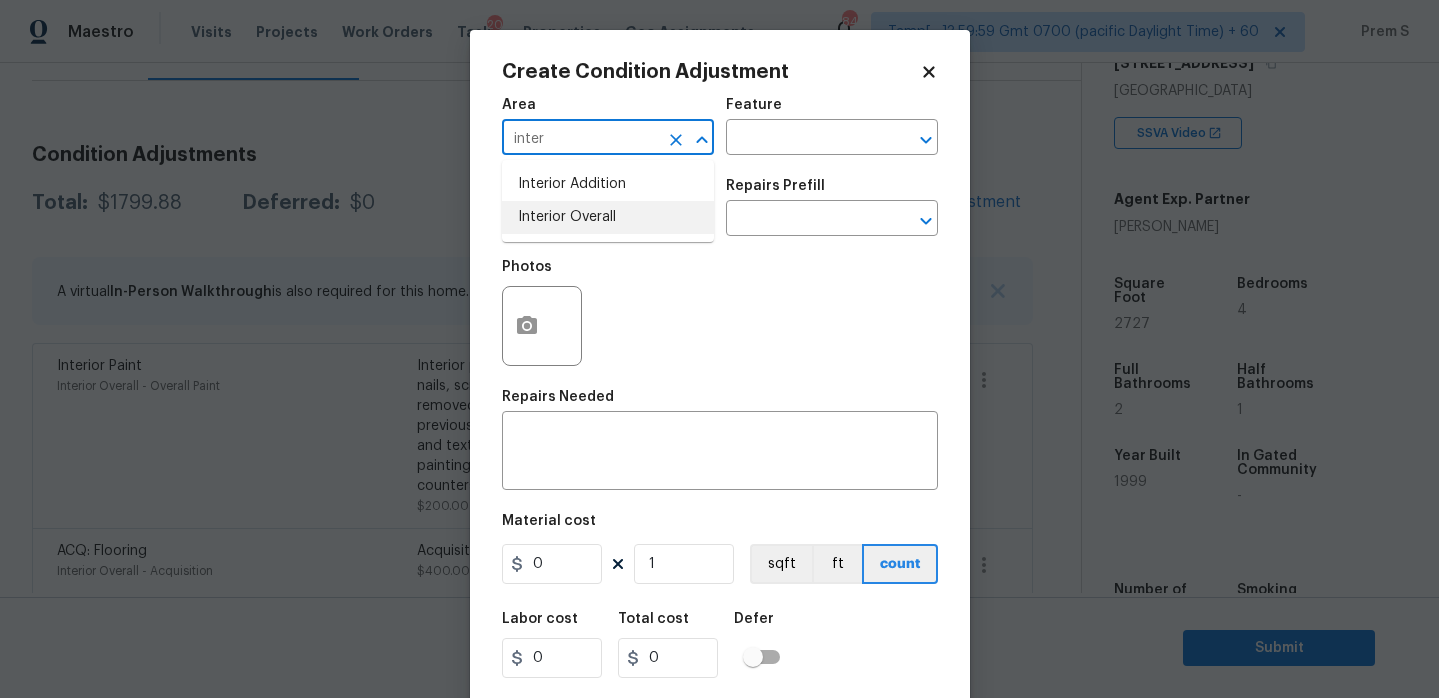 click on "Interior Overall" at bounding box center (608, 217) 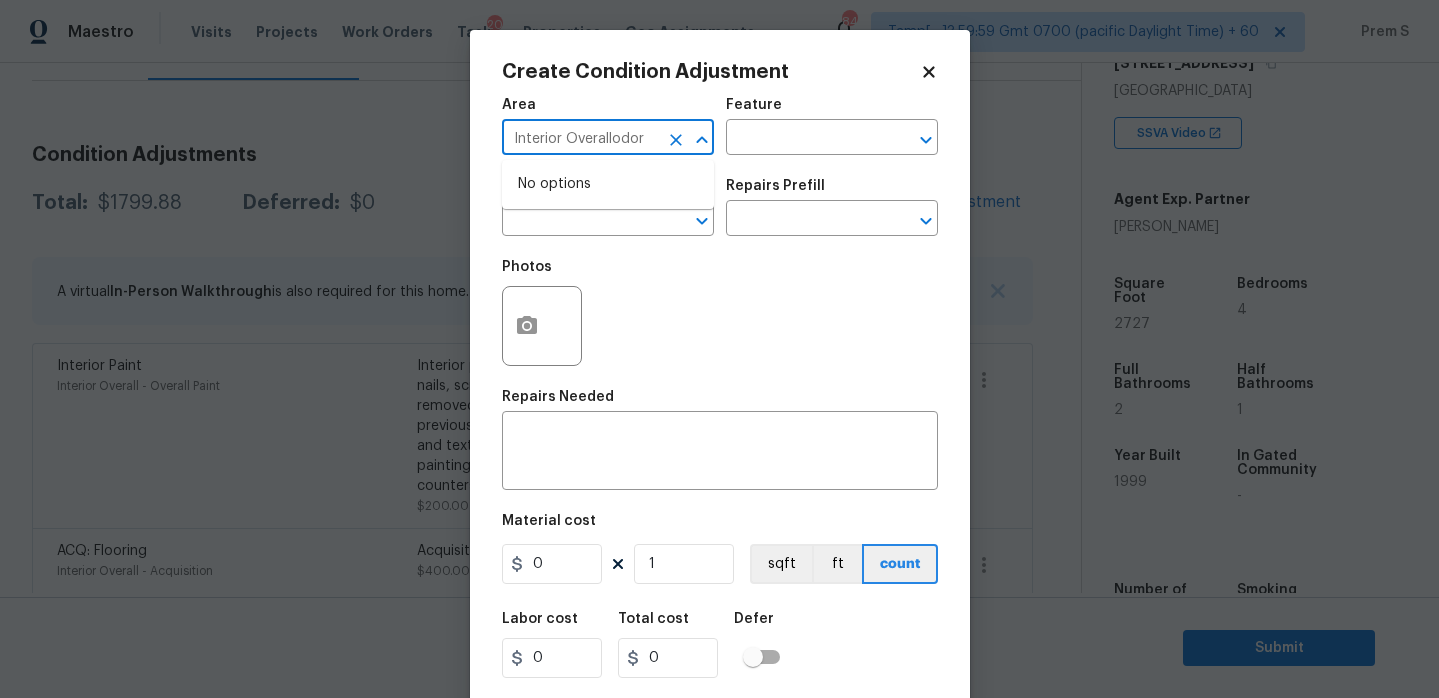 type on "Interior Overall" 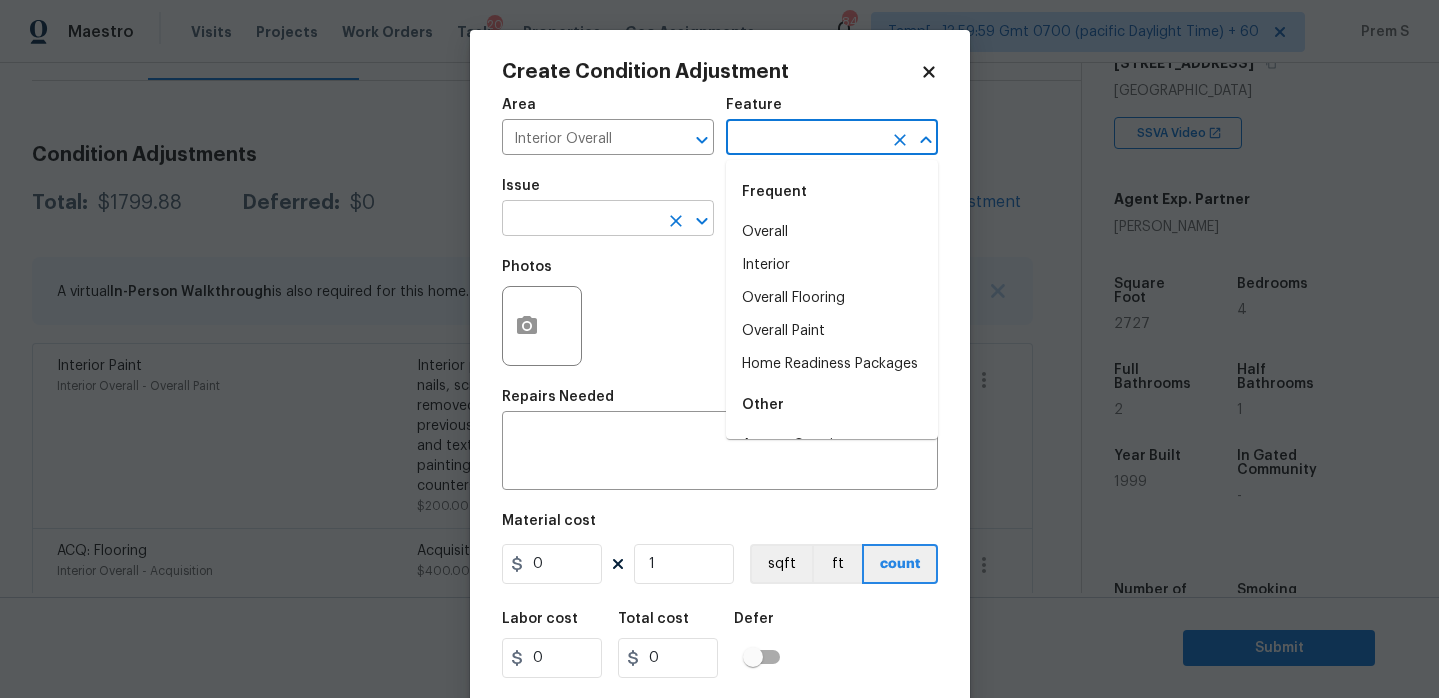 click at bounding box center [580, 220] 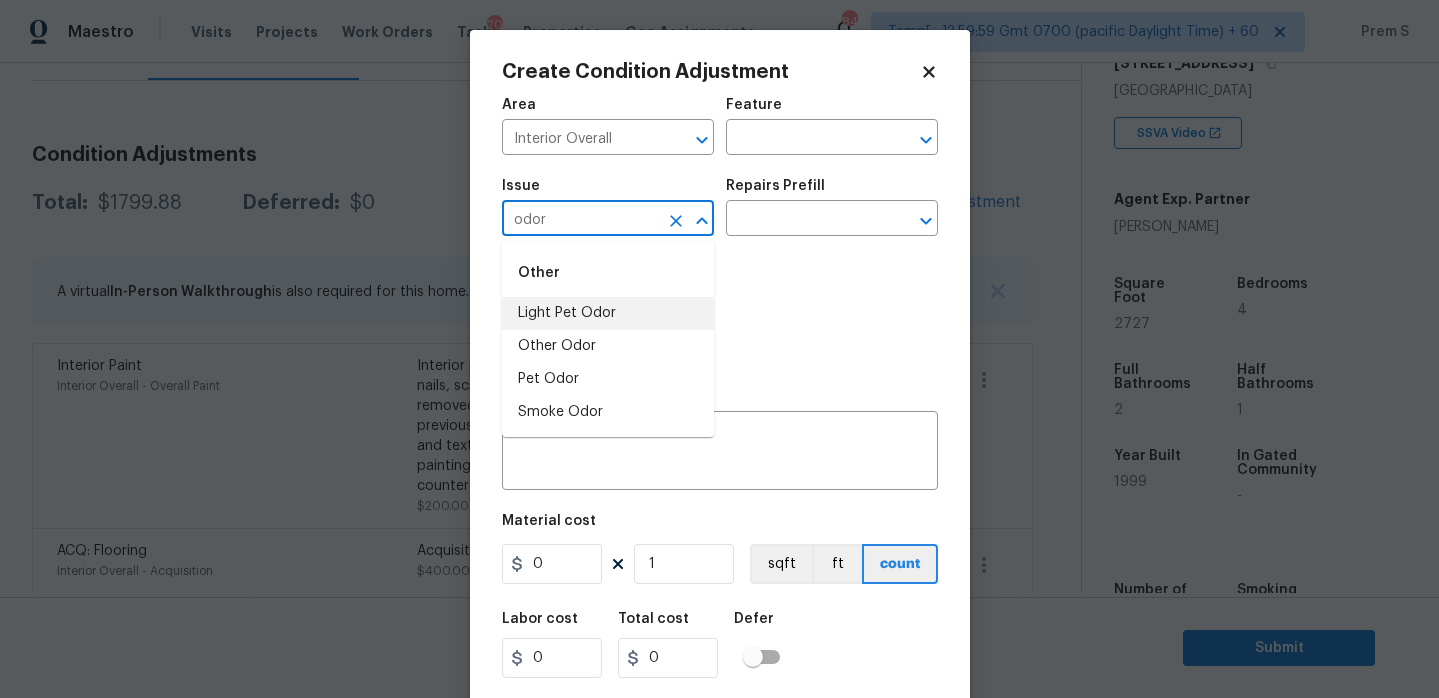 click on "Light Pet Odor" at bounding box center (608, 313) 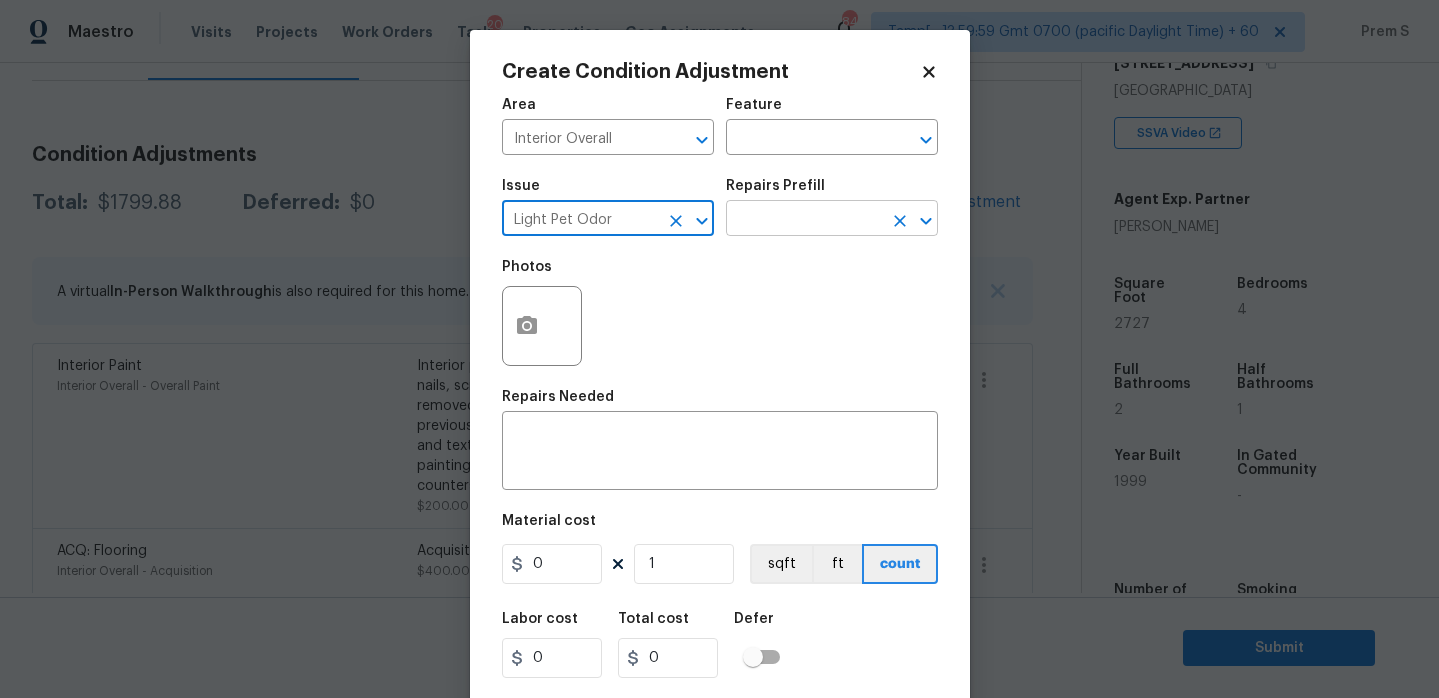 type on "Light Pet Odor" 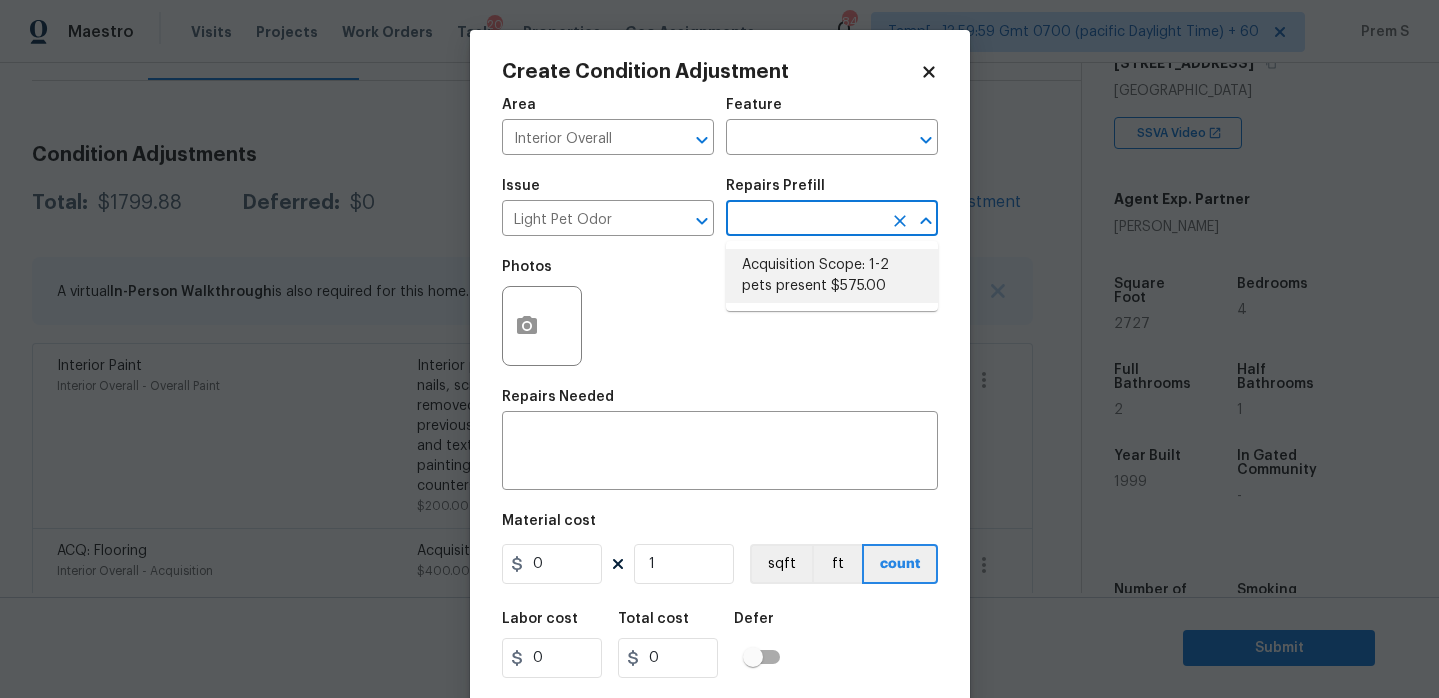 click on "Acquisition Scope: 1-2 pets present $575.00" at bounding box center [832, 276] 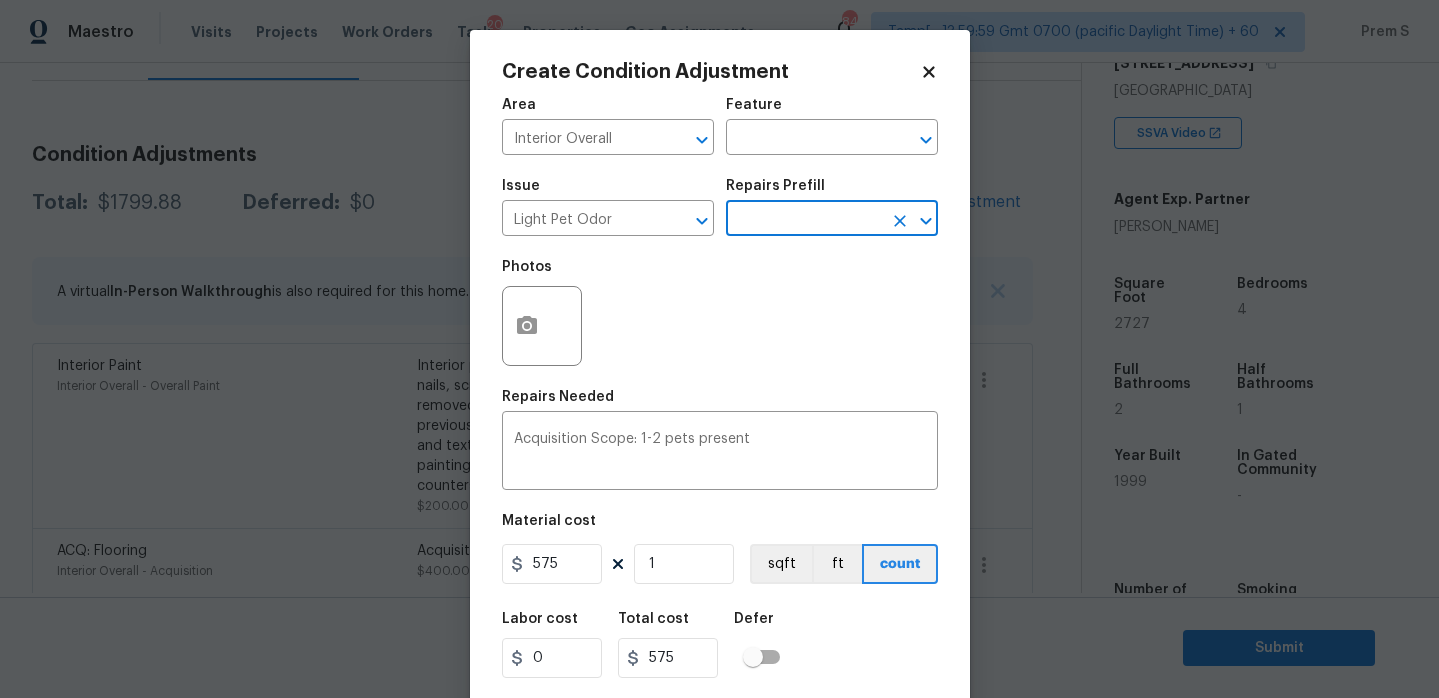 scroll, scrollTop: 49, scrollLeft: 0, axis: vertical 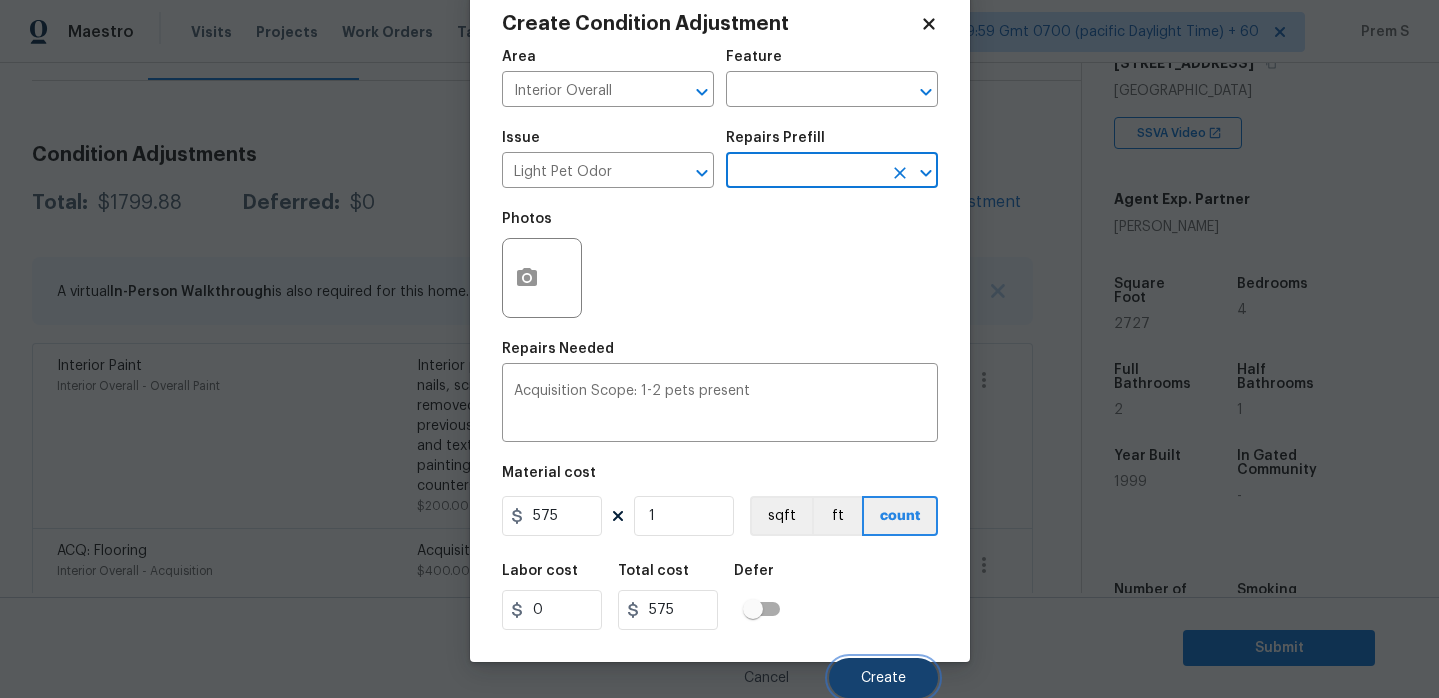 click on "Create" at bounding box center (883, 678) 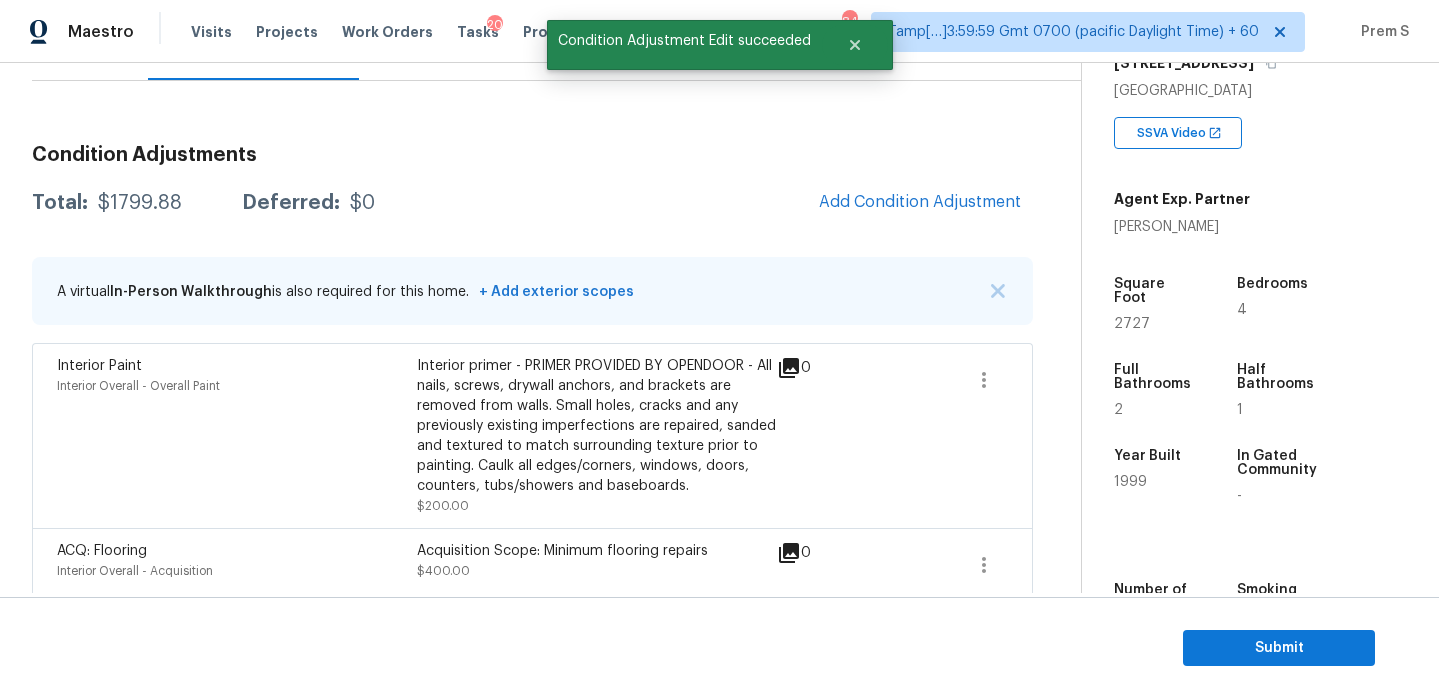 scroll, scrollTop: 42, scrollLeft: 0, axis: vertical 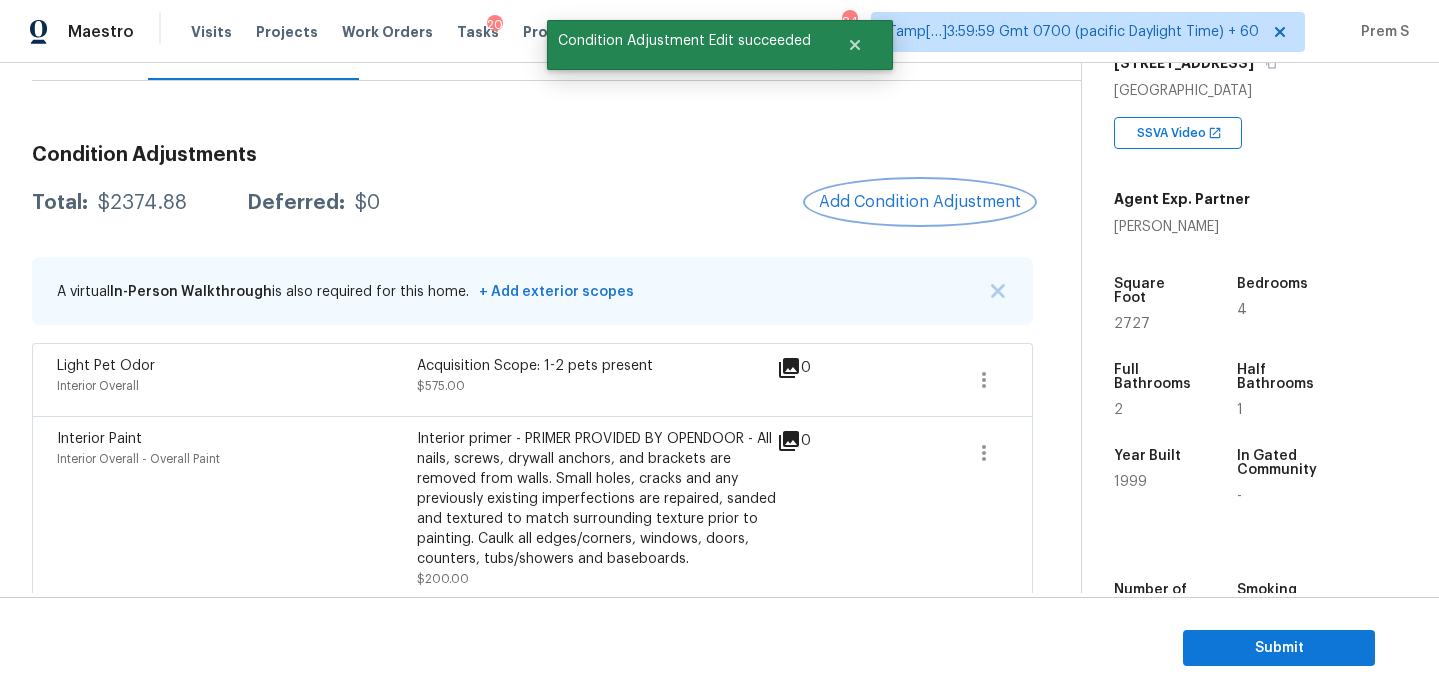 click on "Add Condition Adjustment" at bounding box center (920, 202) 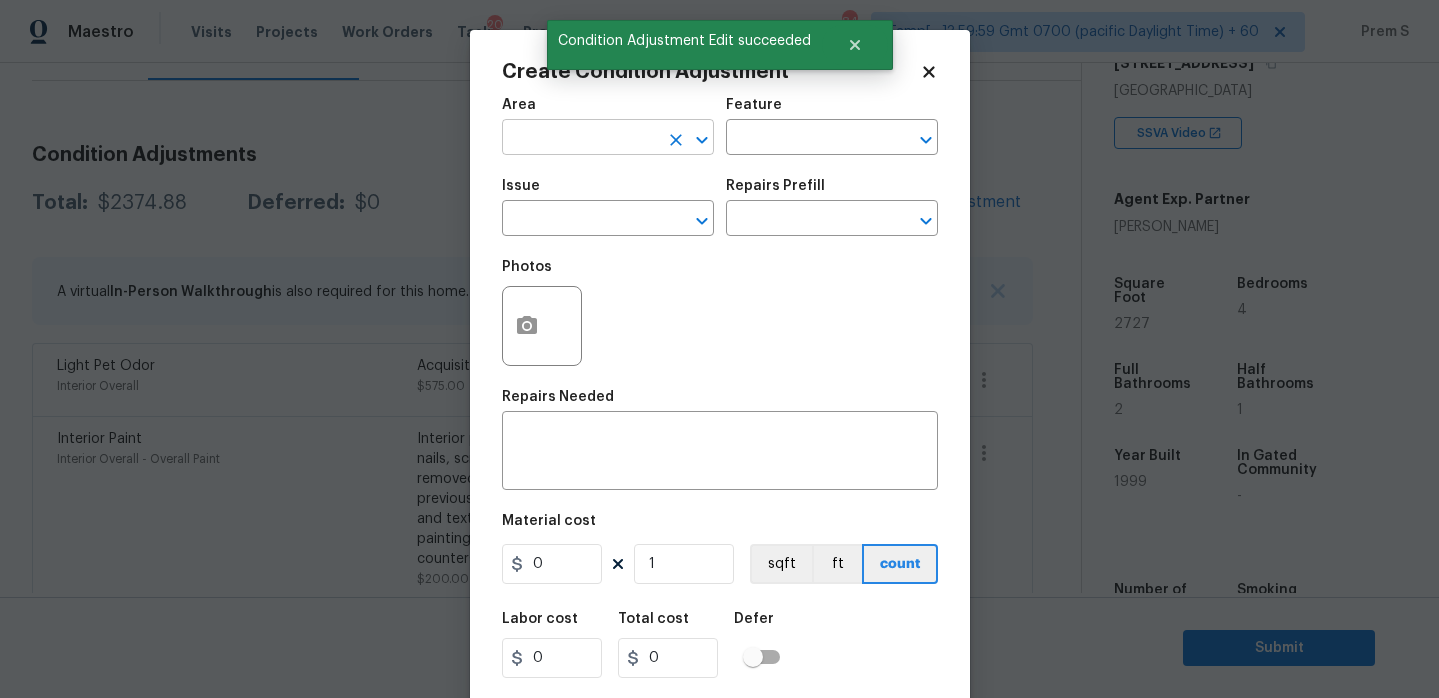 click at bounding box center [580, 139] 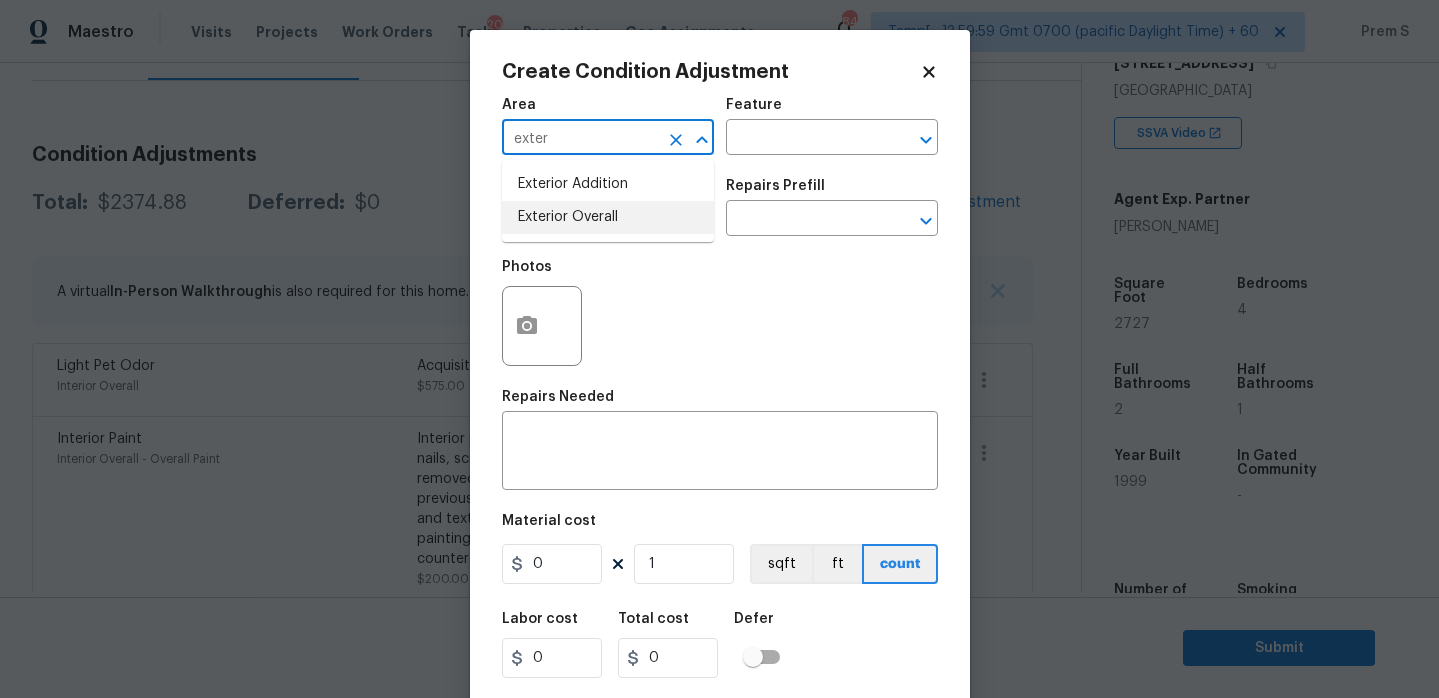 click on "Exterior Overall" at bounding box center [608, 217] 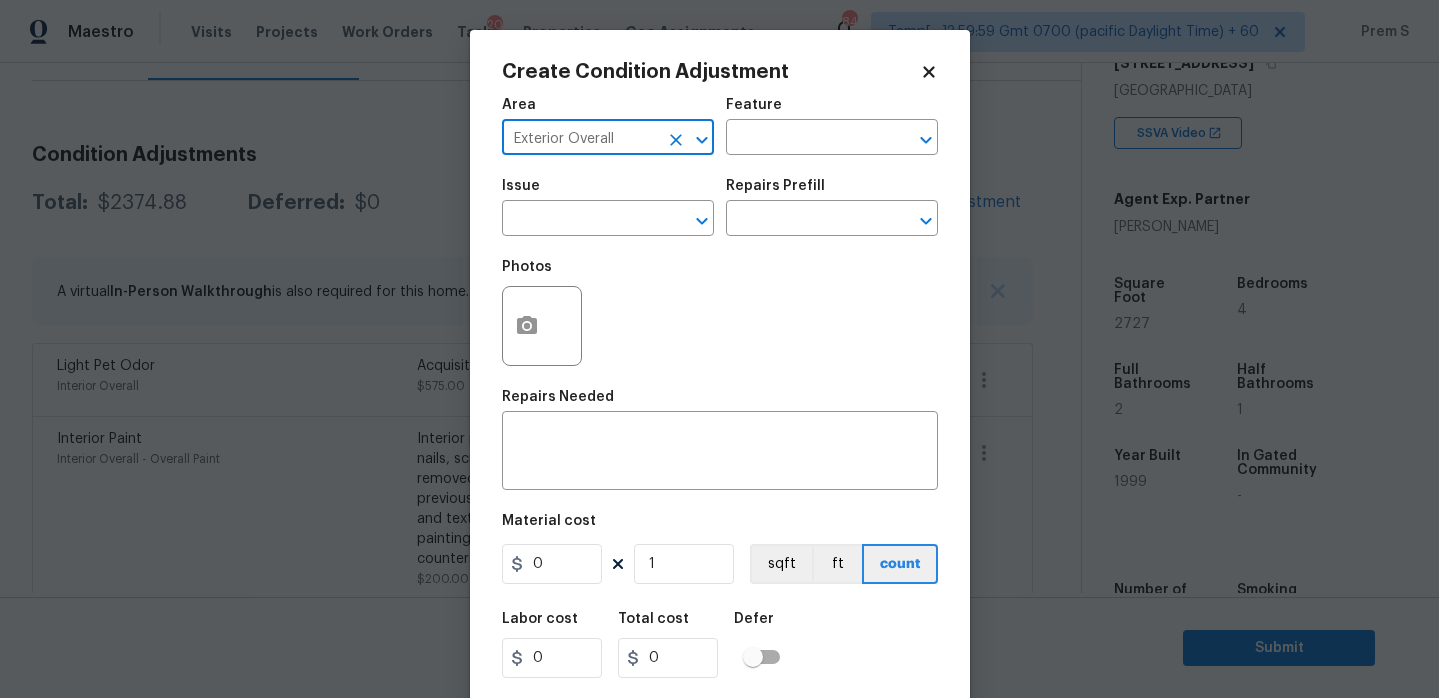 type on "Exterior Overall" 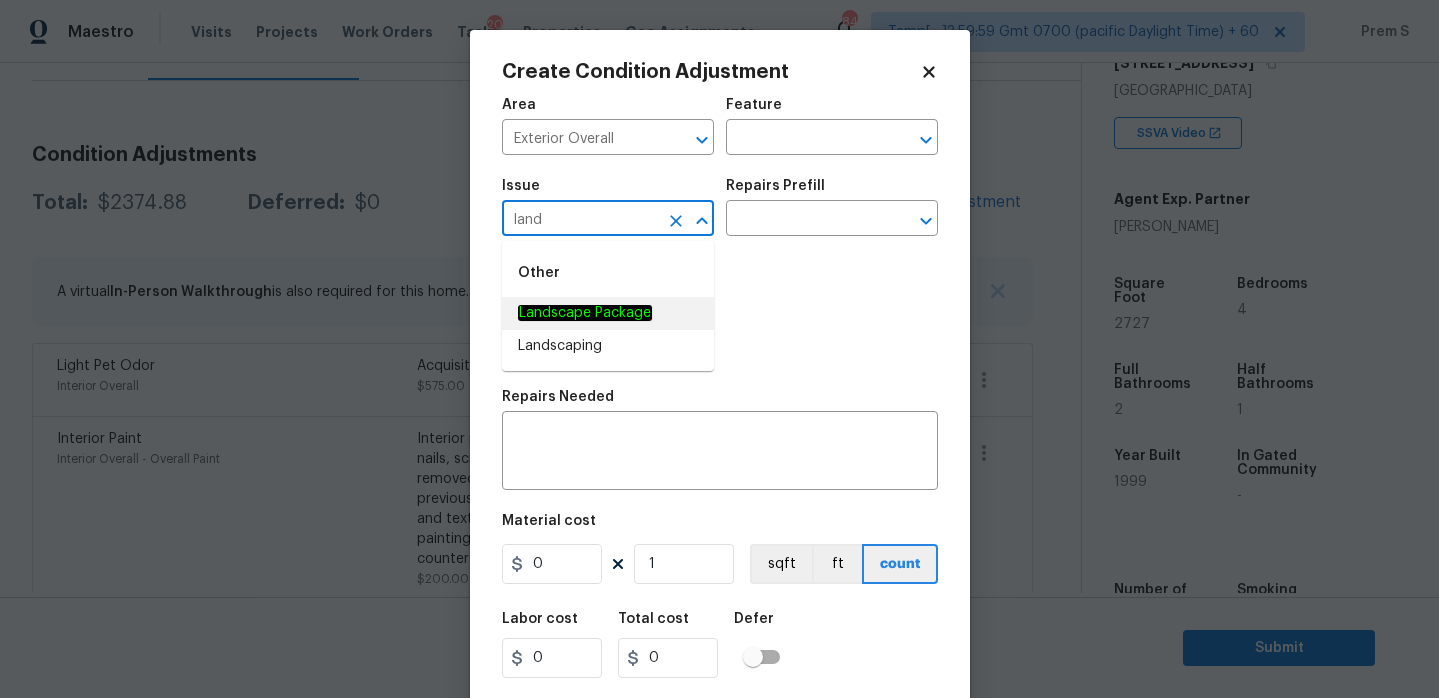 click on "Landscape Package" at bounding box center [608, 313] 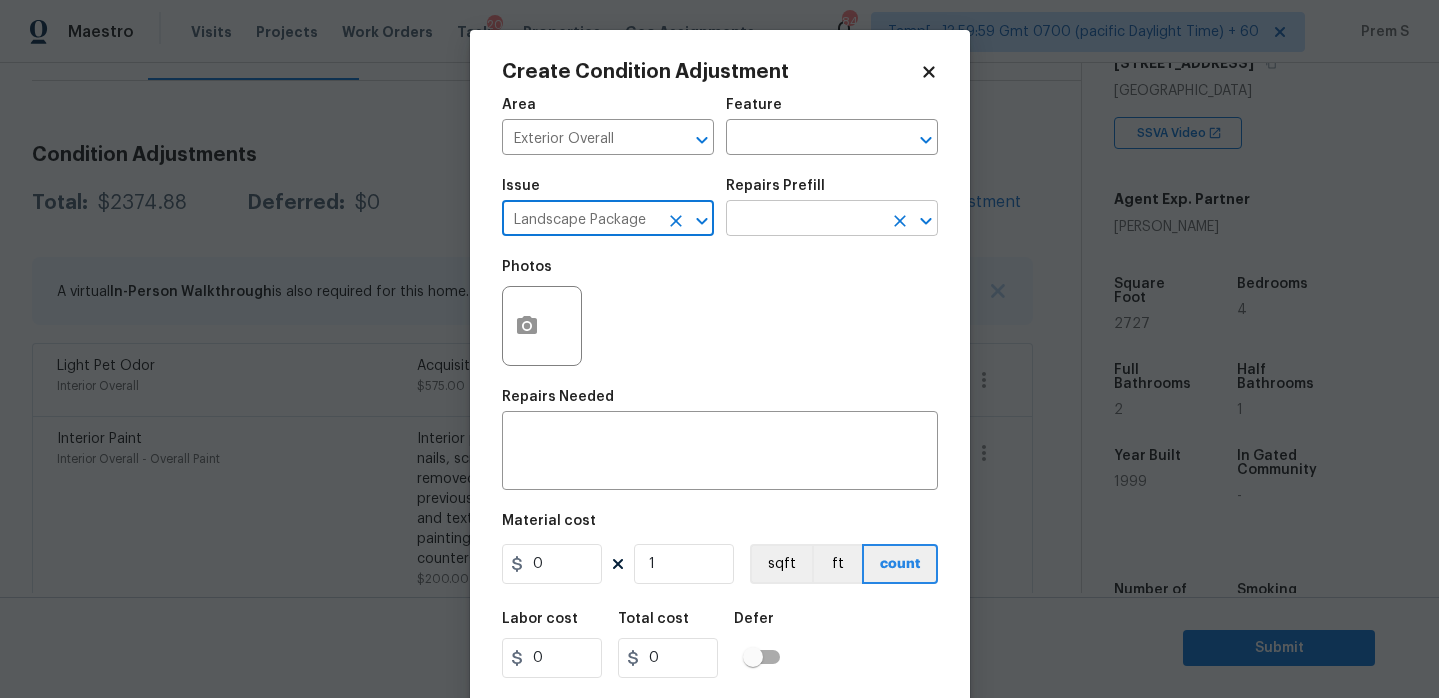 type on "Landscape Package" 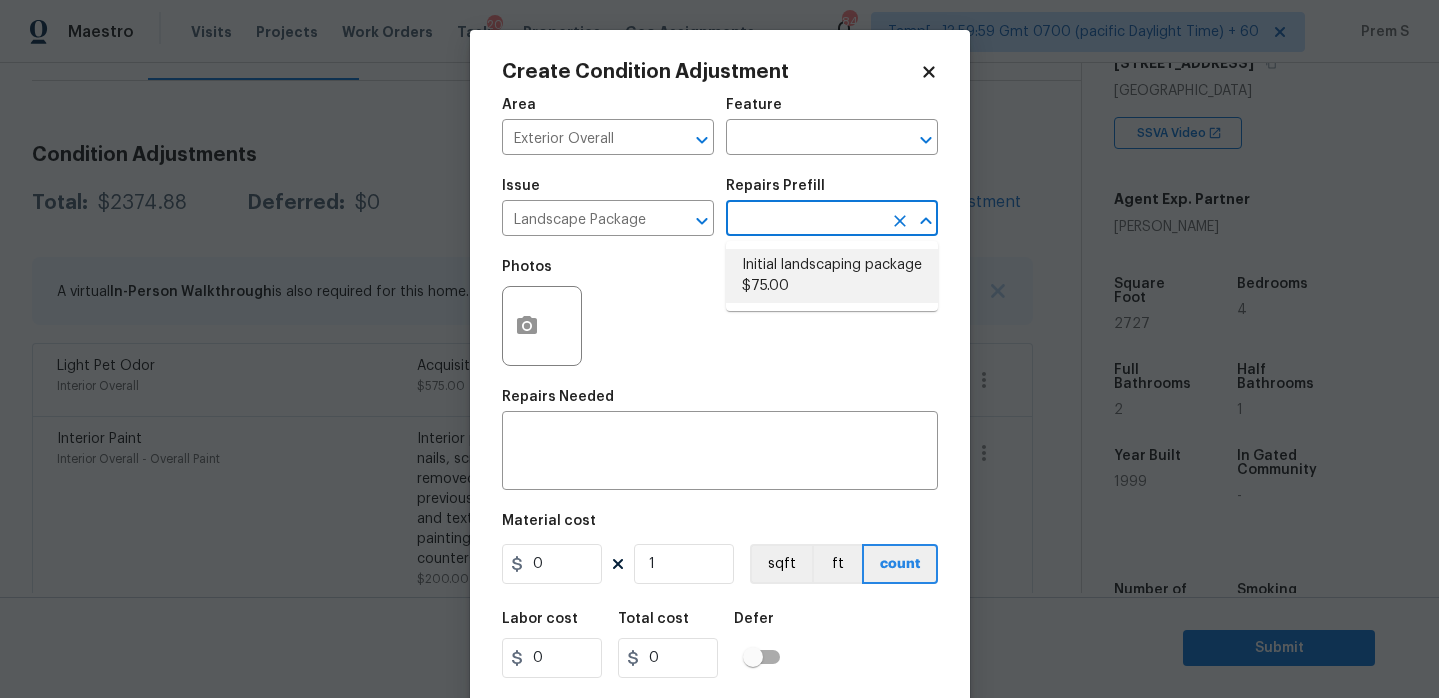click on "Initial landscaping package $75.00" at bounding box center (832, 276) 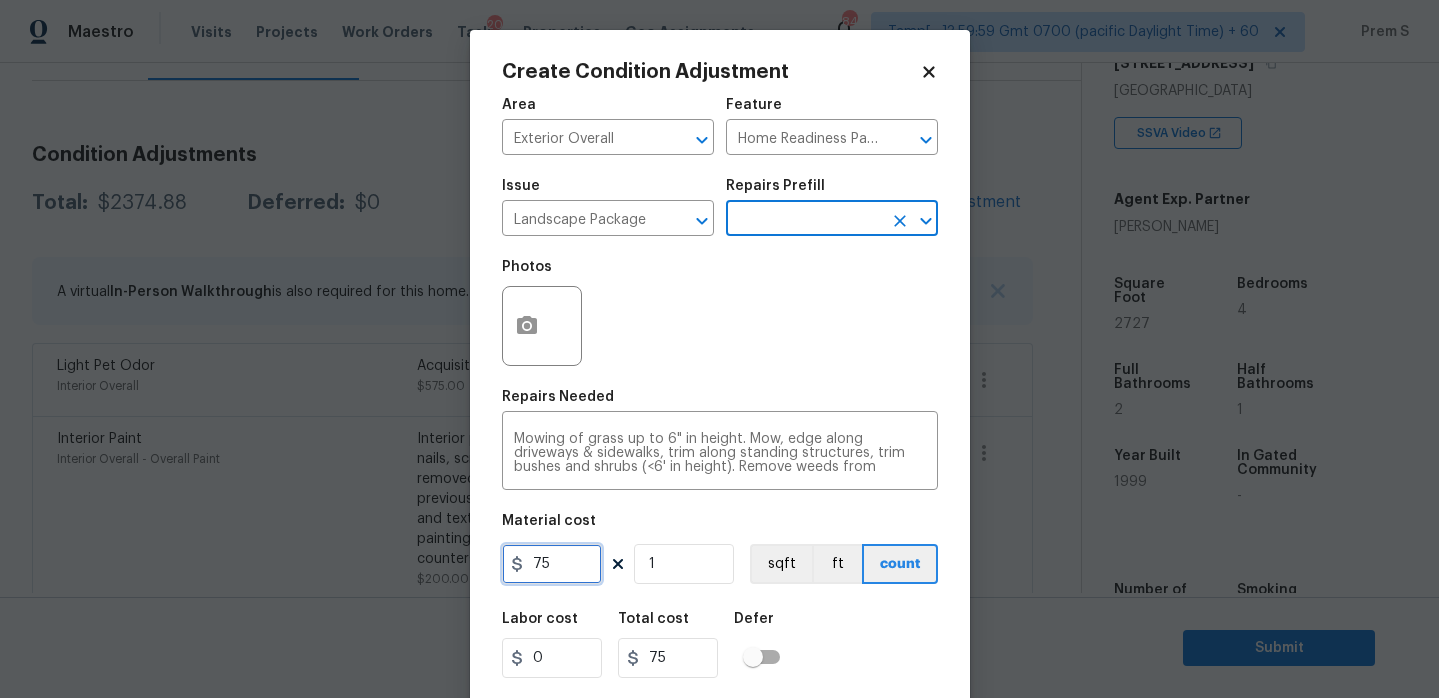 click on "75" at bounding box center (552, 564) 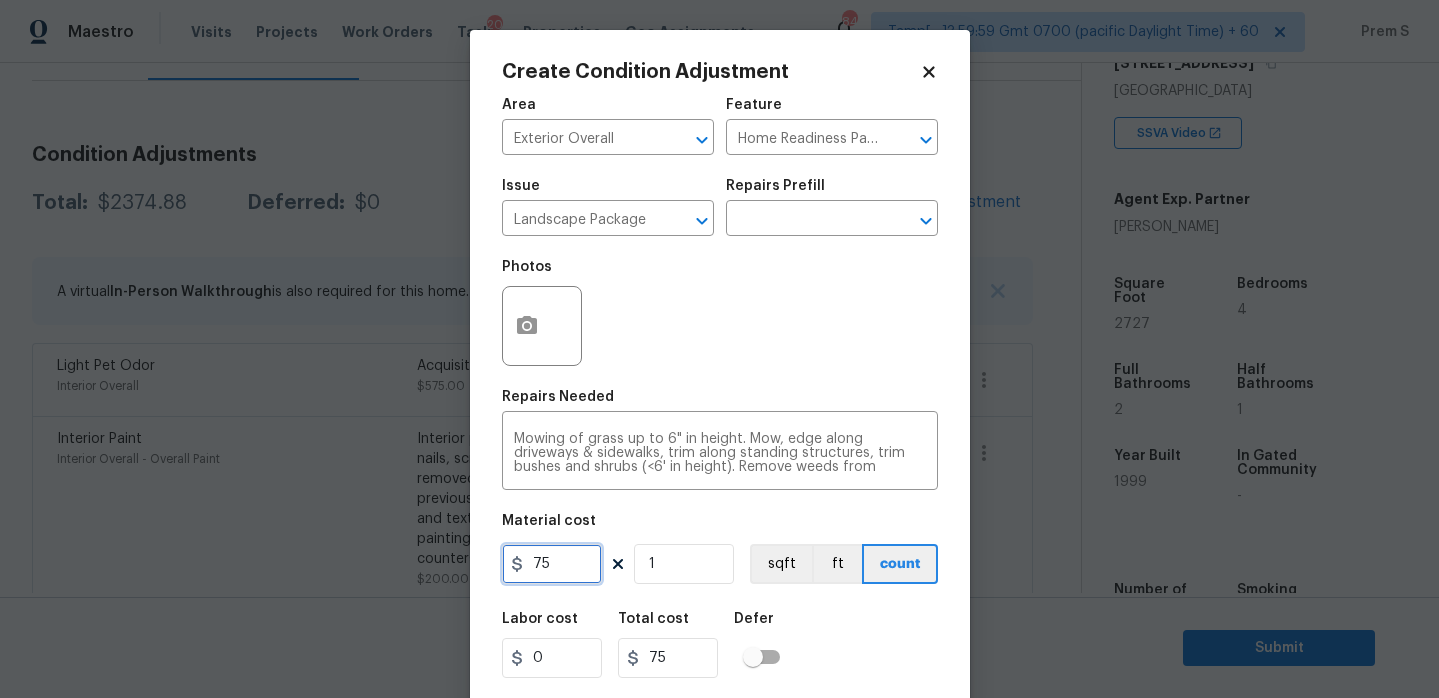 click on "75" at bounding box center (552, 564) 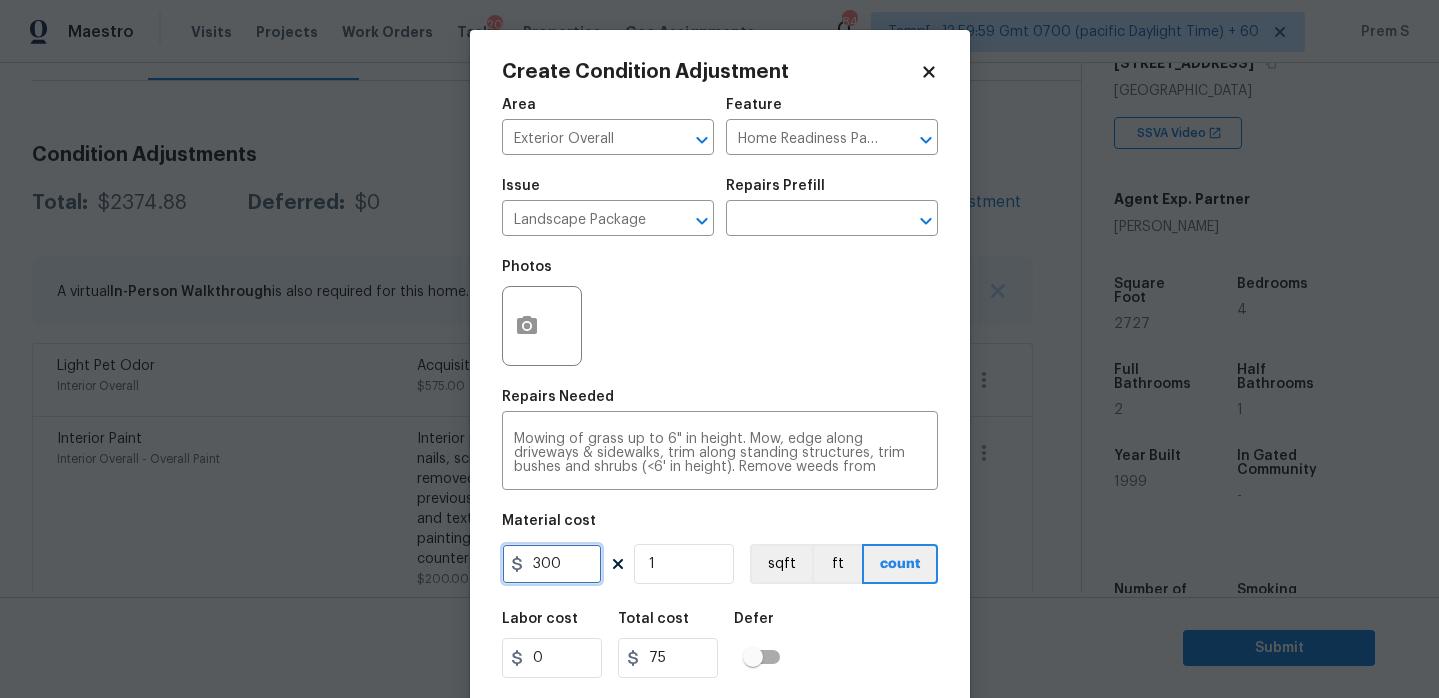 type on "300" 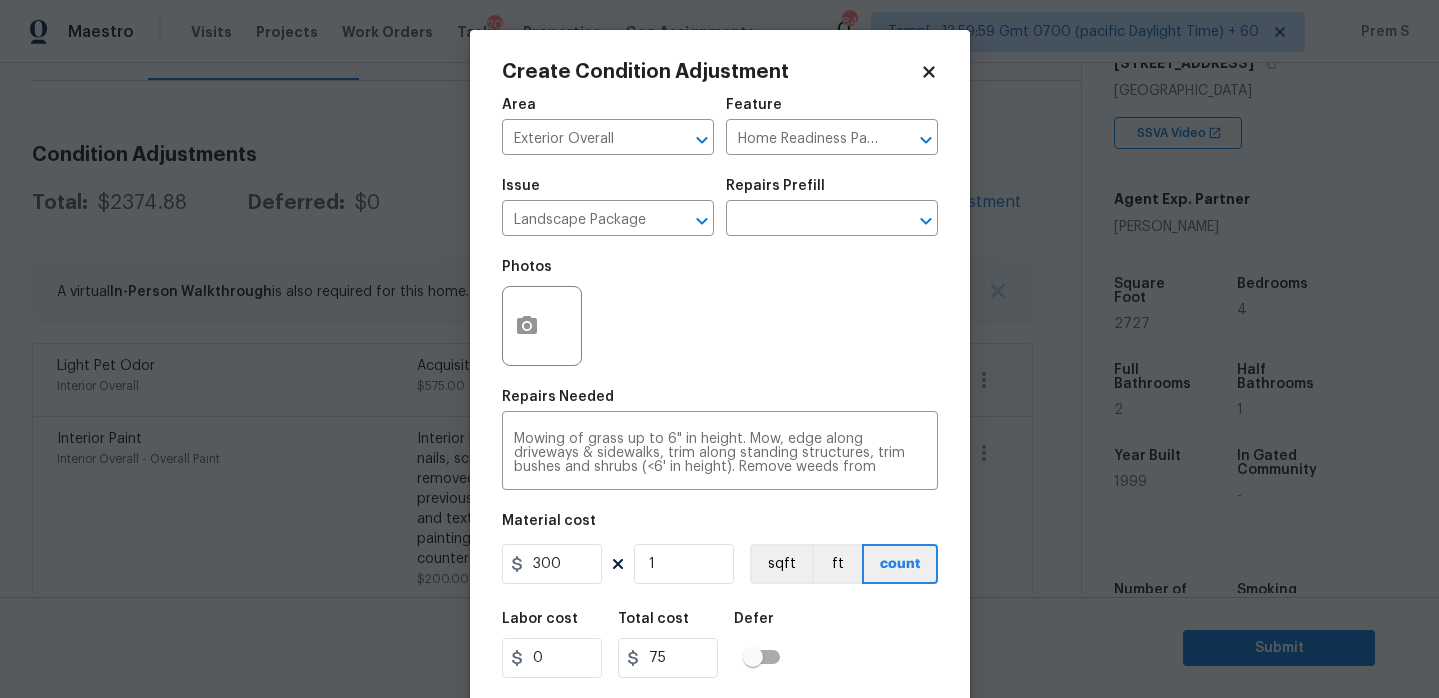 type on "300" 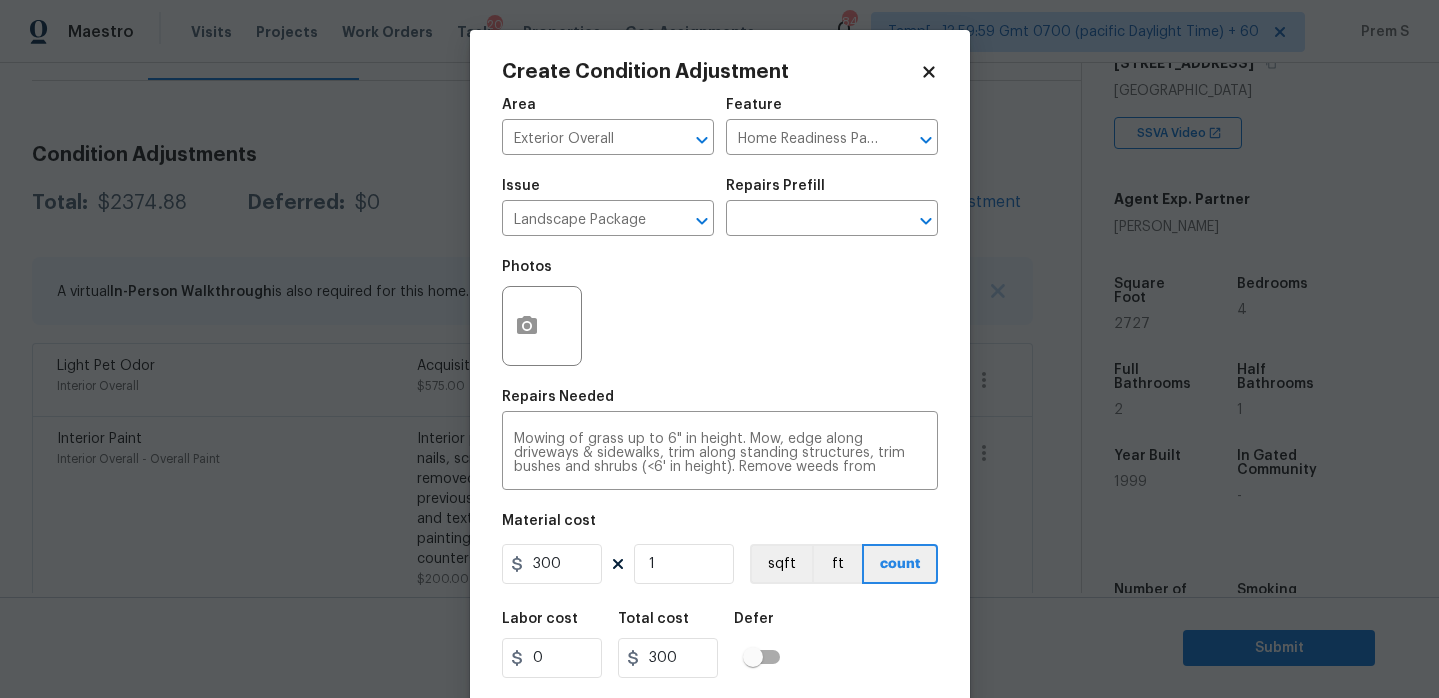 click on "Labor cost 0 Total cost 300 Defer" at bounding box center [720, 645] 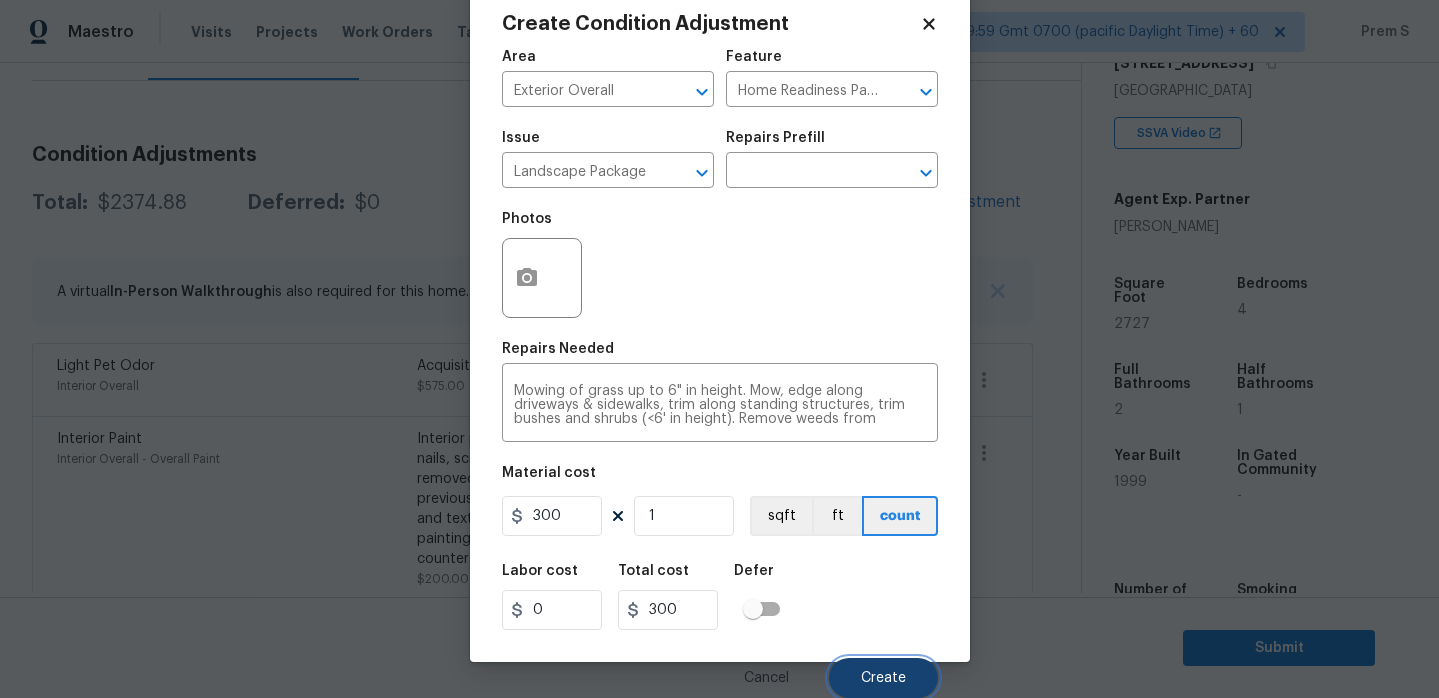 click on "Create" at bounding box center [883, 678] 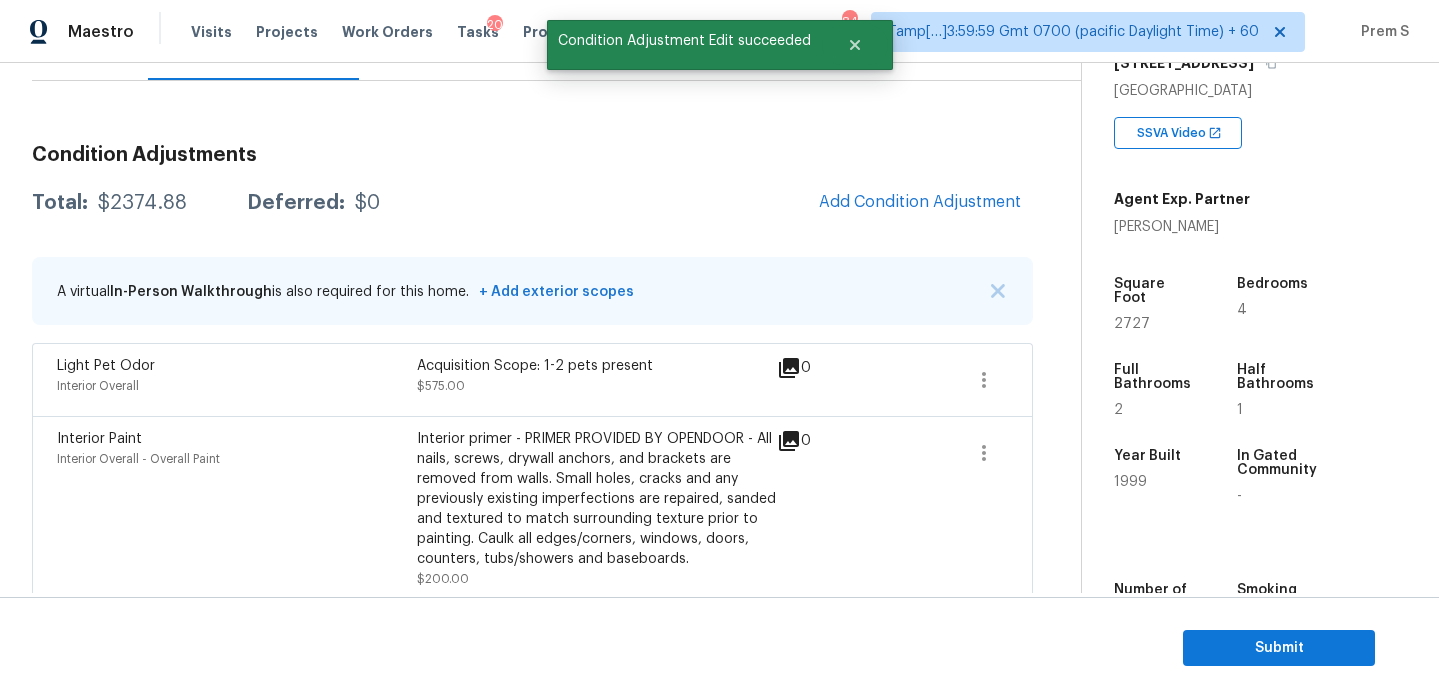 scroll, scrollTop: 42, scrollLeft: 0, axis: vertical 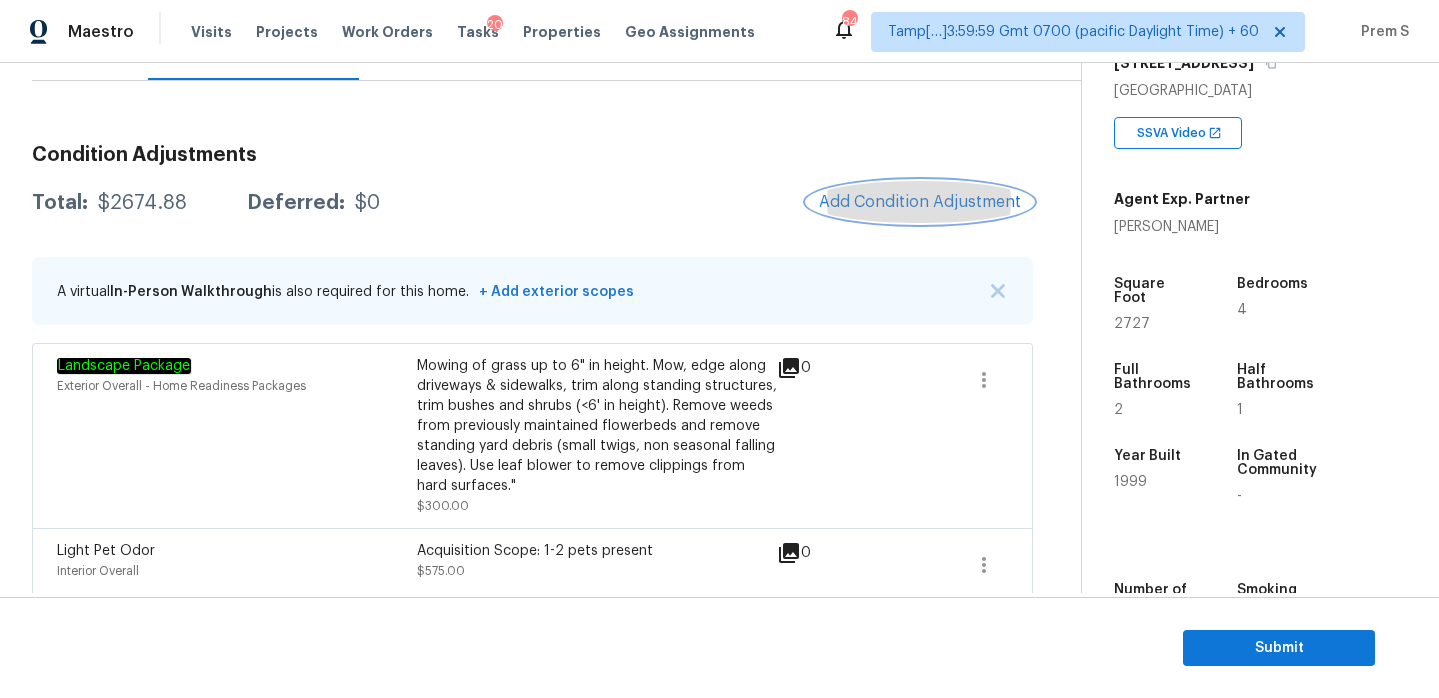 click on "Add Condition Adjustment" at bounding box center [920, 202] 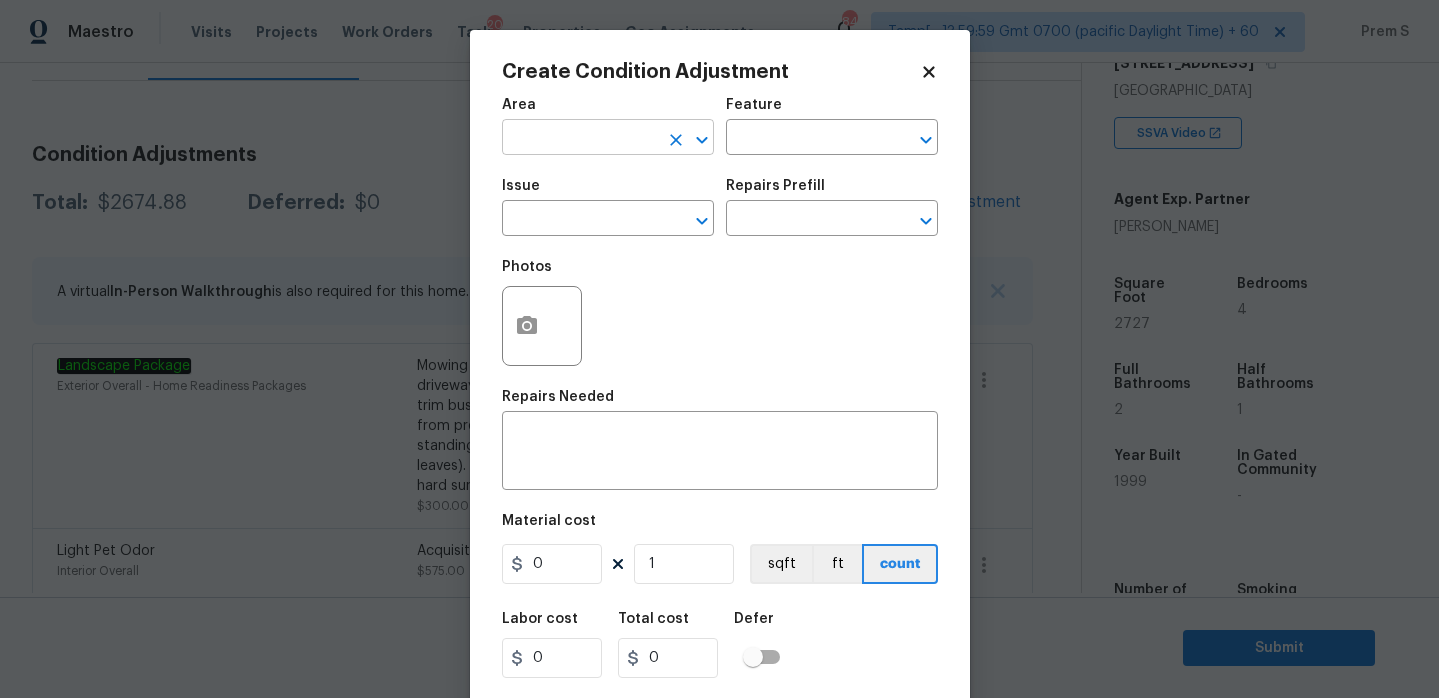 click at bounding box center [580, 139] 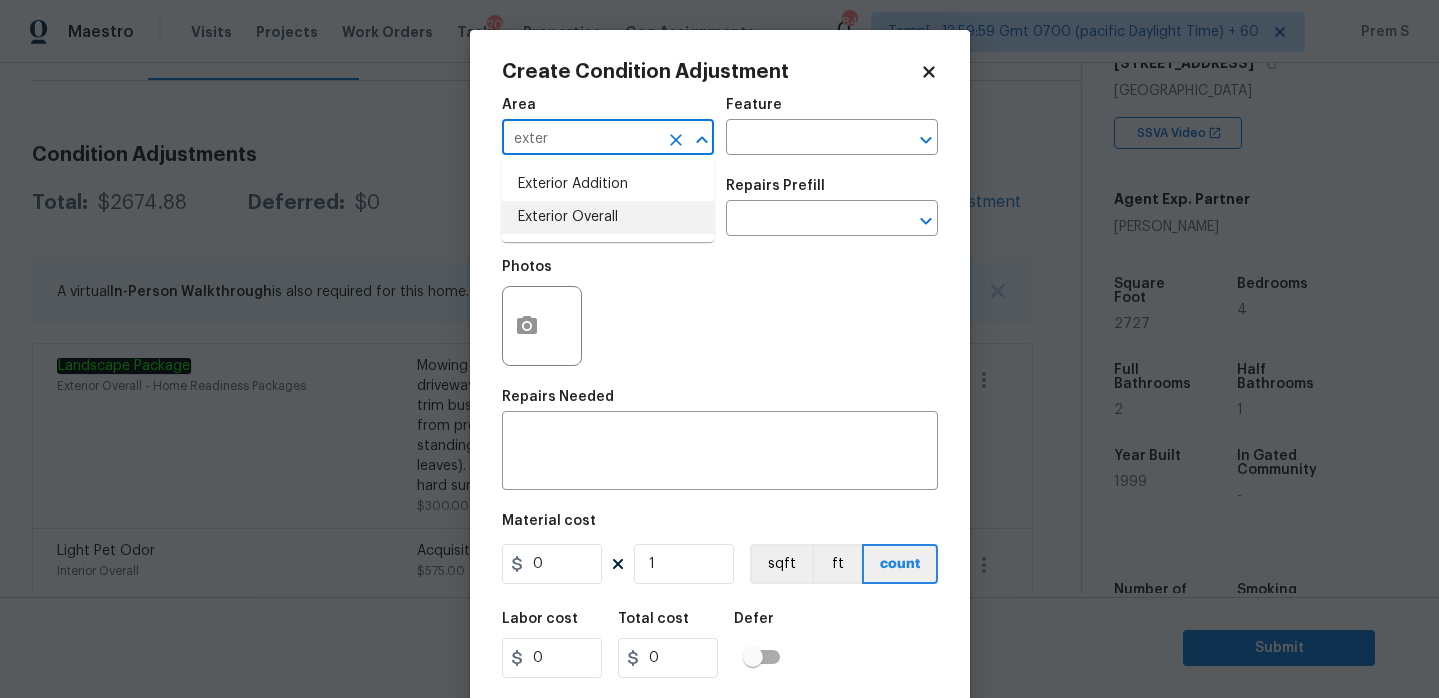 click on "Exterior Overall" at bounding box center [608, 217] 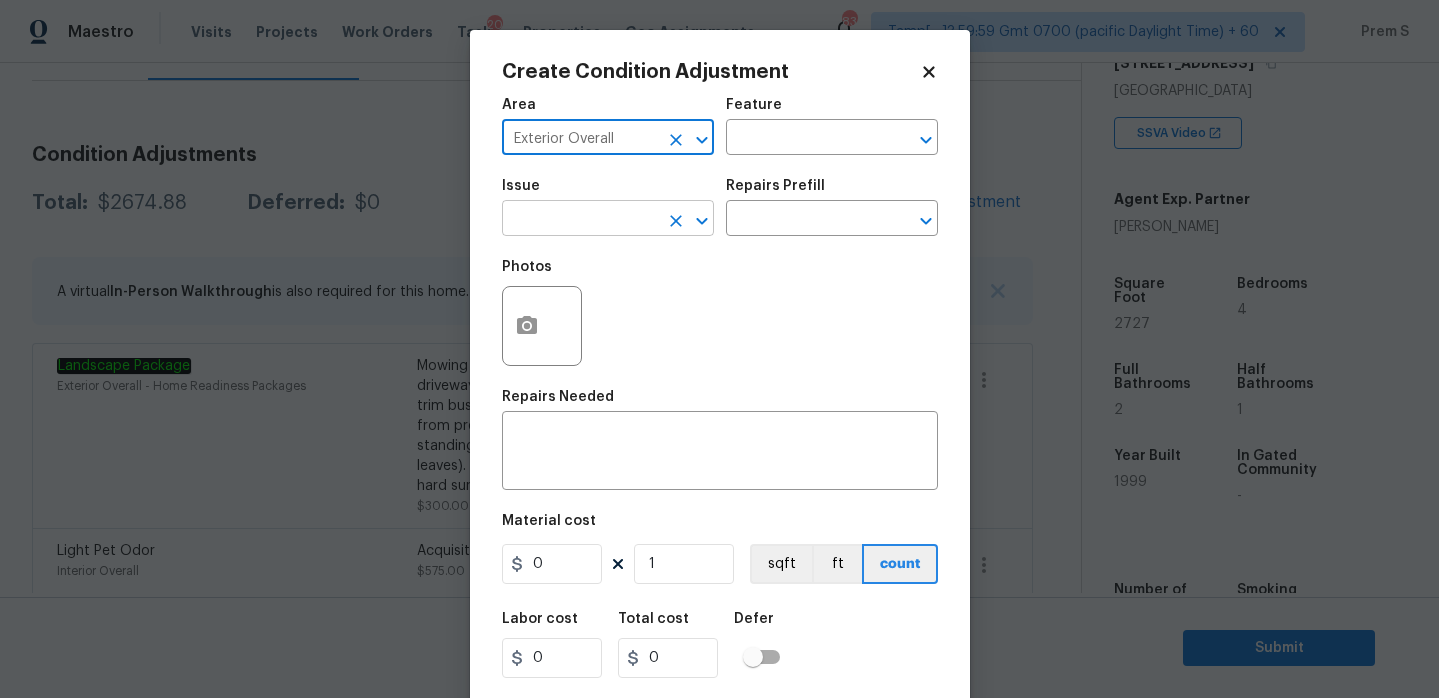 type on "Exterior Overall" 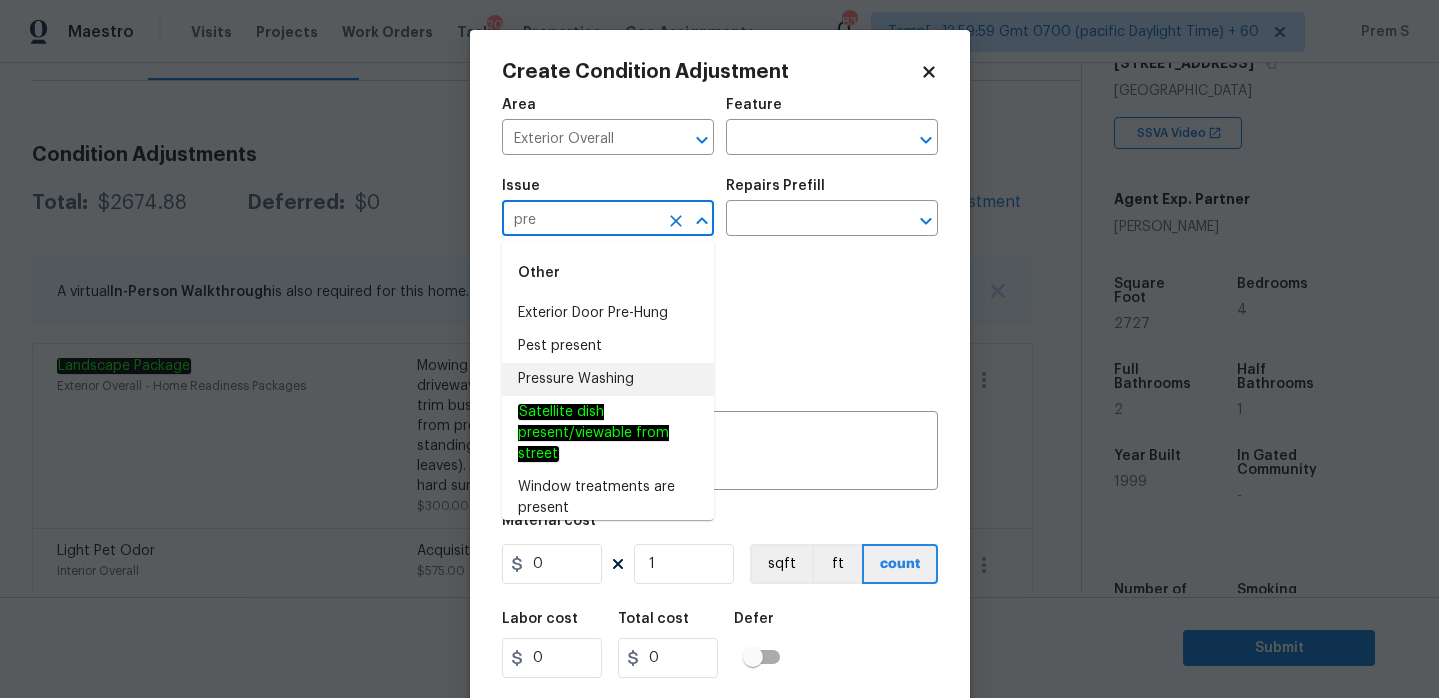 click on "Pressure Washing" at bounding box center (608, 379) 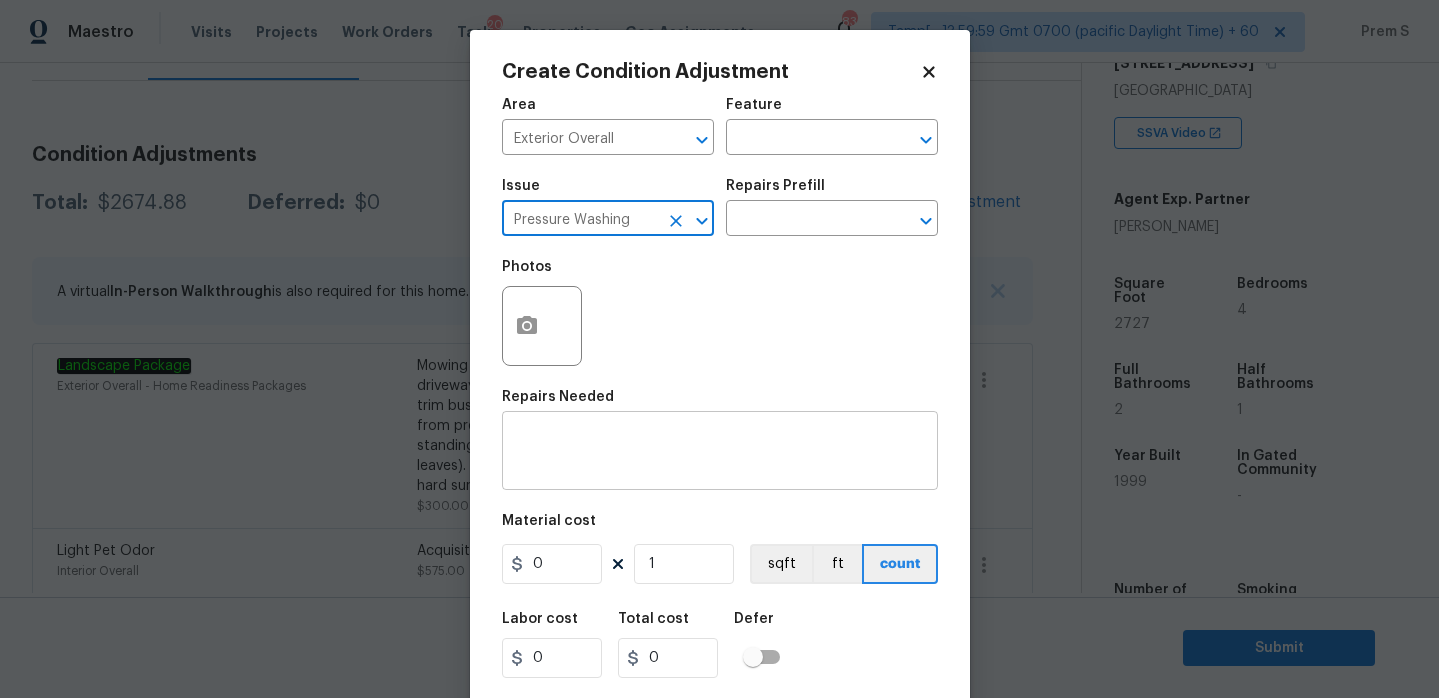 type on "Pressure Washing" 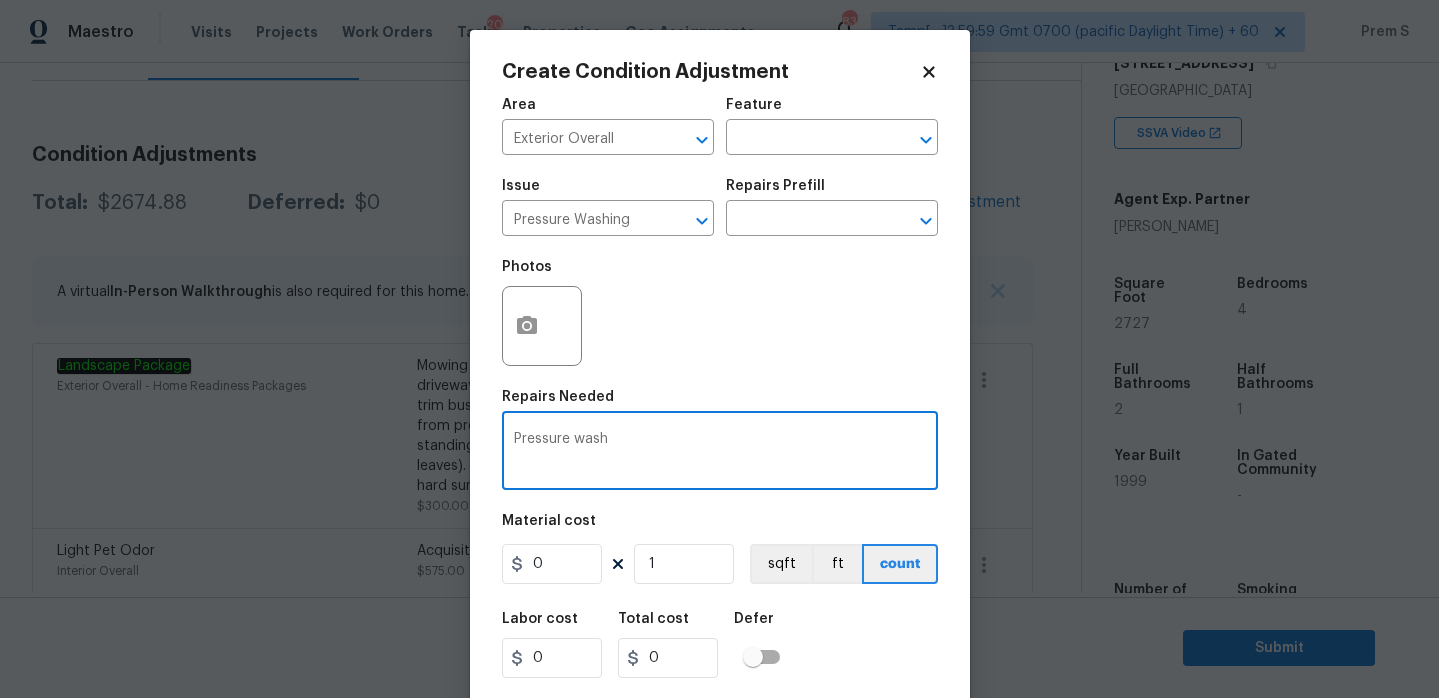 type on "Pressure wash" 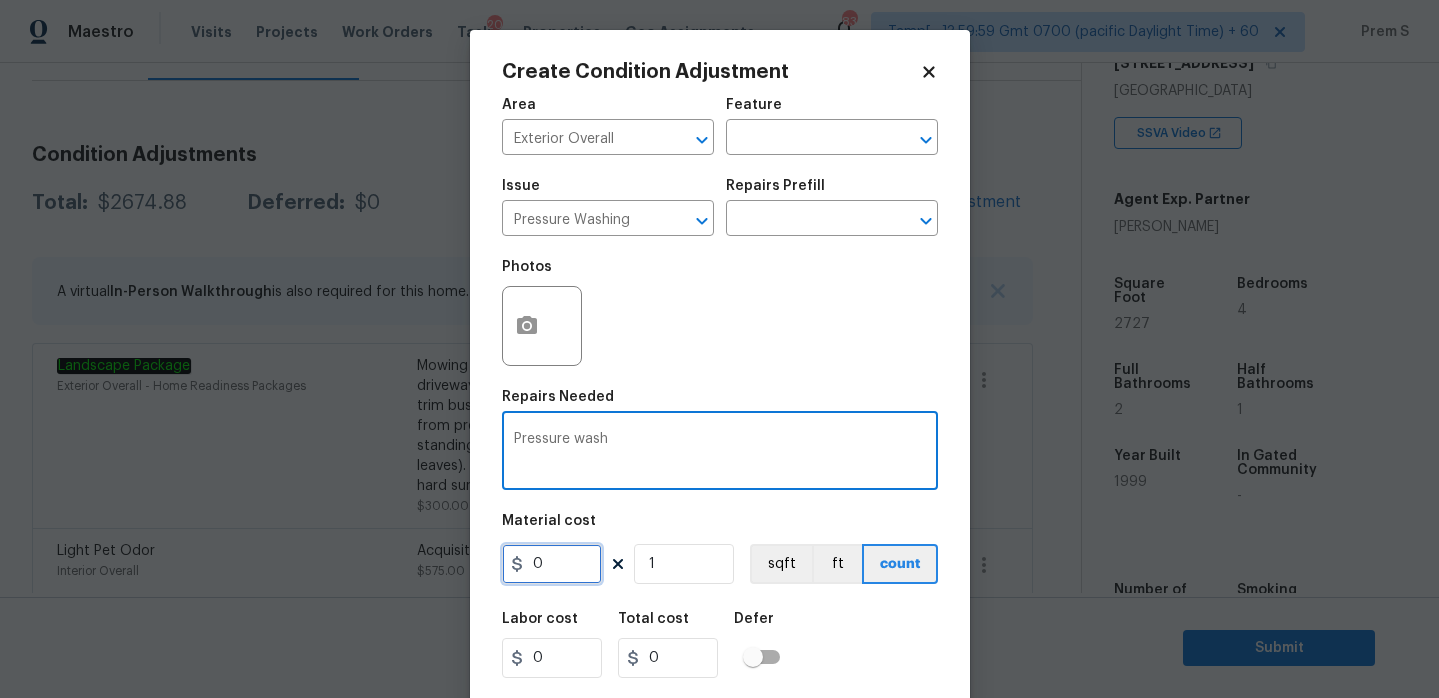 click on "0" at bounding box center (552, 564) 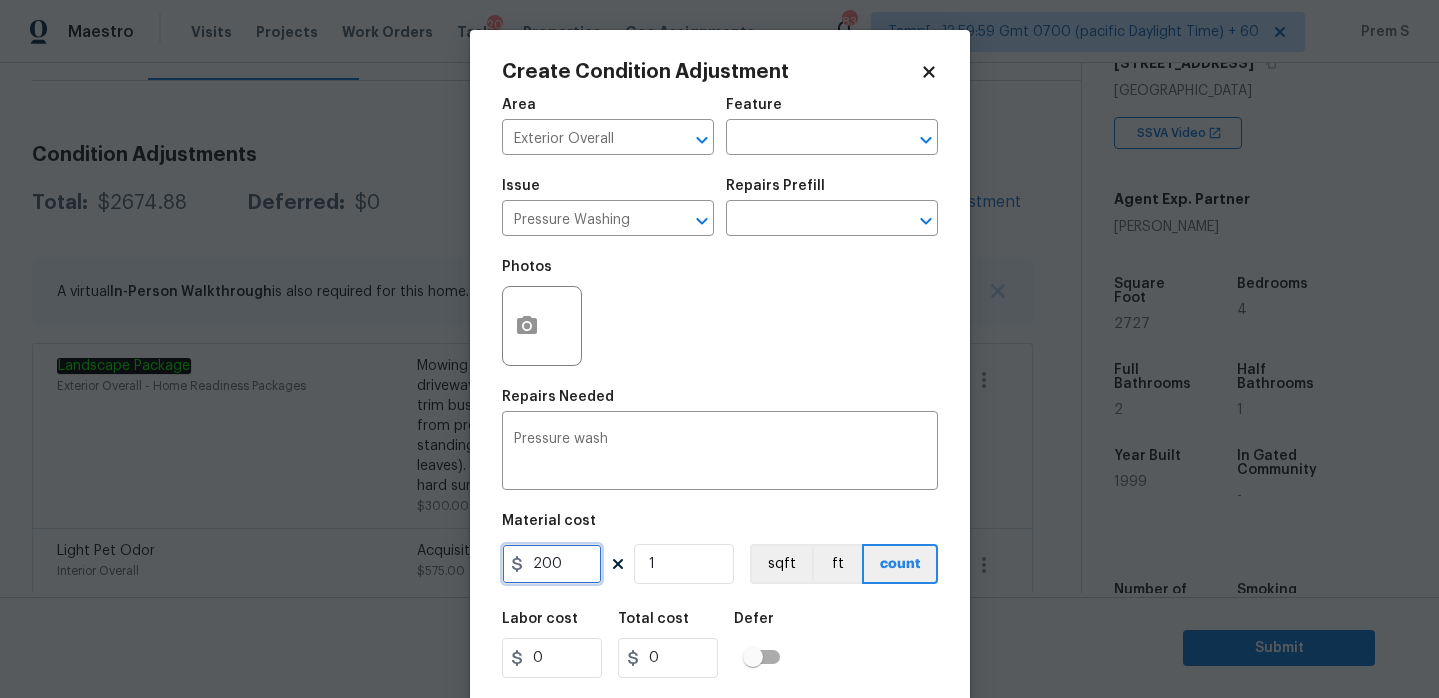type on "200" 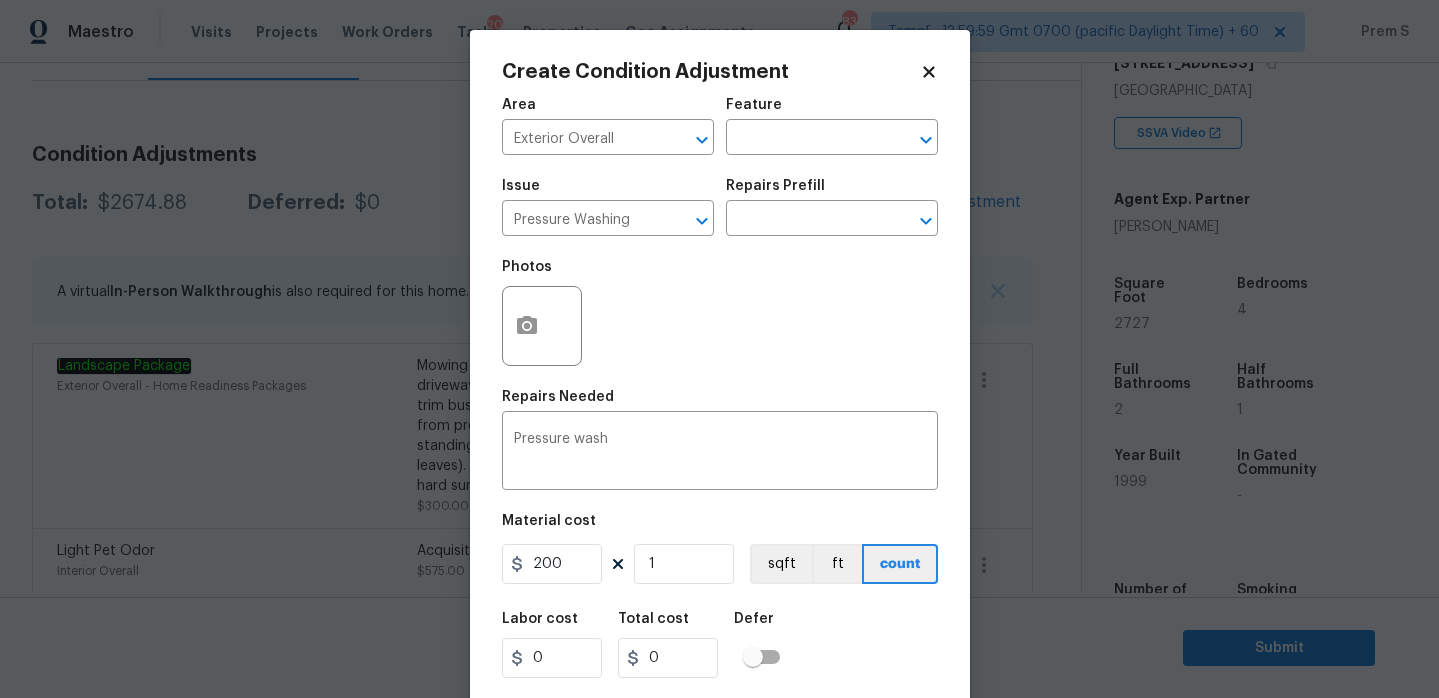 type on "200" 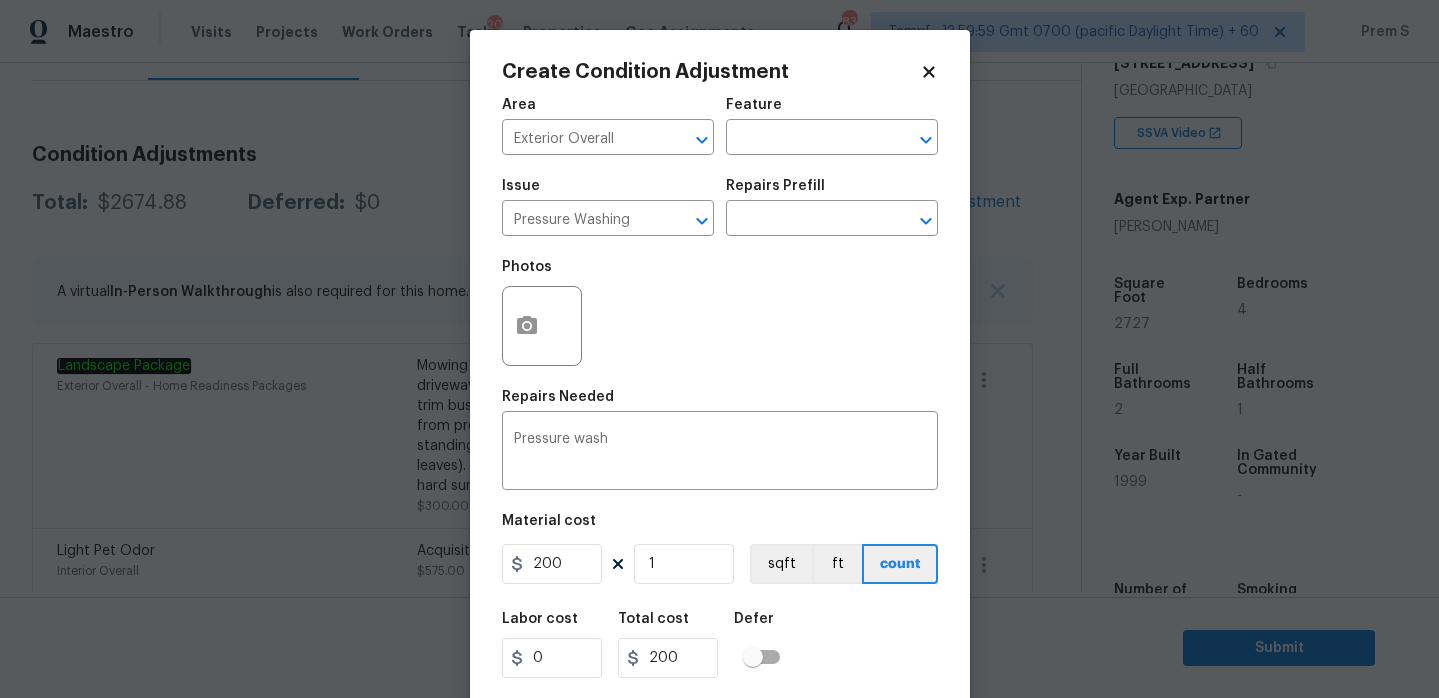 click on "Area Exterior Overall ​ Feature ​ Issue Pressure Washing ​ Repairs Prefill ​ Photos Repairs Needed Pressure wash x ​ Material cost 200 1 sqft ft count Labor cost 0 Total cost 200 Defer Cancel Create" at bounding box center (720, 416) 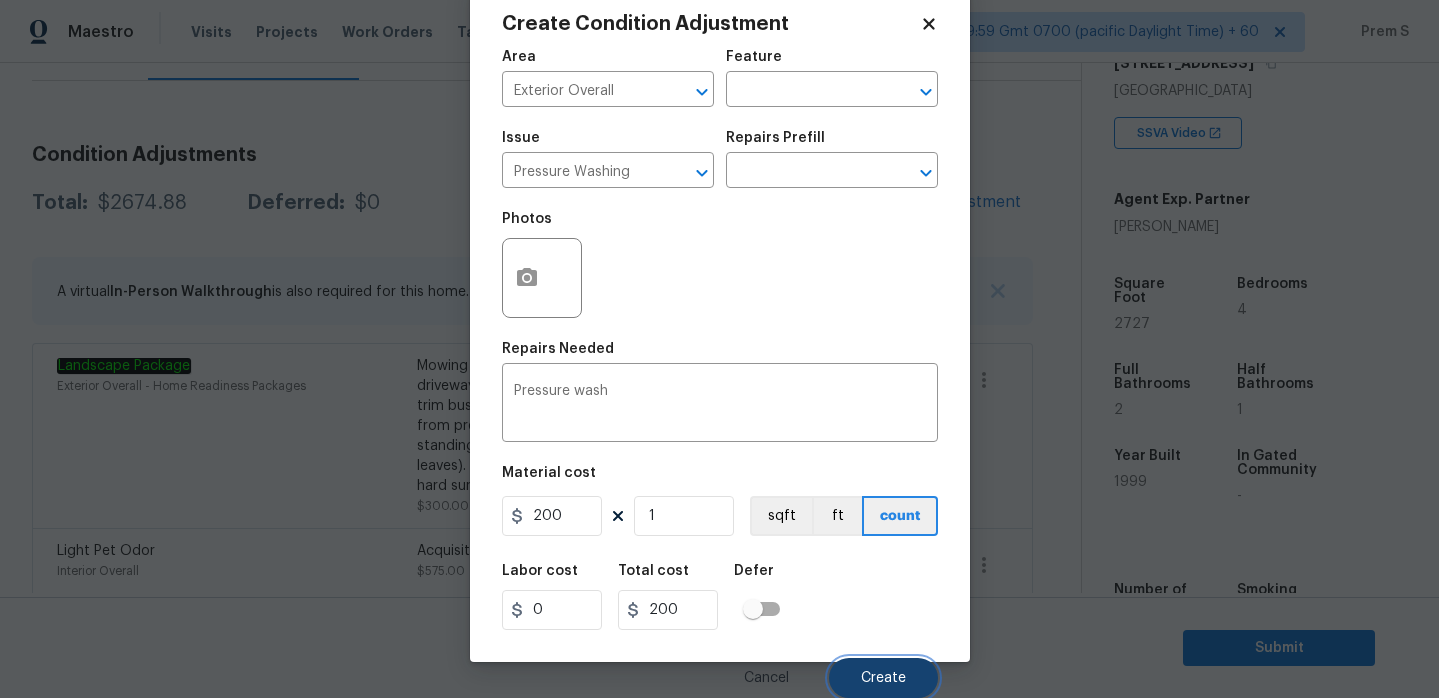 click on "Create" at bounding box center (883, 678) 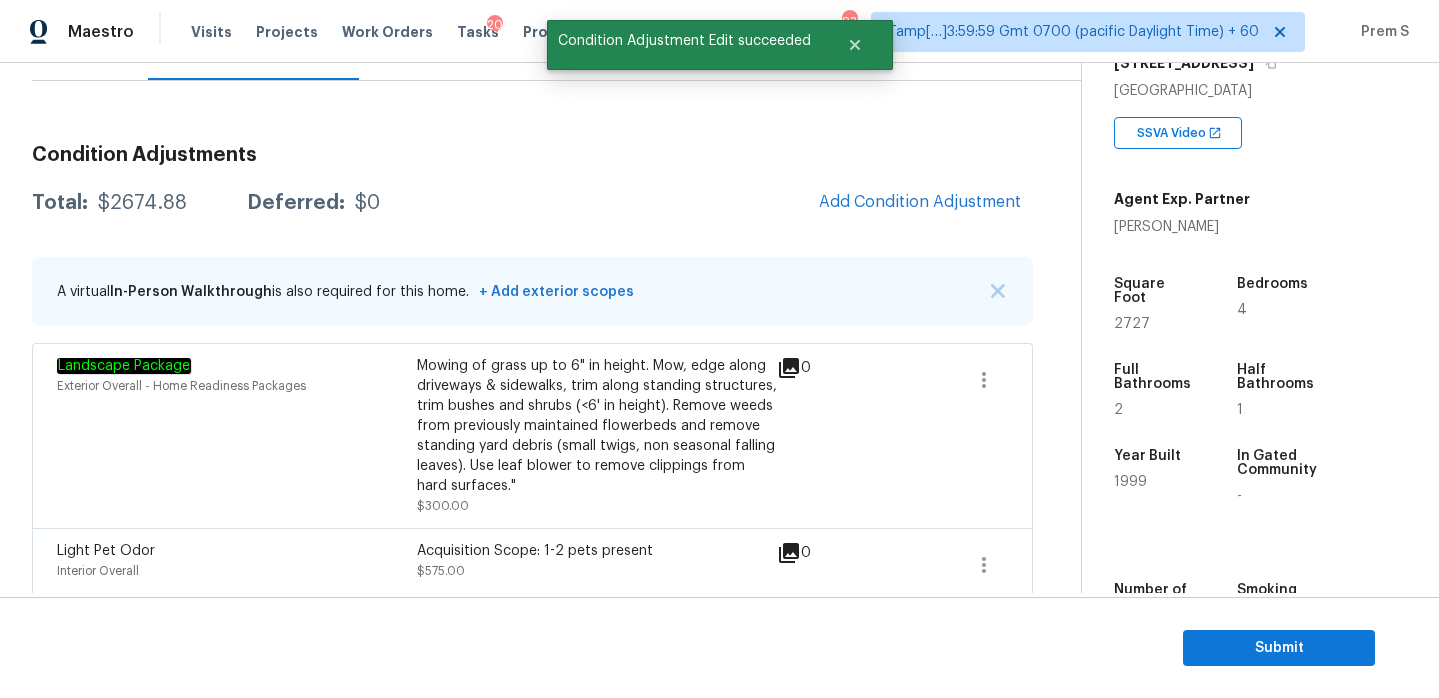 scroll, scrollTop: 42, scrollLeft: 0, axis: vertical 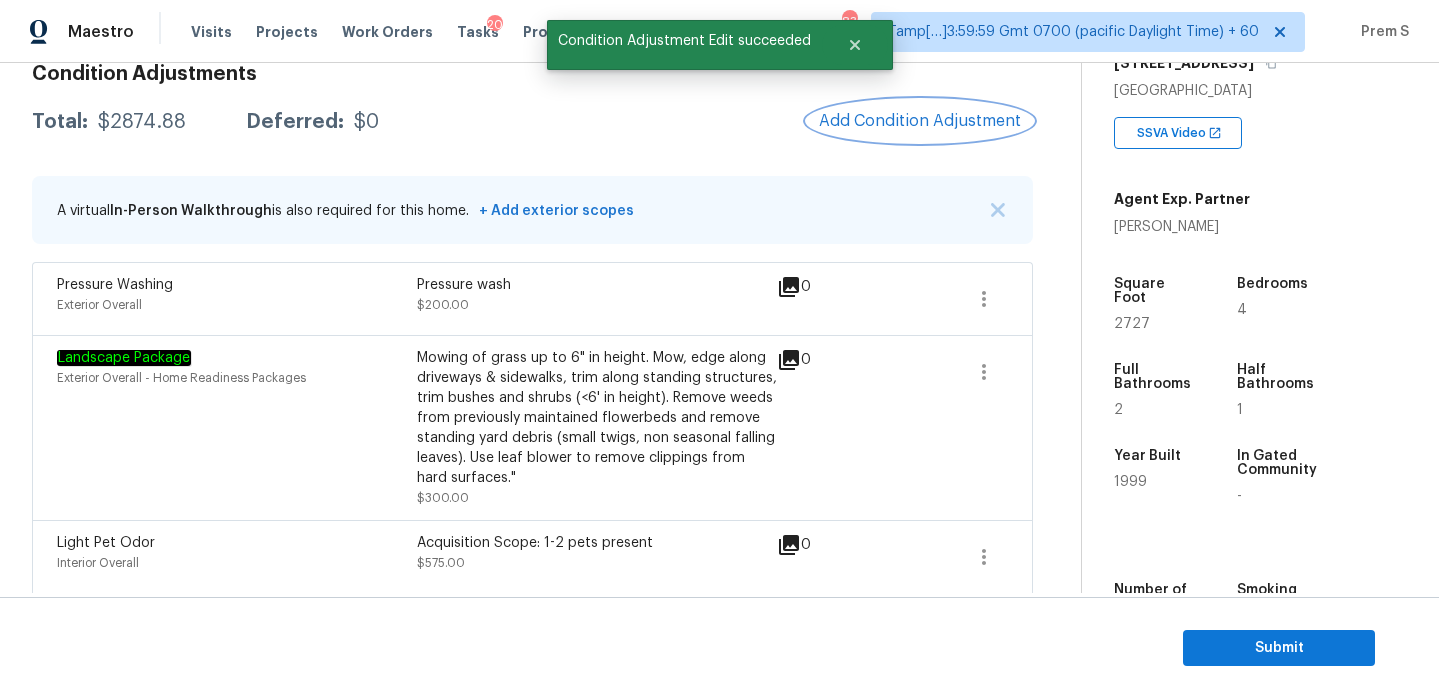 click on "Add Condition Adjustment" at bounding box center (920, 121) 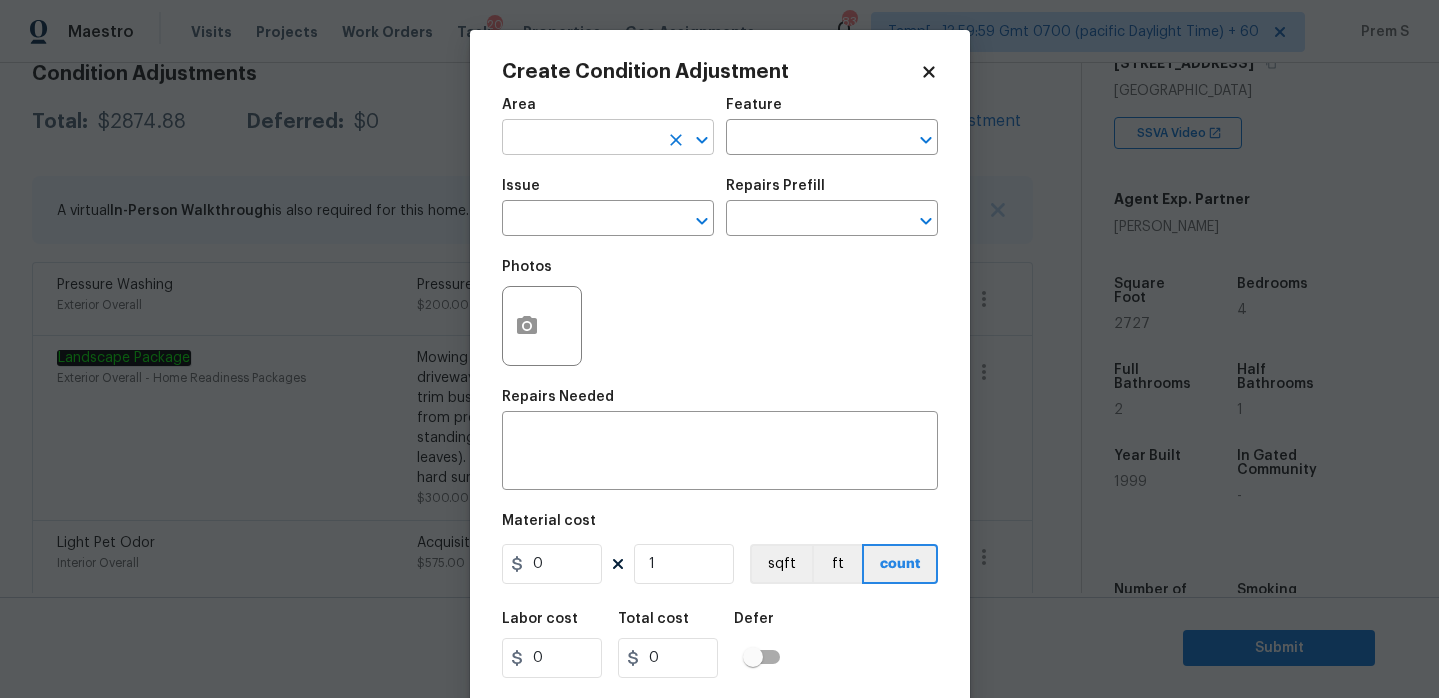 click at bounding box center [580, 139] 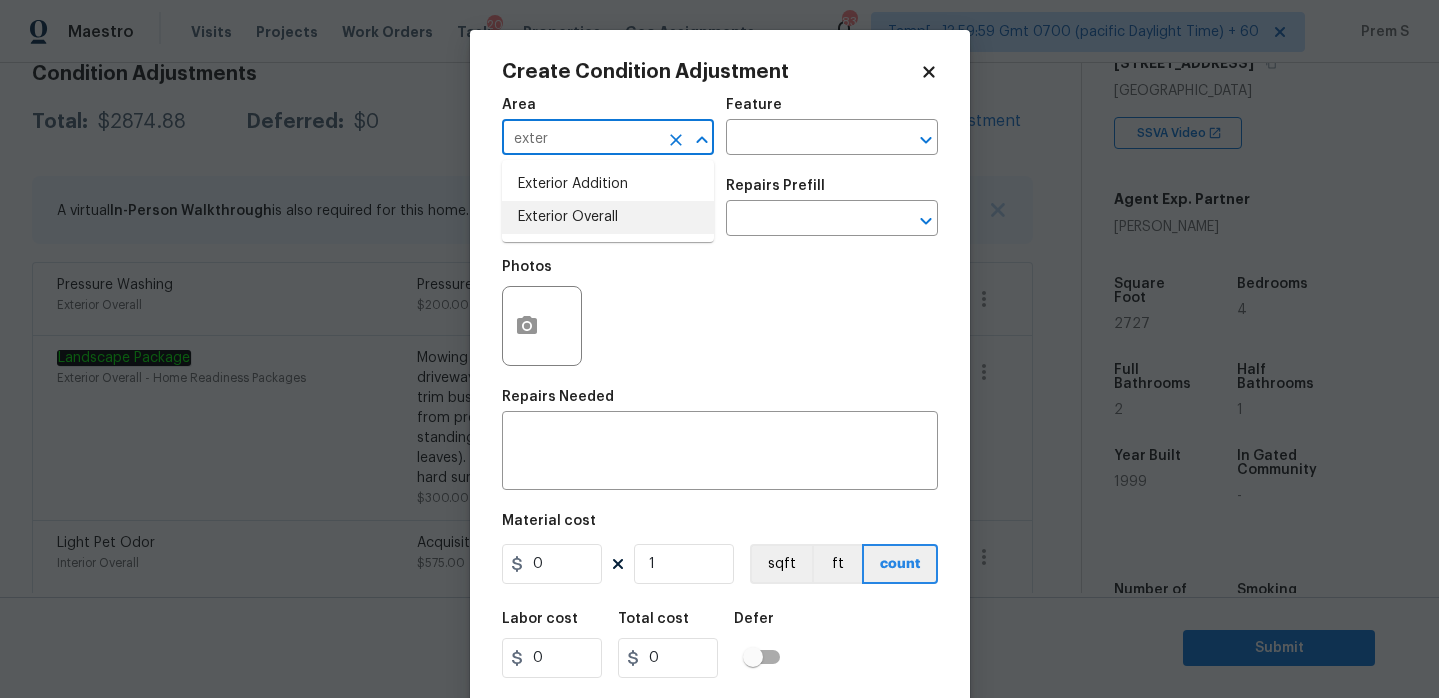 click on "Exterior Overall" at bounding box center (608, 217) 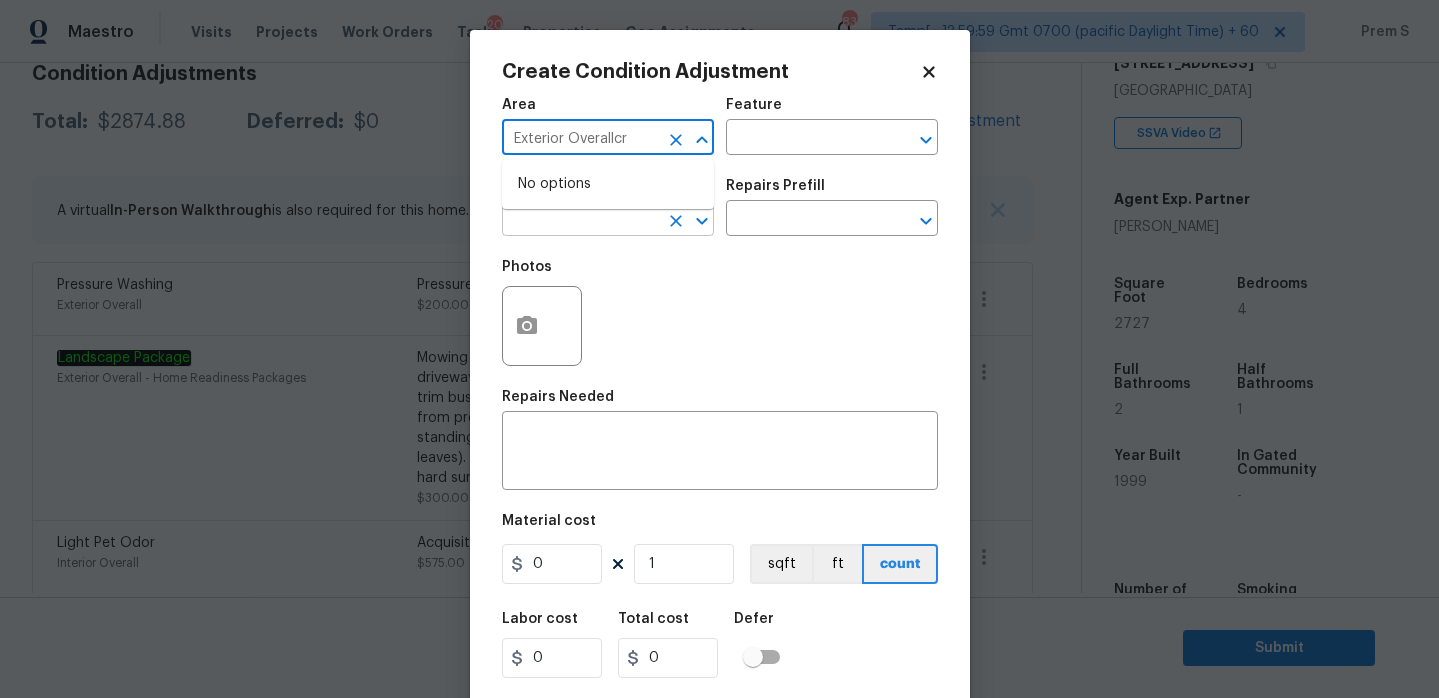 click at bounding box center [580, 220] 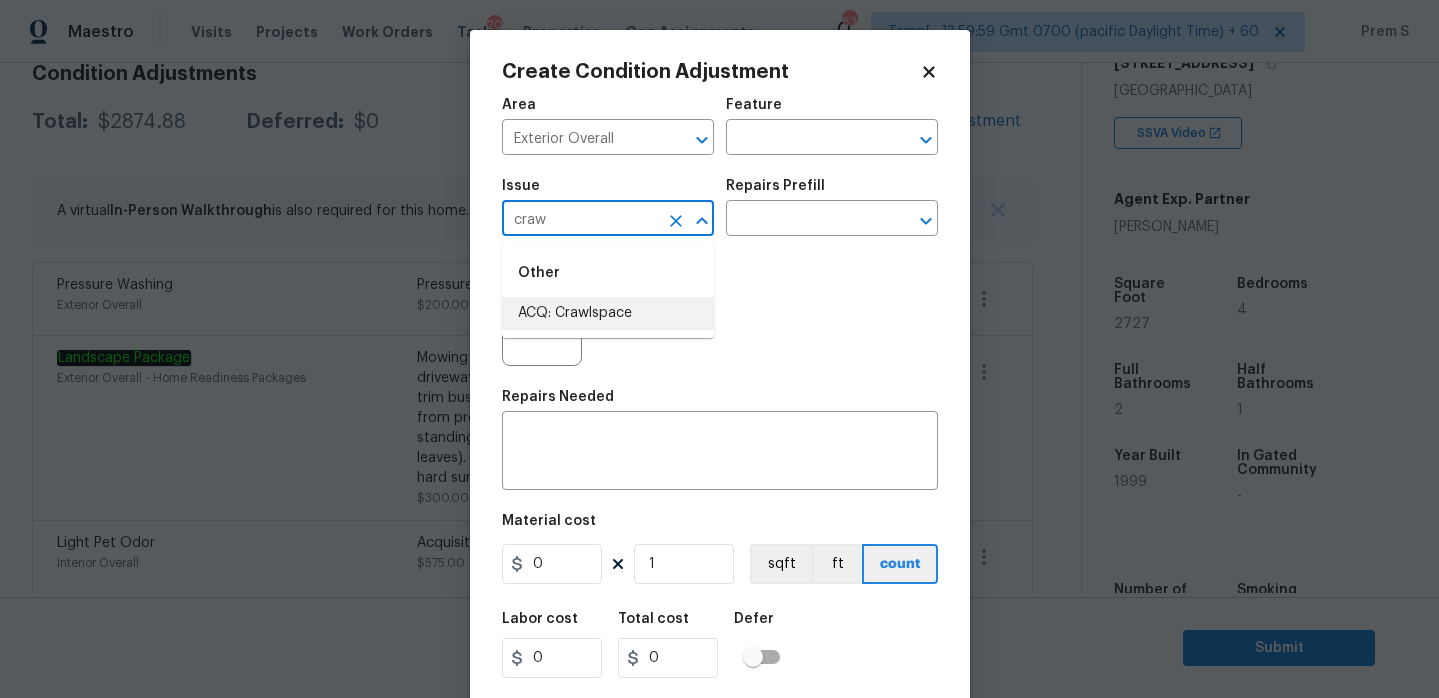 click on "ACQ: Crawlspace" at bounding box center [608, 313] 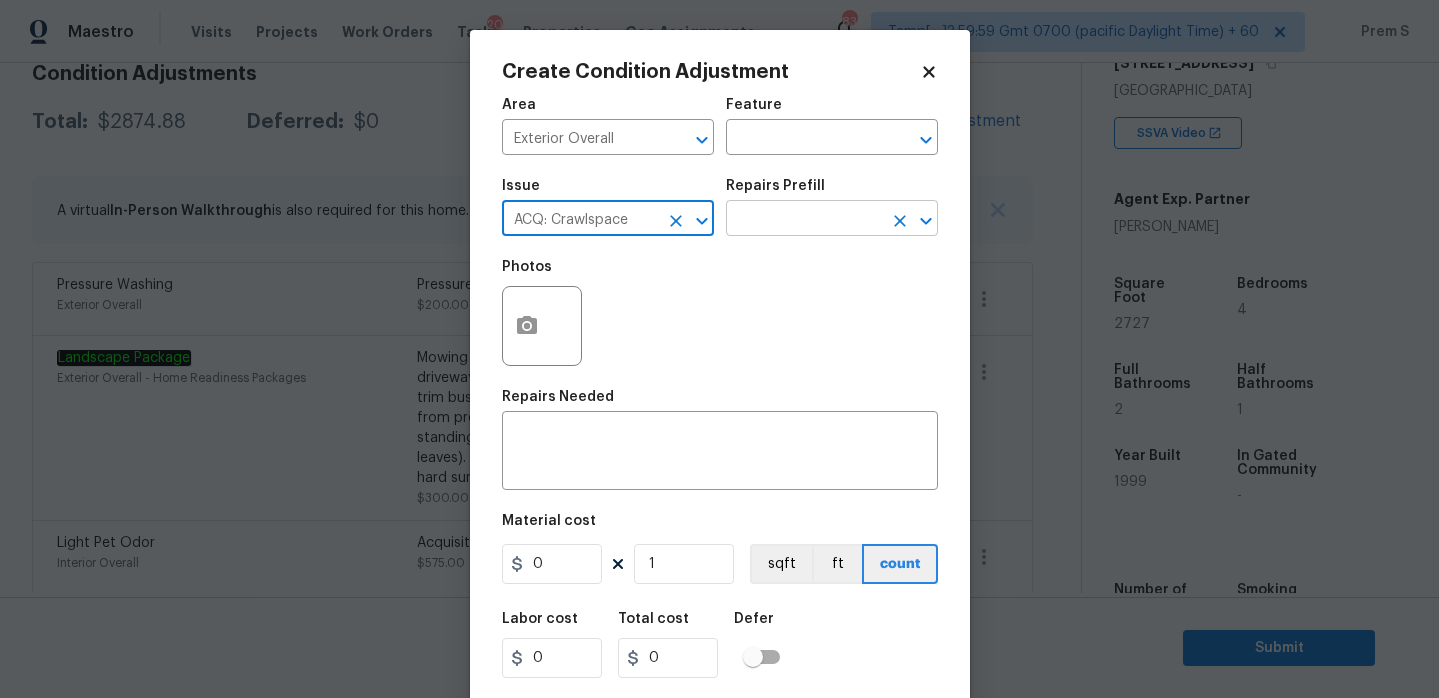 type on "ACQ: Crawlspace" 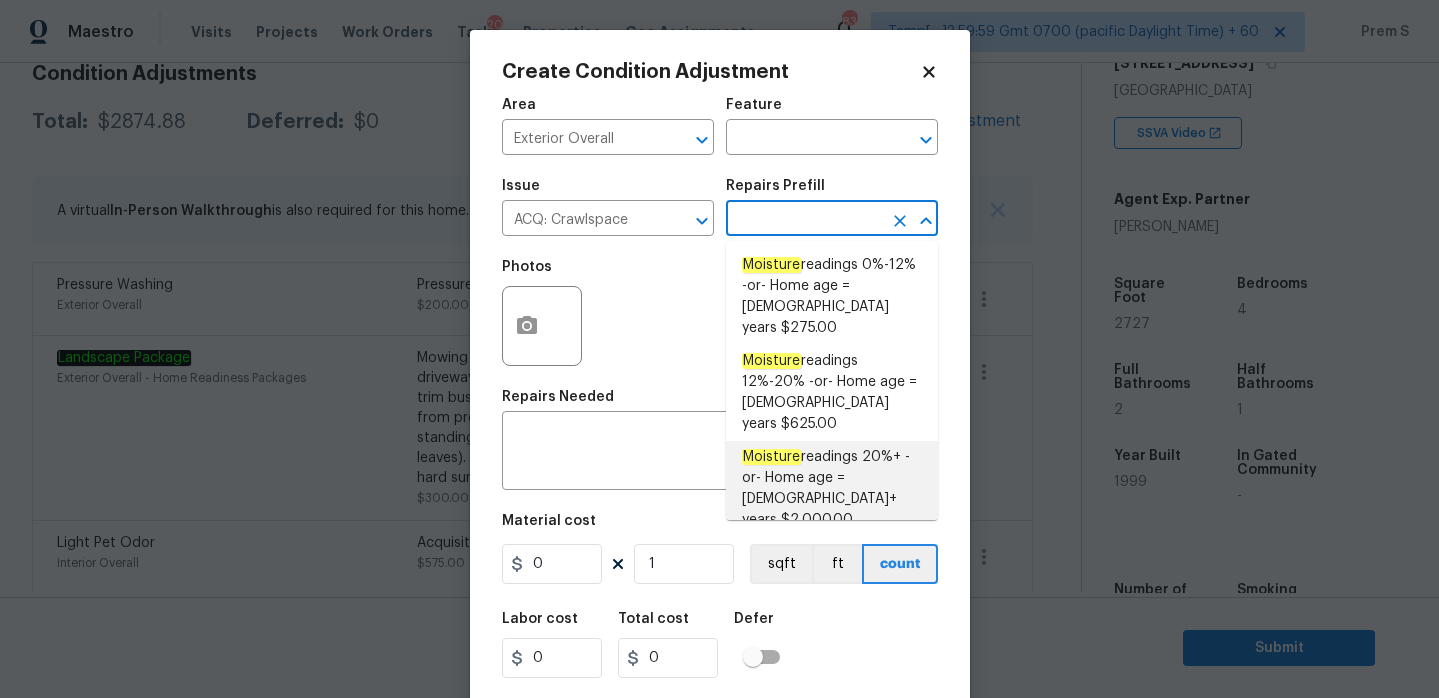 click on "Moisture  readings 20%+ -or- Home age = 20+ years $2,000.00" at bounding box center (832, 489) 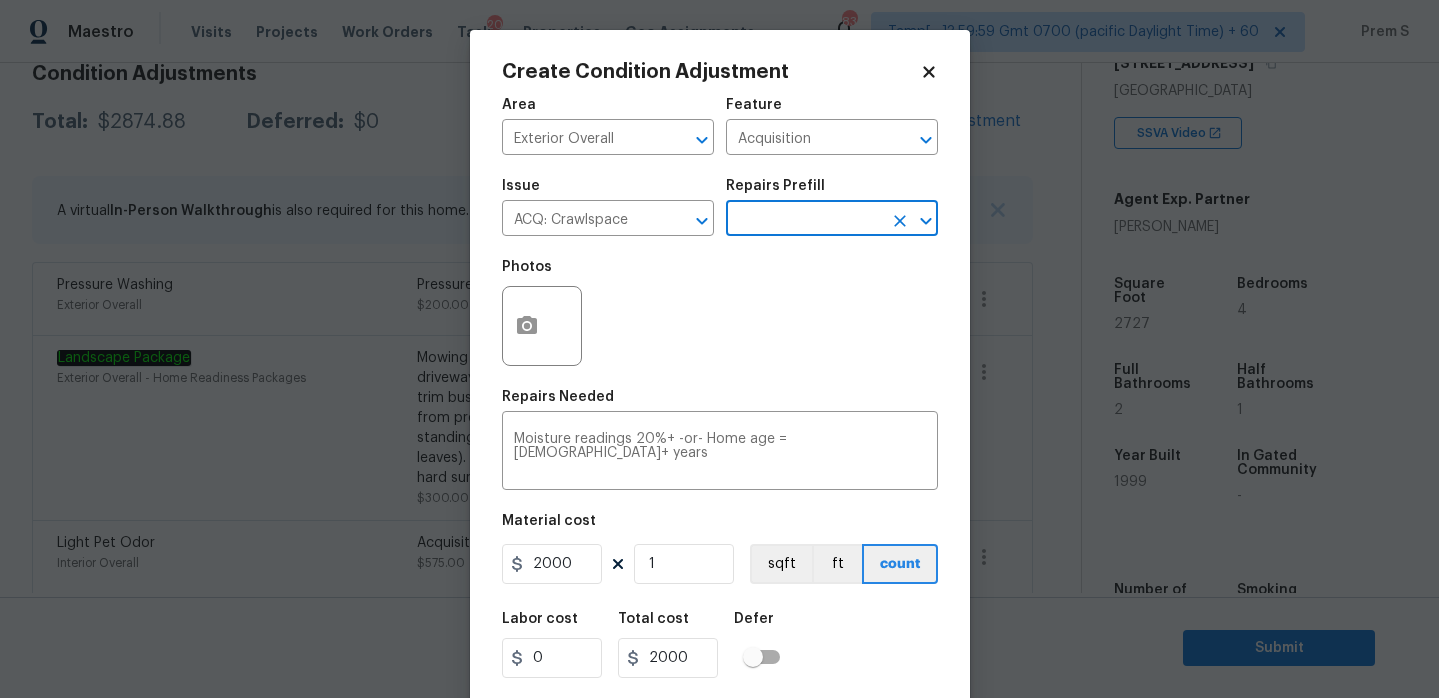 scroll, scrollTop: 49, scrollLeft: 0, axis: vertical 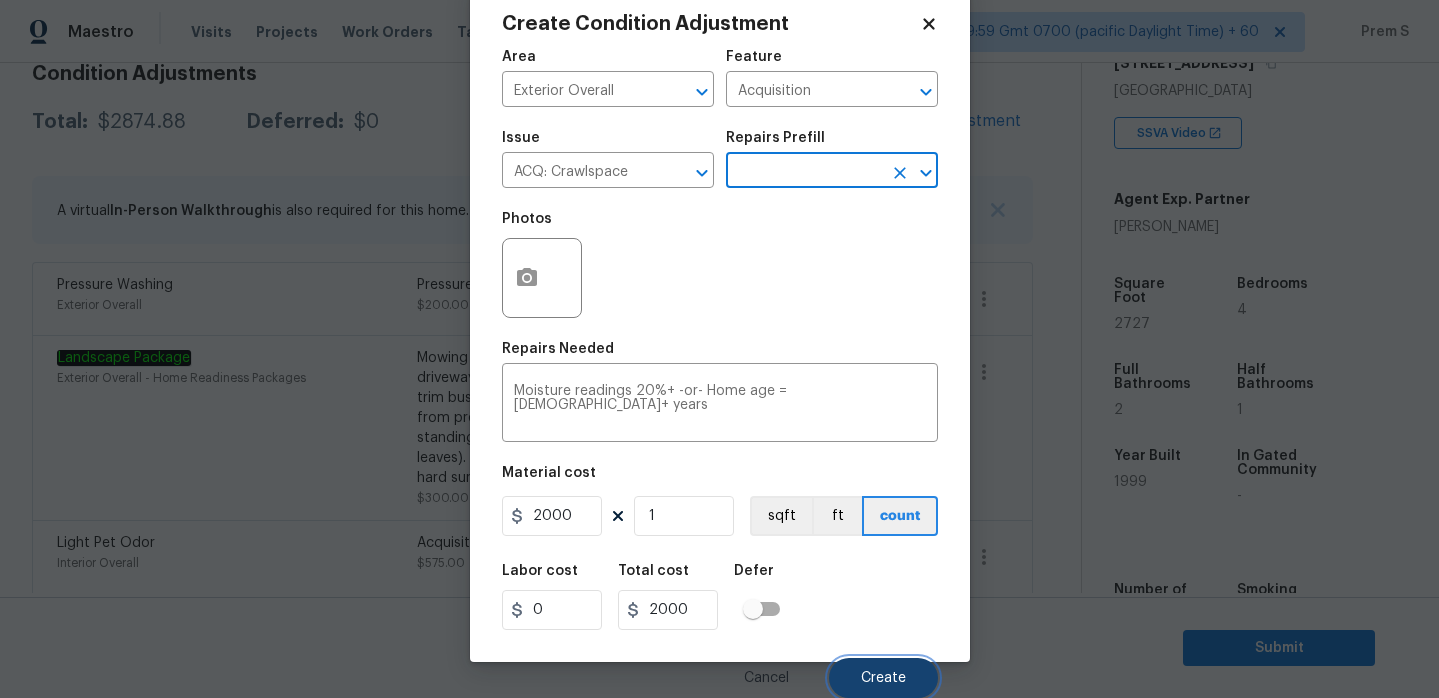 click on "Create" at bounding box center (883, 678) 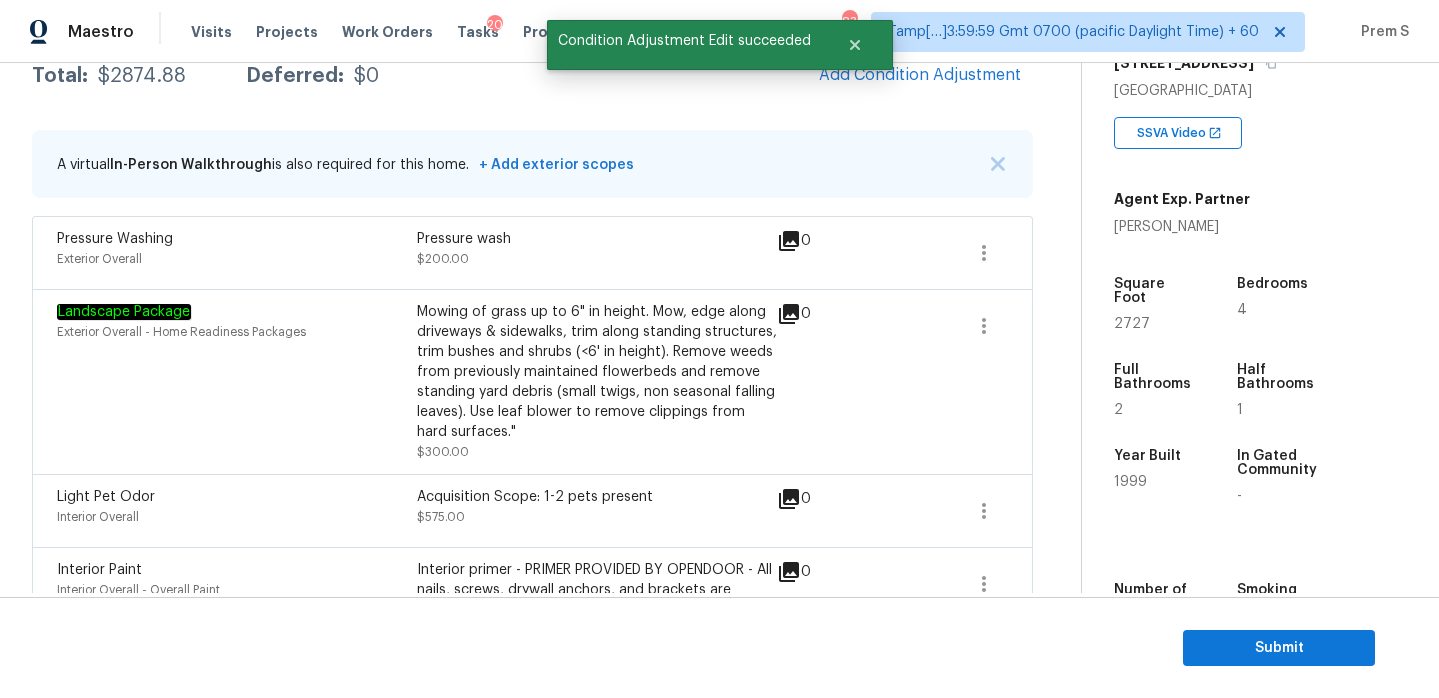 scroll, scrollTop: 303, scrollLeft: 0, axis: vertical 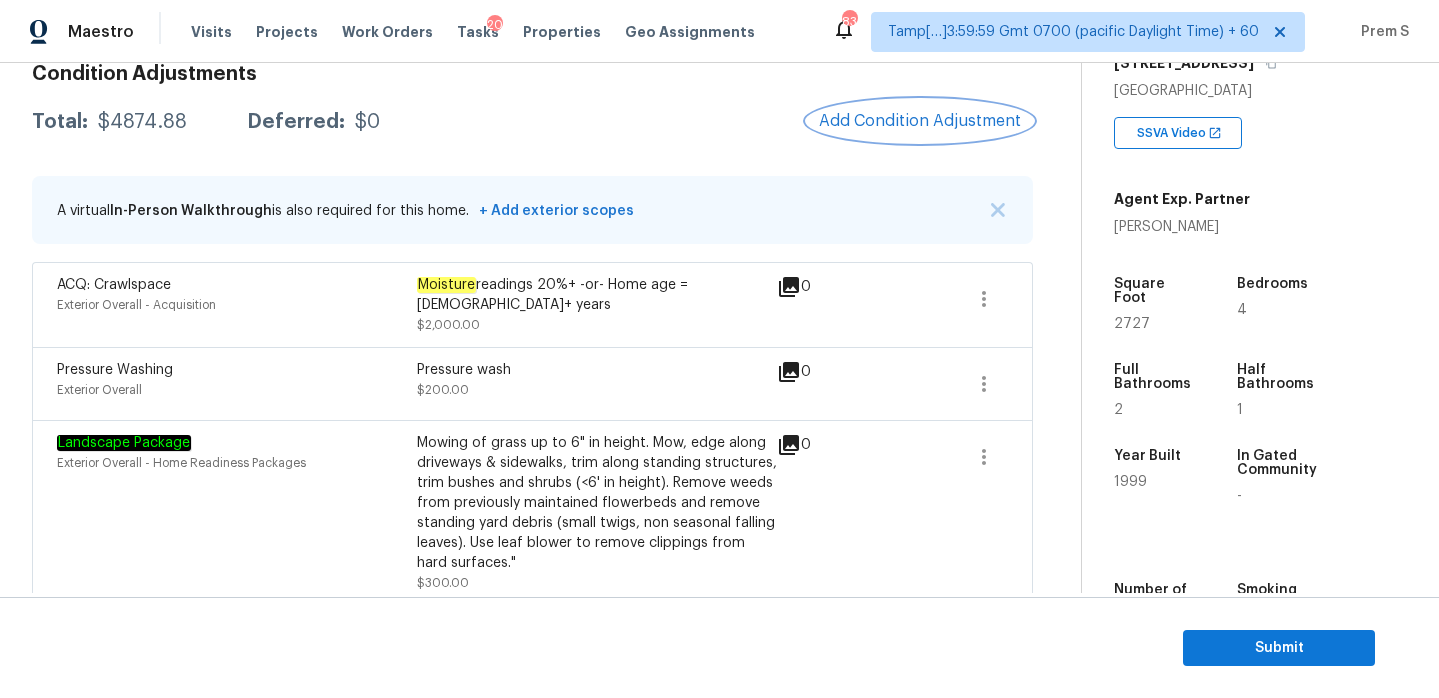 click on "Add Condition Adjustment" at bounding box center (920, 121) 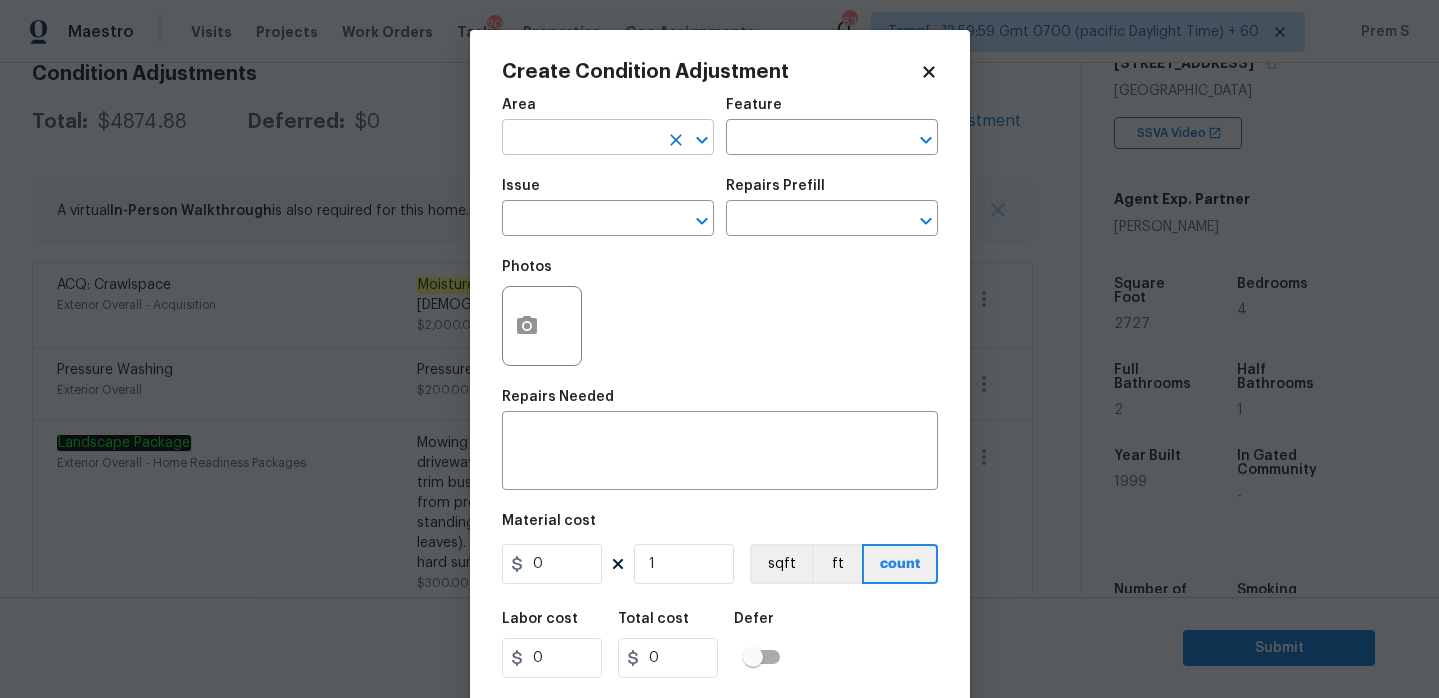 click at bounding box center (580, 139) 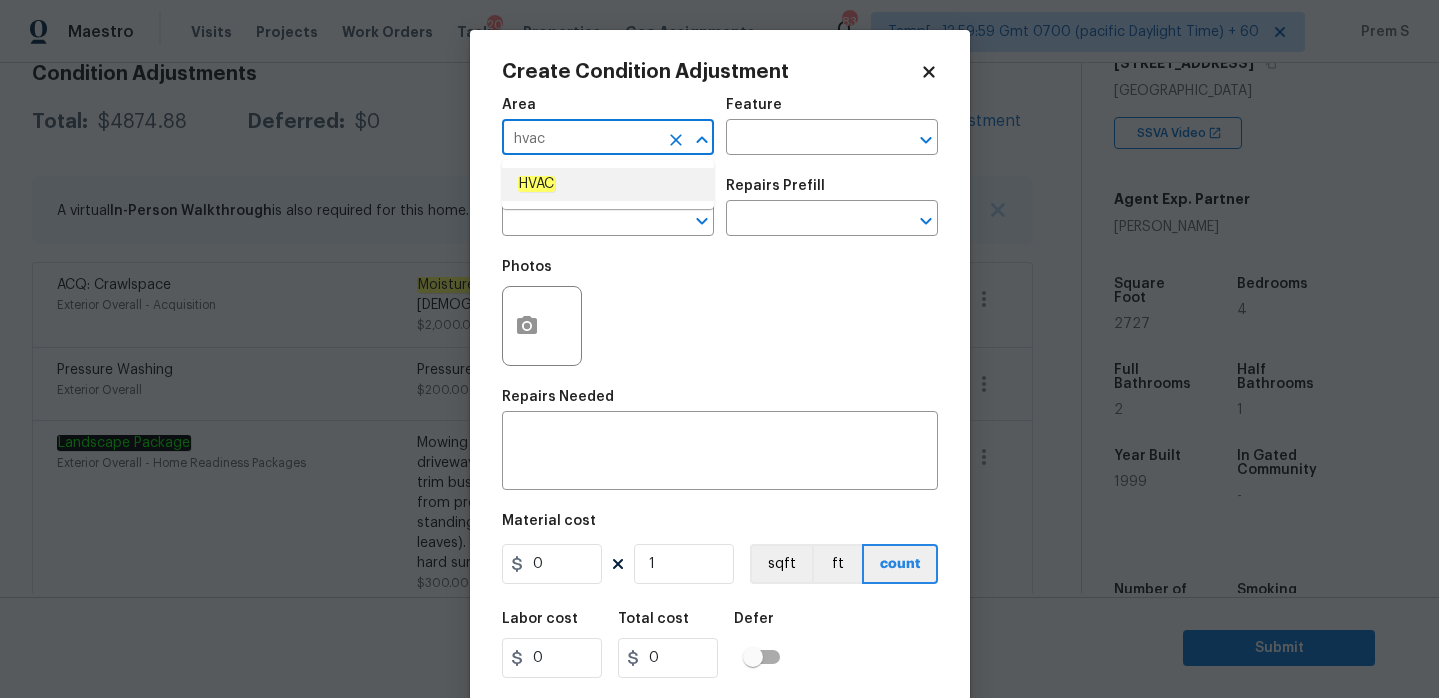click on "HVAC" 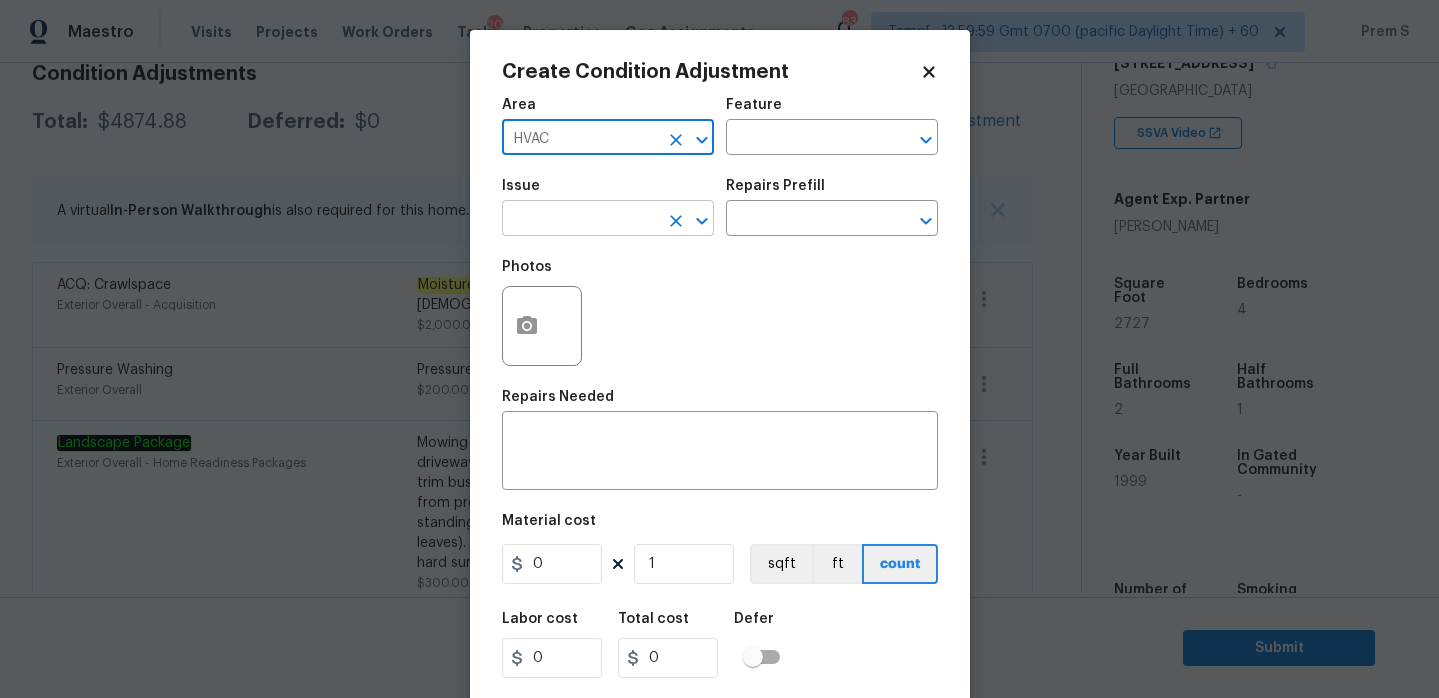 type on "HVAC" 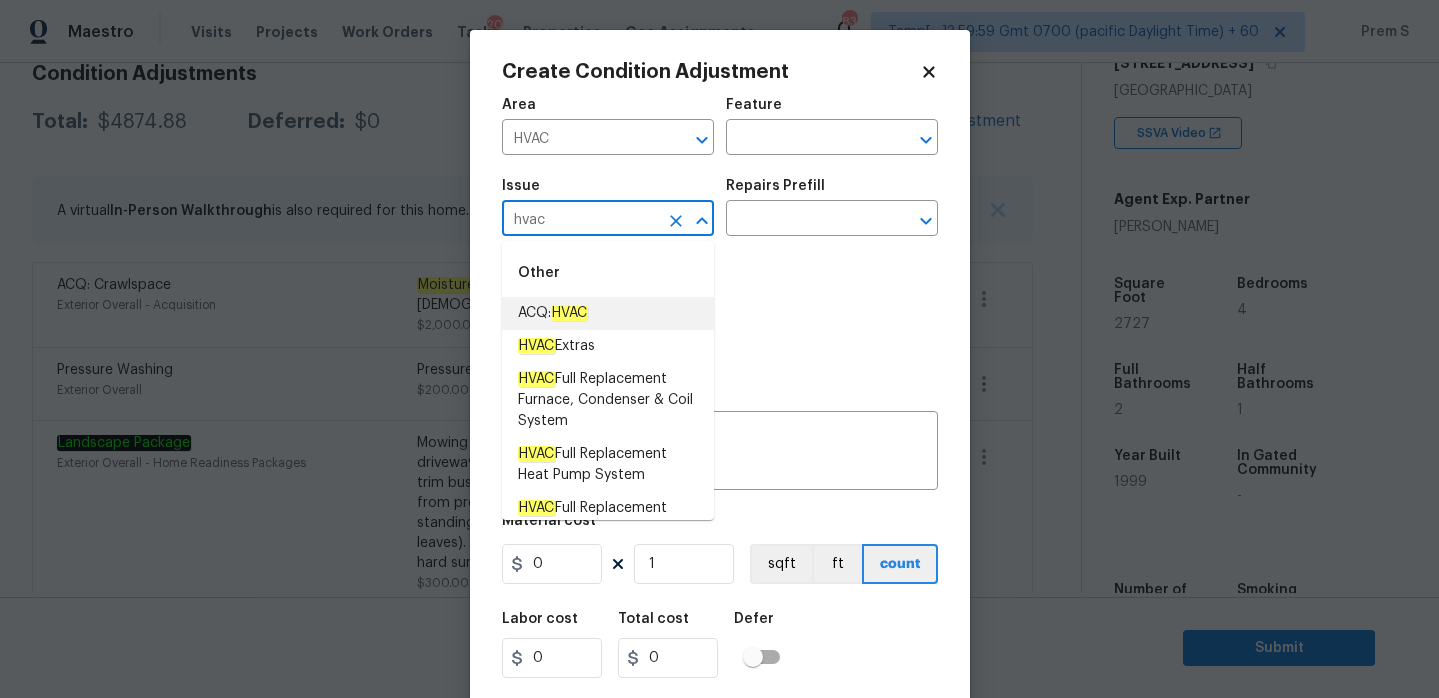 click on "ACQ:  HVAC" at bounding box center [608, 313] 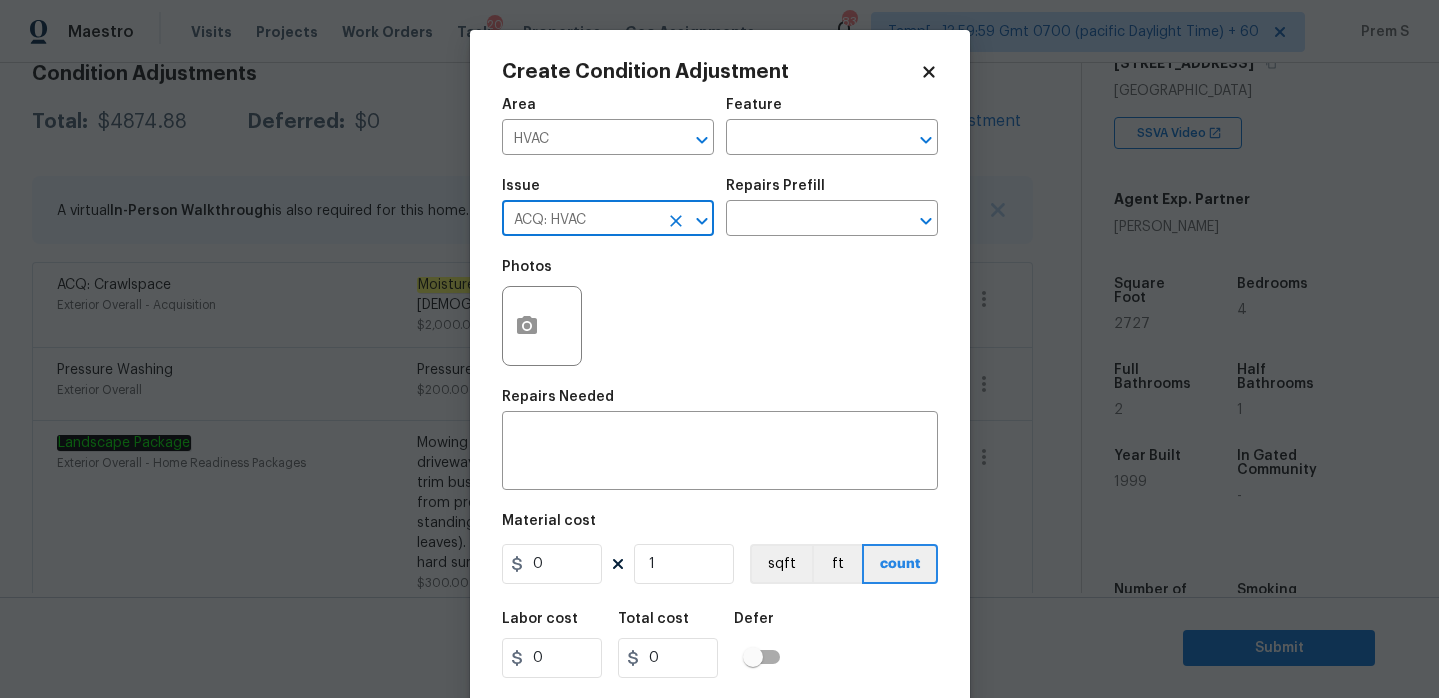 type on "ACQ: HVAC" 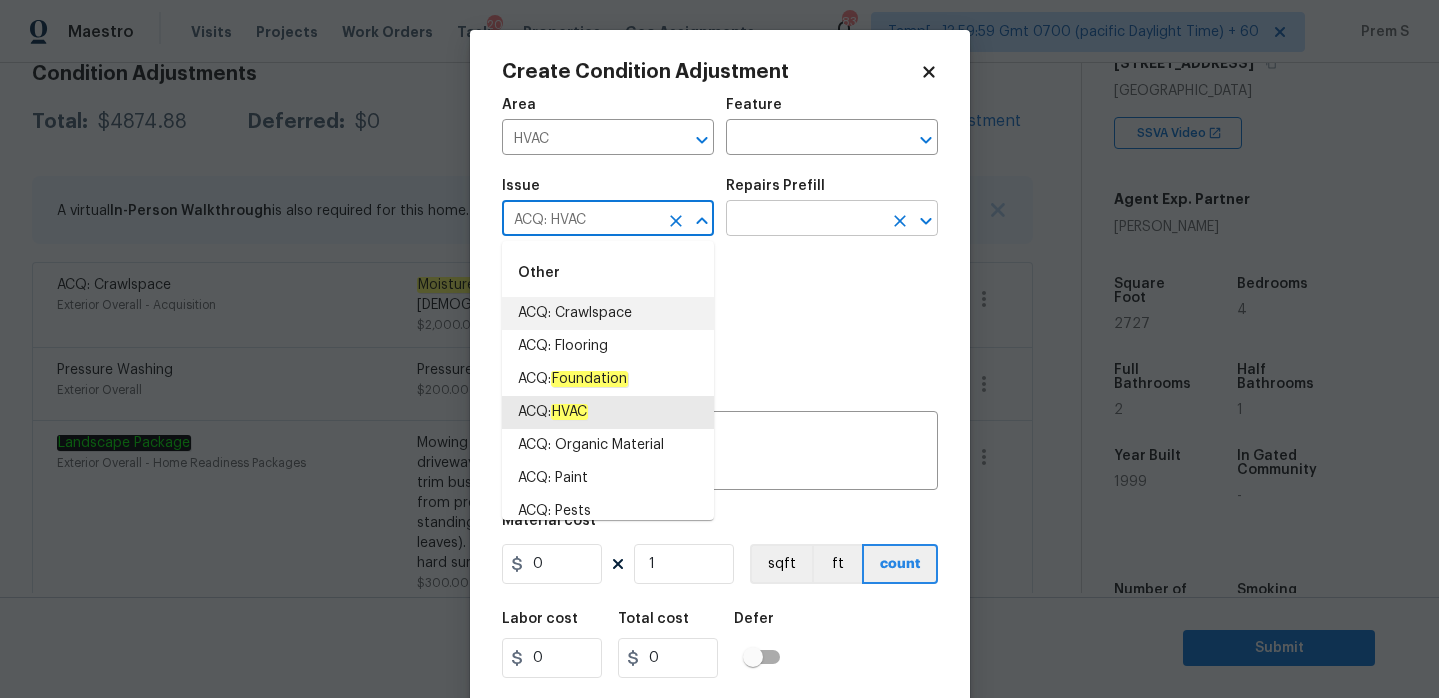 click at bounding box center (804, 220) 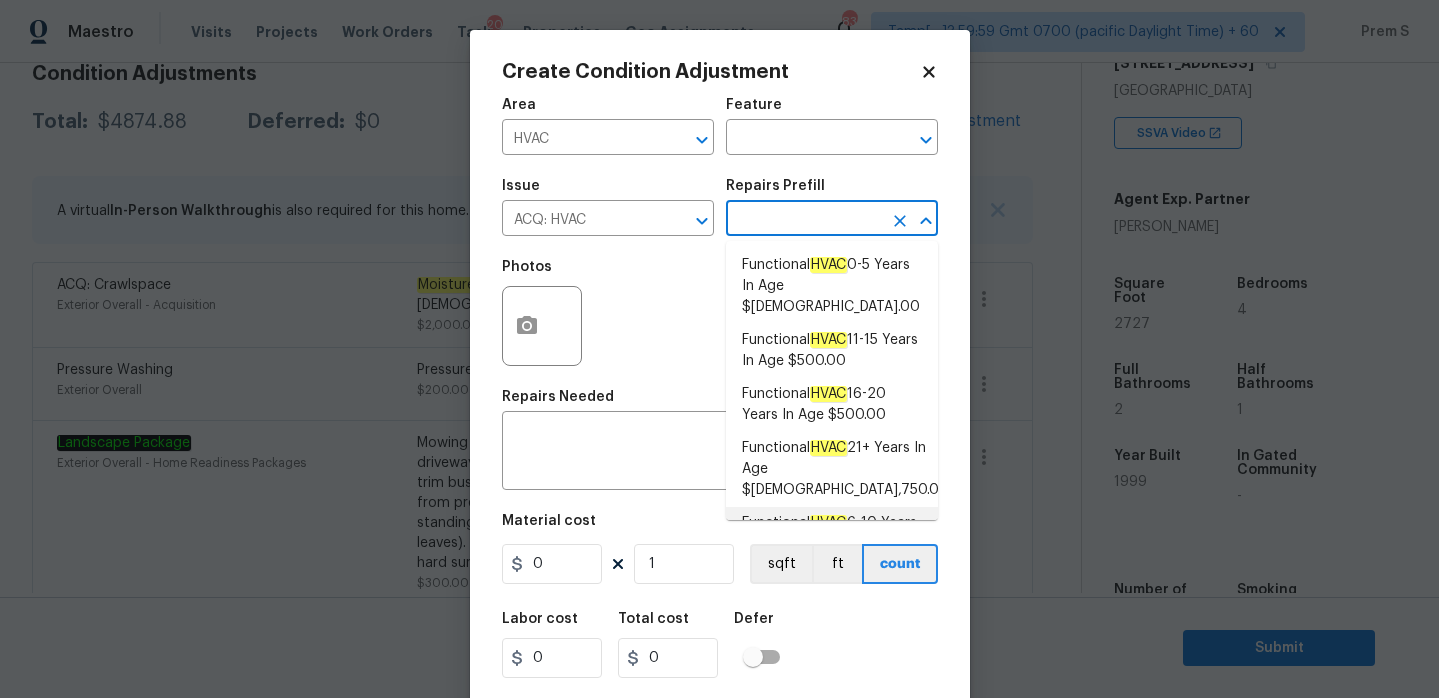 click on "Functional  HVAC  6-10 Years In Age $402.00" at bounding box center (832, 534) 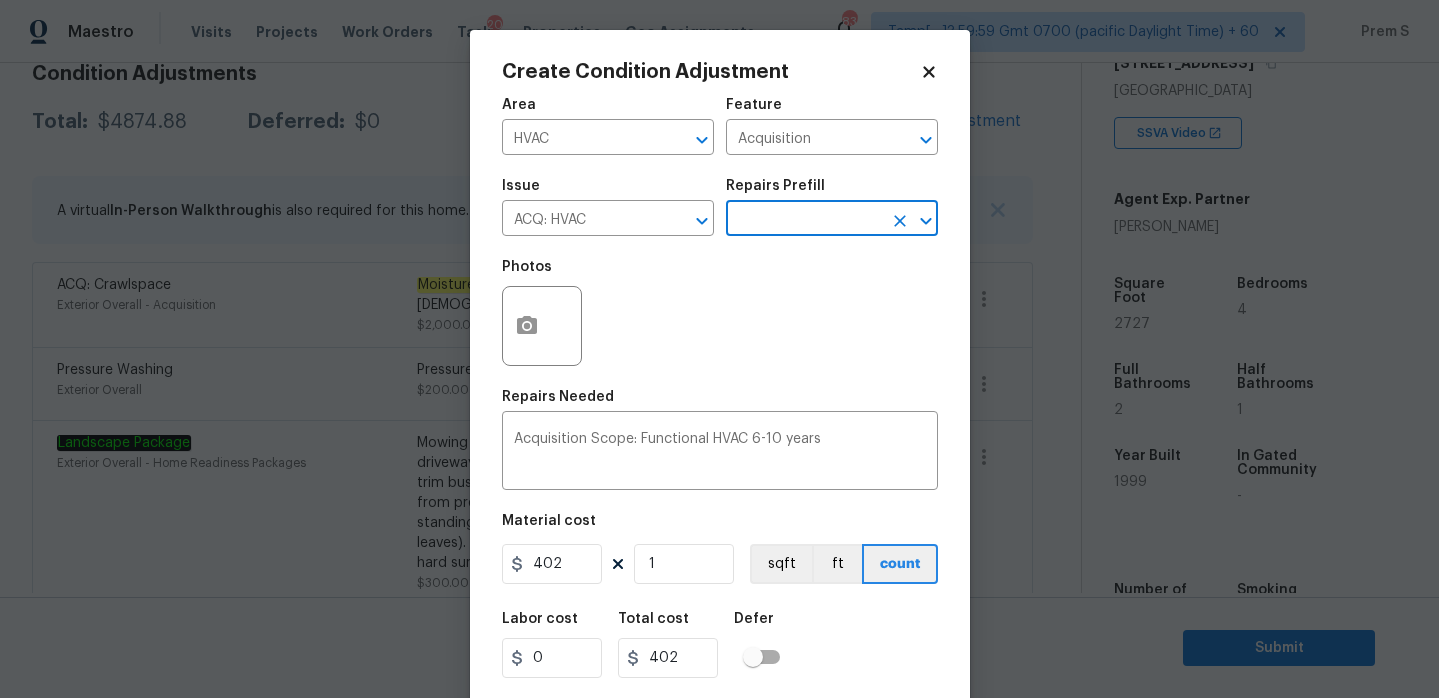 scroll, scrollTop: 49, scrollLeft: 0, axis: vertical 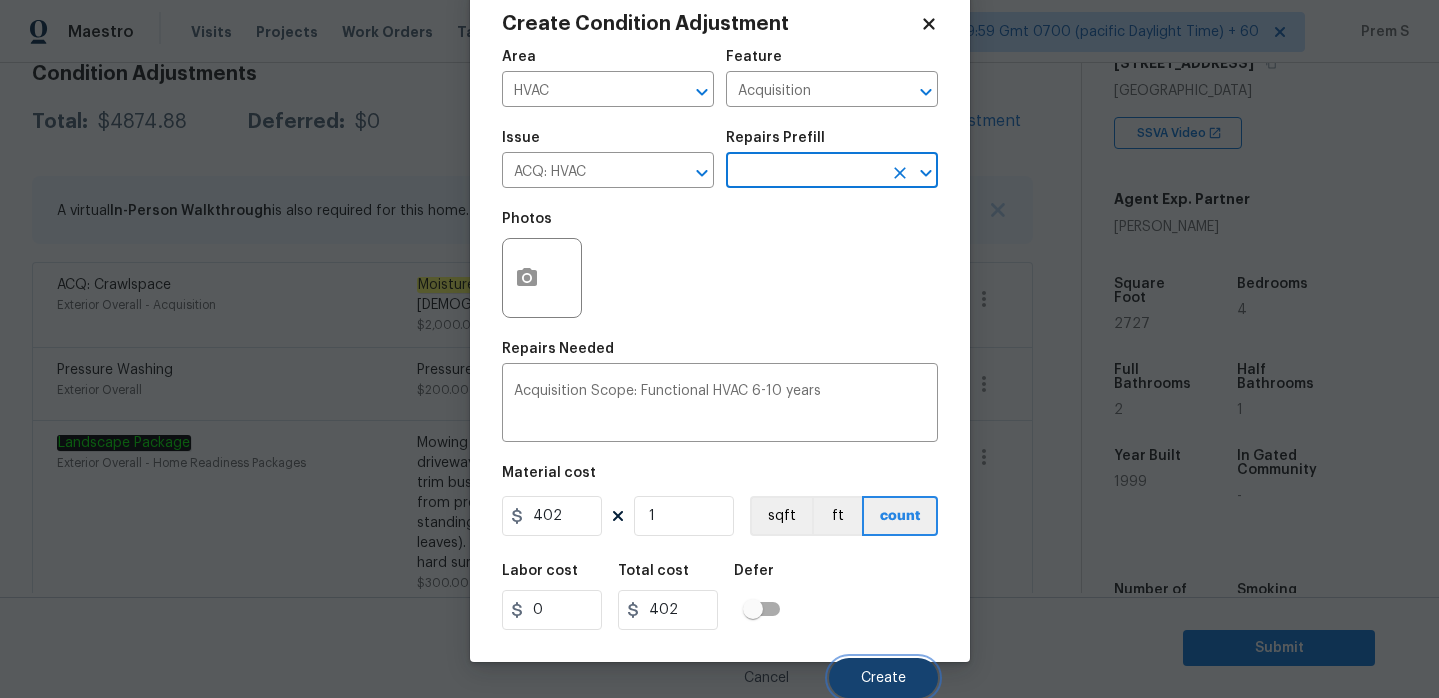 click on "Create" at bounding box center (883, 678) 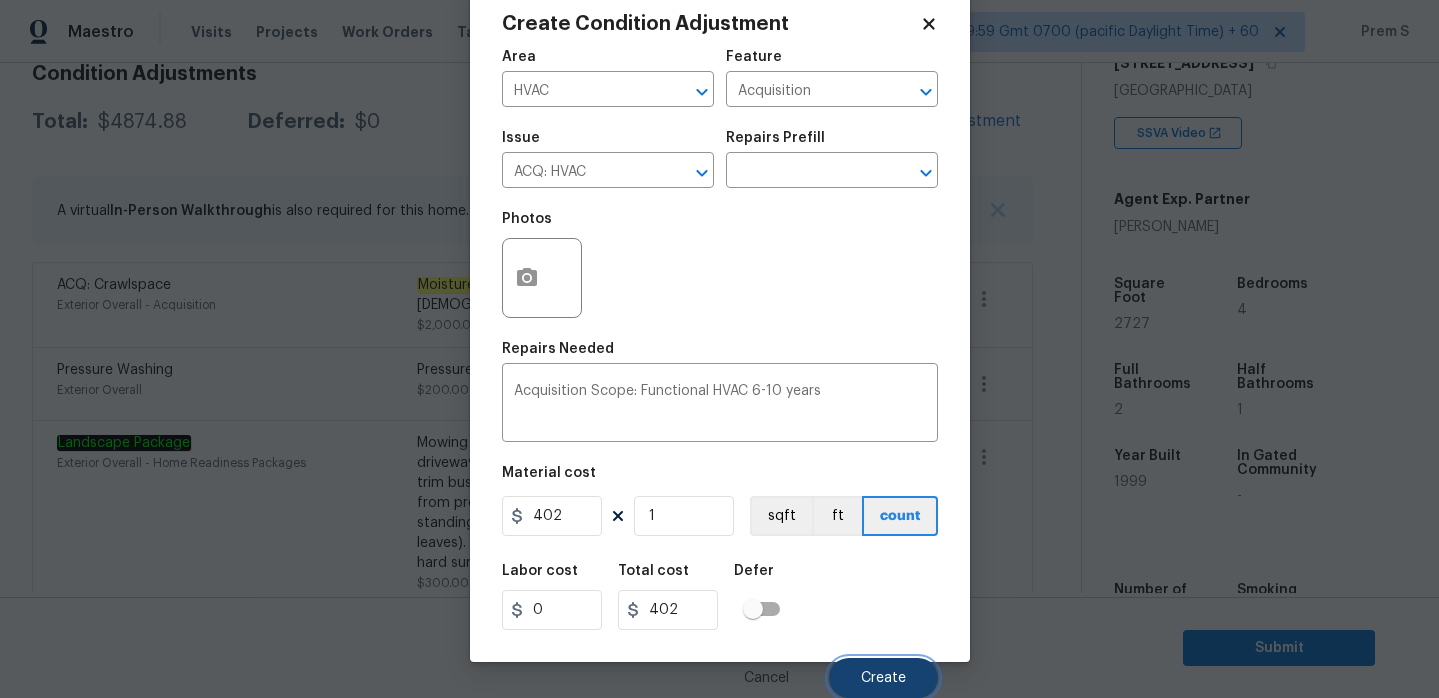 scroll, scrollTop: 303, scrollLeft: 0, axis: vertical 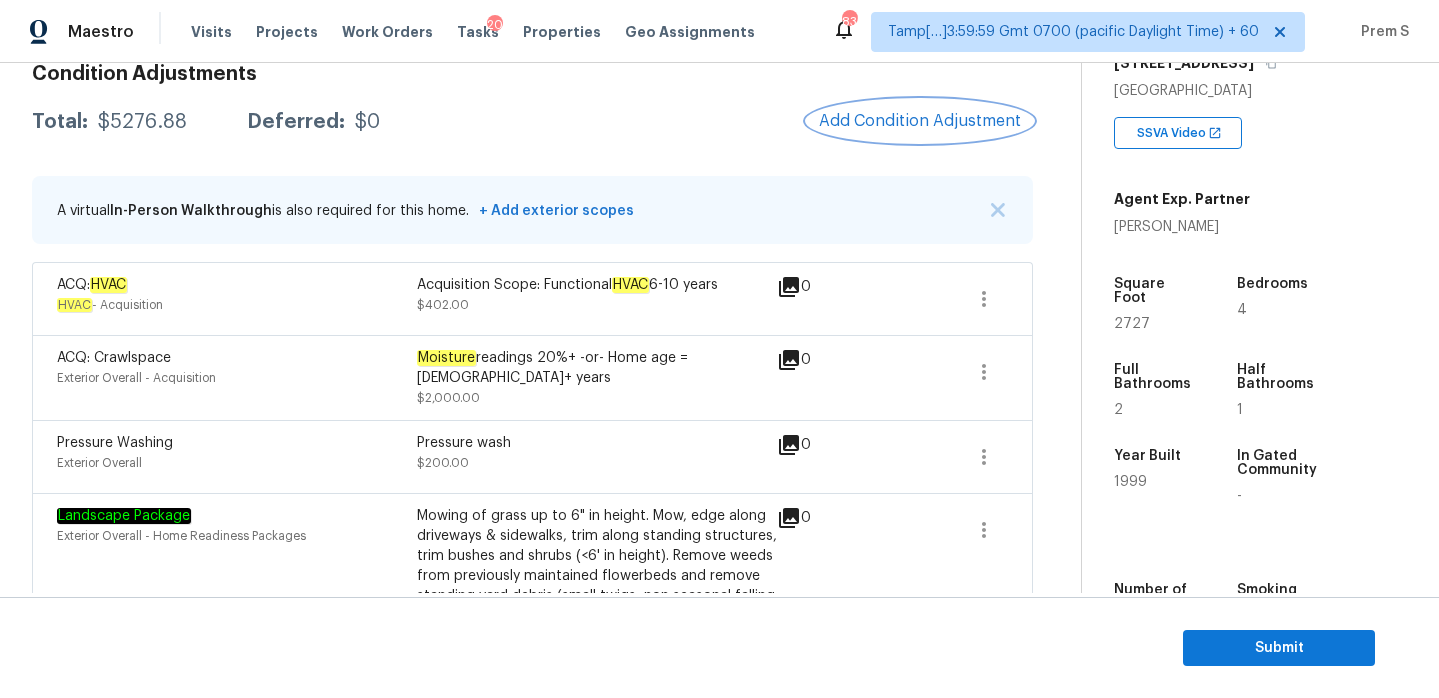 click on "Add Condition Adjustment" at bounding box center (920, 121) 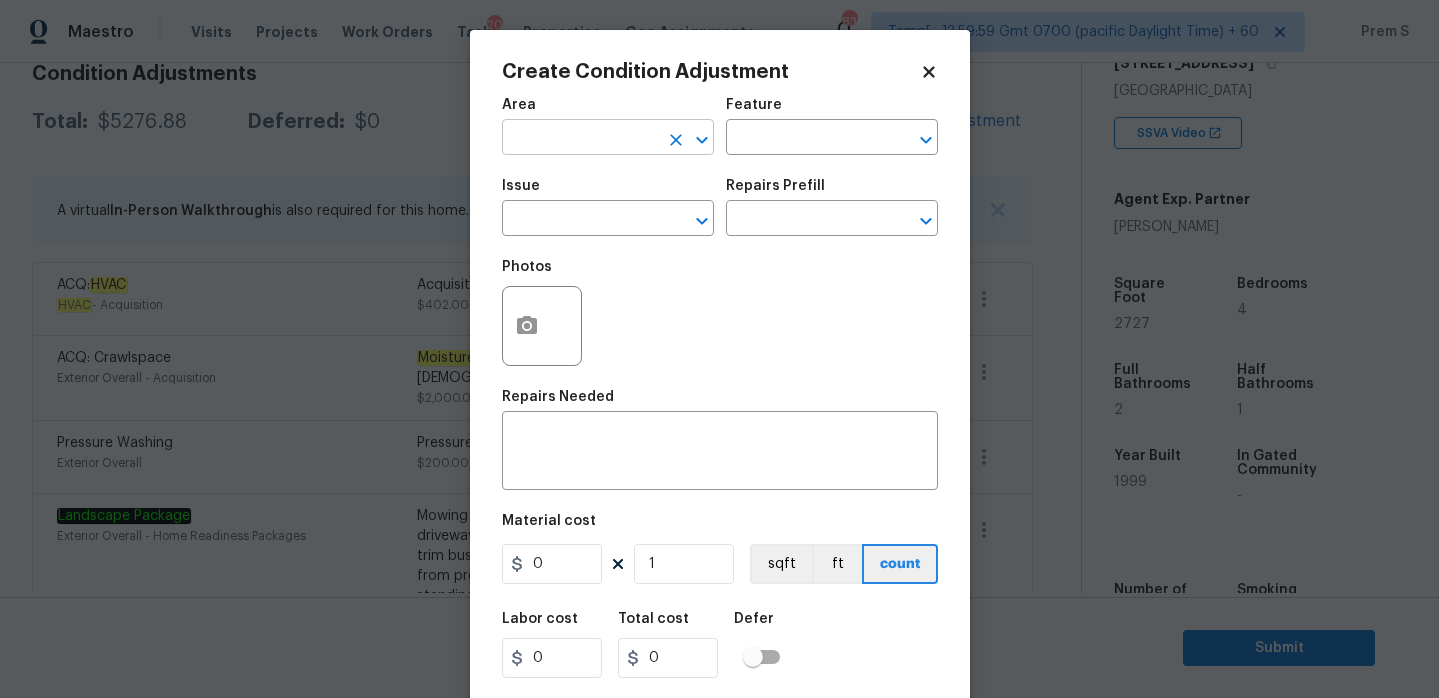 click at bounding box center (580, 139) 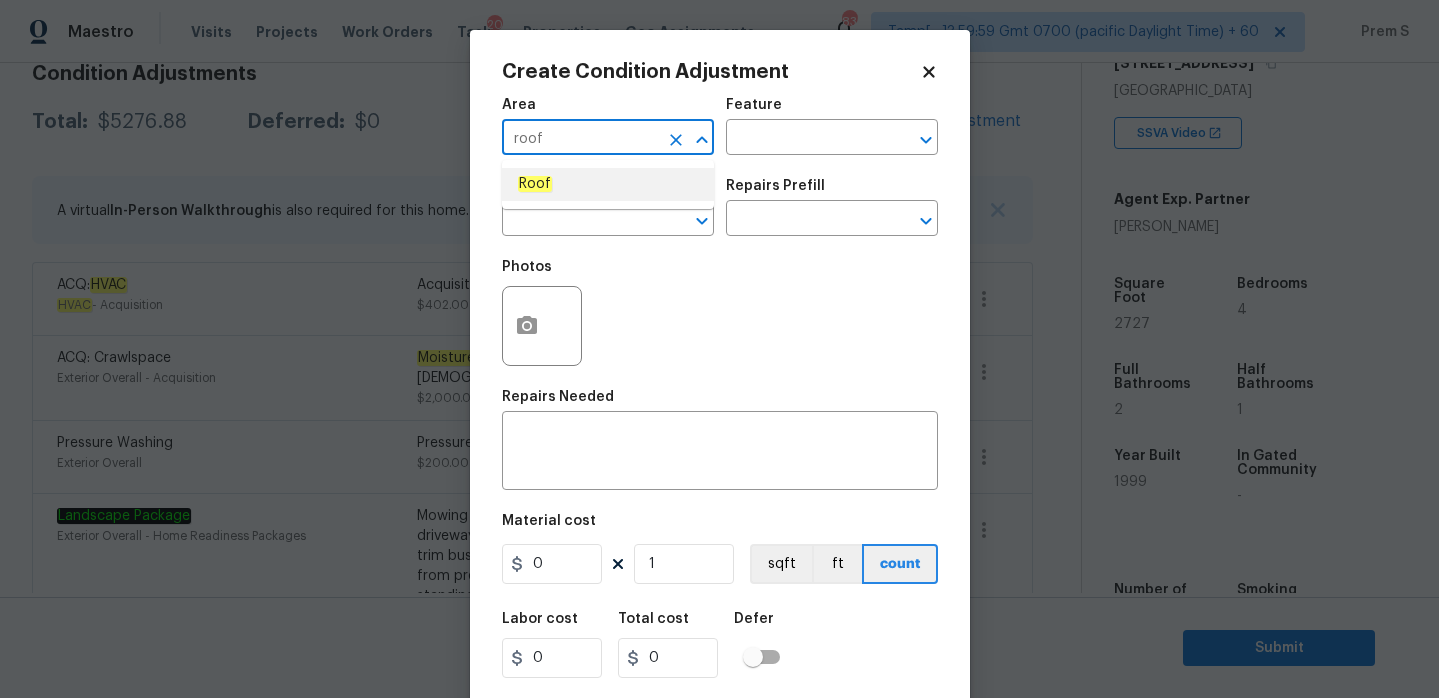 click on "Roof" at bounding box center [608, 184] 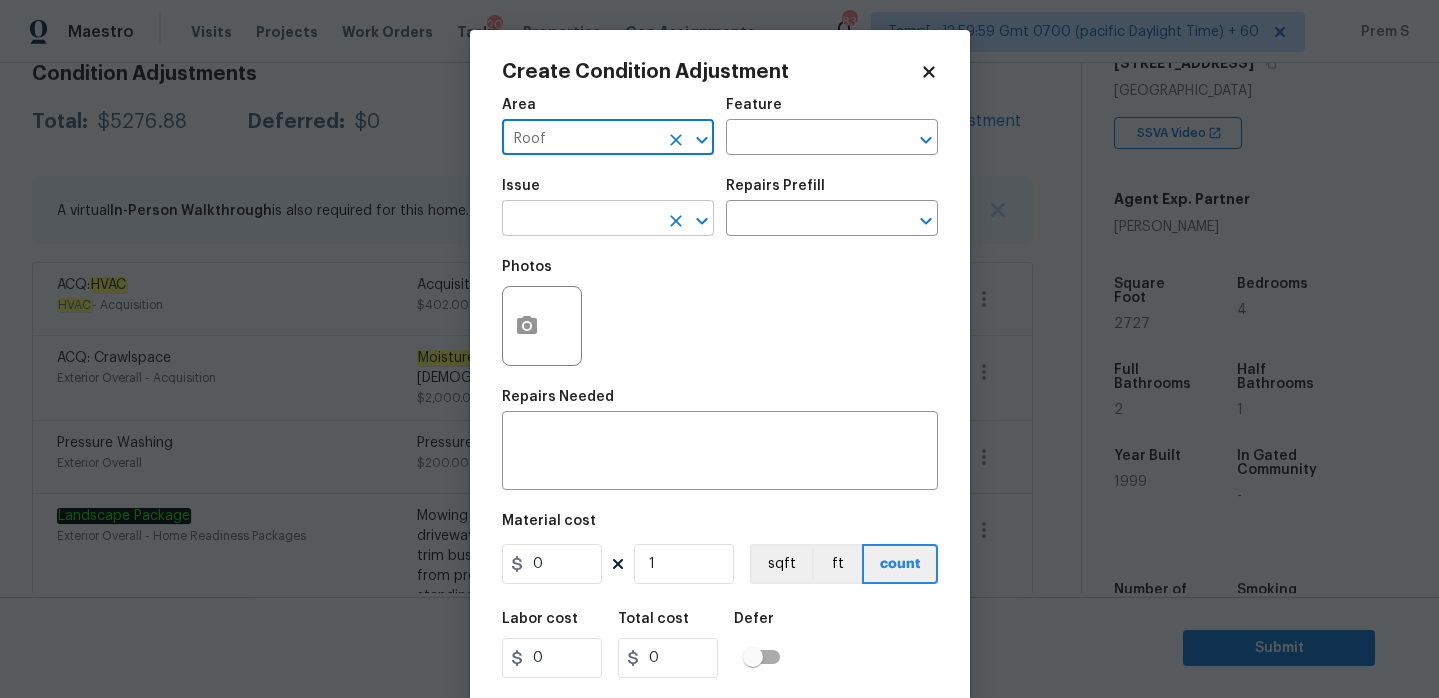 type on "Roof" 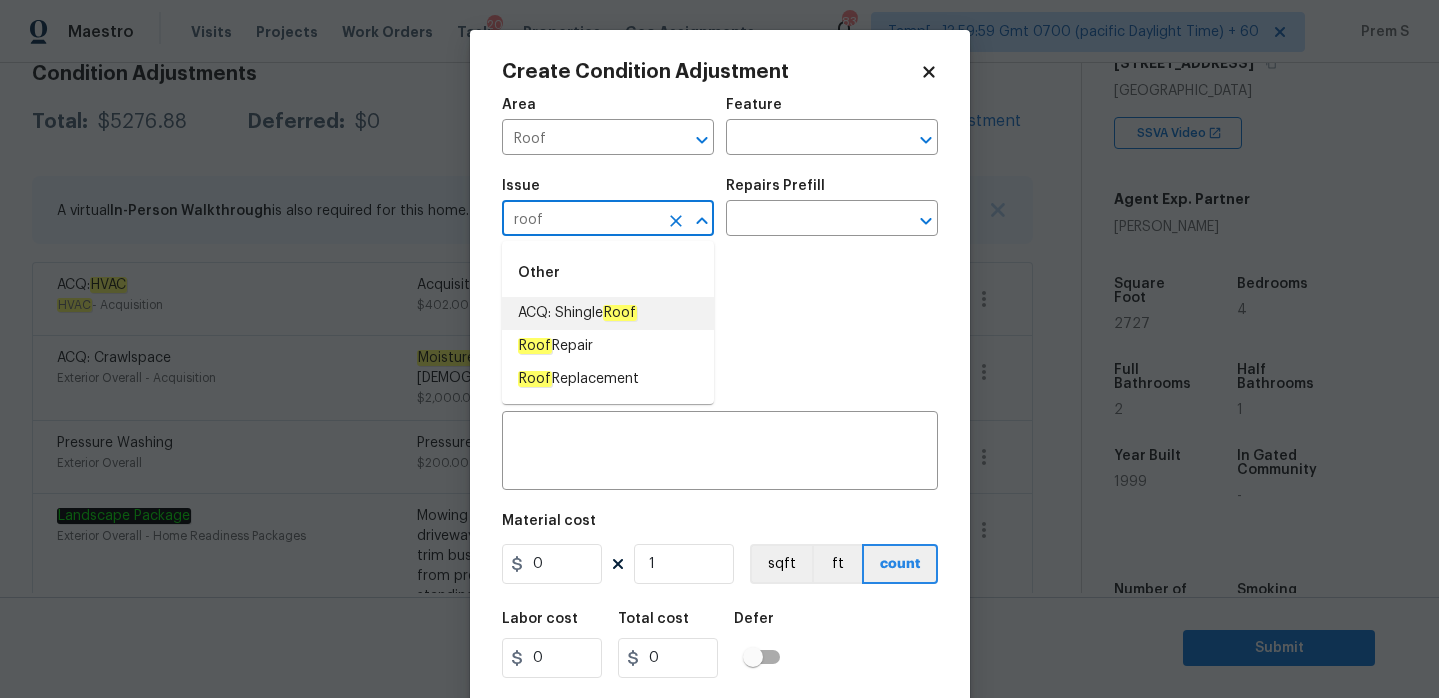 click on "ACQ: Shingle  Roof" at bounding box center [577, 313] 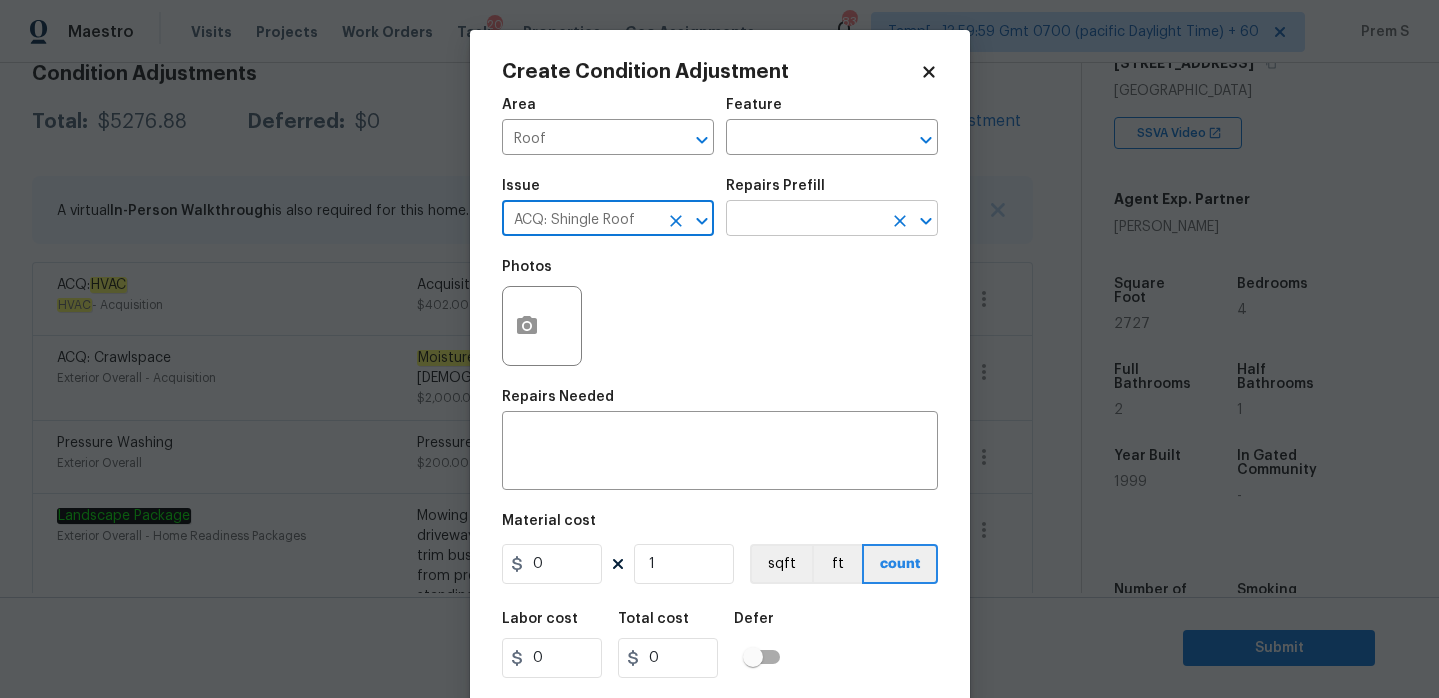 type on "ACQ: Shingle Roof" 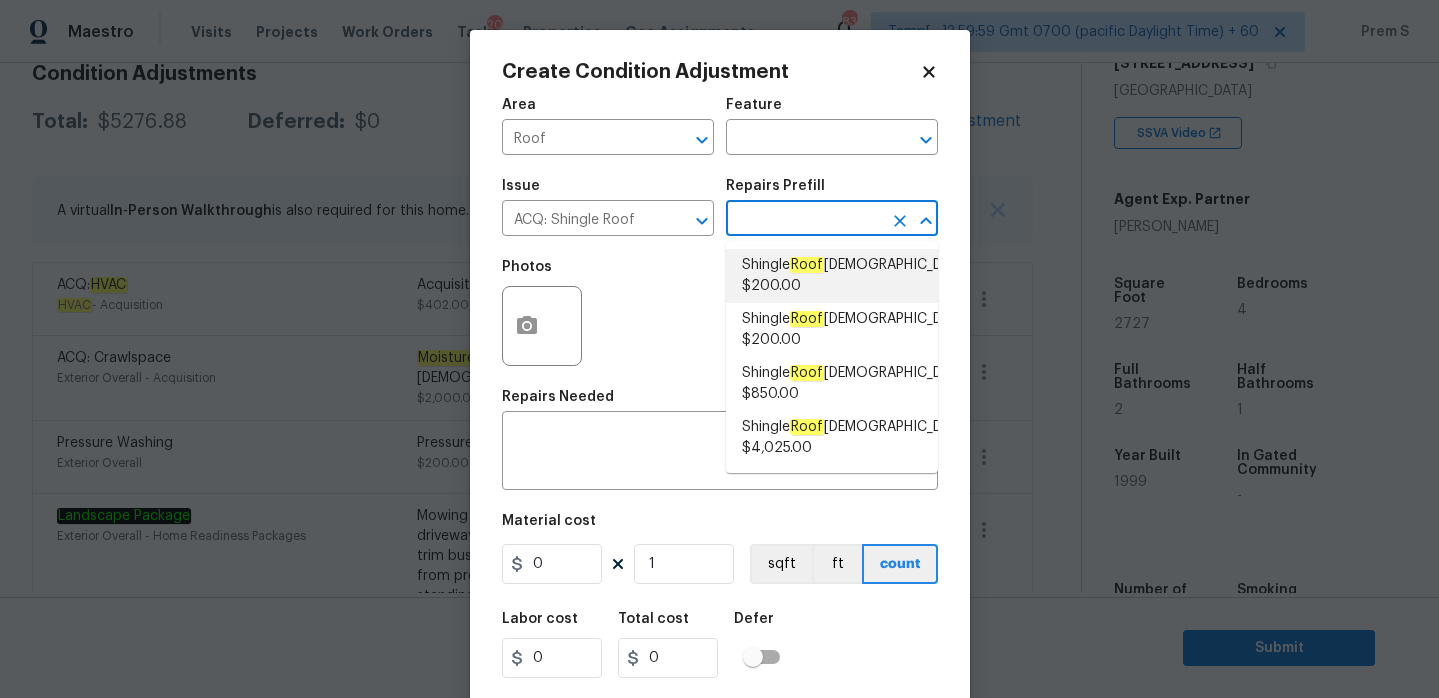click on "Shingle  Roof  0-10 Years Old $200.00" at bounding box center (856, 276) 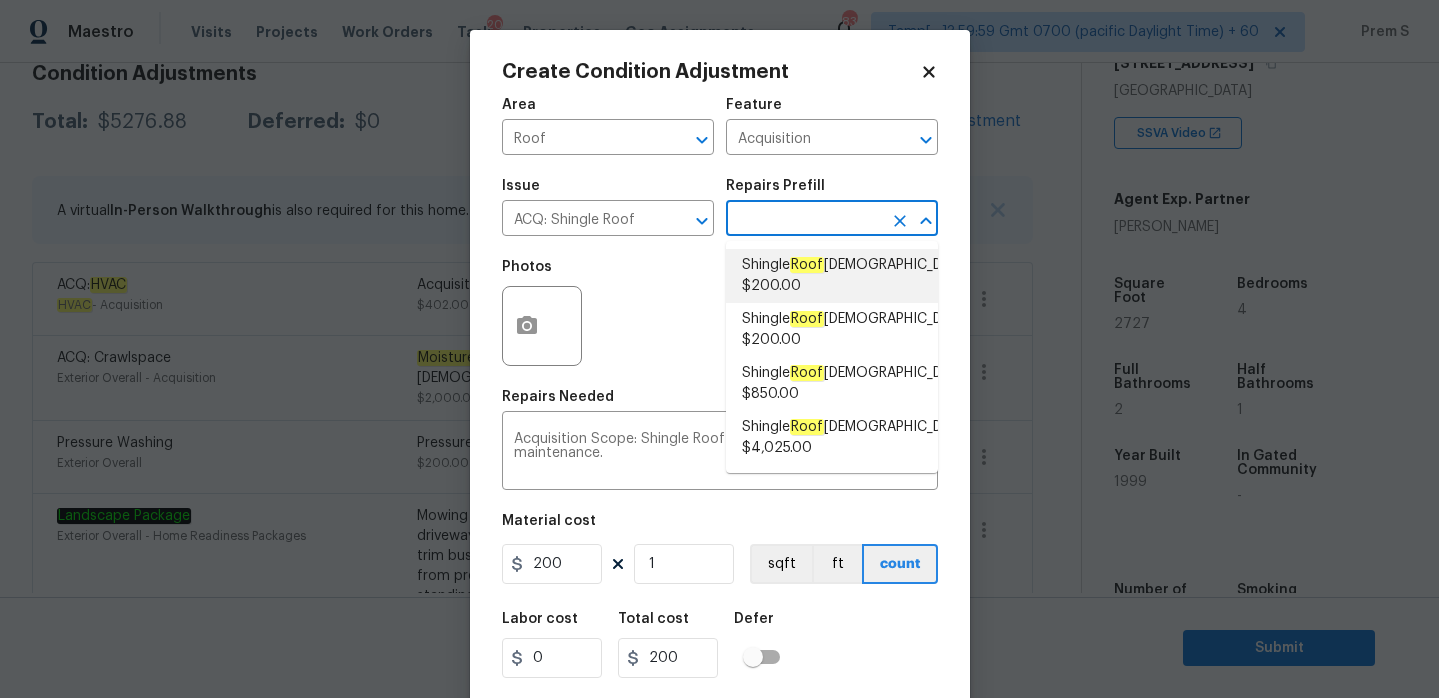 click on "Shingle  Roof  0-10 Years Old $200.00" at bounding box center [856, 276] 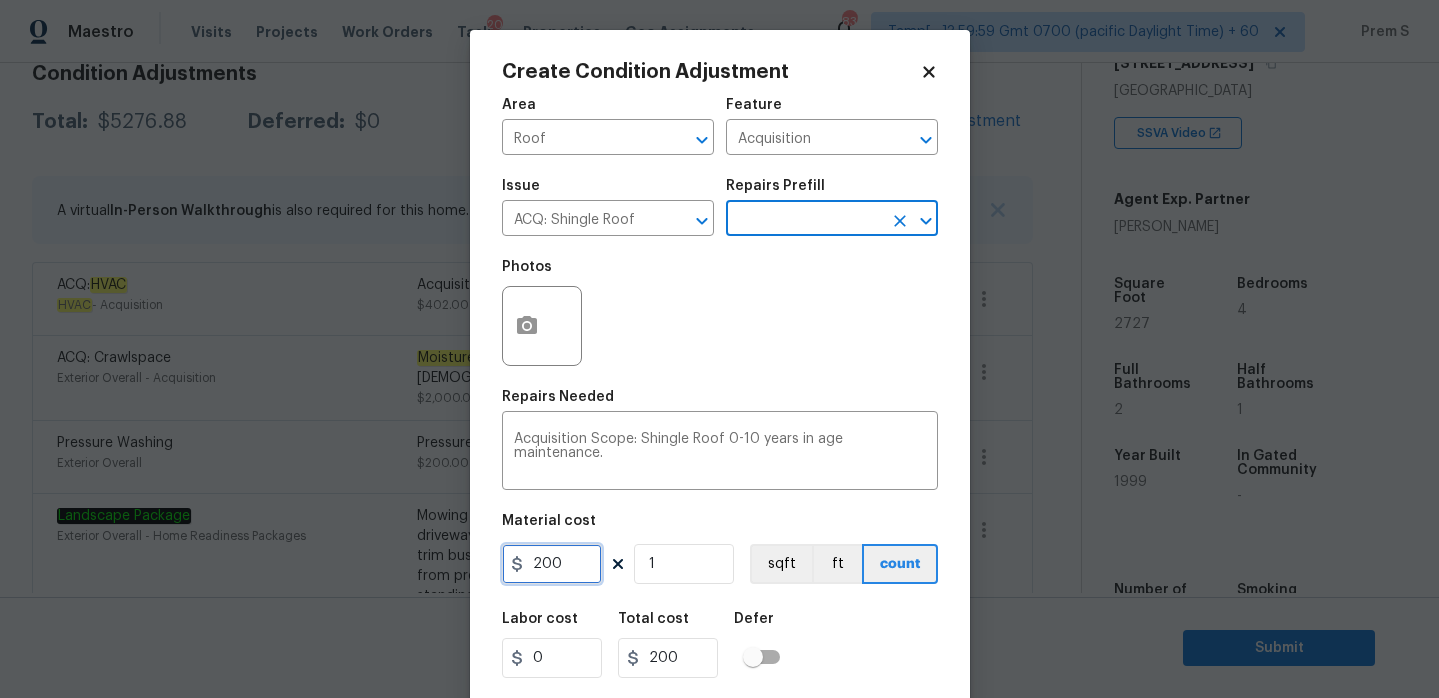 click on "200" at bounding box center [552, 564] 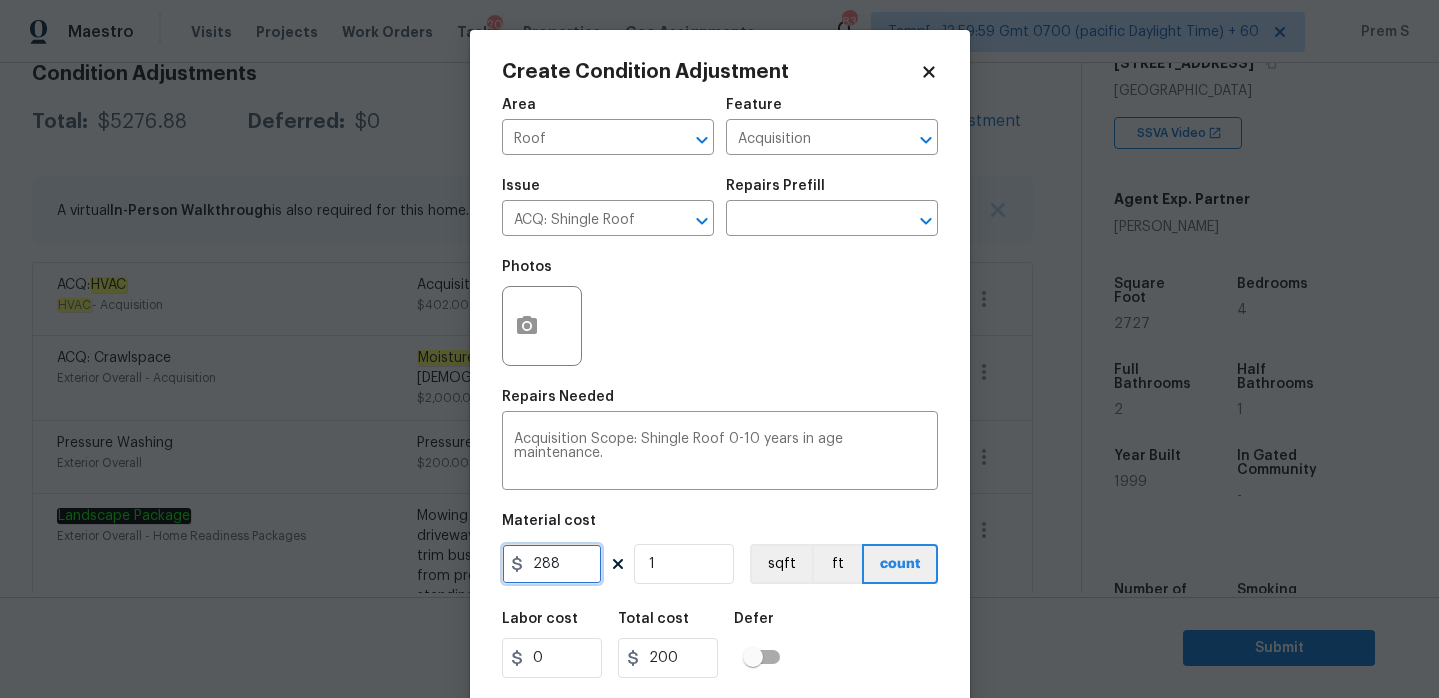 type on "288" 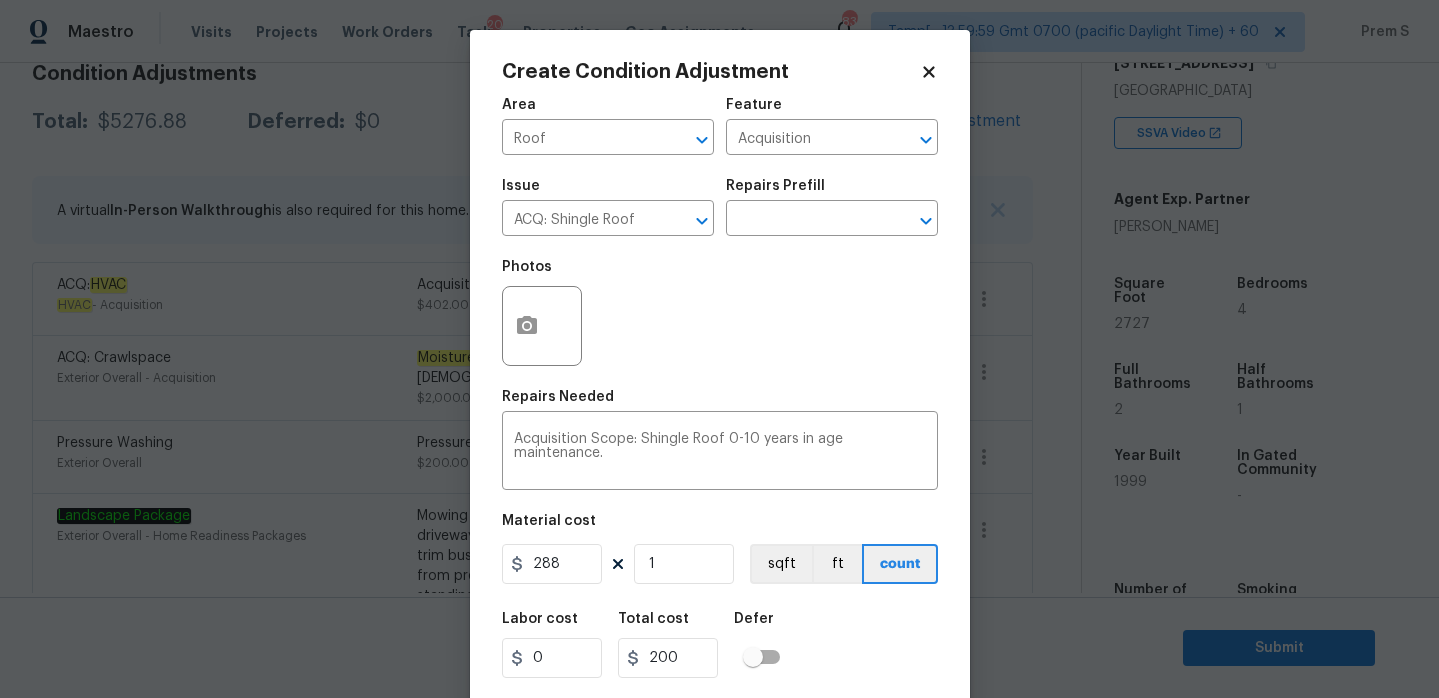 type on "288" 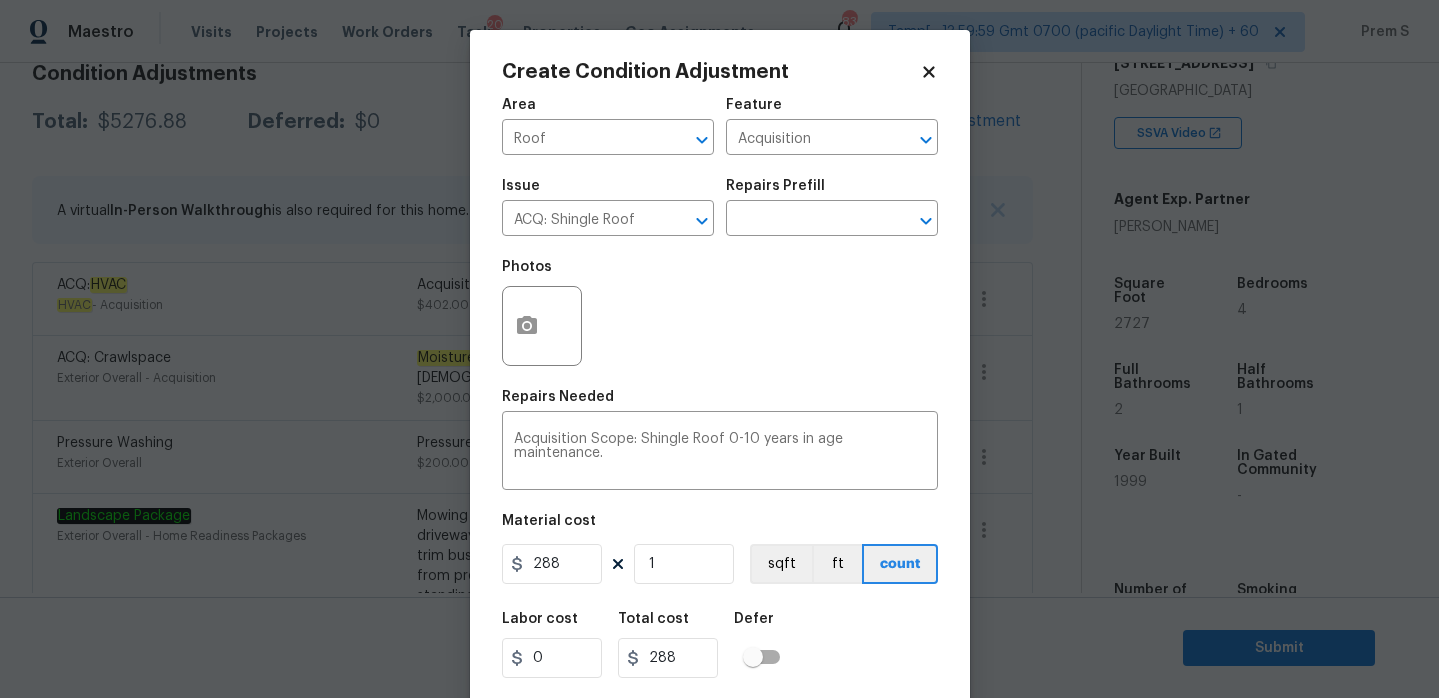 click on "Labor cost 0 Total cost 288 Defer" at bounding box center [720, 645] 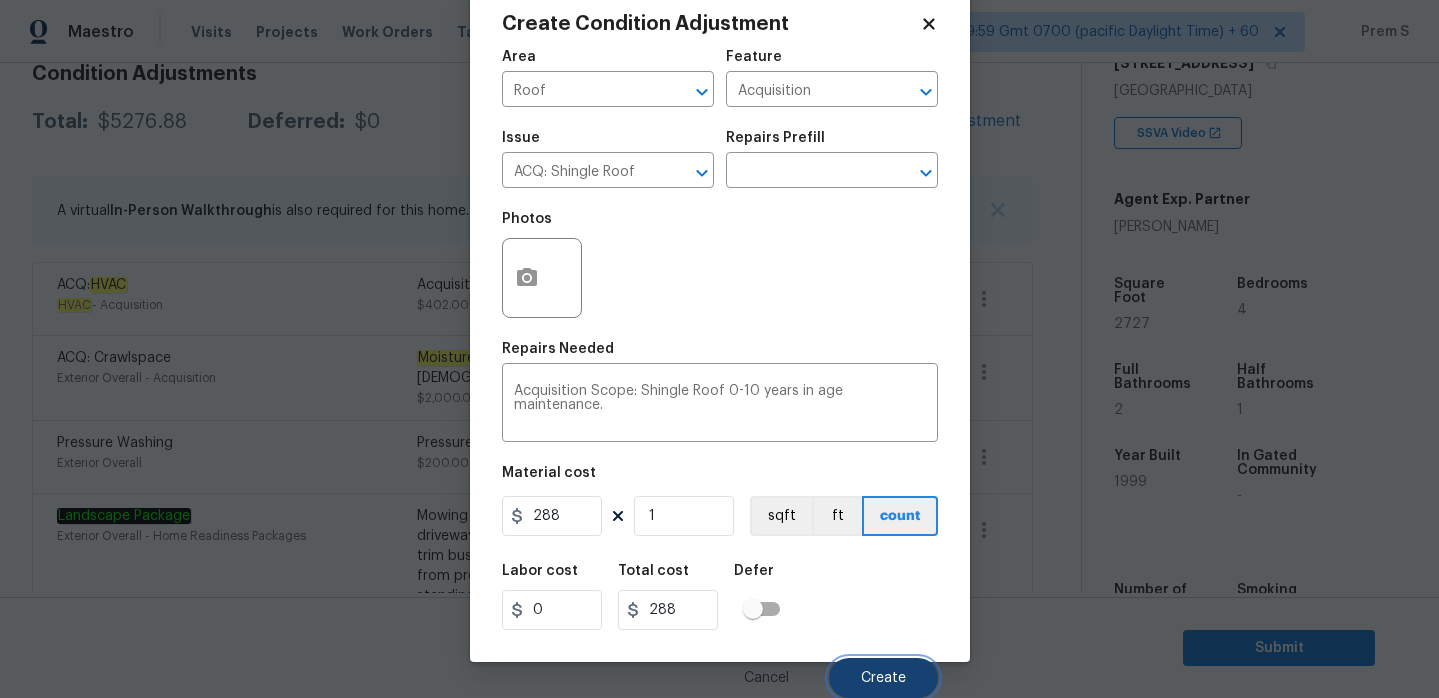 click on "Create" at bounding box center [883, 678] 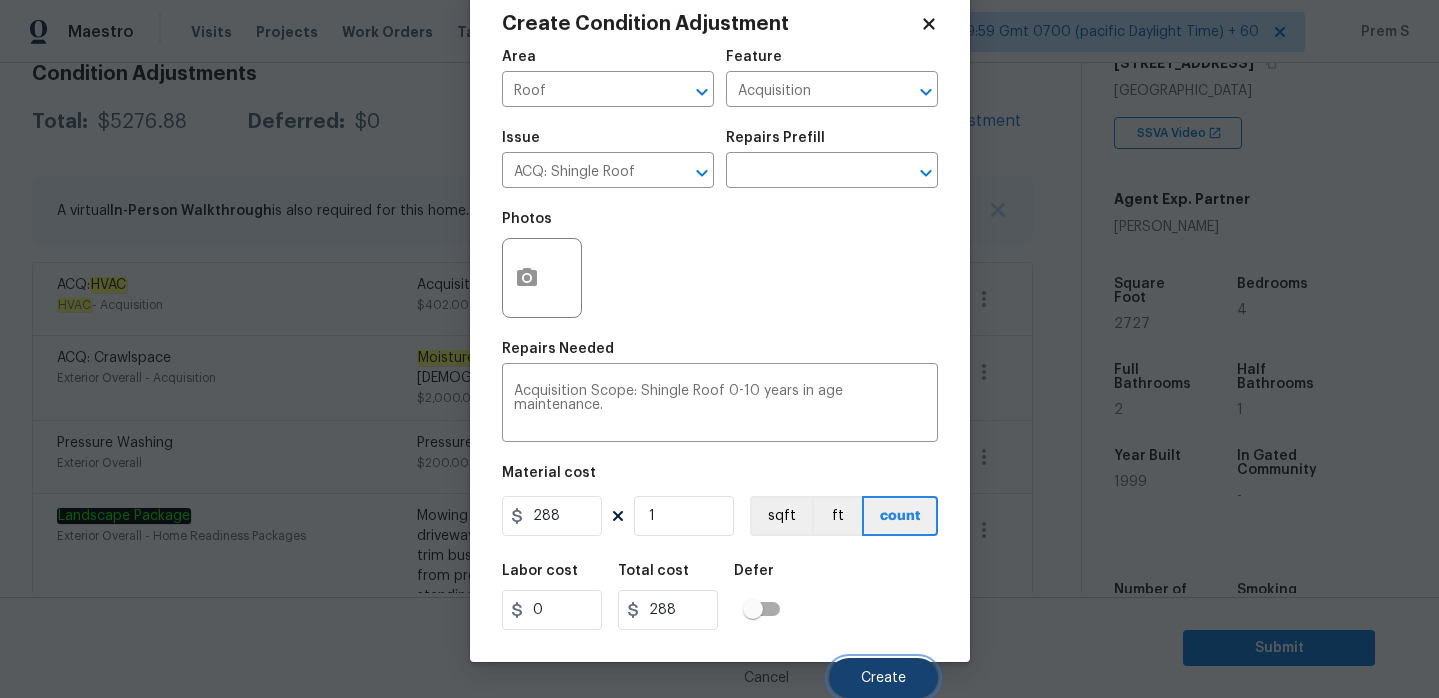 scroll, scrollTop: 303, scrollLeft: 0, axis: vertical 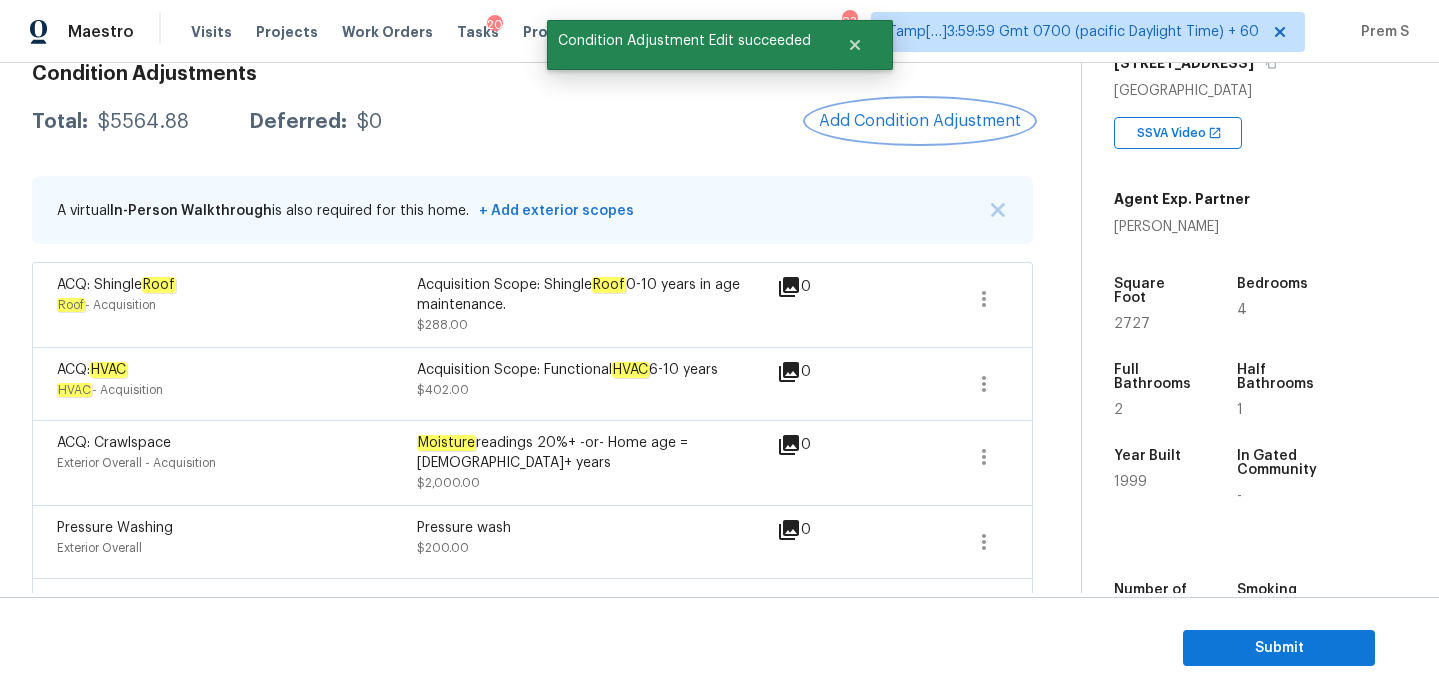 click on "Add Condition Adjustment" at bounding box center [920, 121] 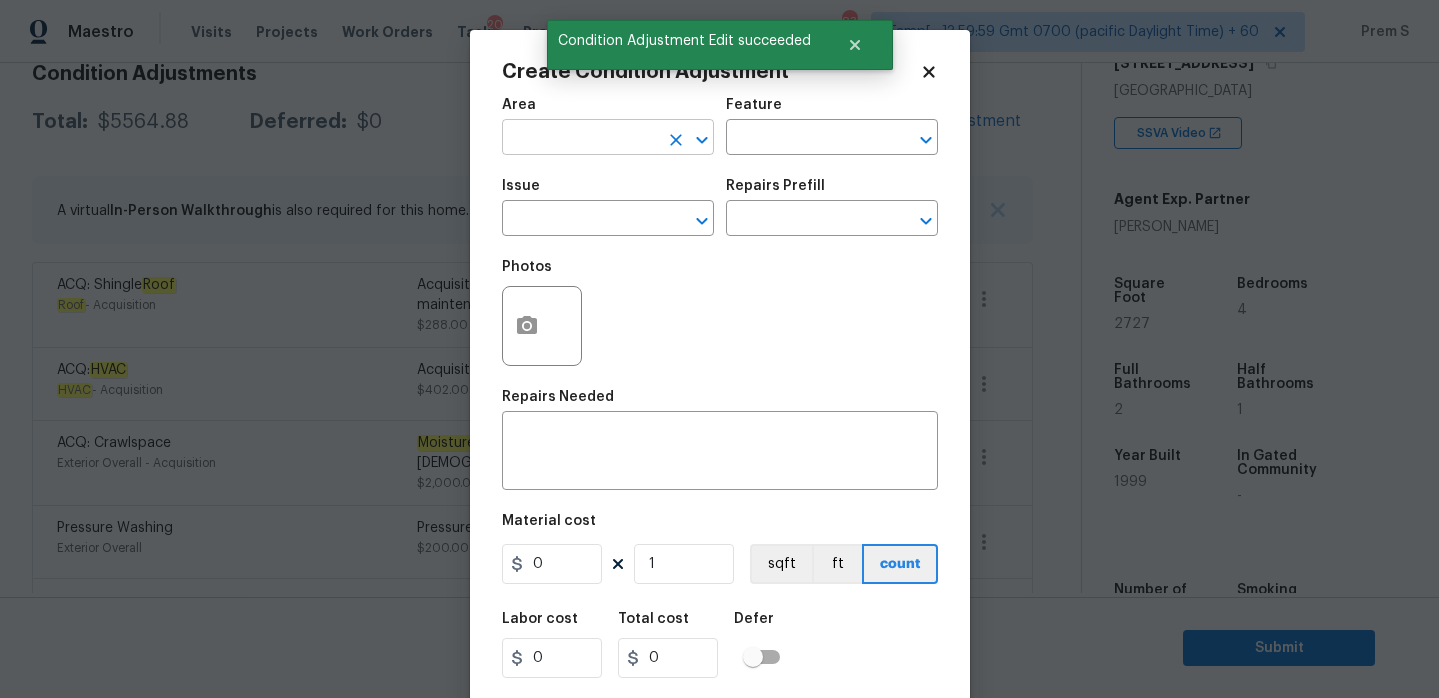 click at bounding box center [580, 139] 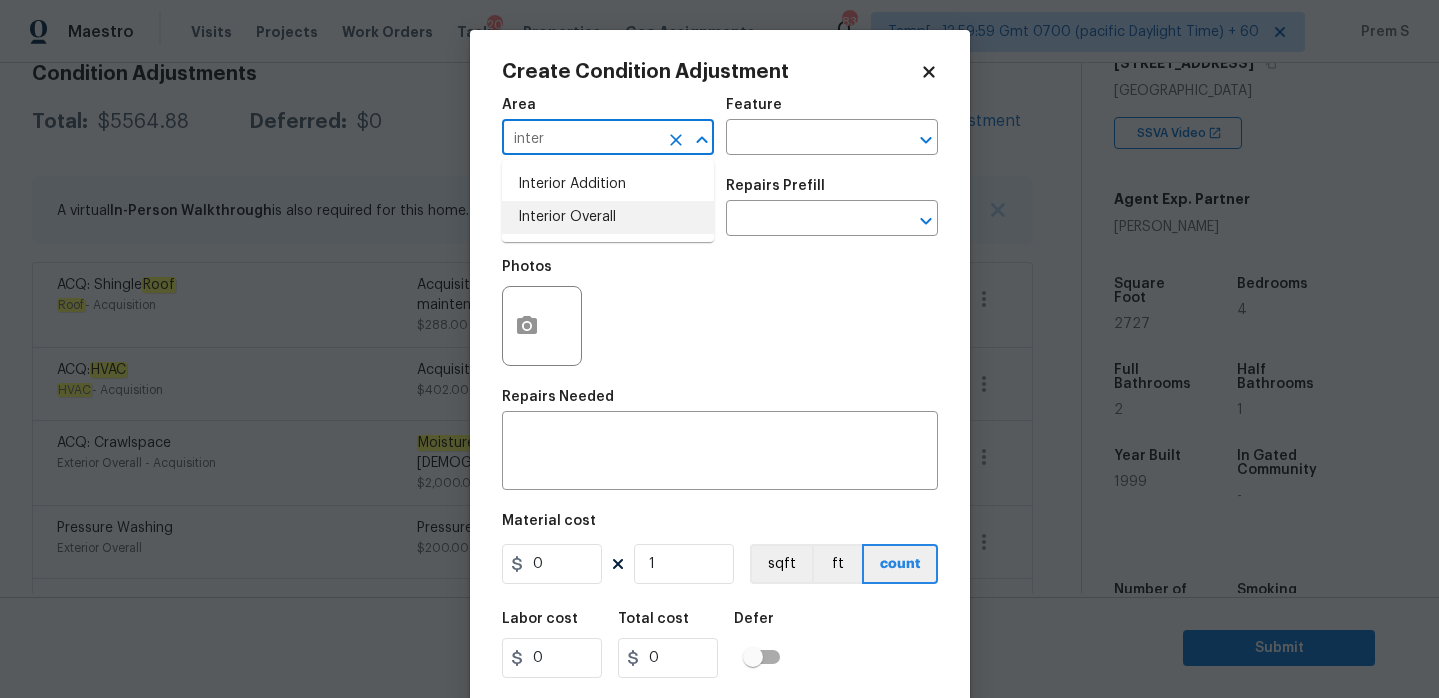 click on "Interior Overall" at bounding box center (608, 217) 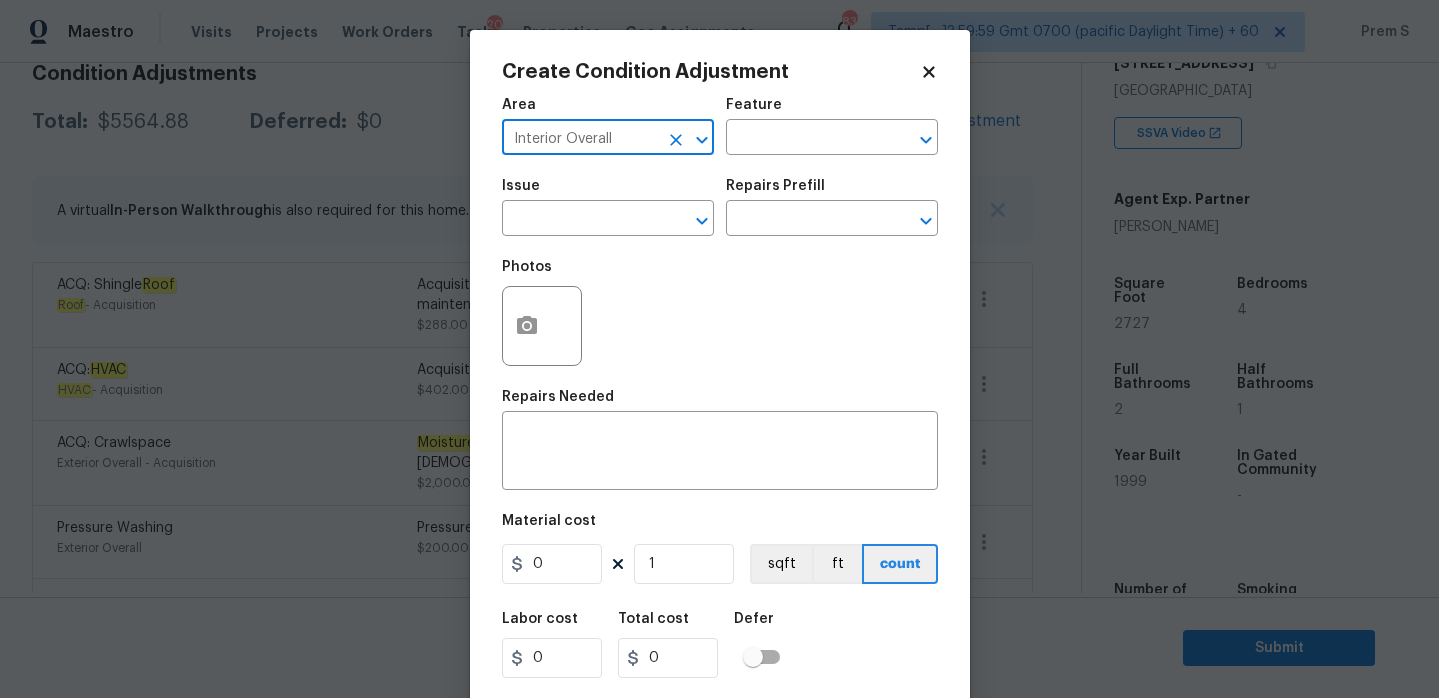 type on "Interior Overall" 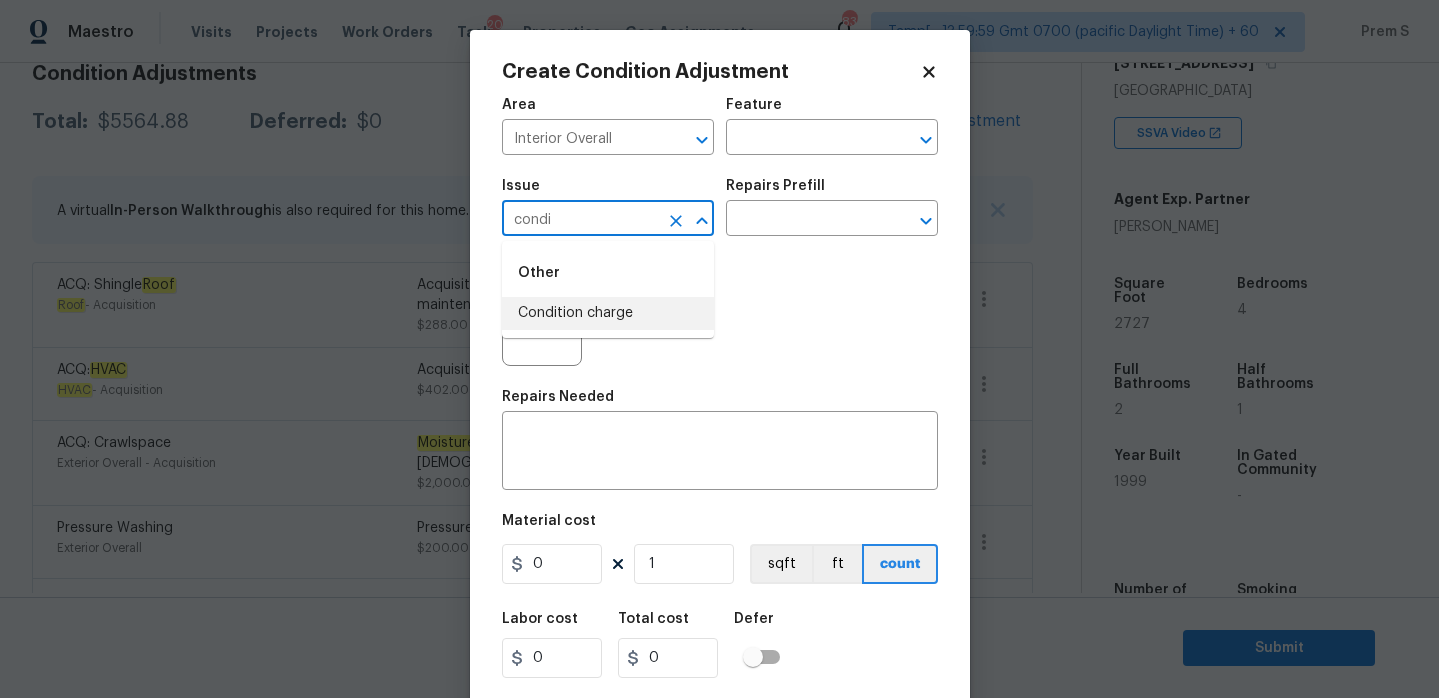 click on "Condition charge" at bounding box center (608, 313) 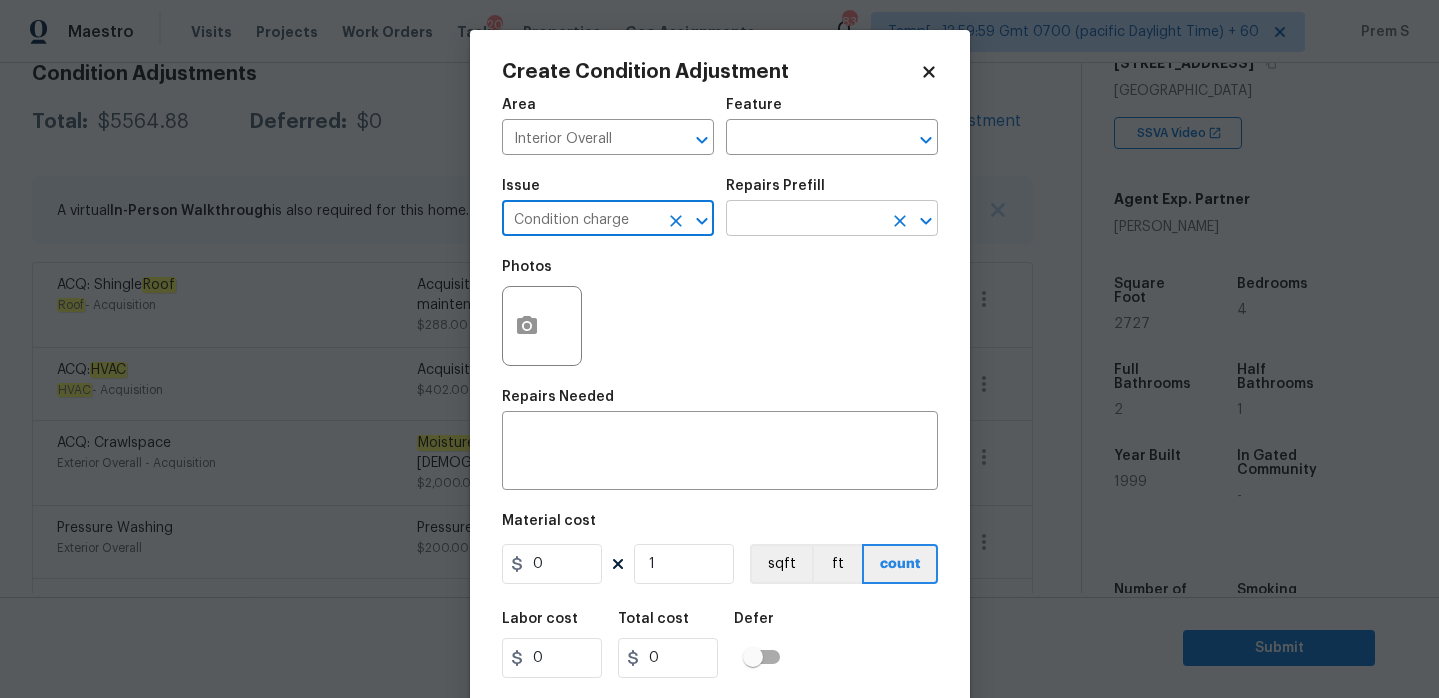 type on "Condition charge" 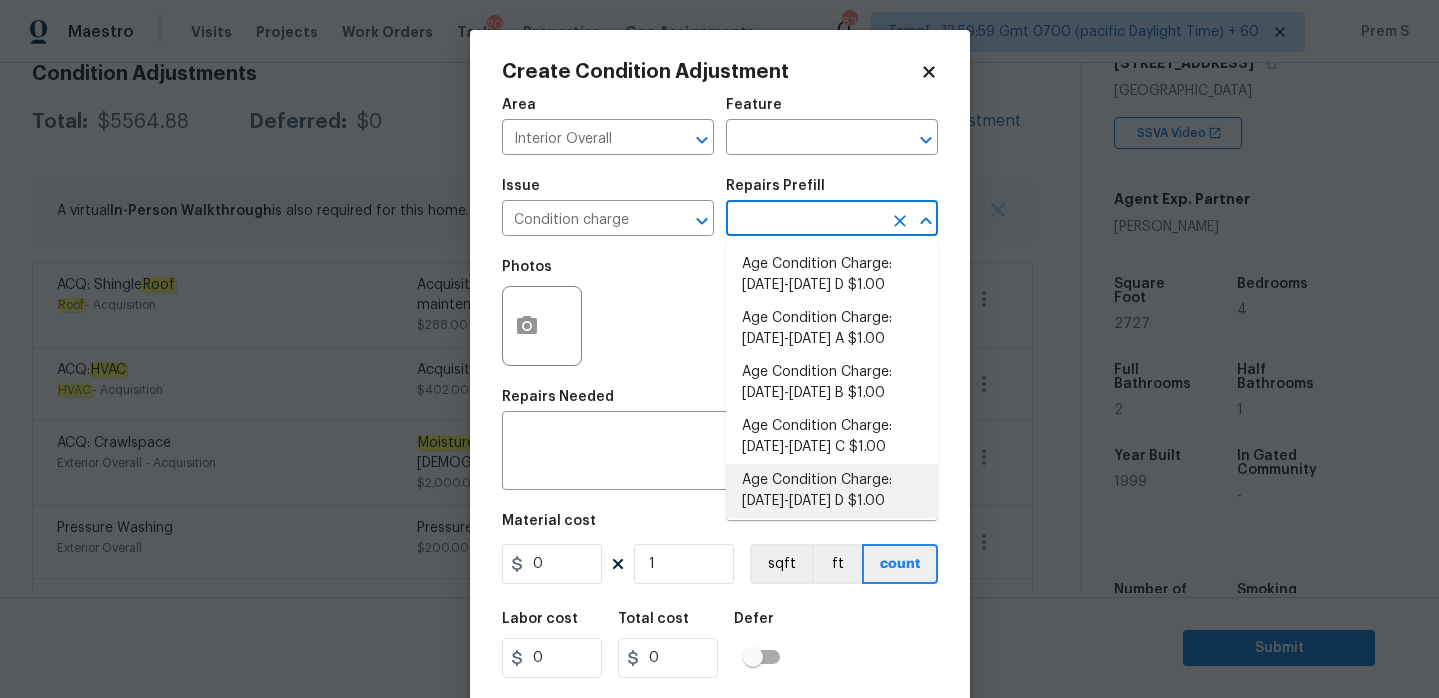scroll, scrollTop: 338, scrollLeft: 0, axis: vertical 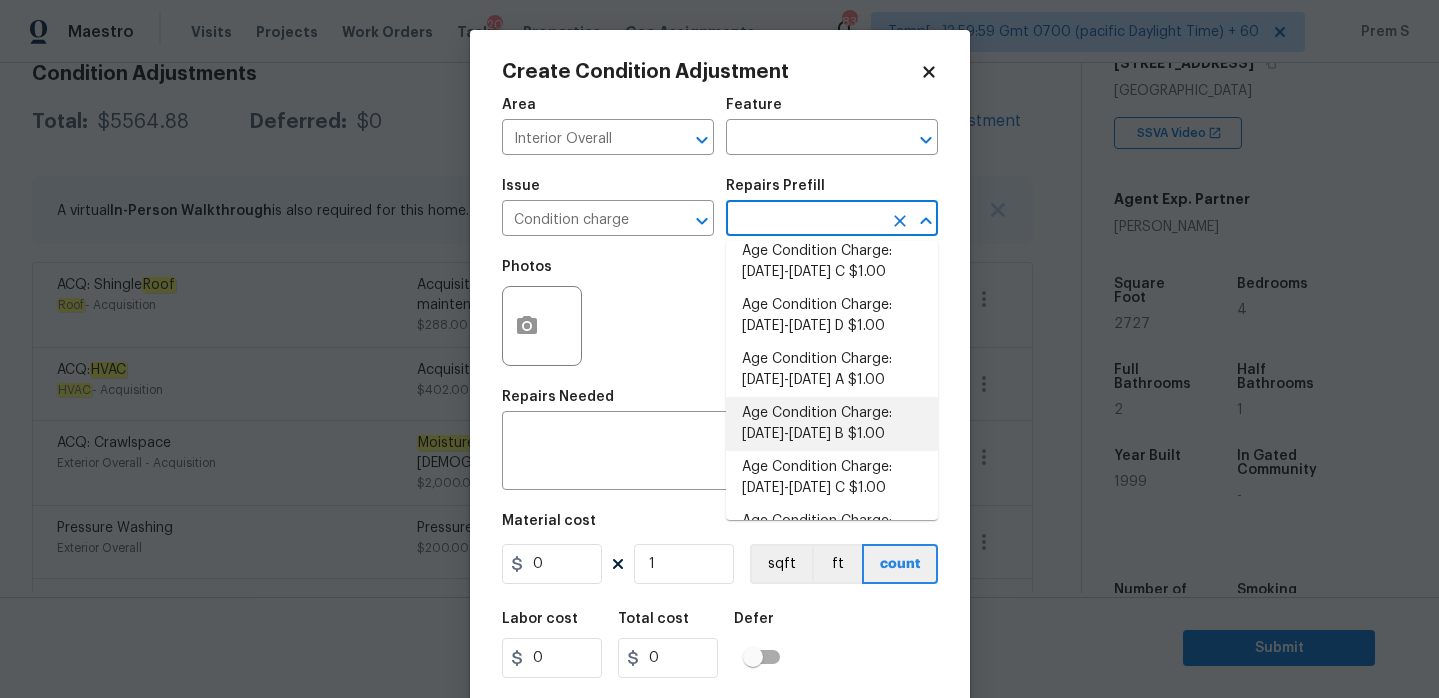click on "Age Condition Charge: 1993-2008 B	 $1.00" at bounding box center [832, 424] 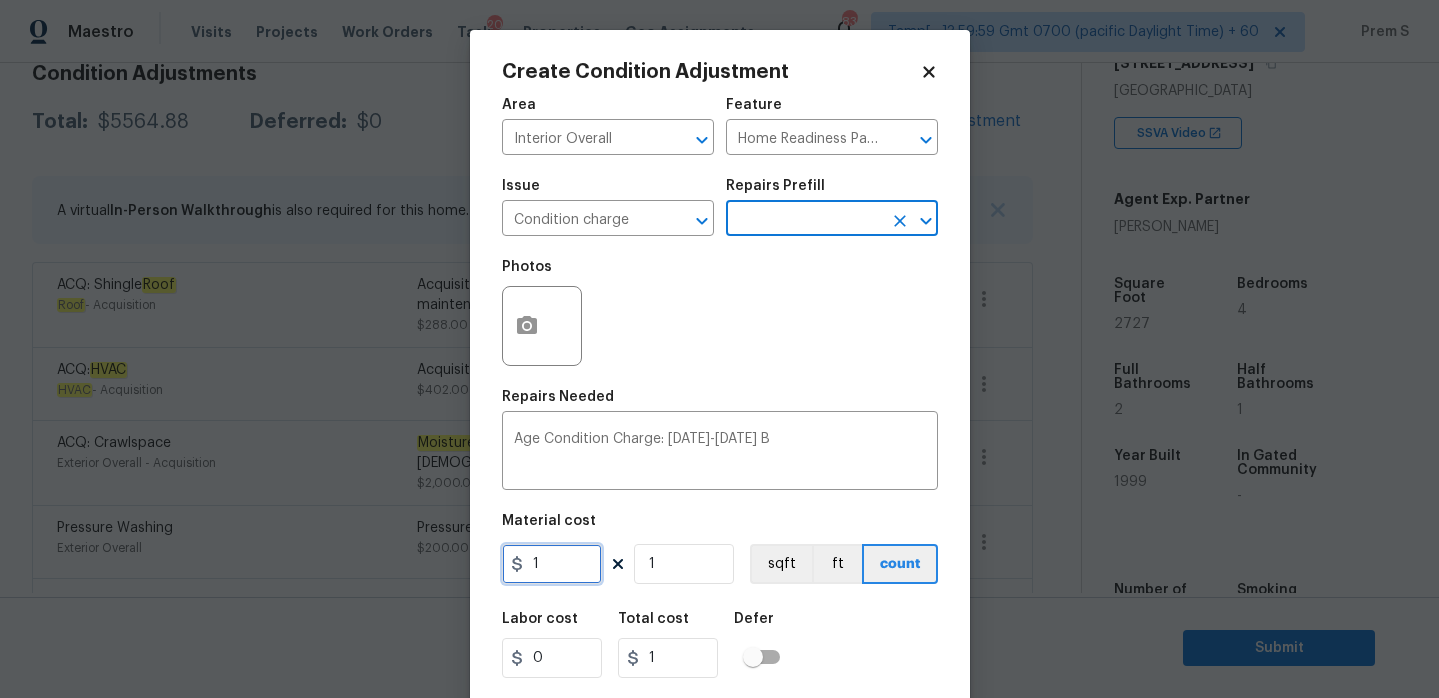 click on "1" at bounding box center [552, 564] 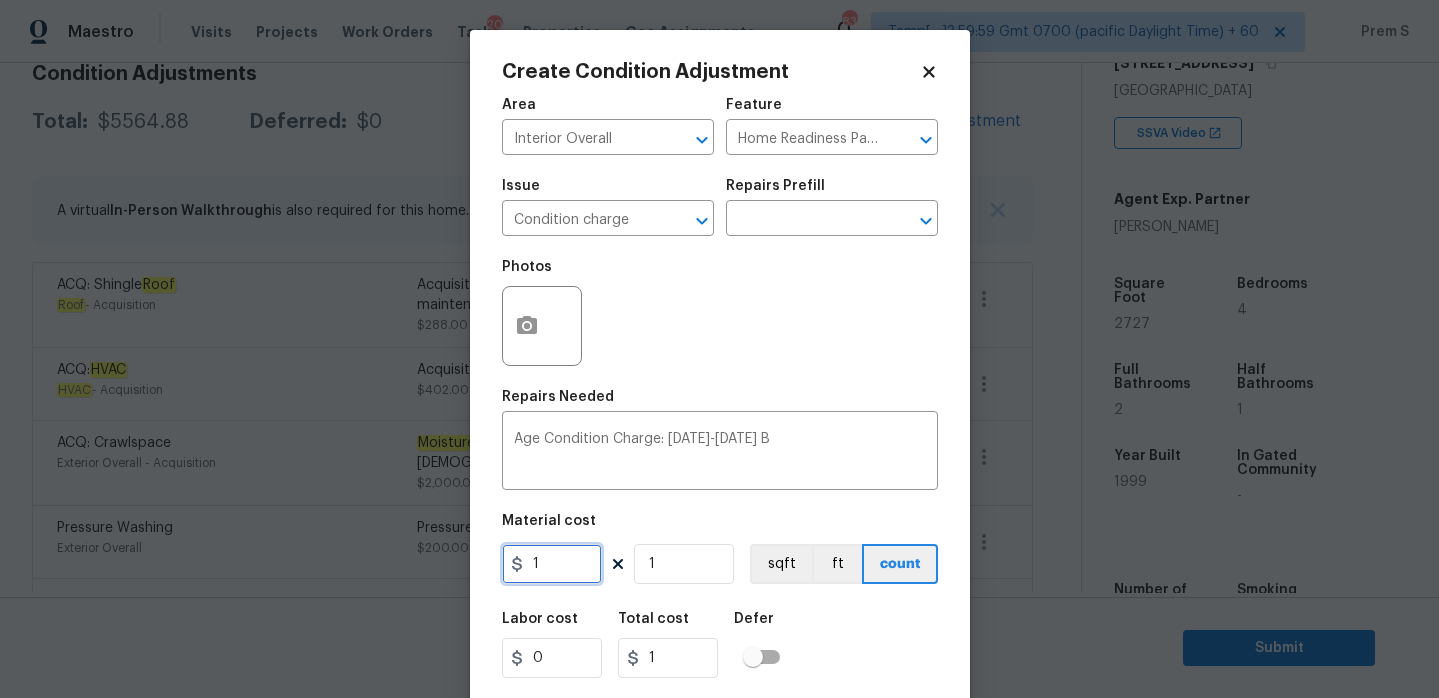 click on "1" at bounding box center (552, 564) 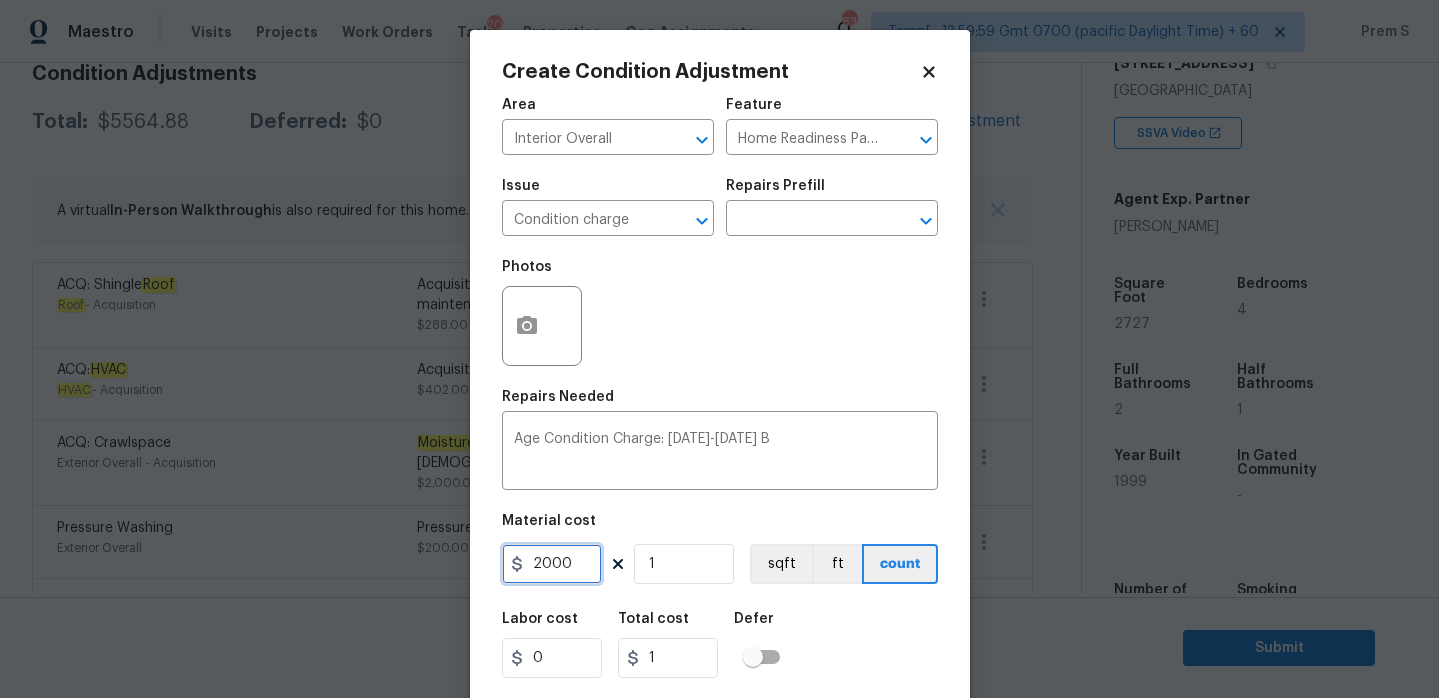 type on "2000" 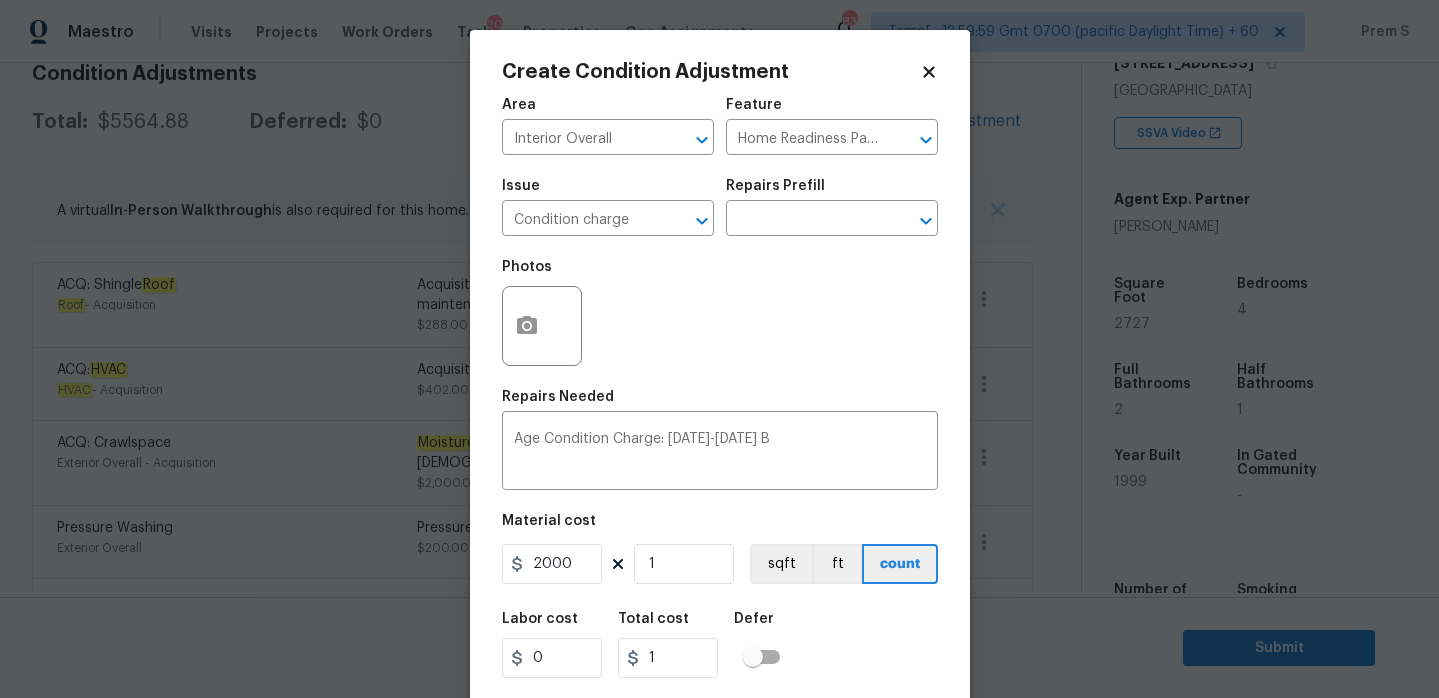 click on "Labor cost 0 Total cost 1 Defer" at bounding box center (720, 645) 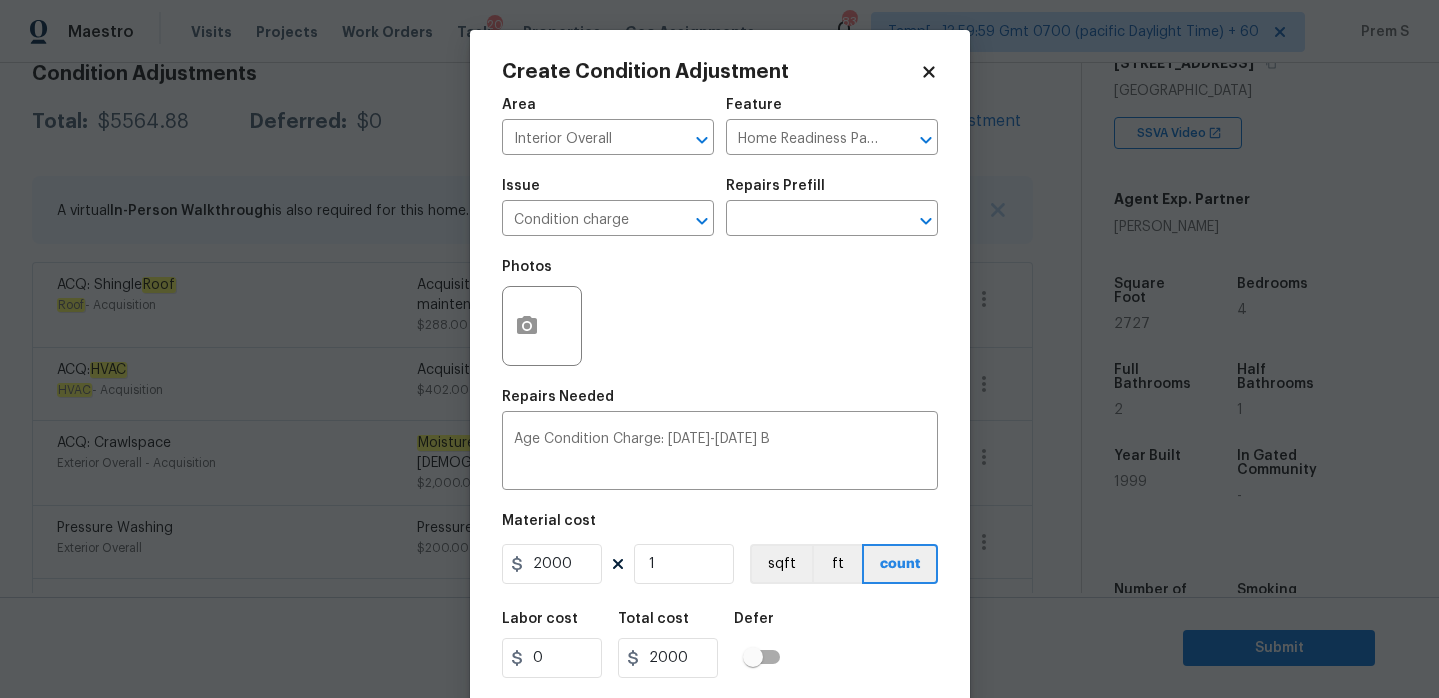 scroll, scrollTop: 49, scrollLeft: 0, axis: vertical 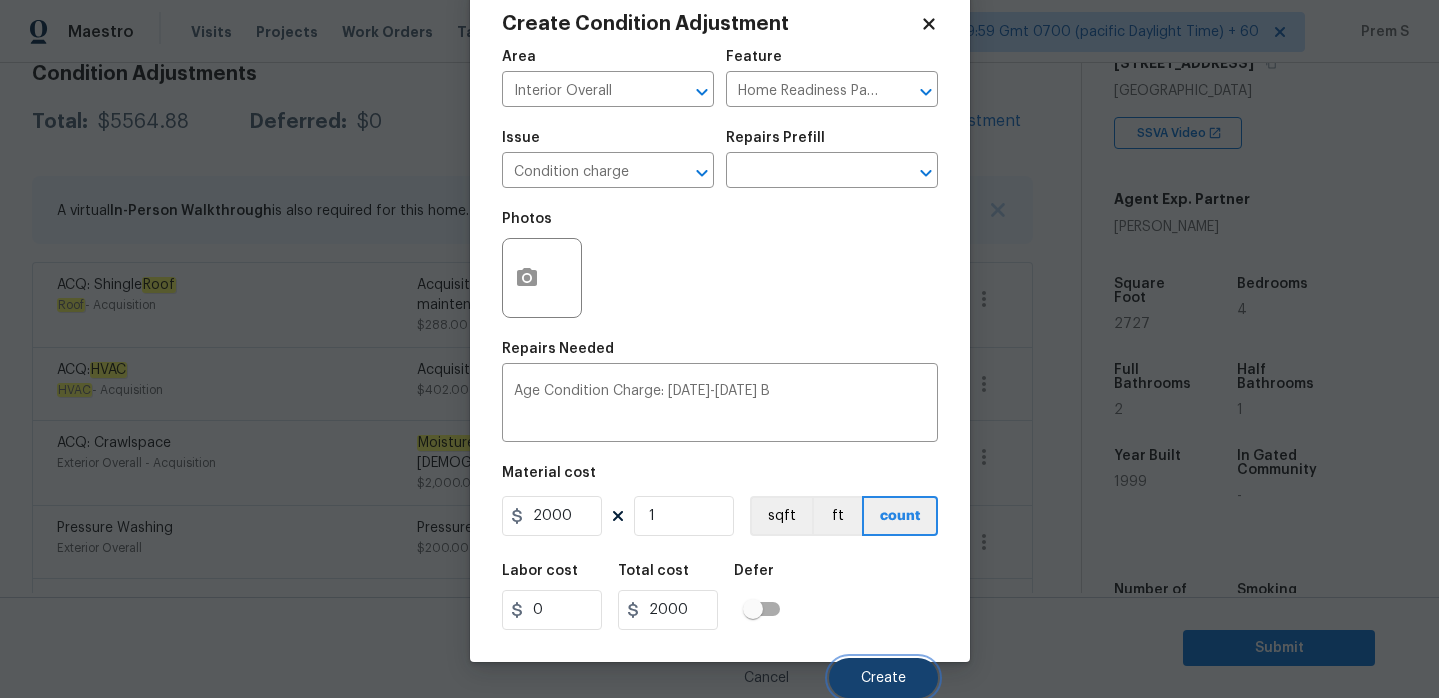 click on "Create" at bounding box center (883, 678) 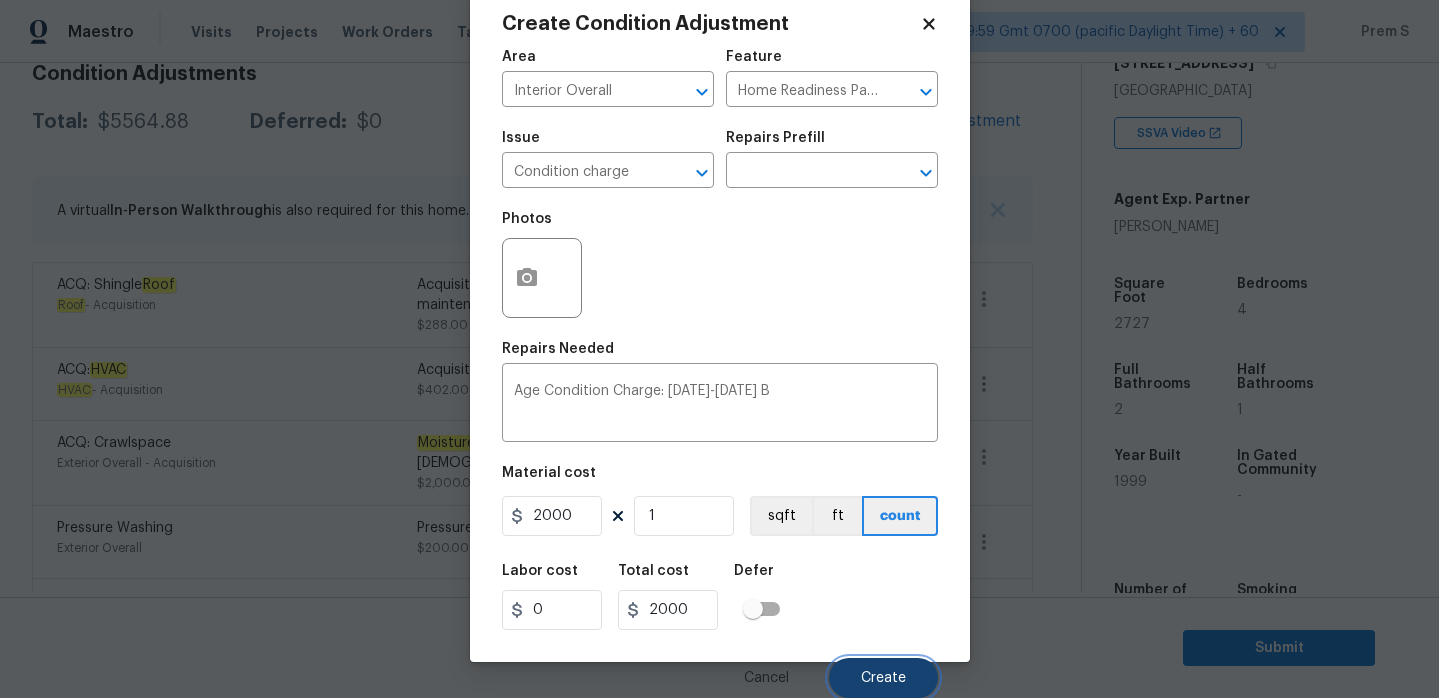 scroll, scrollTop: 303, scrollLeft: 0, axis: vertical 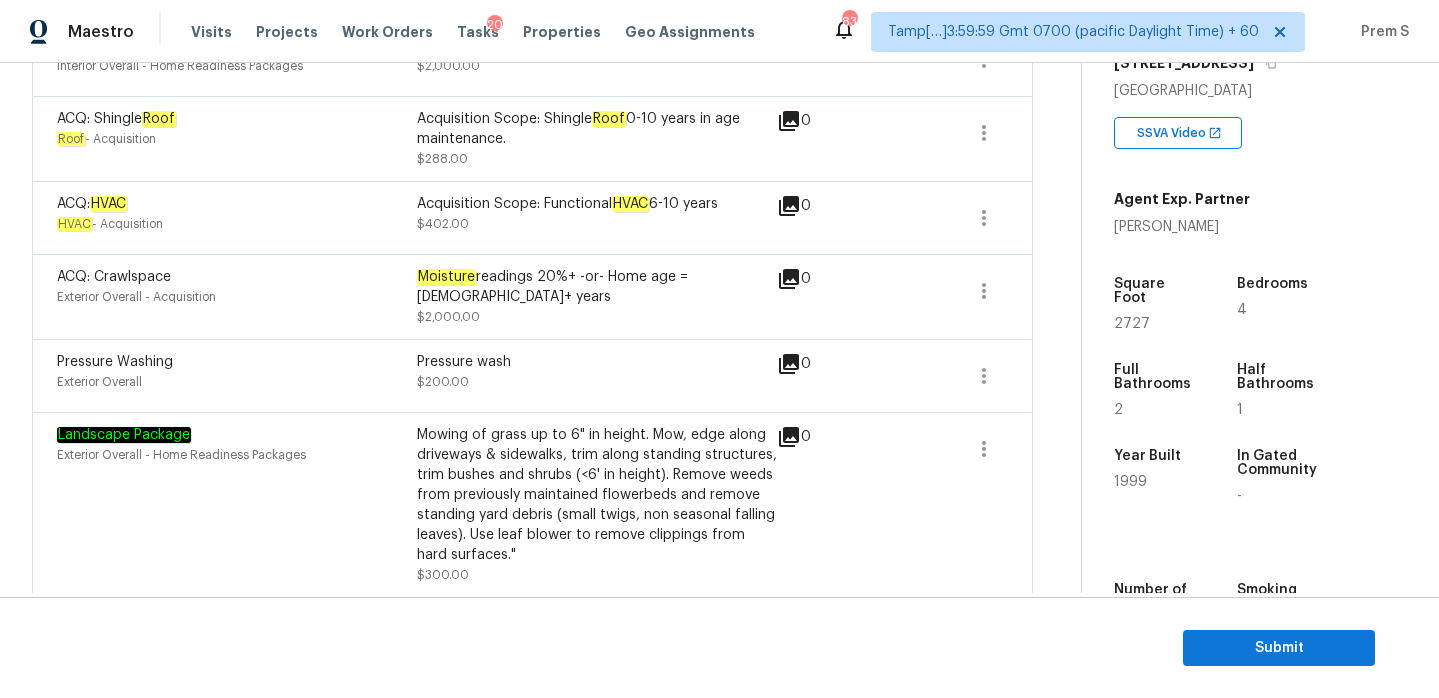 click on "Moisture  readings 20%+ -or- Home age = 20+ years" at bounding box center [597, 287] 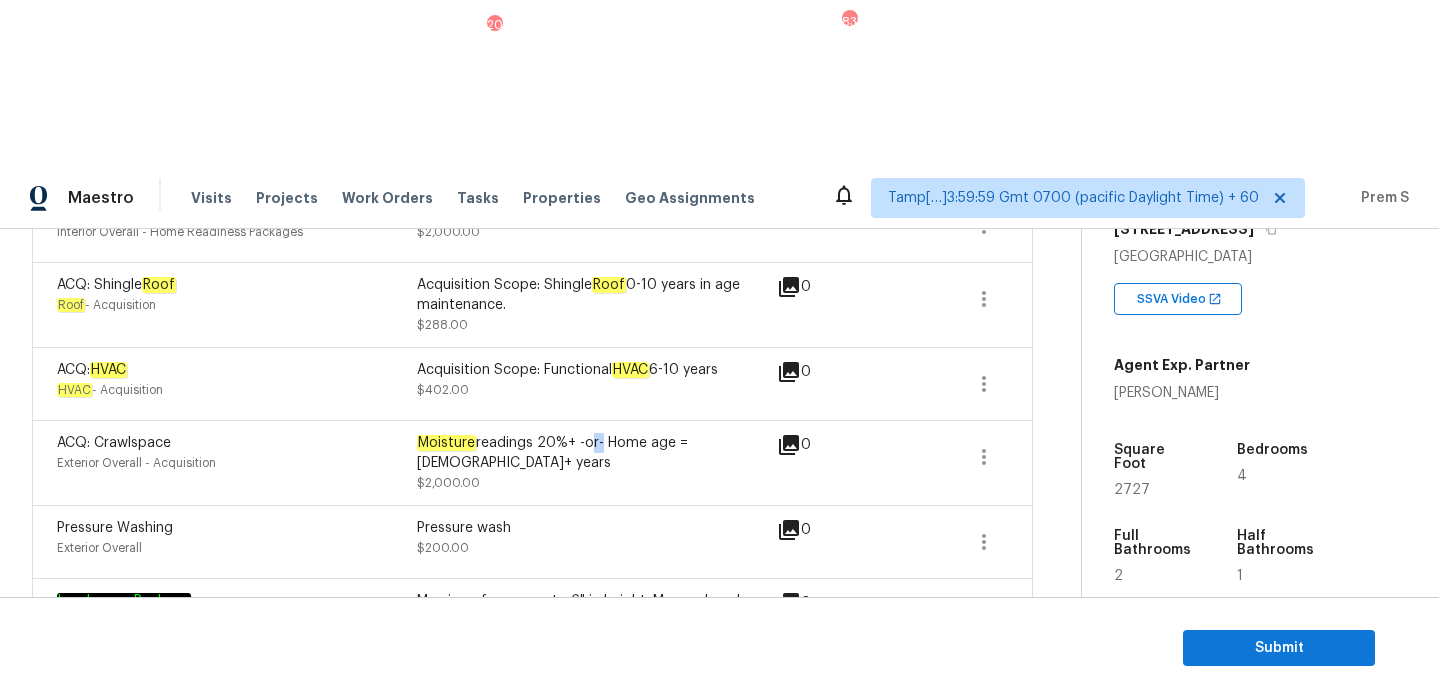 click on "ACQ: Crawlspace" at bounding box center (114, 443) 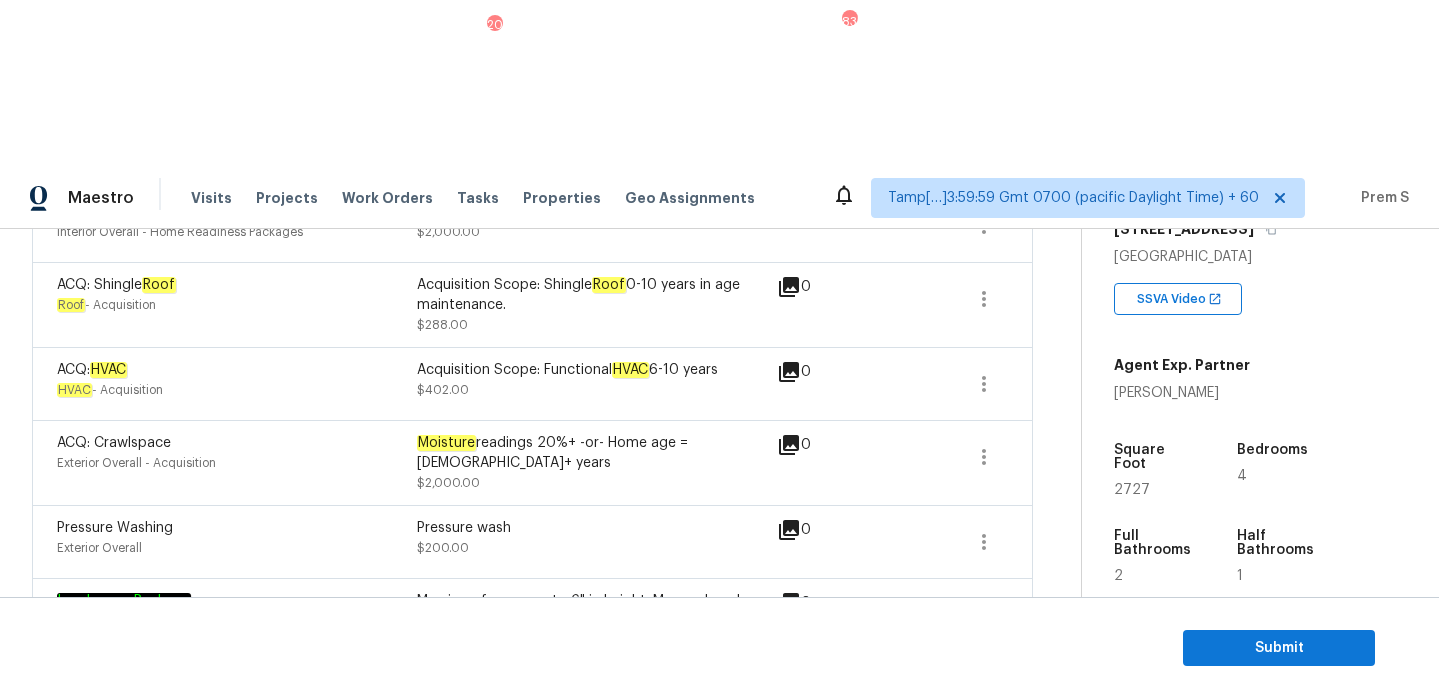 click on "ACQ: Crawlspace" at bounding box center [114, 443] 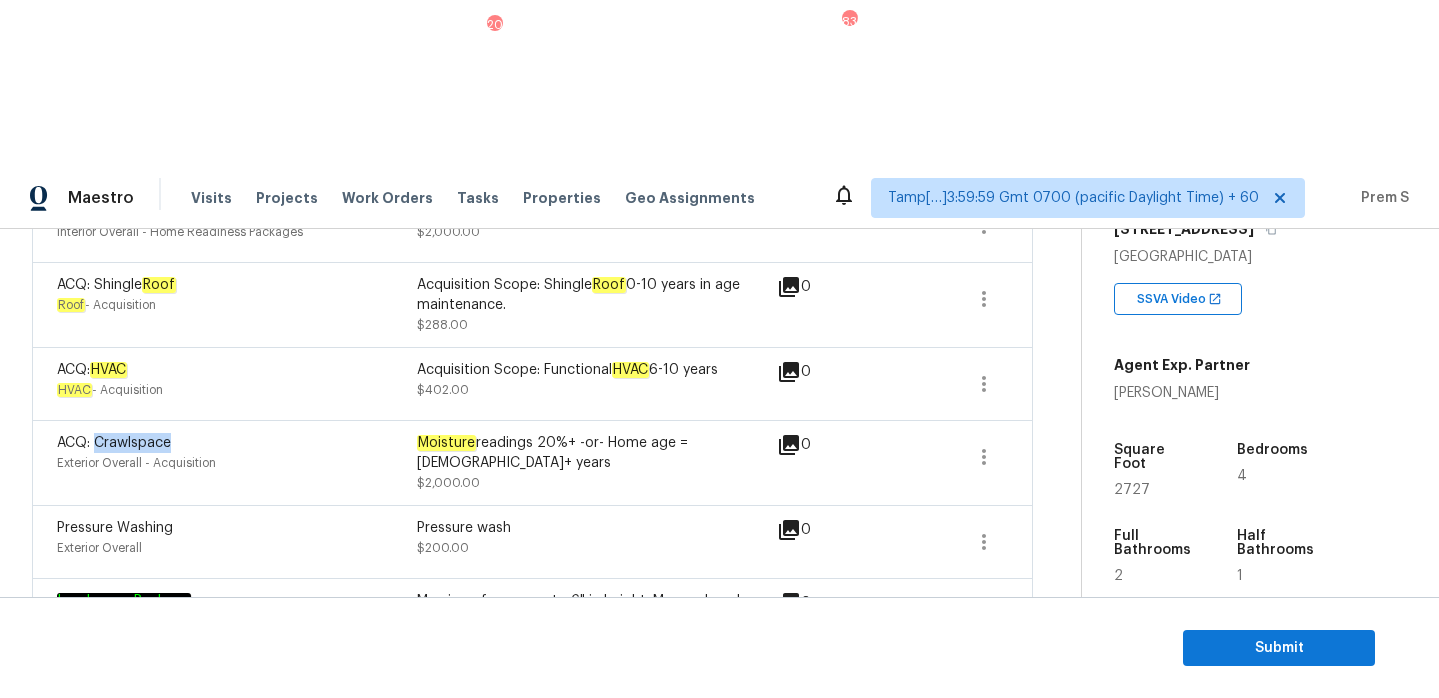 copy on "Crawlspace" 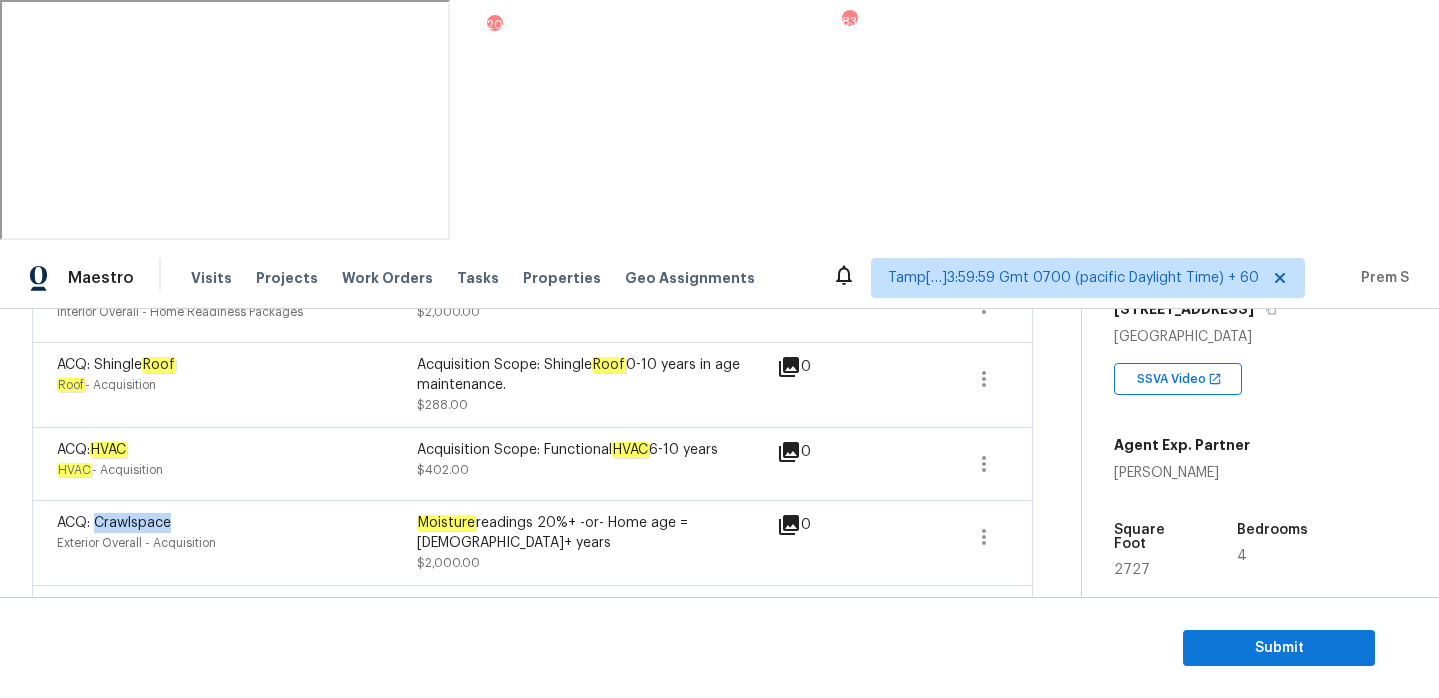 click at bounding box center [984, 695] 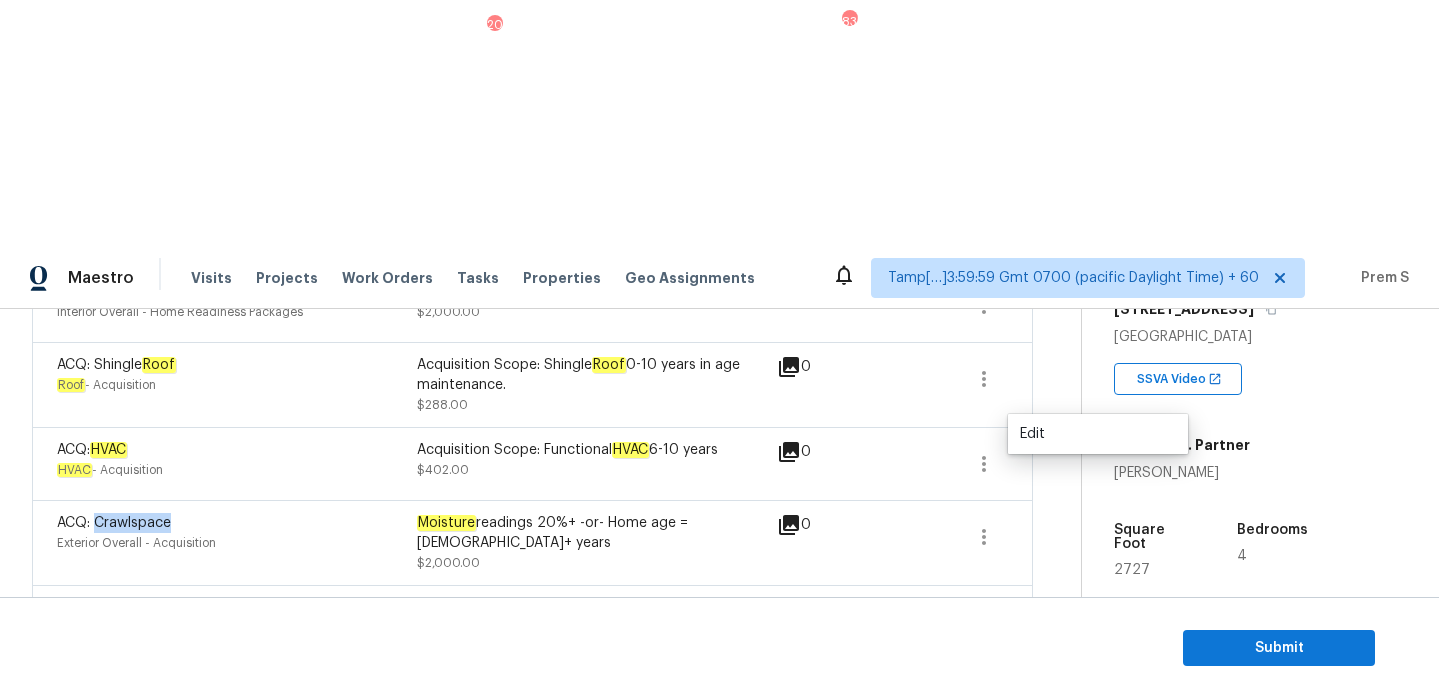 click on "Back to tasks Condition Scoping - Full Mon, Jul 14 2025 by 3:00 pm   Prem S In-progress Questions Condition Adjustments Details & Inputs Notes Photos Condition Adjustments Total:  $7564.88 Deferred:  $0 Add Condition Adjustment A virtual  In-Person Walkthrough  is also required for this home.   + Add exterior scopes Condition charge Interior Overall - Home Readiness Packages Age Condition Charge: 1993-2008 B	 $2,000.00   0 ACQ: Shingle  Roof Roof  - Acquisition Acquisition Scope: Shingle  Roof  0-10 years in age maintenance. $288.00   0 ACQ:  HVAC HVAC  - Acquisition Acquisition Scope: Functional  HVAC  6-10 years $402.00   0 ACQ: Crawlspace Exterior Overall - Acquisition Moisture  readings 20%+ -or- Home age = 20+ years $2,000.00   0 Pressure Washing Exterior Overall Pressure wash $200.00   0 Landscape Package Exterior Overall - Home Readiness Packages $300.00   0 Light Pet Odor Interior Overall Acquisition Scope: 1-2 pets present $575.00   0 Interior Paint Interior Overall - Overall Paint $200.00   0   0" at bounding box center (556, 532) 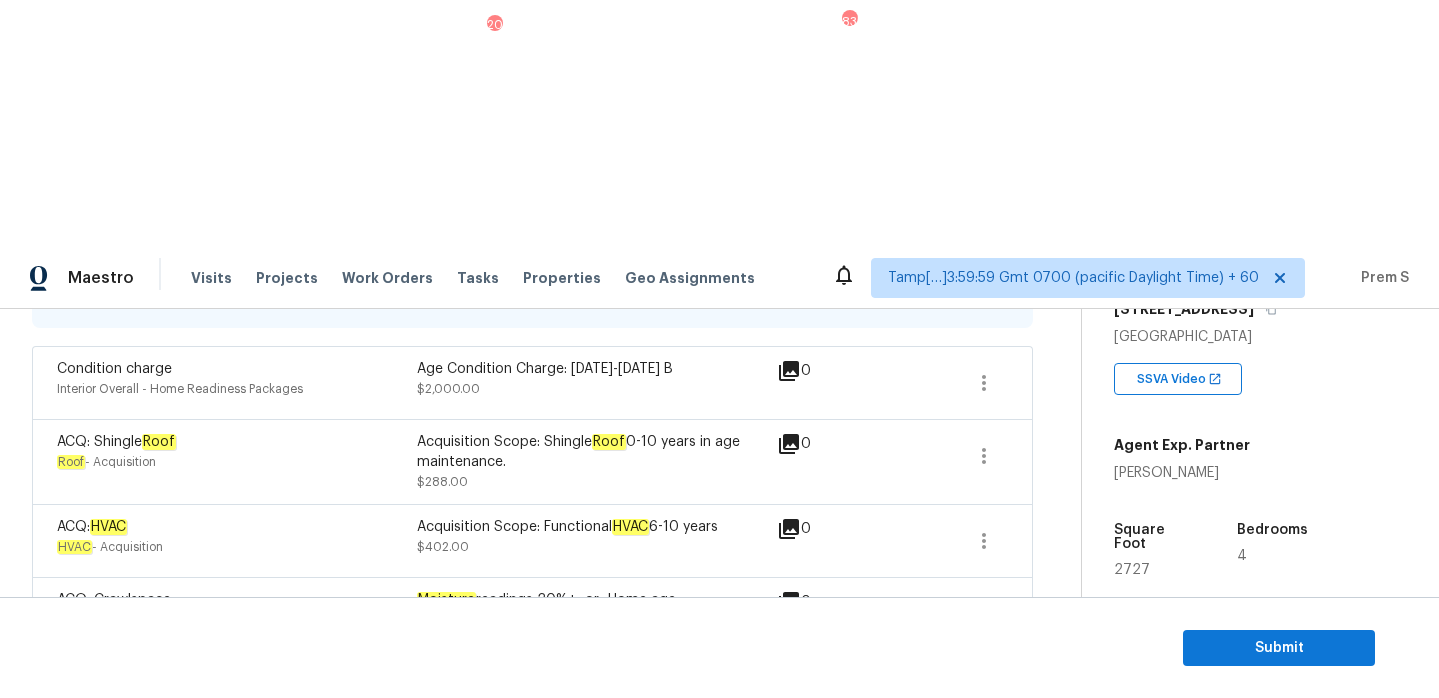 scroll, scrollTop: 489, scrollLeft: 0, axis: vertical 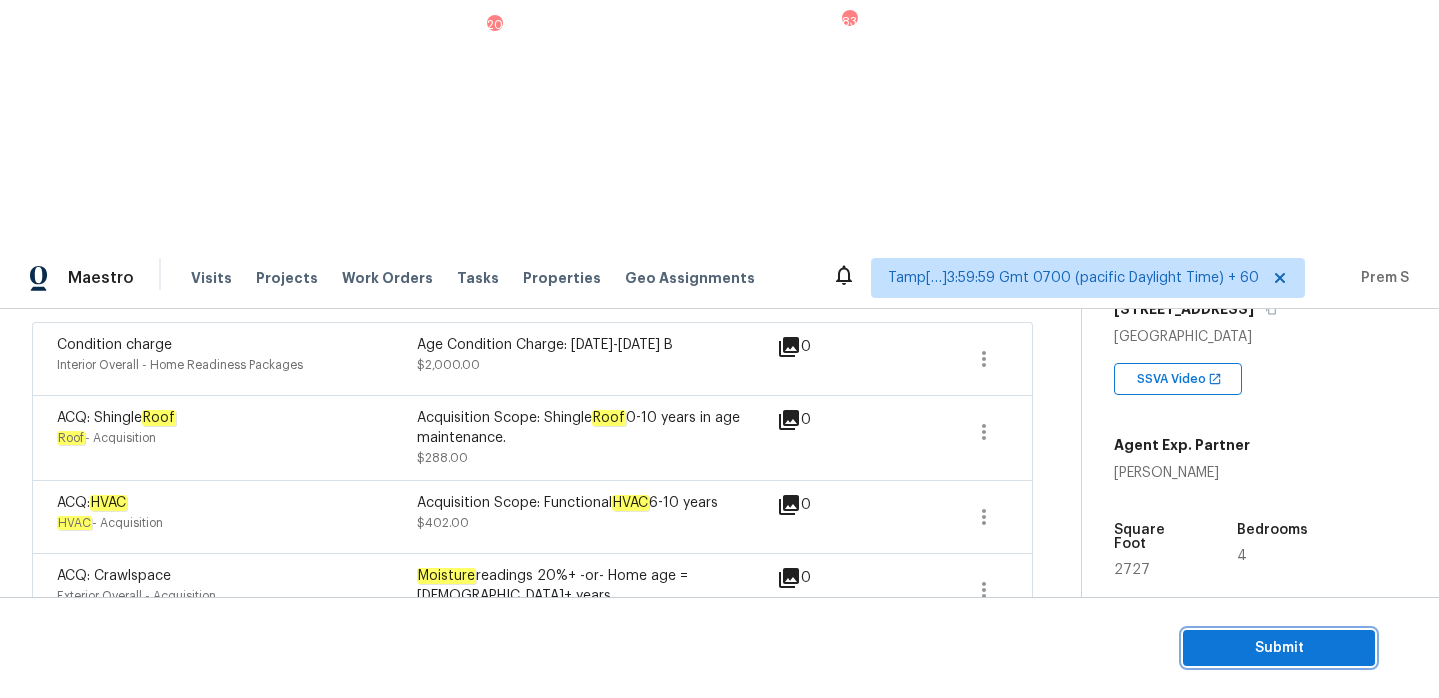 click on "Submit" at bounding box center [1279, 648] 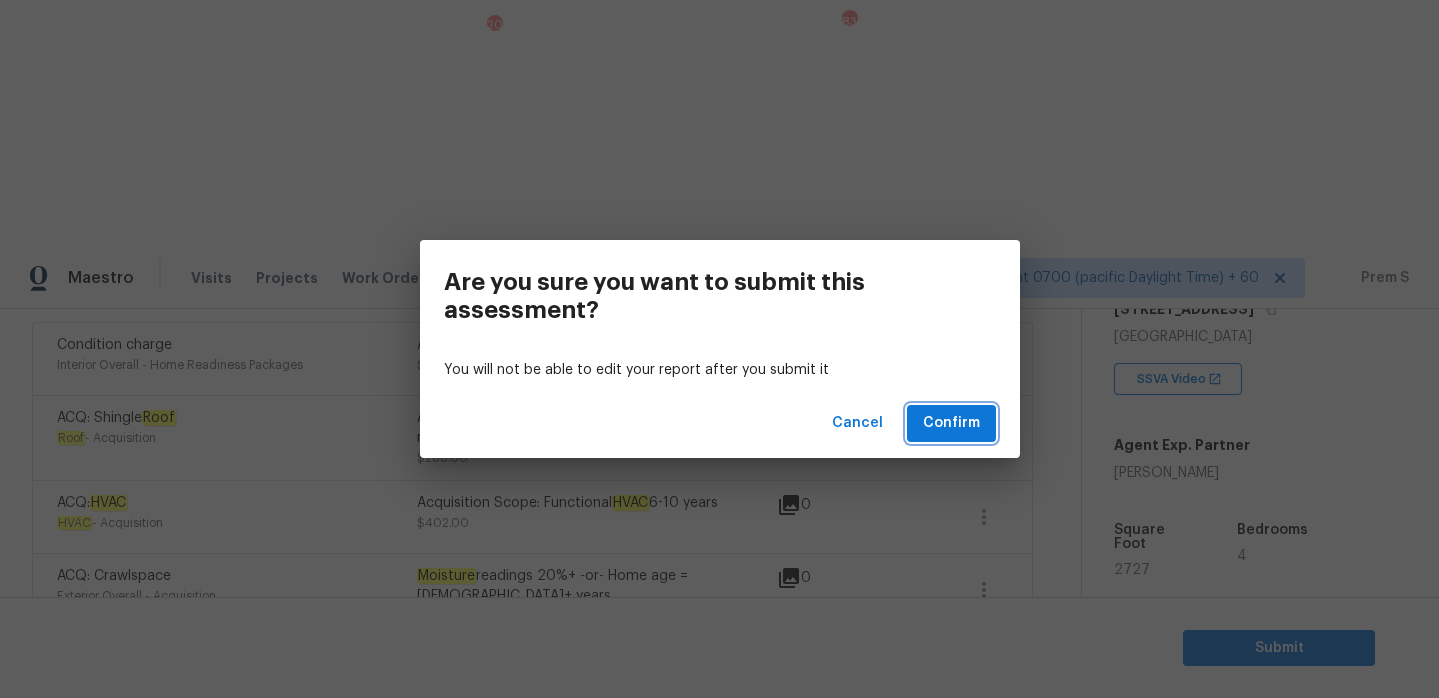click on "Confirm" at bounding box center [951, 423] 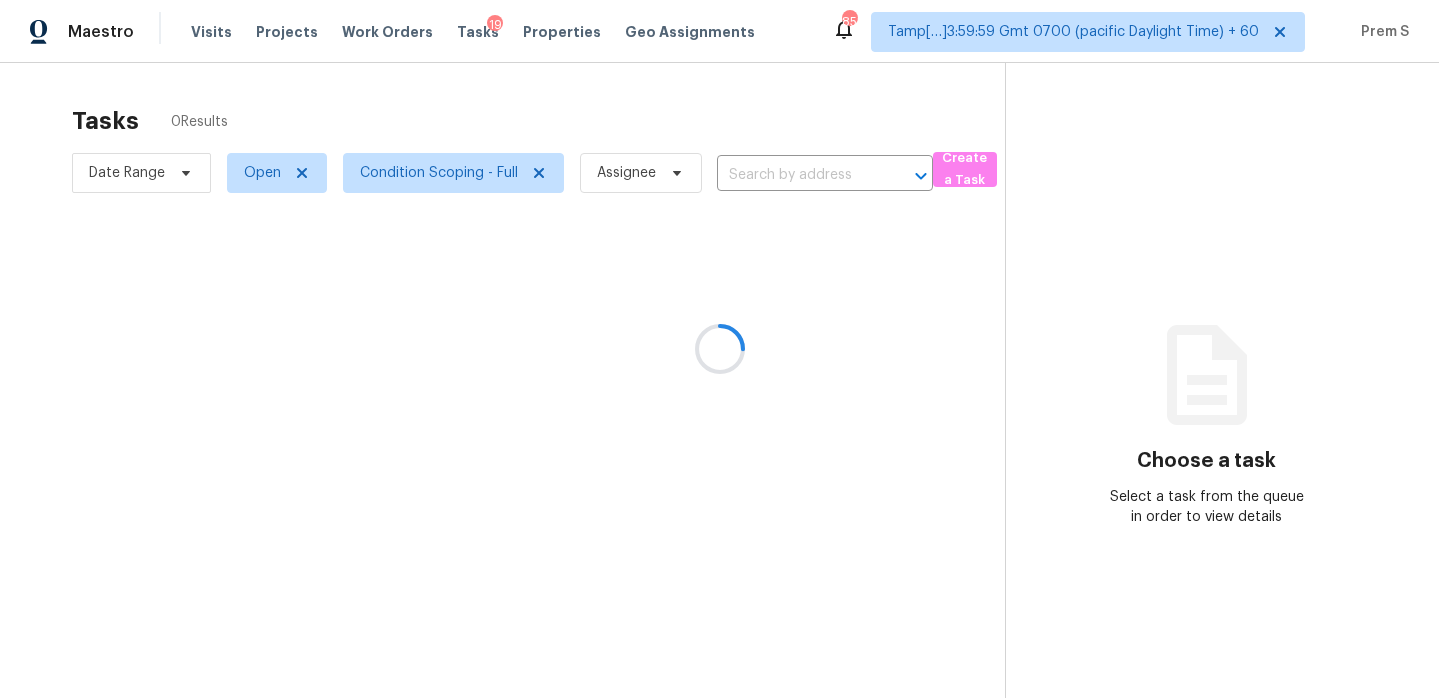 scroll, scrollTop: 0, scrollLeft: 0, axis: both 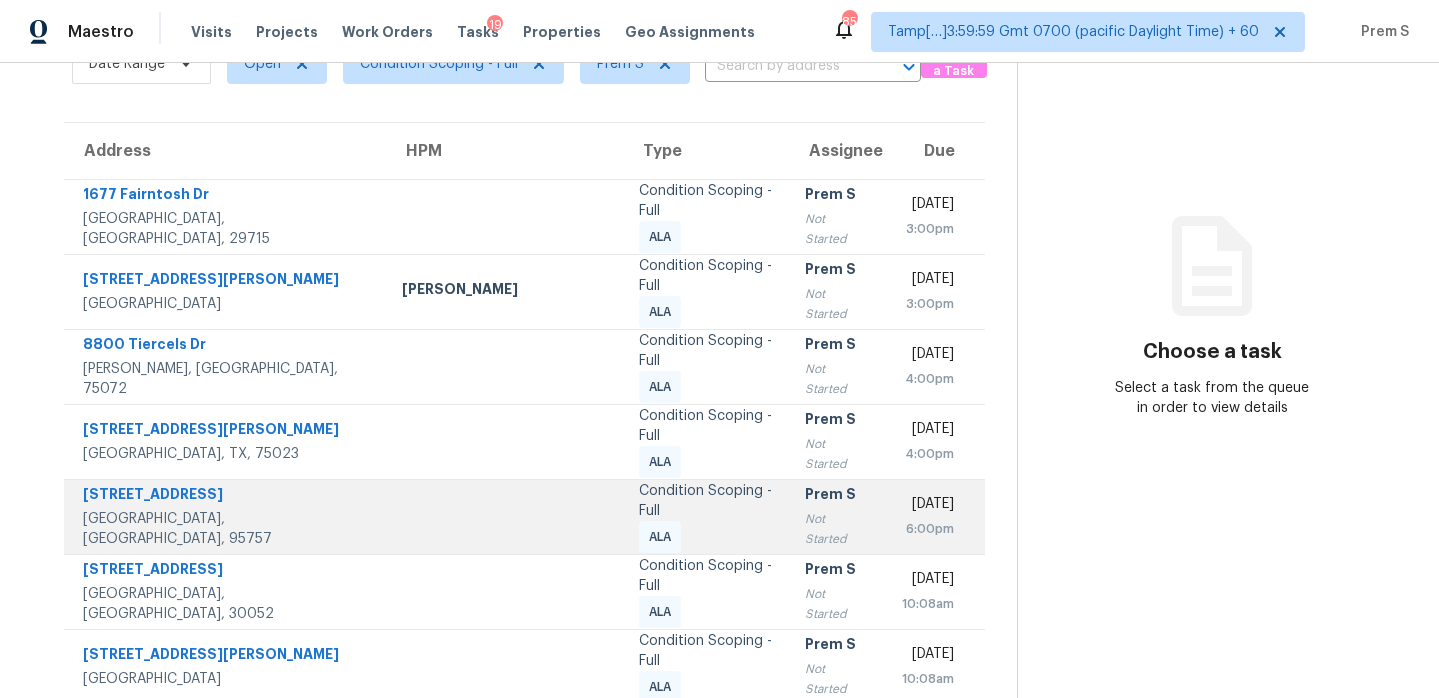 click on "Prem S" at bounding box center (837, 496) 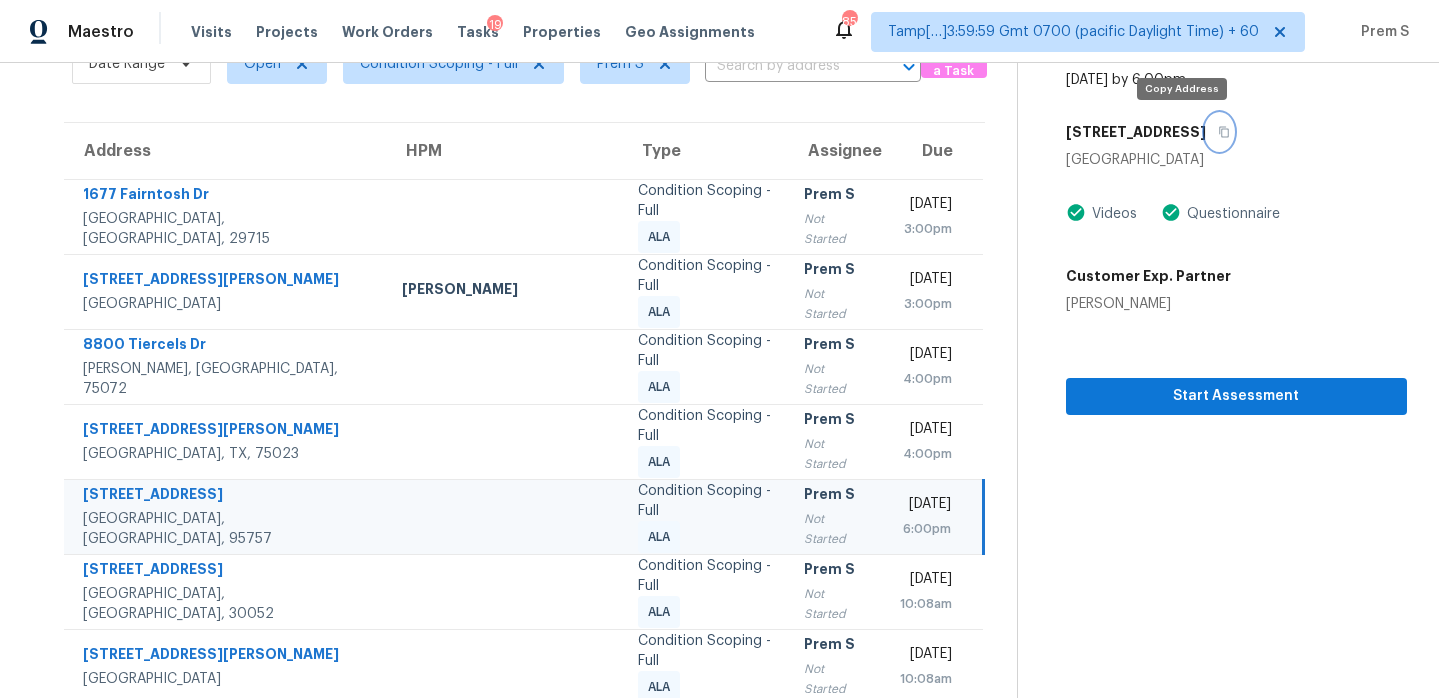 click at bounding box center (1219, 132) 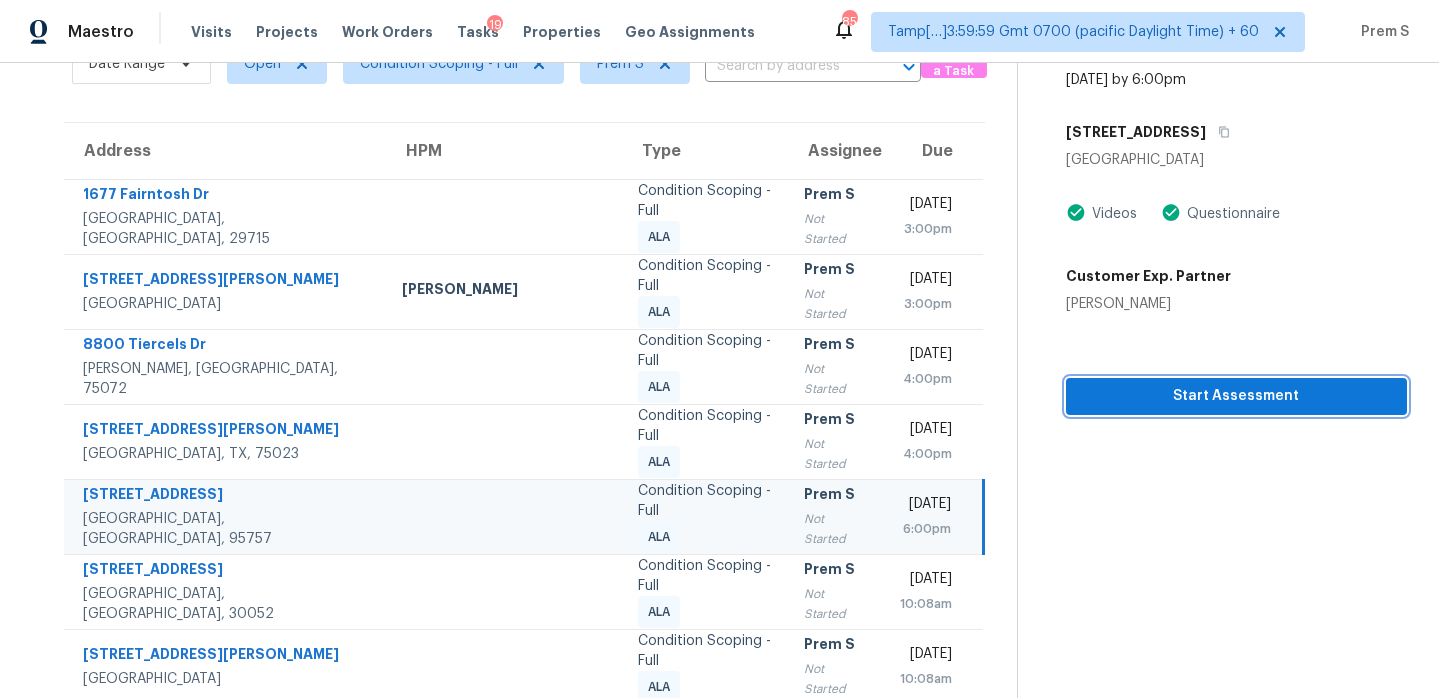 click on "Start Assessment" at bounding box center (1236, 396) 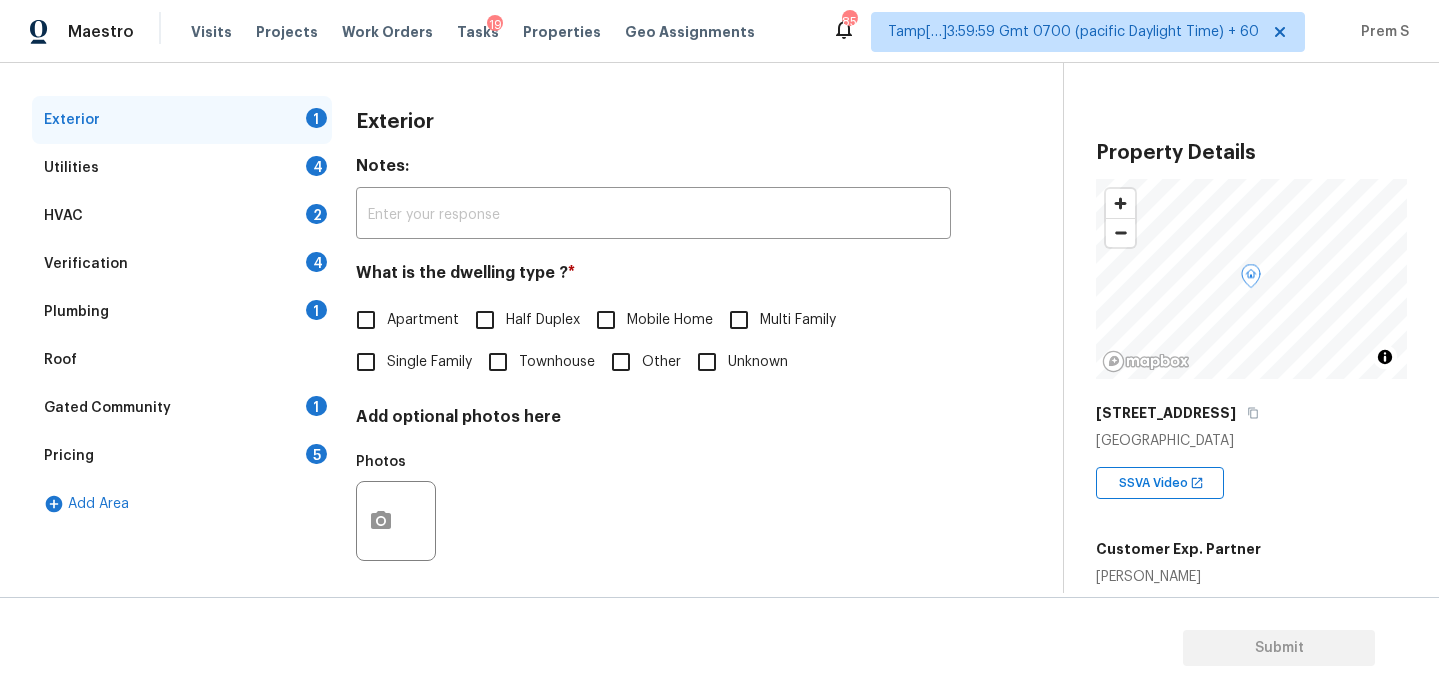 scroll, scrollTop: 265, scrollLeft: 0, axis: vertical 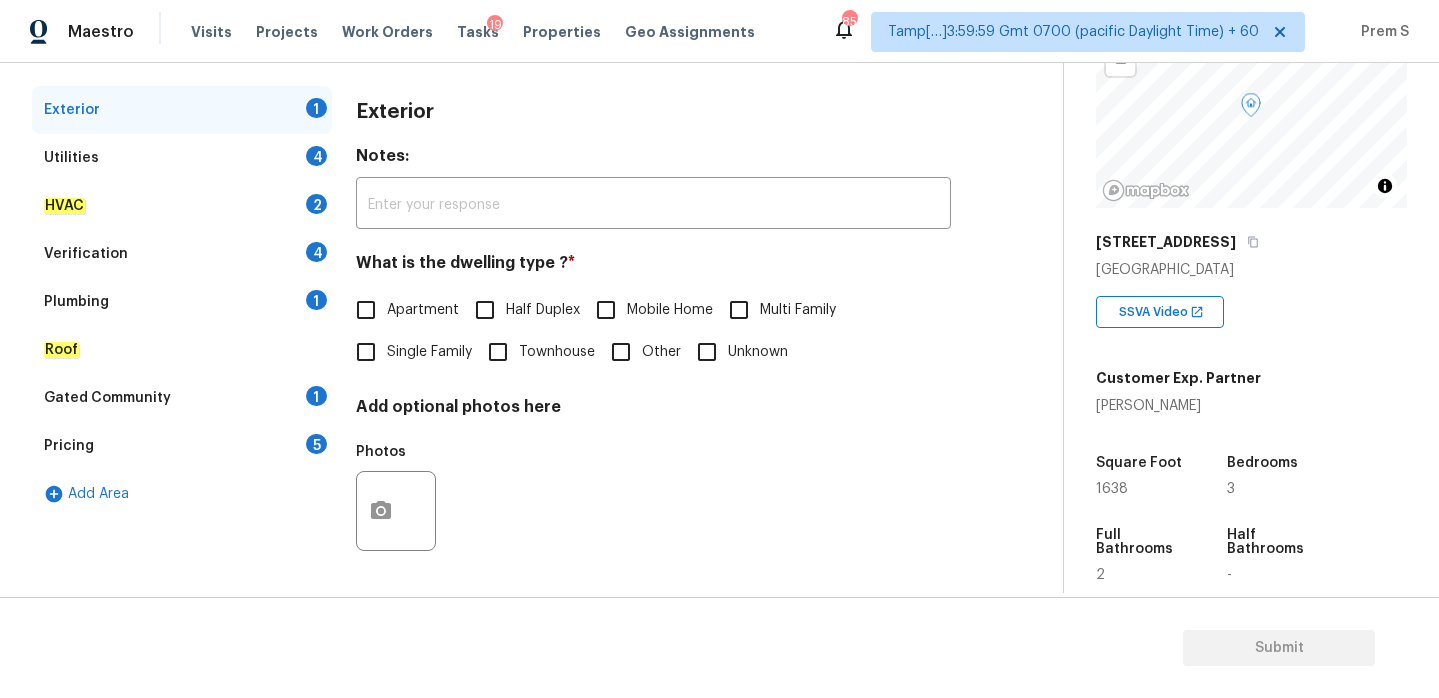click on "Single Family" at bounding box center [366, 352] 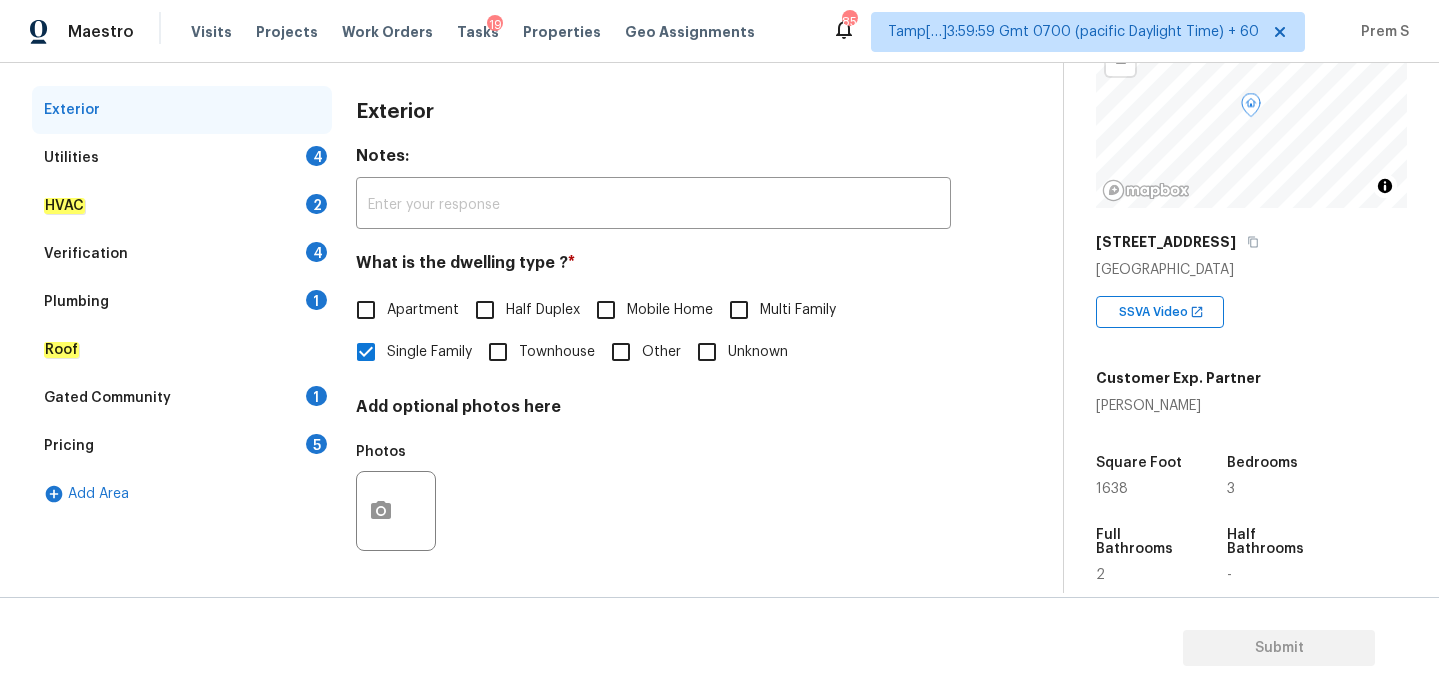 click on "Utilities 4" at bounding box center [182, 158] 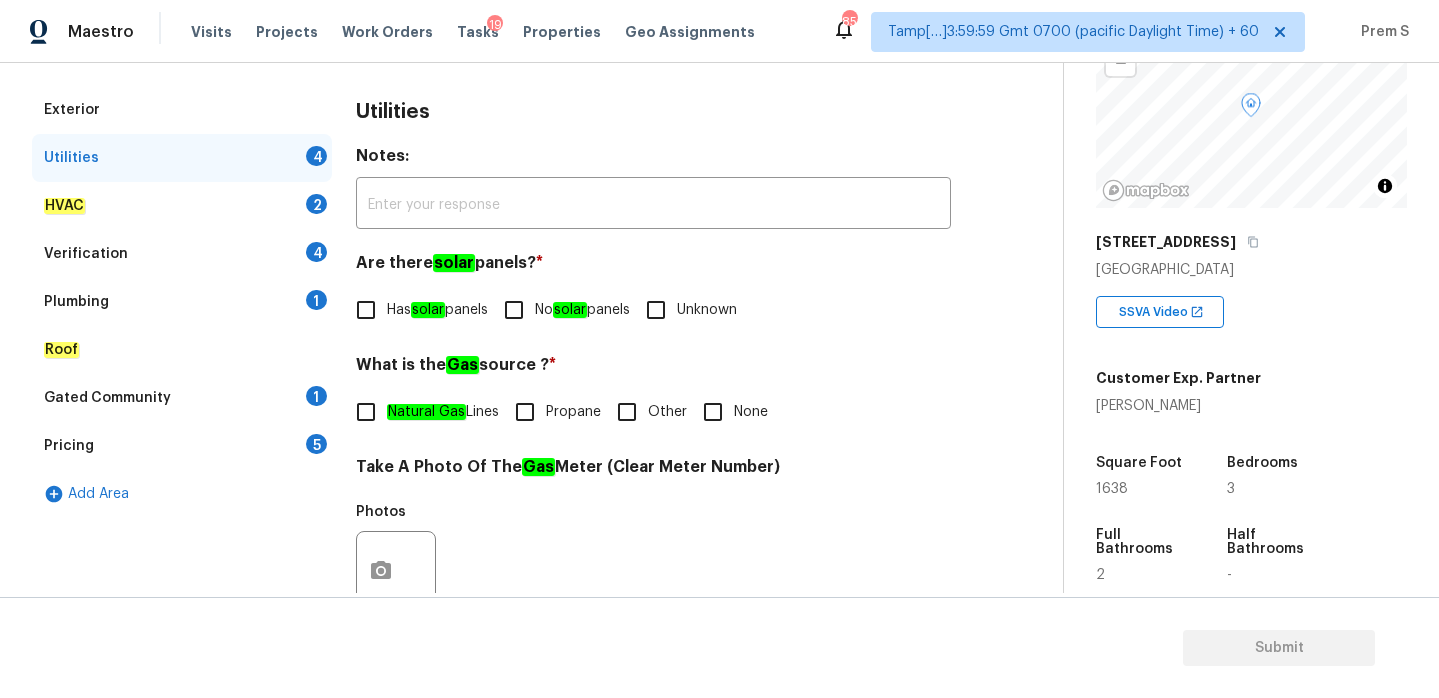 click on "solar" at bounding box center [428, 310] 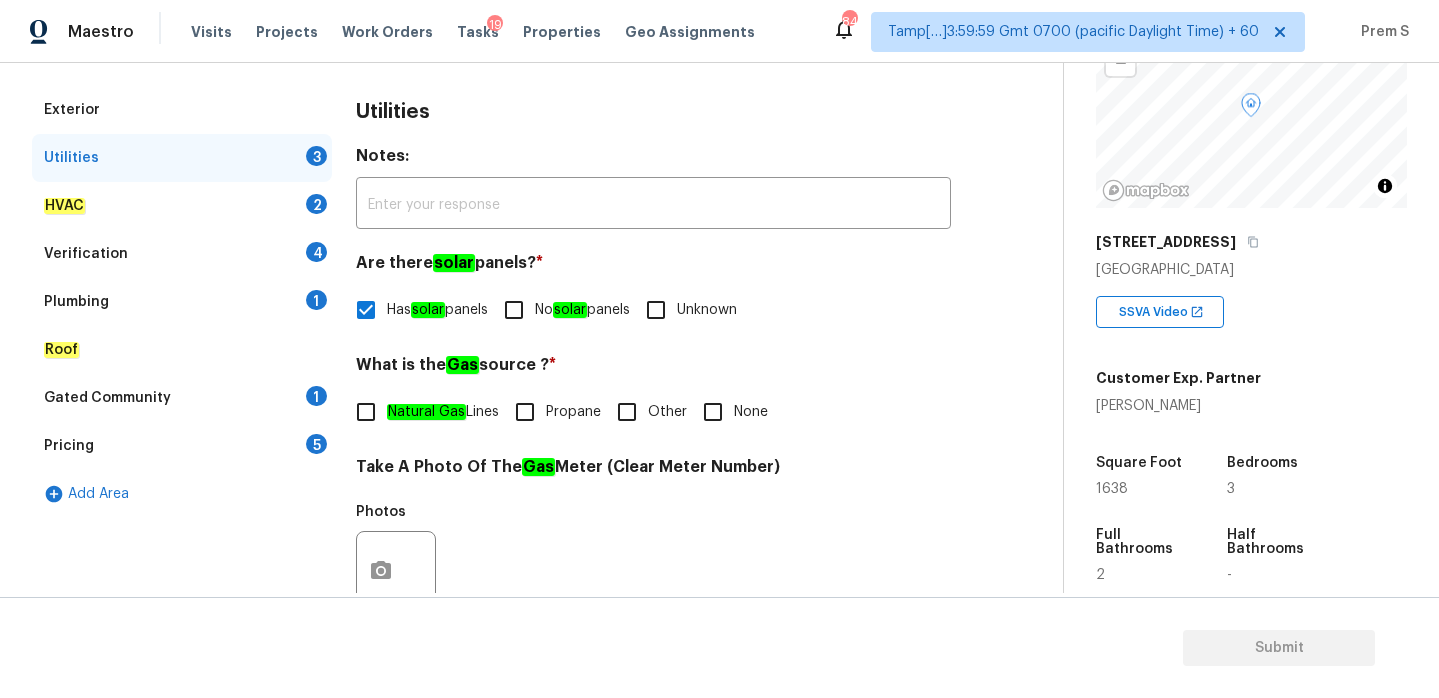 click on "Natural Gas" 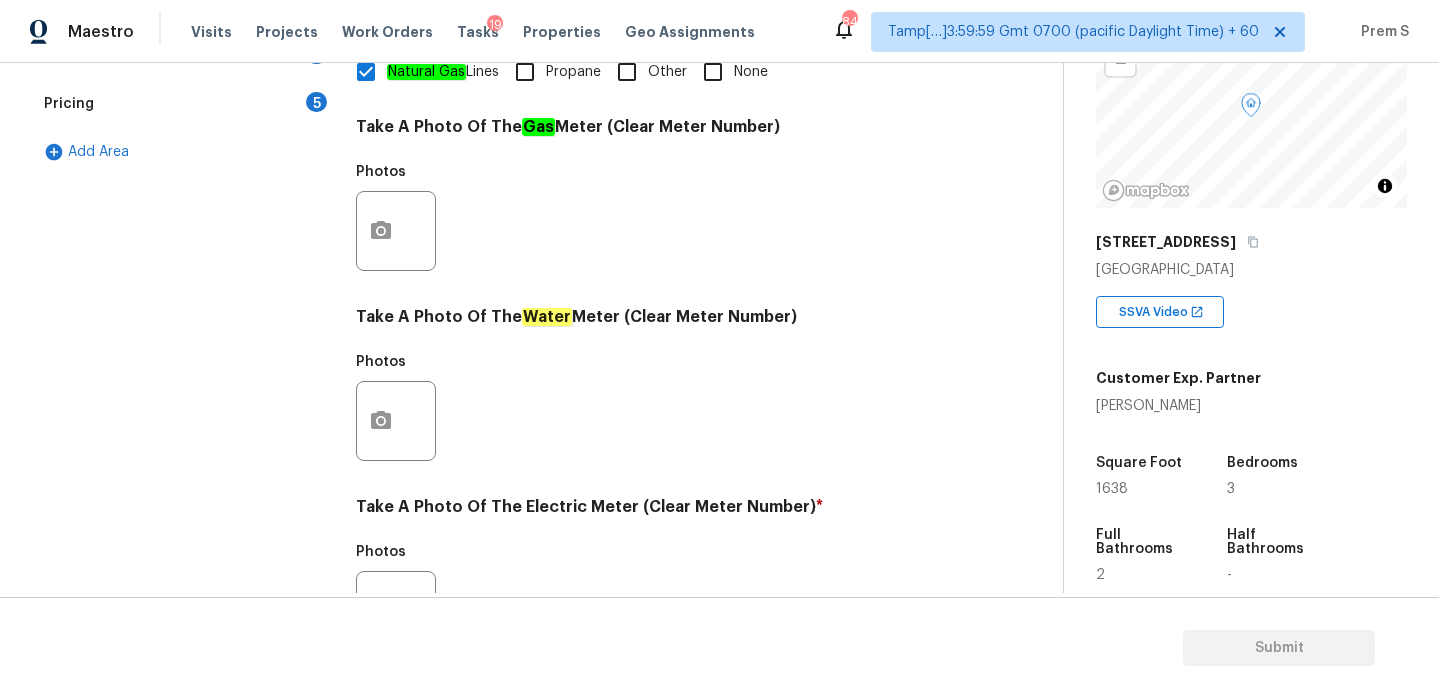scroll, scrollTop: 809, scrollLeft: 0, axis: vertical 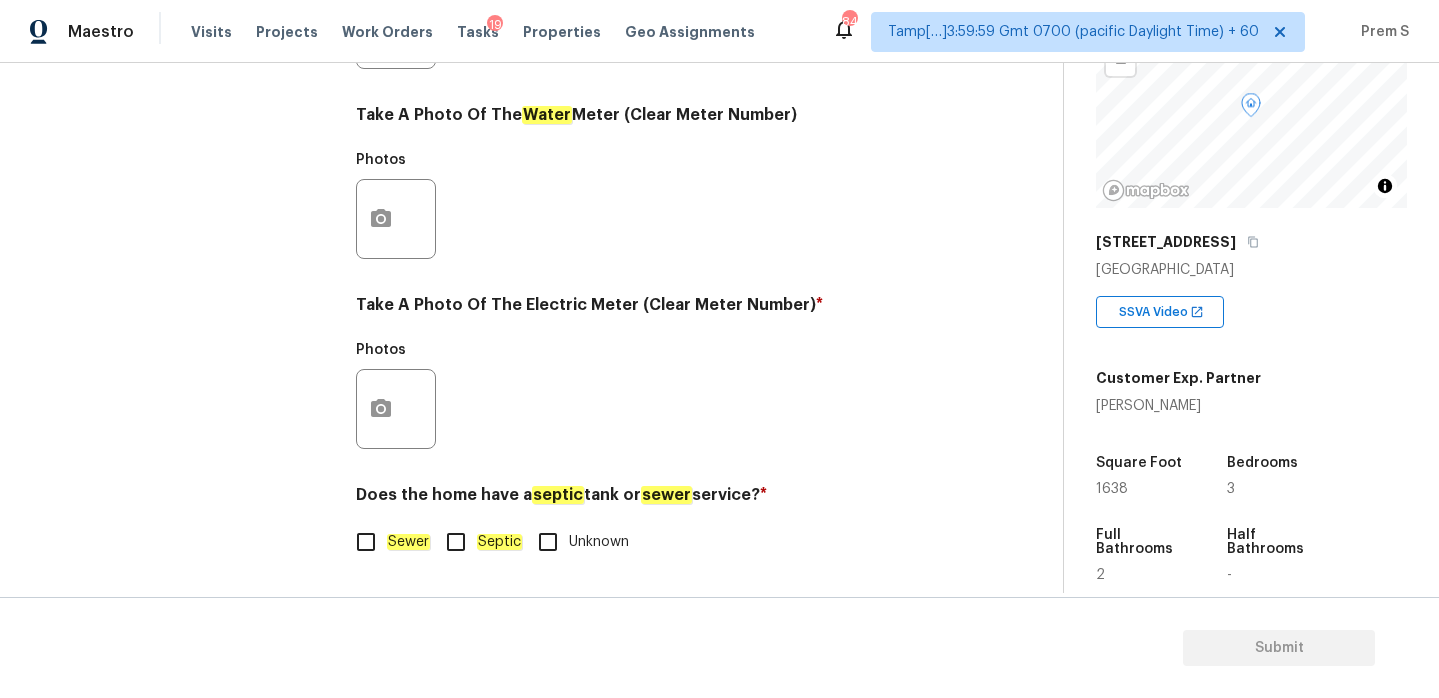 click on "Sewer" at bounding box center (366, 542) 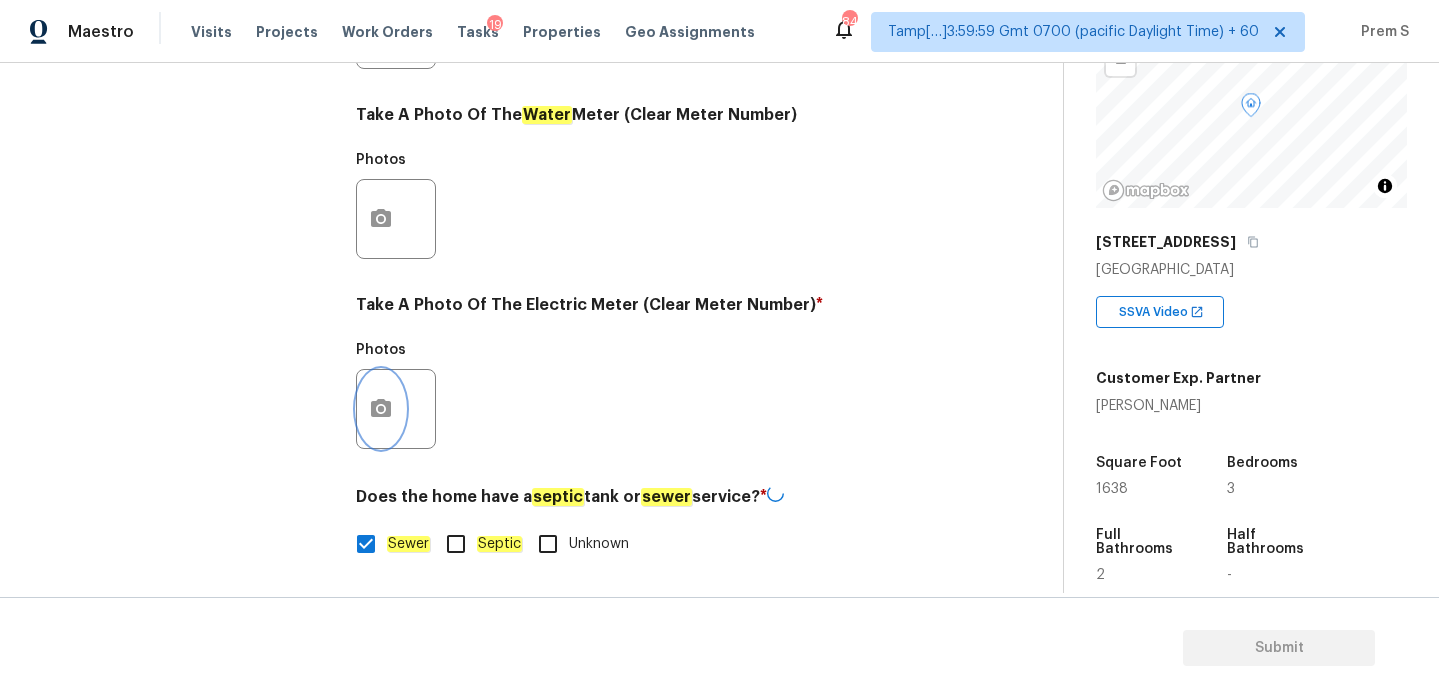 click at bounding box center [381, 409] 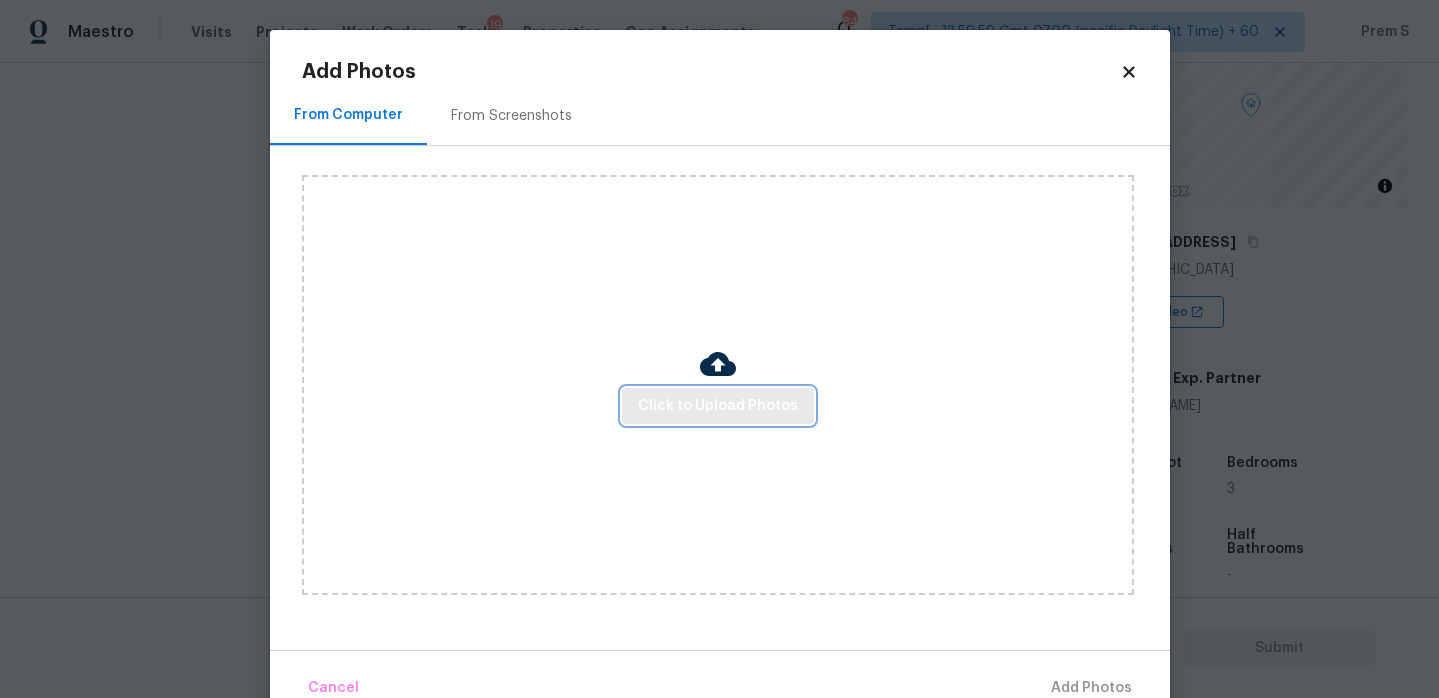 click on "Click to Upload Photos" at bounding box center [718, 406] 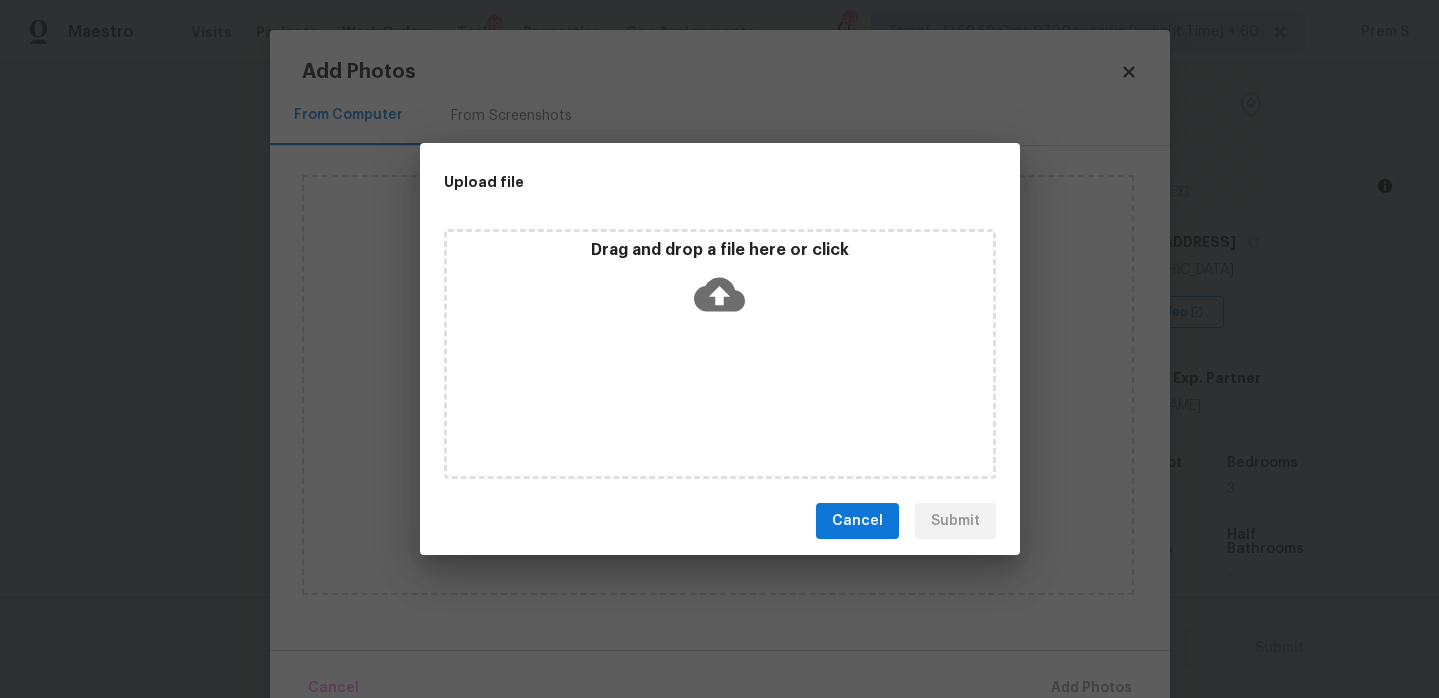 click 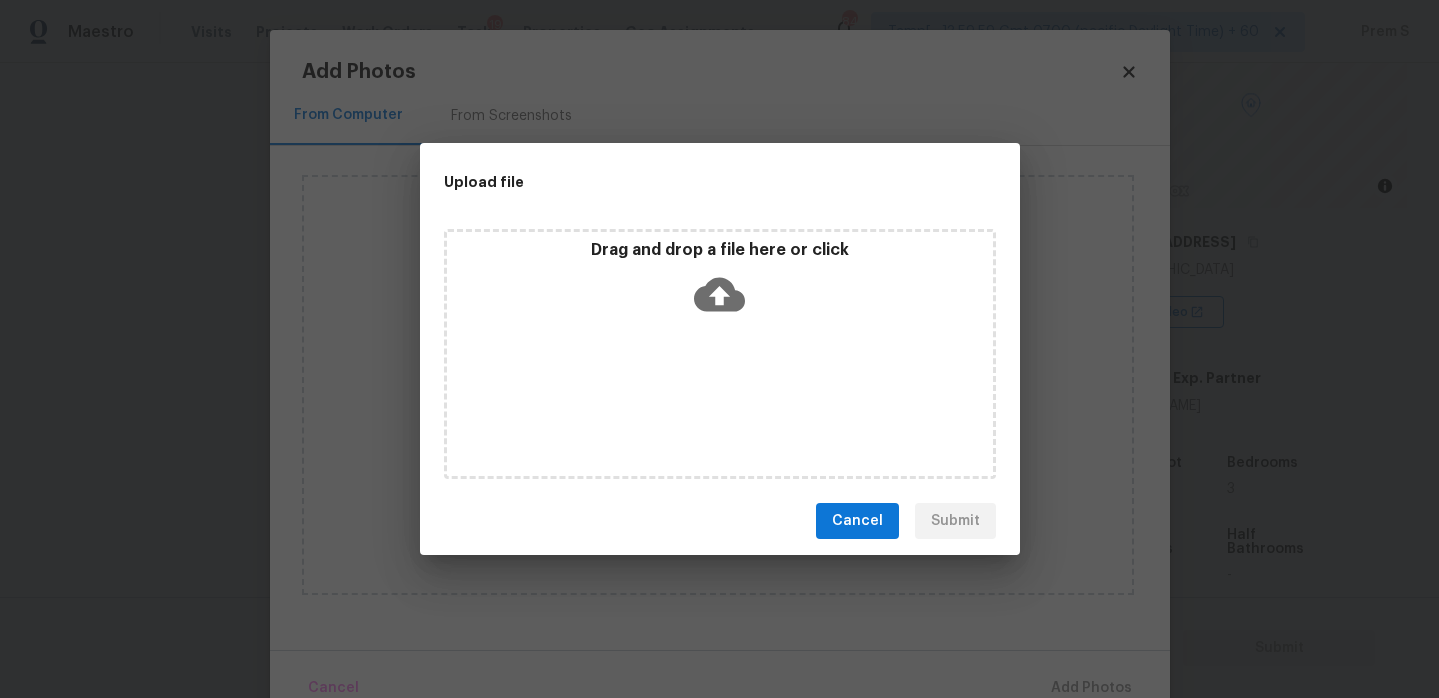 scroll, scrollTop: 807, scrollLeft: 0, axis: vertical 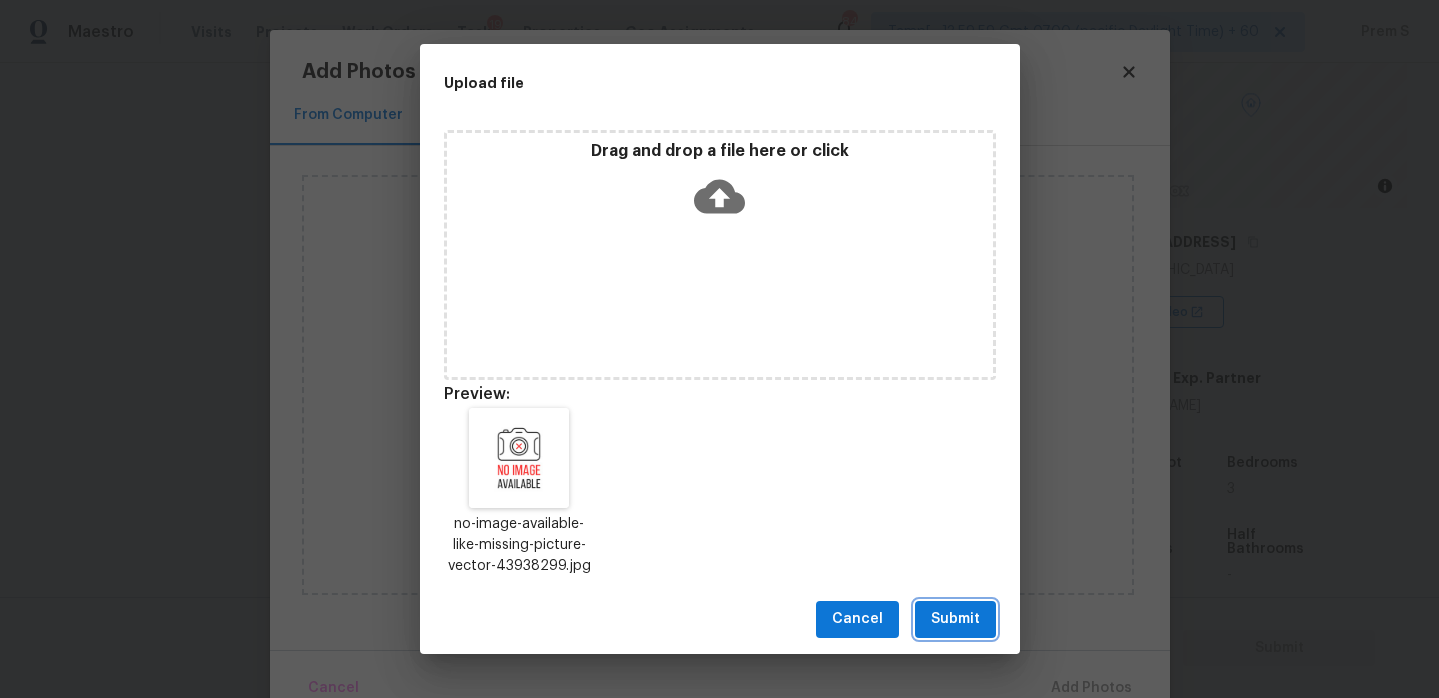 click on "Submit" at bounding box center [955, 619] 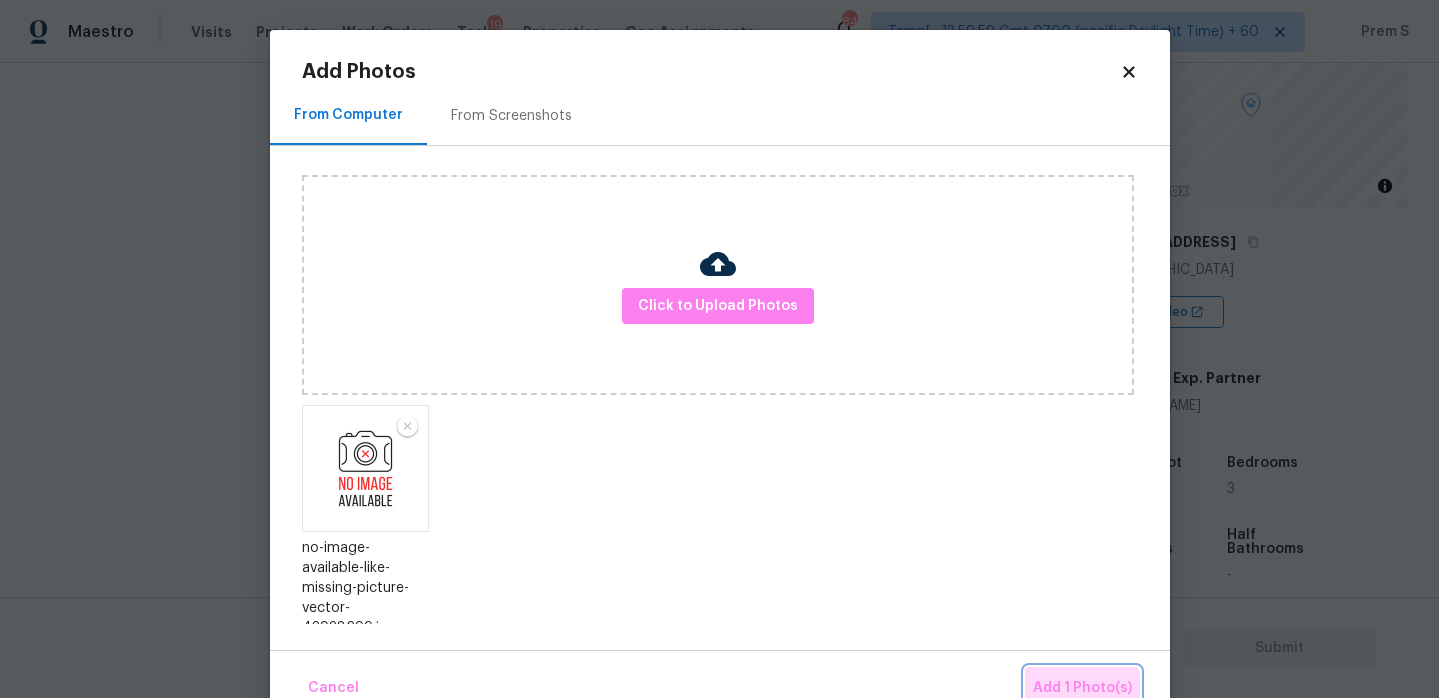 click on "Add 1 Photo(s)" at bounding box center (1082, 688) 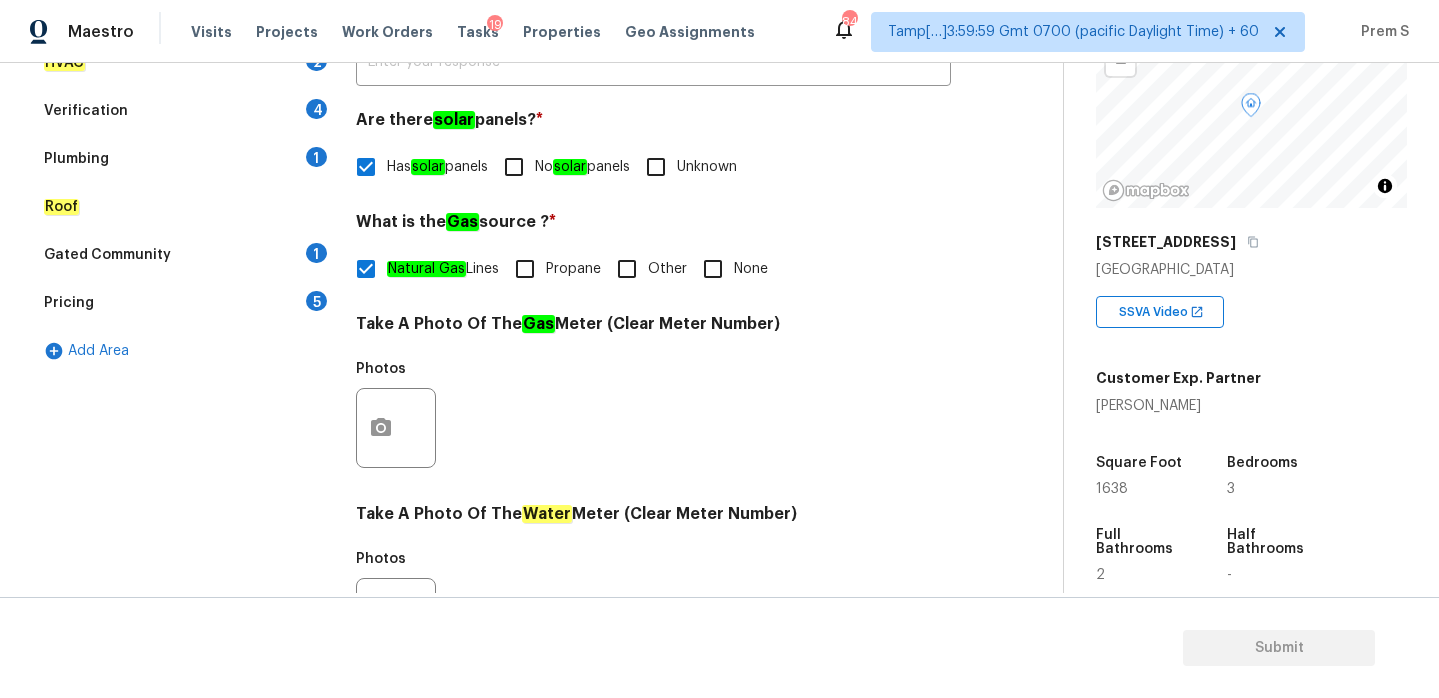 scroll, scrollTop: 281, scrollLeft: 0, axis: vertical 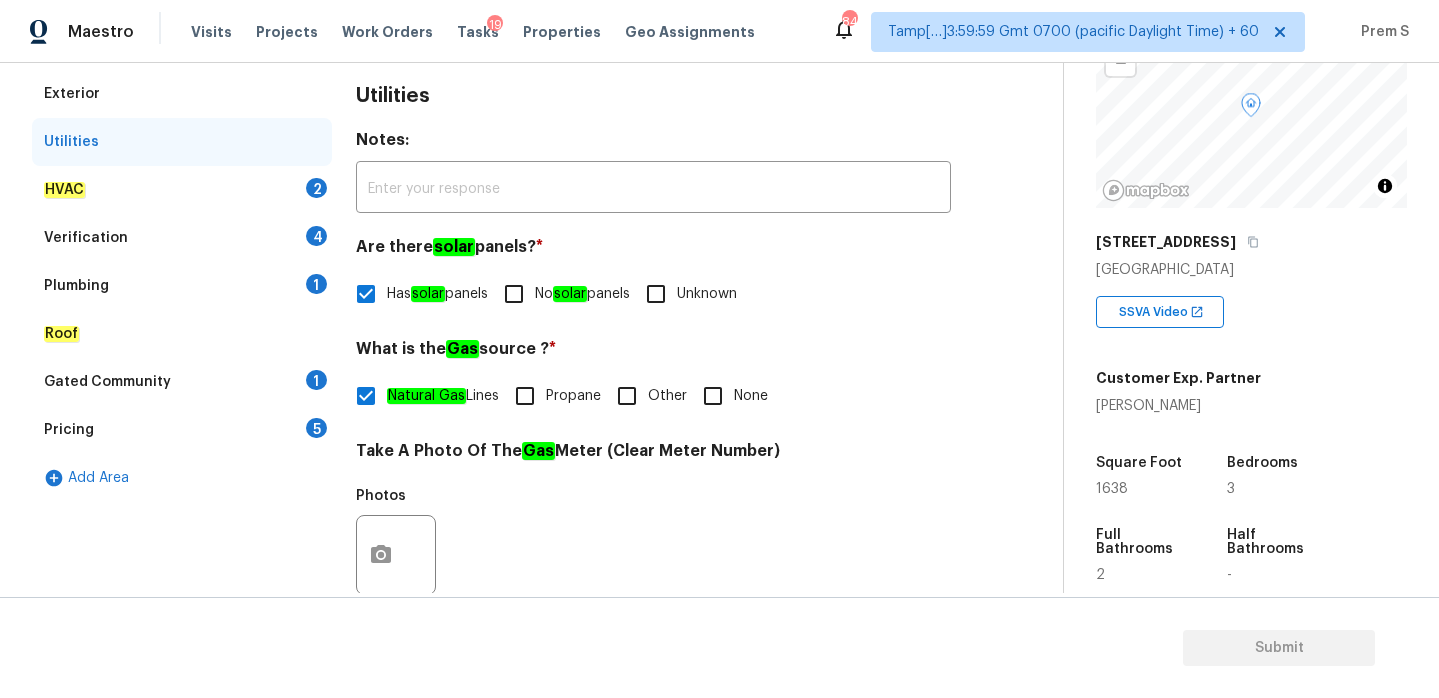 click on "HVAC 2" at bounding box center [182, 190] 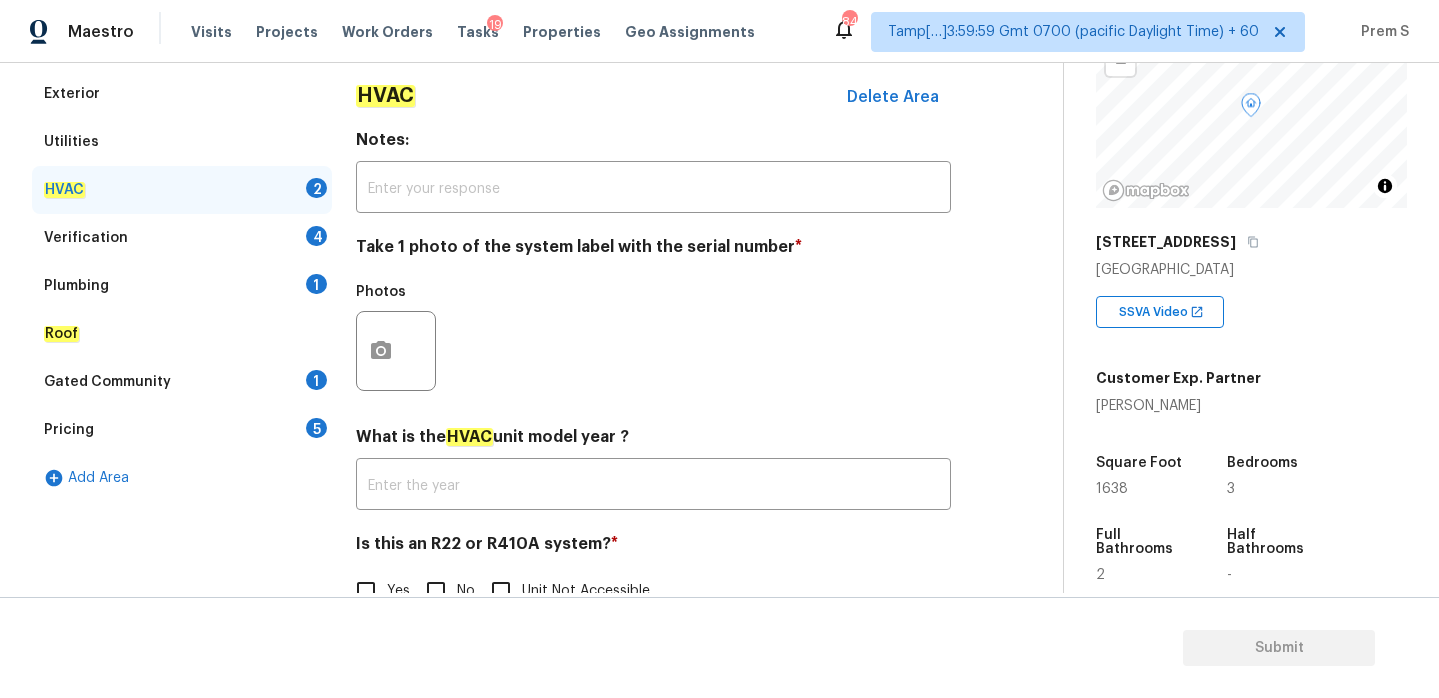 scroll, scrollTop: 331, scrollLeft: 0, axis: vertical 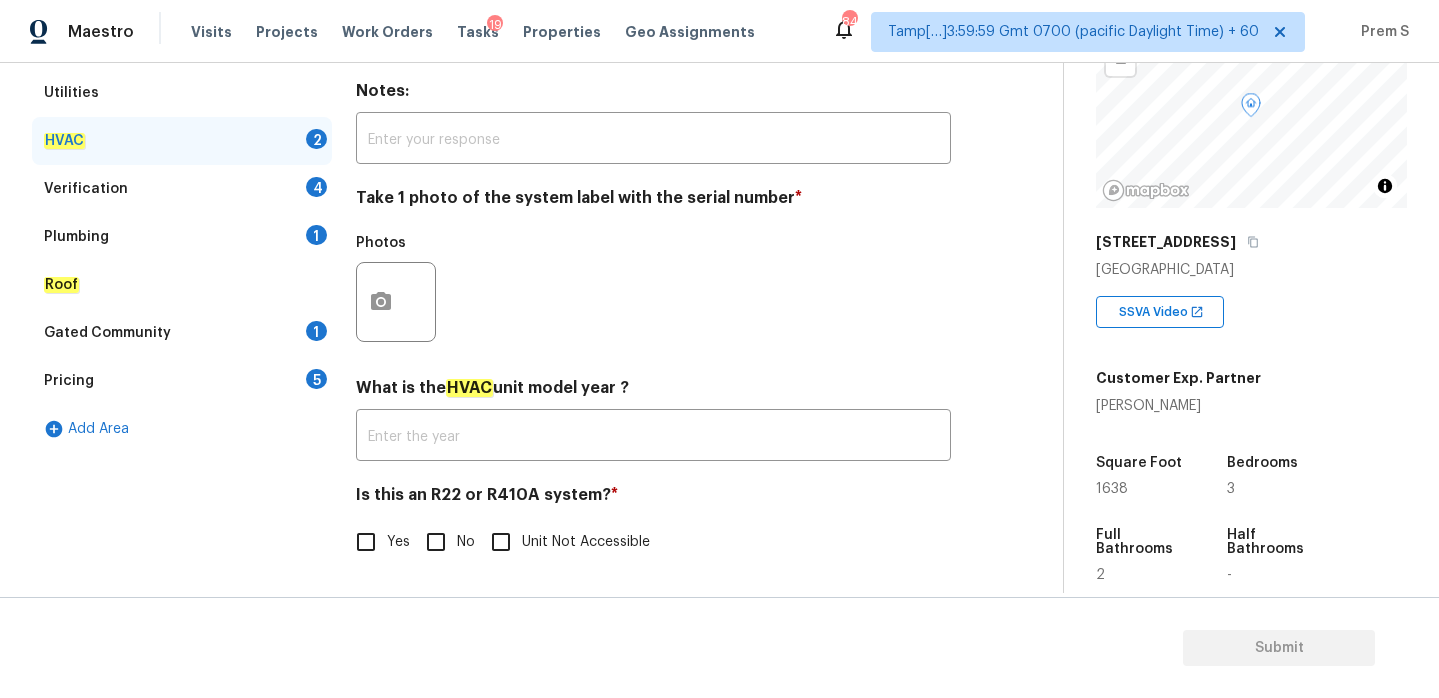 click on "No" at bounding box center [436, 542] 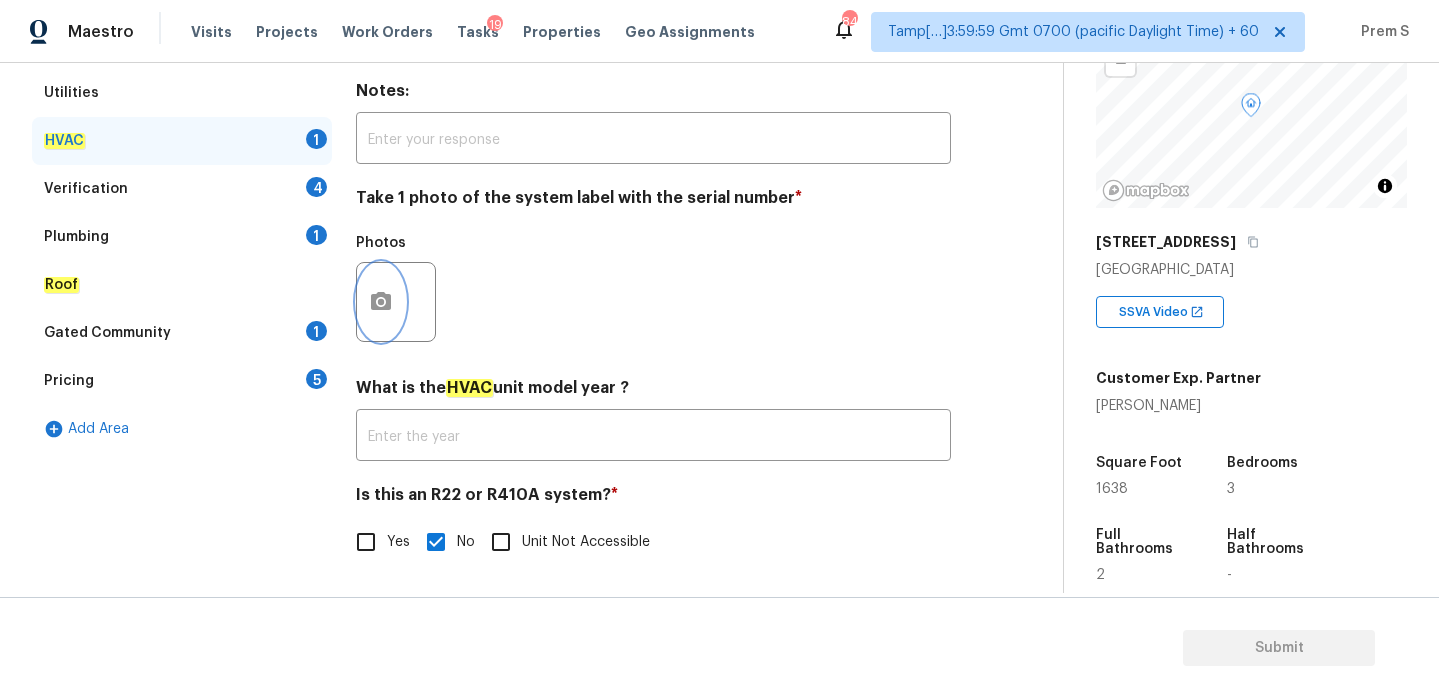 click 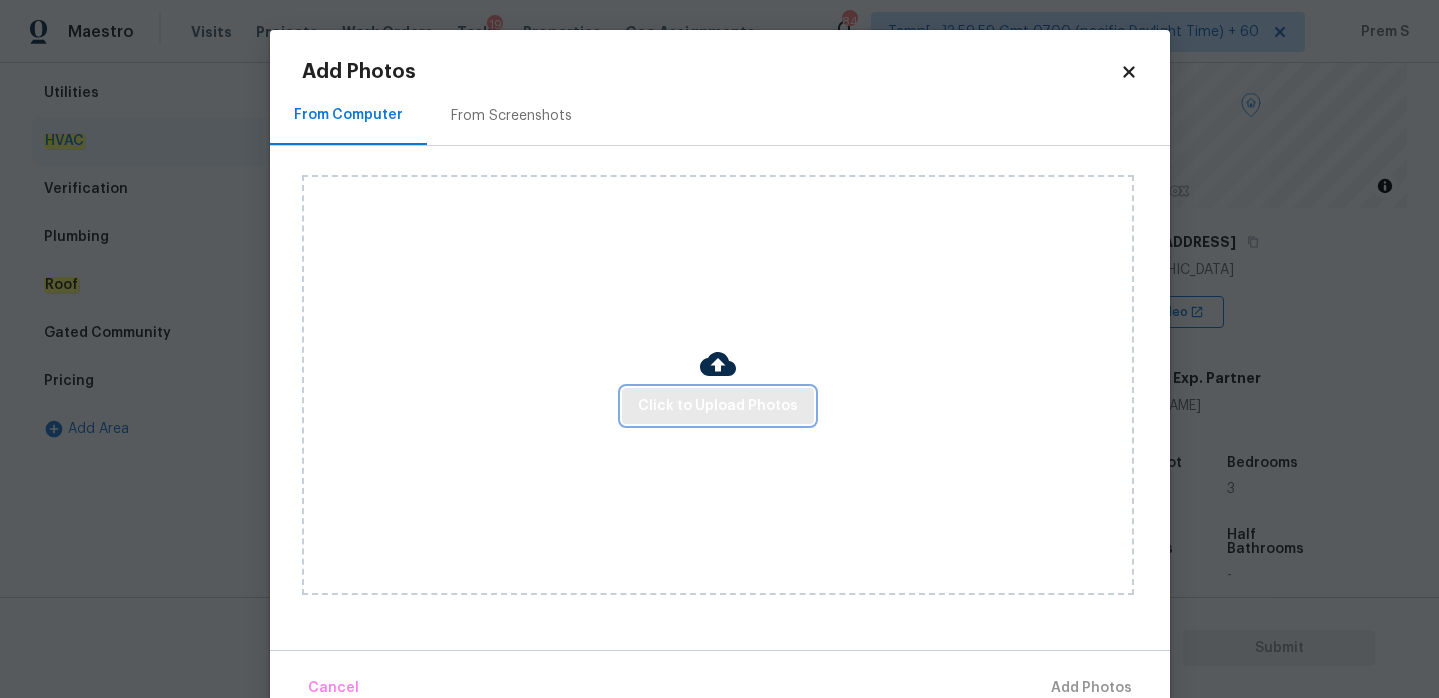 click on "Click to Upload Photos" at bounding box center [718, 406] 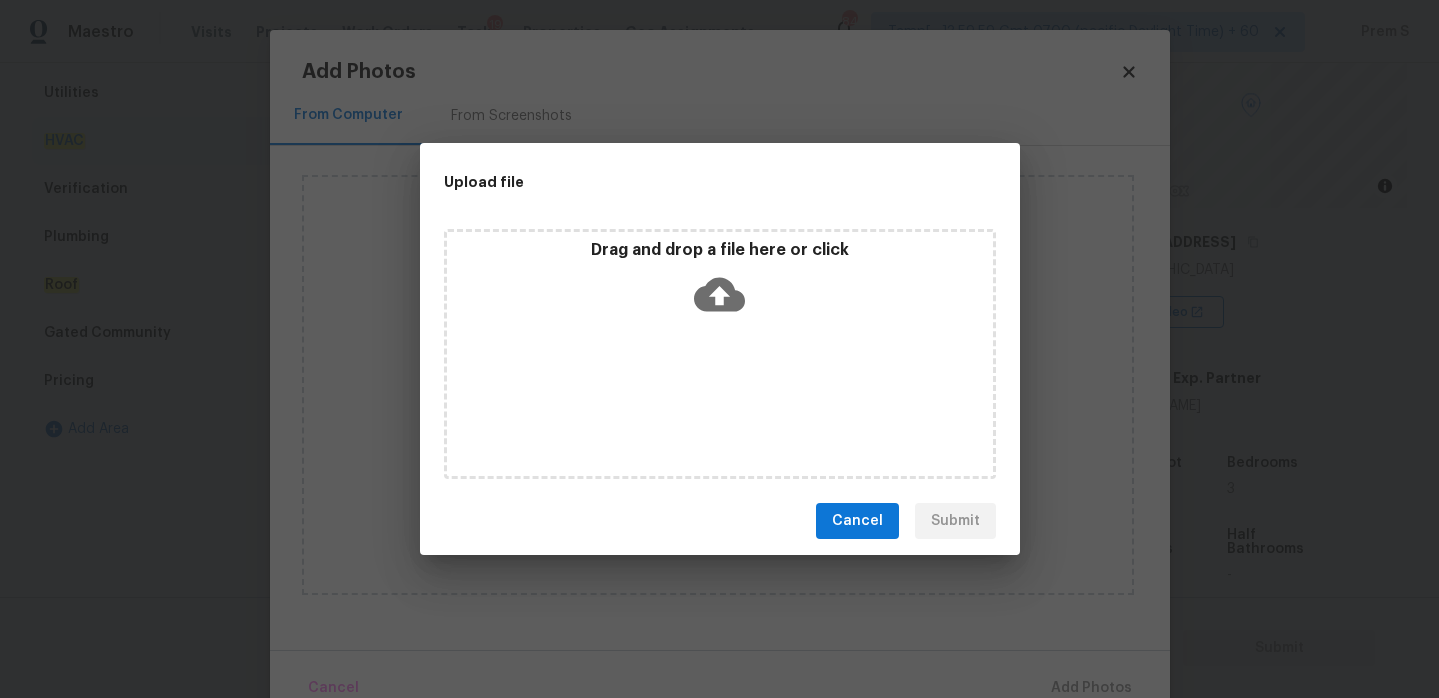 click 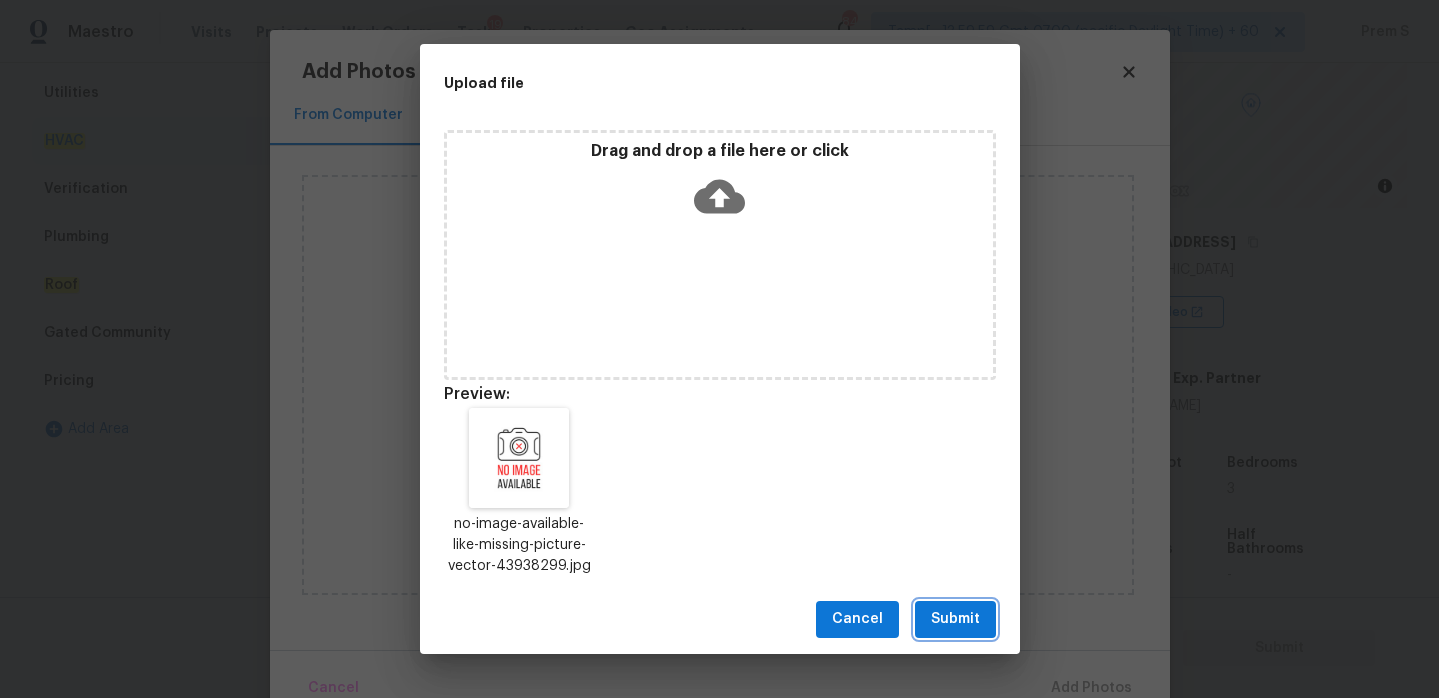 click on "Submit" at bounding box center (955, 619) 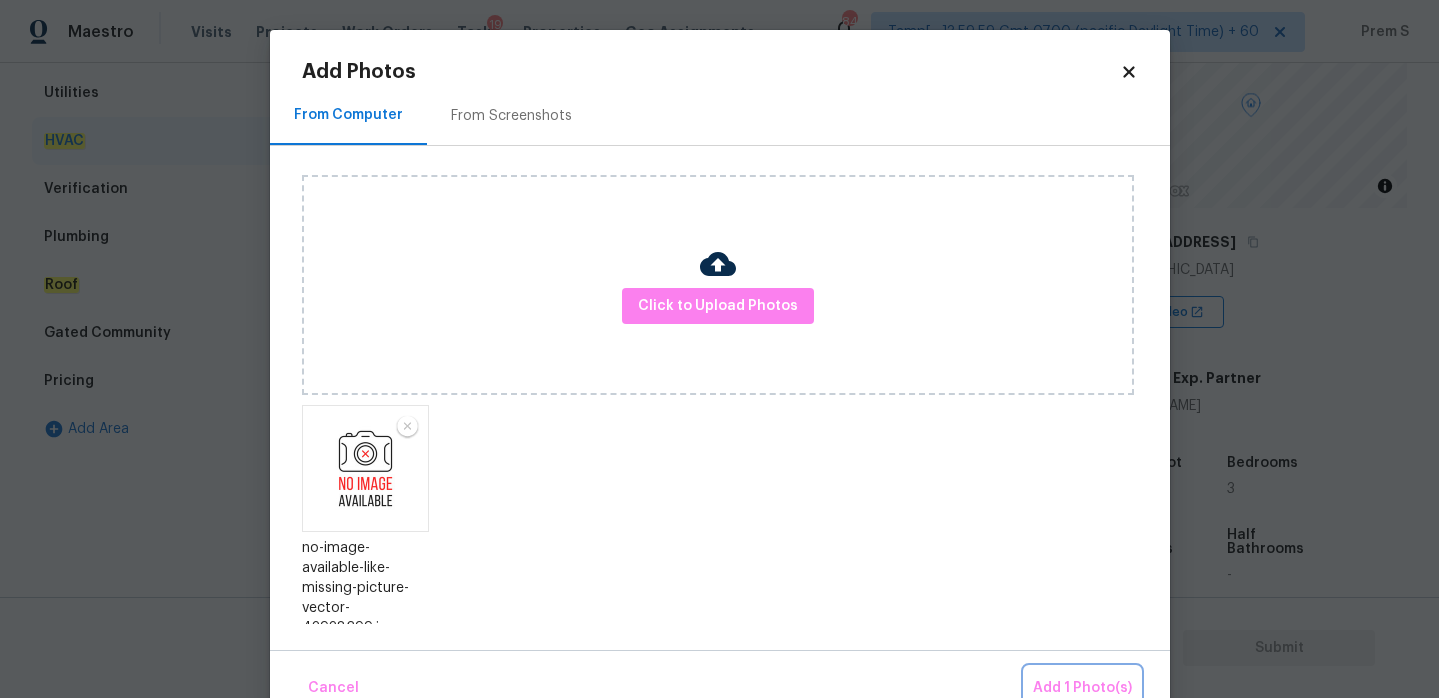 click on "Add 1 Photo(s)" at bounding box center [1082, 688] 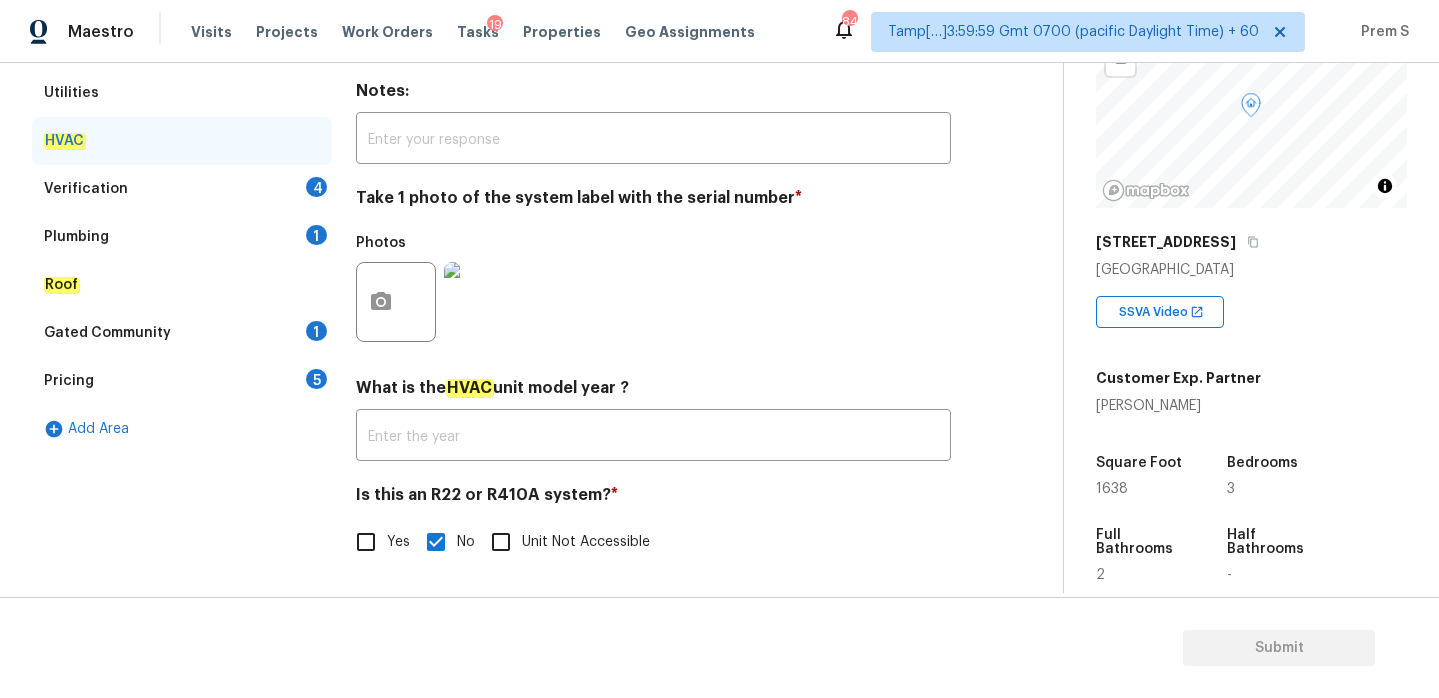 click on "4" at bounding box center [316, 187] 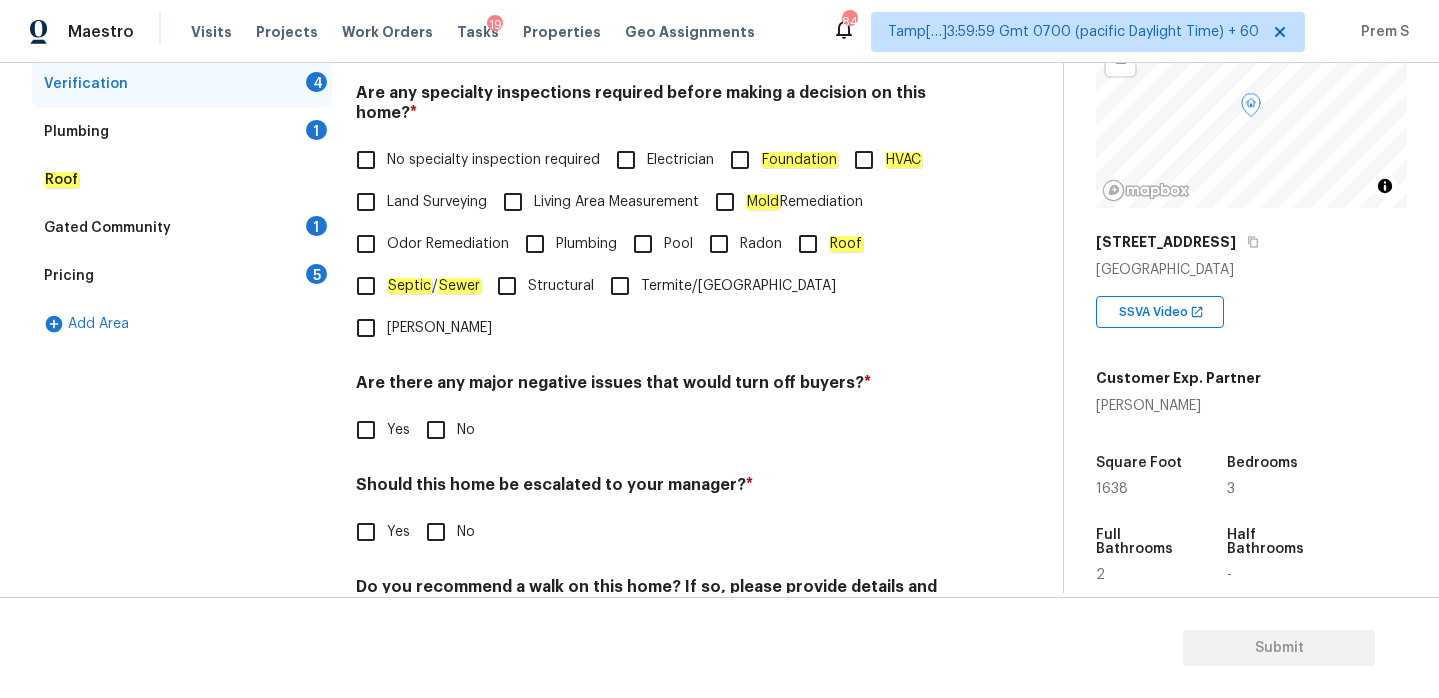 scroll, scrollTop: 449, scrollLeft: 0, axis: vertical 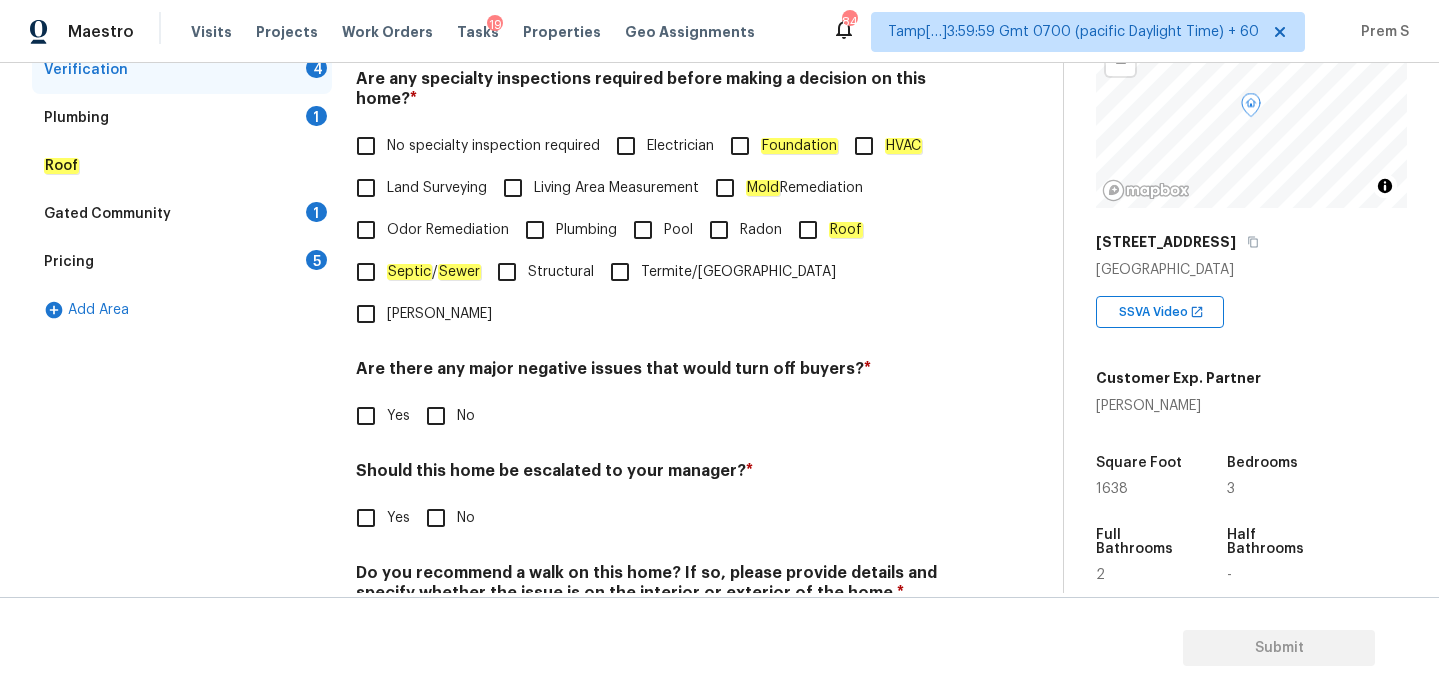 click on "No specialty inspection required" at bounding box center (472, 146) 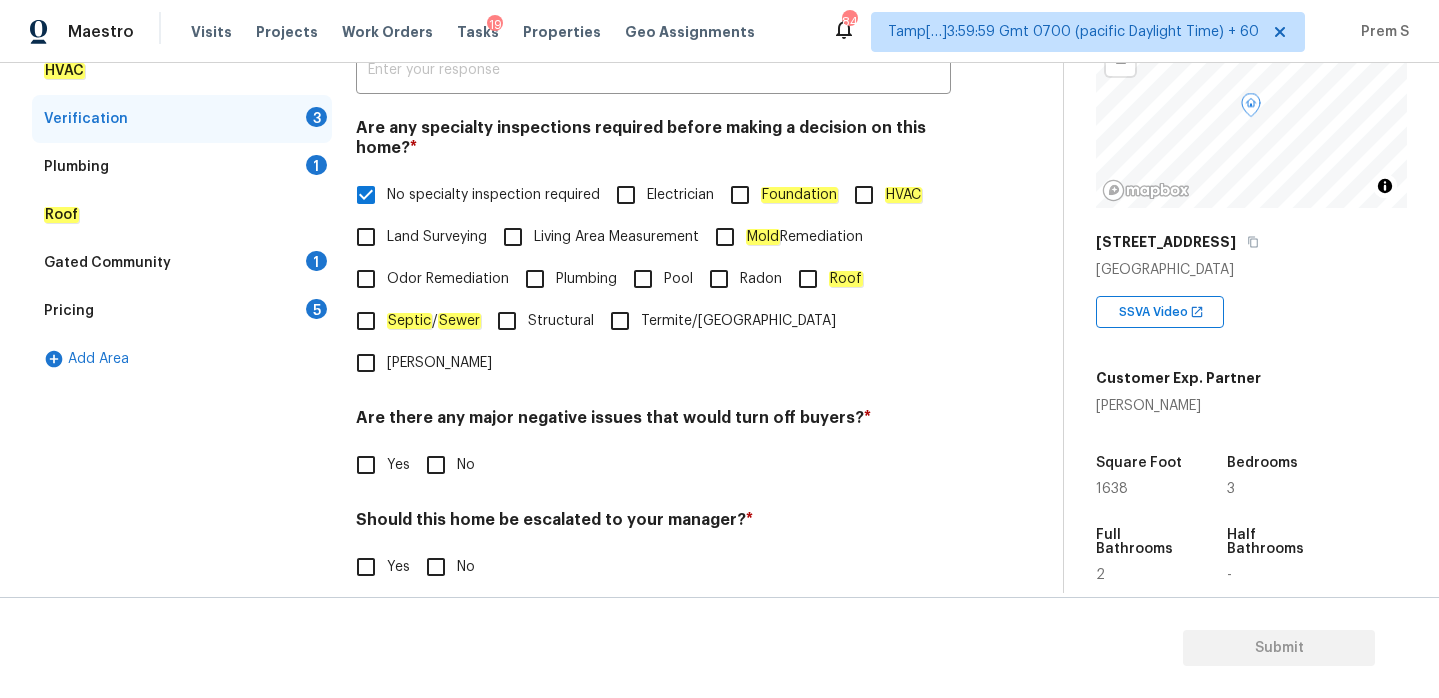 scroll, scrollTop: 467, scrollLeft: 0, axis: vertical 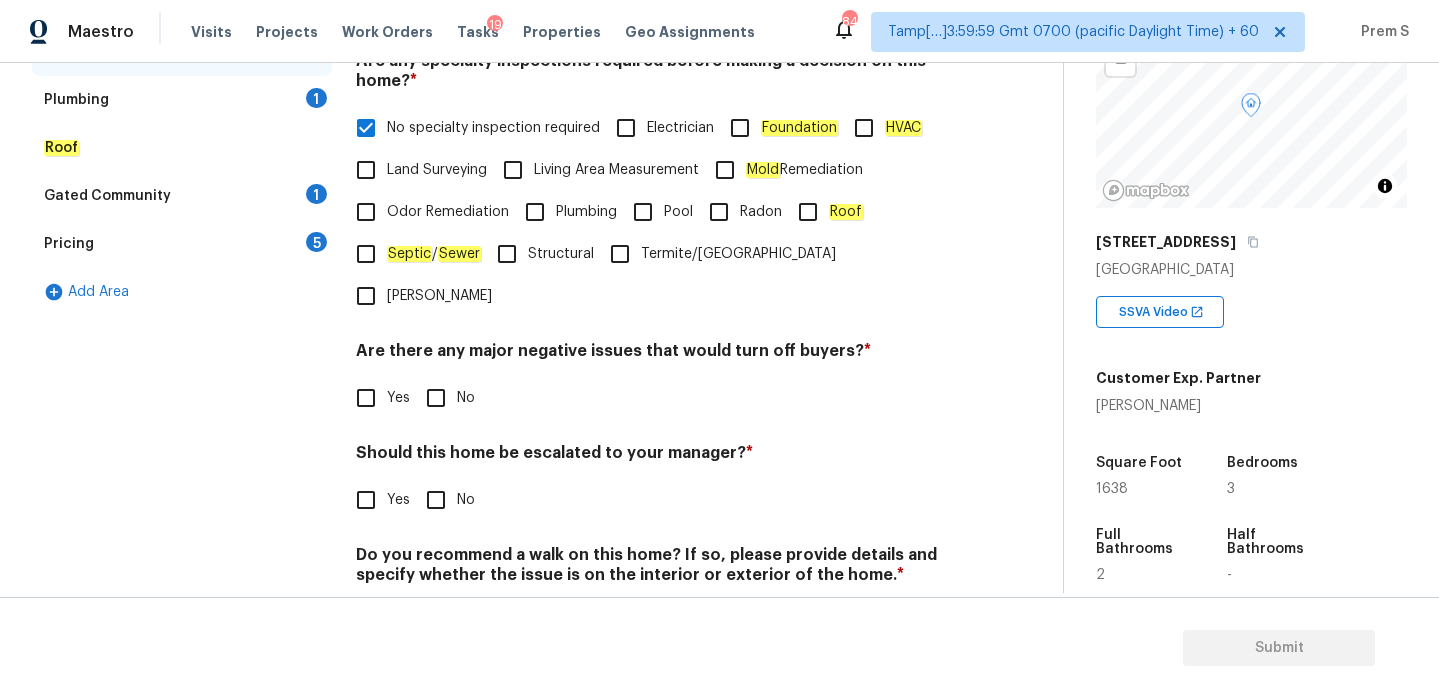 click on "No" at bounding box center [436, 398] 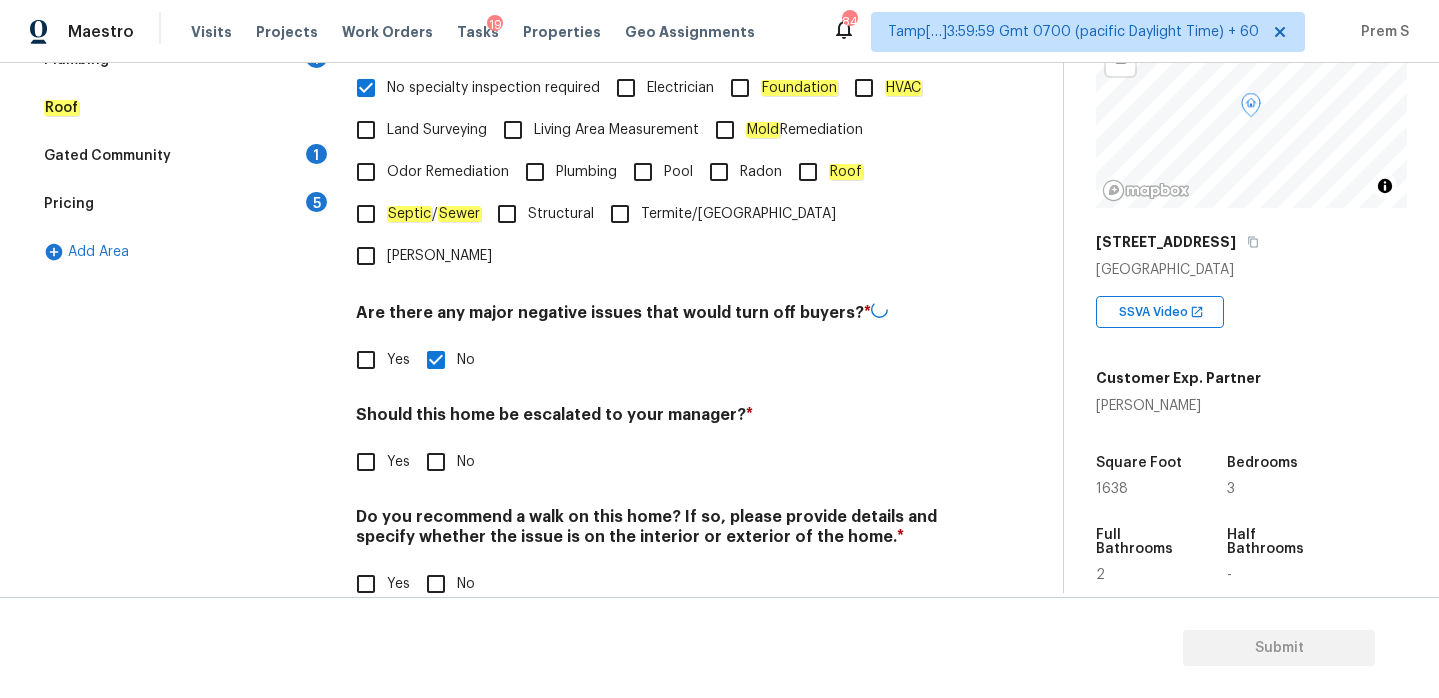 scroll, scrollTop: 505, scrollLeft: 0, axis: vertical 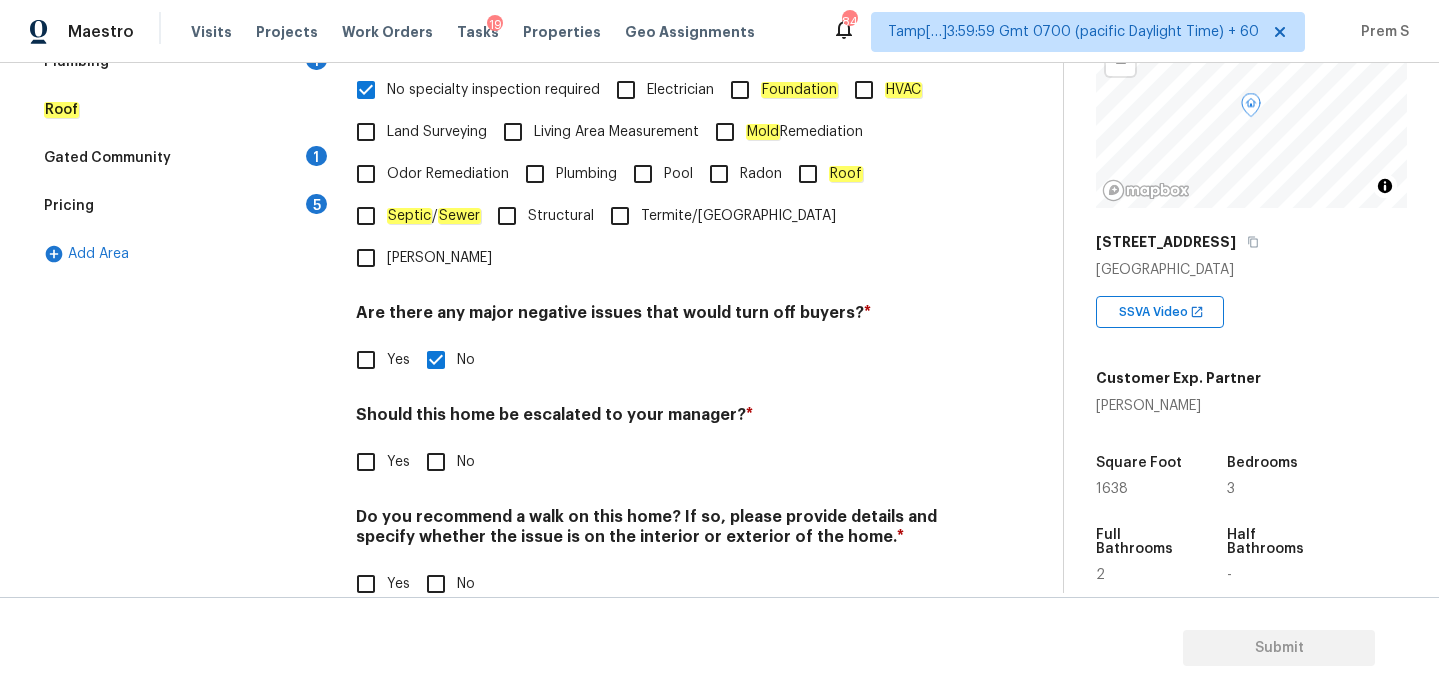 click on "Yes" at bounding box center (366, 462) 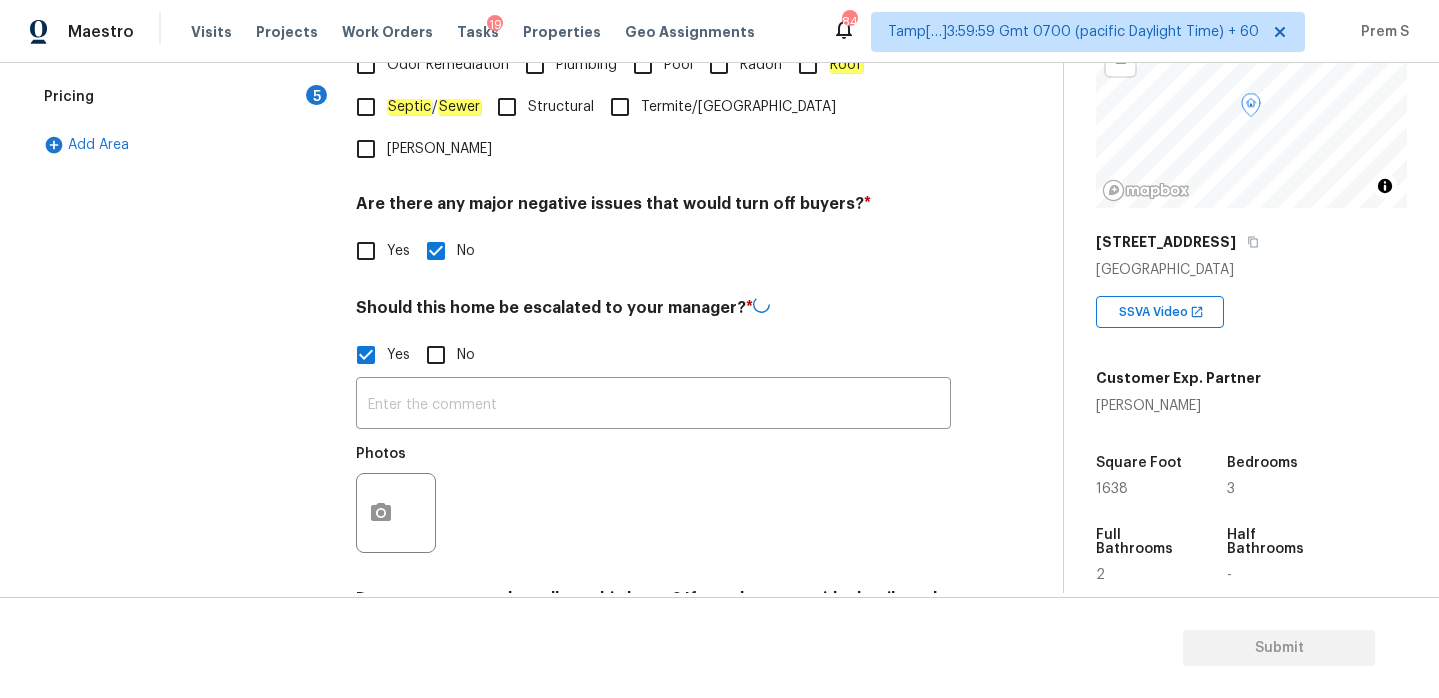 scroll, scrollTop: 697, scrollLeft: 0, axis: vertical 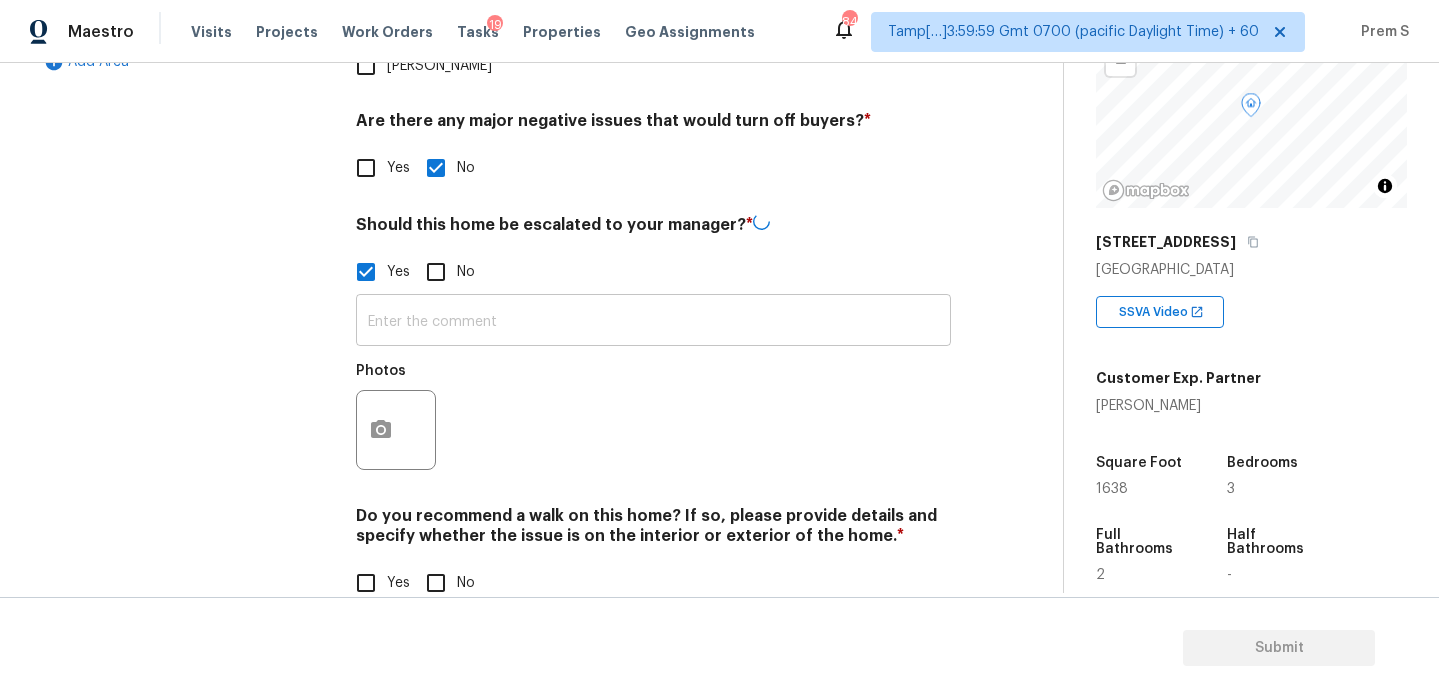 click at bounding box center [653, 322] 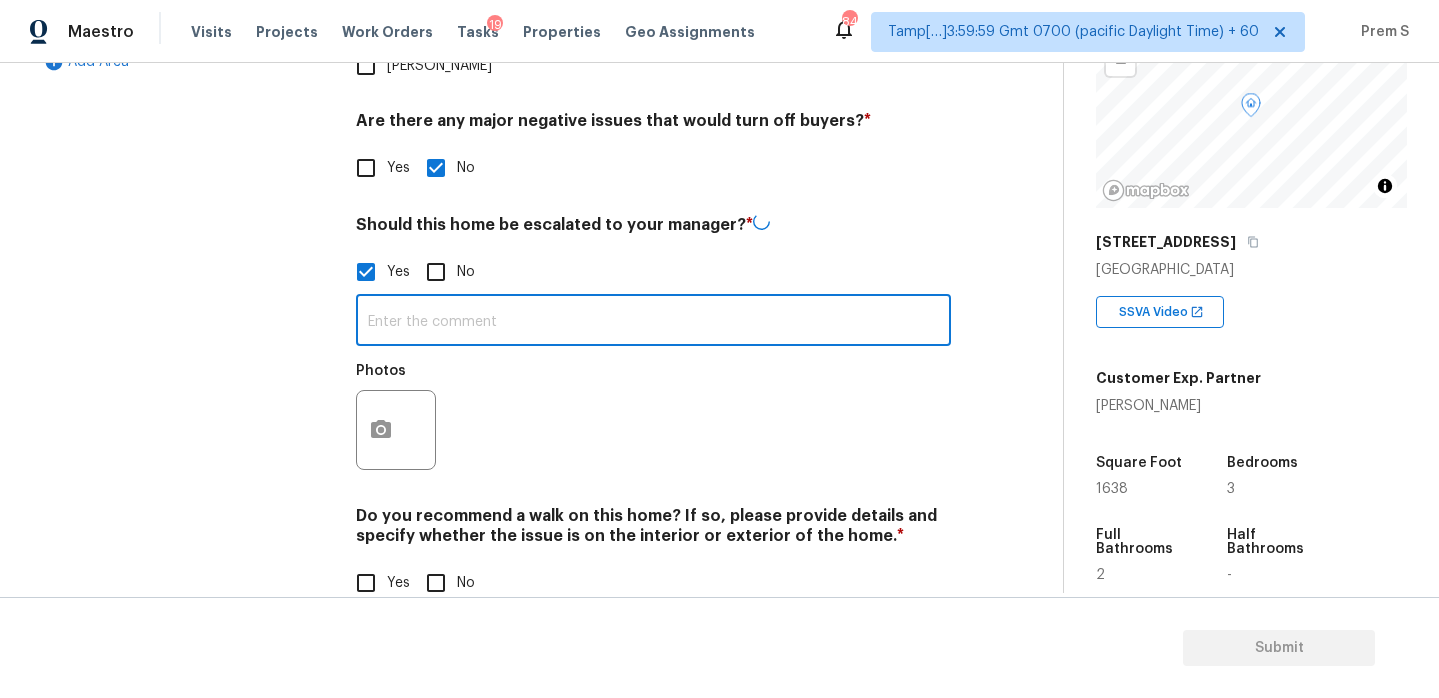 paste on "This is ALA / kitchen table property, needs review. Hence, escalated to MM." 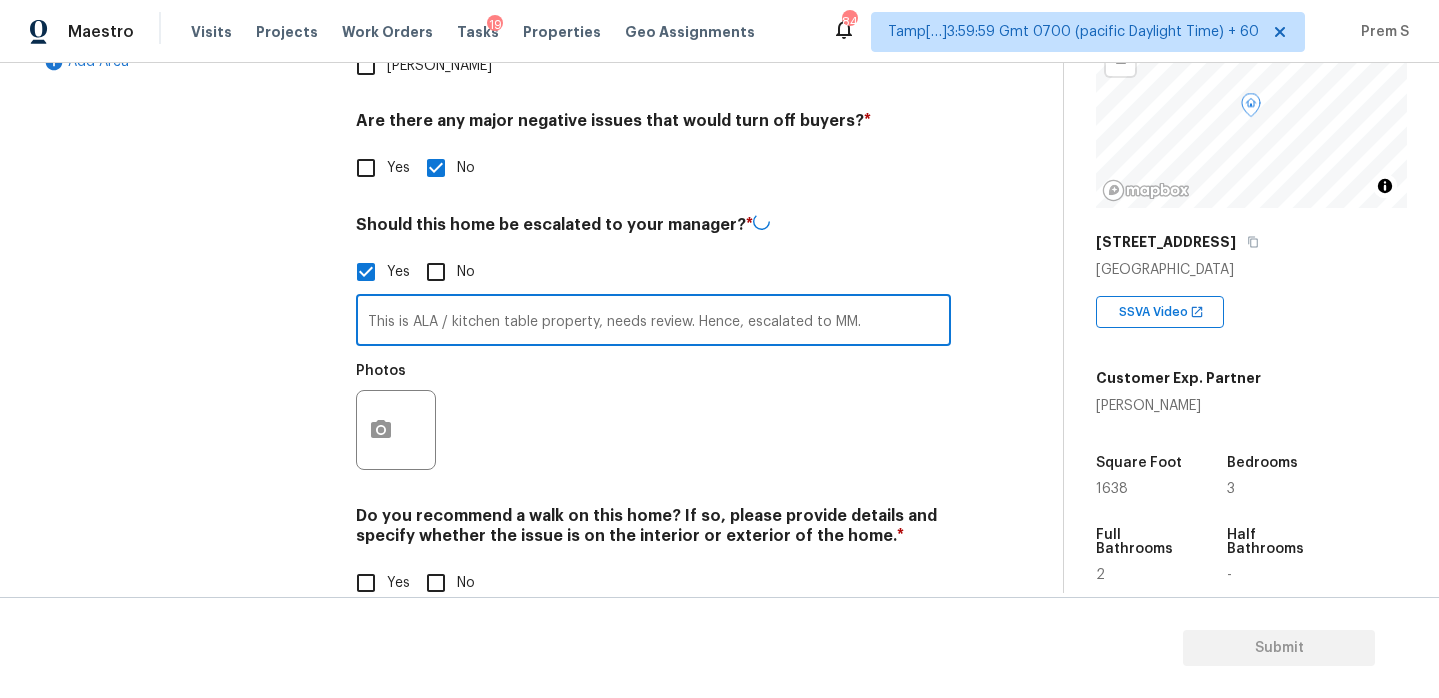 type on "This is ALA / kitchen table property, needs review. Hence, escalated to MM." 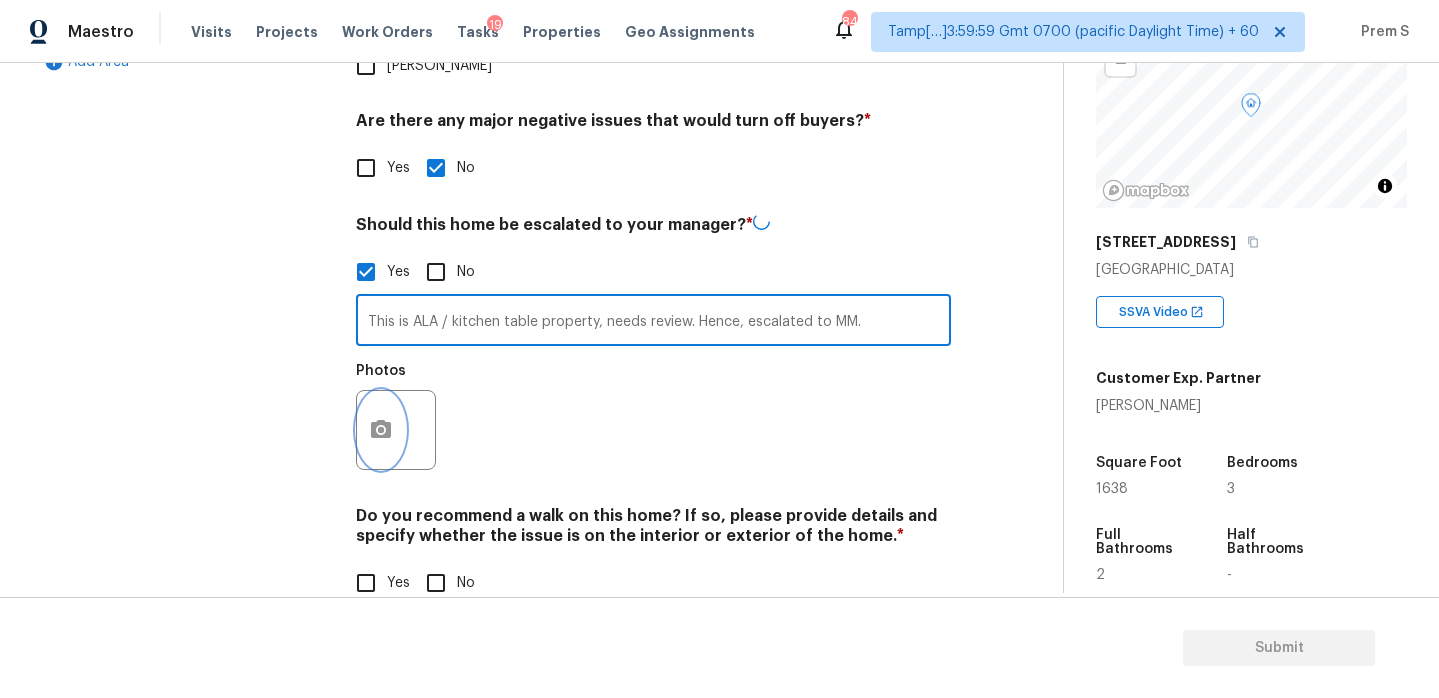 click 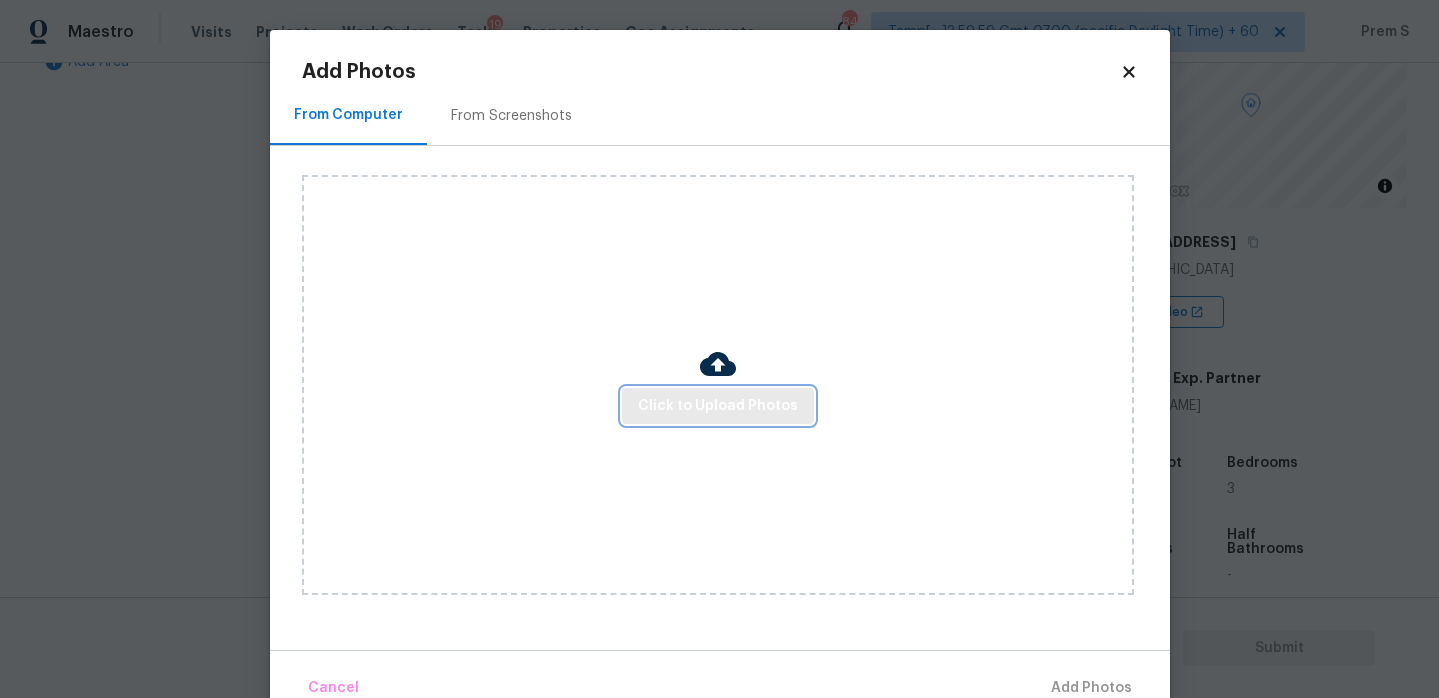 click on "Click to Upload Photos" at bounding box center (718, 406) 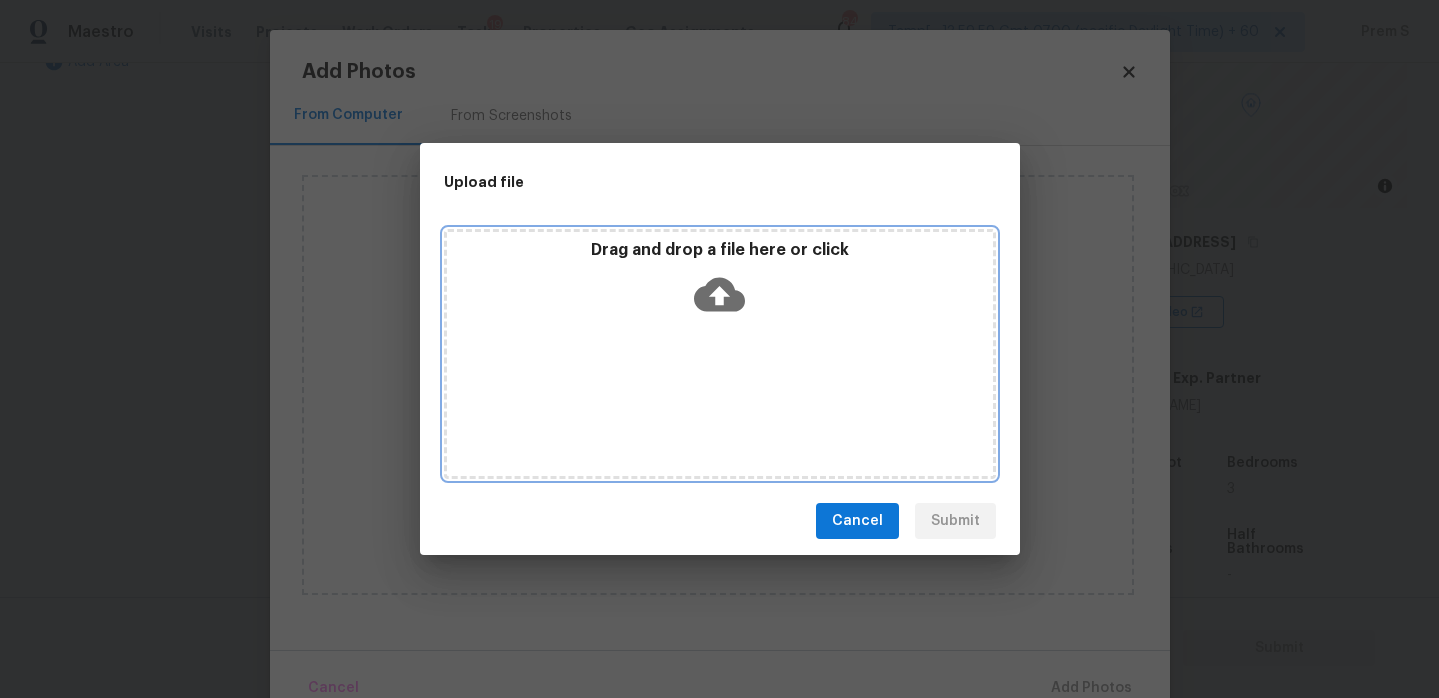 click 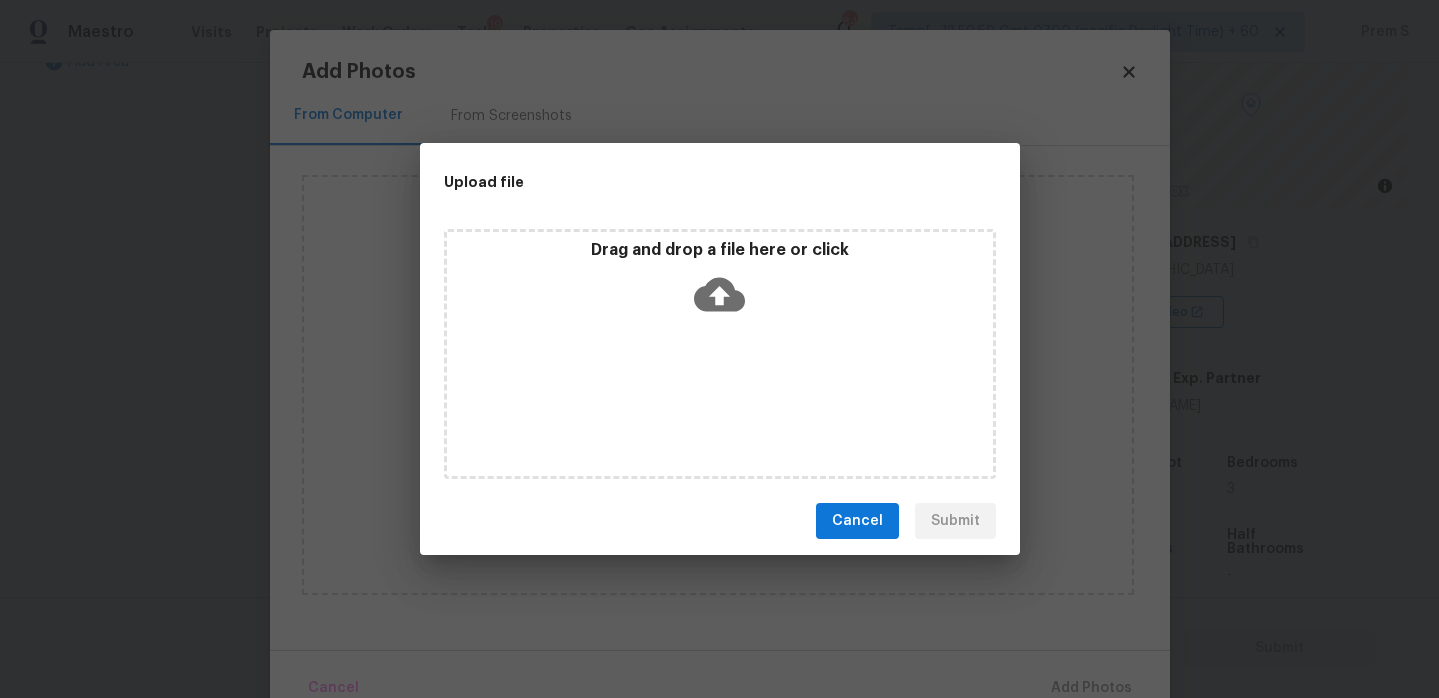 scroll, scrollTop: 695, scrollLeft: 0, axis: vertical 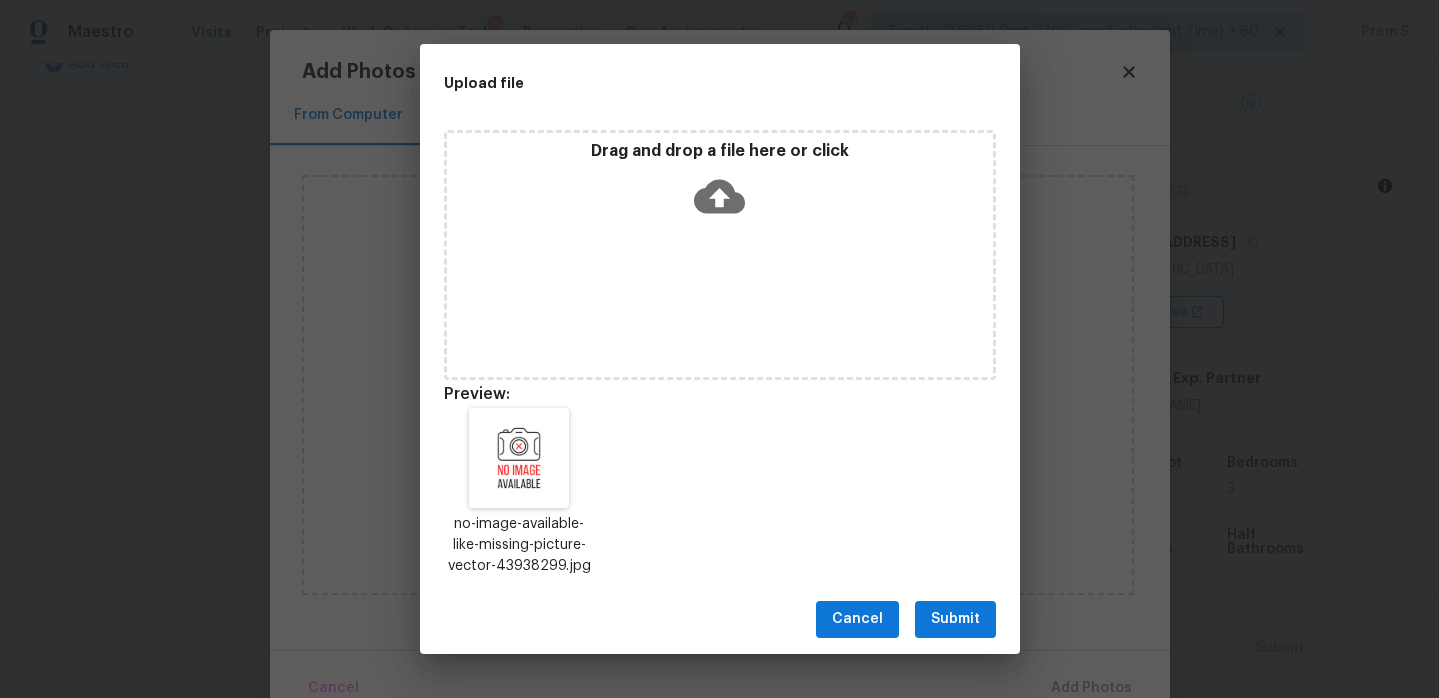 click on "Submit" at bounding box center (955, 619) 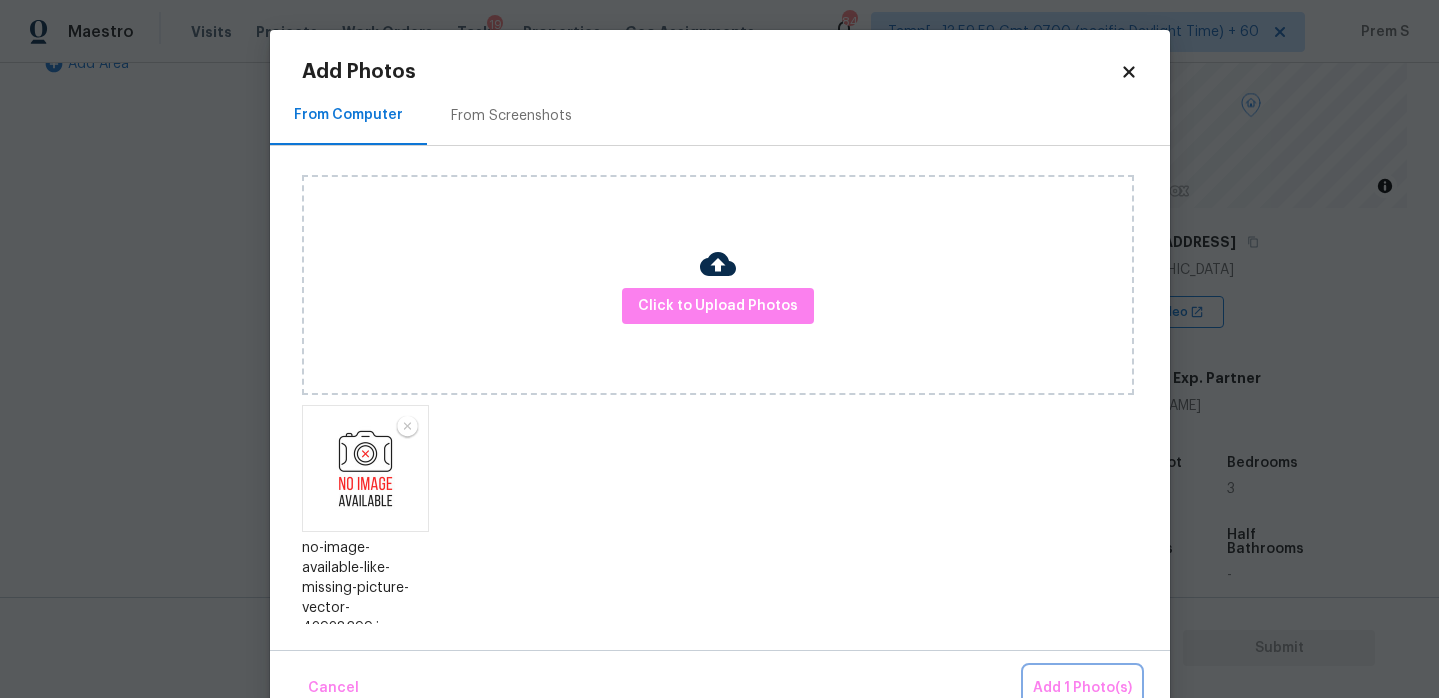 click on "Add 1 Photo(s)" at bounding box center [1082, 688] 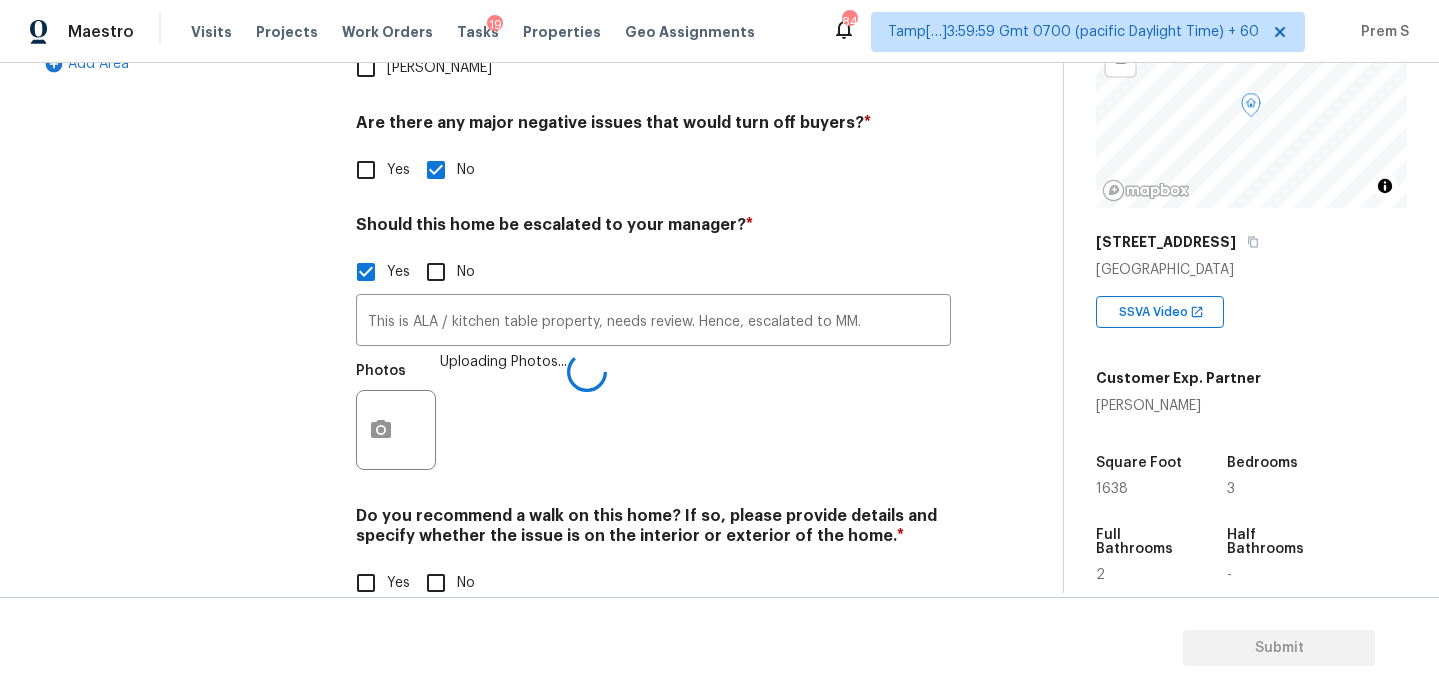 click on "No" at bounding box center [466, 583] 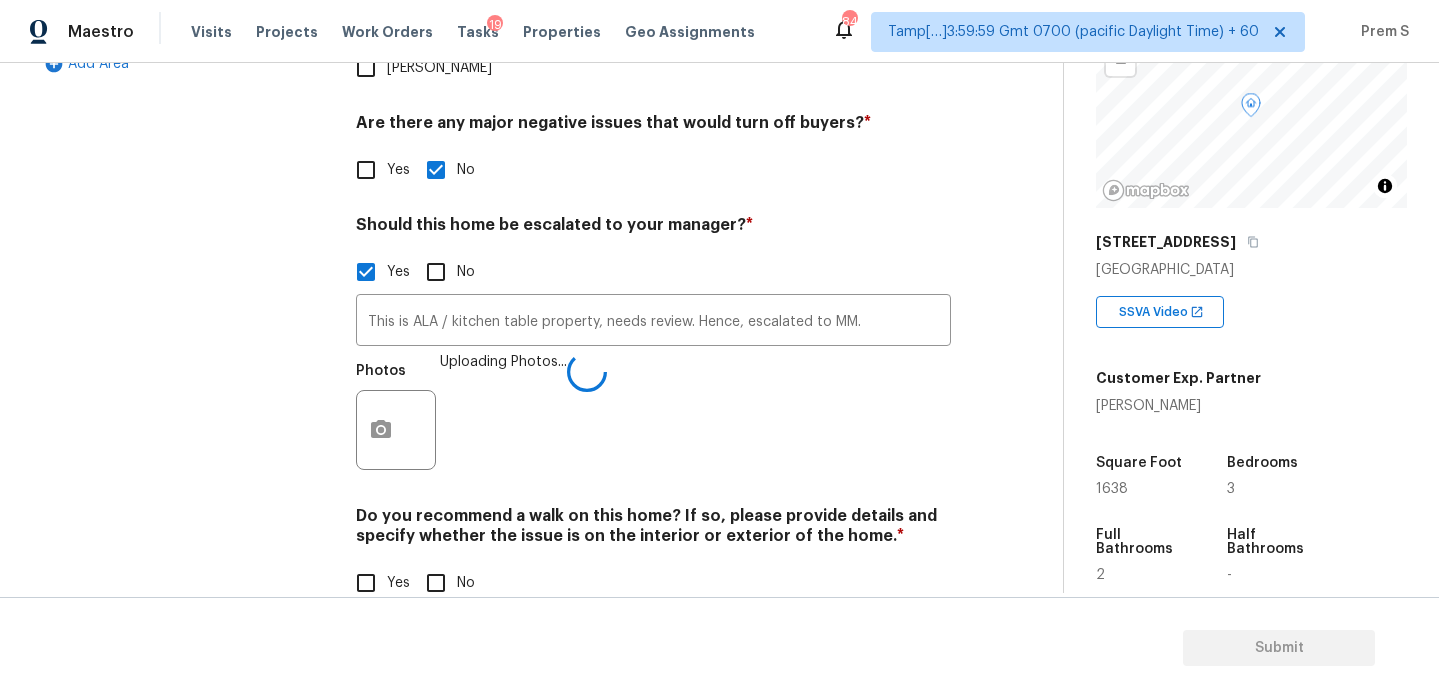 click on "No" at bounding box center (436, 583) 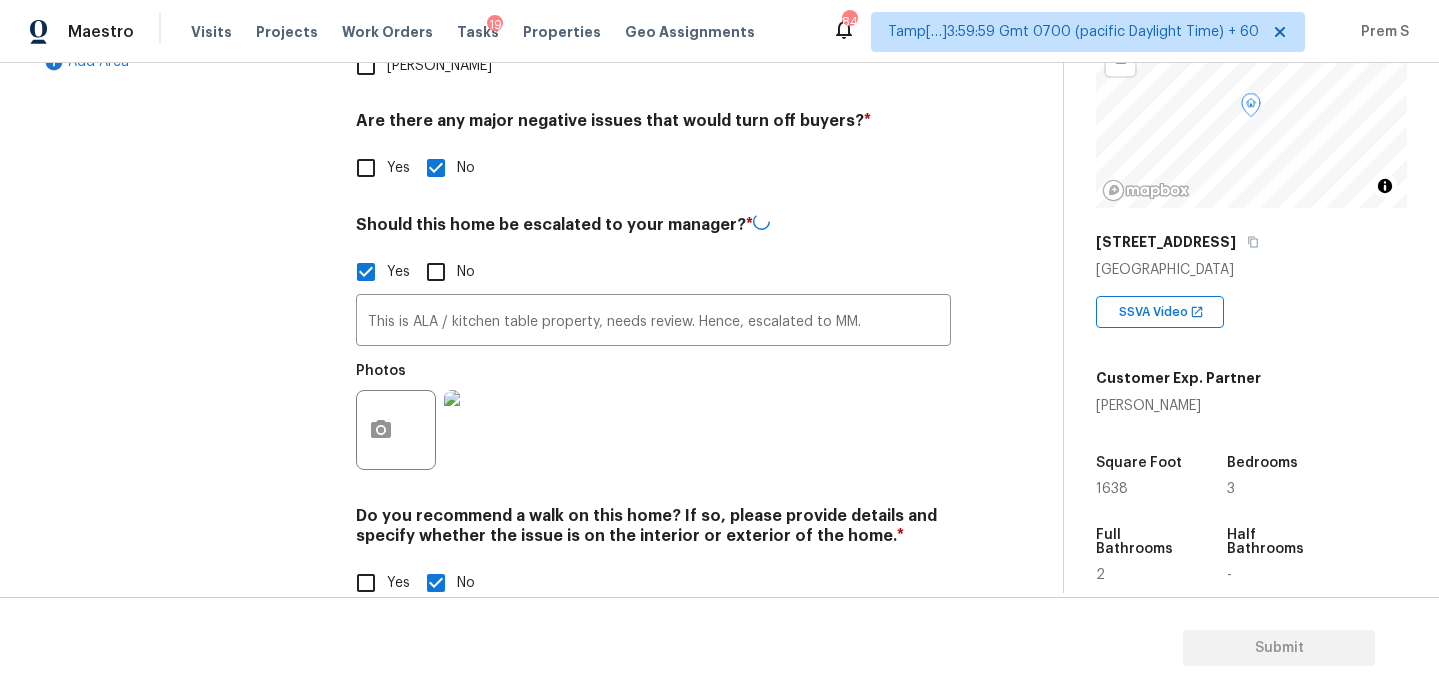 scroll, scrollTop: 695, scrollLeft: 0, axis: vertical 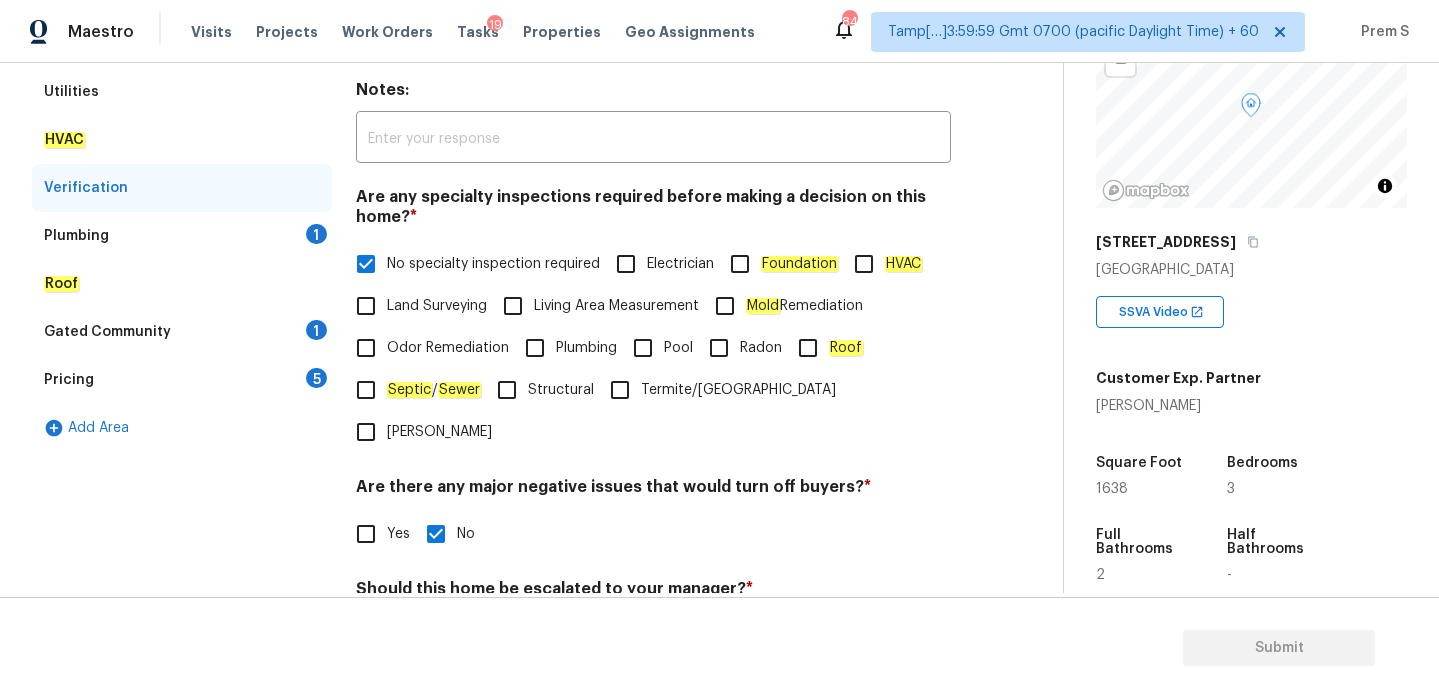 click on "1" at bounding box center (316, 234) 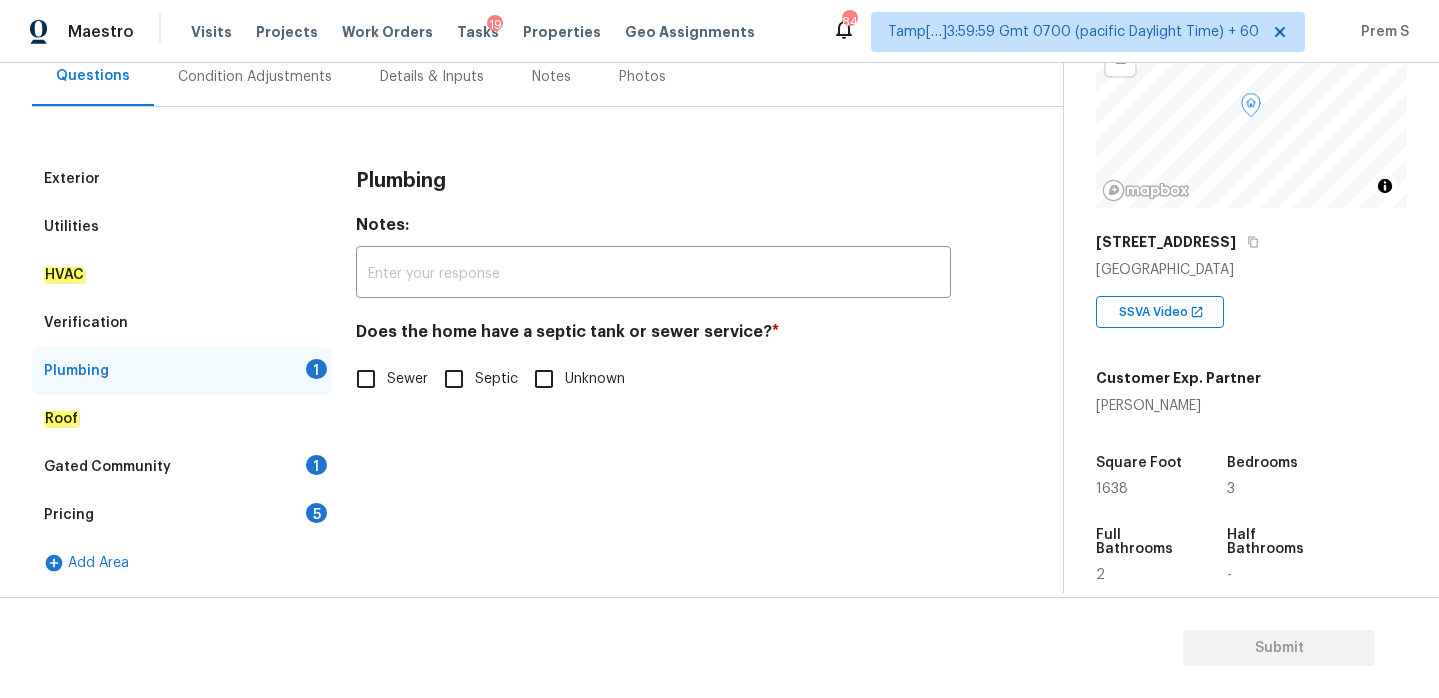 scroll, scrollTop: 196, scrollLeft: 0, axis: vertical 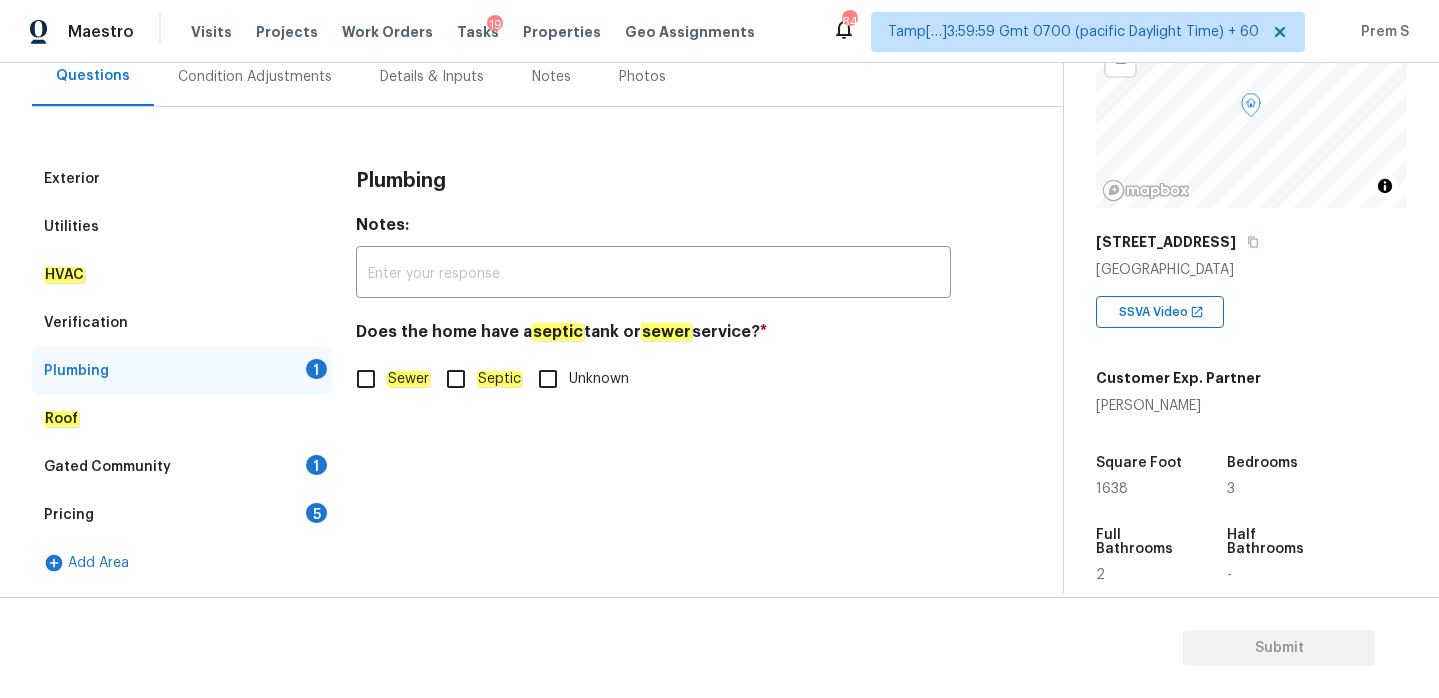 click on "Sewer" at bounding box center [366, 379] 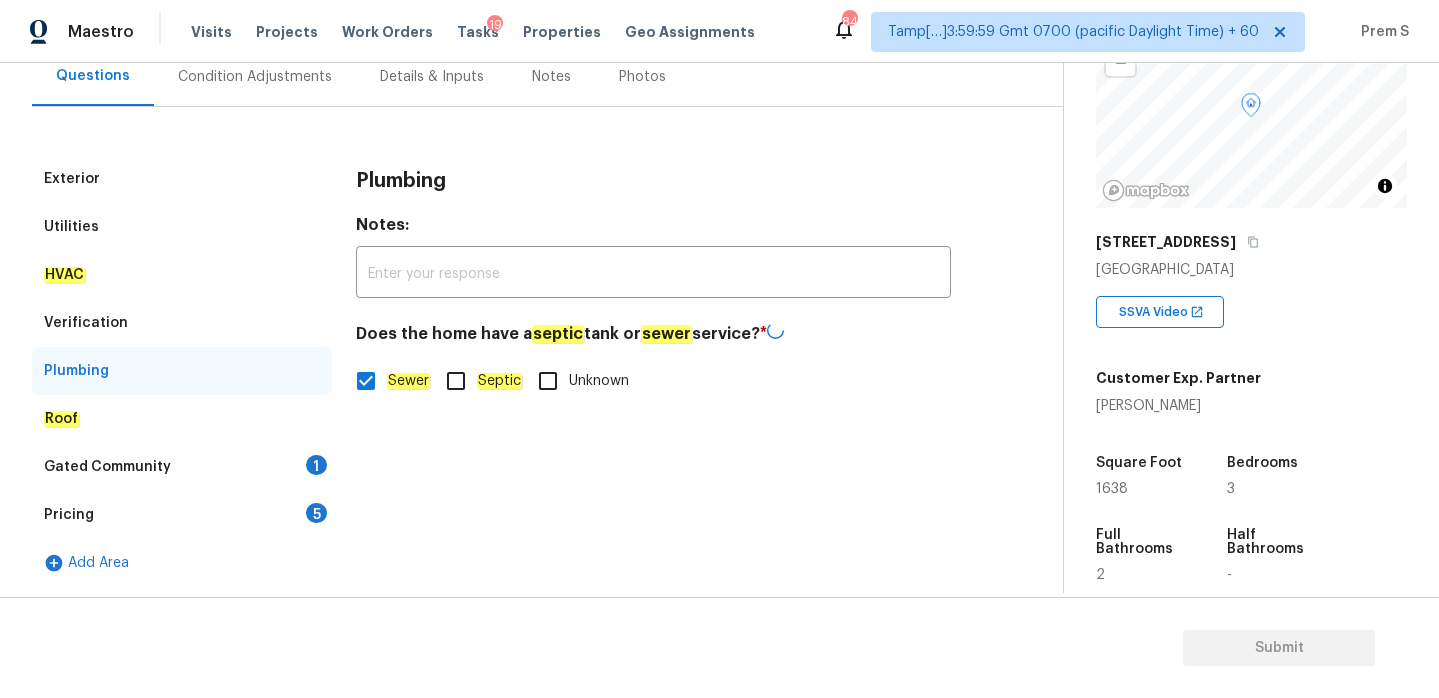 click on "Gated Community 1" at bounding box center [182, 467] 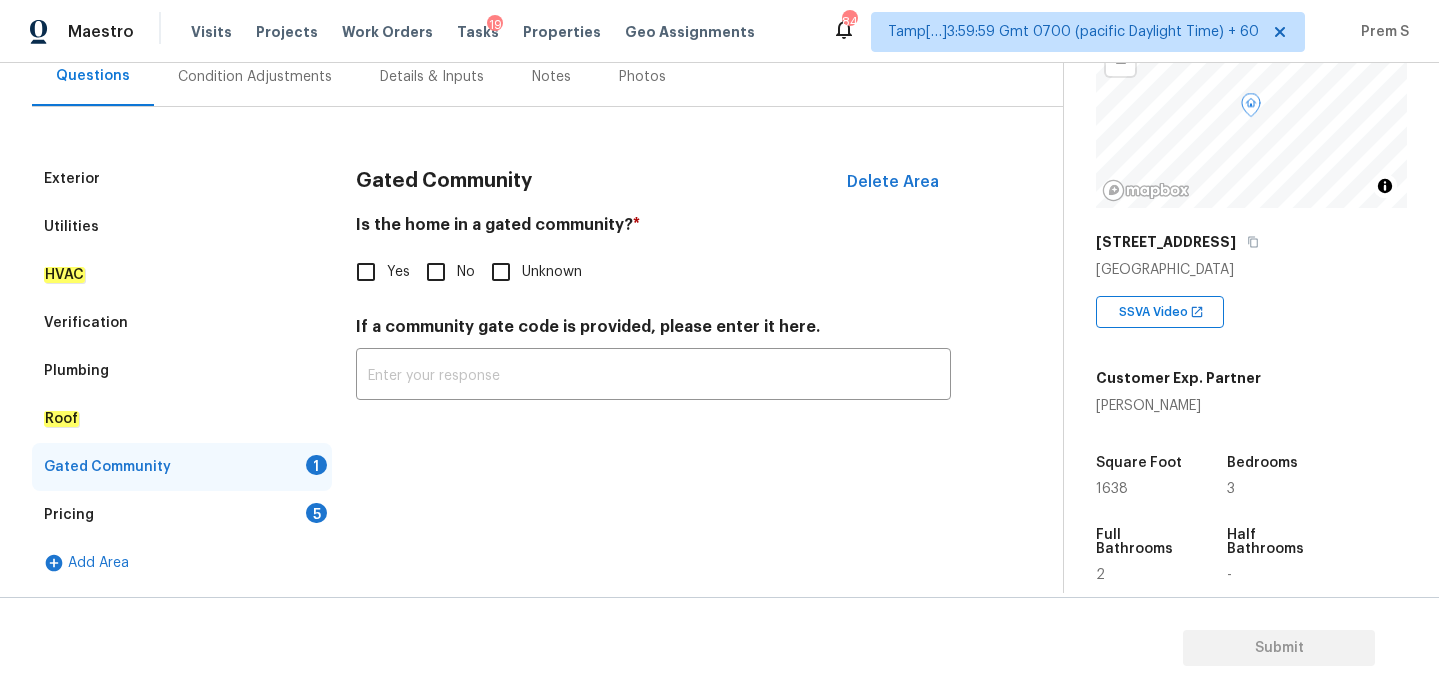 click on "No" at bounding box center (436, 272) 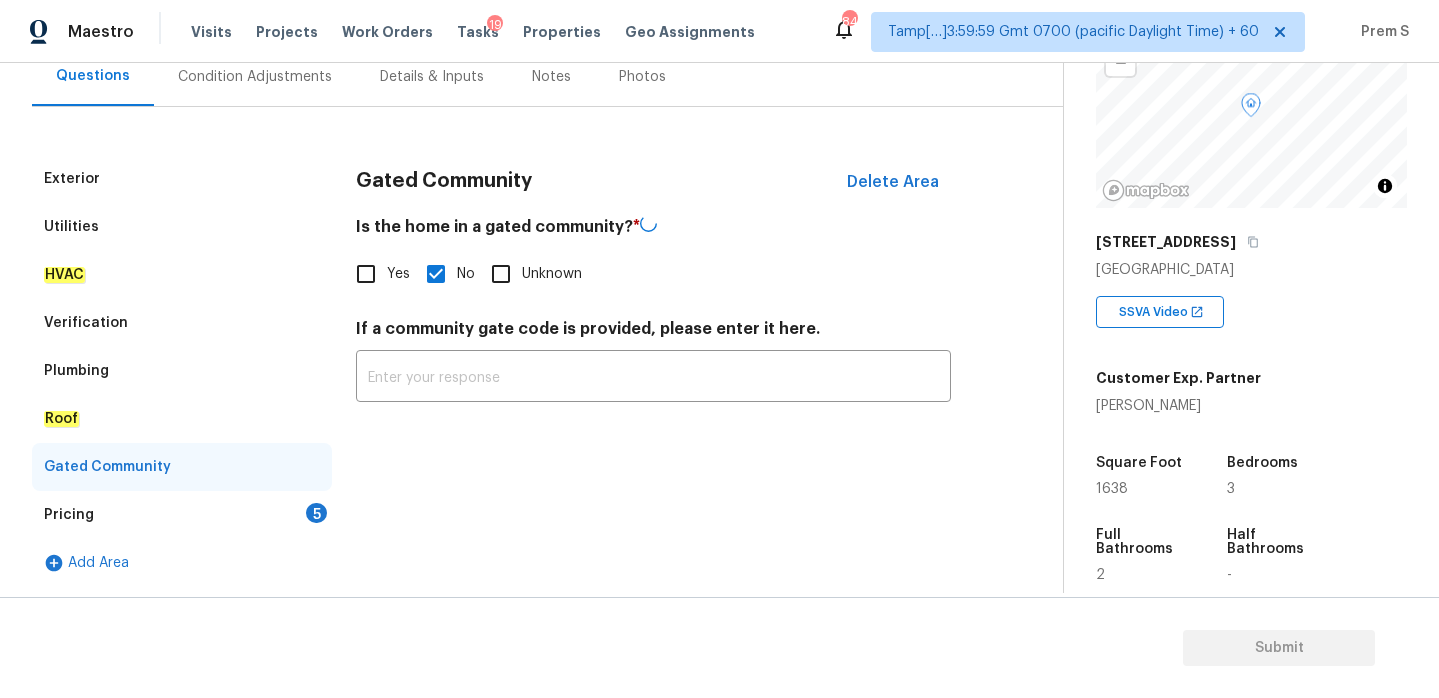 click on "5" at bounding box center (316, 513) 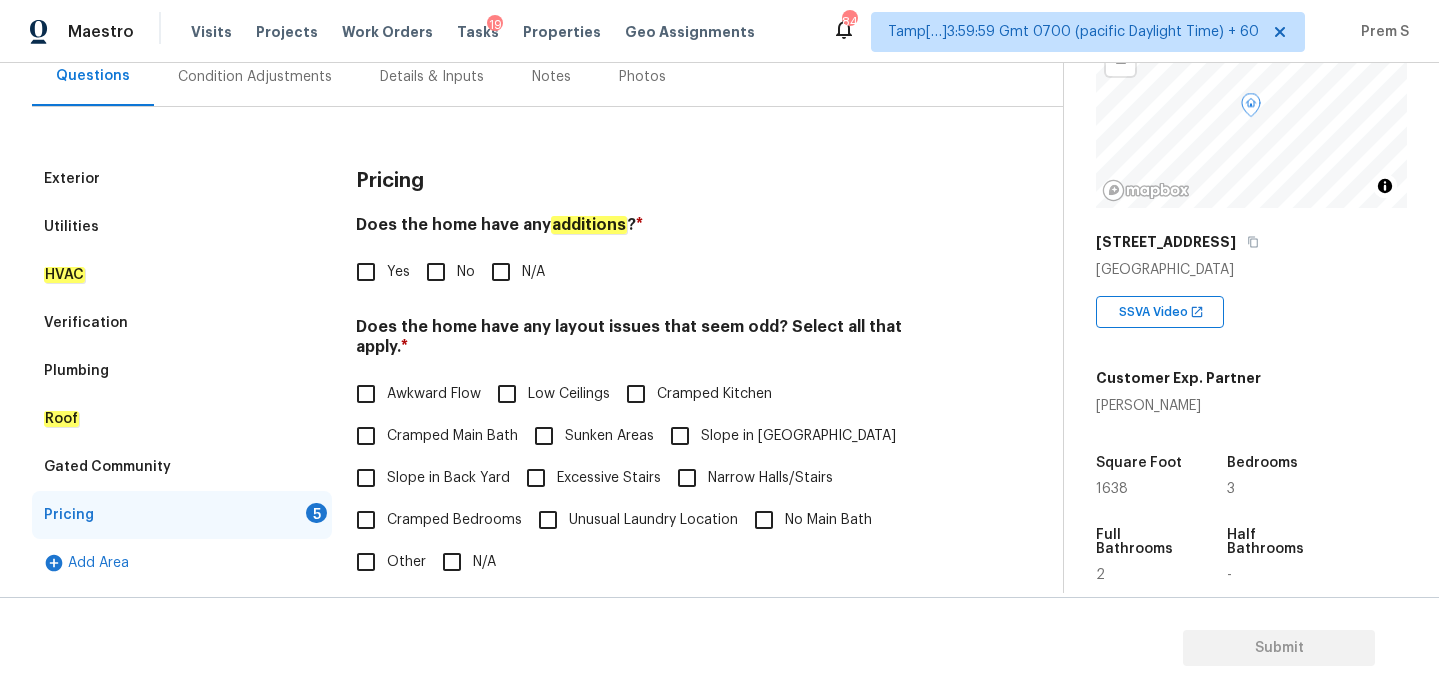 click on "No" at bounding box center (436, 272) 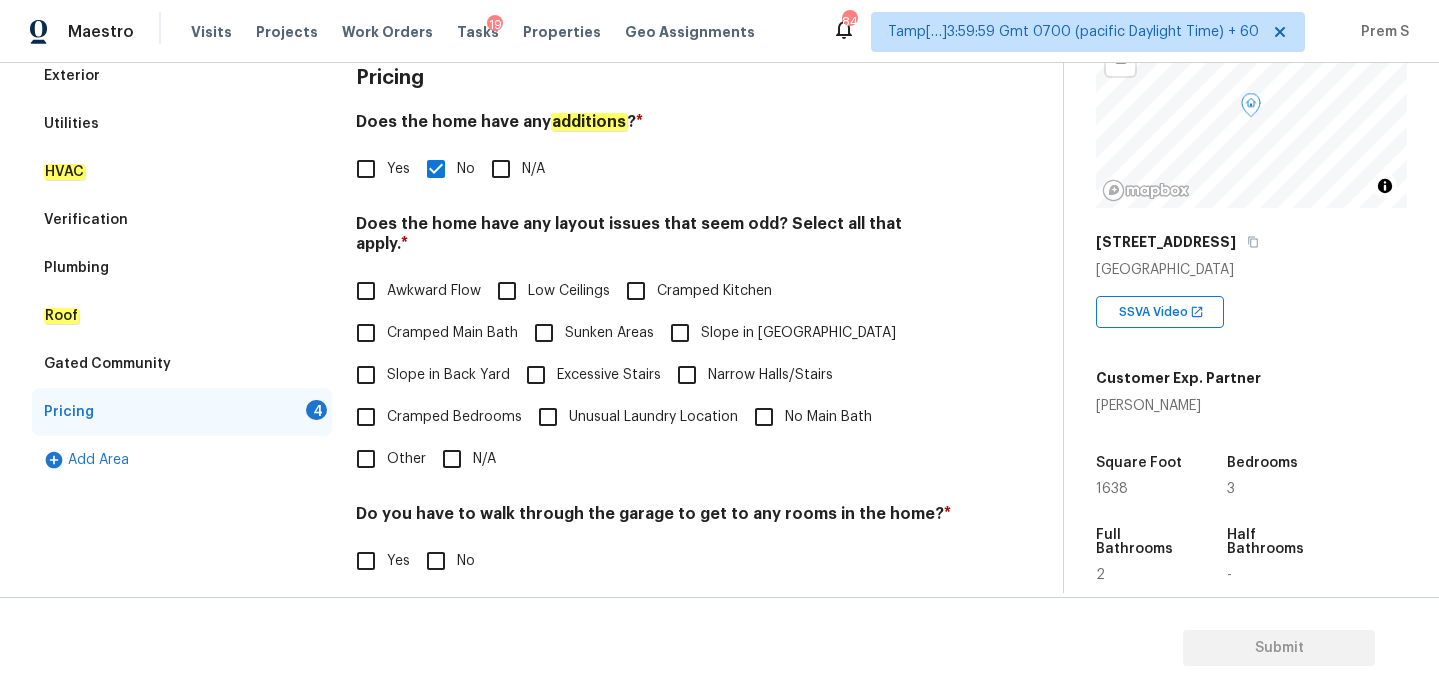 scroll, scrollTop: 348, scrollLeft: 0, axis: vertical 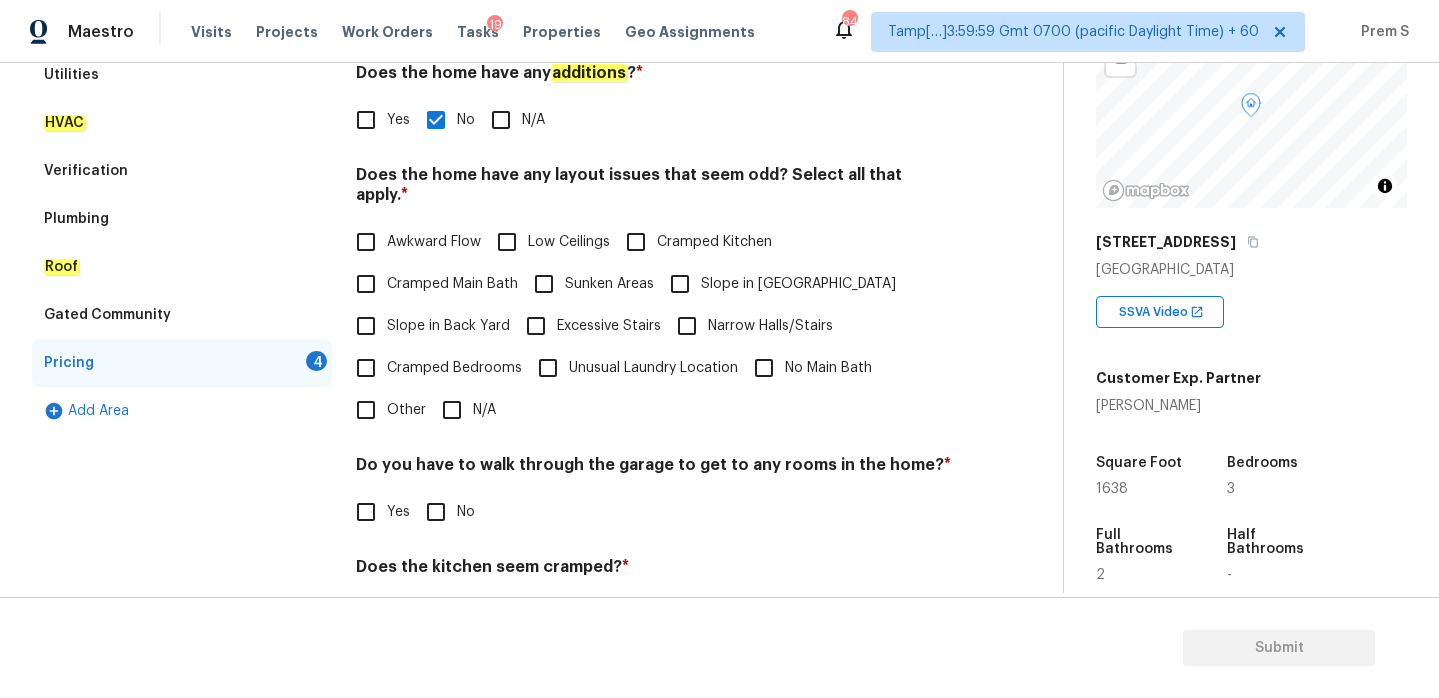 click on "Awkward Flow" at bounding box center [366, 242] 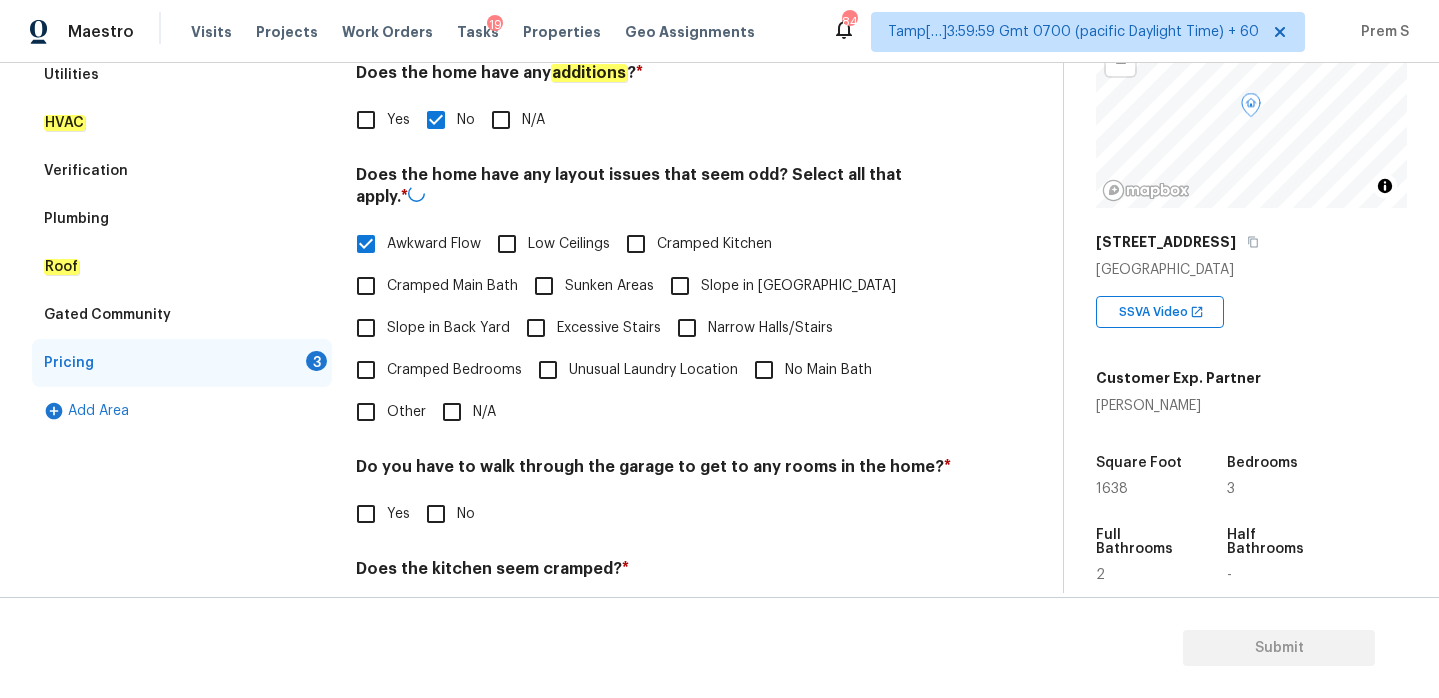 click on "Awkward Flow" at bounding box center [366, 244] 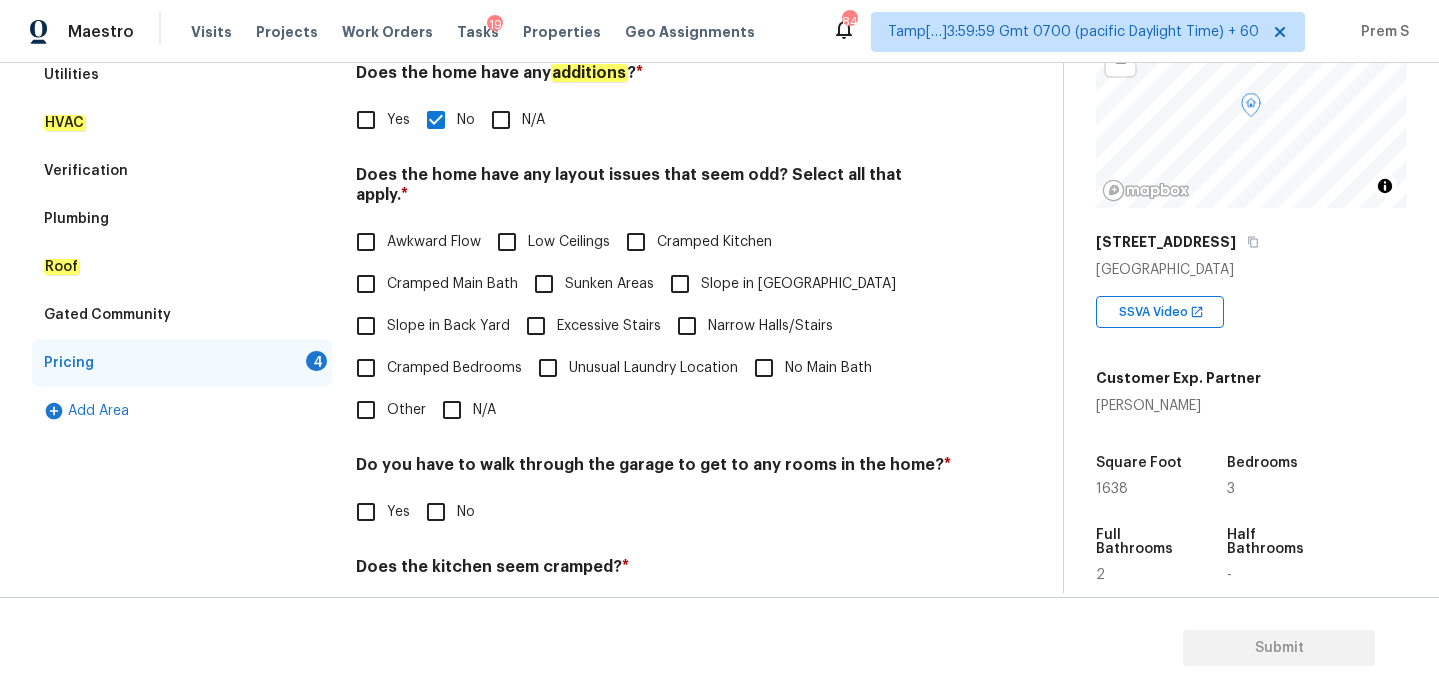 click on "N/A" at bounding box center [452, 410] 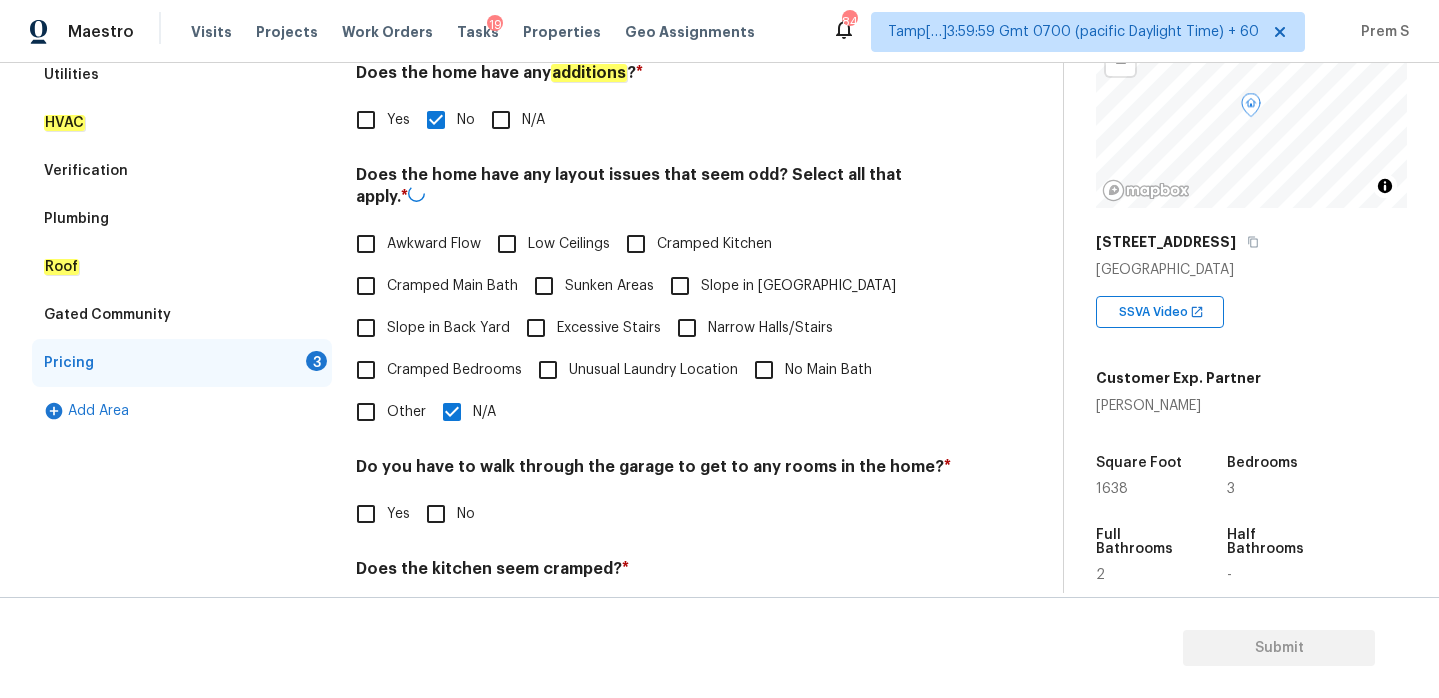 scroll, scrollTop: 488, scrollLeft: 0, axis: vertical 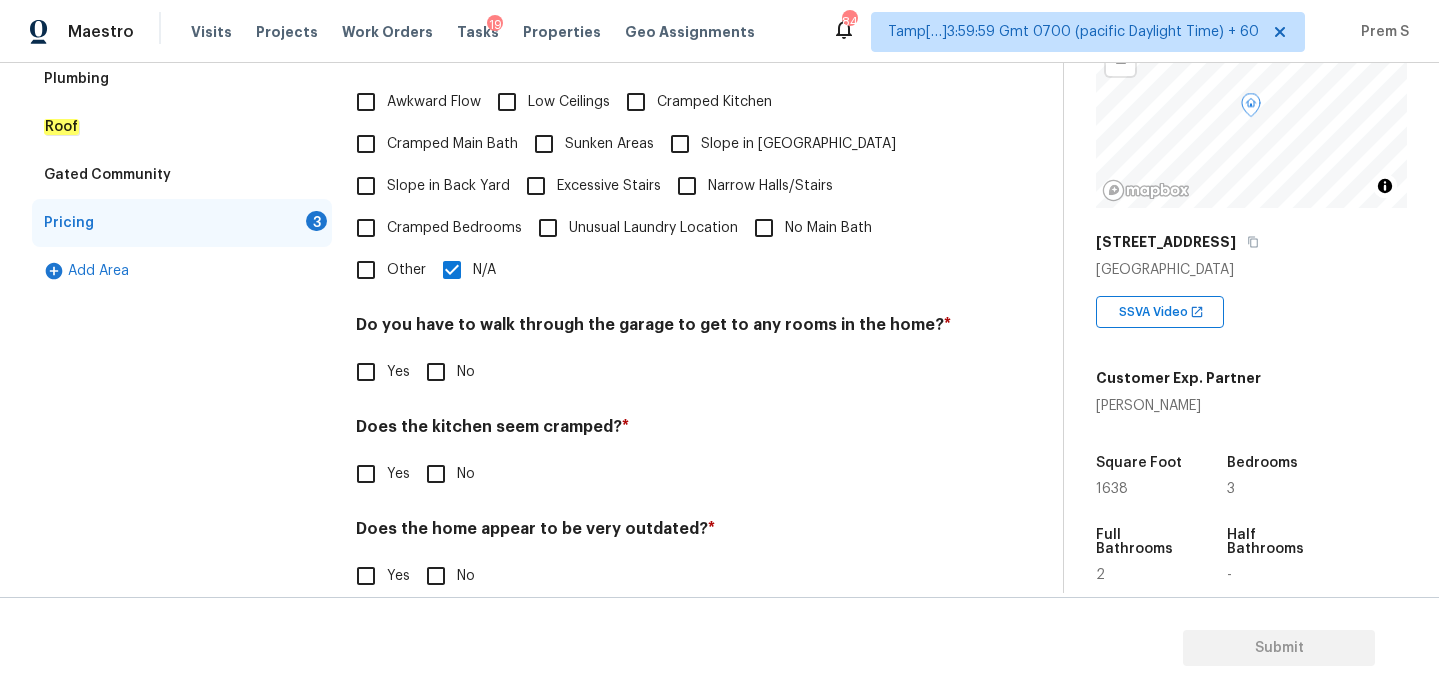 click on "No" at bounding box center (436, 372) 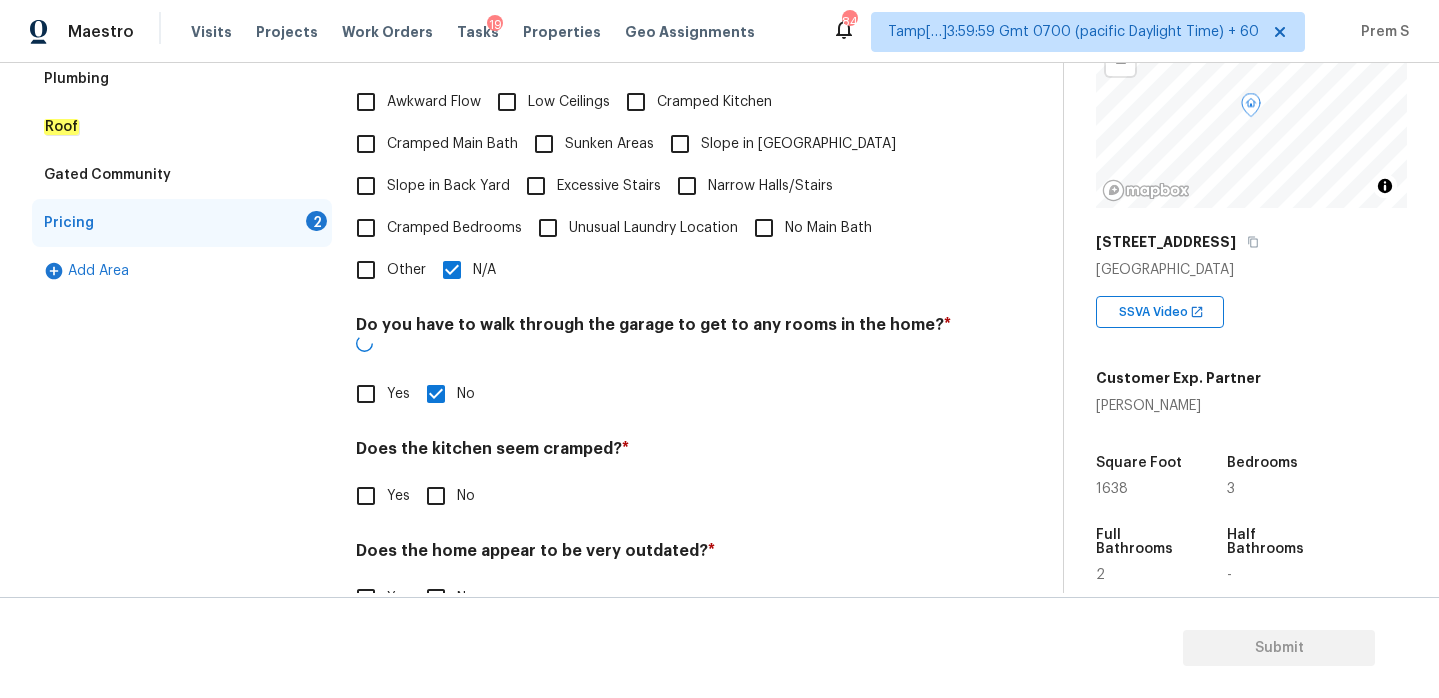 click on "No" at bounding box center (436, 496) 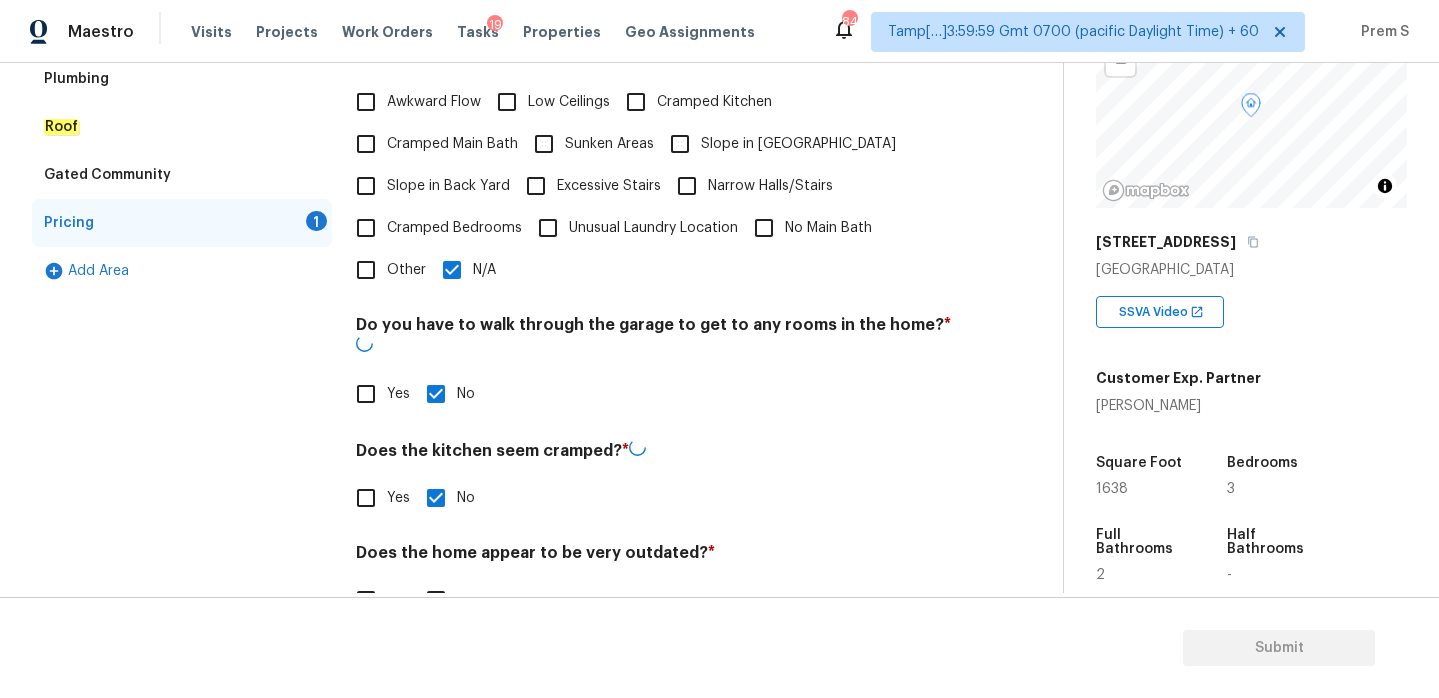 click on "Does the home appear to be very outdated?  * Yes No" at bounding box center [653, 582] 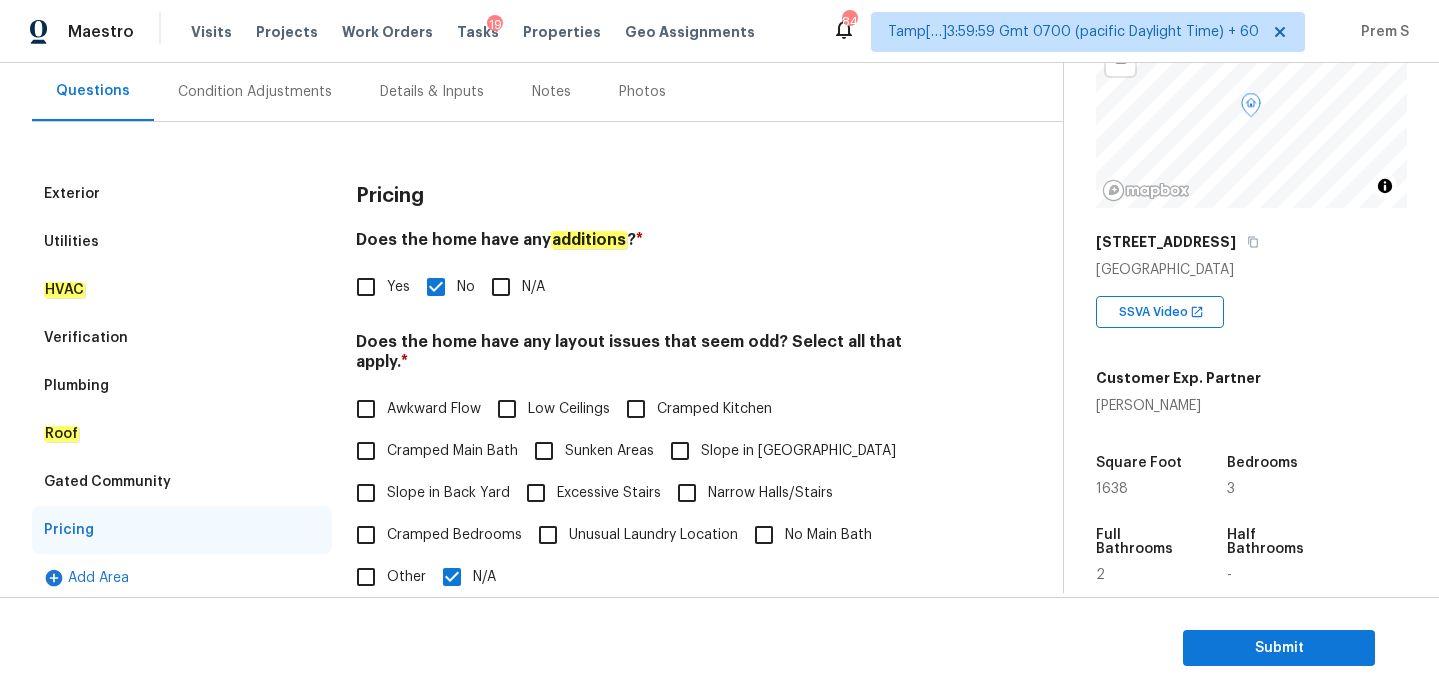 scroll, scrollTop: 141, scrollLeft: 0, axis: vertical 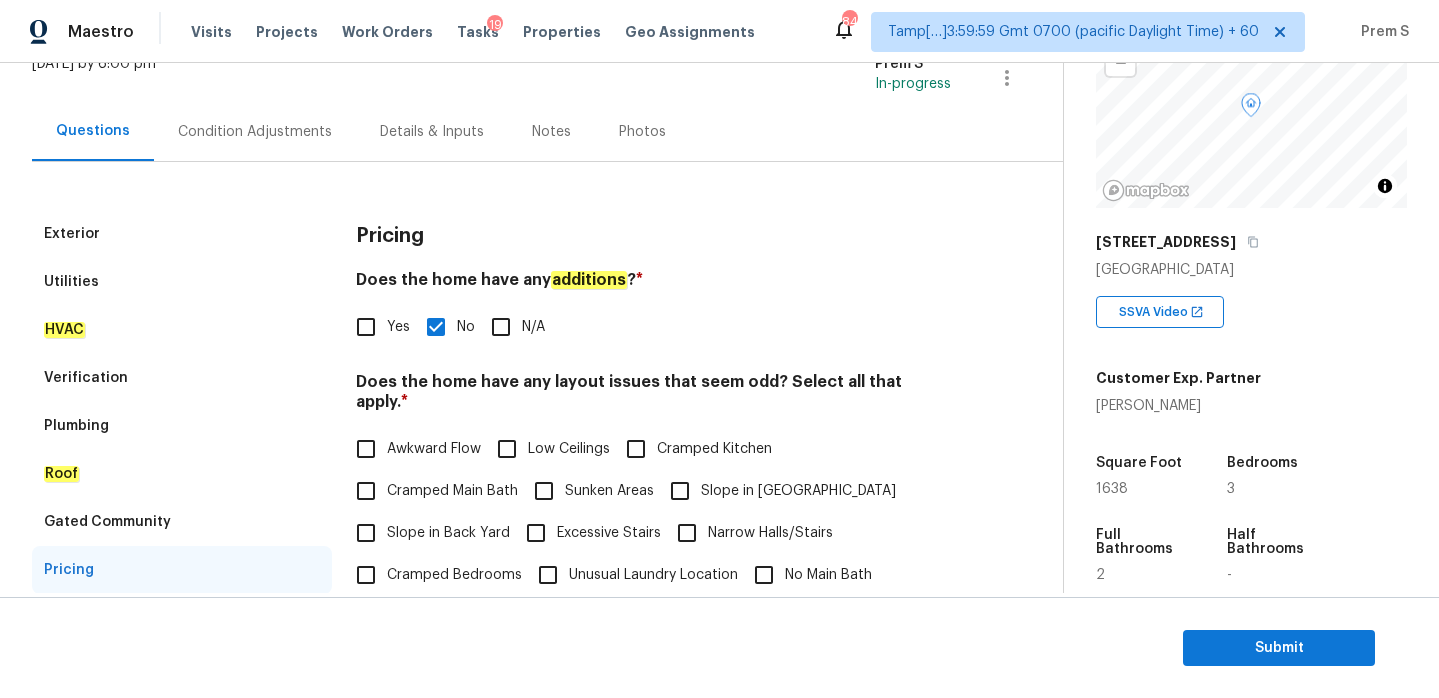 click on "Condition Adjustments" at bounding box center [255, 132] 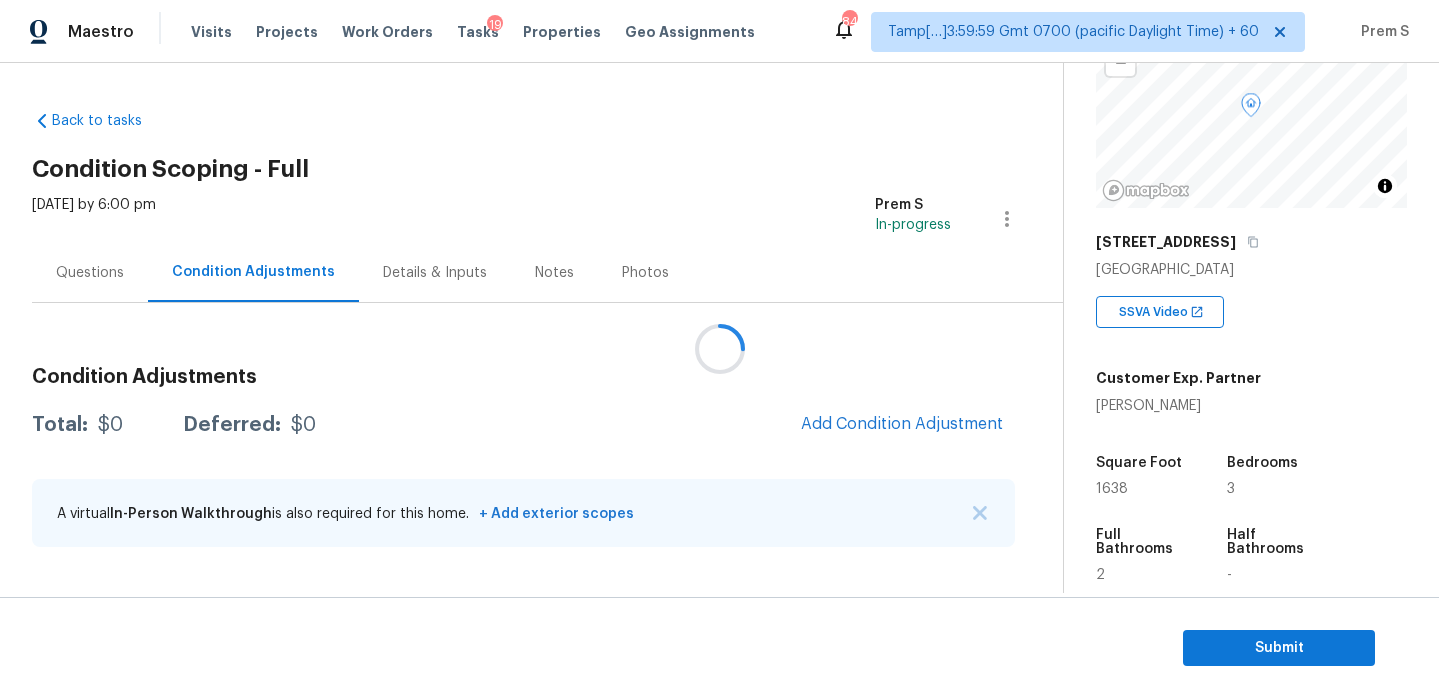 scroll, scrollTop: 0, scrollLeft: 0, axis: both 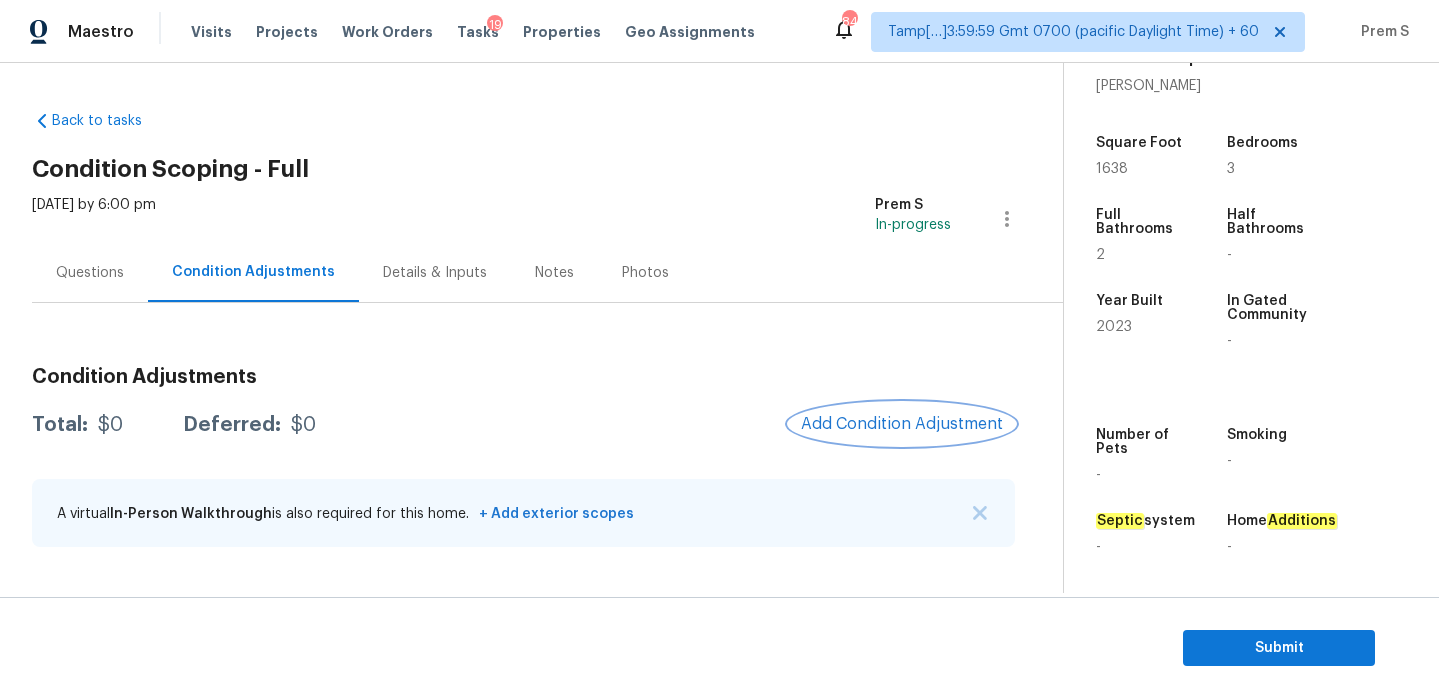 click on "Add Condition Adjustment" at bounding box center (902, 424) 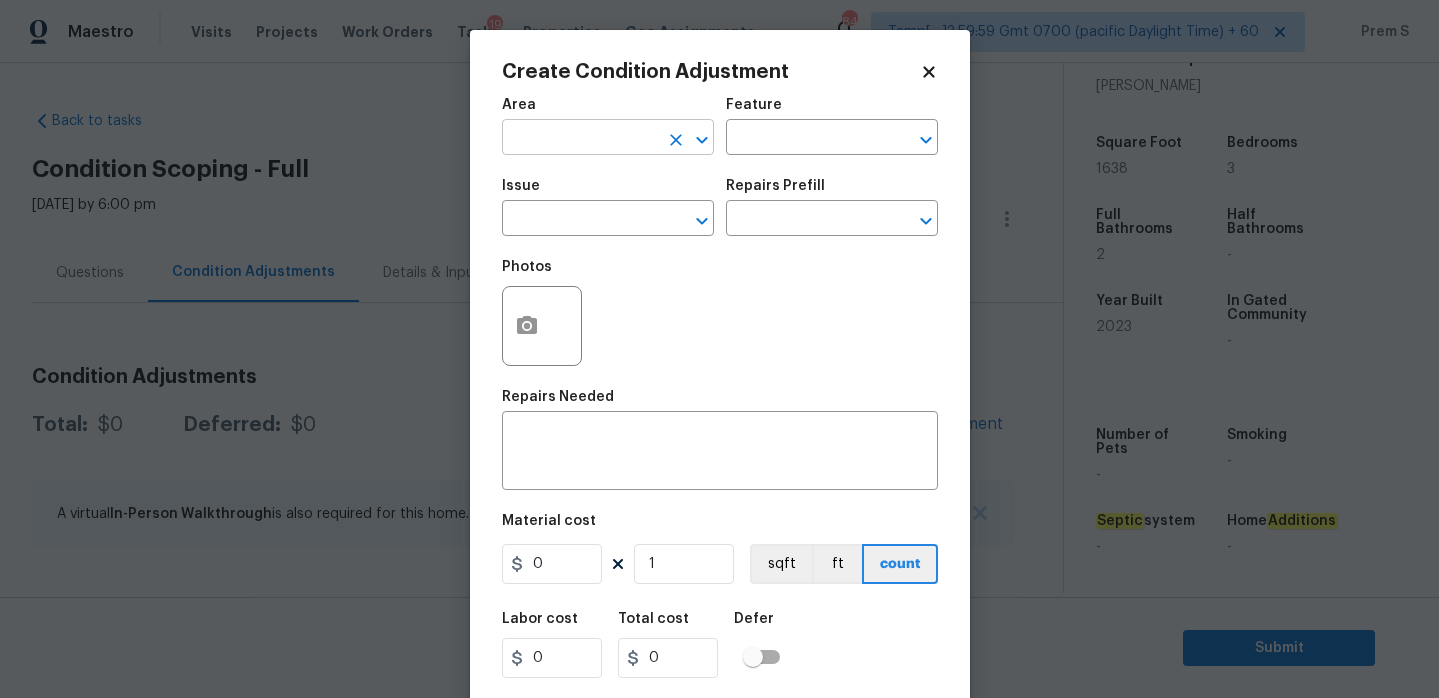 click at bounding box center (580, 139) 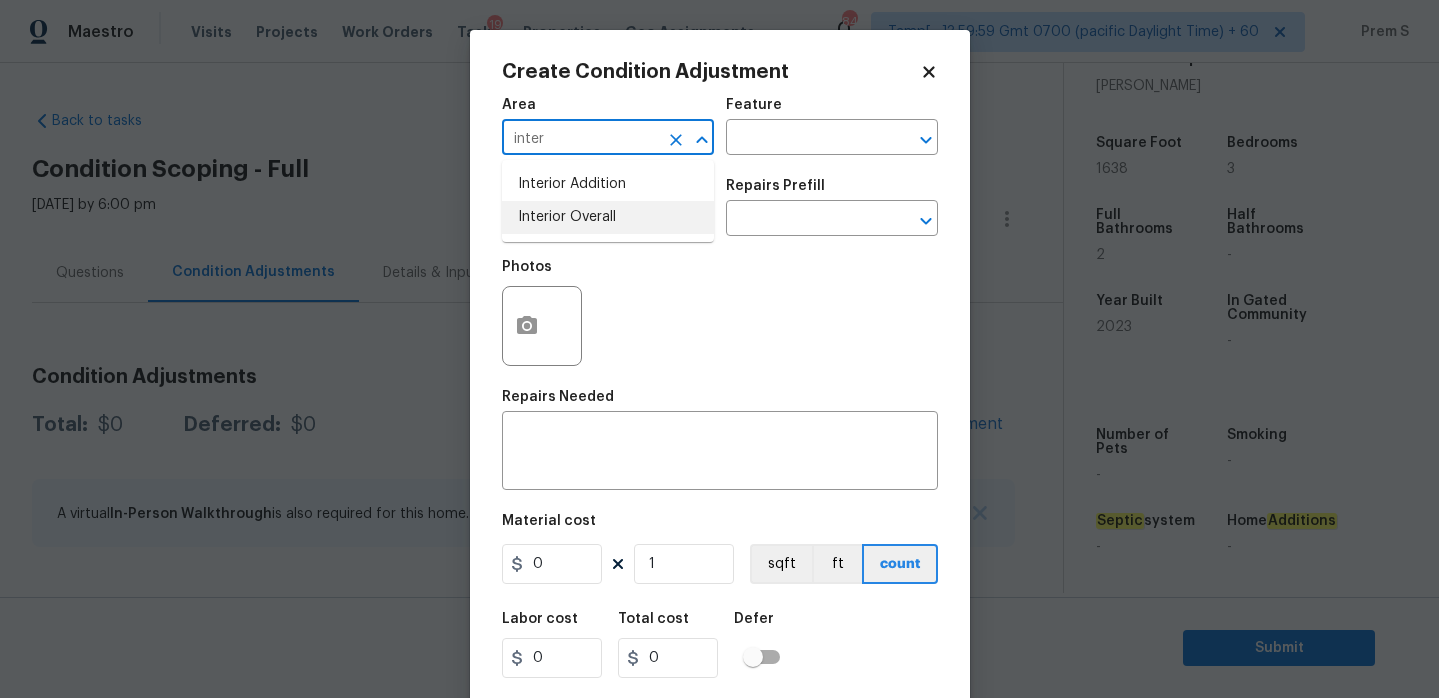 click on "Interior Overall" at bounding box center (608, 217) 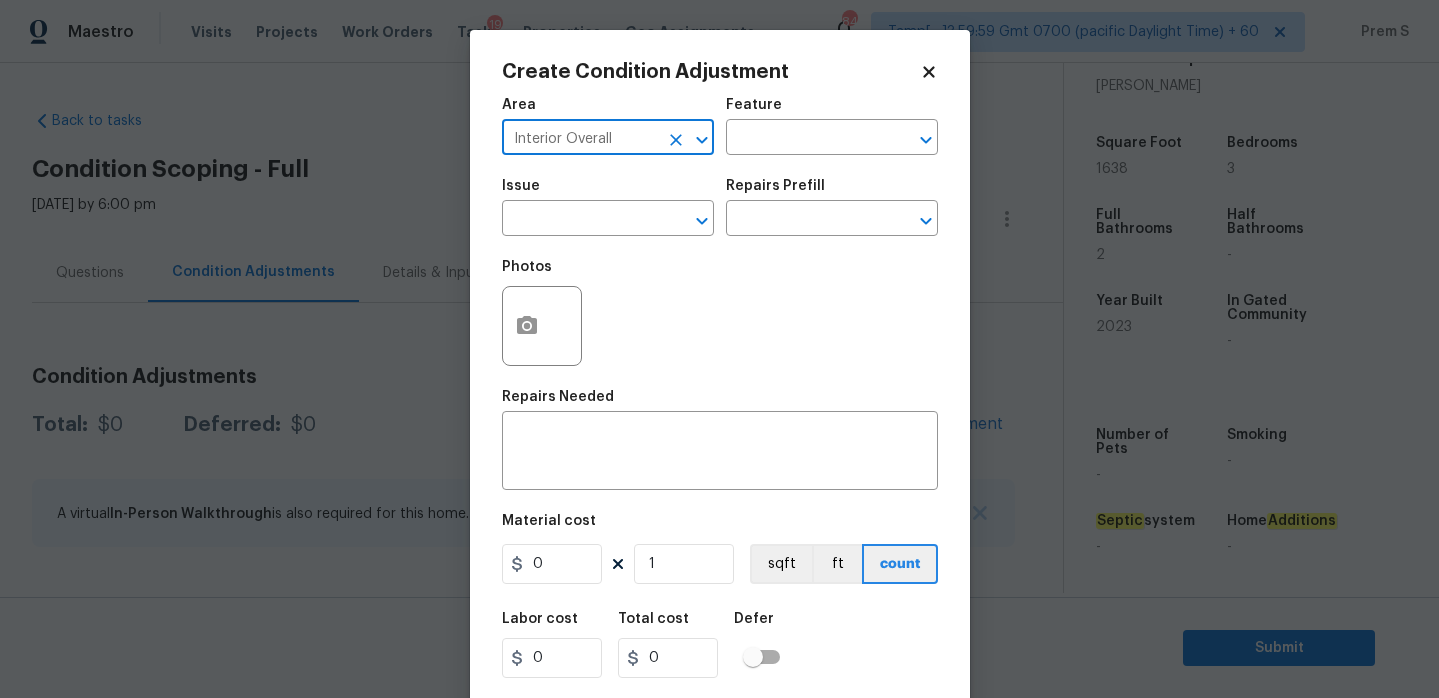 type on "Interior Overall" 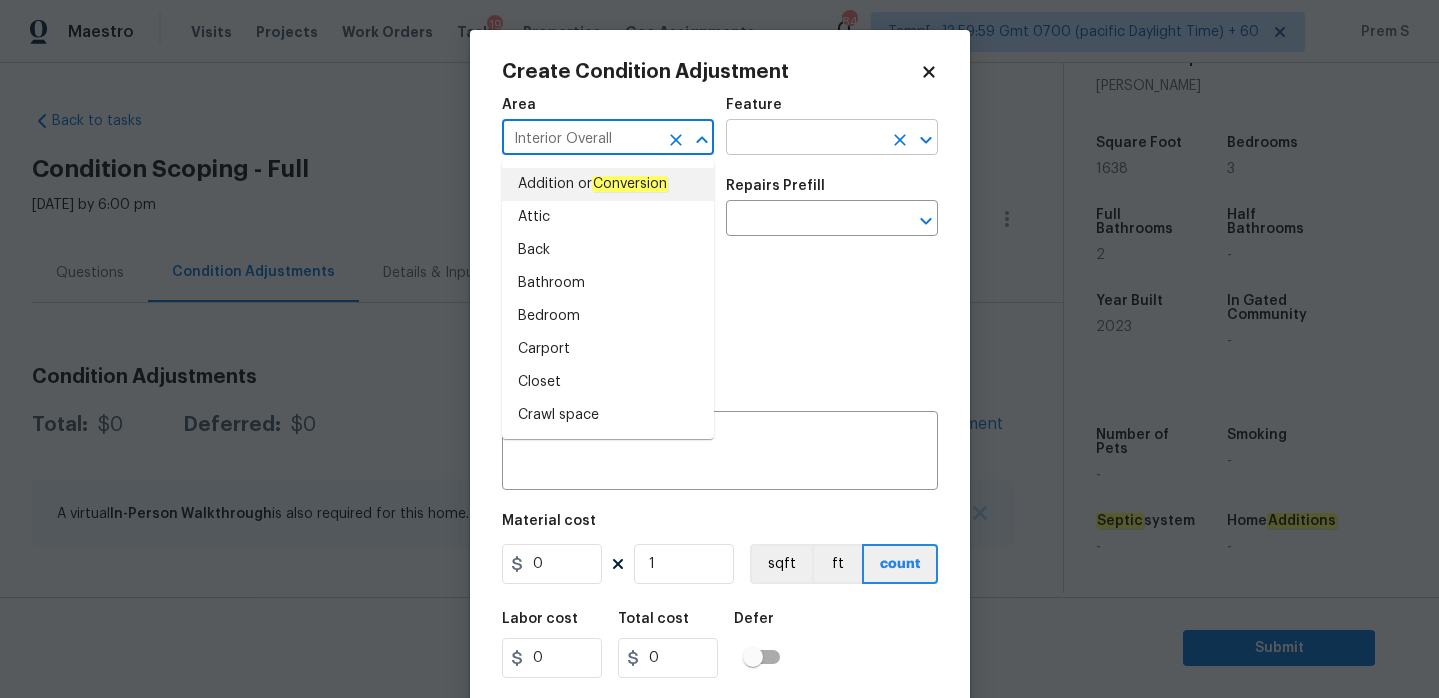 click at bounding box center [804, 139] 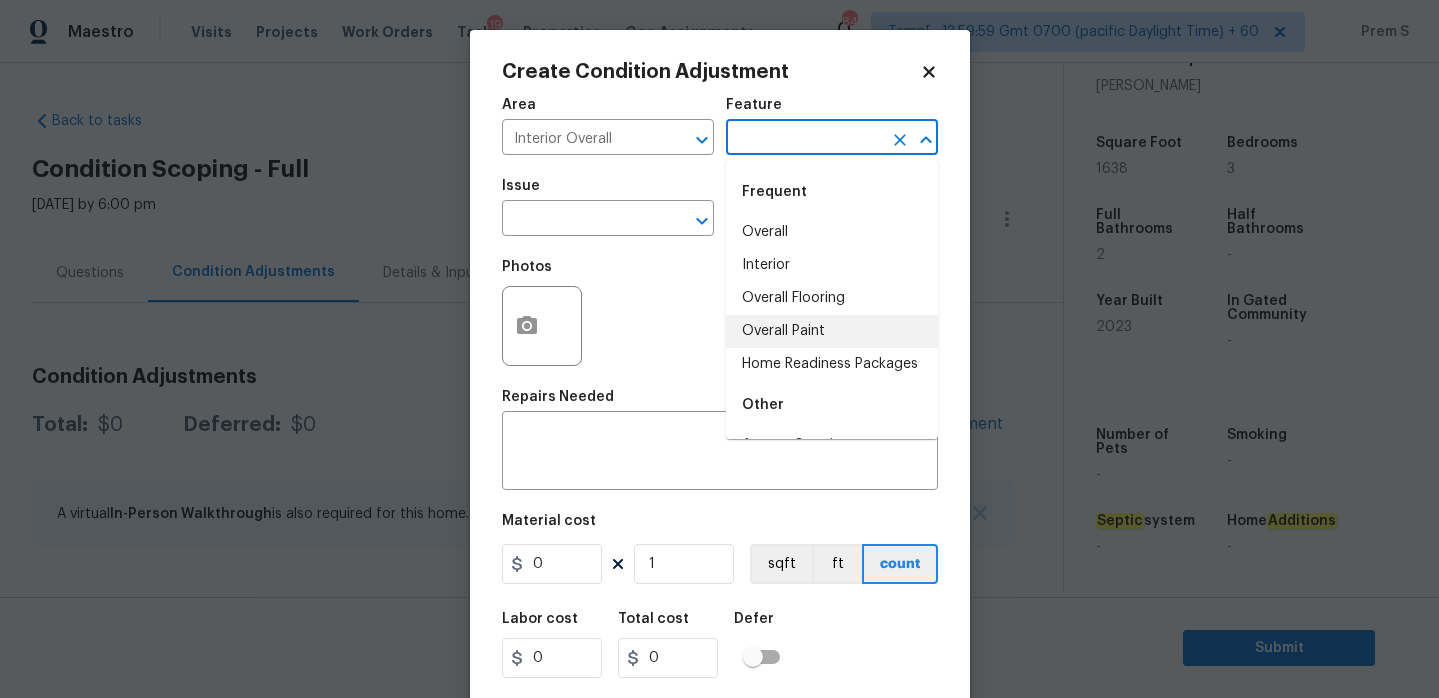 click on "Overall Paint" at bounding box center (832, 331) 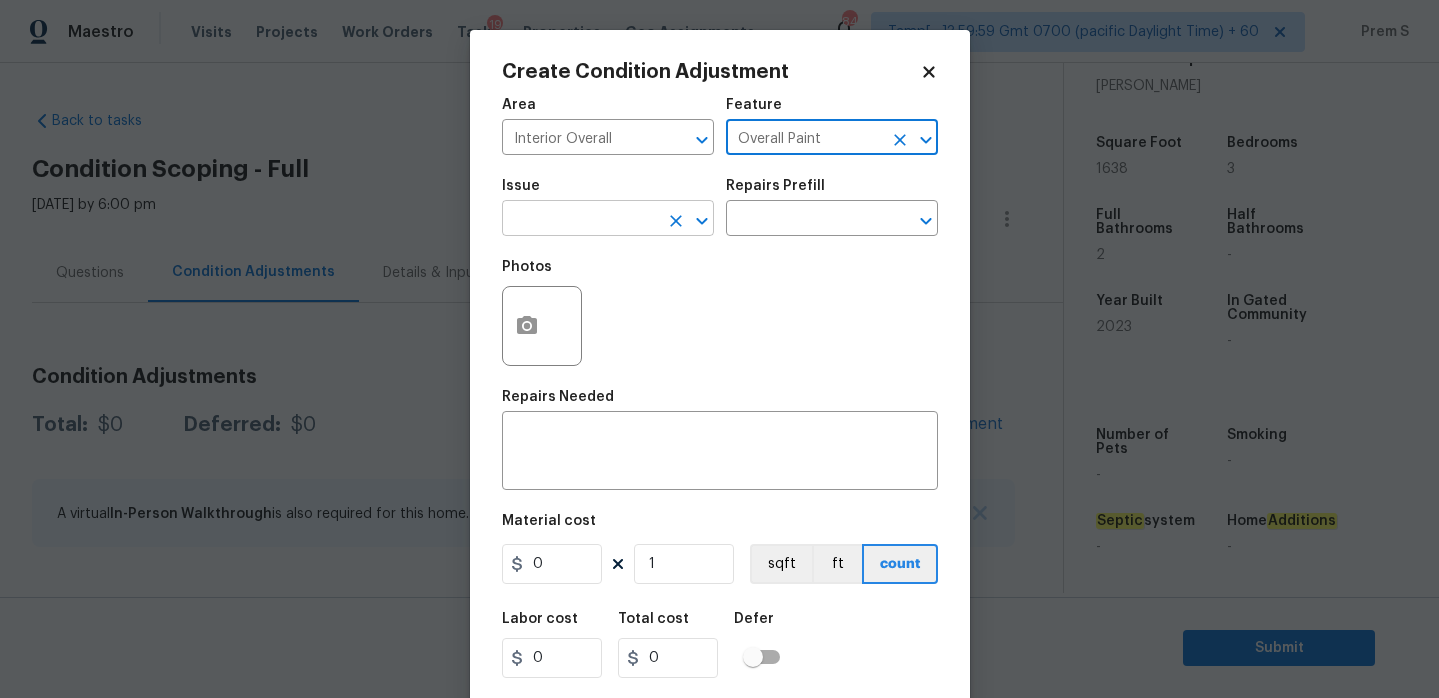 click at bounding box center (580, 220) 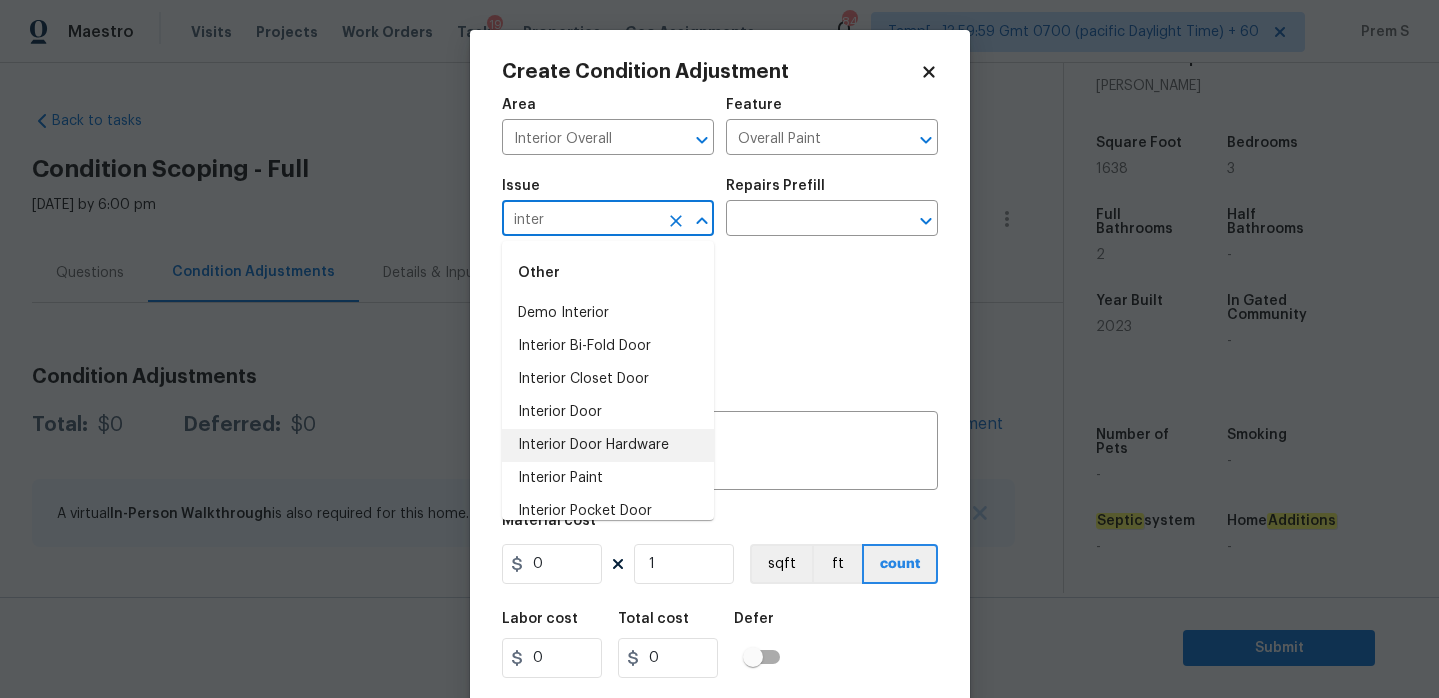click on "Interior Door Hardware" at bounding box center [608, 445] 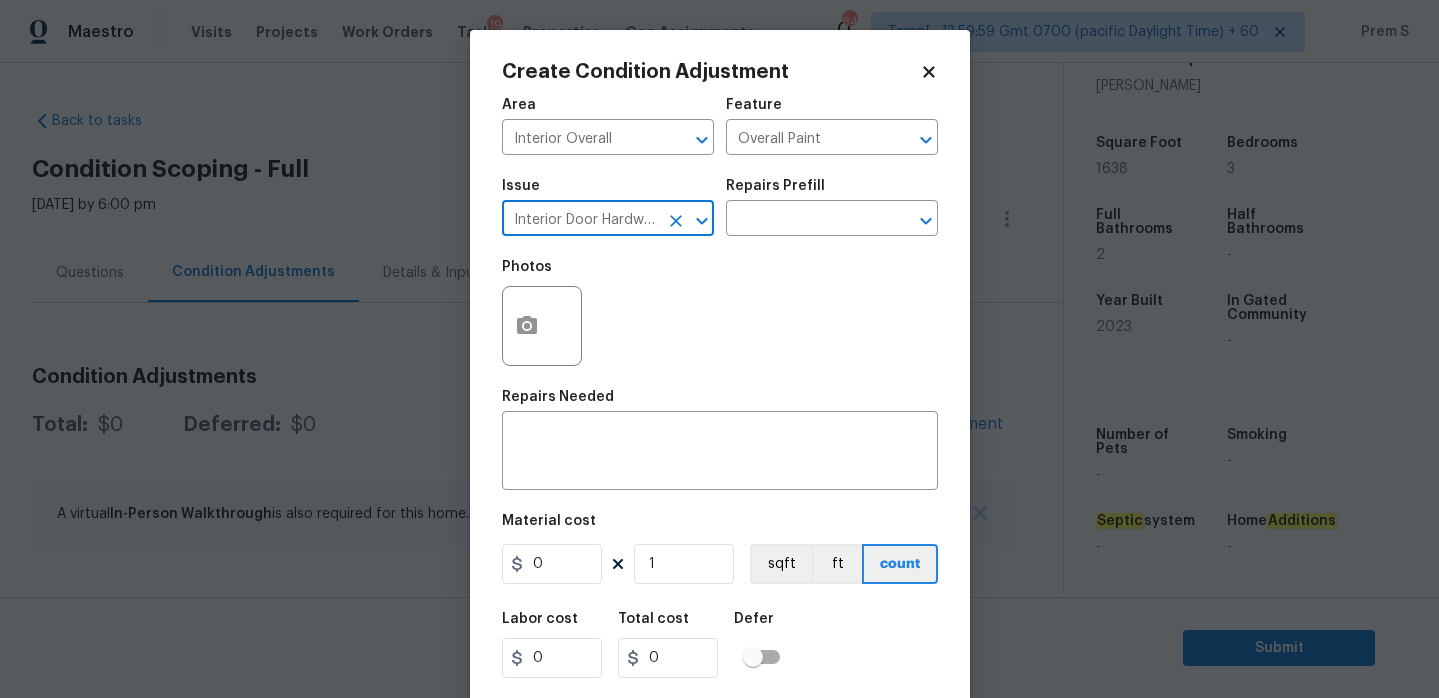 click 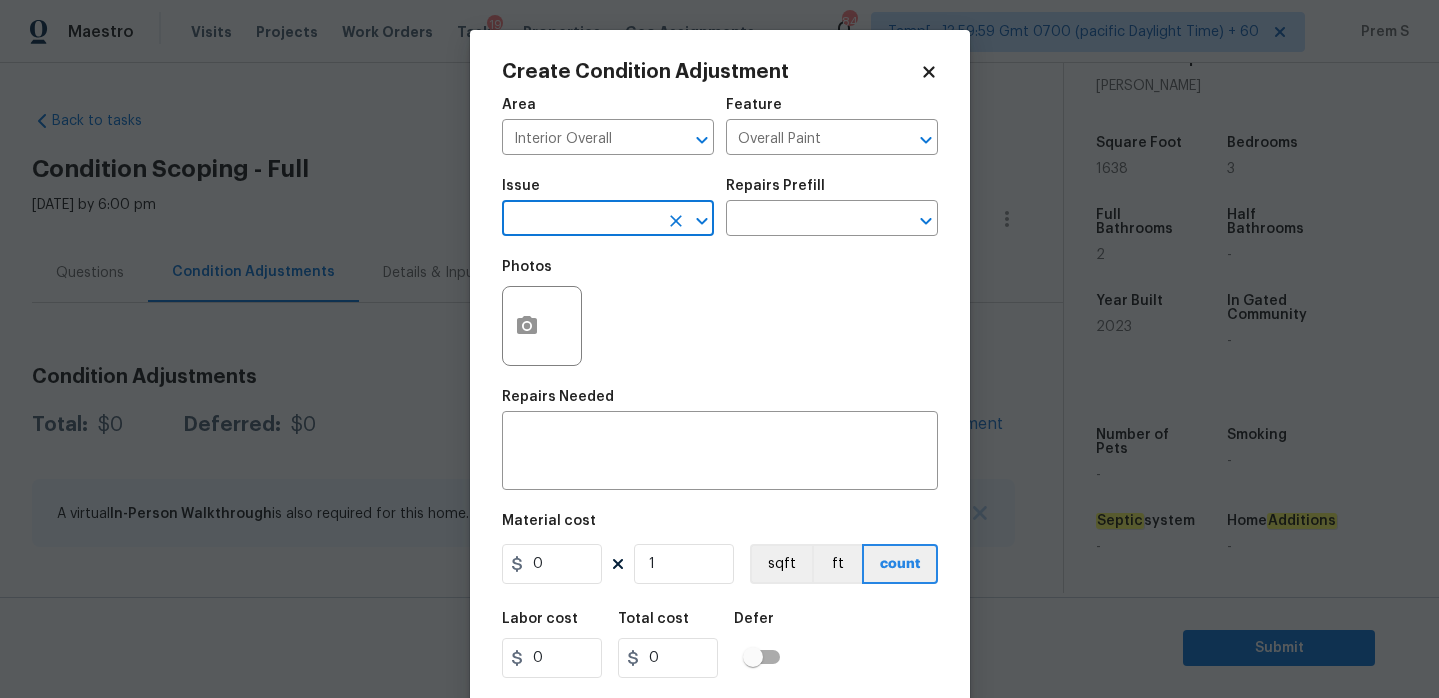click at bounding box center (580, 220) 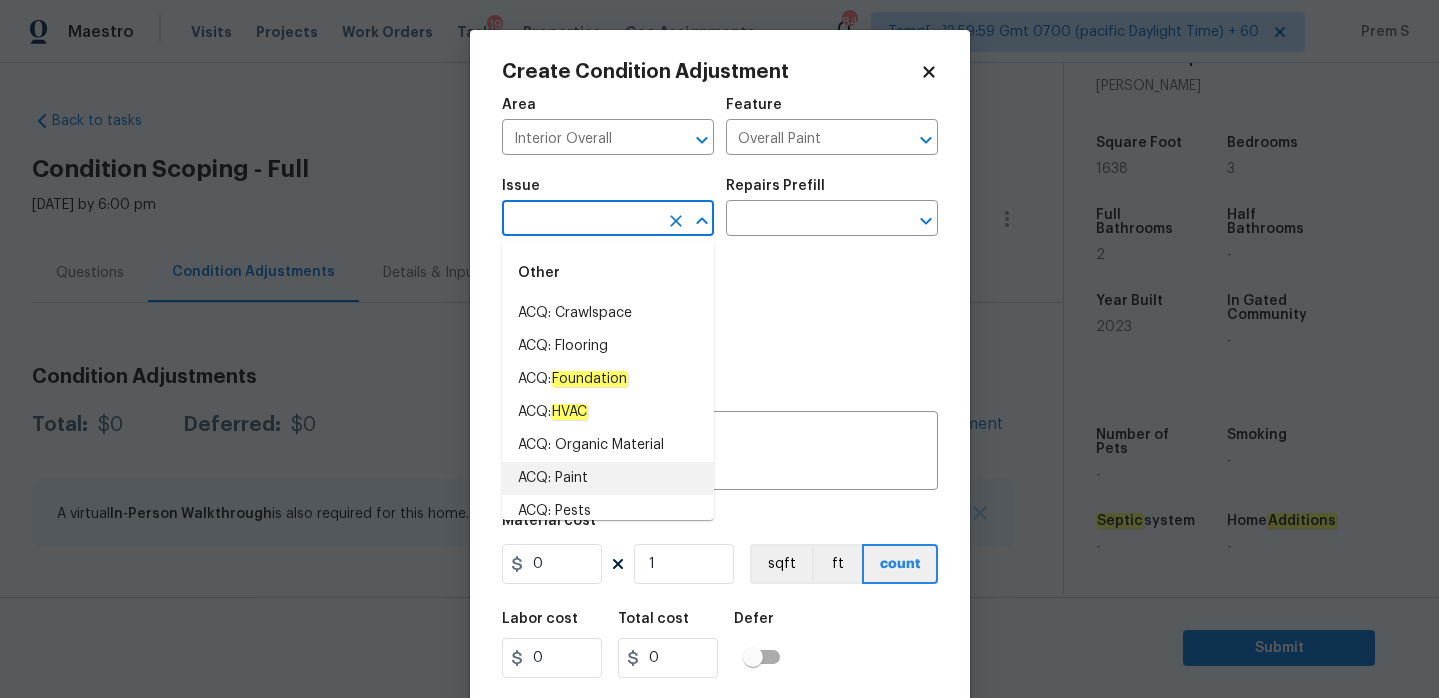 click on "ACQ: Paint" at bounding box center (608, 478) 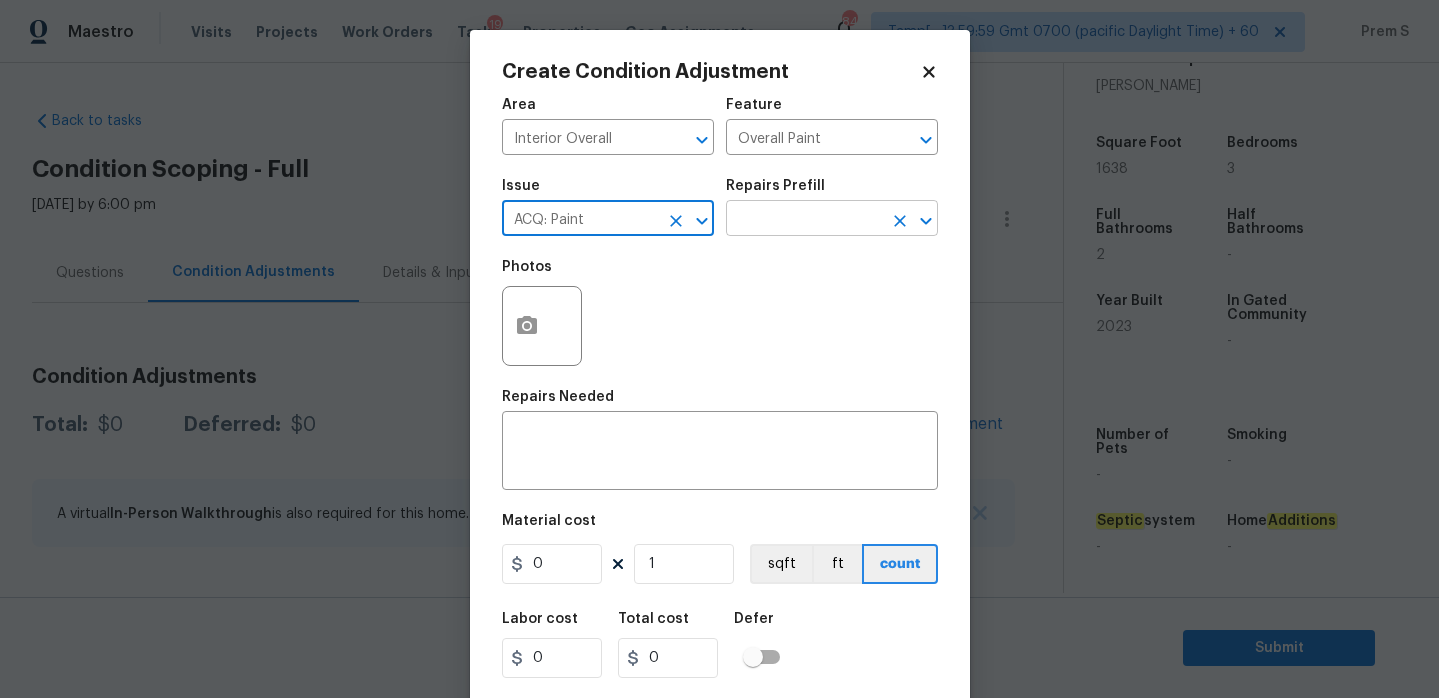 type on "ACQ: Paint" 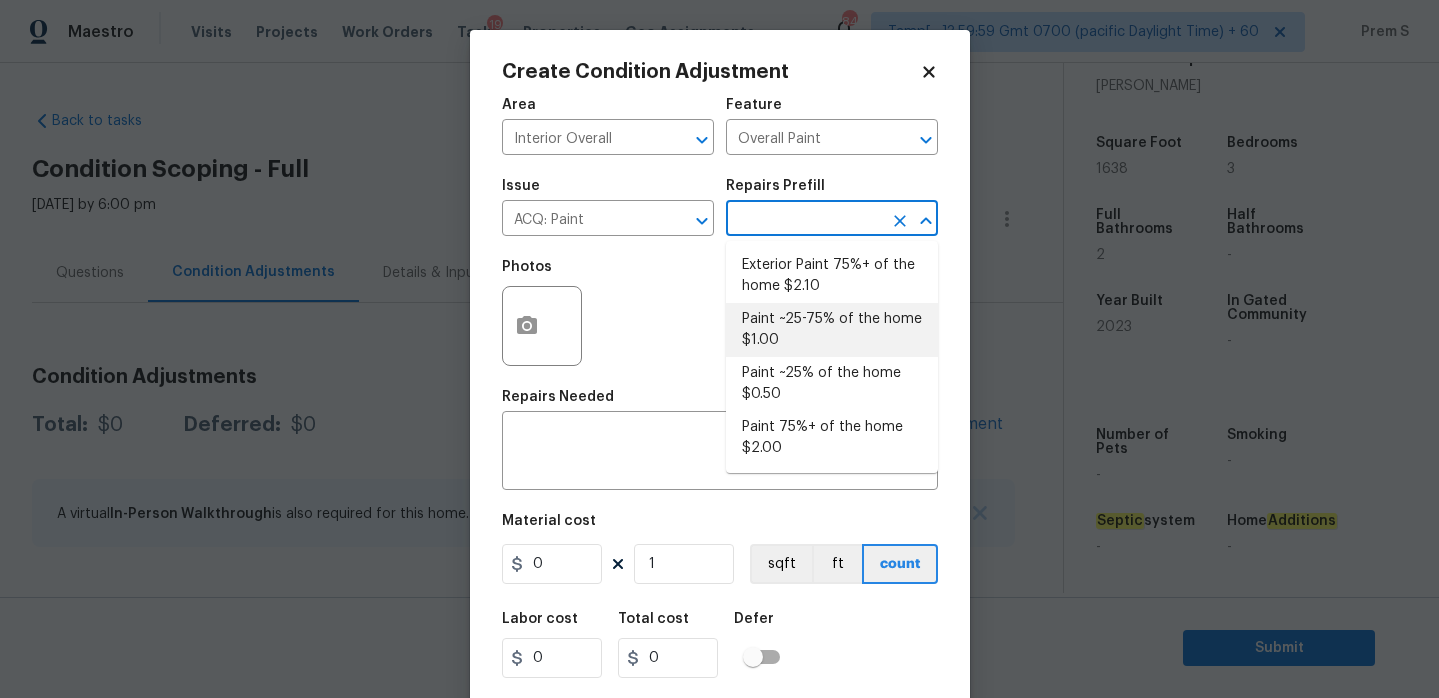 click on "Paint ~25-75% of the home $1.00" at bounding box center [832, 330] 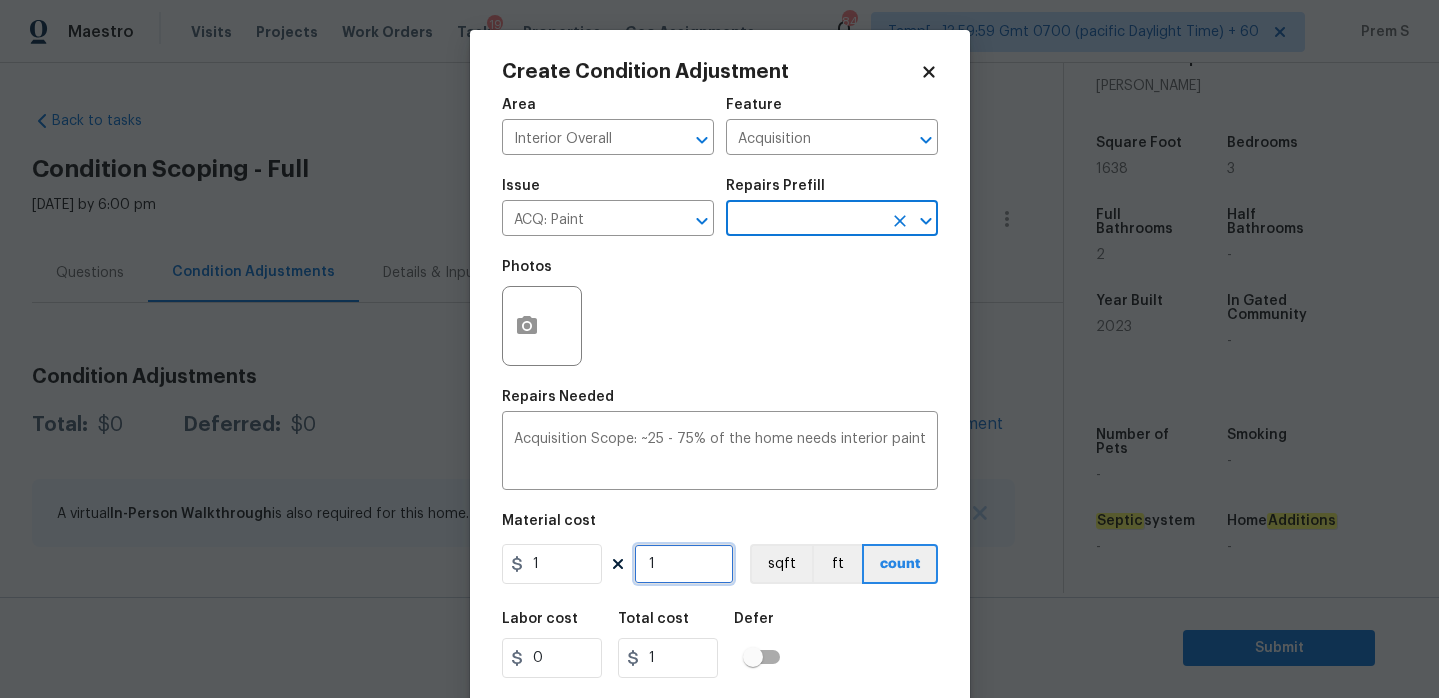 click on "1" at bounding box center [684, 564] 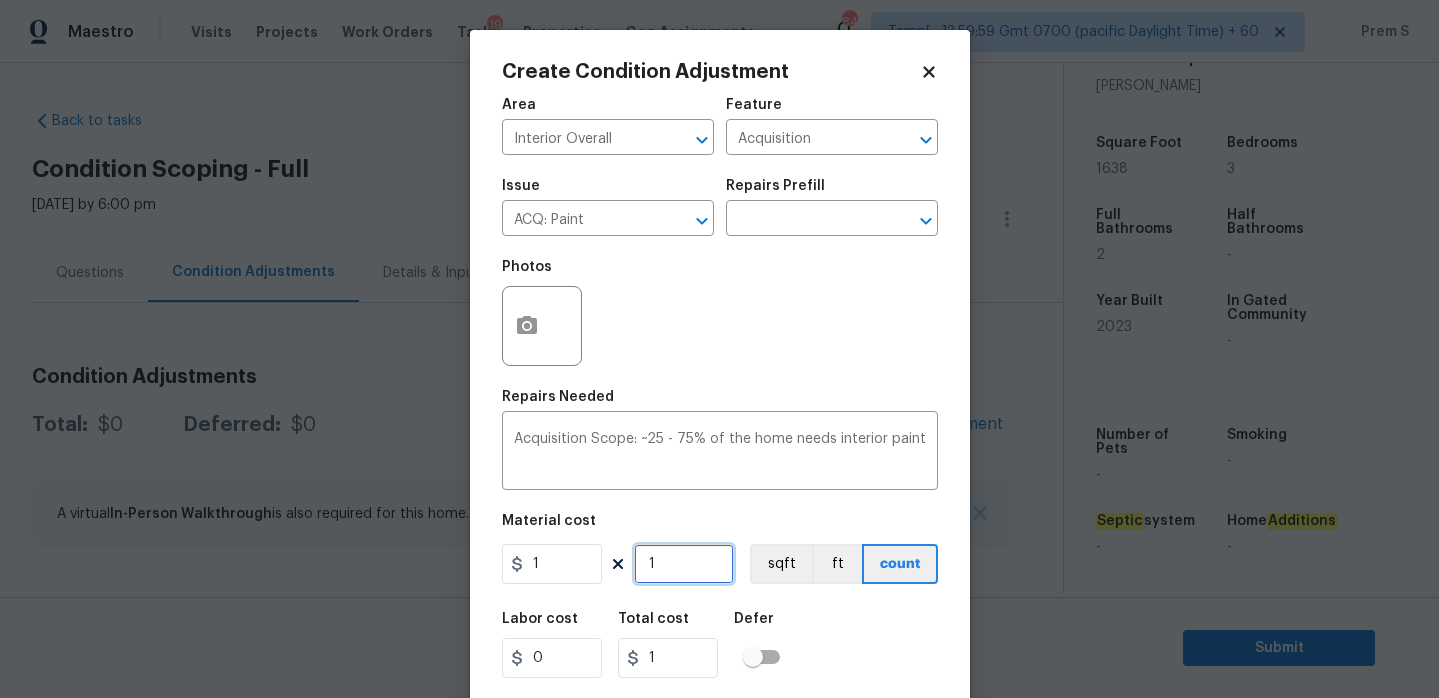 type on "16" 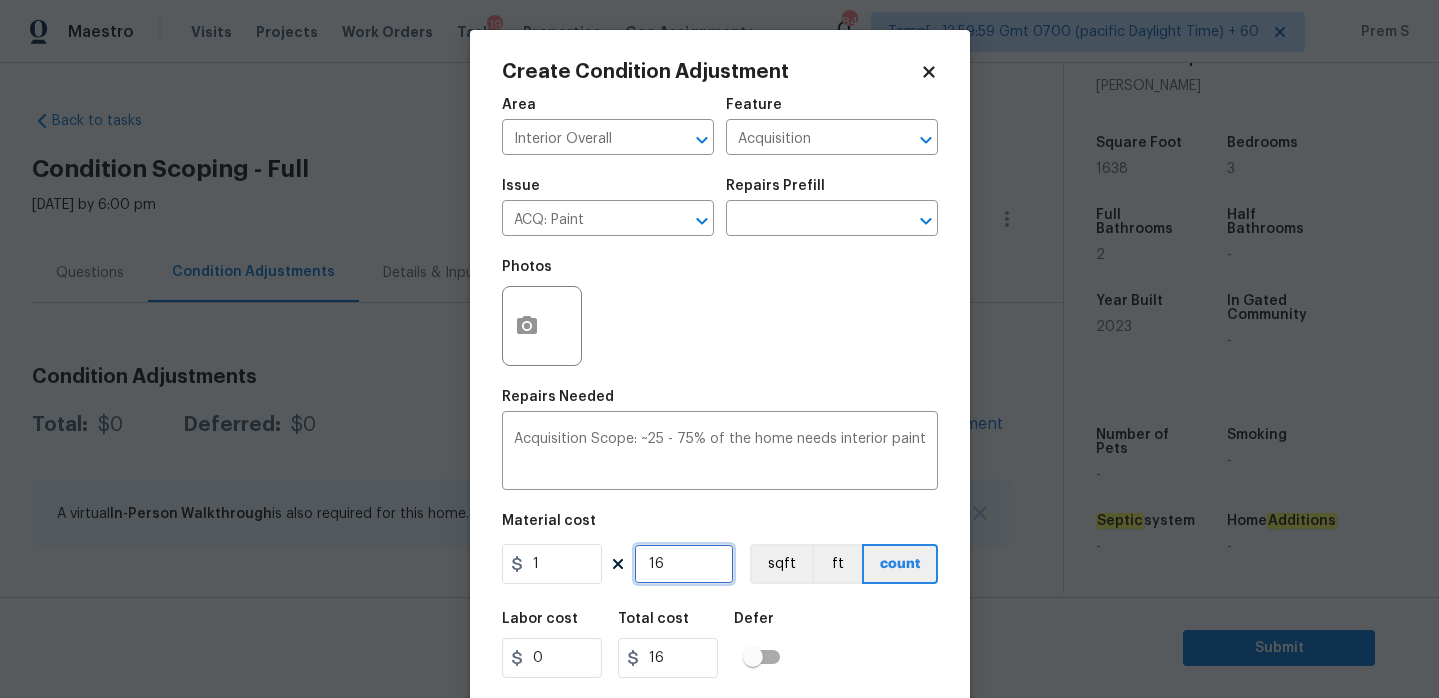 type on "163" 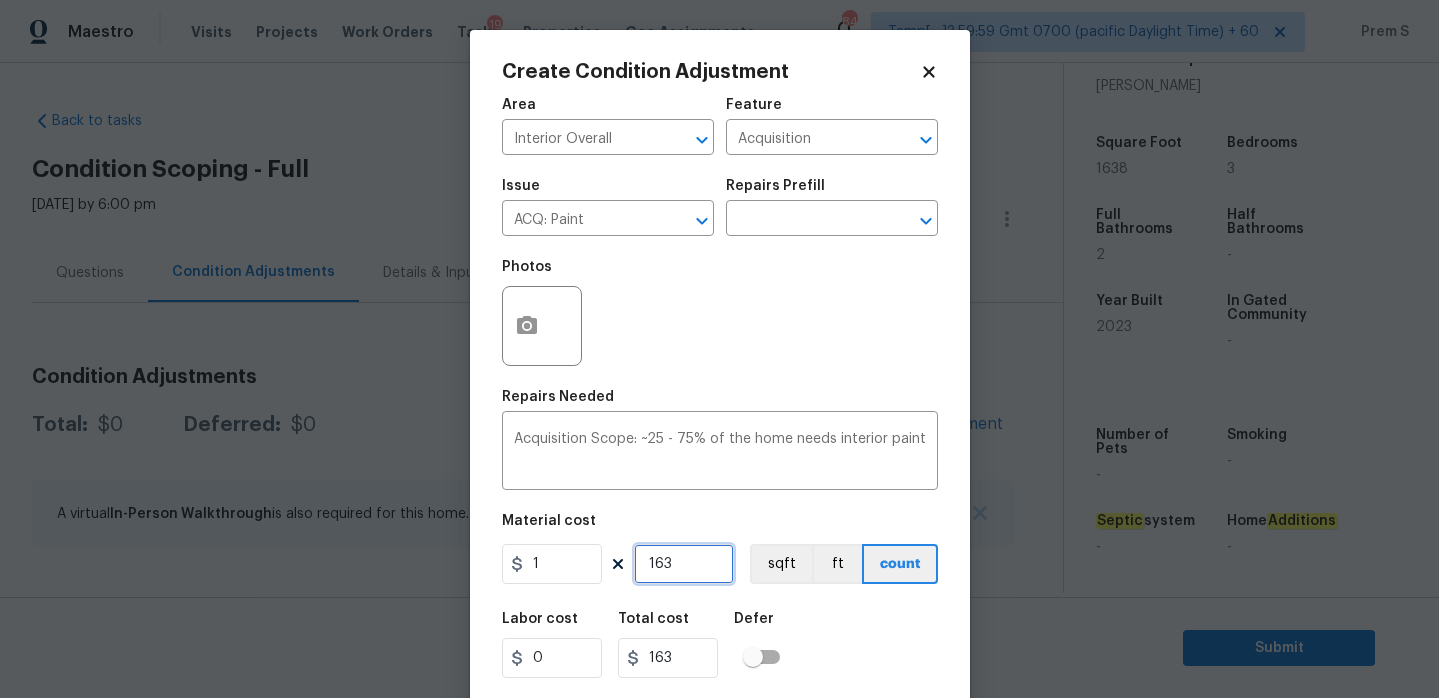 type on "1638" 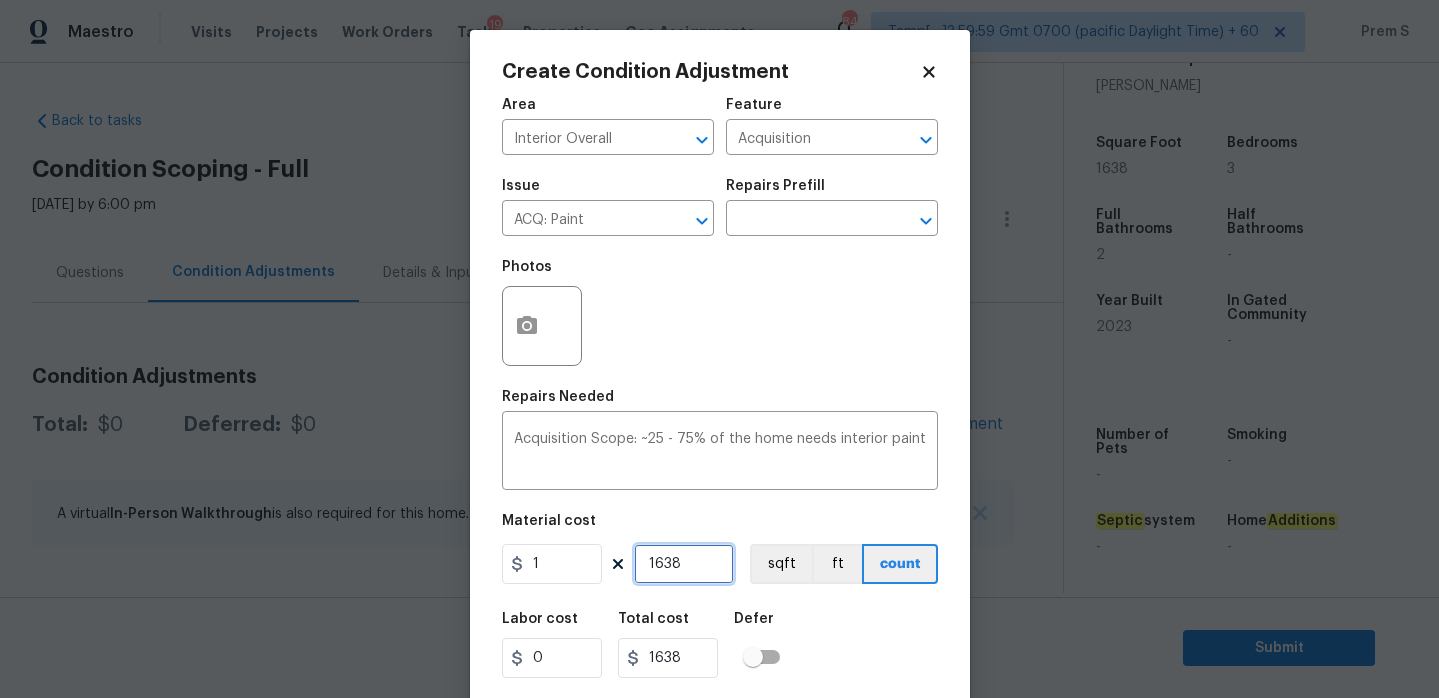 type on "1638" 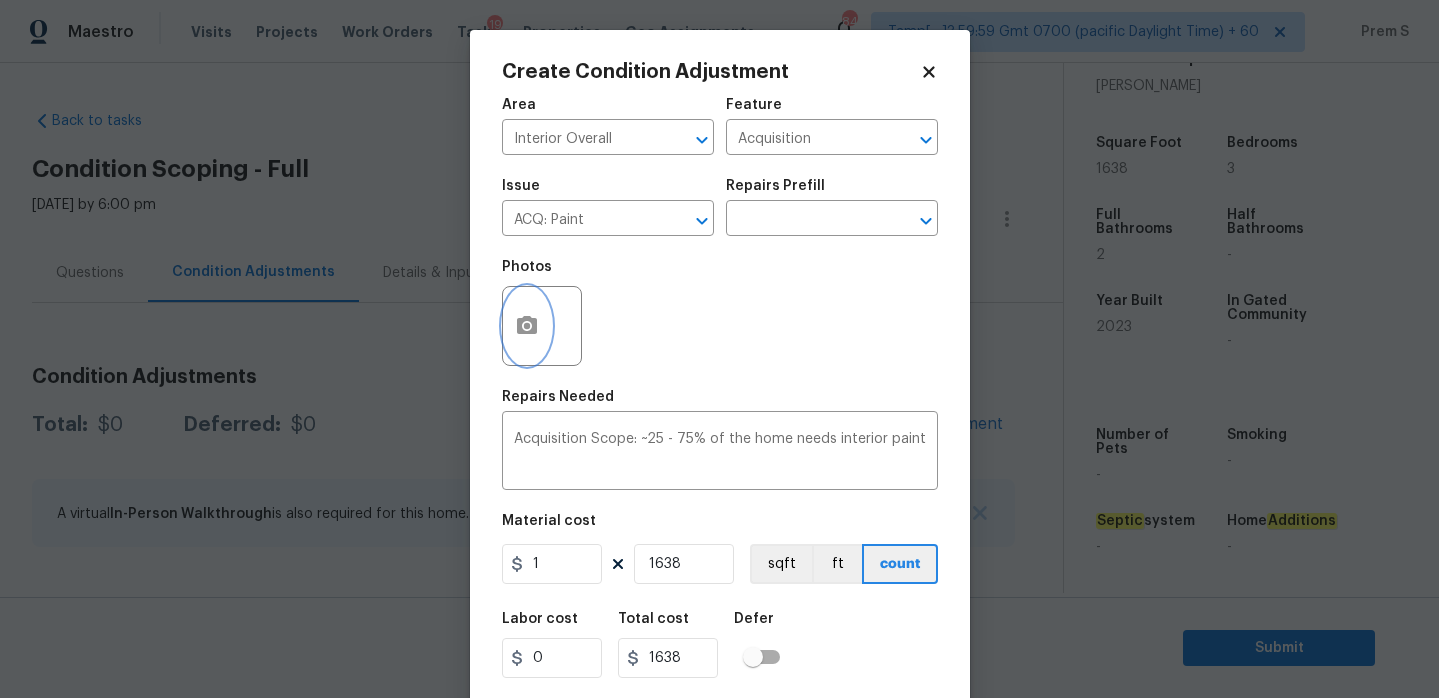 click 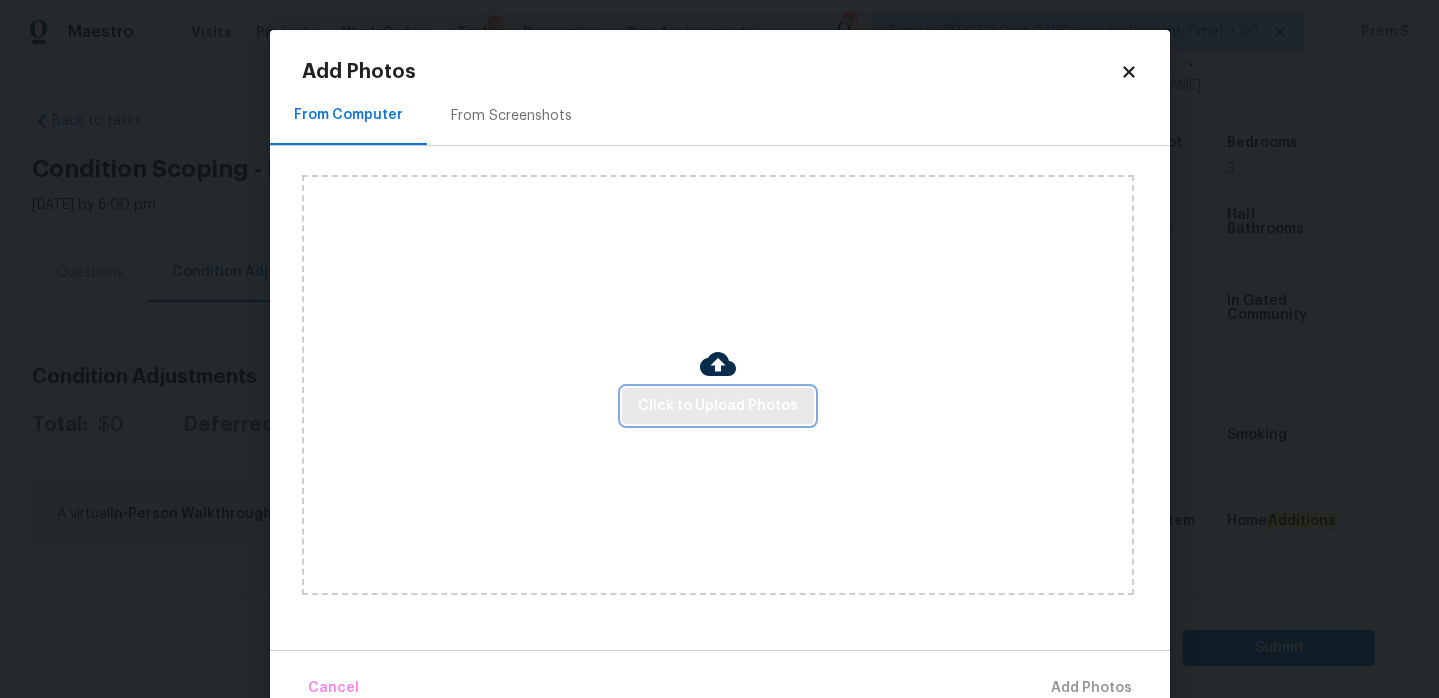 click on "Click to Upload Photos" at bounding box center (718, 406) 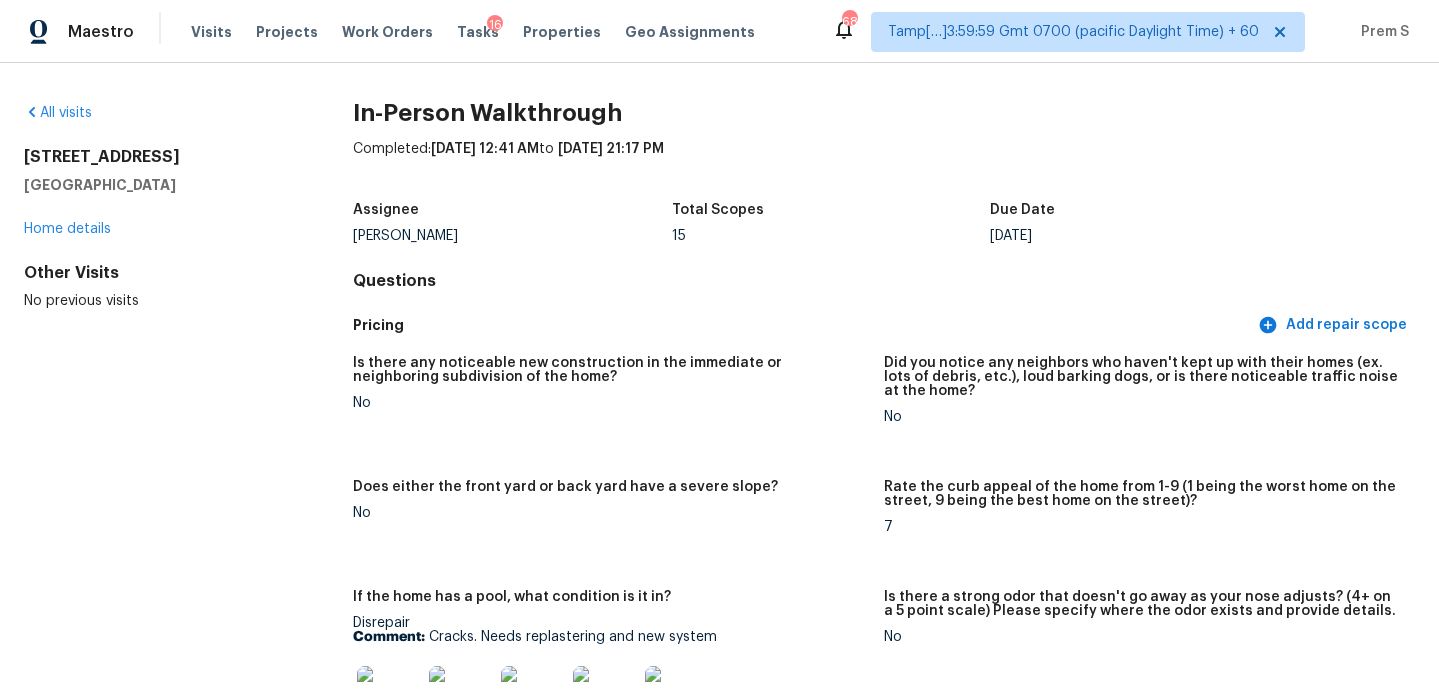 scroll, scrollTop: 0, scrollLeft: 0, axis: both 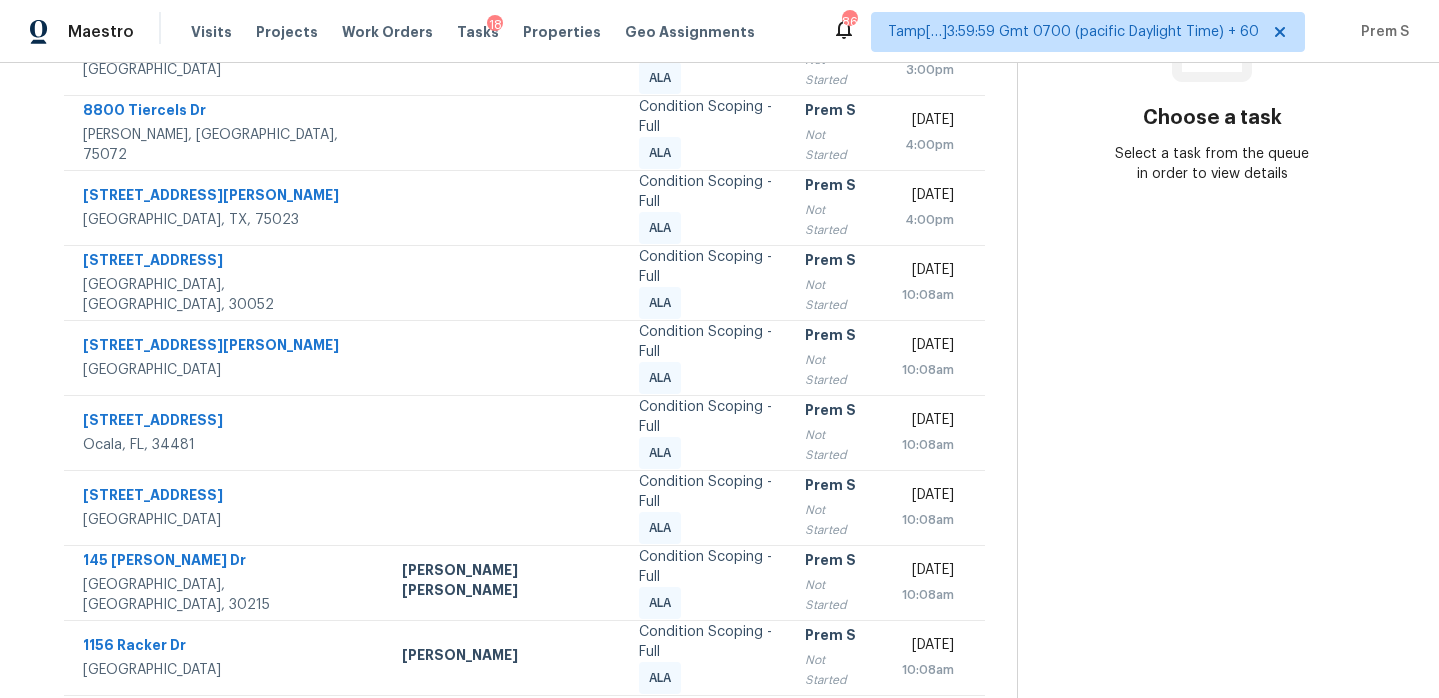 click 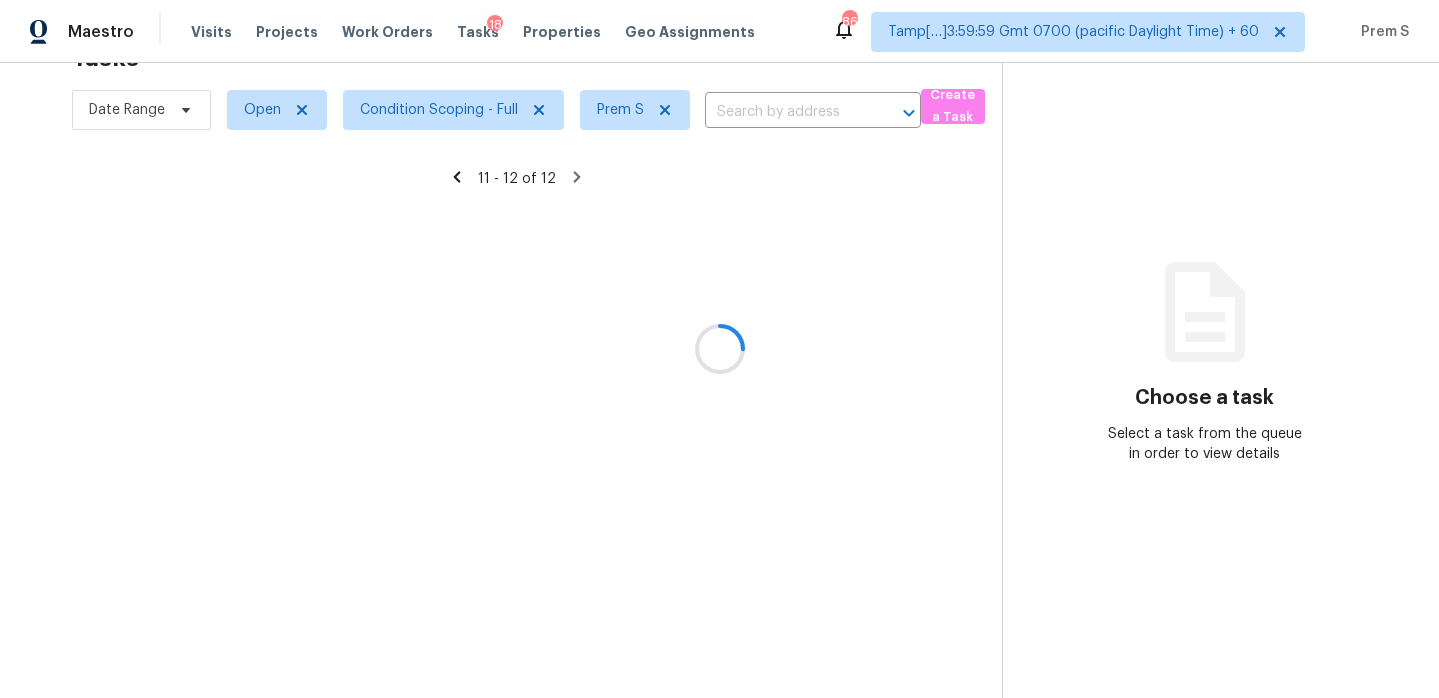 scroll, scrollTop: 63, scrollLeft: 0, axis: vertical 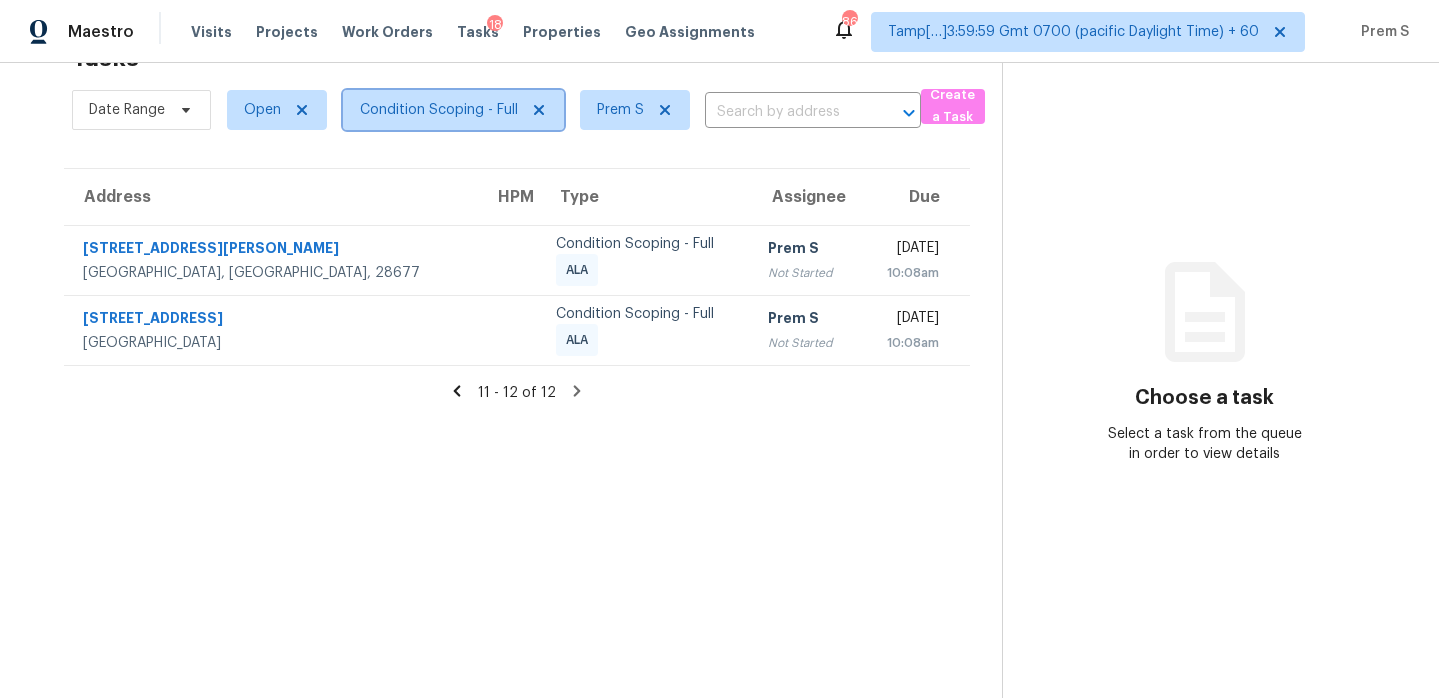 click on "Condition Scoping - Full" at bounding box center (439, 110) 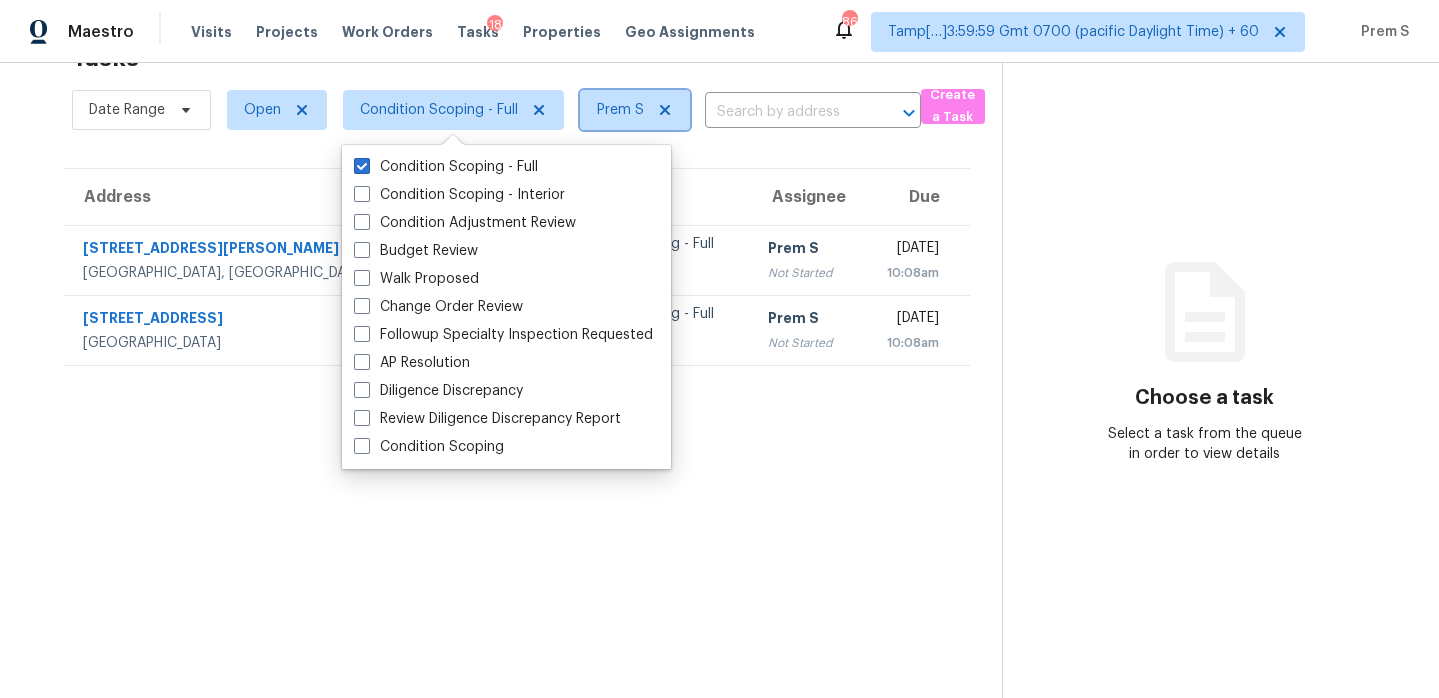 click 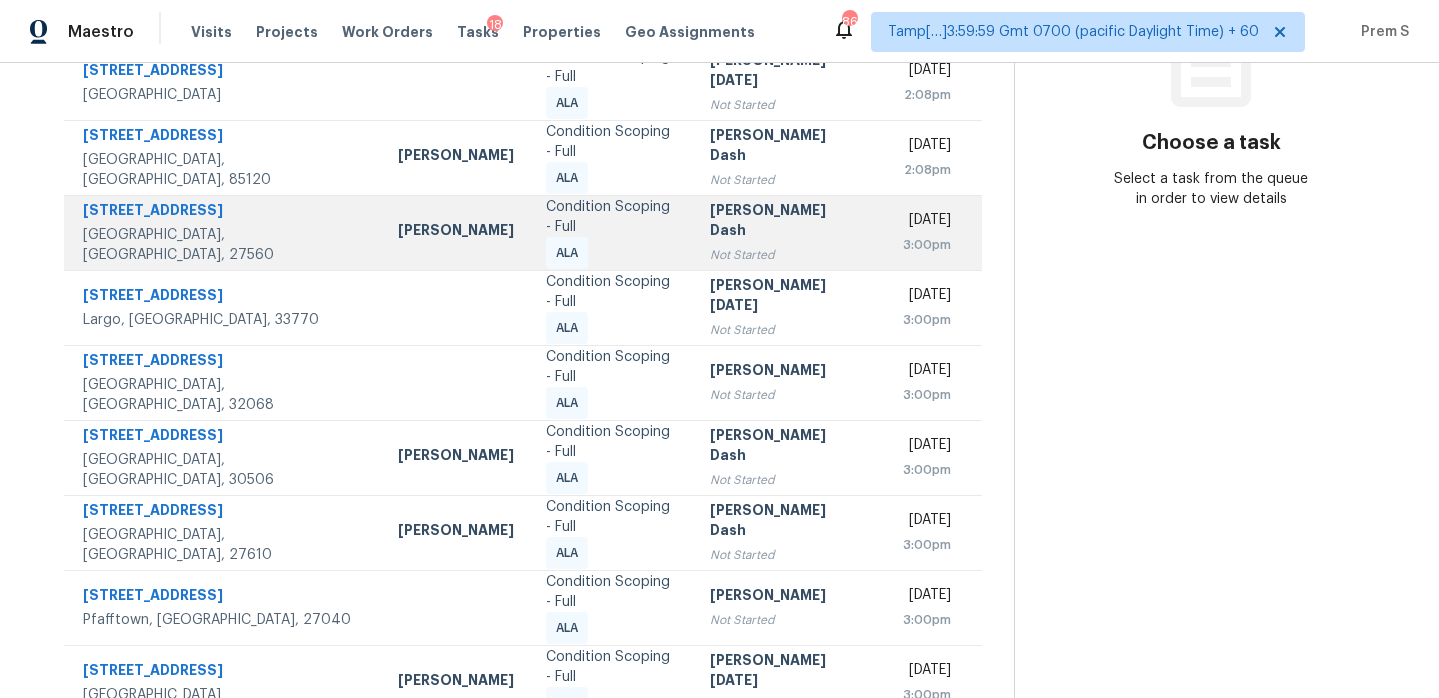 scroll, scrollTop: 343, scrollLeft: 0, axis: vertical 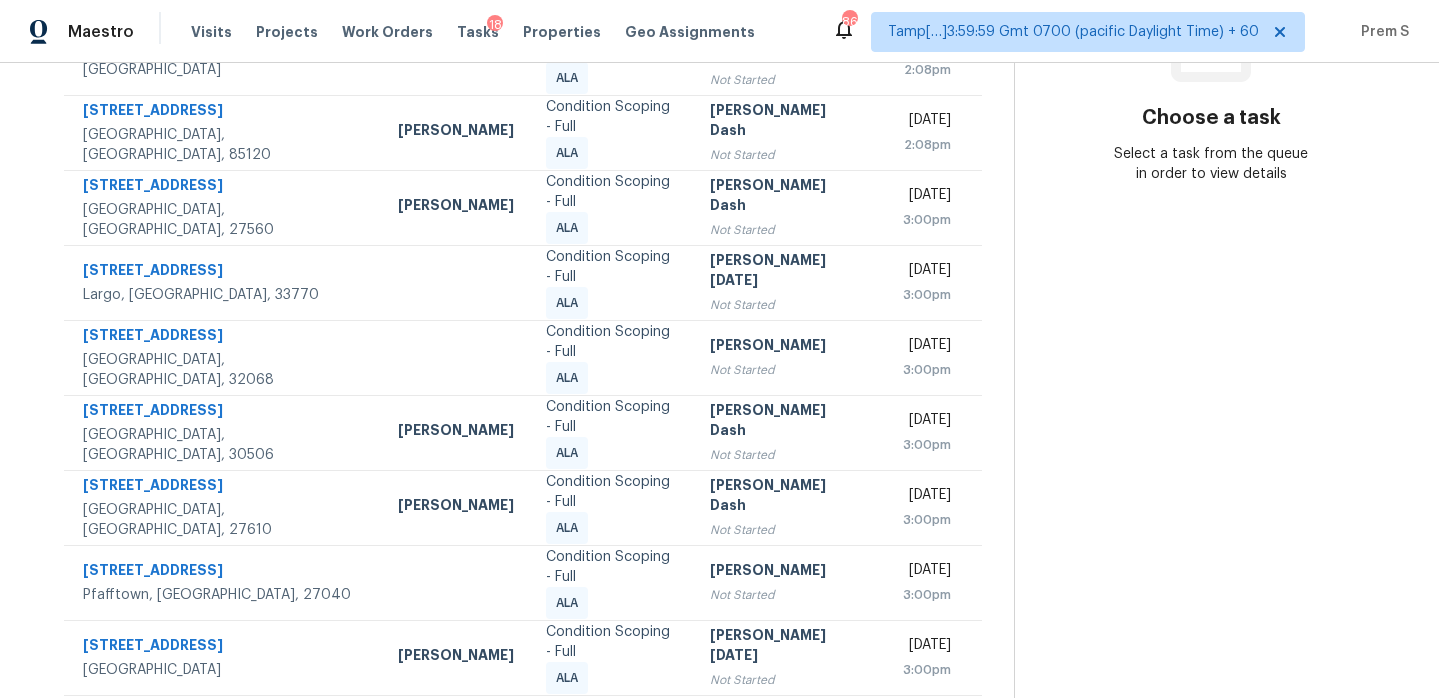 click 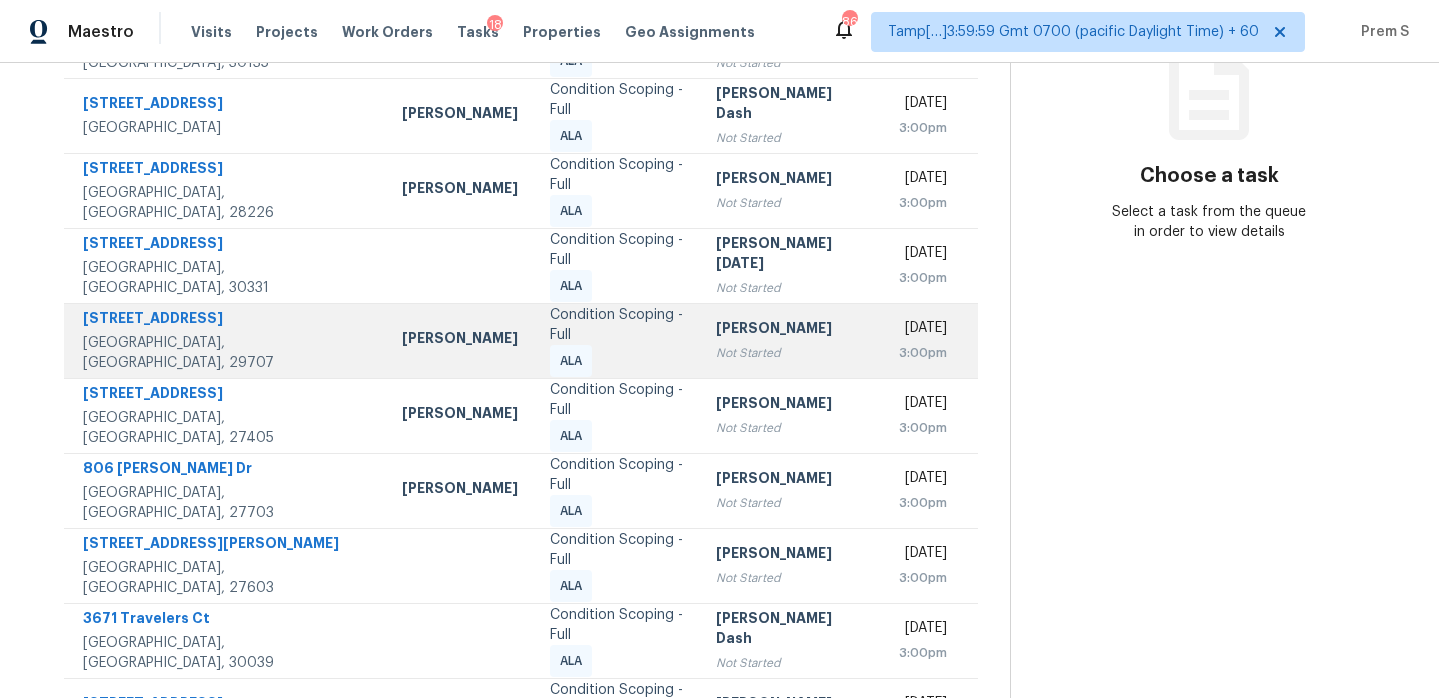 scroll, scrollTop: 343, scrollLeft: 0, axis: vertical 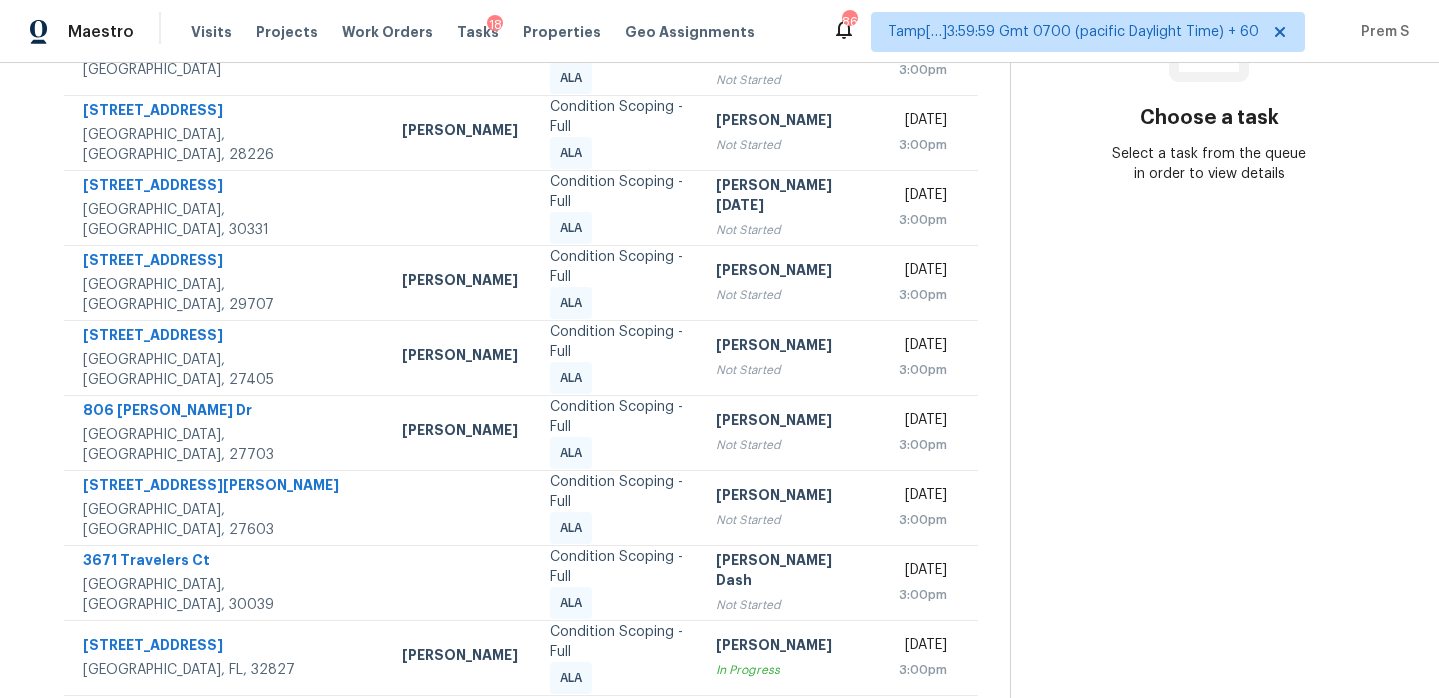 click 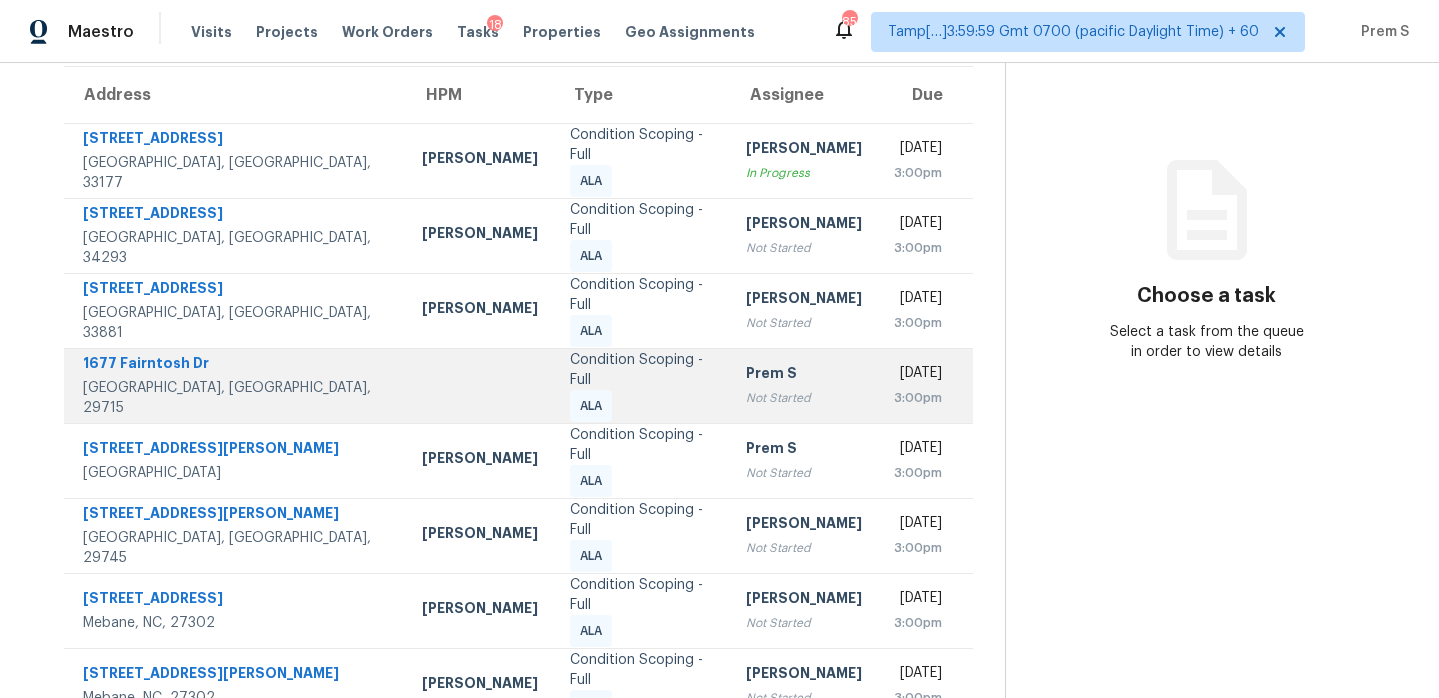 scroll, scrollTop: 343, scrollLeft: 0, axis: vertical 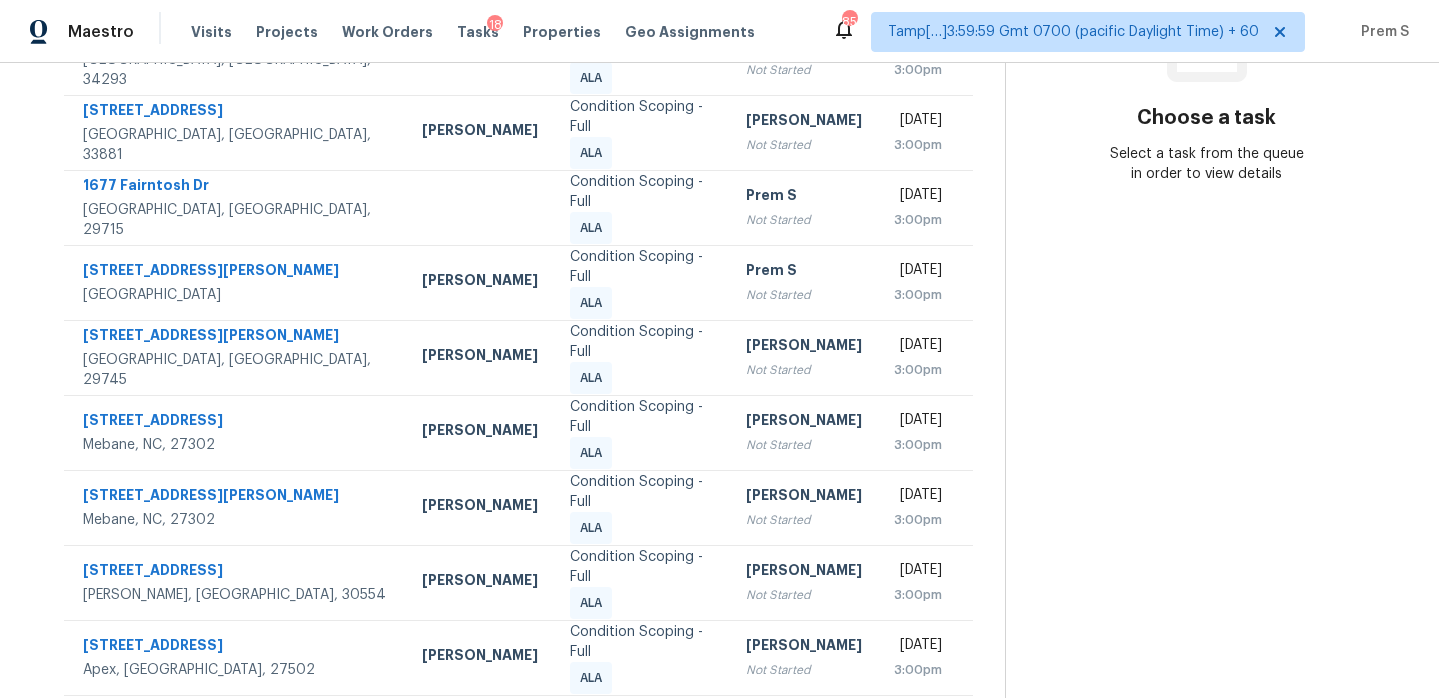 click 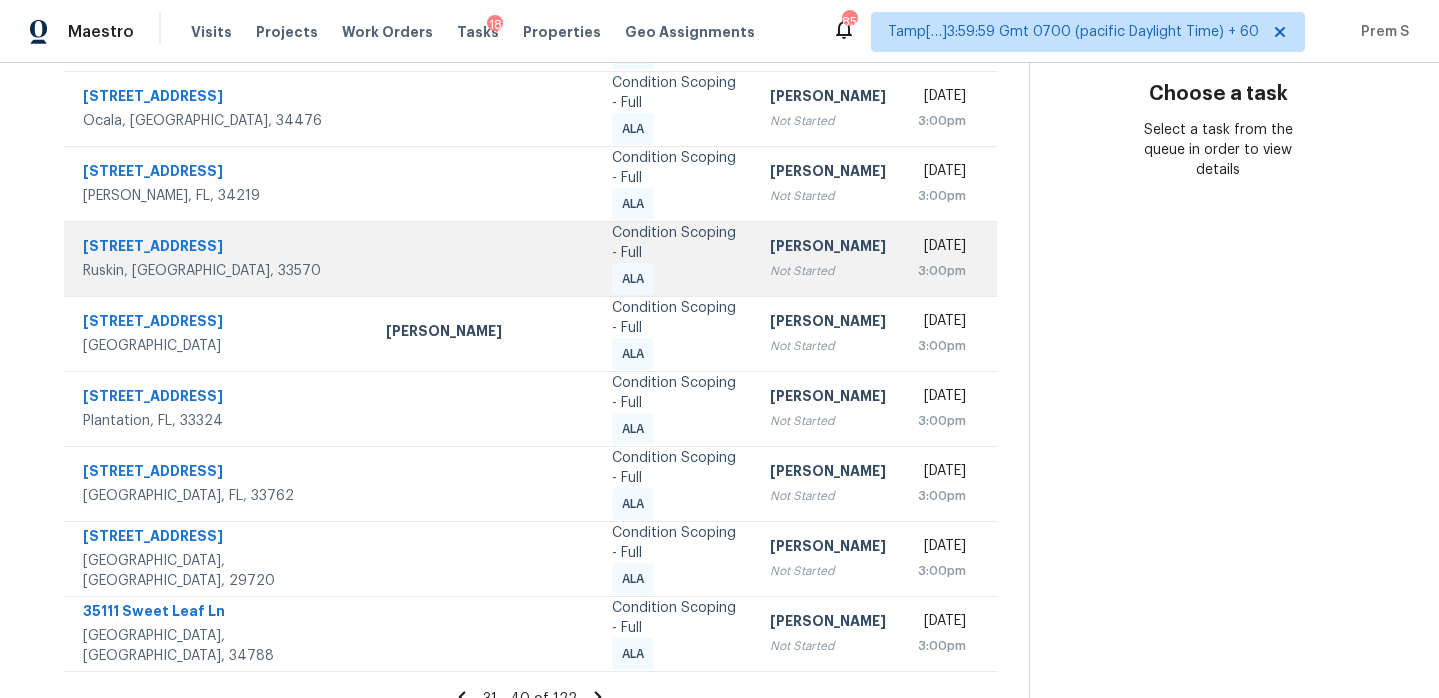 scroll, scrollTop: 393, scrollLeft: 0, axis: vertical 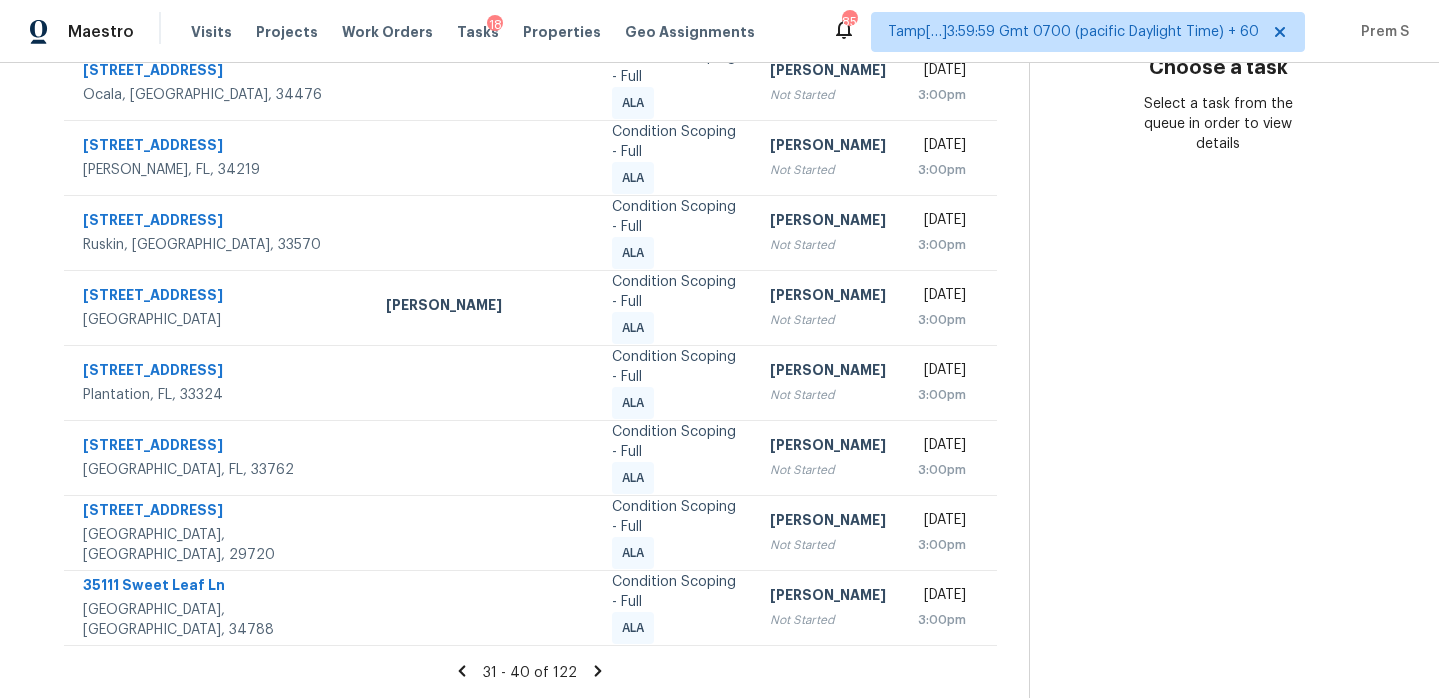 click 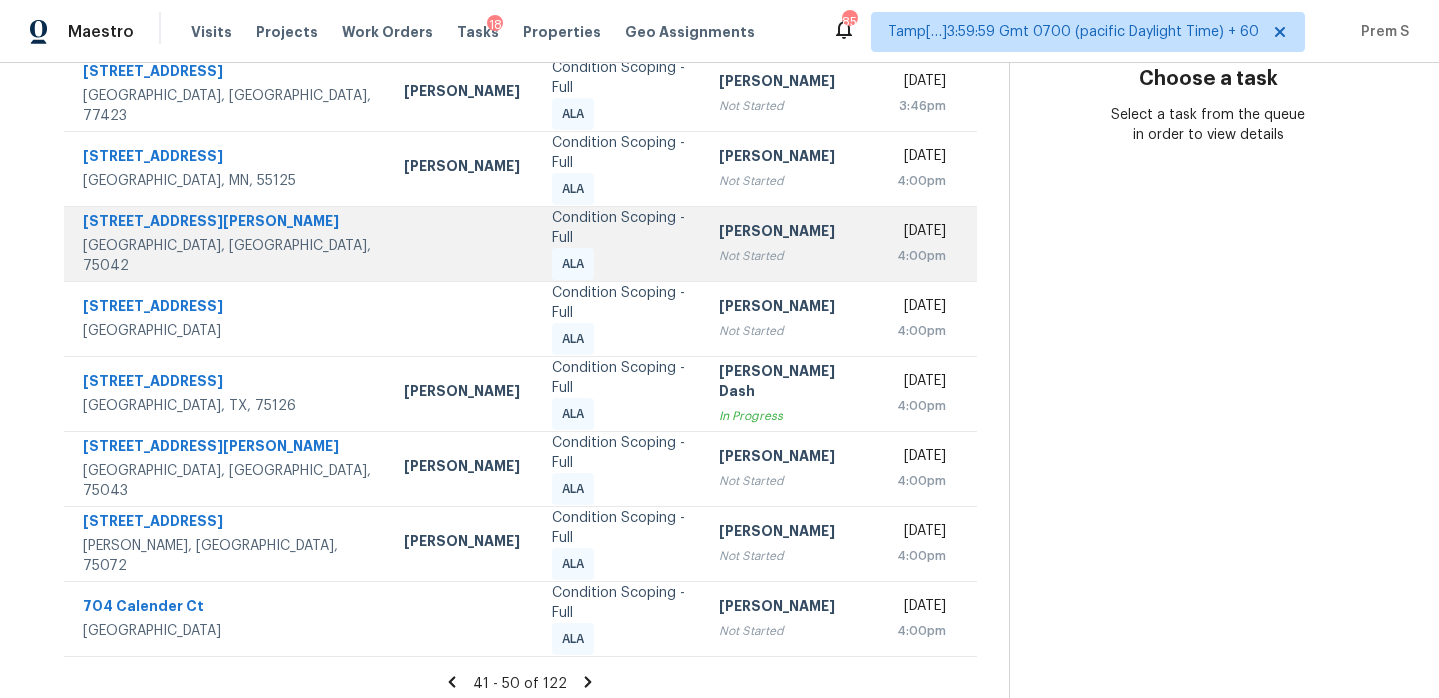 scroll, scrollTop: 393, scrollLeft: 0, axis: vertical 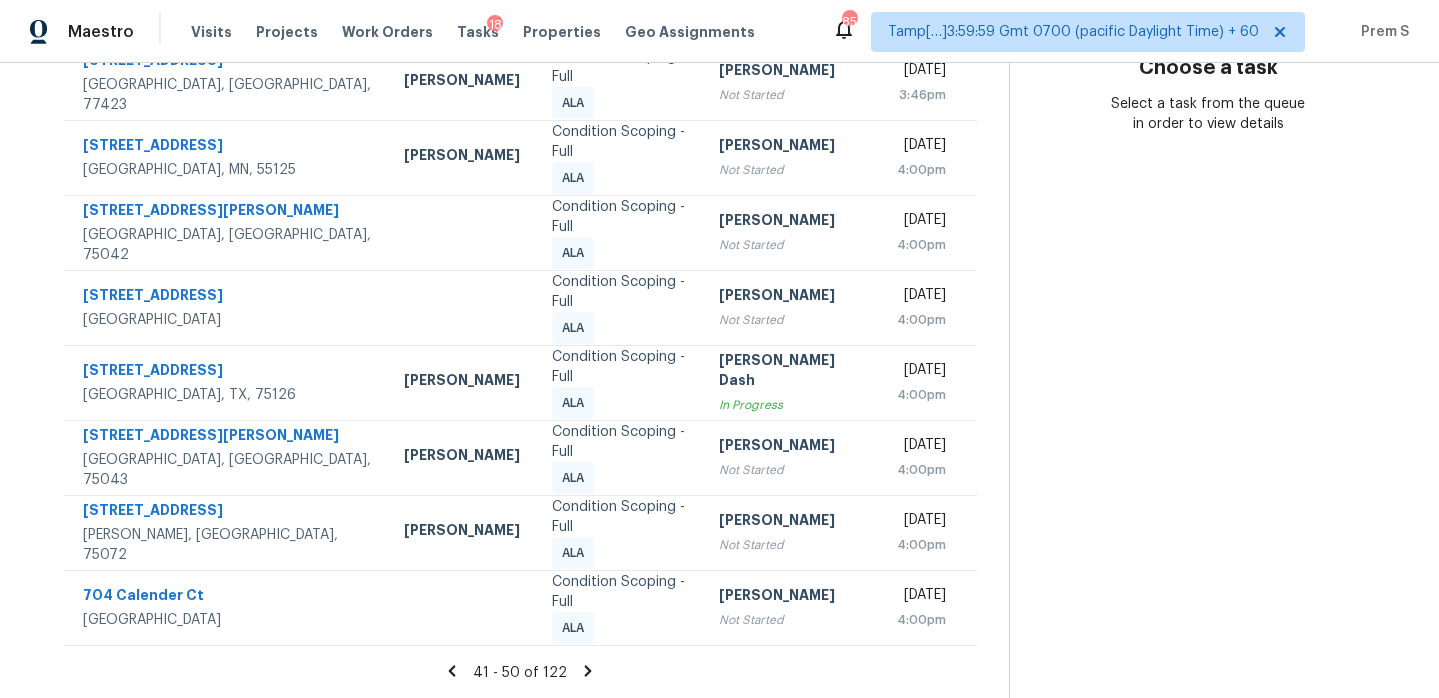 click 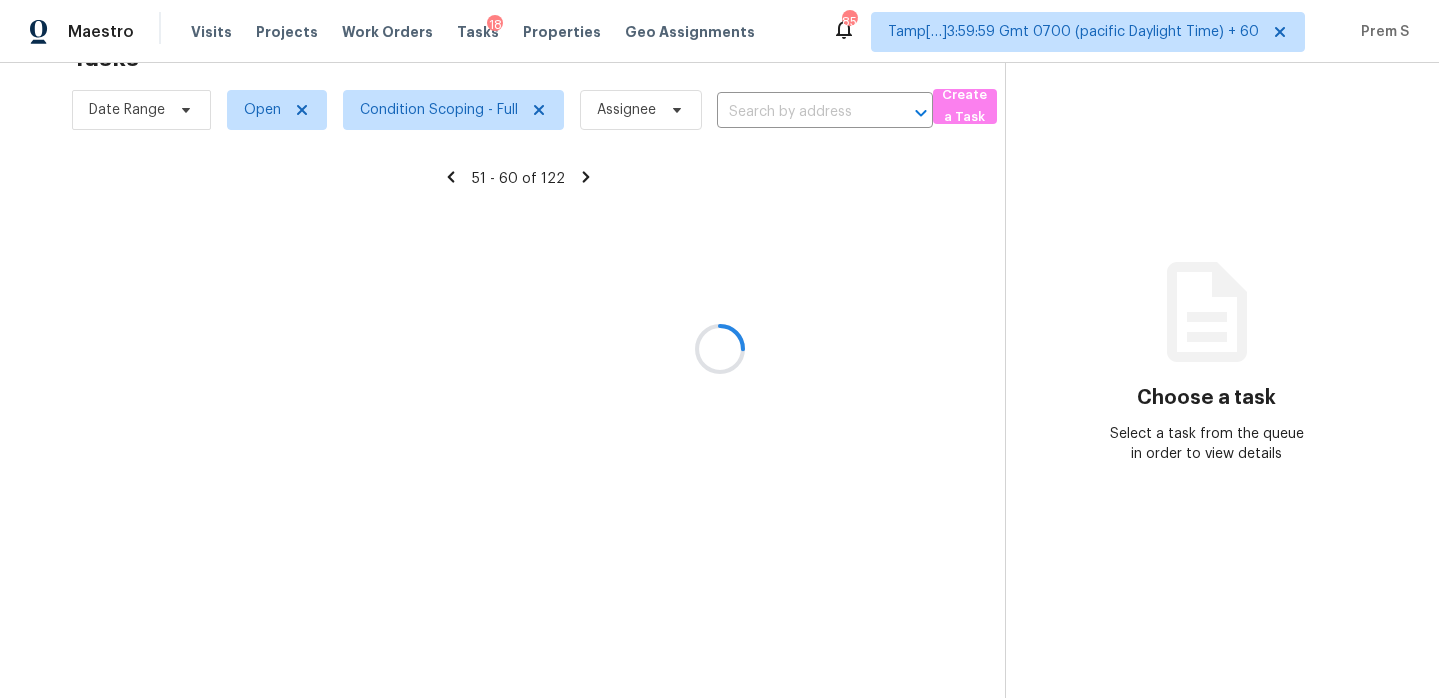 scroll, scrollTop: 343, scrollLeft: 0, axis: vertical 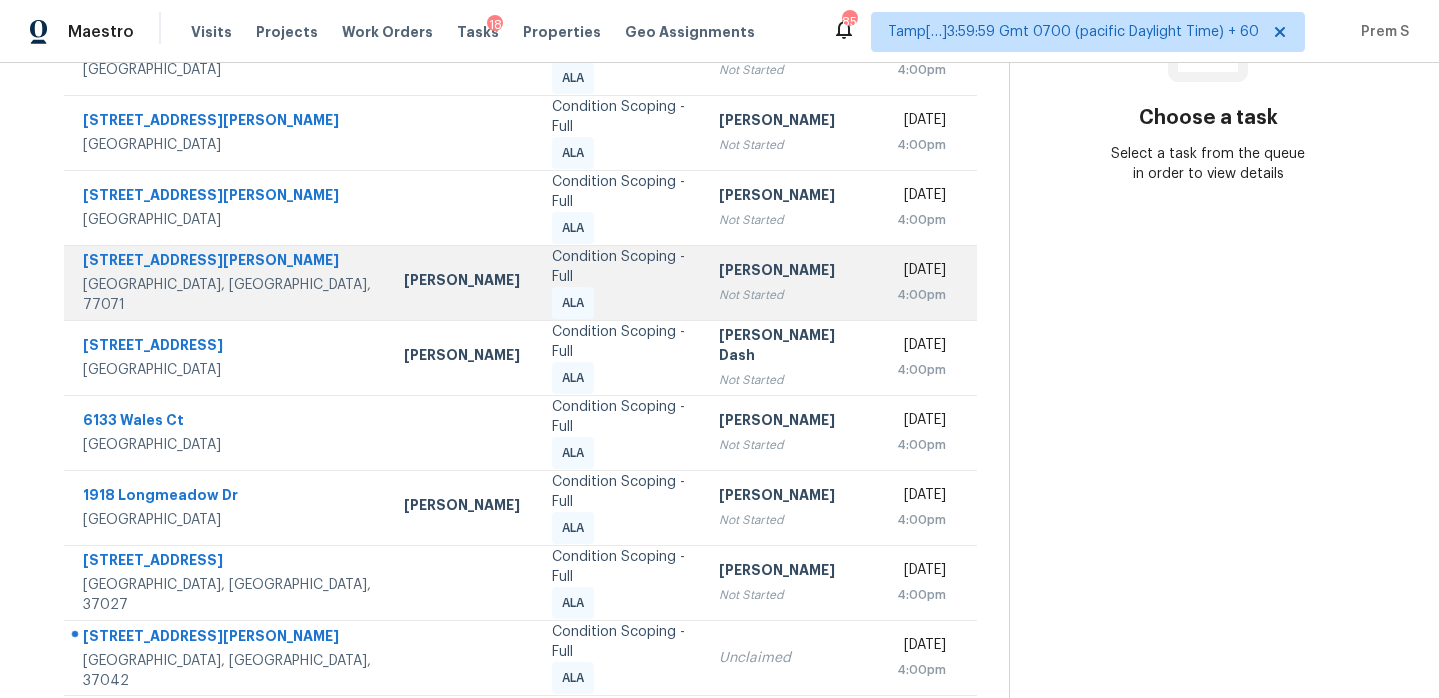click on "Hariharan GV Not Started" at bounding box center (791, 282) 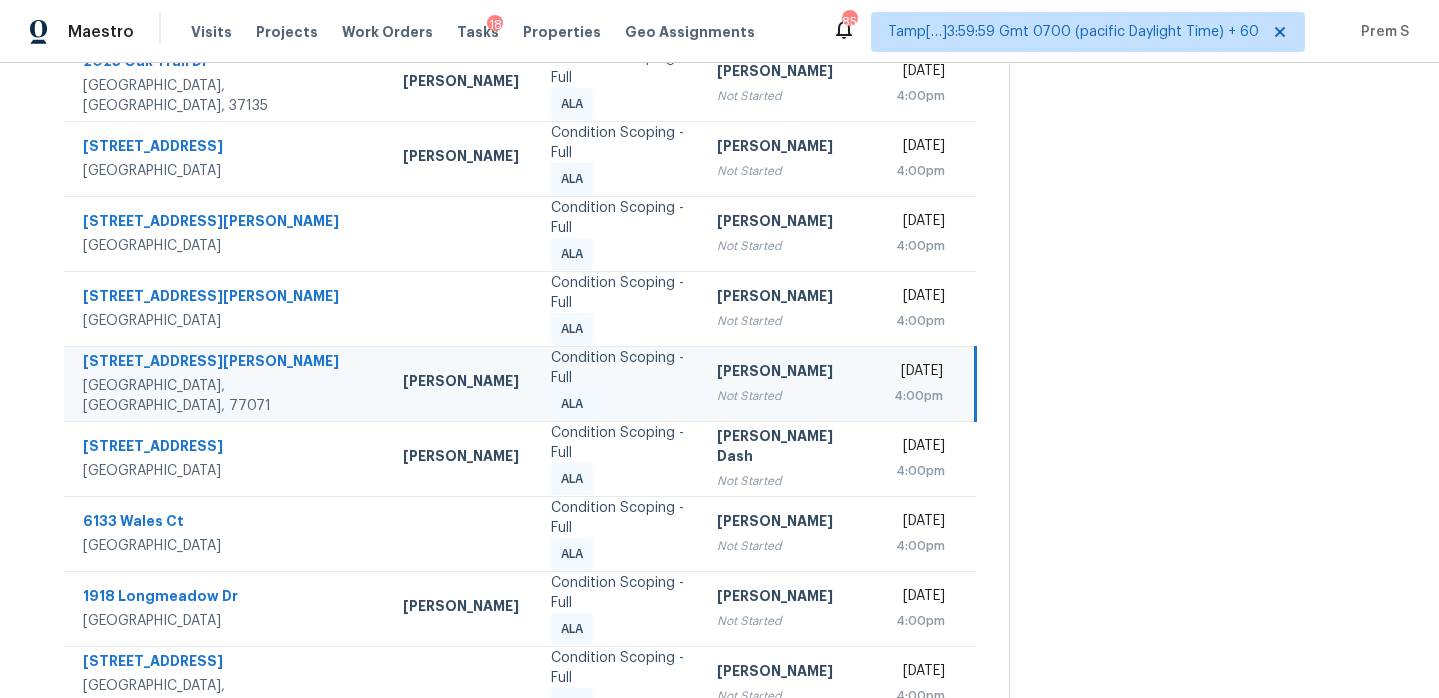 scroll, scrollTop: 116, scrollLeft: 0, axis: vertical 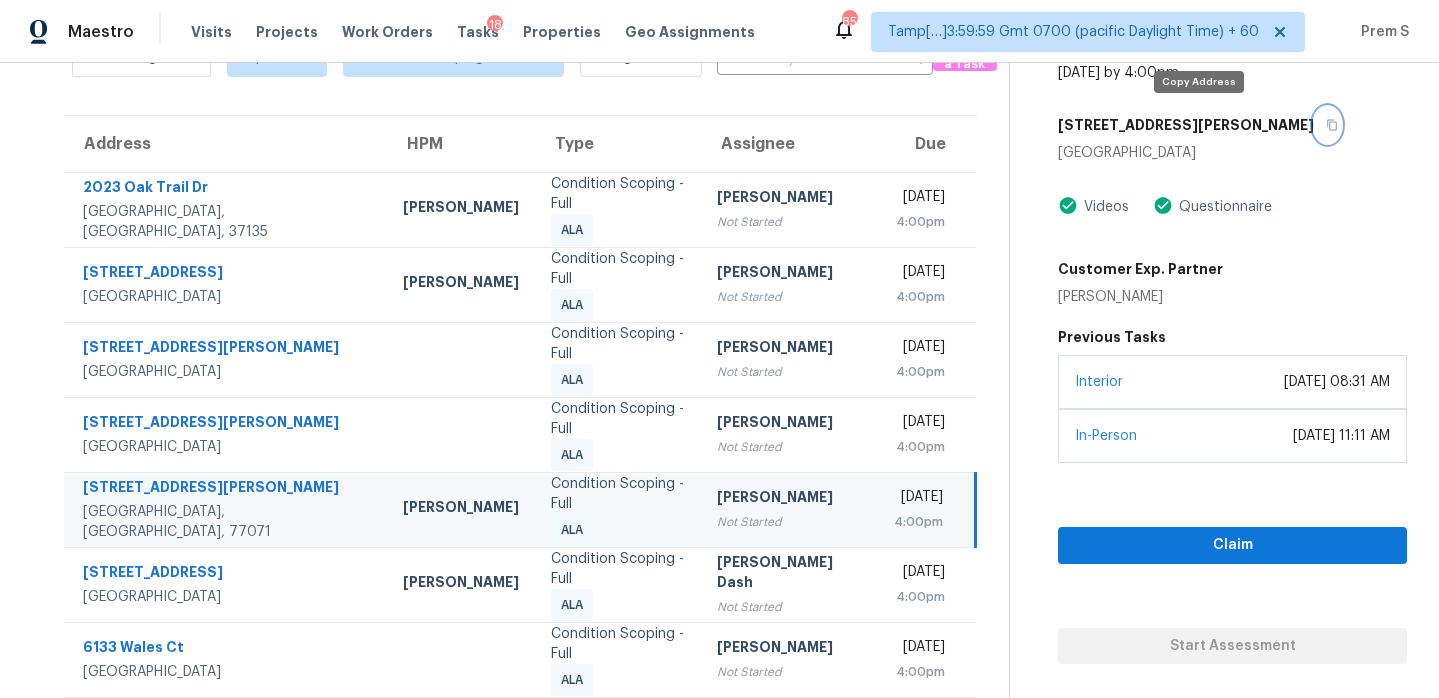 click 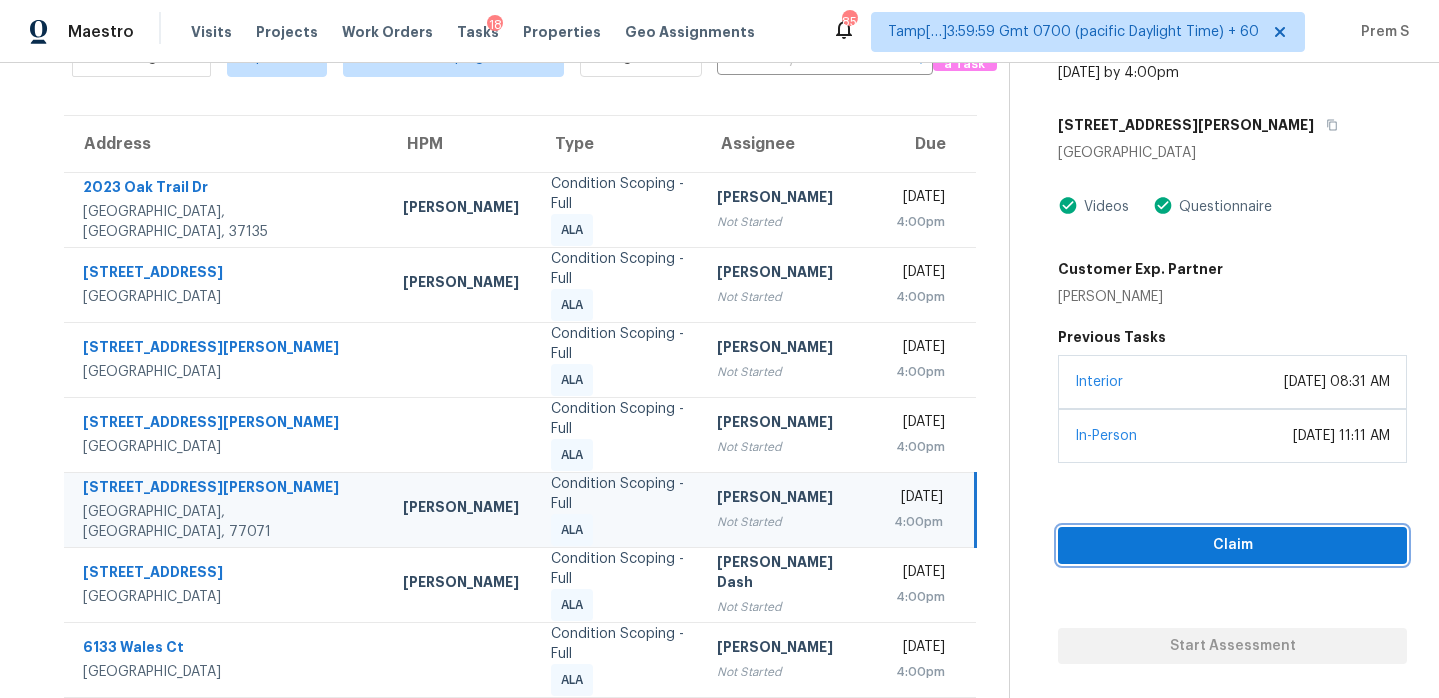 click on "Claim" at bounding box center (1232, 545) 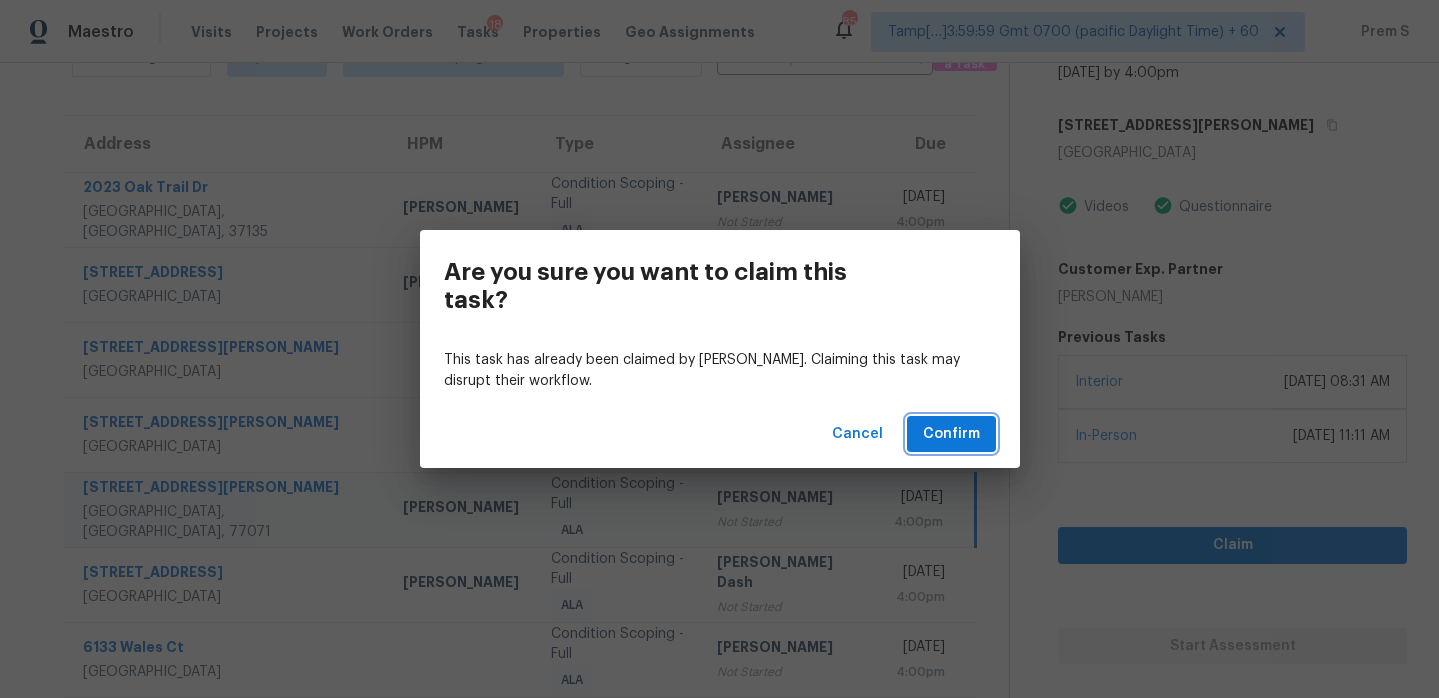 click on "Confirm" at bounding box center (951, 434) 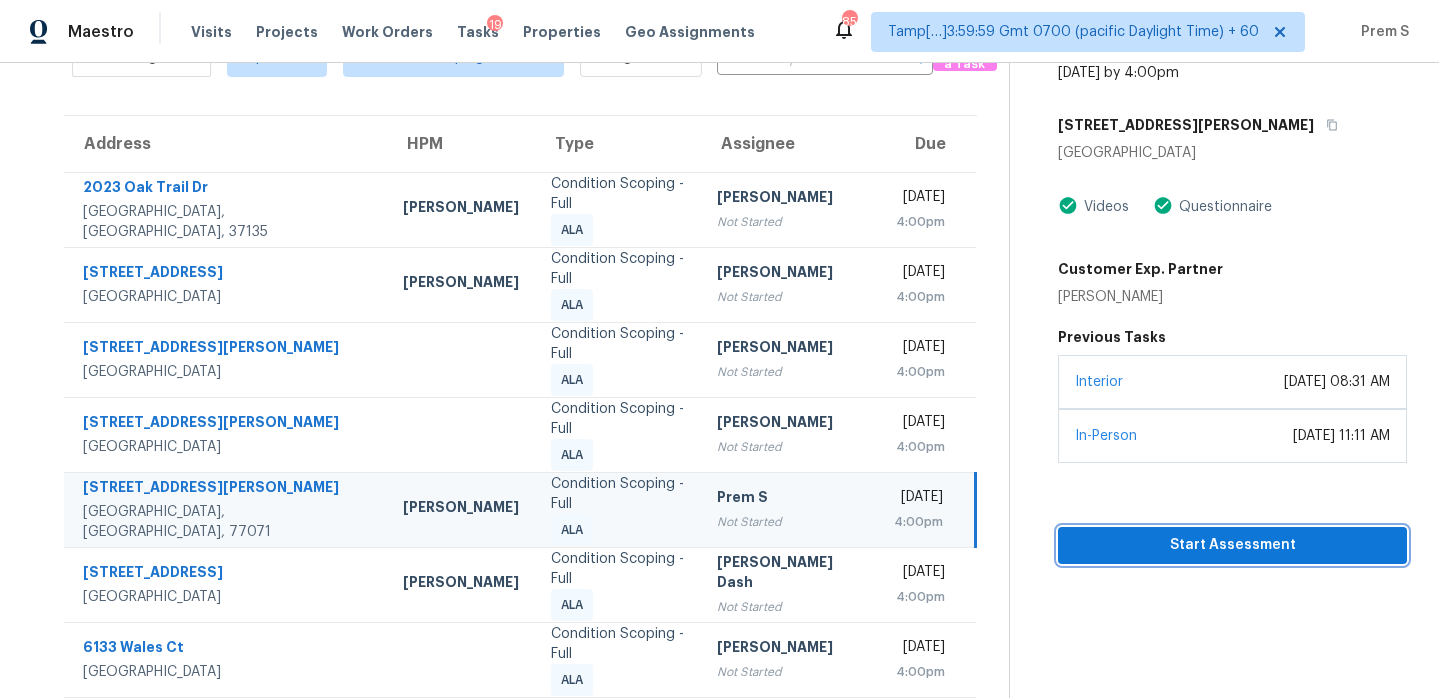 click on "Start Assessment" at bounding box center (1232, 545) 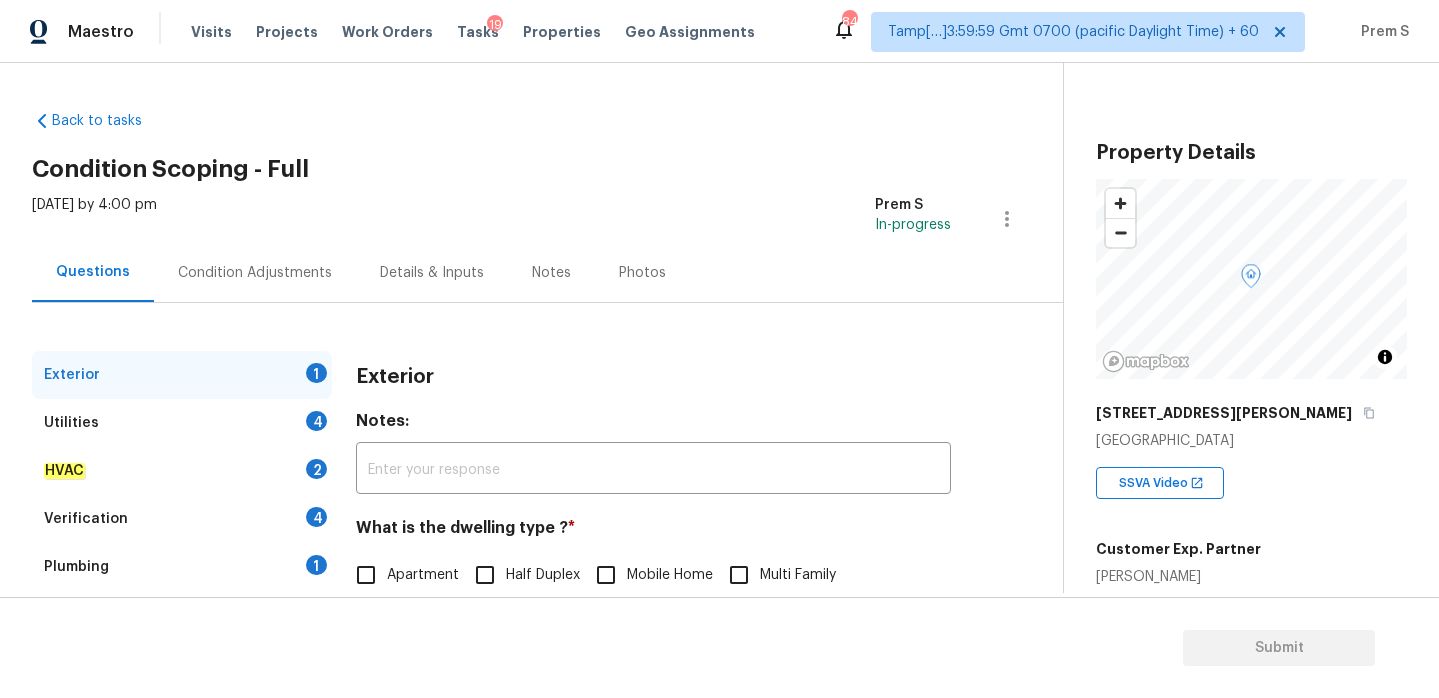 scroll, scrollTop: 263, scrollLeft: 0, axis: vertical 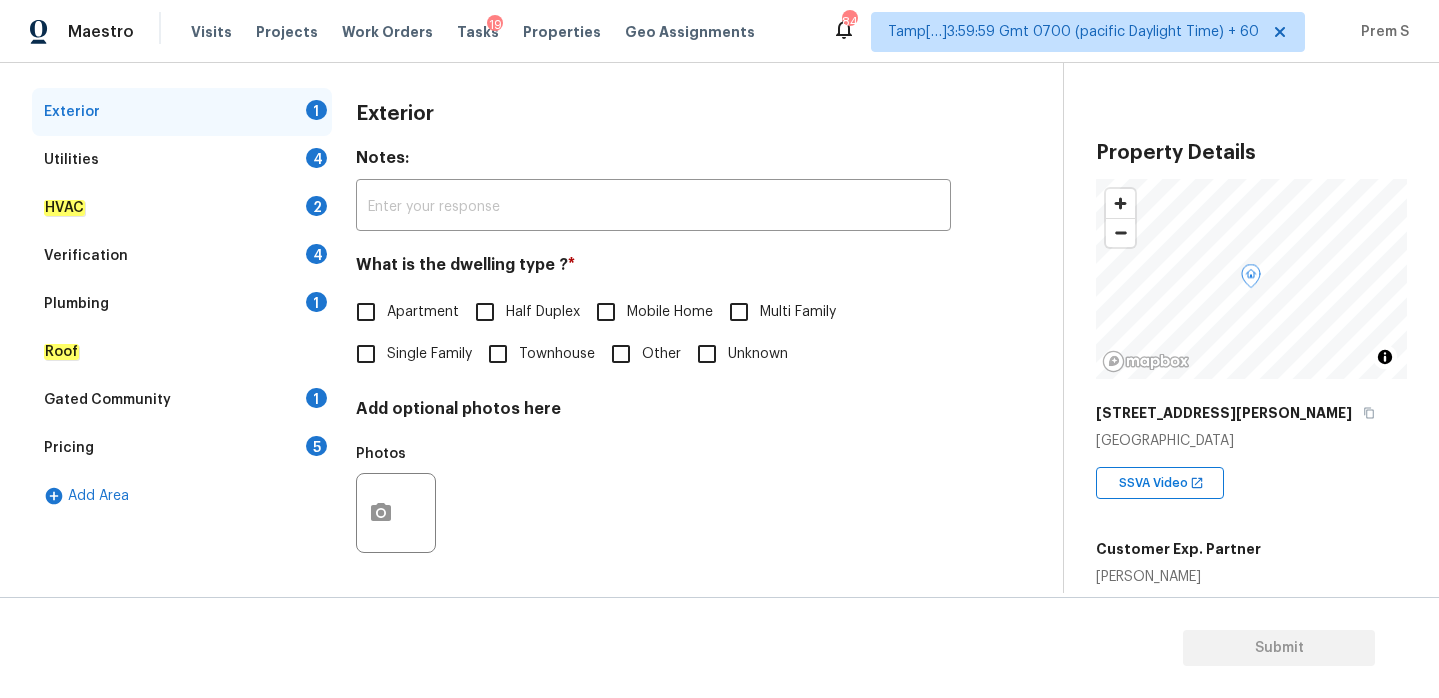 click on "Single Family" at bounding box center [429, 354] 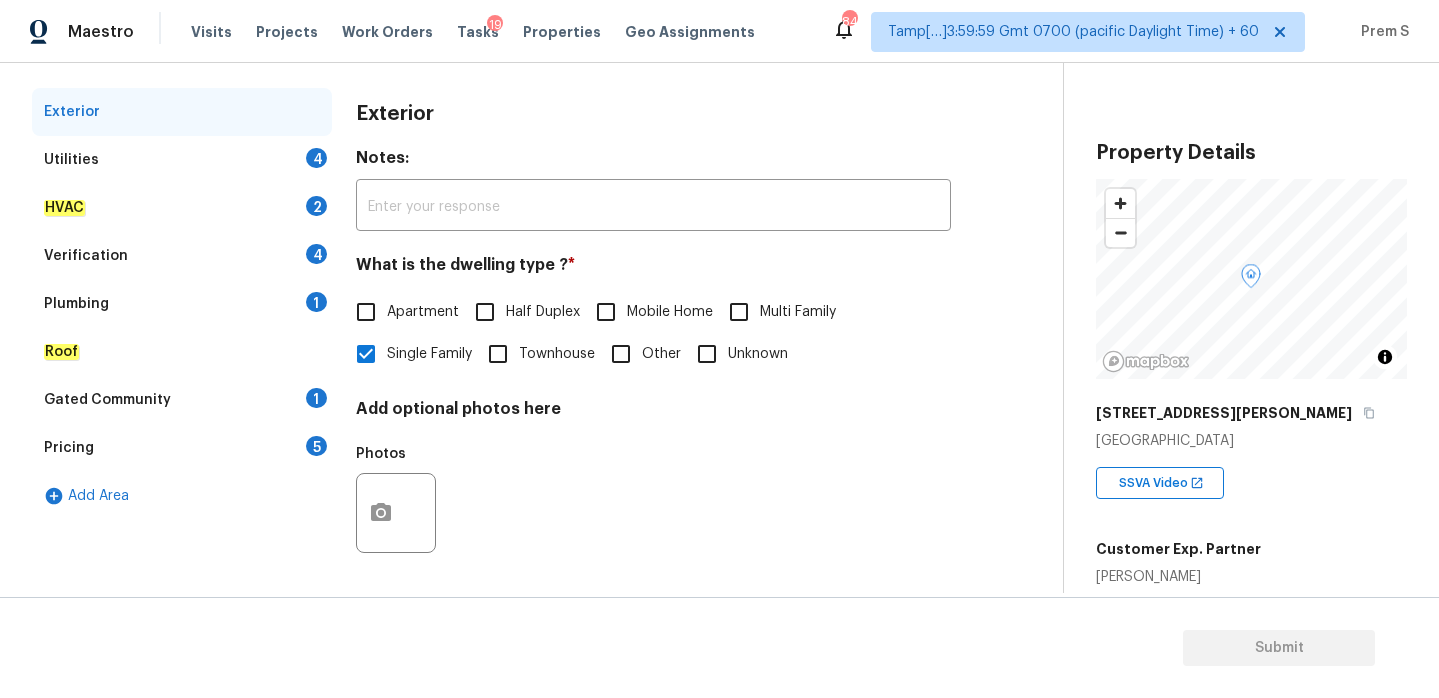 click on "Utilities 4" at bounding box center (182, 160) 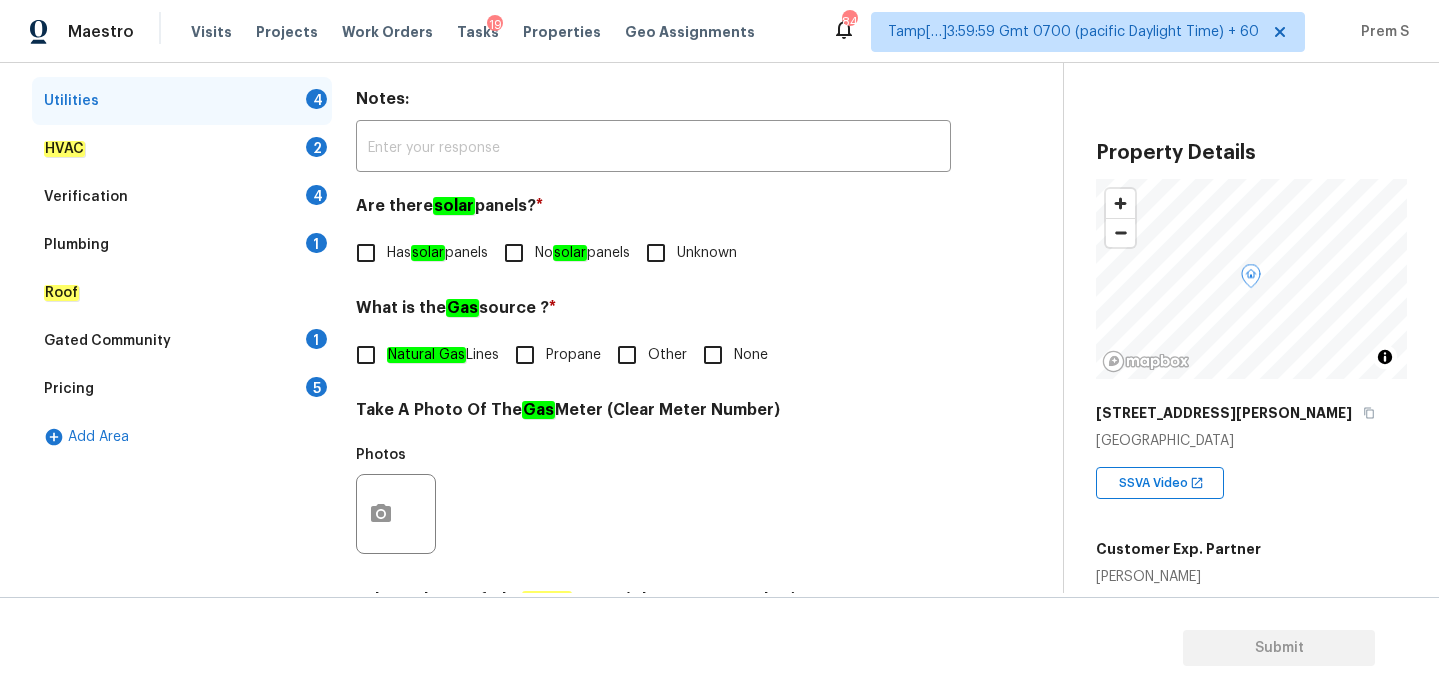 scroll, scrollTop: 397, scrollLeft: 0, axis: vertical 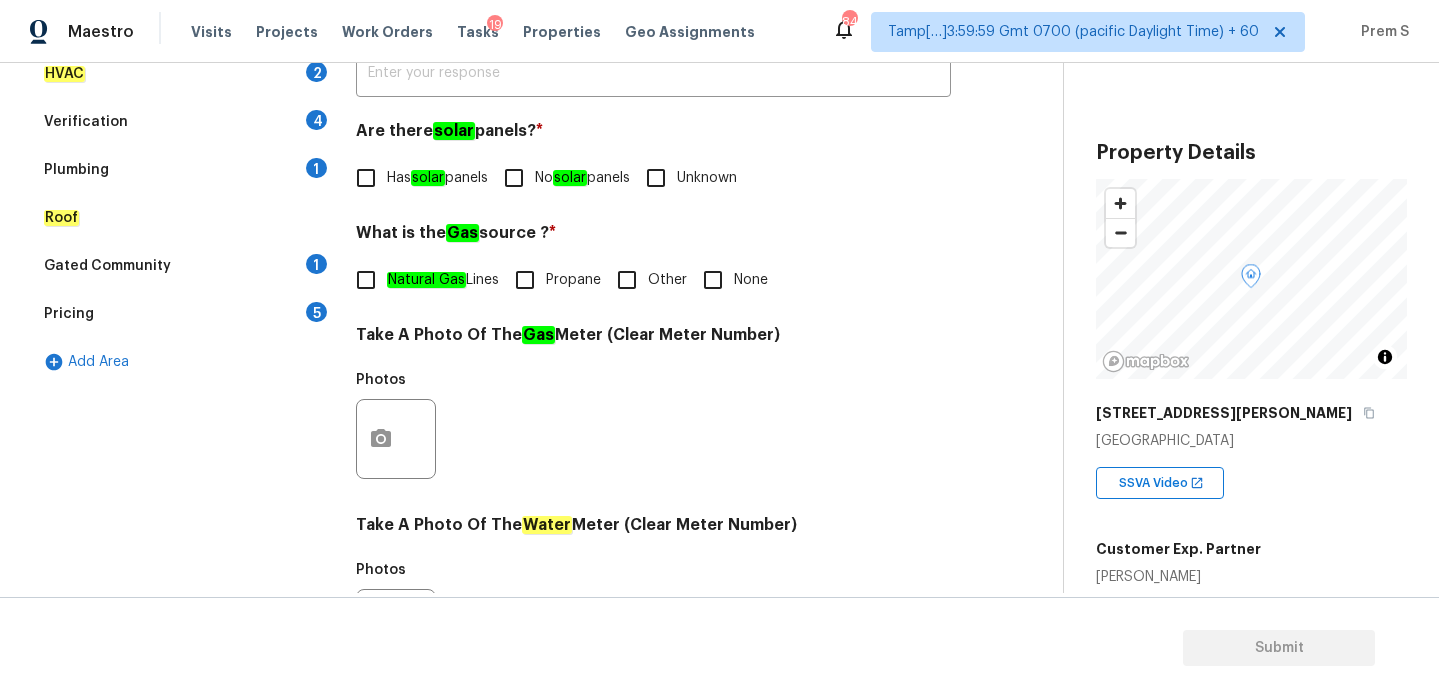 click on "No  solar  panels" at bounding box center [514, 178] 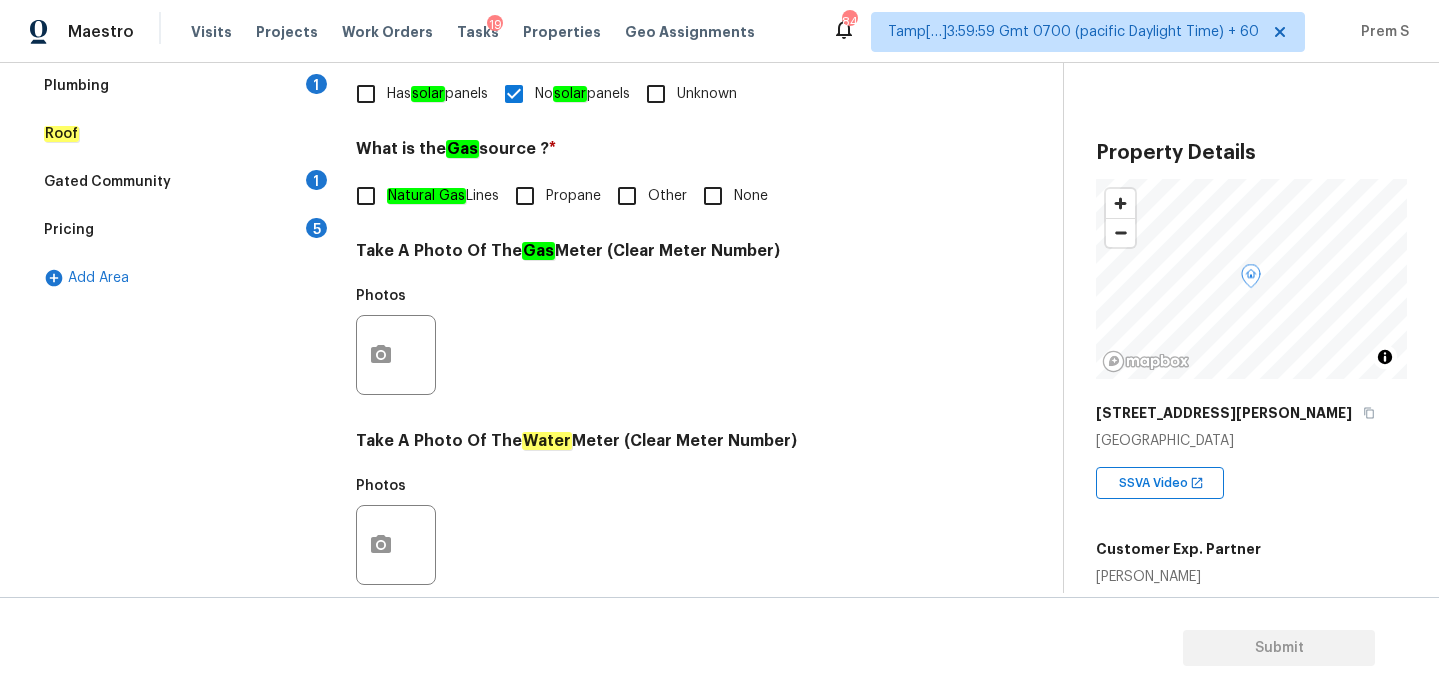 scroll, scrollTop: 513, scrollLeft: 0, axis: vertical 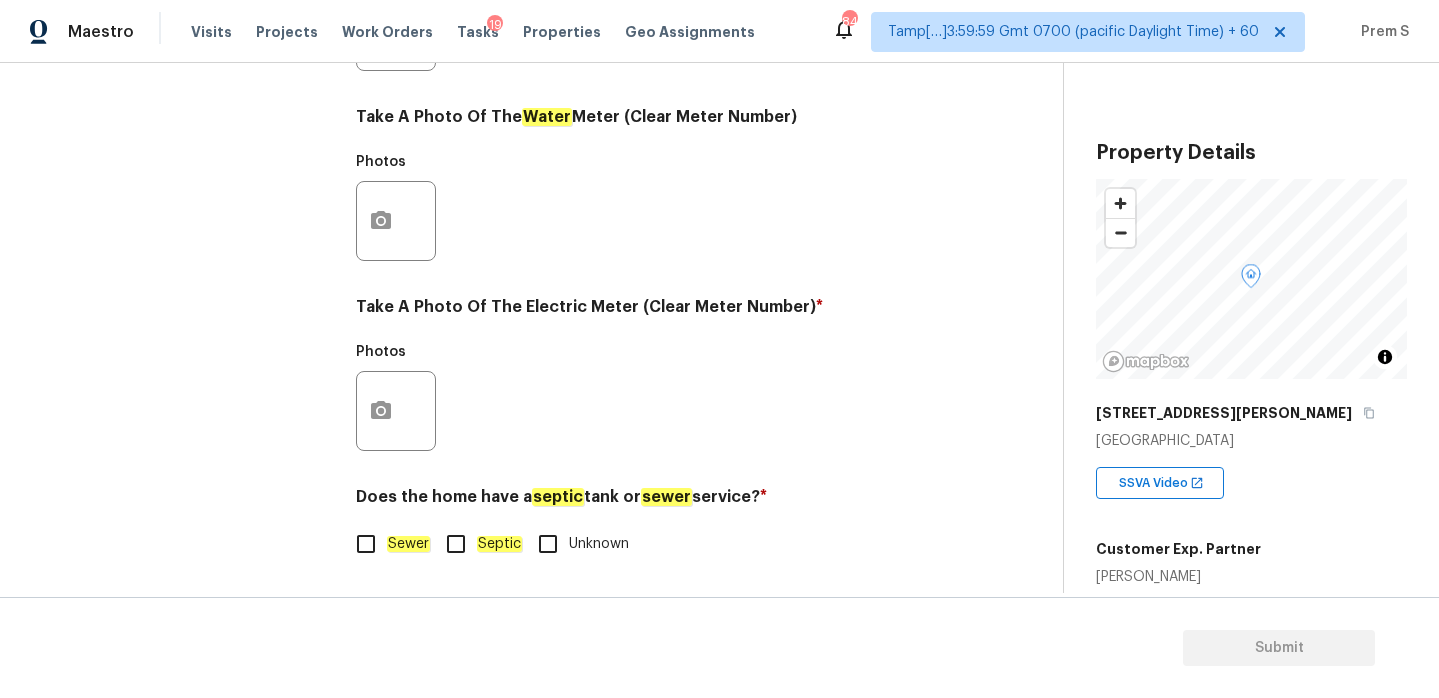 click on "Sewer" at bounding box center [366, 544] 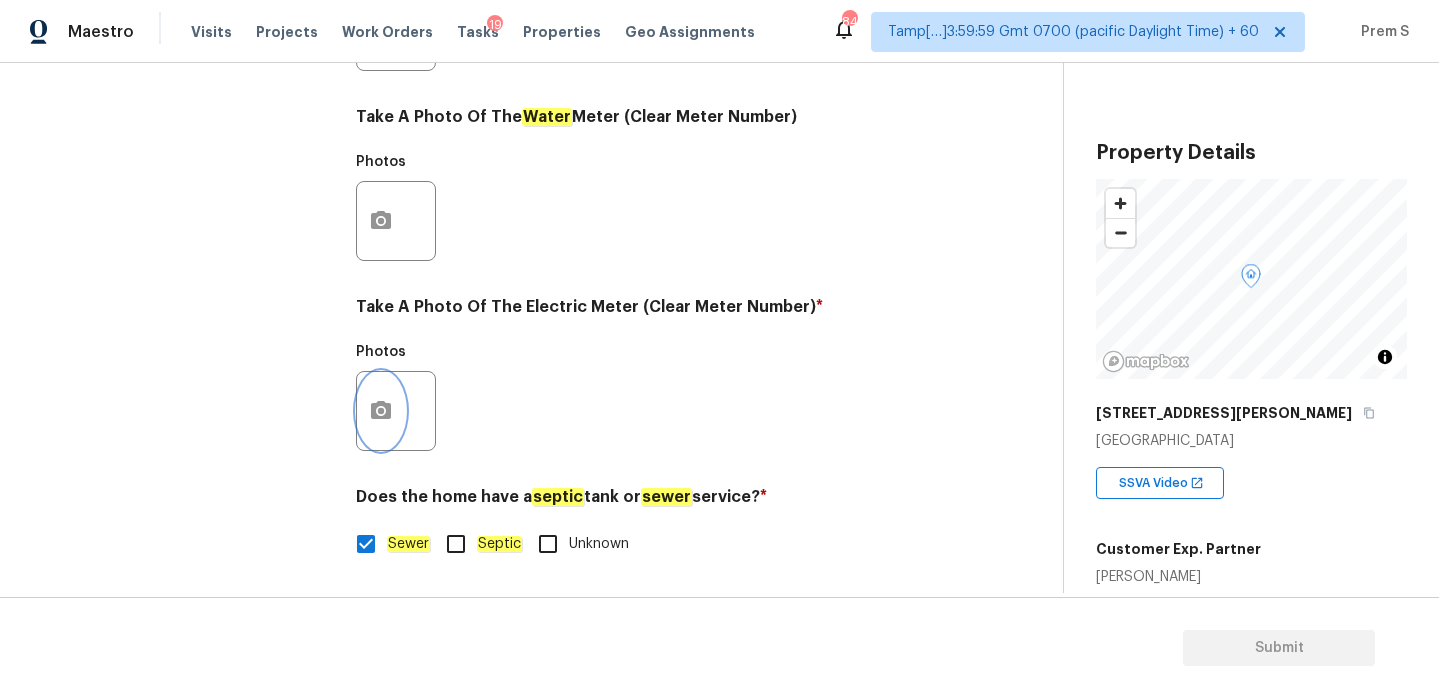 click 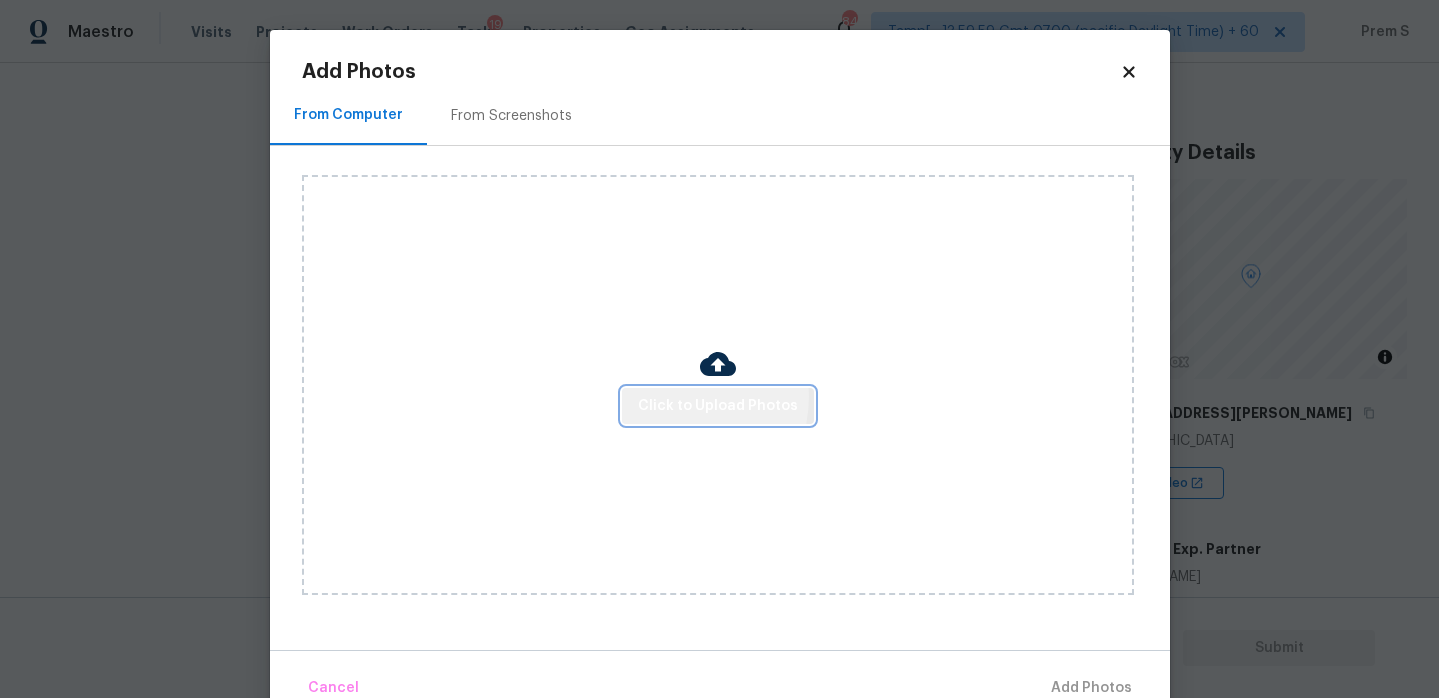 click on "Click to Upload Photos" at bounding box center (718, 406) 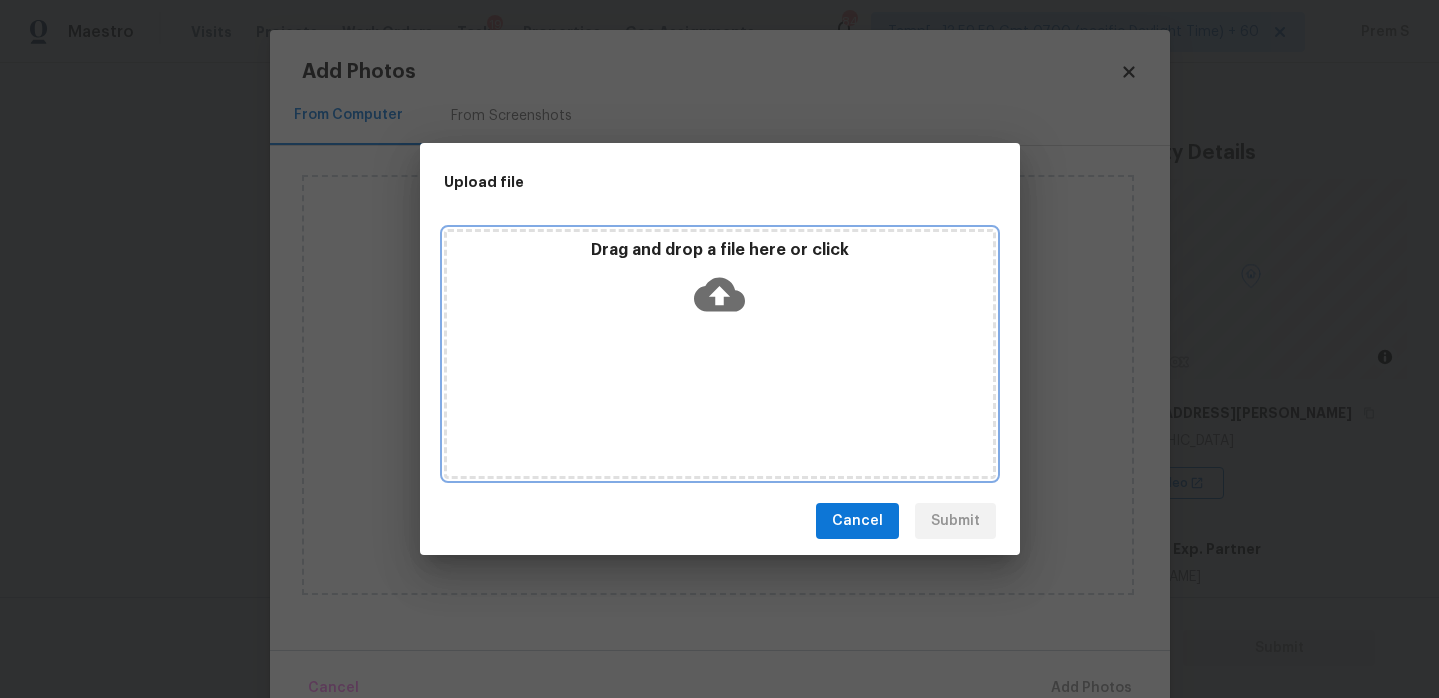 click 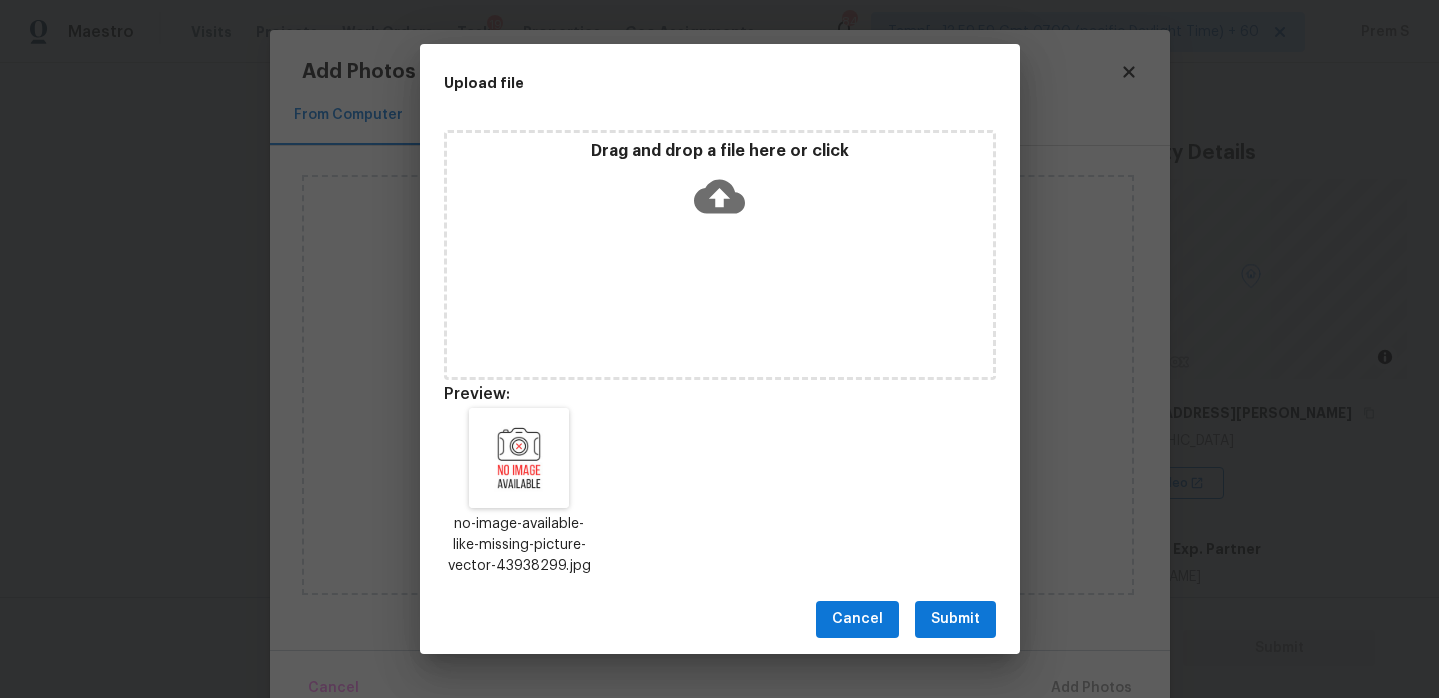 click on "Submit" at bounding box center [955, 619] 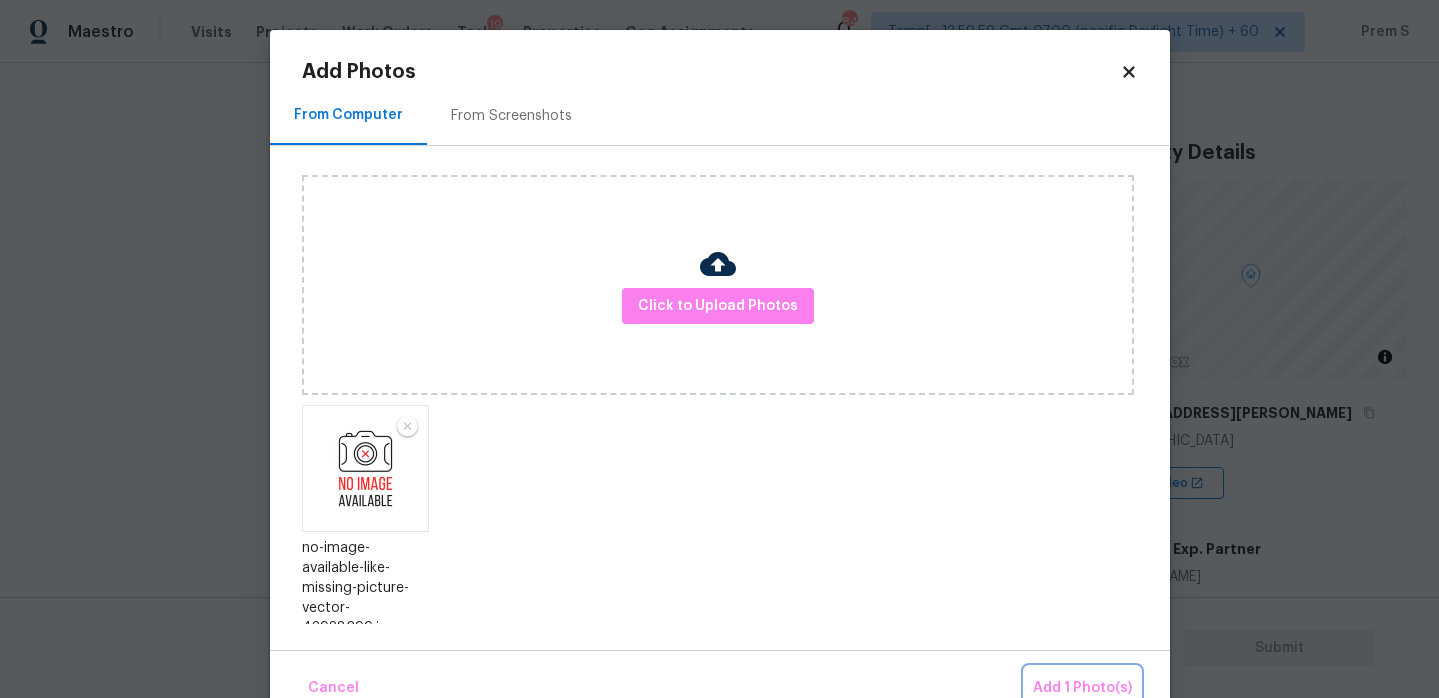 click on "Add 1 Photo(s)" at bounding box center (1082, 688) 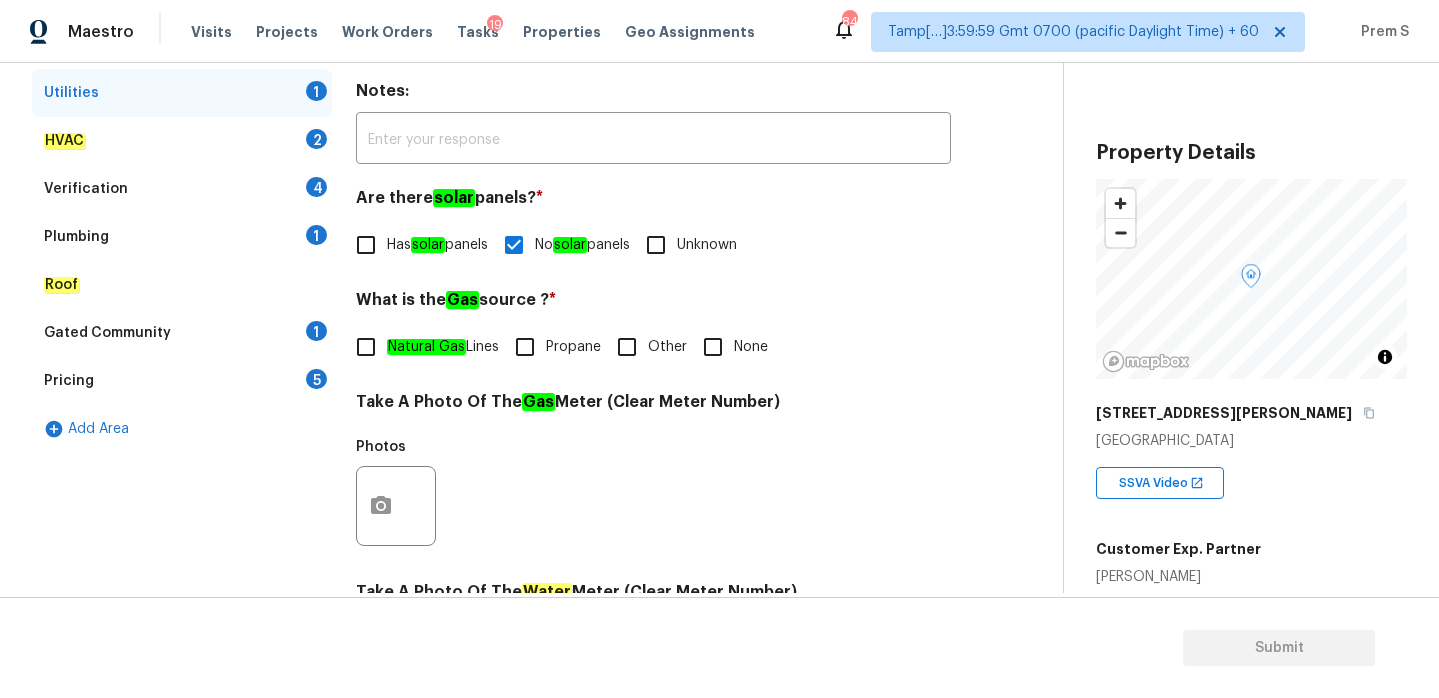 scroll, scrollTop: 286, scrollLeft: 0, axis: vertical 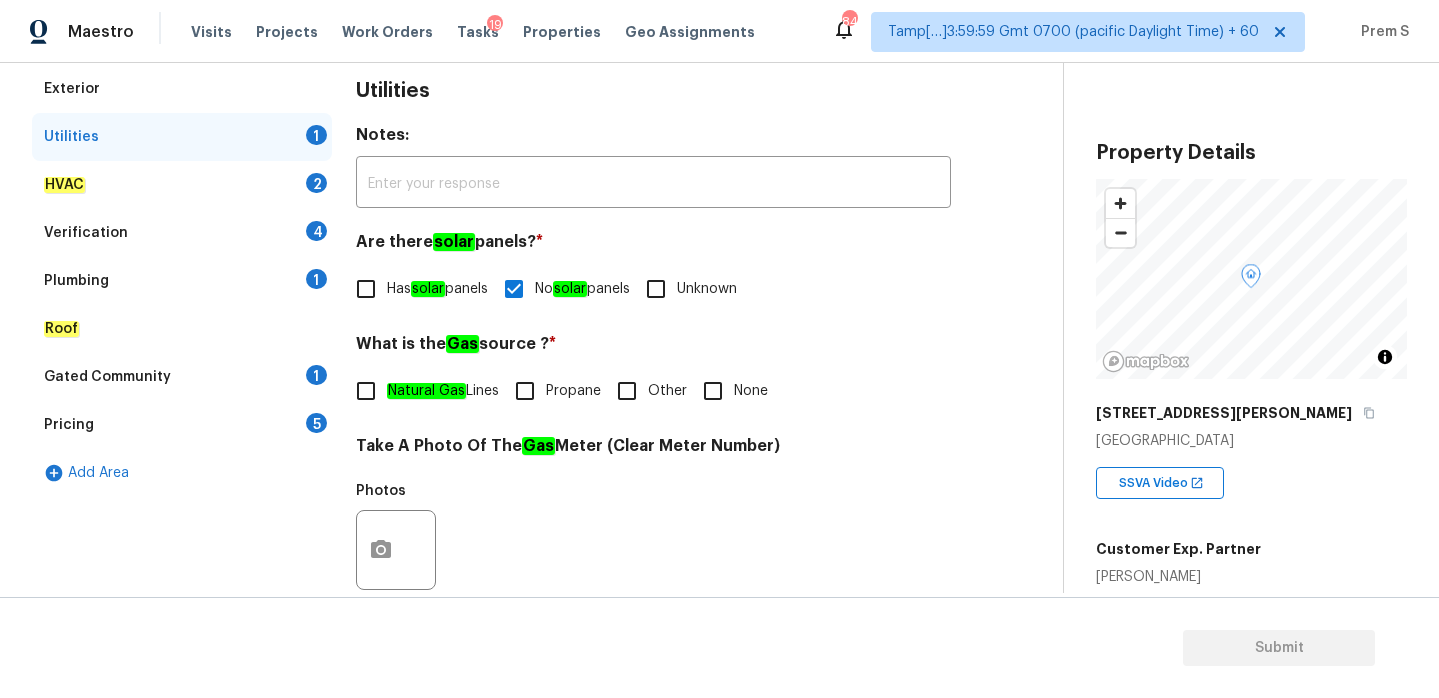 click on "HVAC 2" at bounding box center (182, 185) 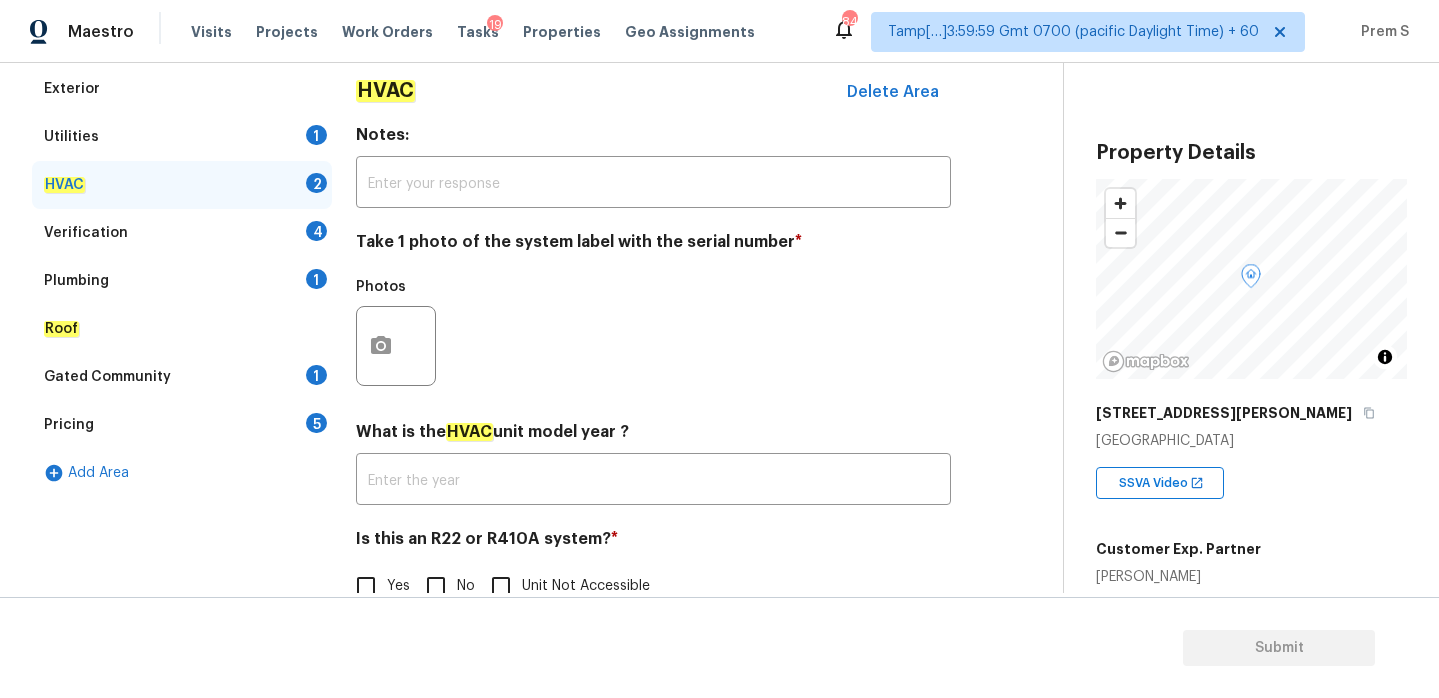 scroll, scrollTop: 331, scrollLeft: 0, axis: vertical 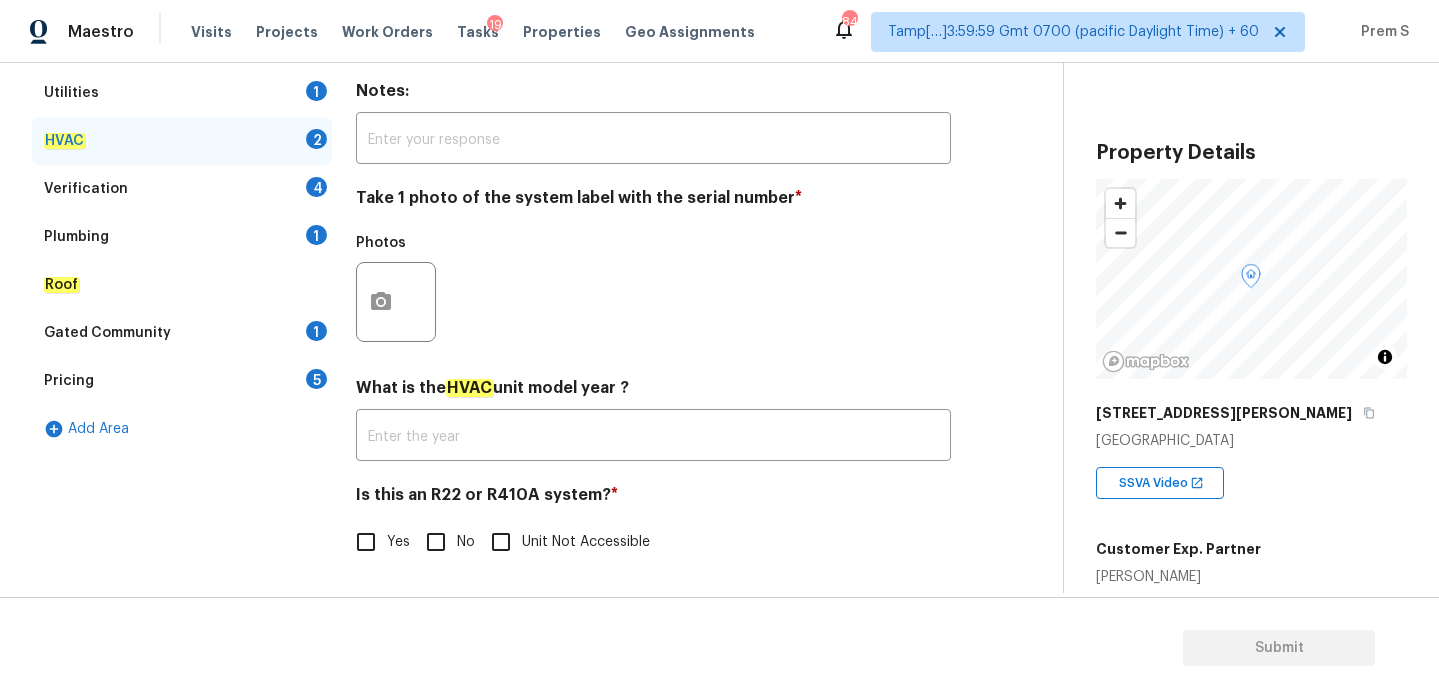 click on "No" at bounding box center [466, 542] 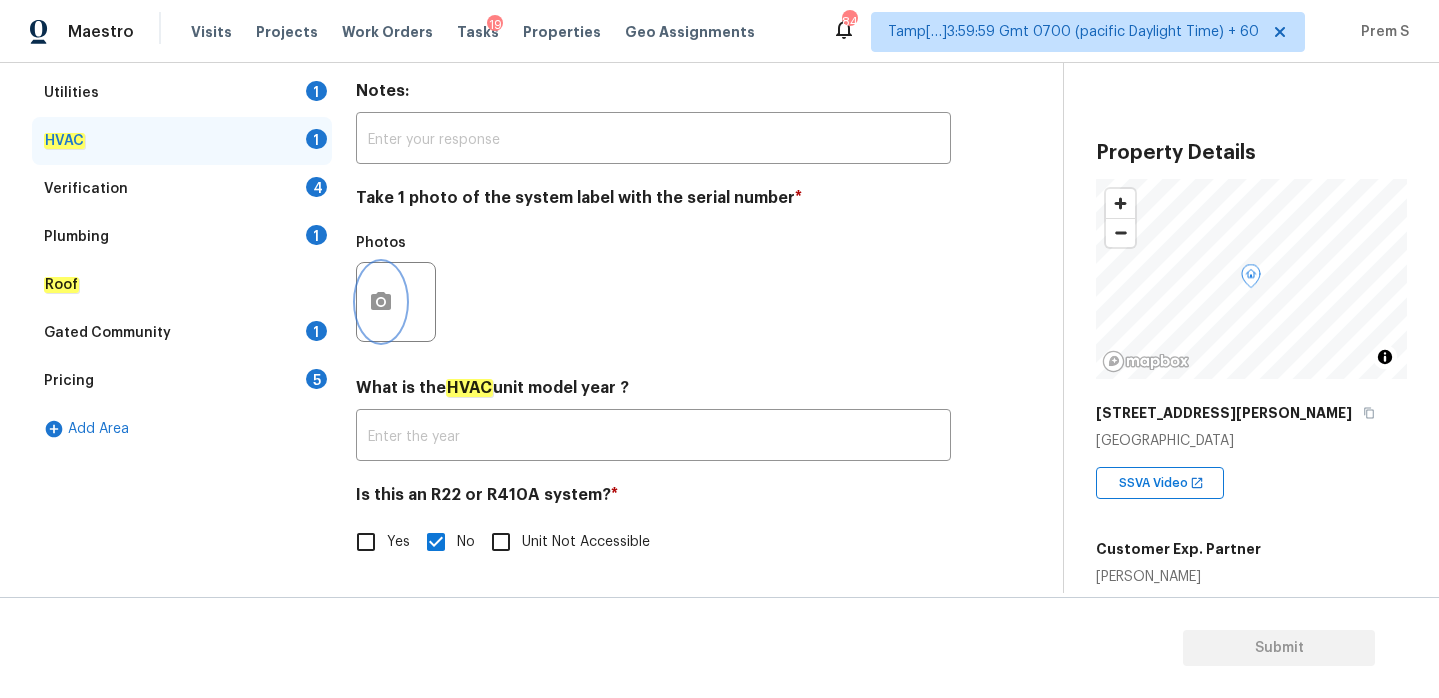 click 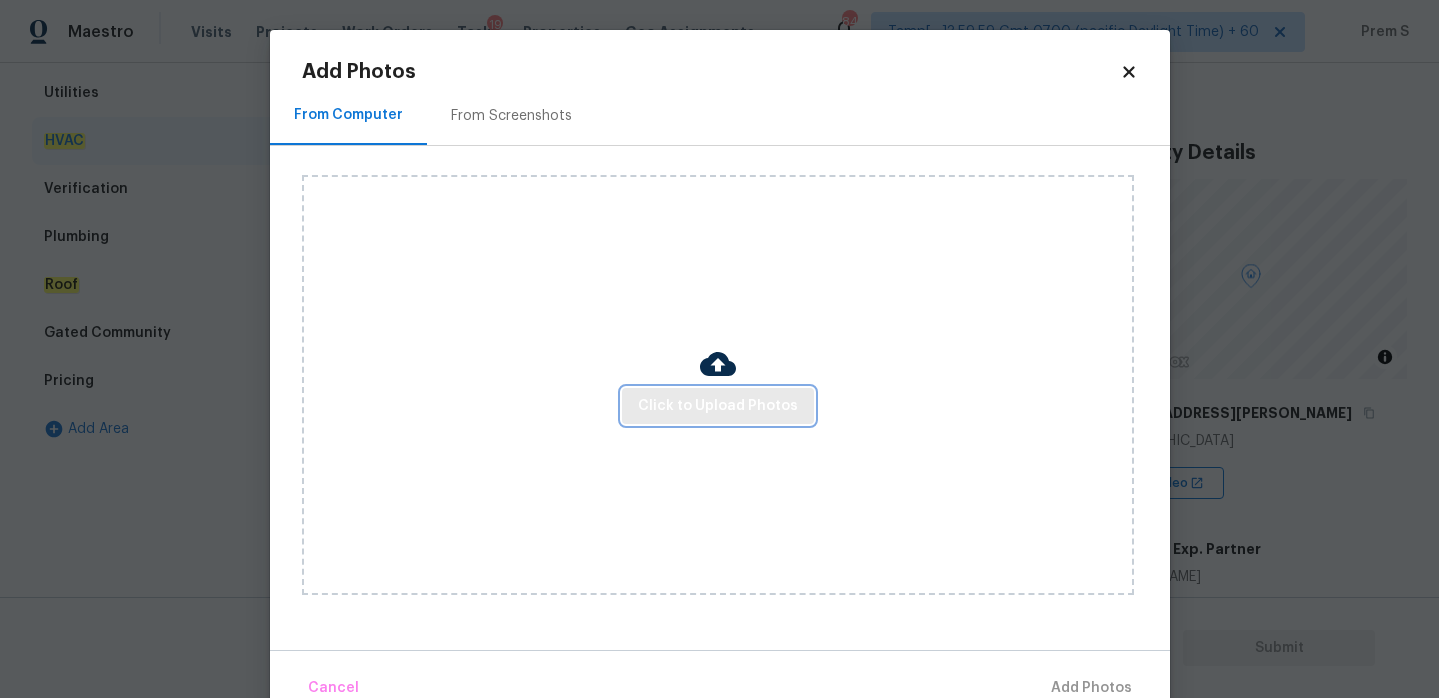click on "Click to Upload Photos" at bounding box center (718, 406) 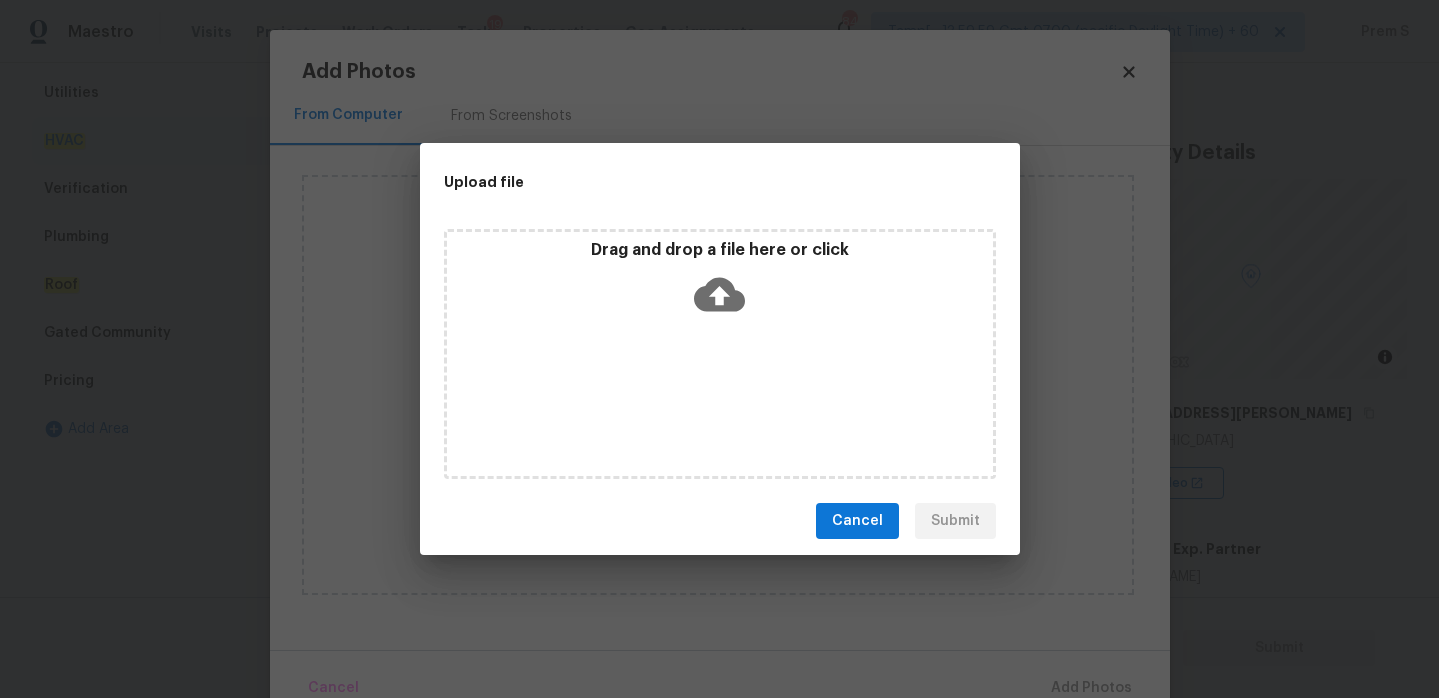 click 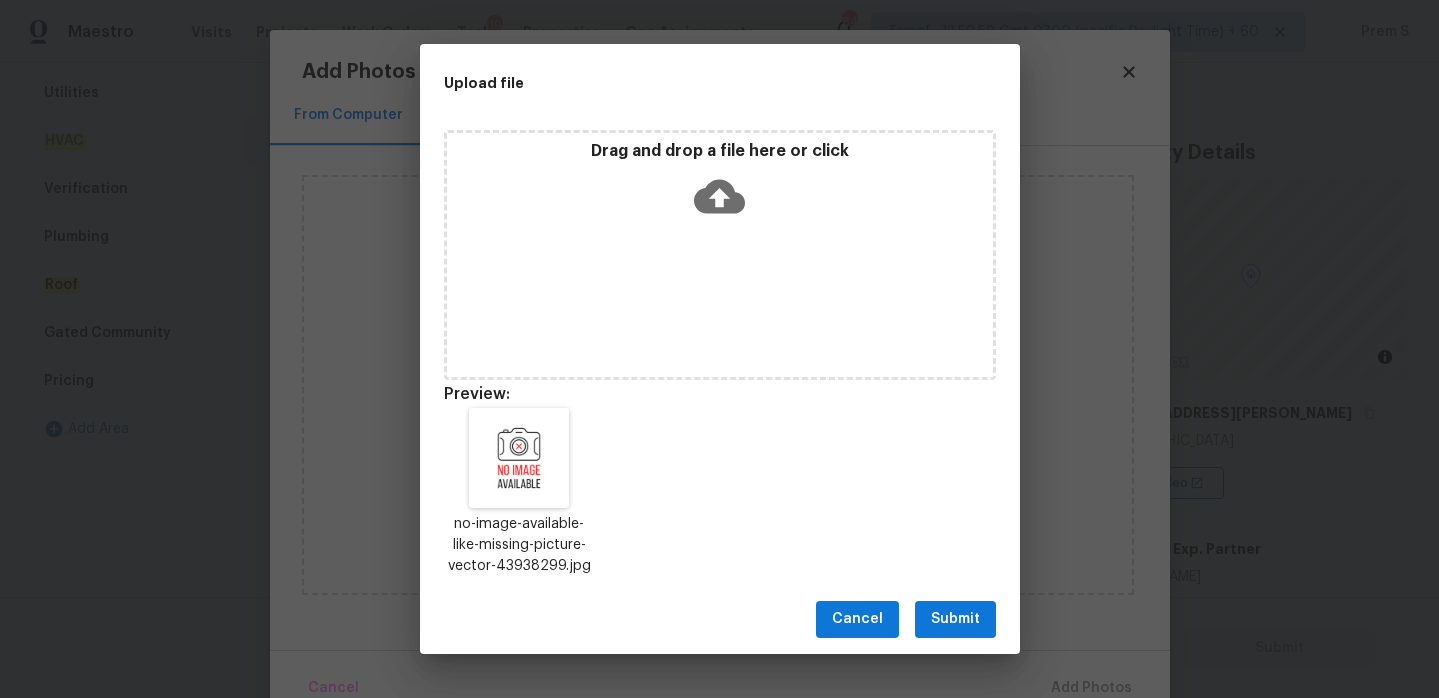 click on "Submit" at bounding box center [955, 619] 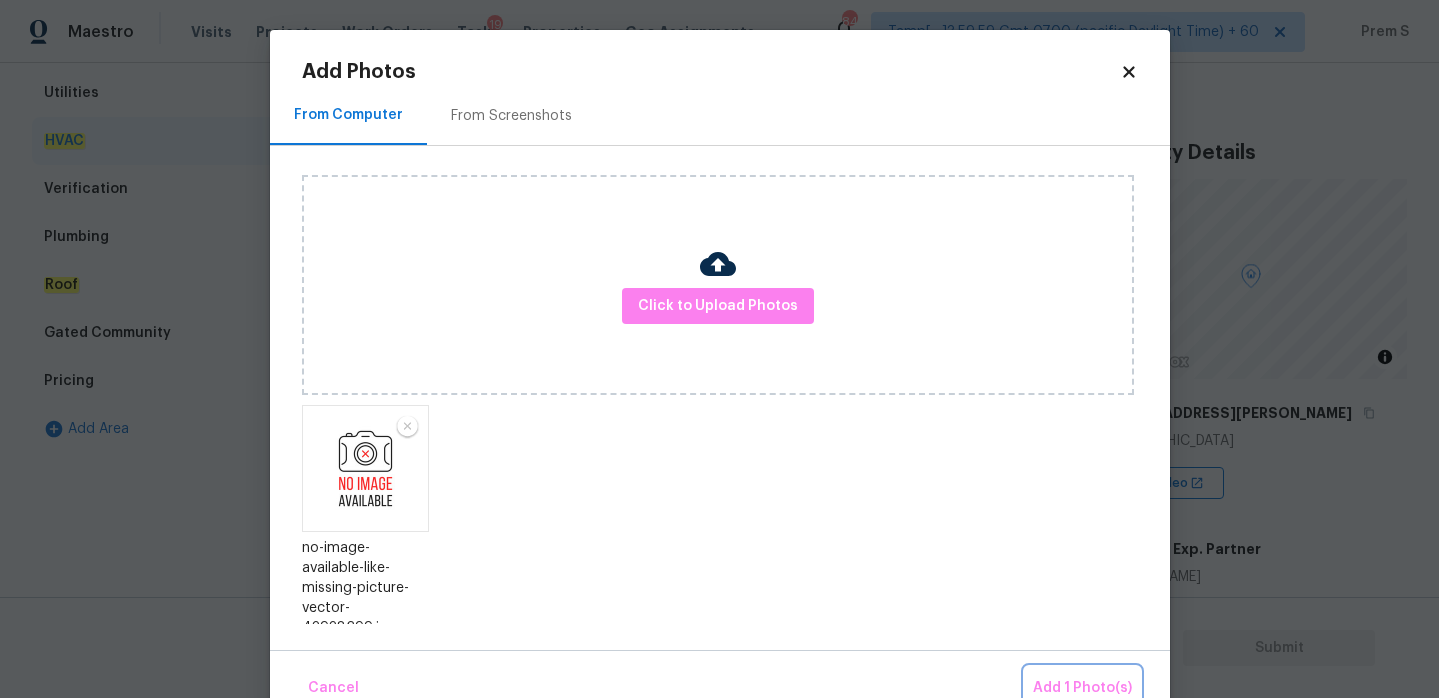 click on "Add 1 Photo(s)" at bounding box center (1082, 688) 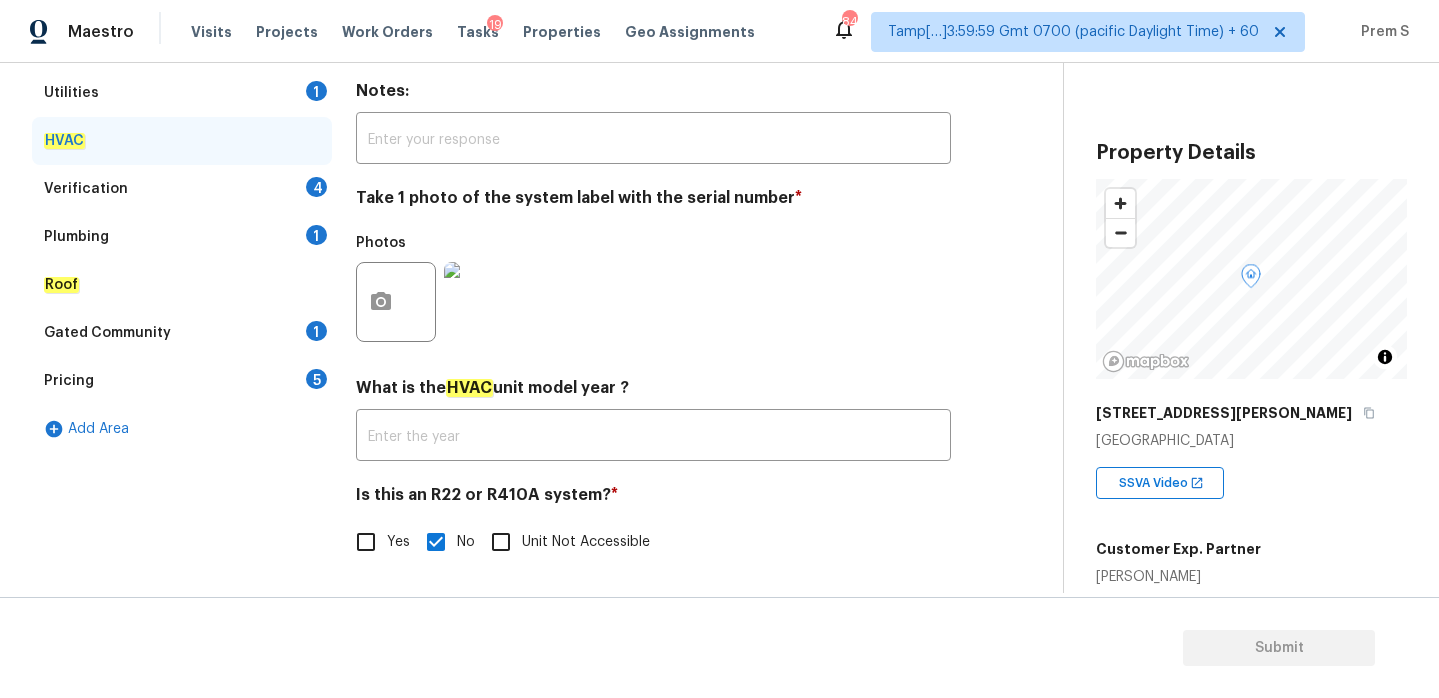 click on "Verification 4" at bounding box center (182, 189) 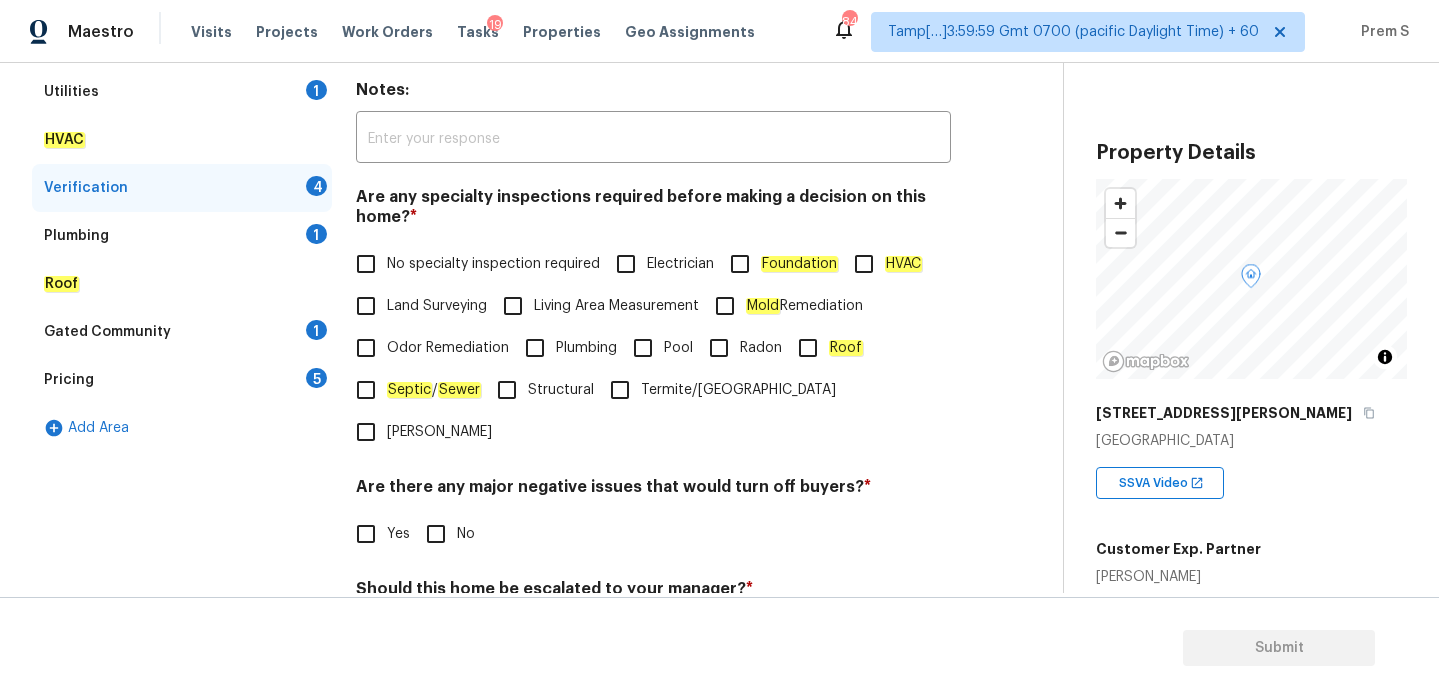 click on "No specialty inspection required" at bounding box center [366, 264] 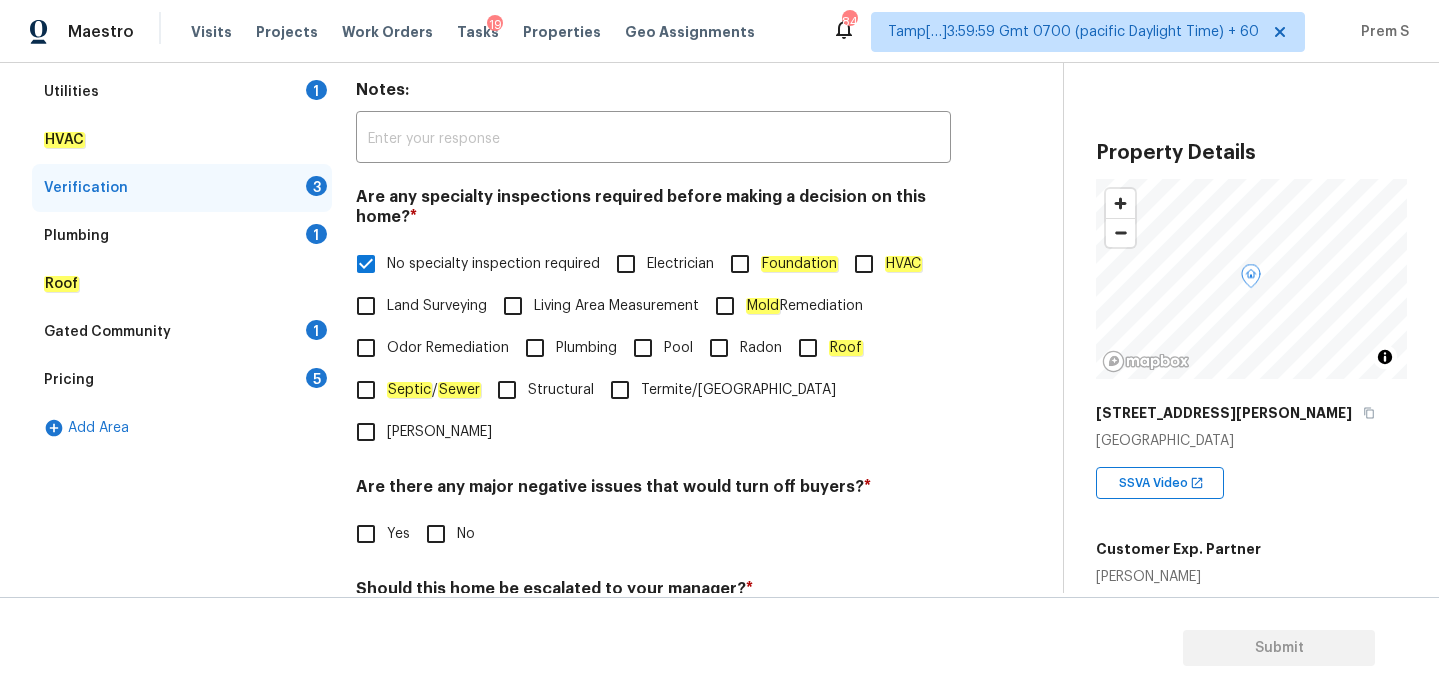 click on "No" at bounding box center [436, 534] 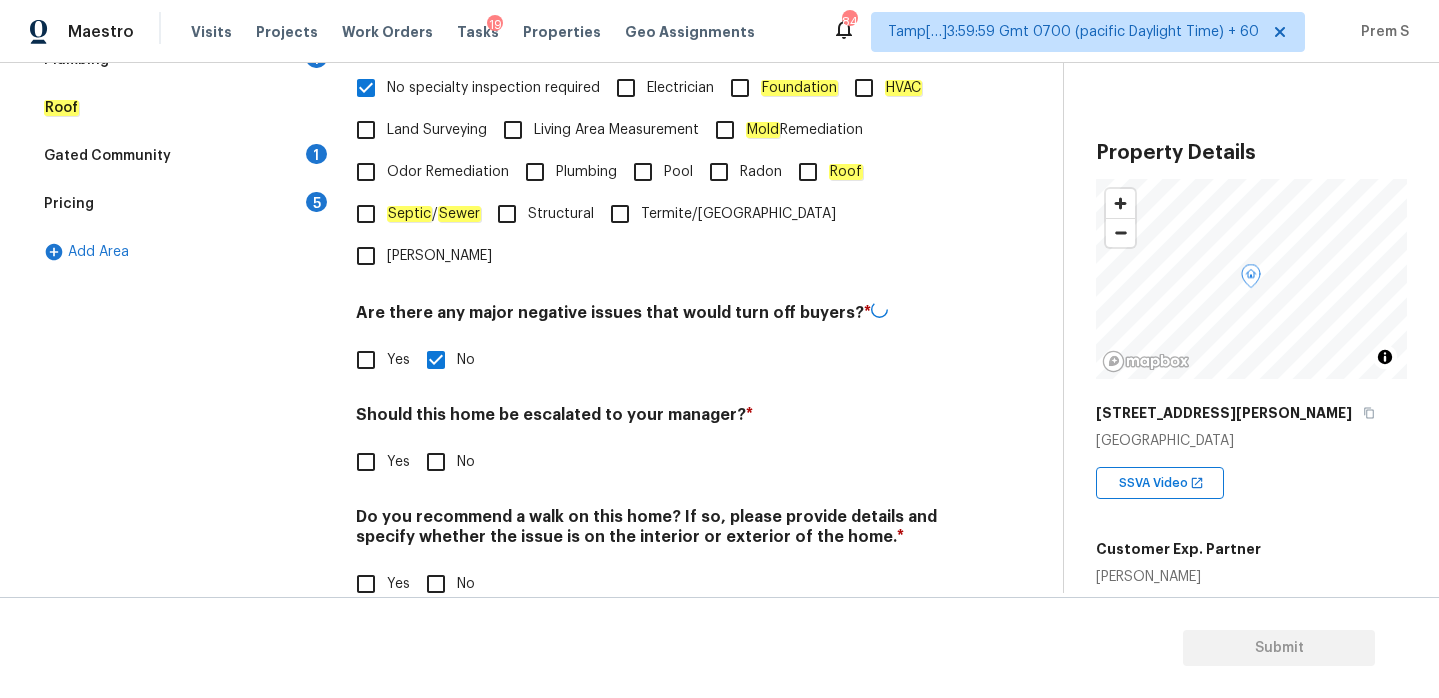 scroll, scrollTop: 505, scrollLeft: 0, axis: vertical 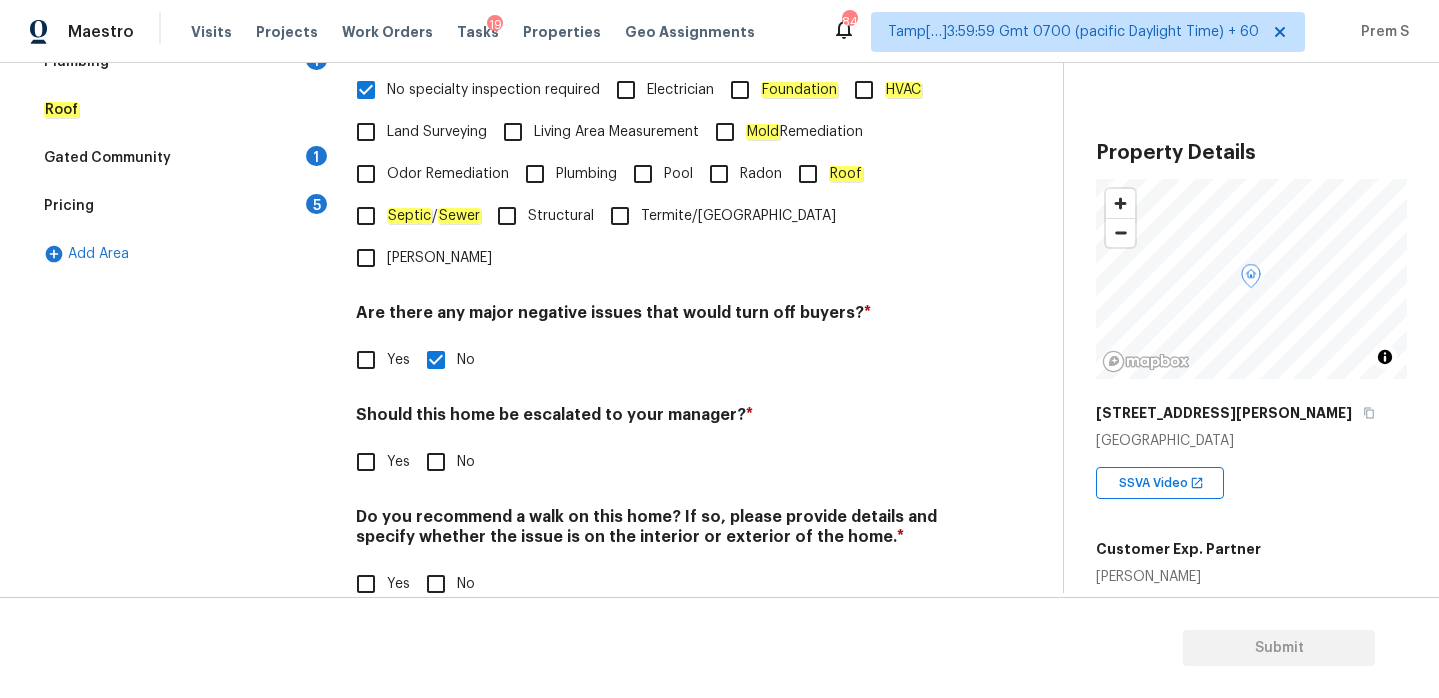 click on "No" at bounding box center (436, 462) 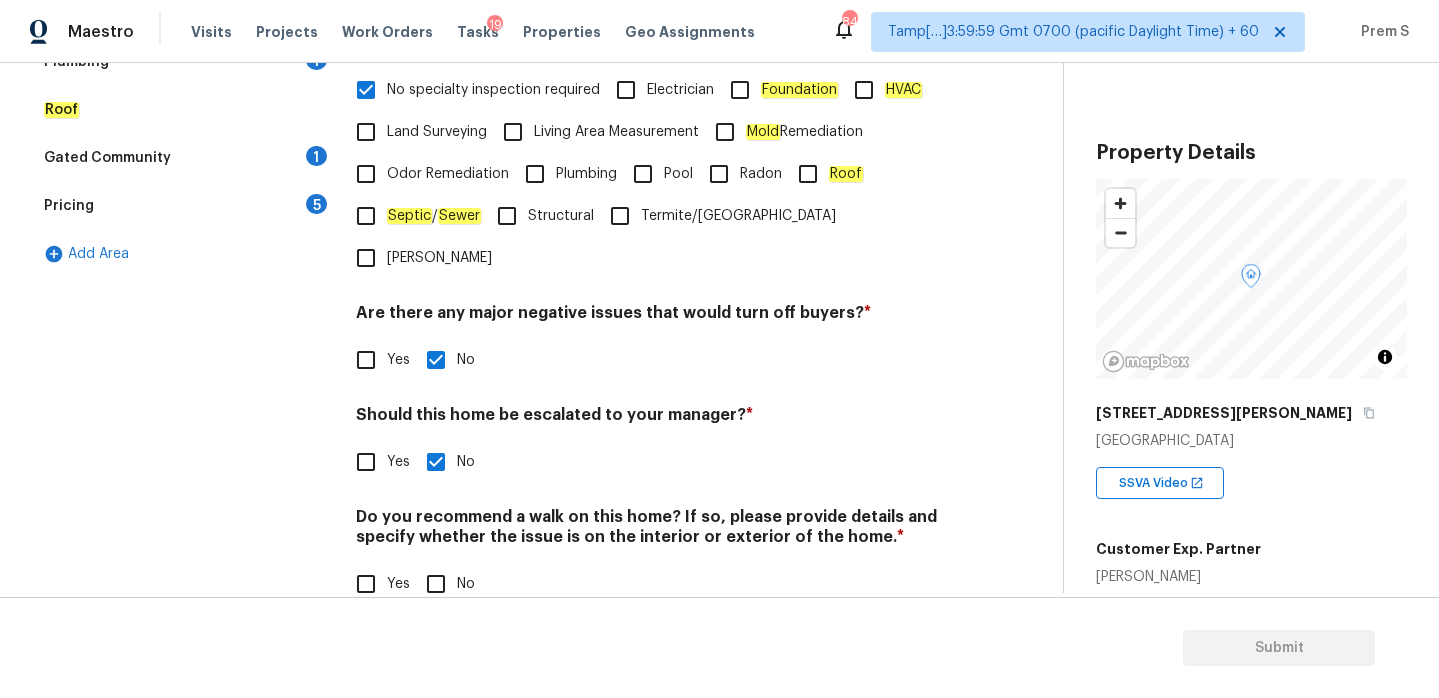 click on "Yes" at bounding box center (366, 462) 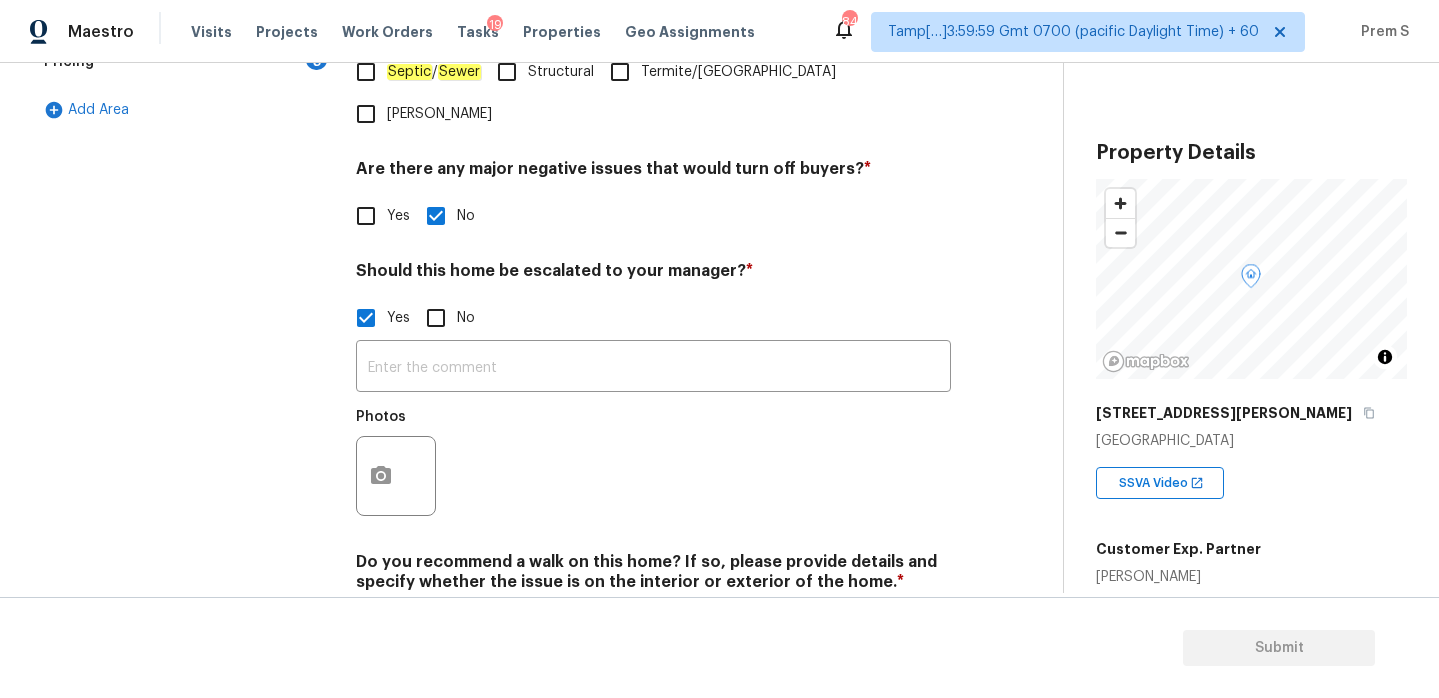 scroll, scrollTop: 681, scrollLeft: 0, axis: vertical 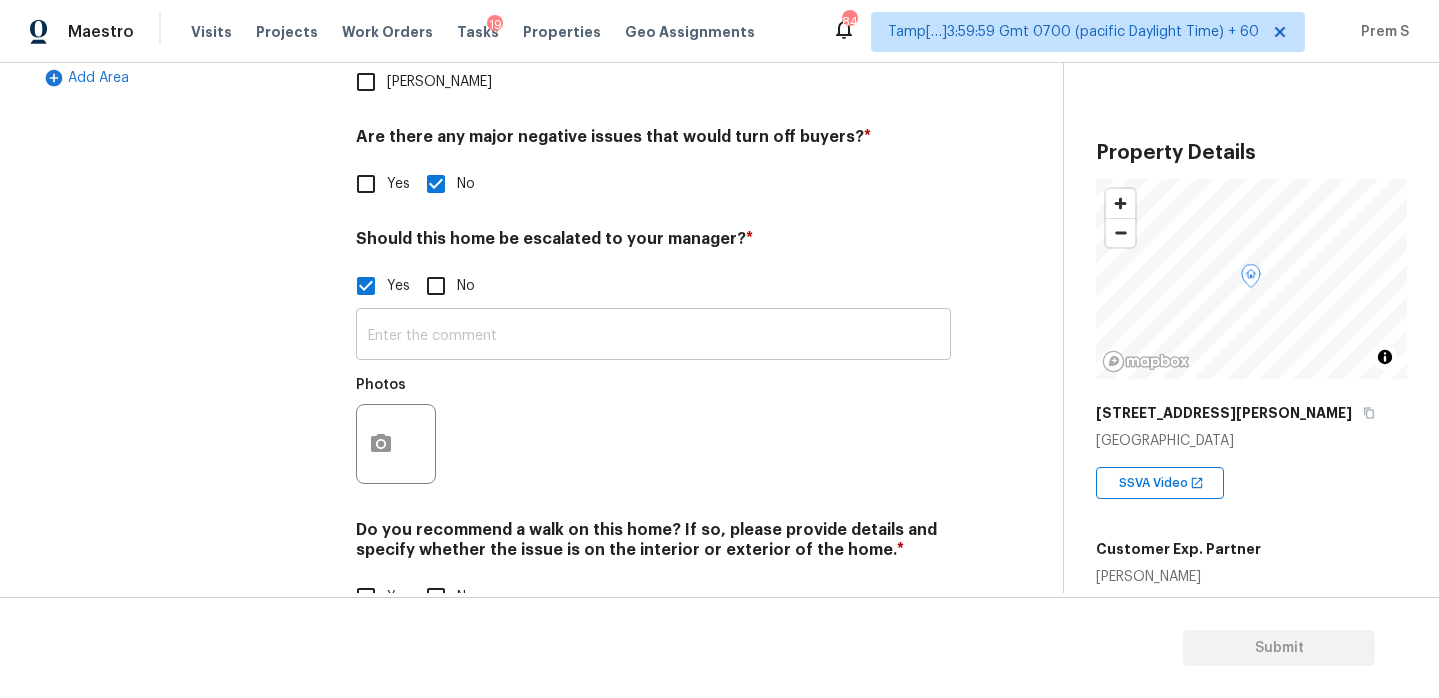 click at bounding box center [653, 336] 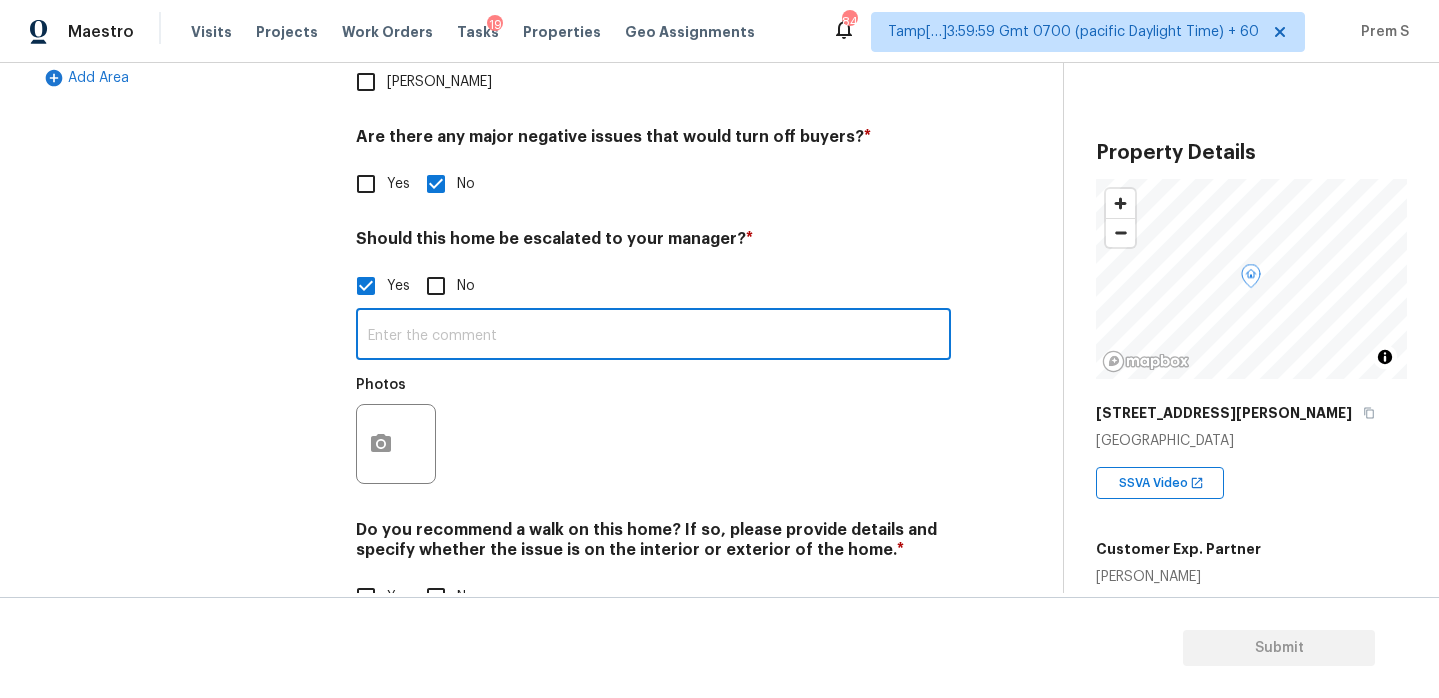 paste on "This is ALA / kitchen table property, needs review. Hence, escalated to MM." 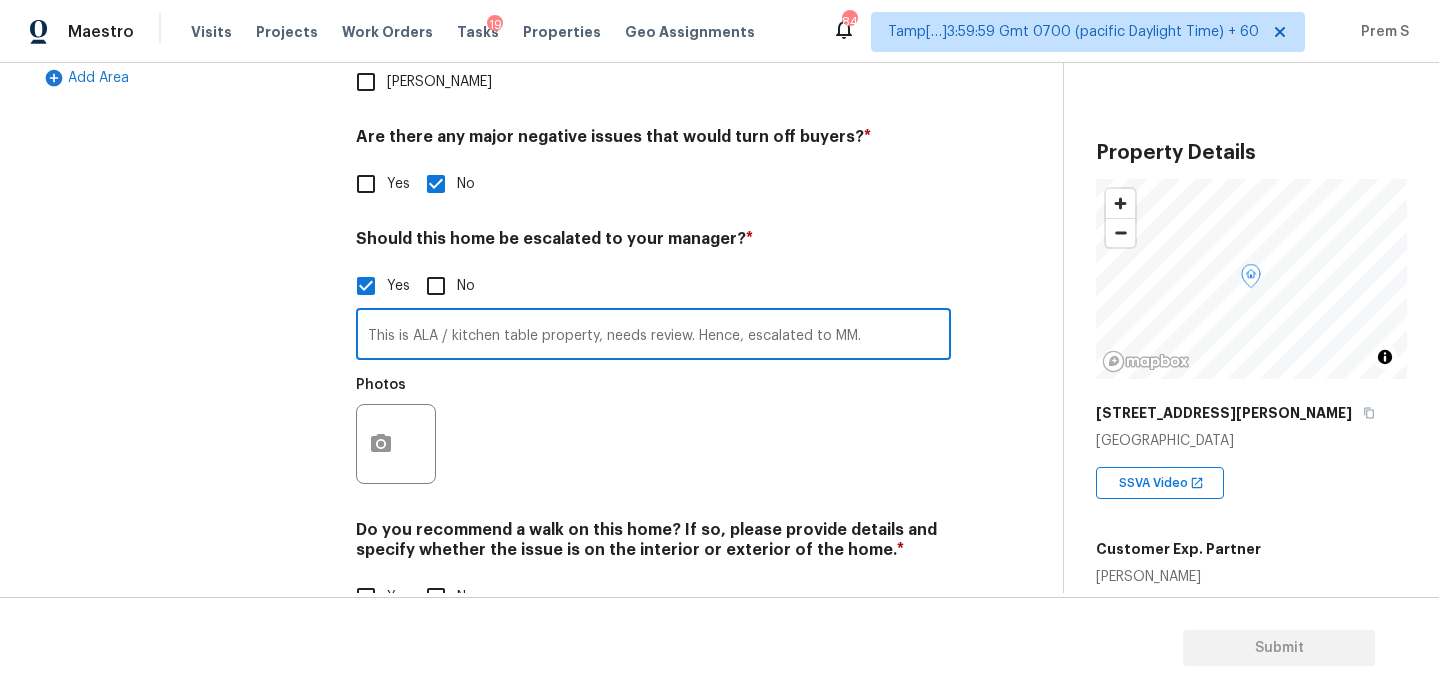 type on "This is ALA / kitchen table property, needs review. Hence, escalated to MM." 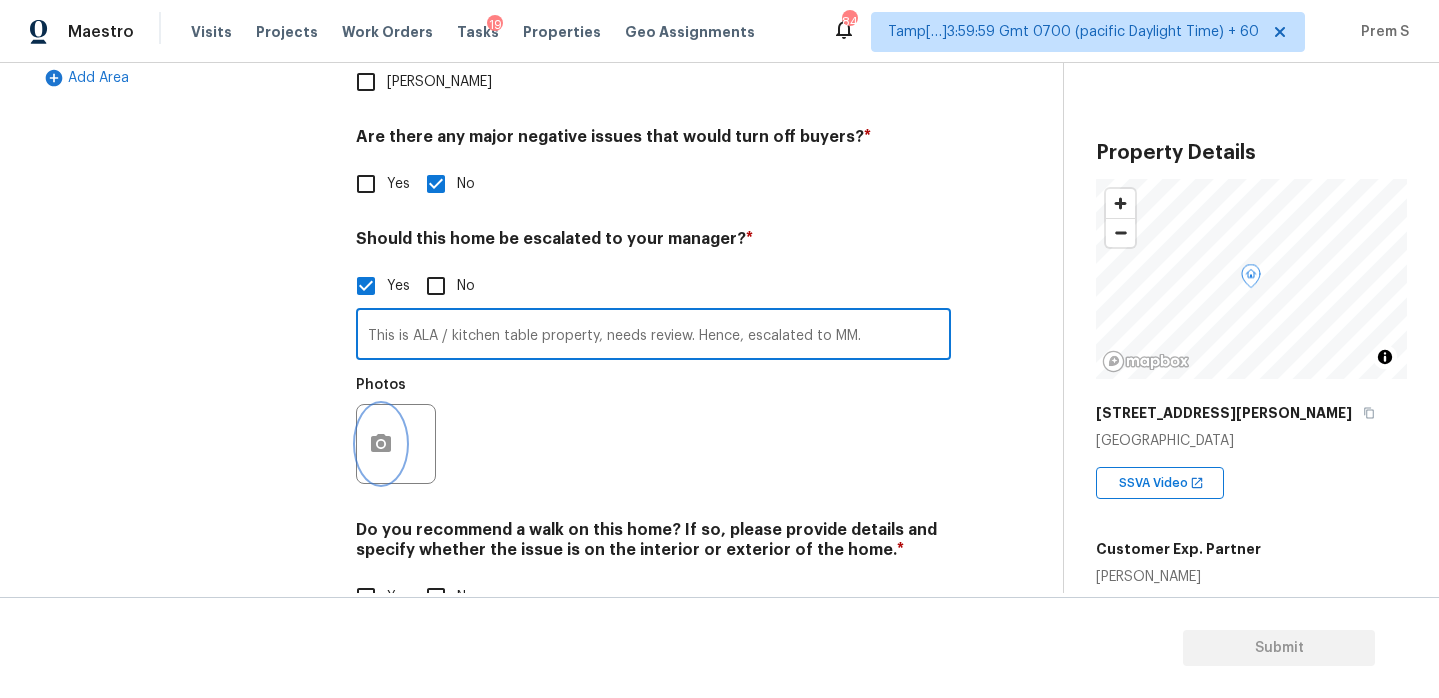 click 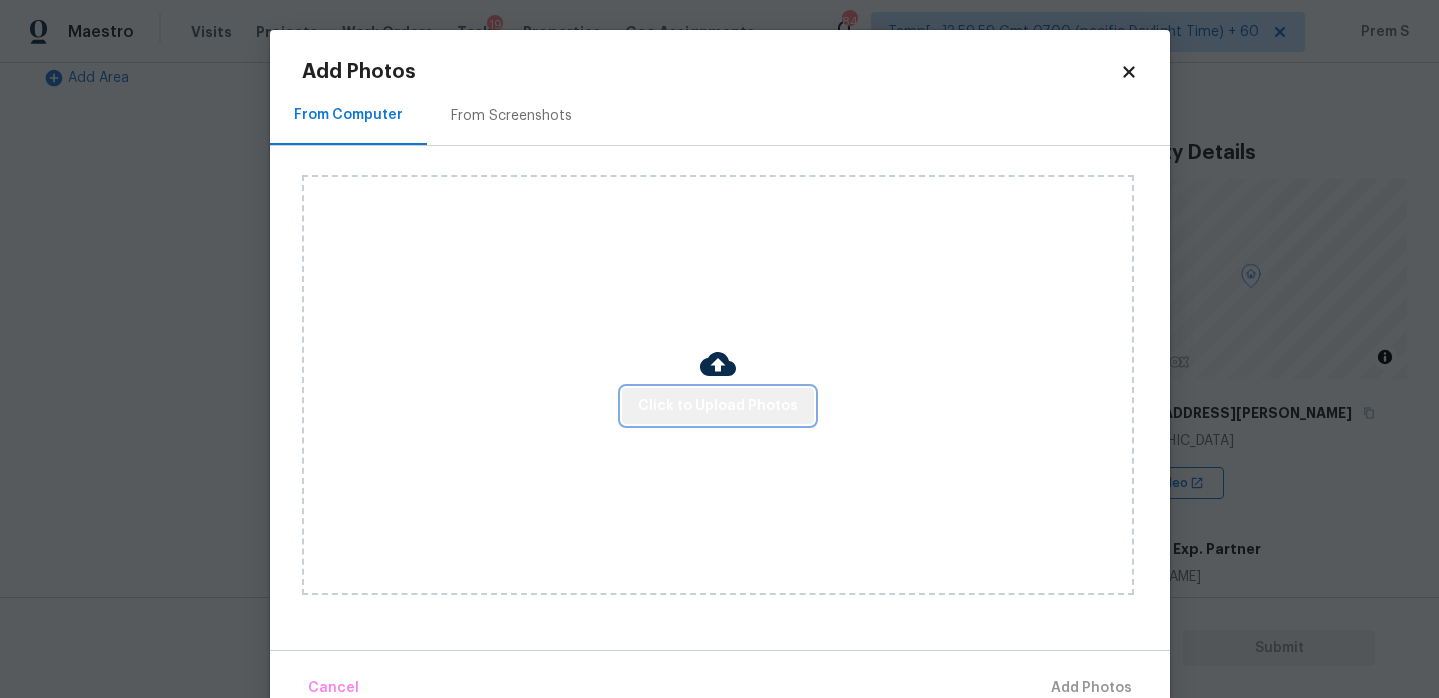 click on "Click to Upload Photos" at bounding box center [718, 406] 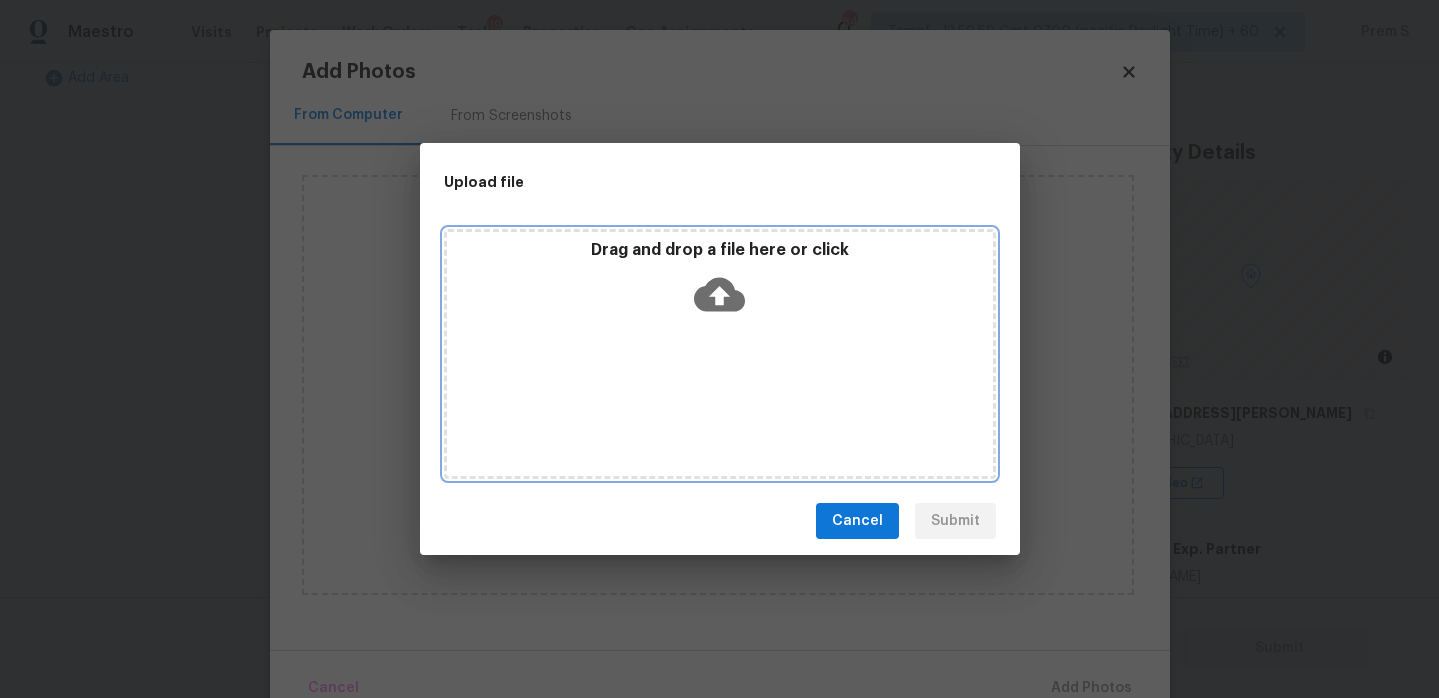 click 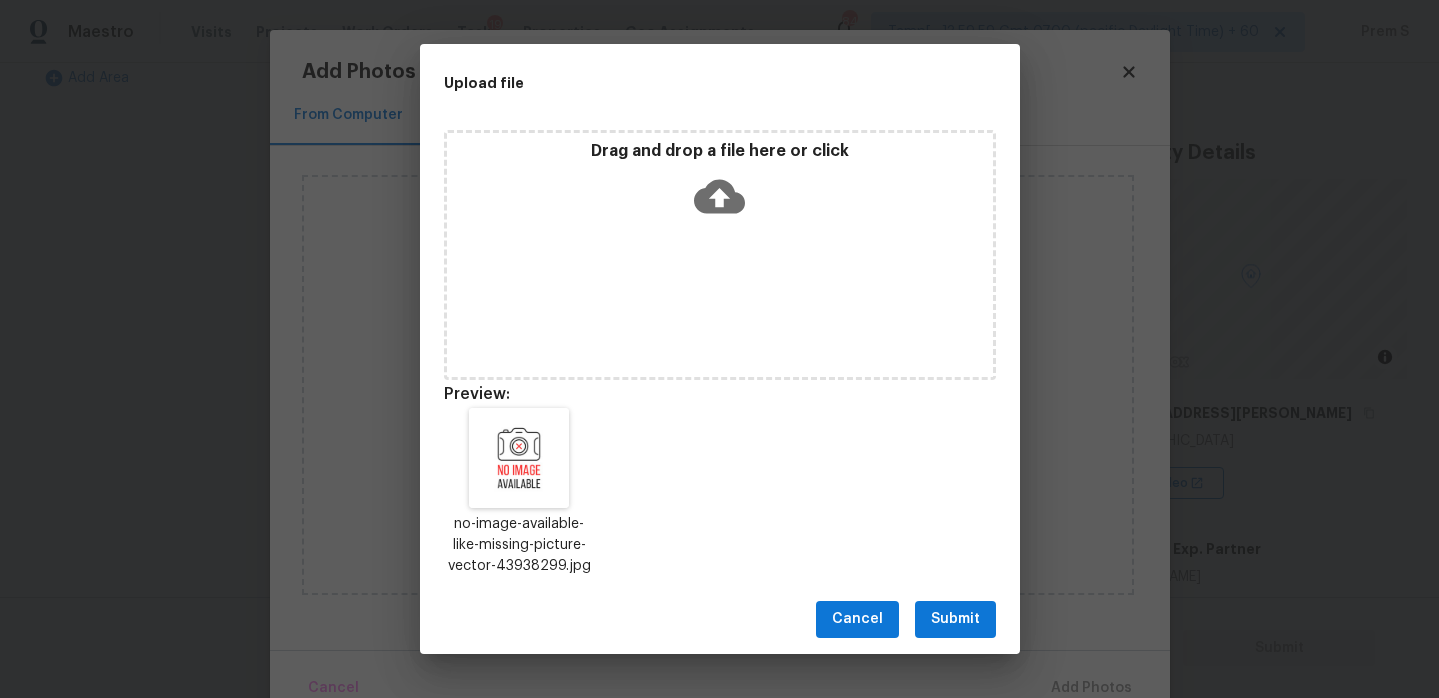 click on "Submit" at bounding box center [955, 619] 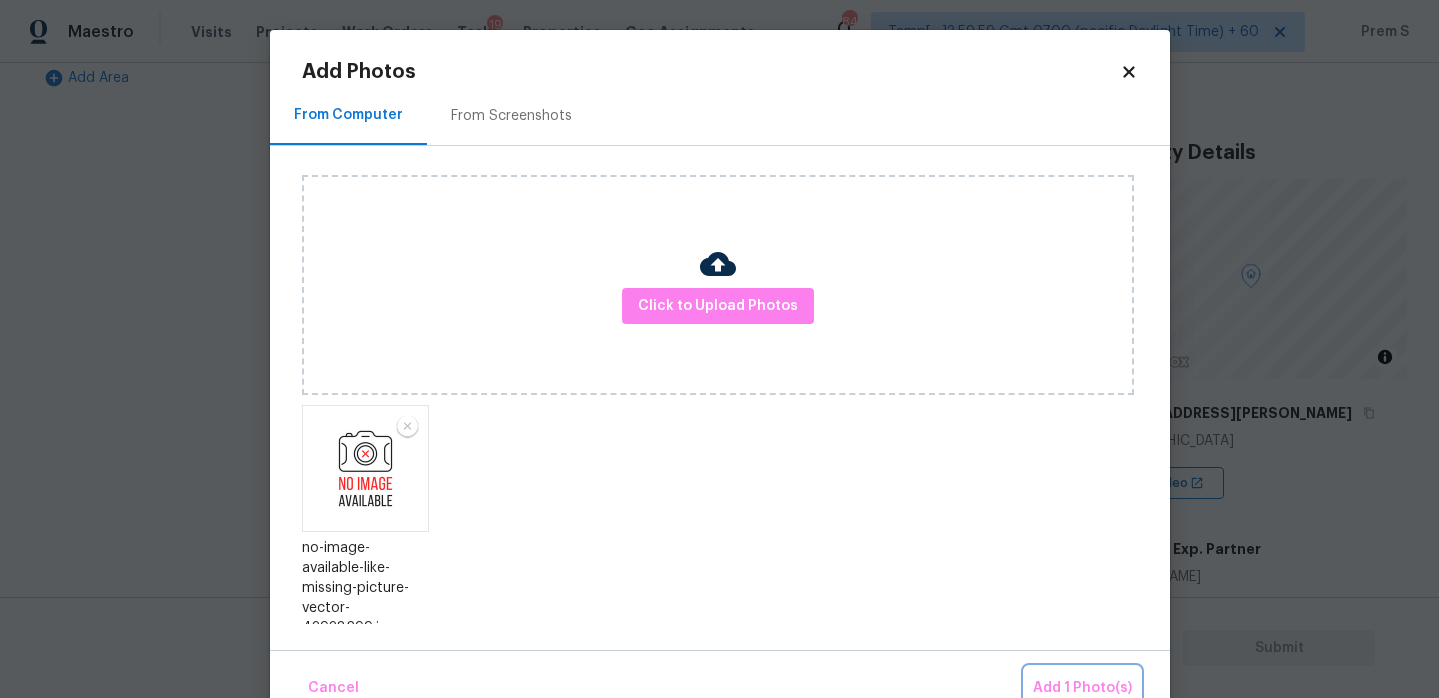 click on "Add 1 Photo(s)" at bounding box center [1082, 688] 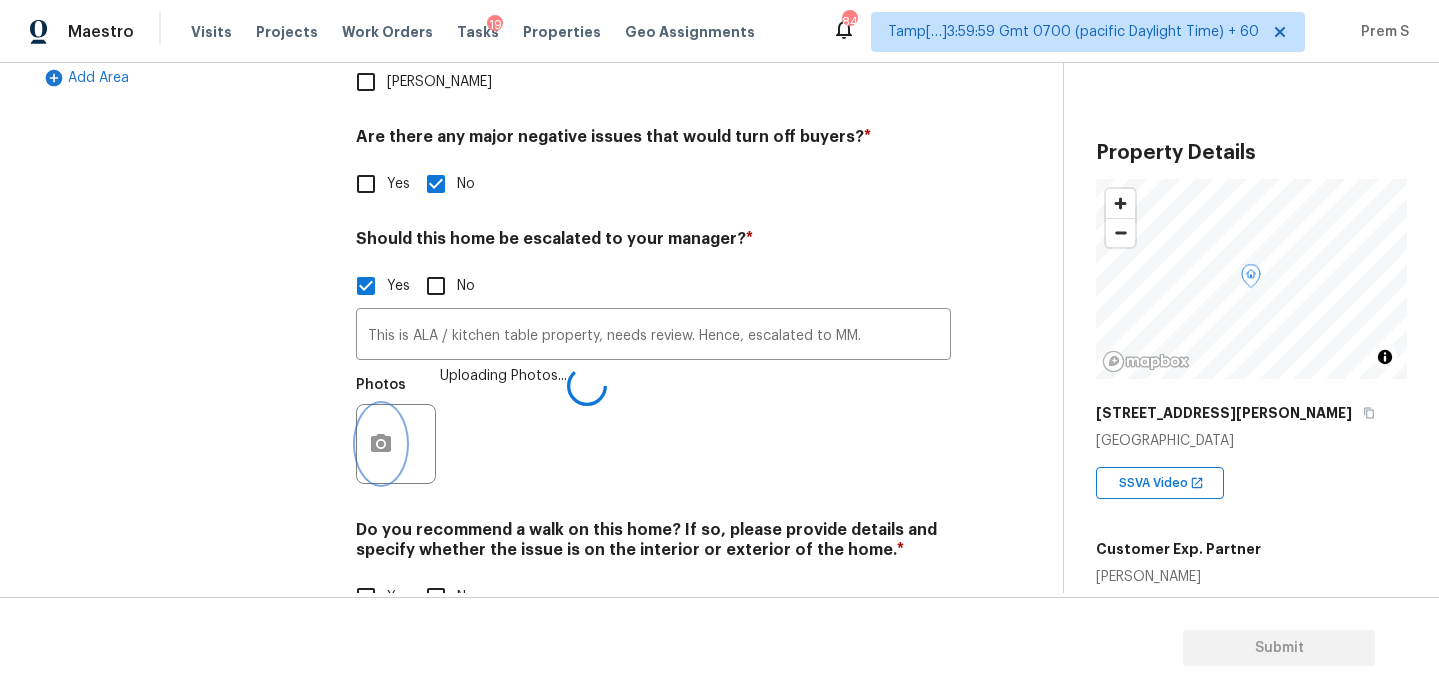 scroll, scrollTop: 695, scrollLeft: 0, axis: vertical 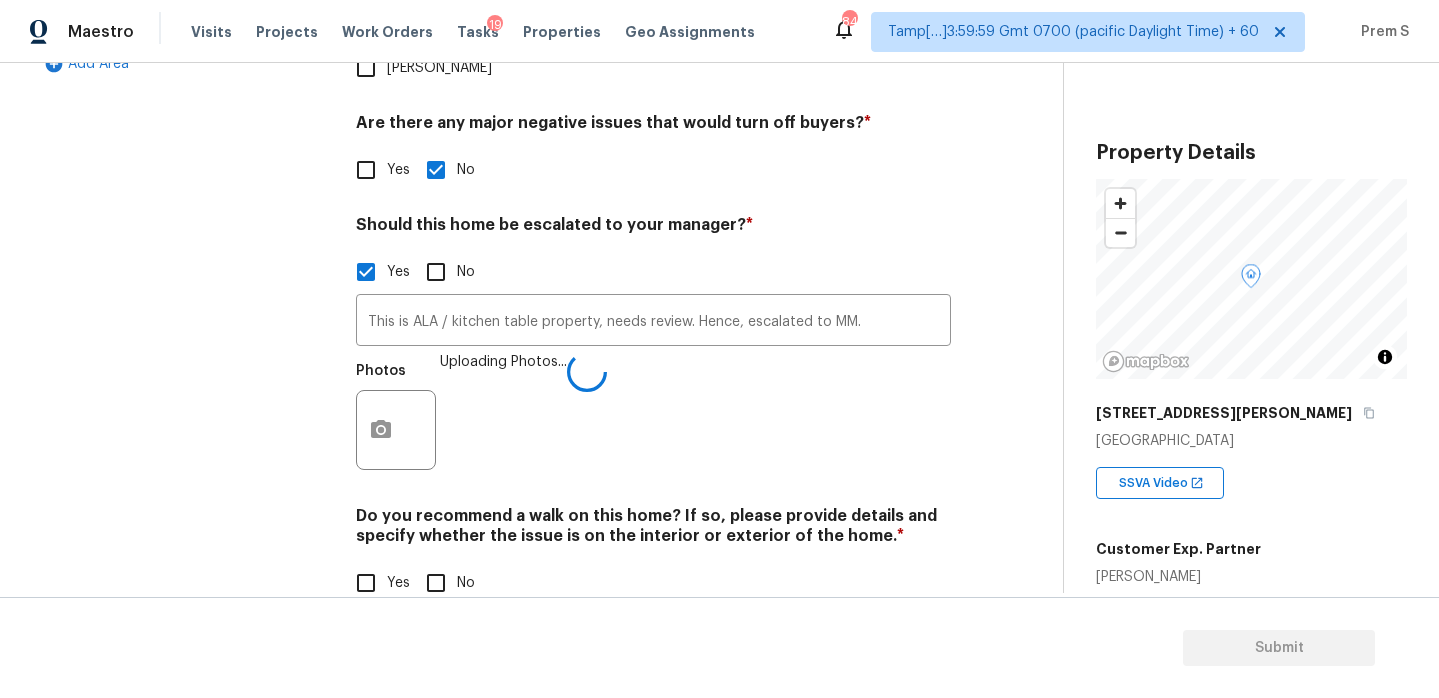 click on "No" at bounding box center (436, 583) 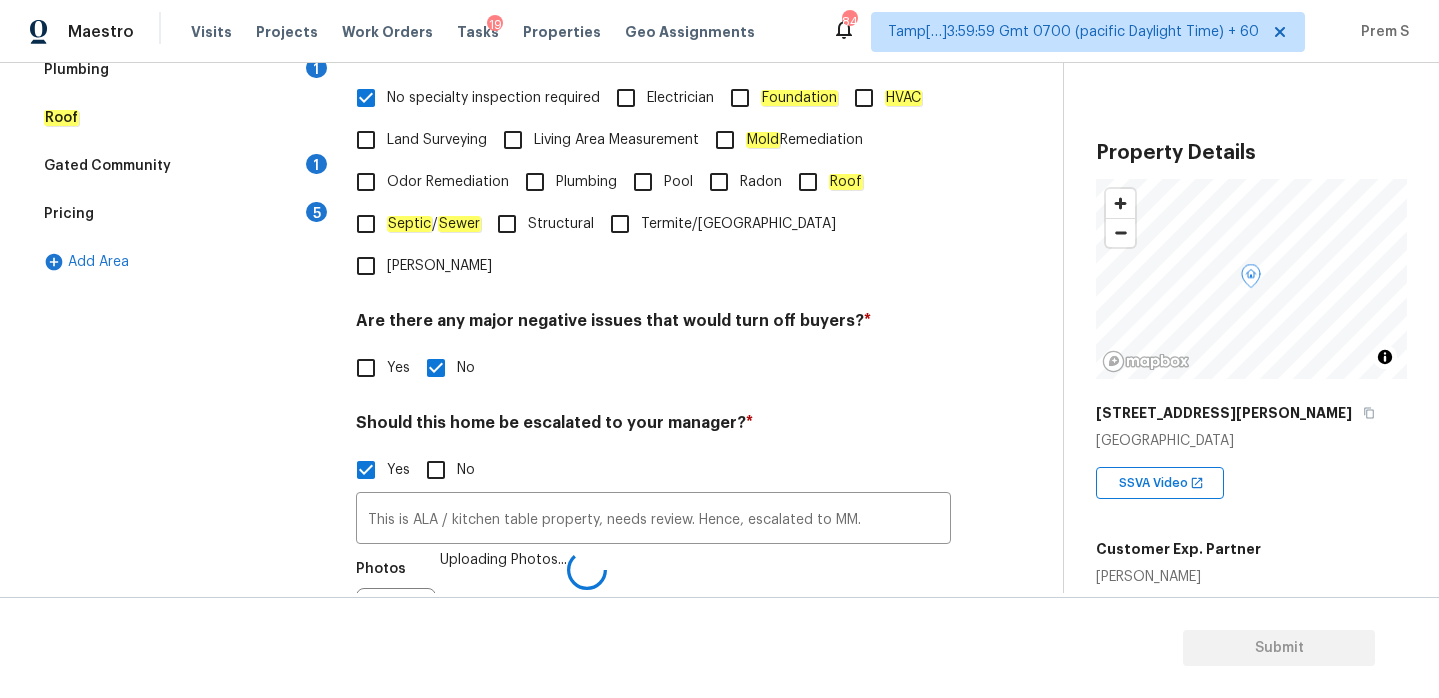 scroll, scrollTop: 695, scrollLeft: 0, axis: vertical 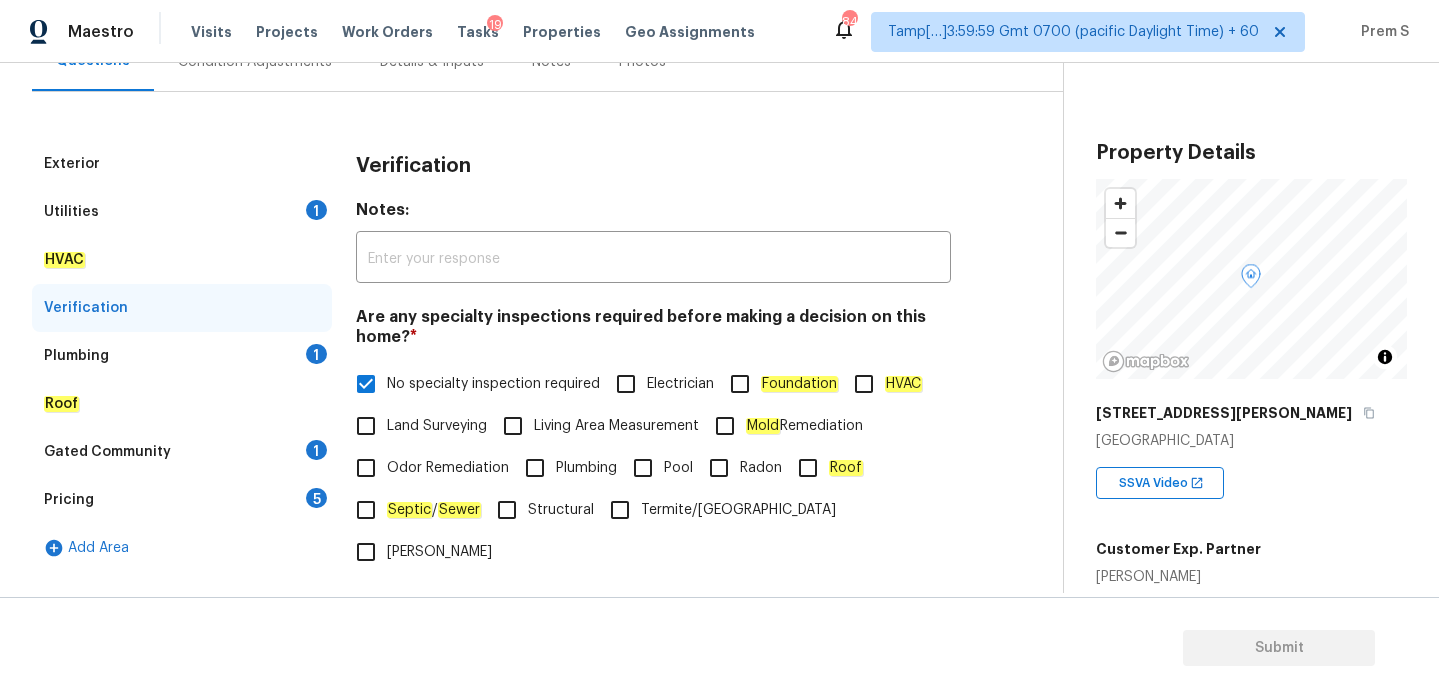 click on "Roof" at bounding box center [182, 404] 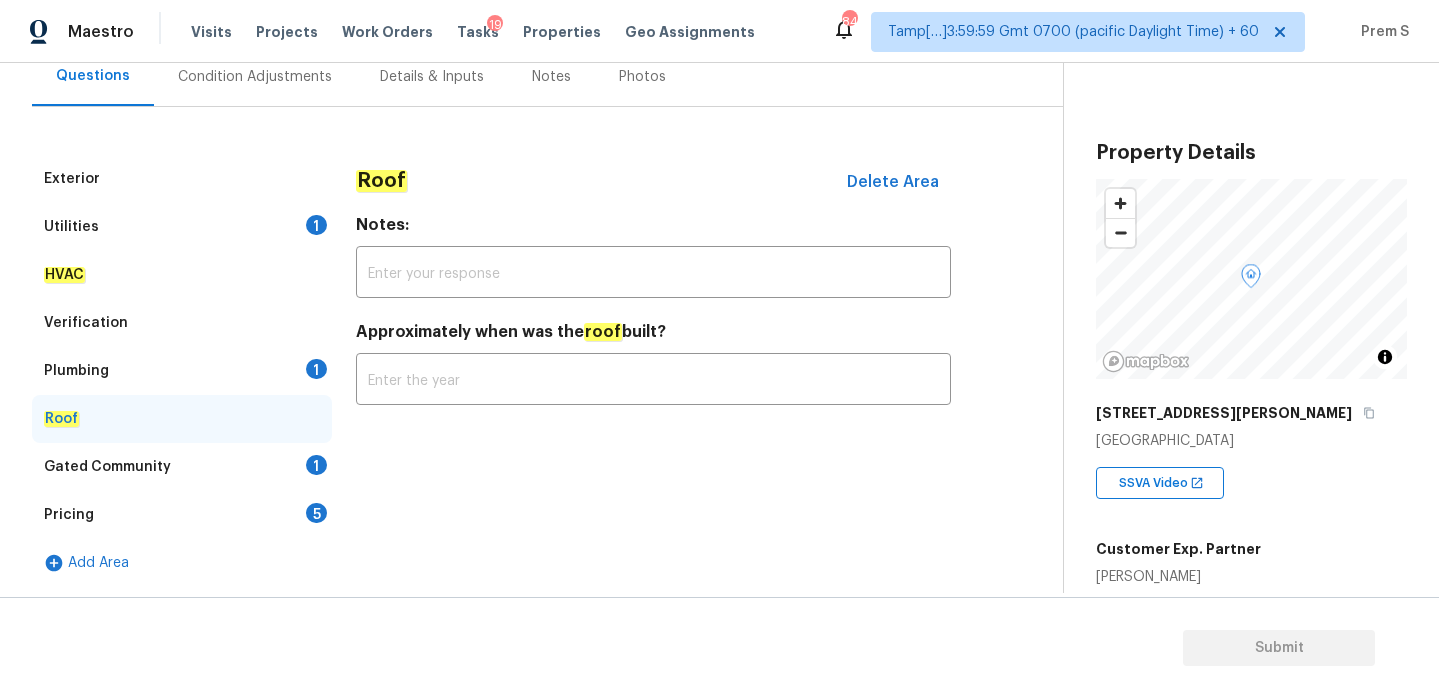click on "Plumbing 1" at bounding box center (182, 371) 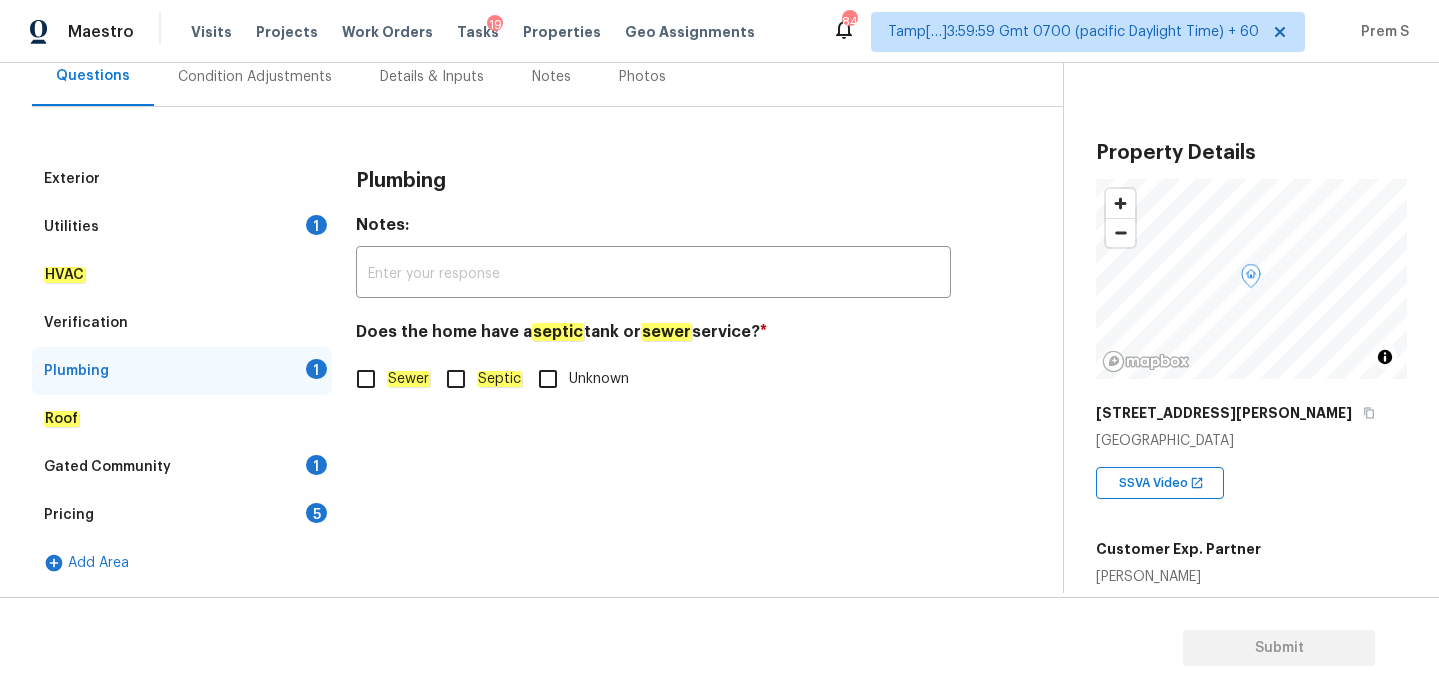 click on "Sewer" at bounding box center (366, 379) 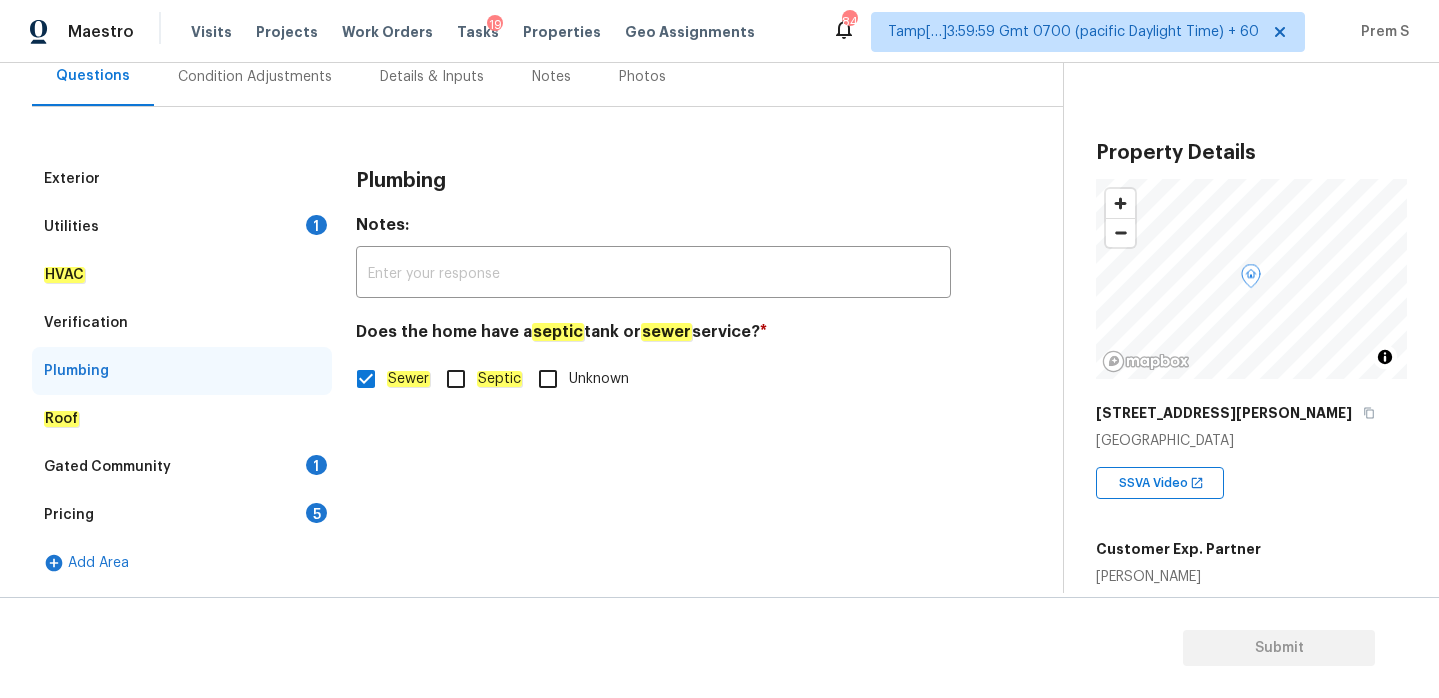 click on "Gated Community 1" at bounding box center (182, 467) 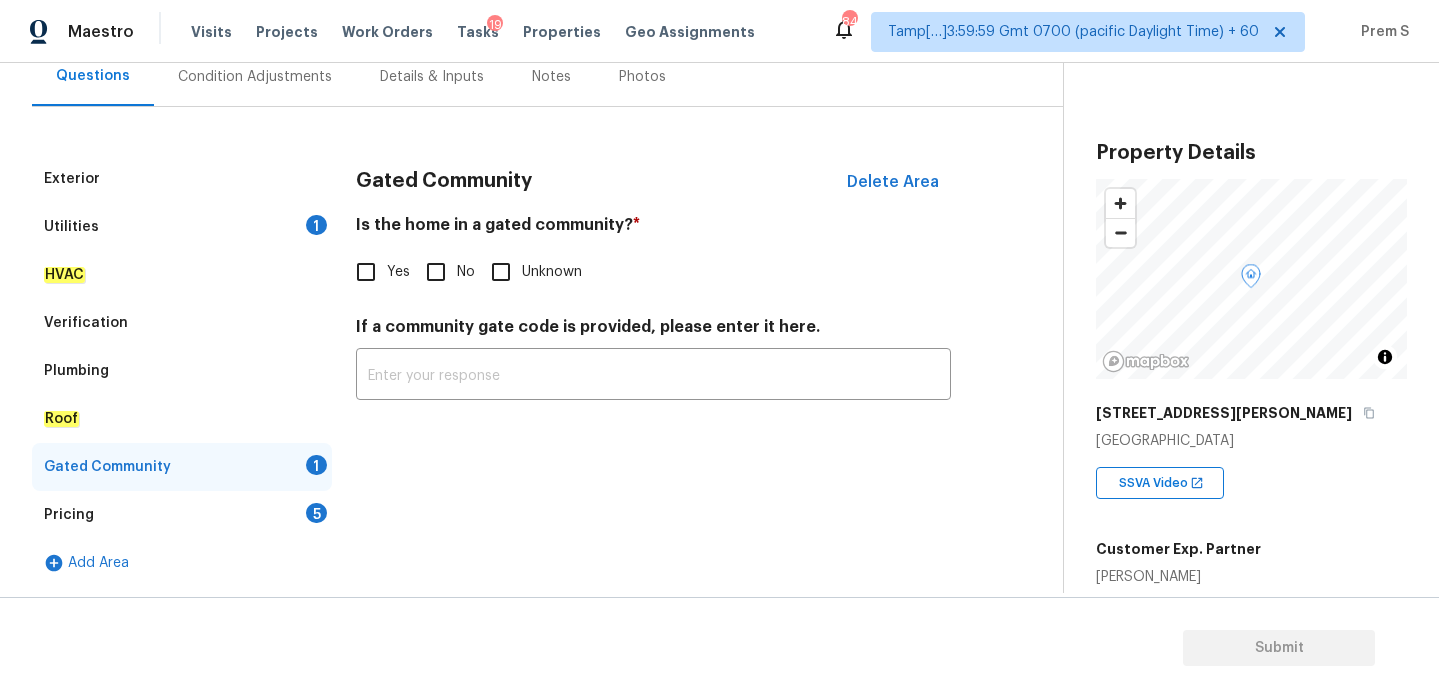 click on "No" at bounding box center [436, 272] 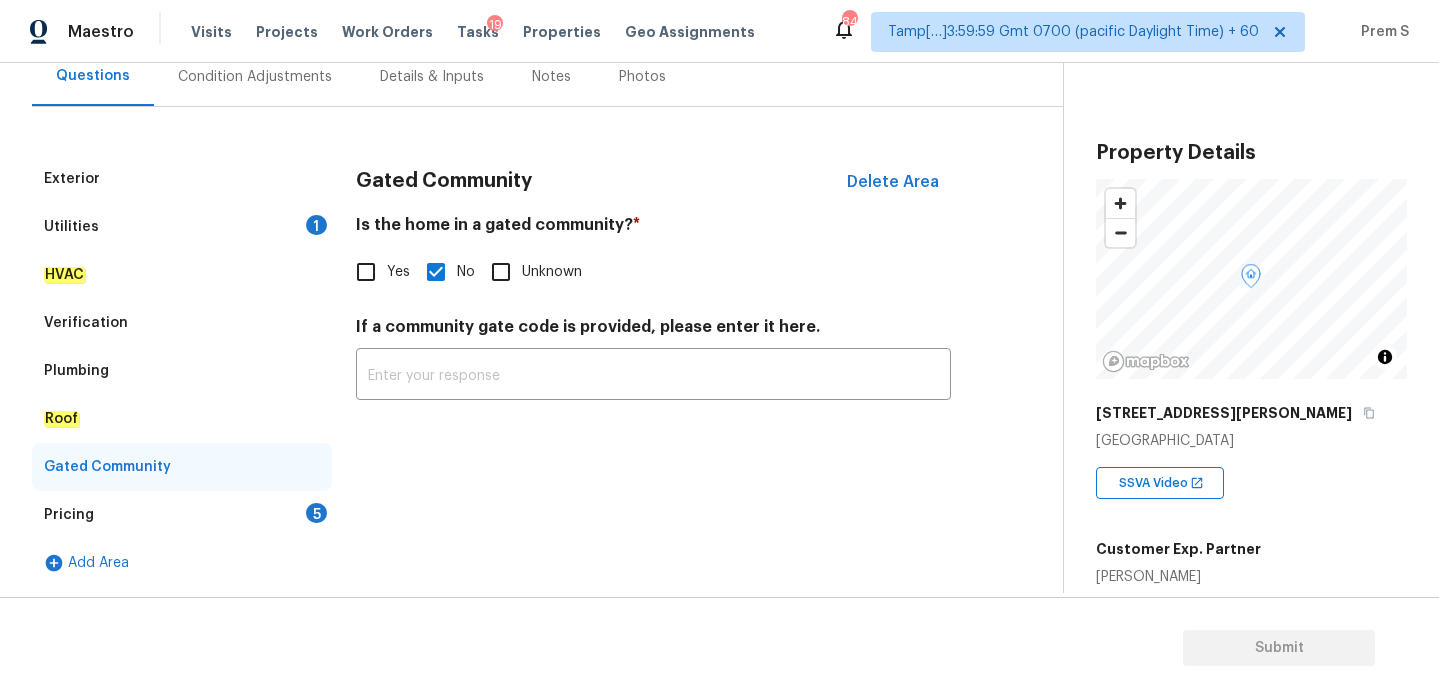 click on "5" at bounding box center (316, 513) 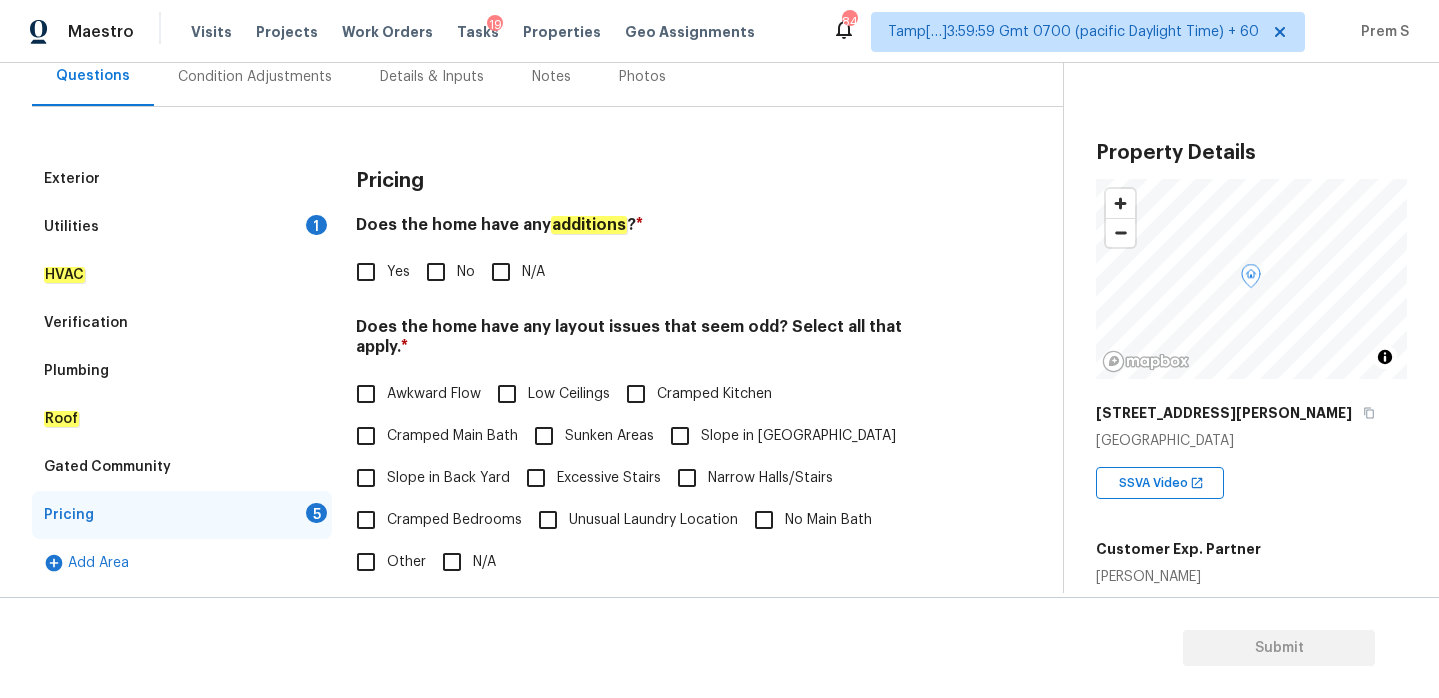 click on "No" at bounding box center [436, 272] 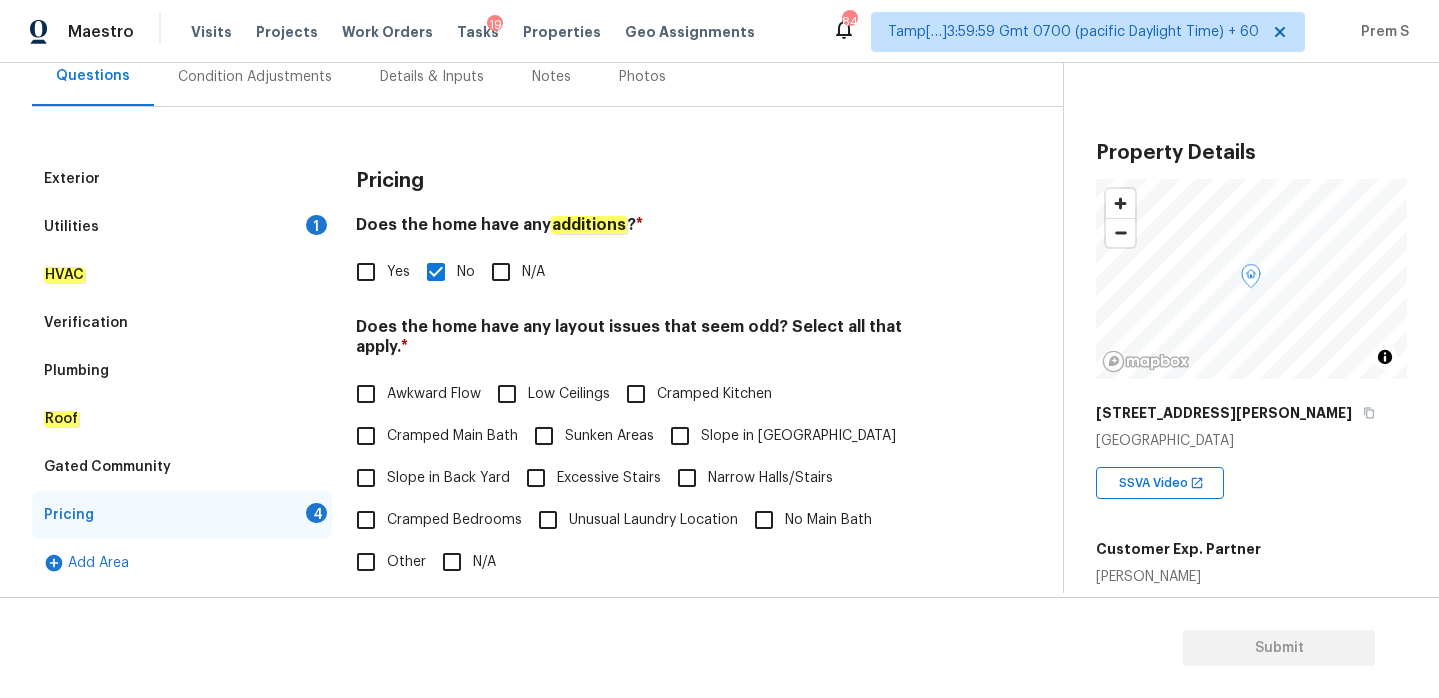 scroll, scrollTop: 286, scrollLeft: 0, axis: vertical 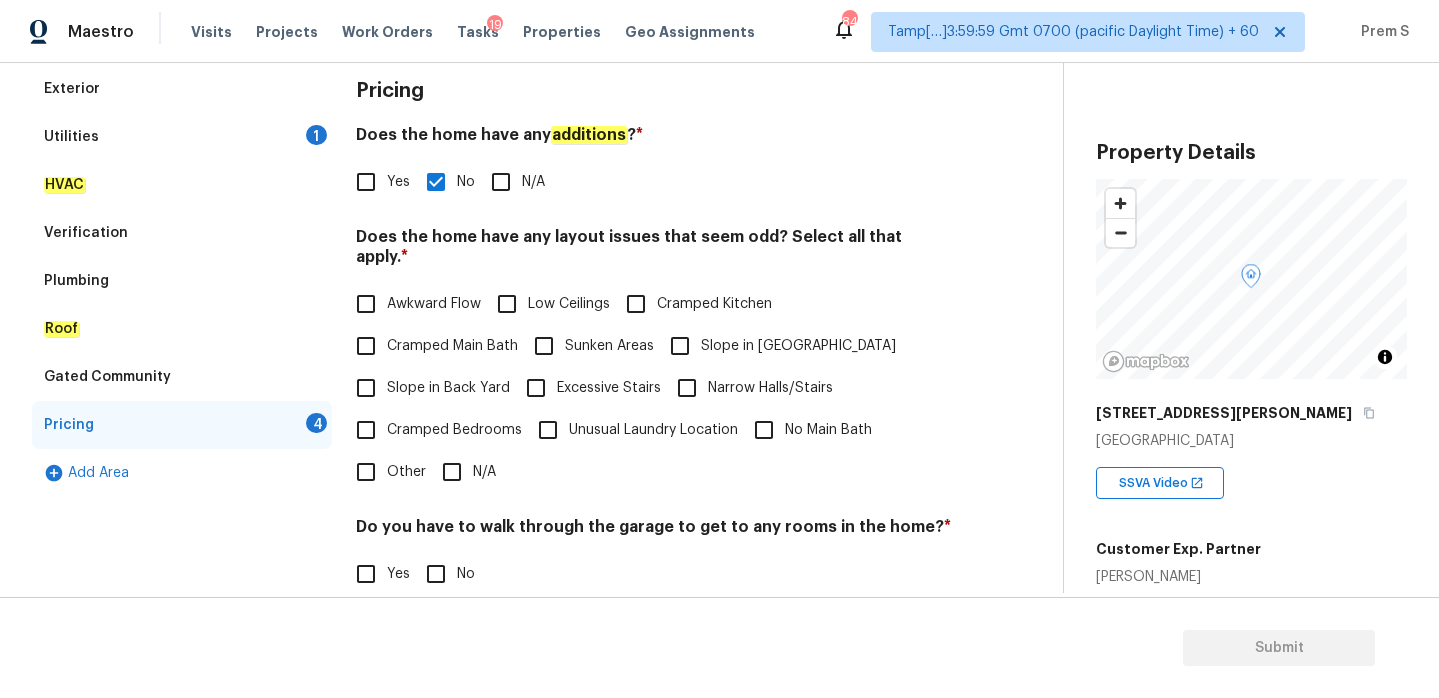 click on "Slope in Front Yard" at bounding box center [680, 346] 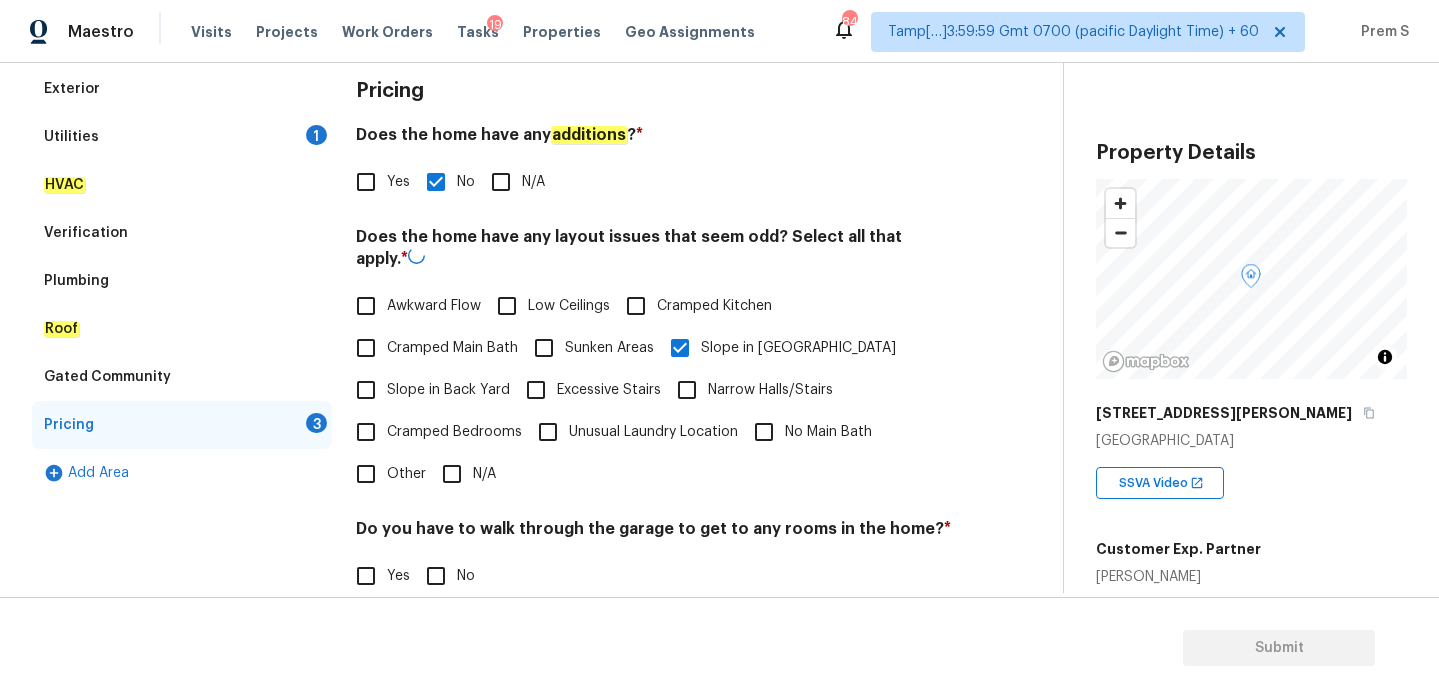 click on "Slope in Back Yard" at bounding box center [366, 390] 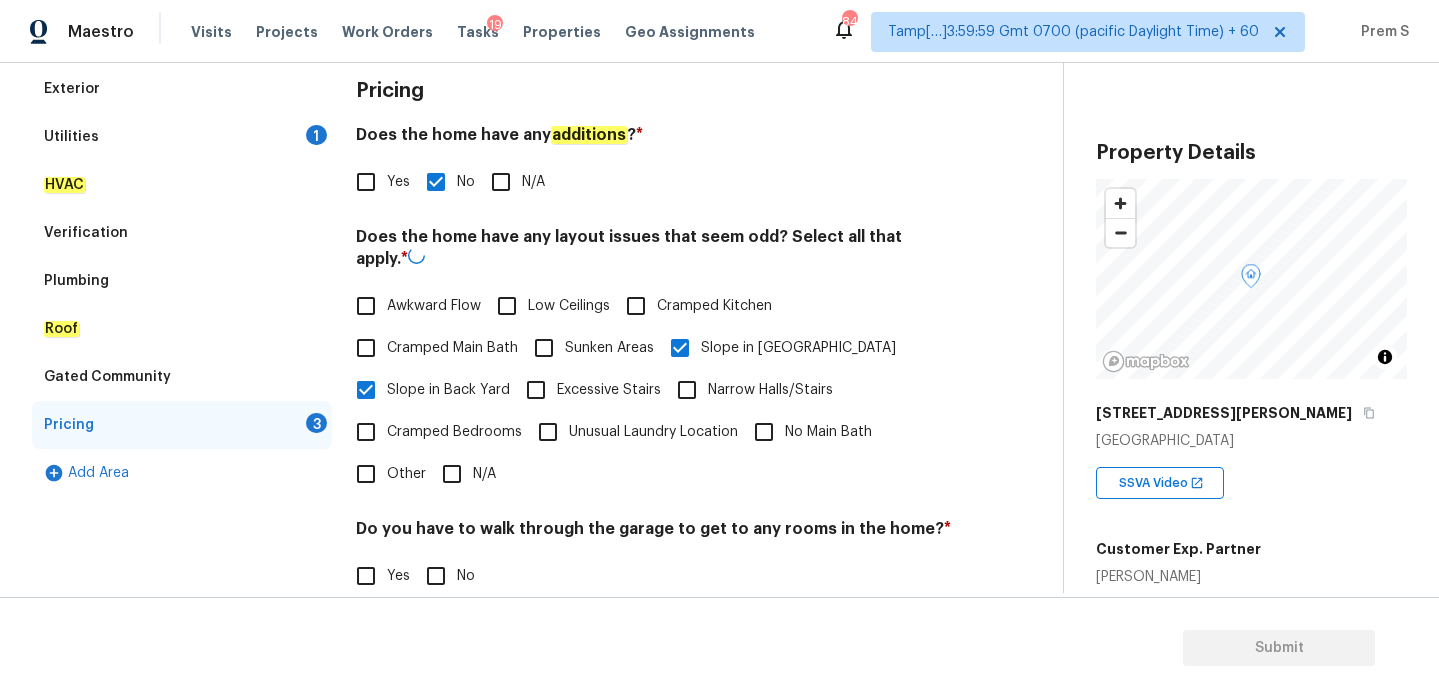scroll, scrollTop: 524, scrollLeft: 0, axis: vertical 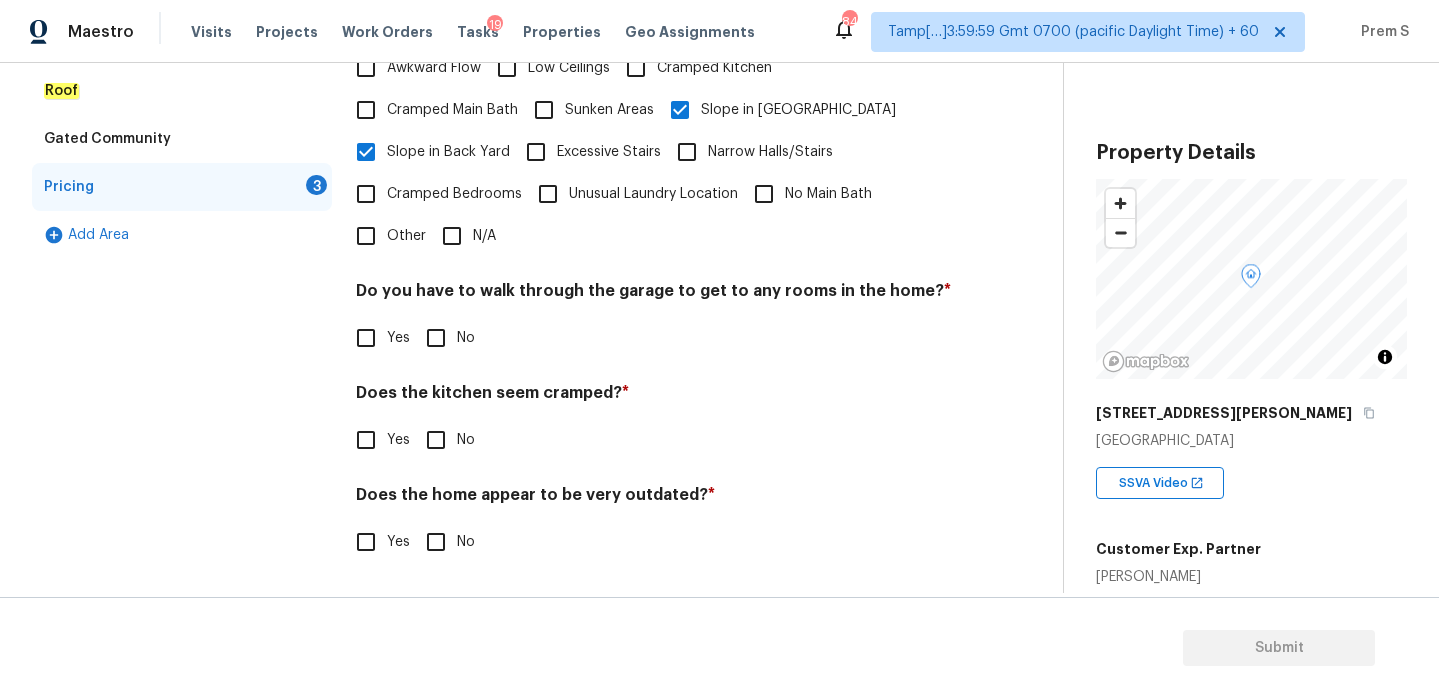 click on "No" at bounding box center (436, 338) 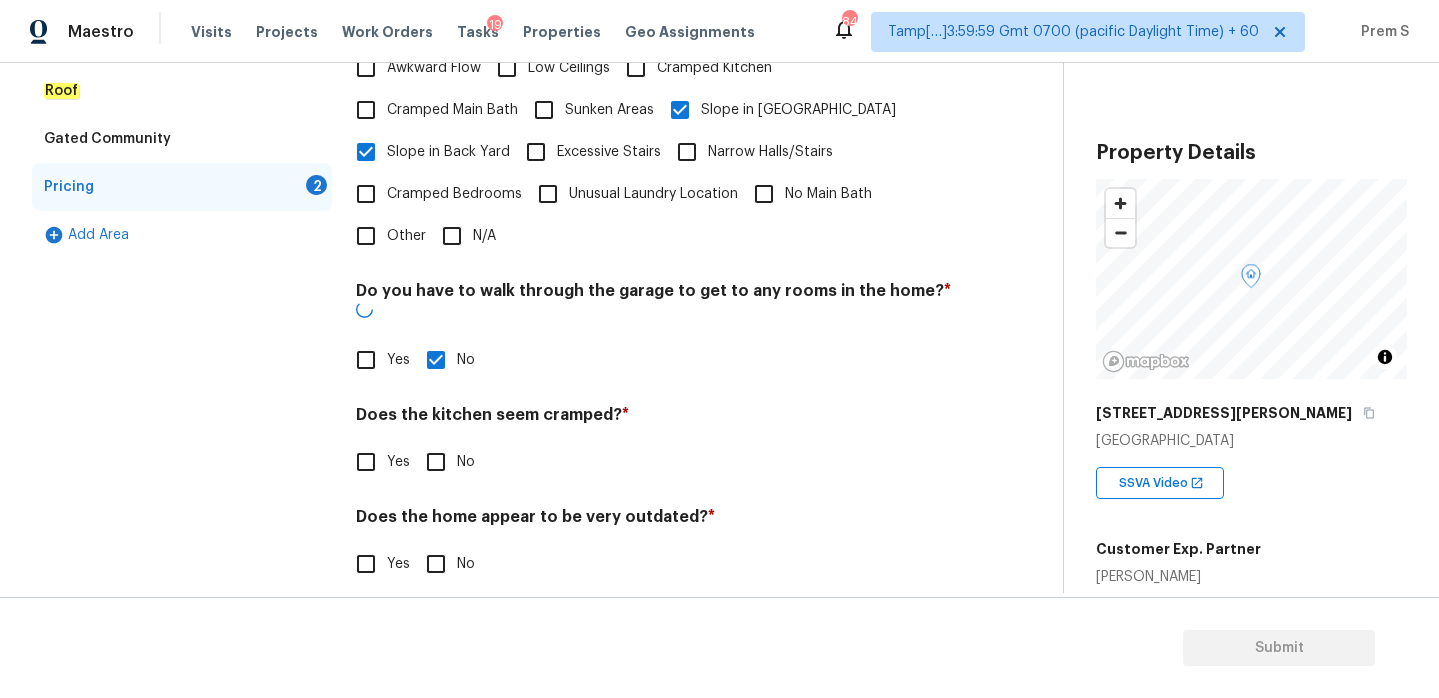 click on "No" at bounding box center [436, 462] 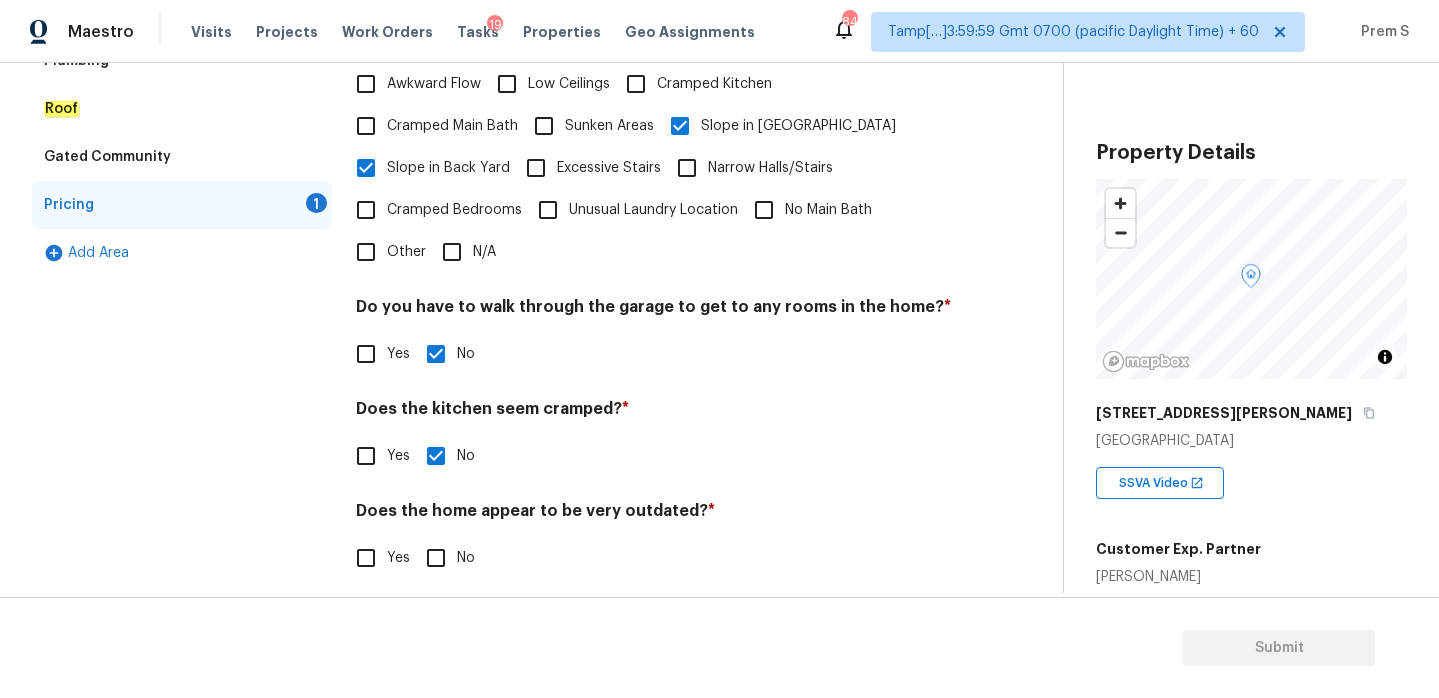 scroll, scrollTop: 502, scrollLeft: 0, axis: vertical 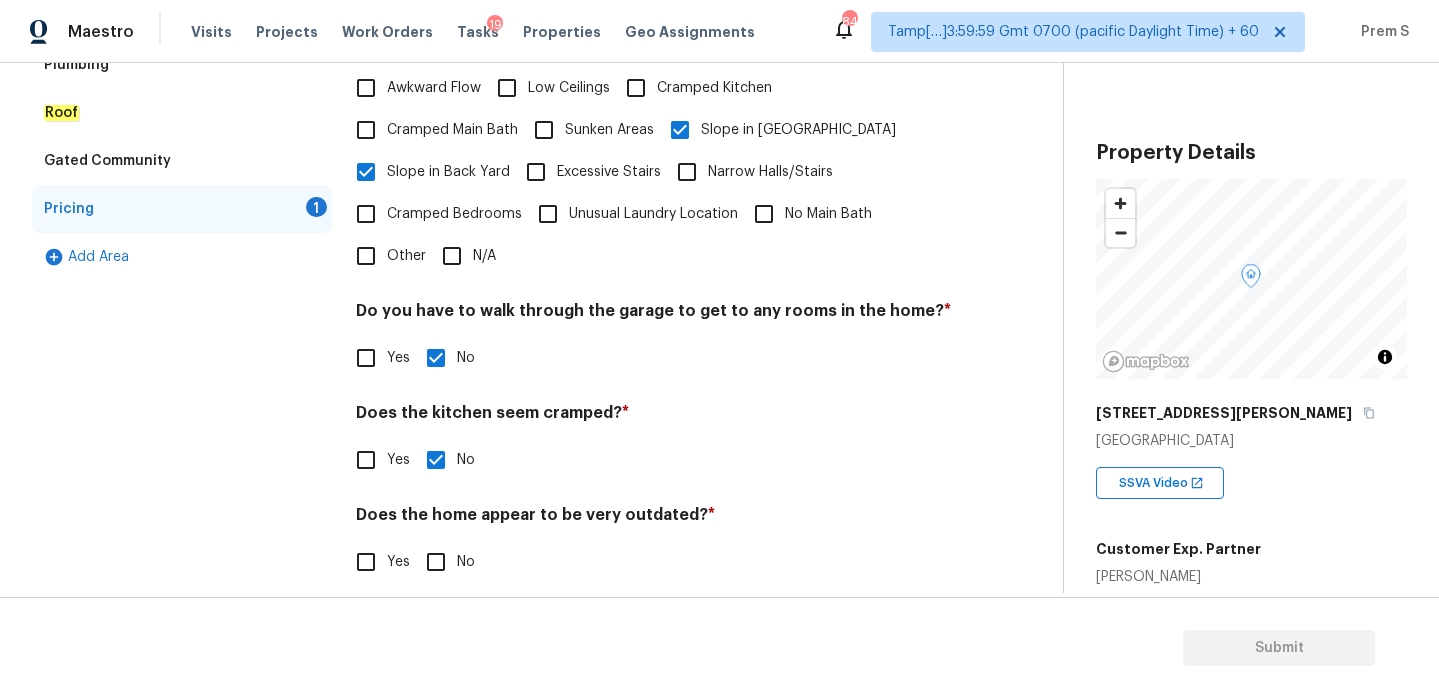 click on "No" at bounding box center [436, 562] 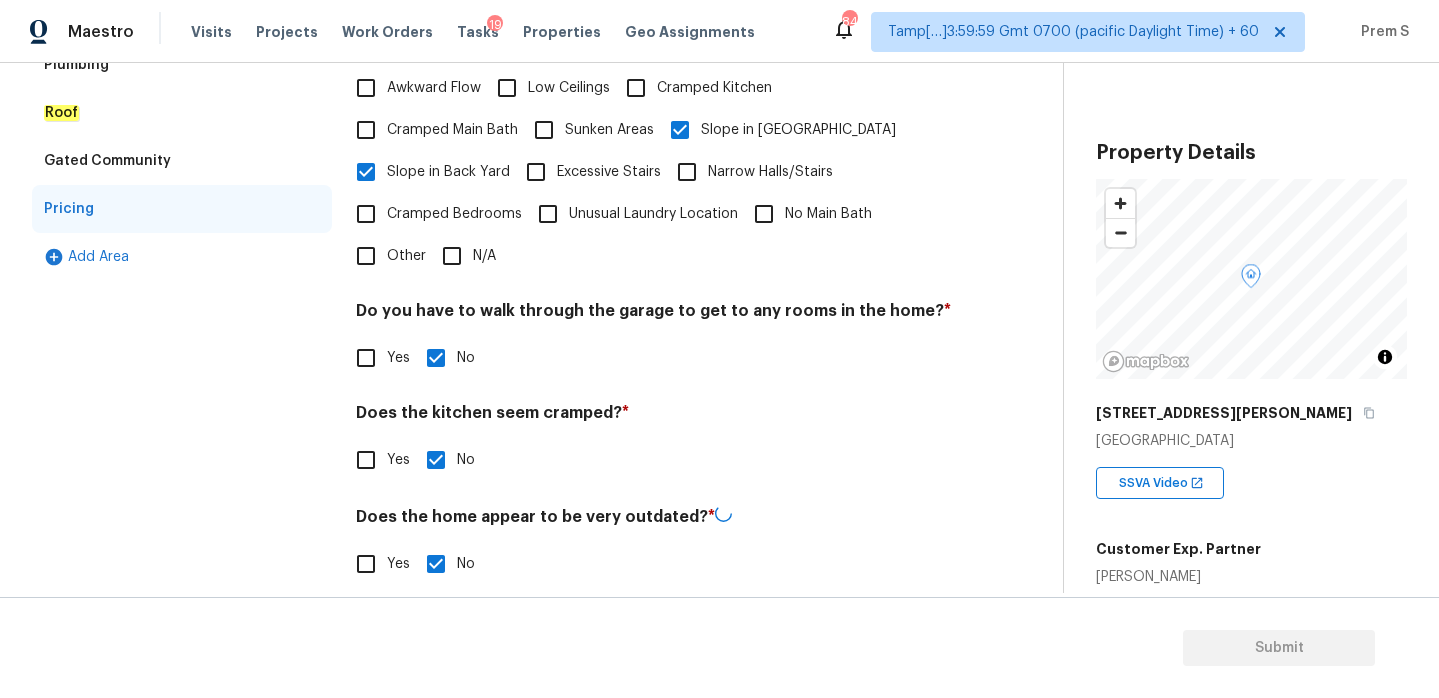scroll, scrollTop: 201, scrollLeft: 0, axis: vertical 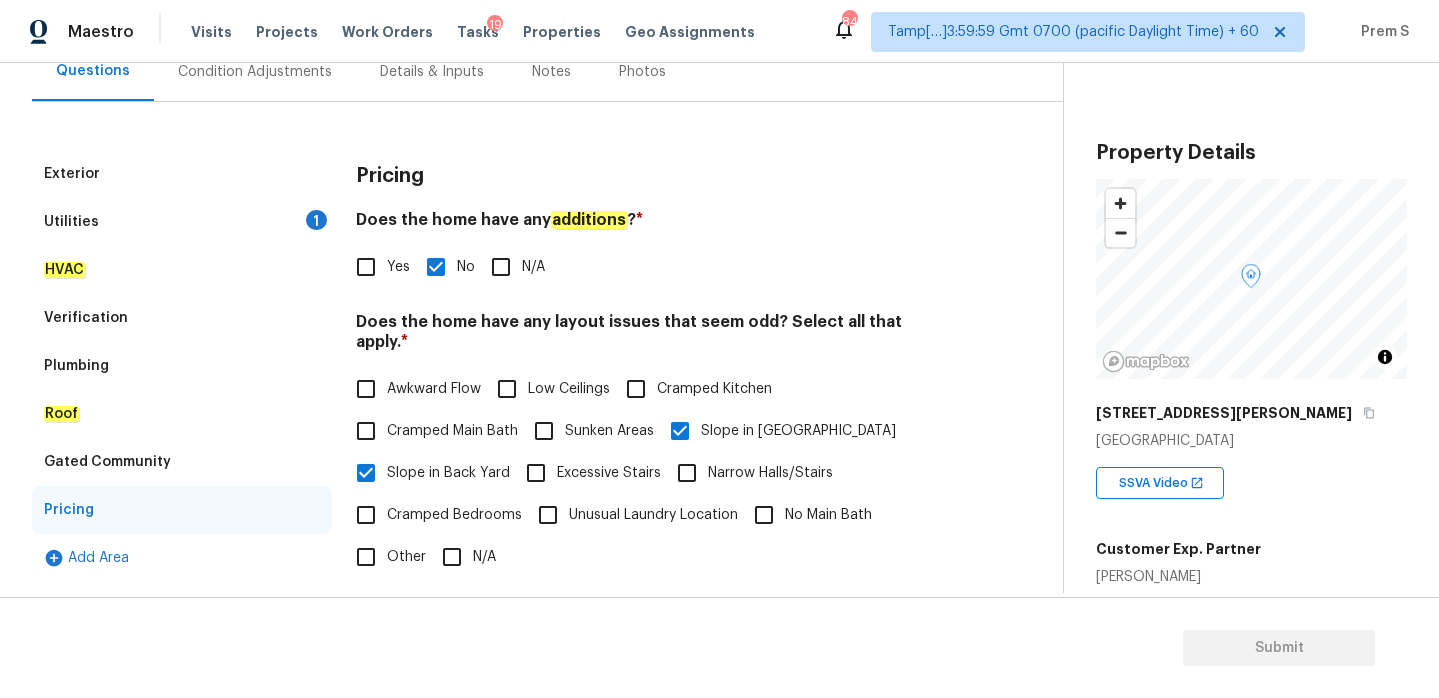 click on "Utilities 1" at bounding box center [182, 222] 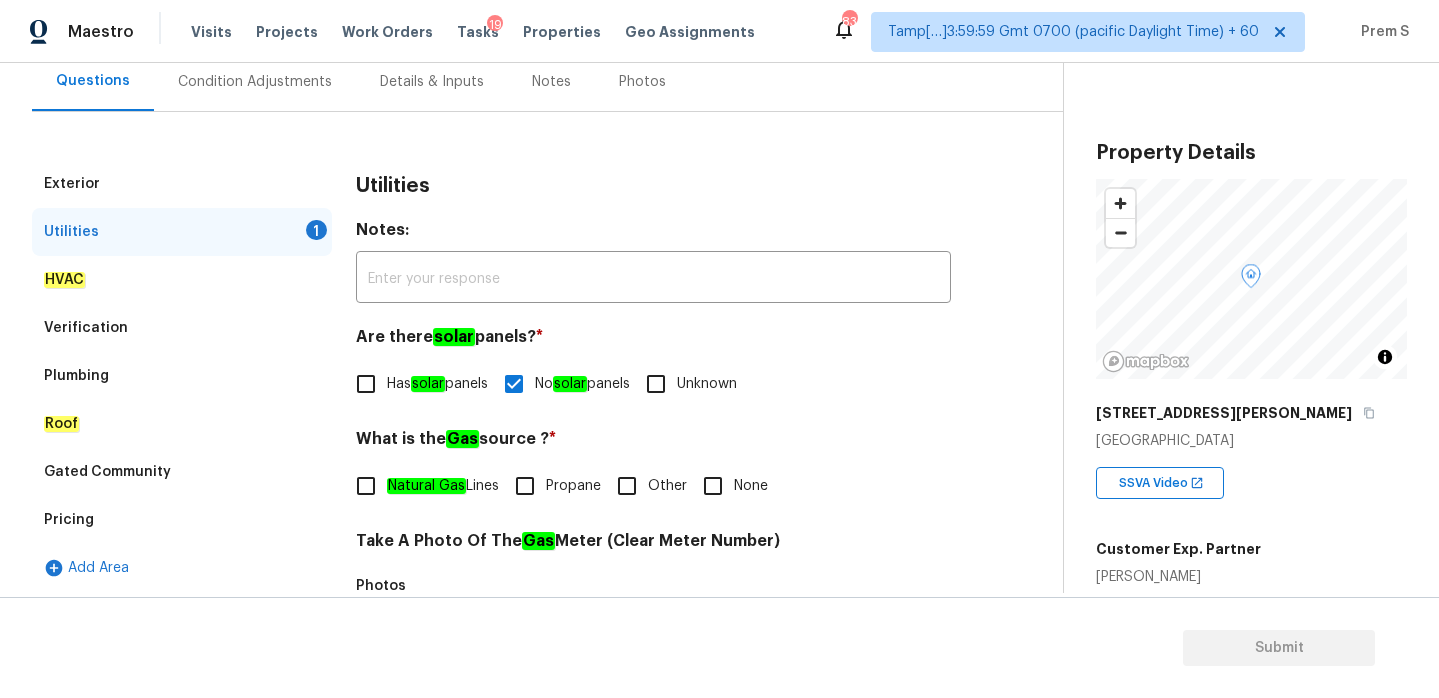 scroll, scrollTop: 326, scrollLeft: 0, axis: vertical 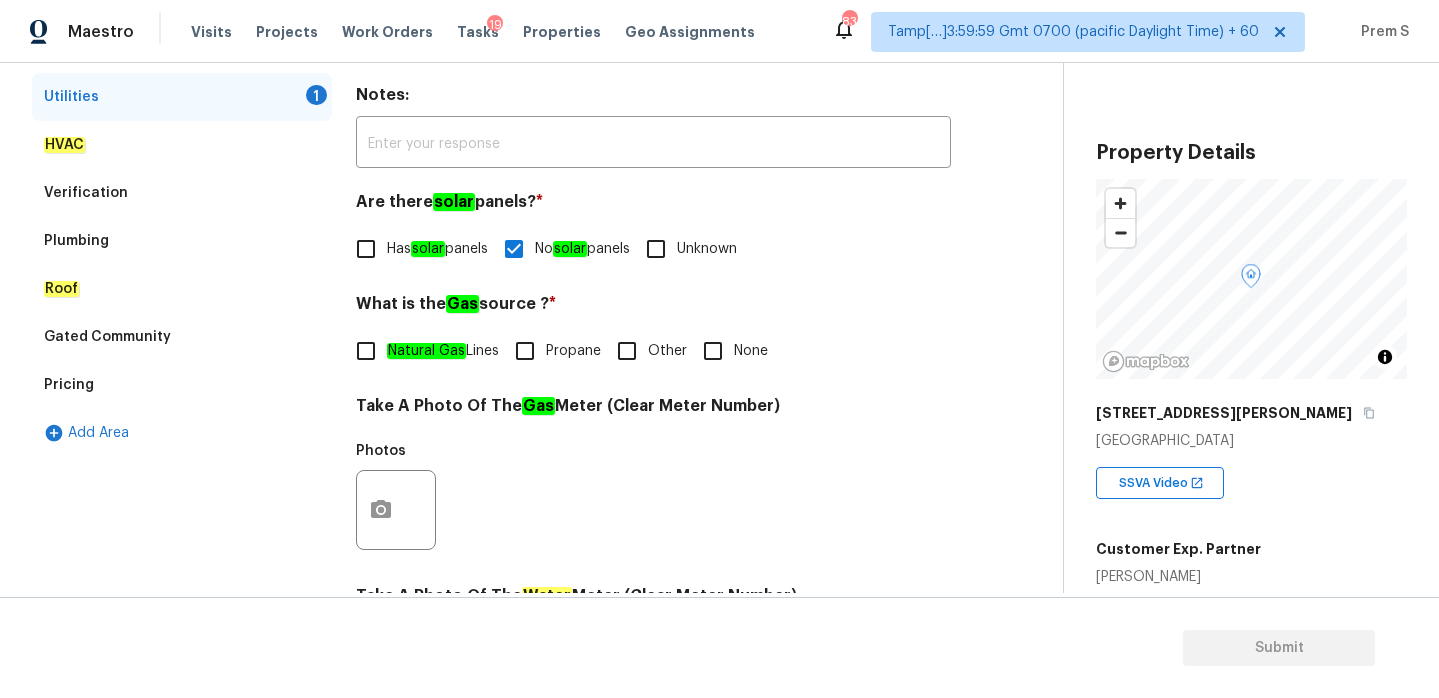 click on "Natural Gas  Lines" at bounding box center [366, 351] 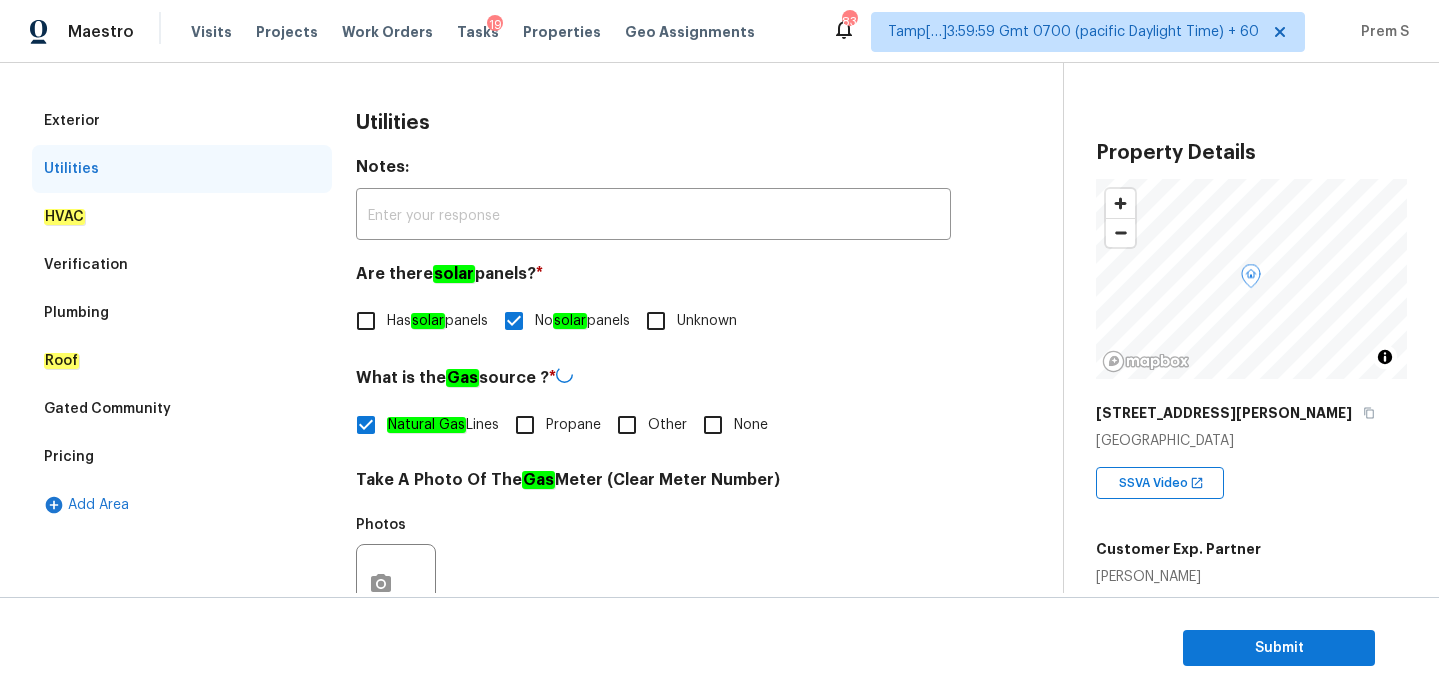 scroll, scrollTop: 80, scrollLeft: 0, axis: vertical 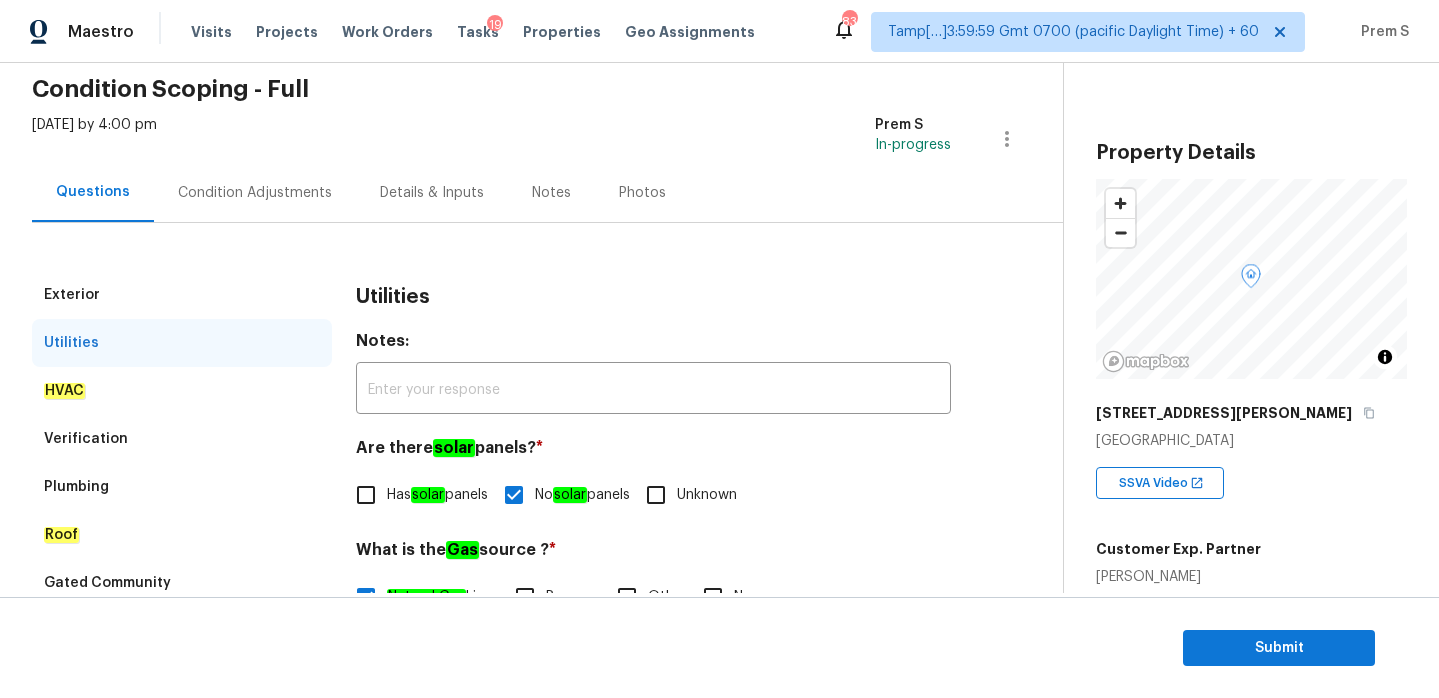 click on "Condition Adjustments" at bounding box center [255, 192] 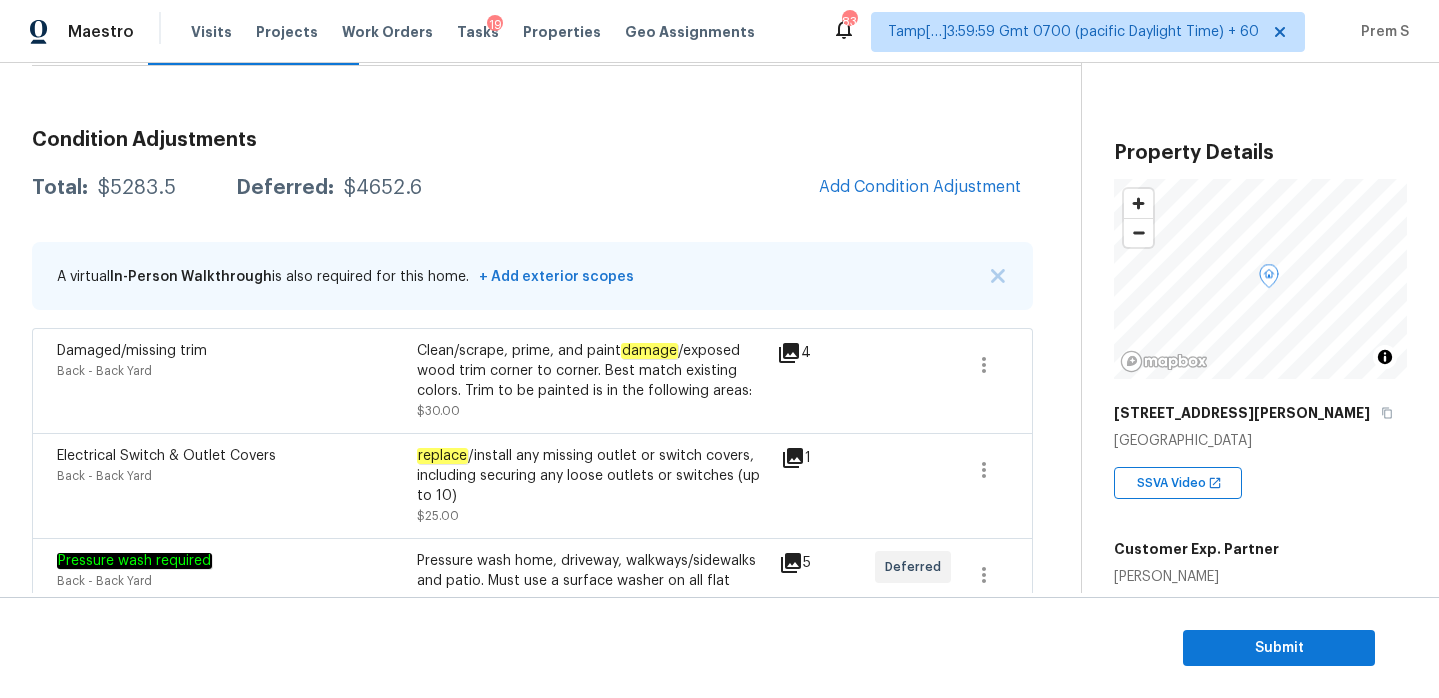 scroll, scrollTop: 270, scrollLeft: 0, axis: vertical 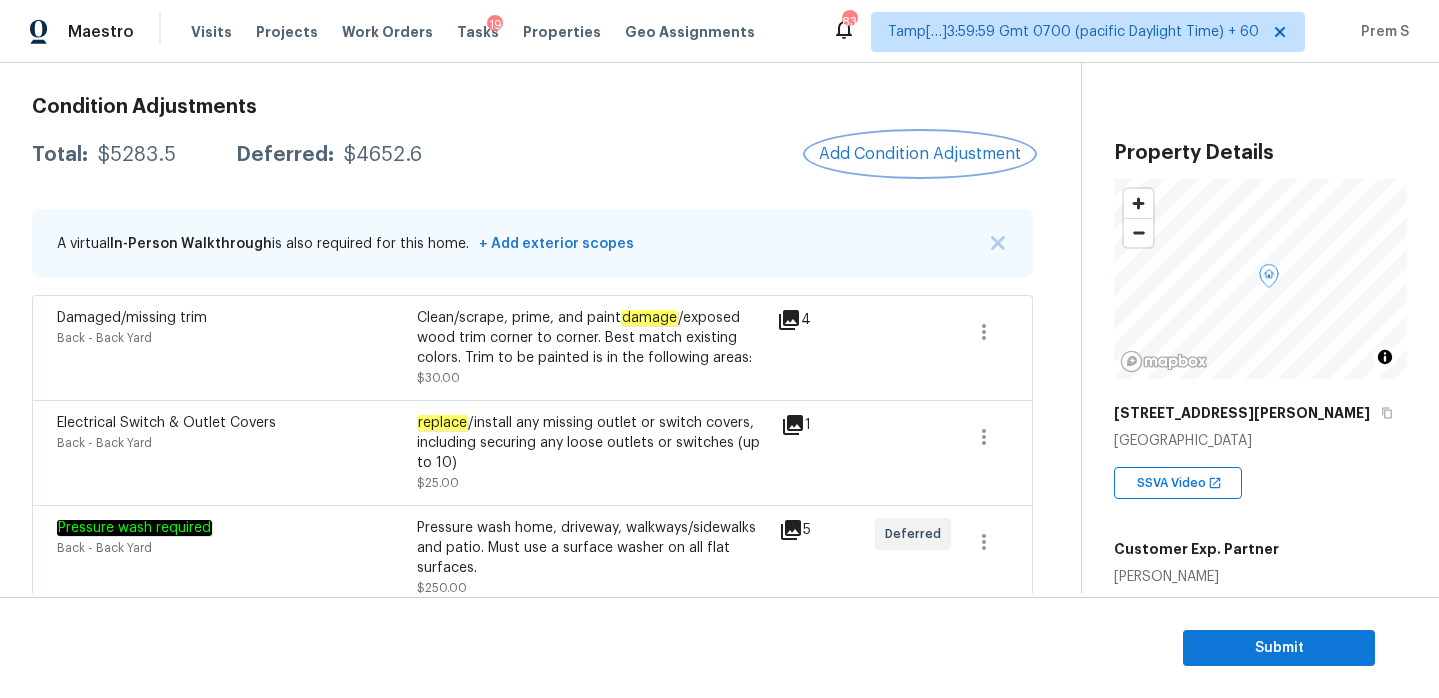 click on "Add Condition Adjustment" at bounding box center [920, 154] 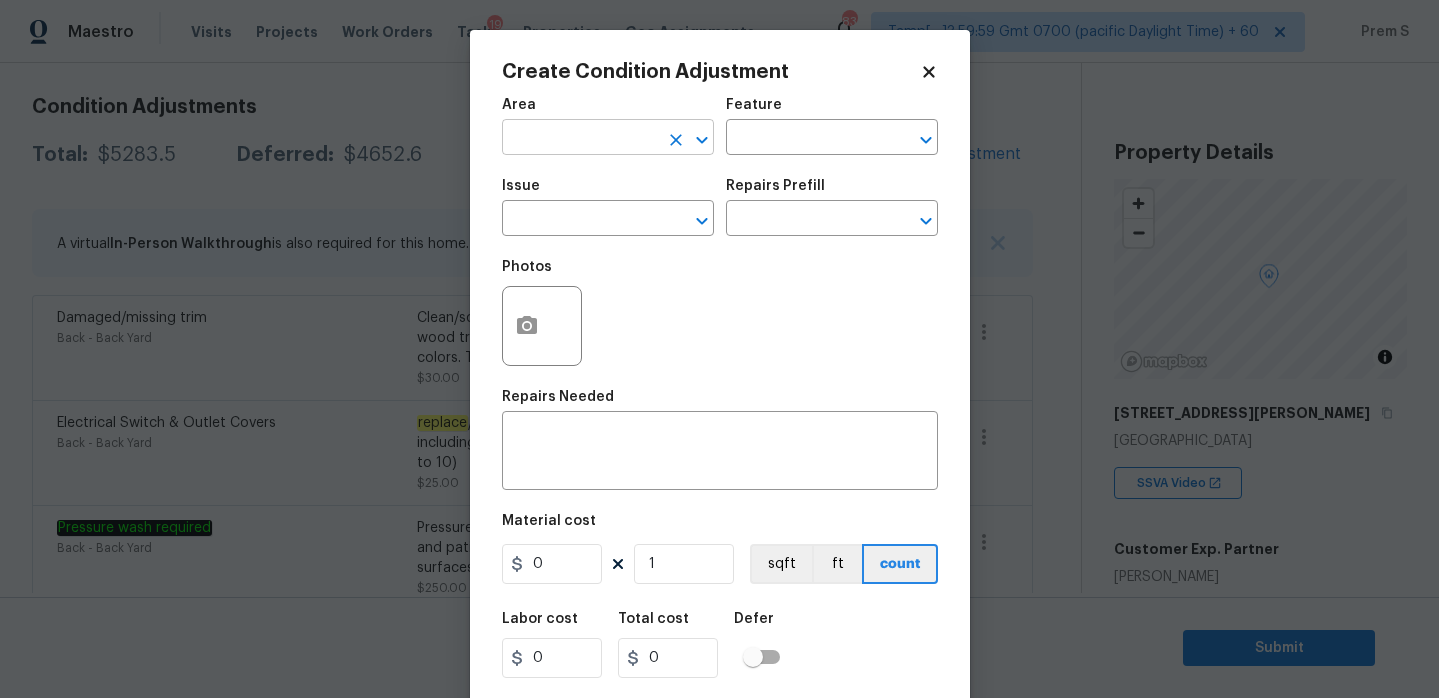 click at bounding box center [580, 139] 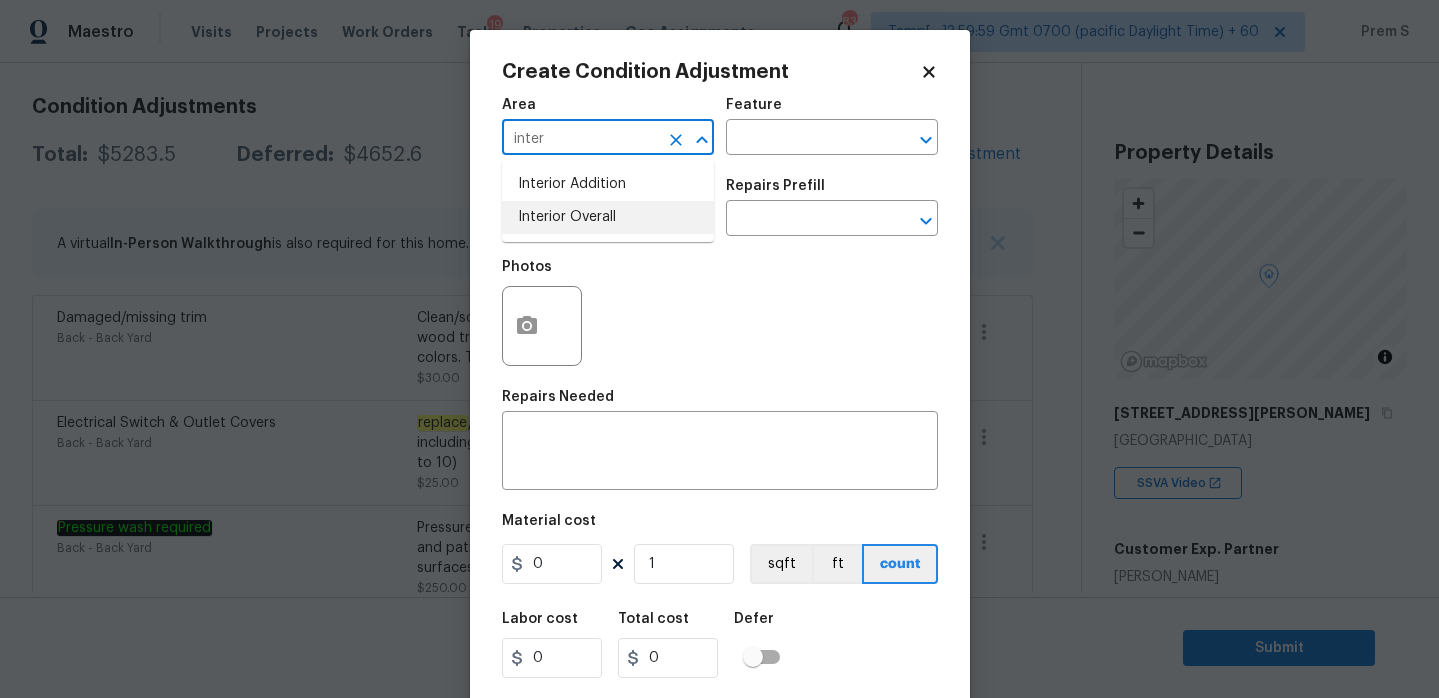 click on "Interior Overall" at bounding box center [608, 217] 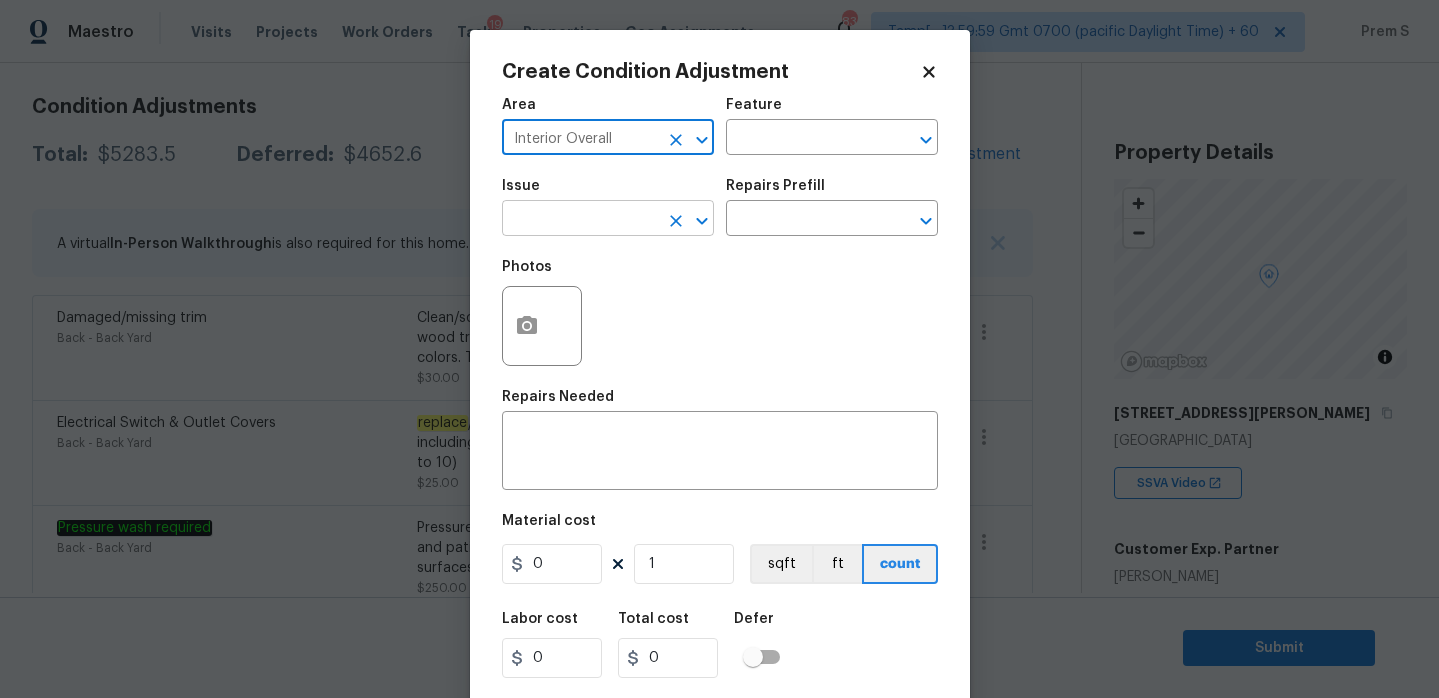 type on "Interior Overall" 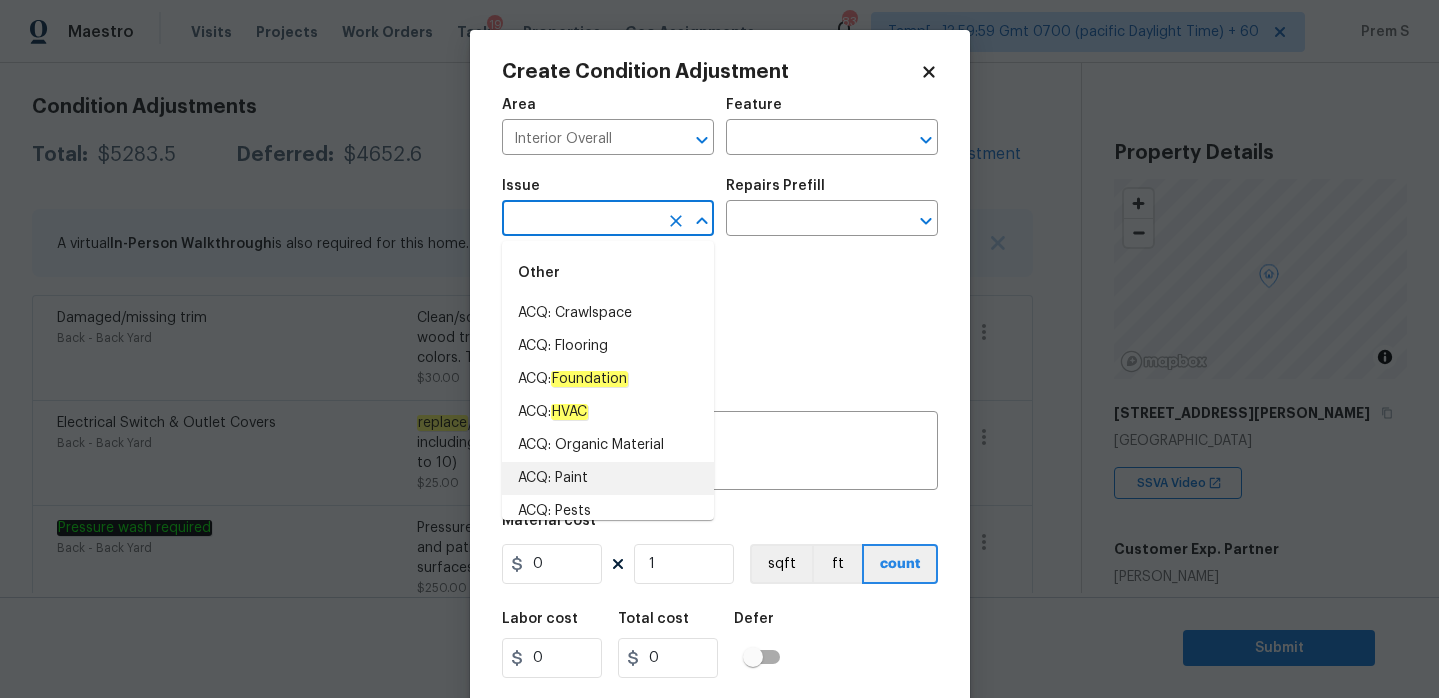 click on "ACQ: Paint" at bounding box center (608, 478) 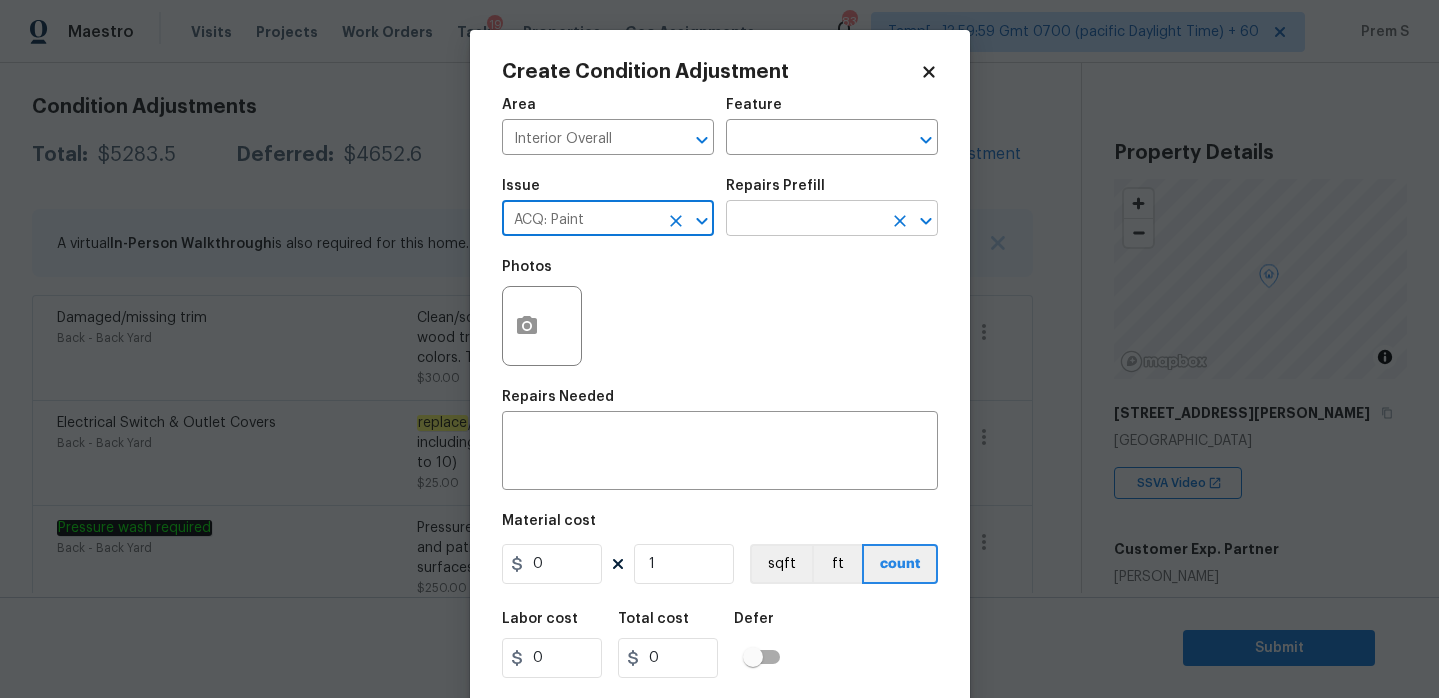click at bounding box center [804, 220] 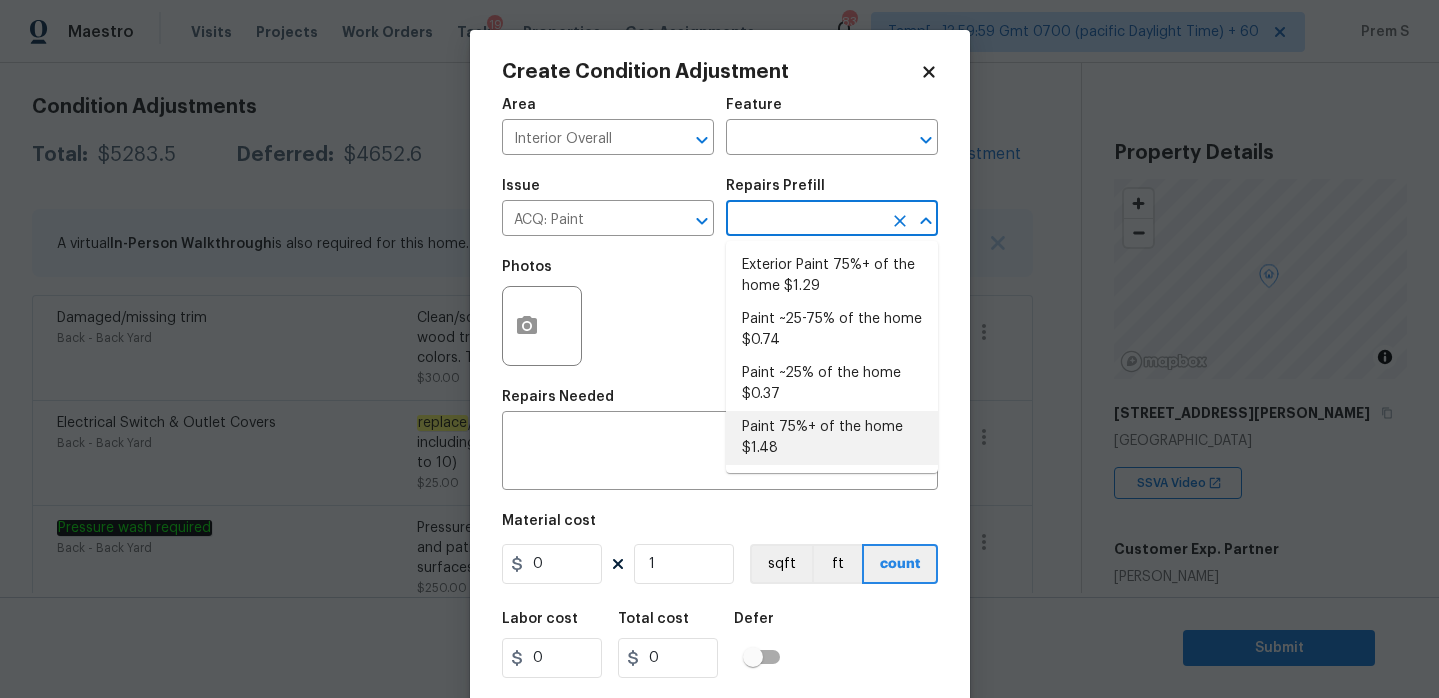 click on "Paint 75%+ of the home $1.48" at bounding box center (832, 438) 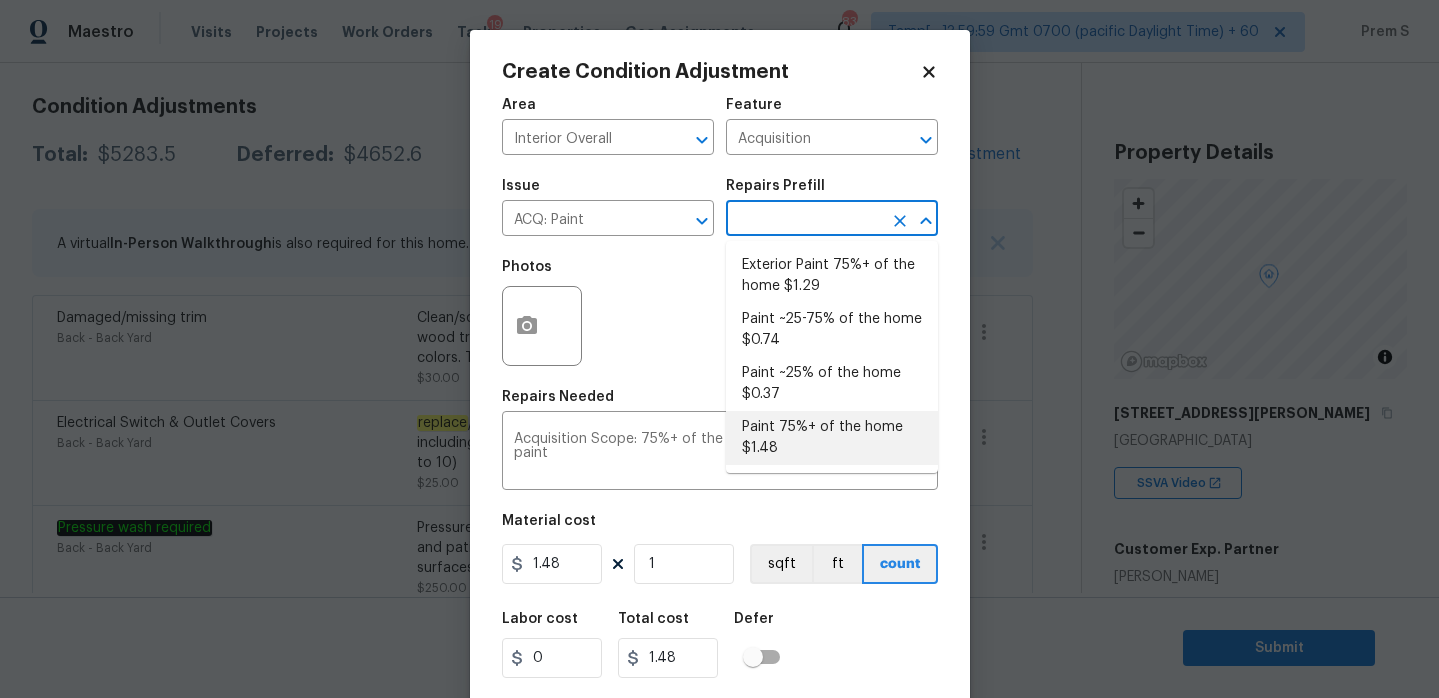 click on "Paint 75%+ of the home $1.48" at bounding box center (832, 438) 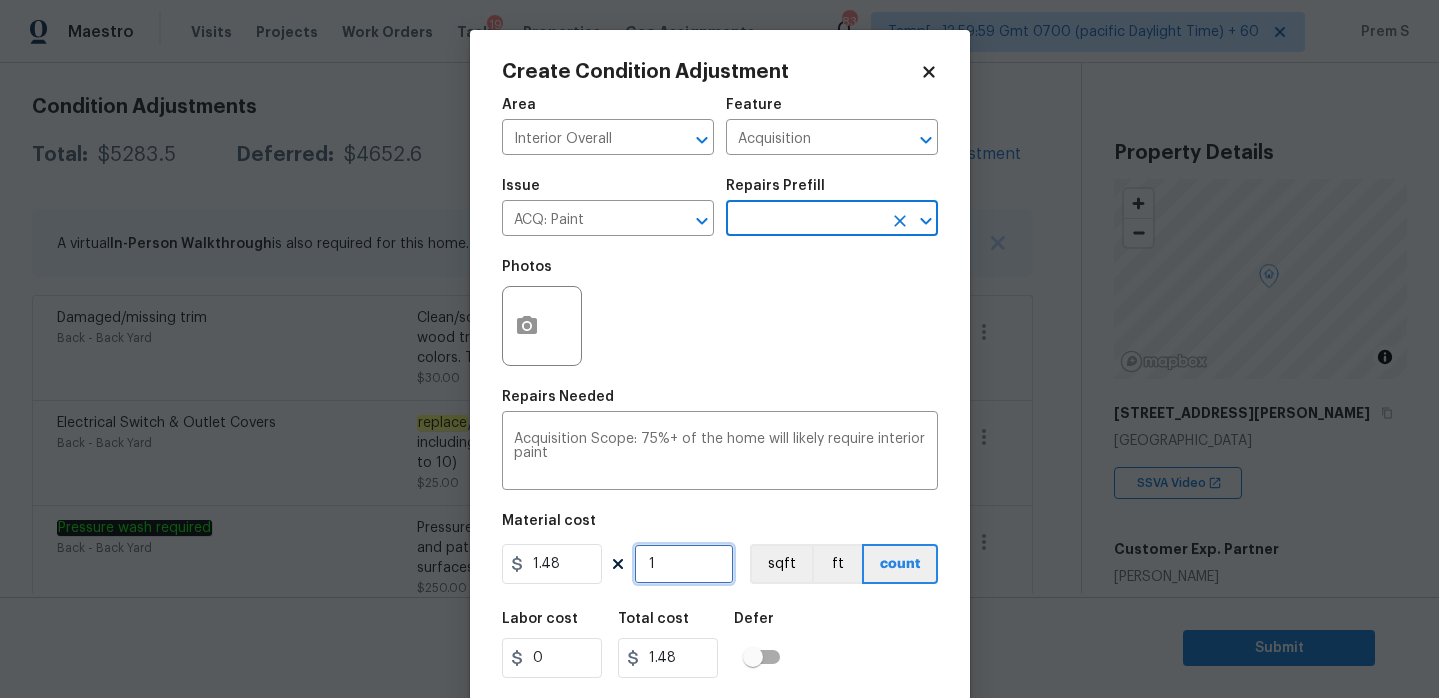 click on "1" at bounding box center (684, 564) 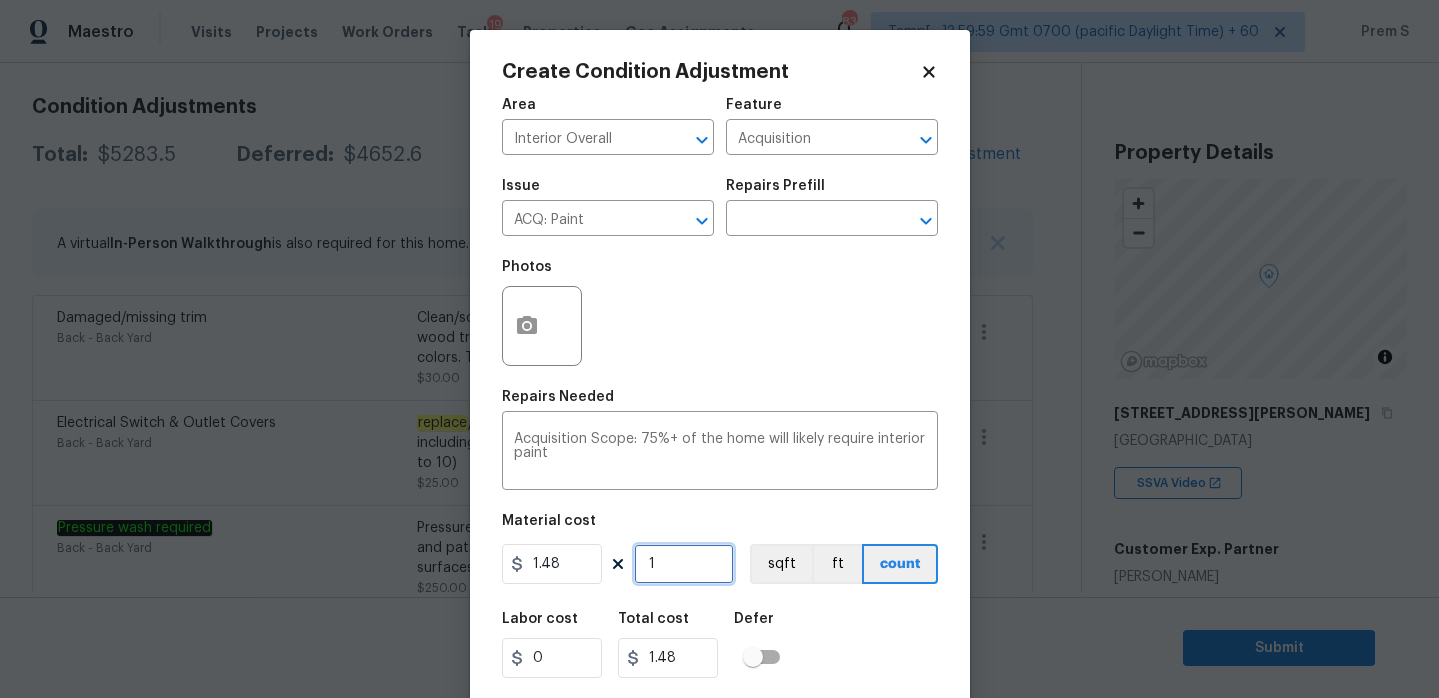 type on "14" 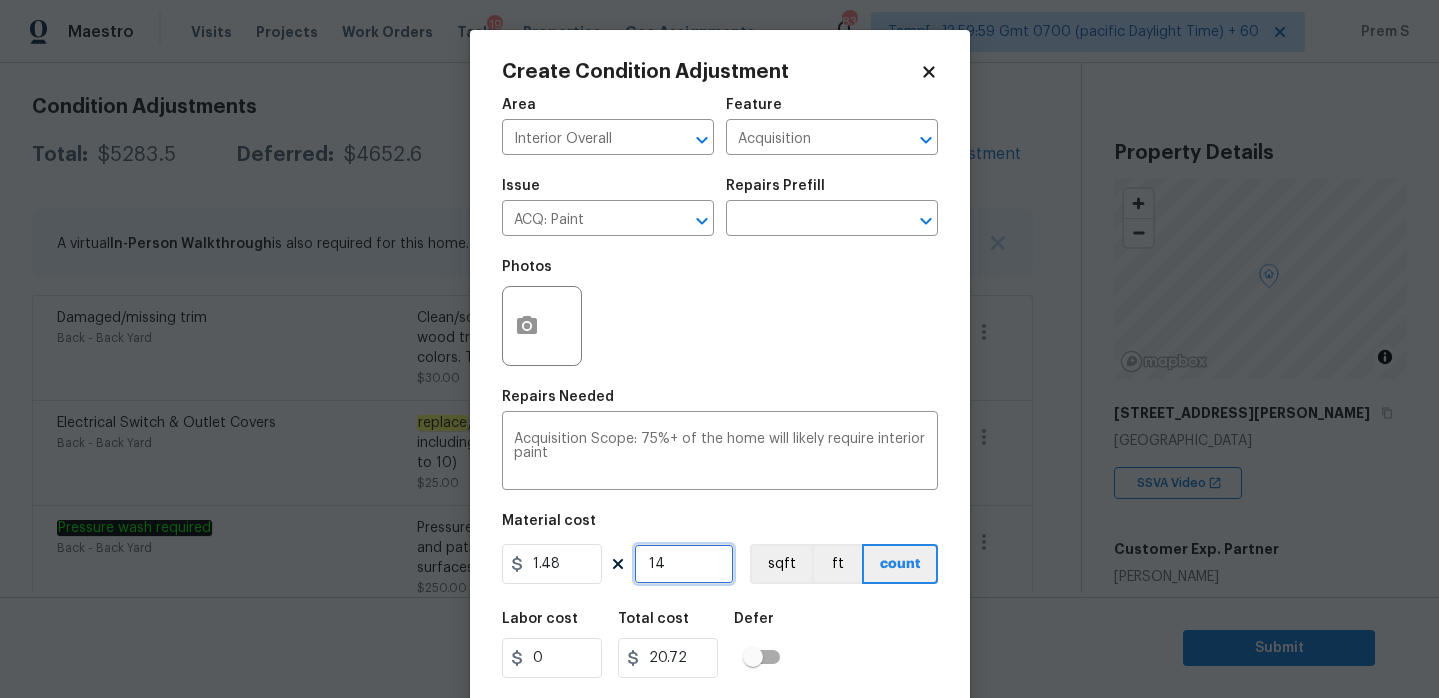 type on "147" 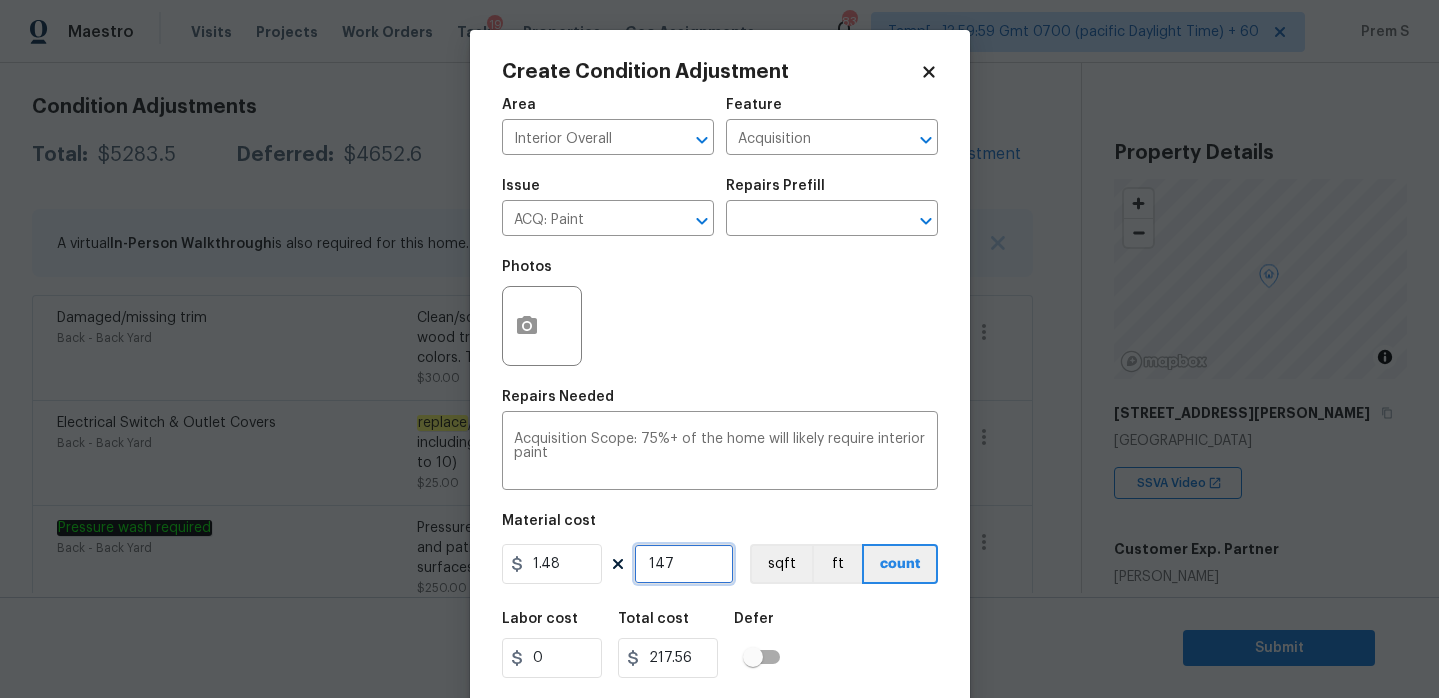 type on "1474" 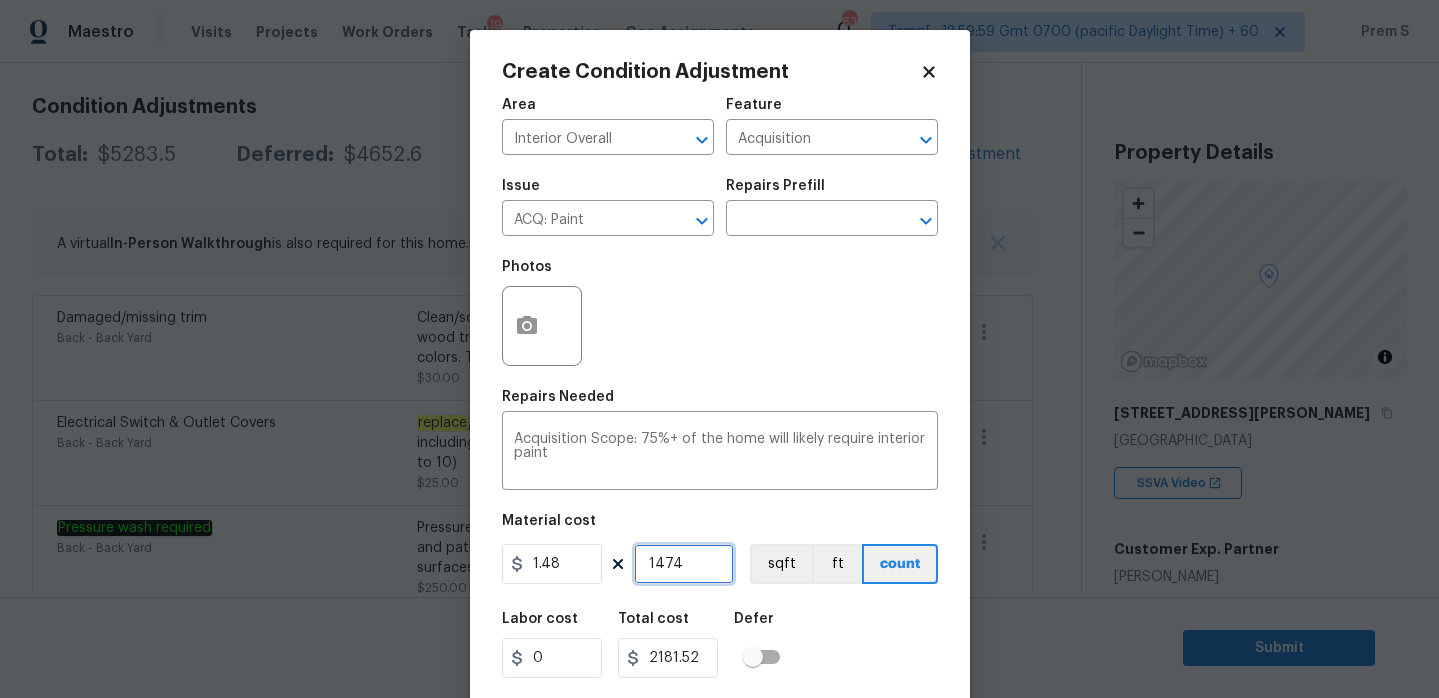 type on "1474" 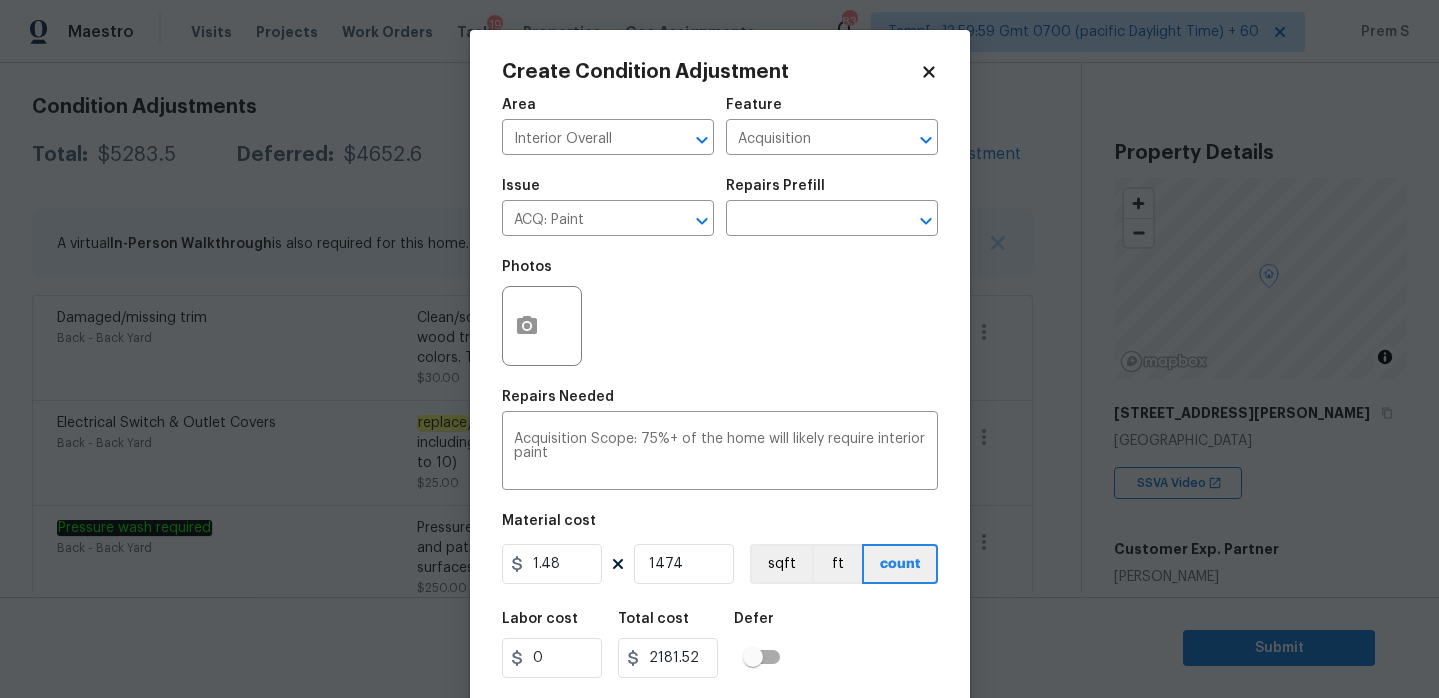 click on "Labor cost 0 Total cost 2181.52 Defer" at bounding box center [720, 645] 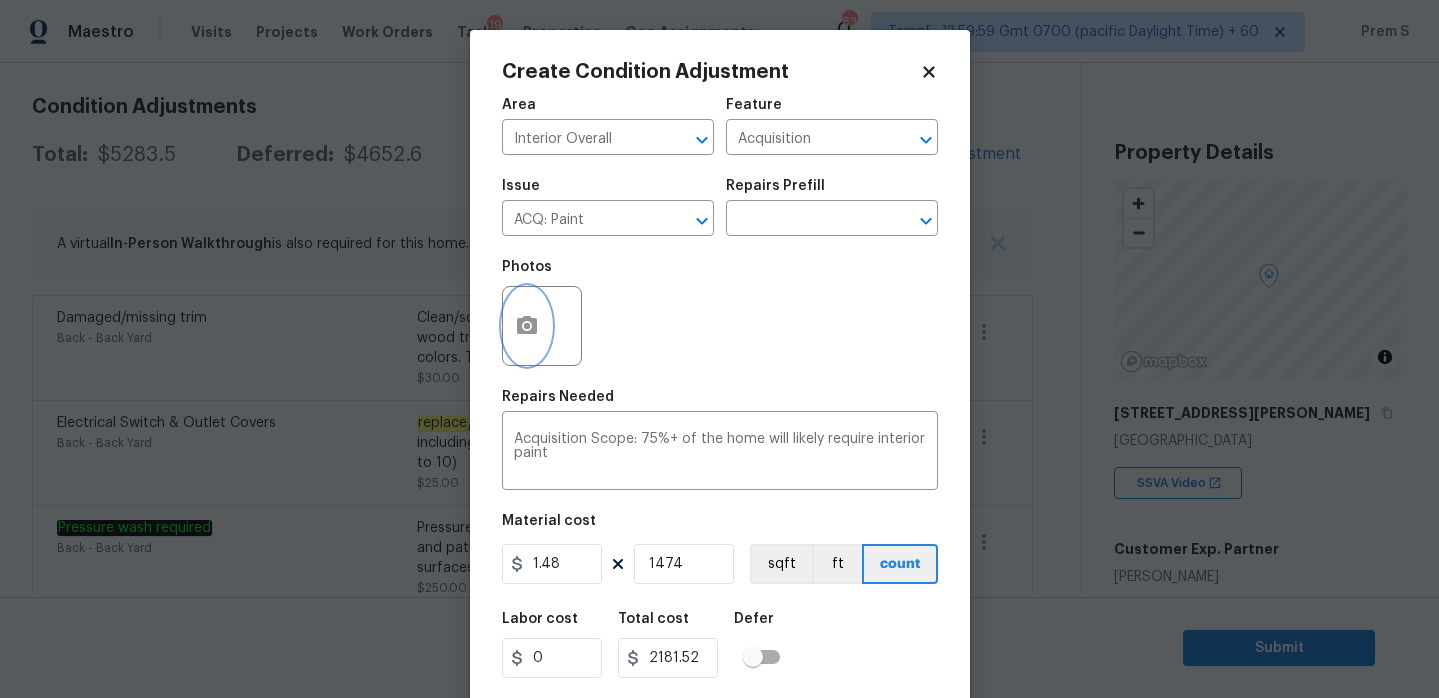 click 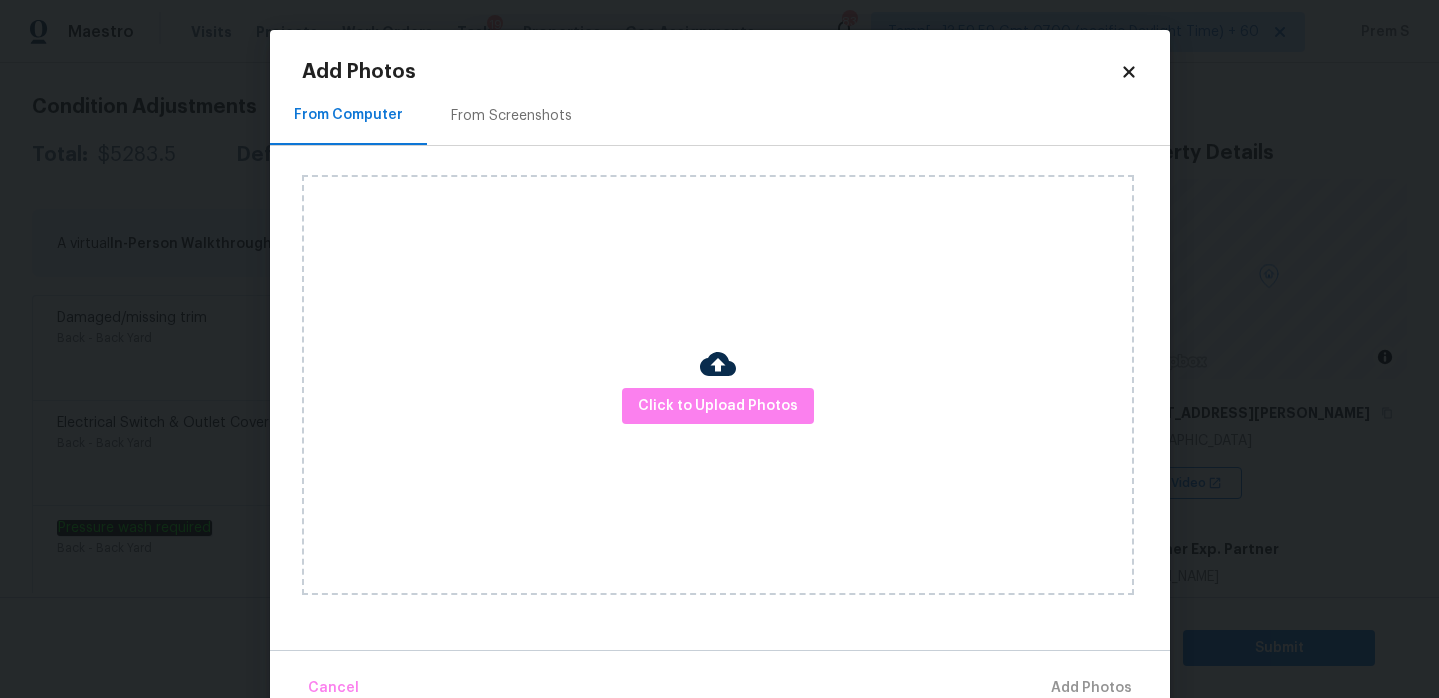 click at bounding box center [718, 367] 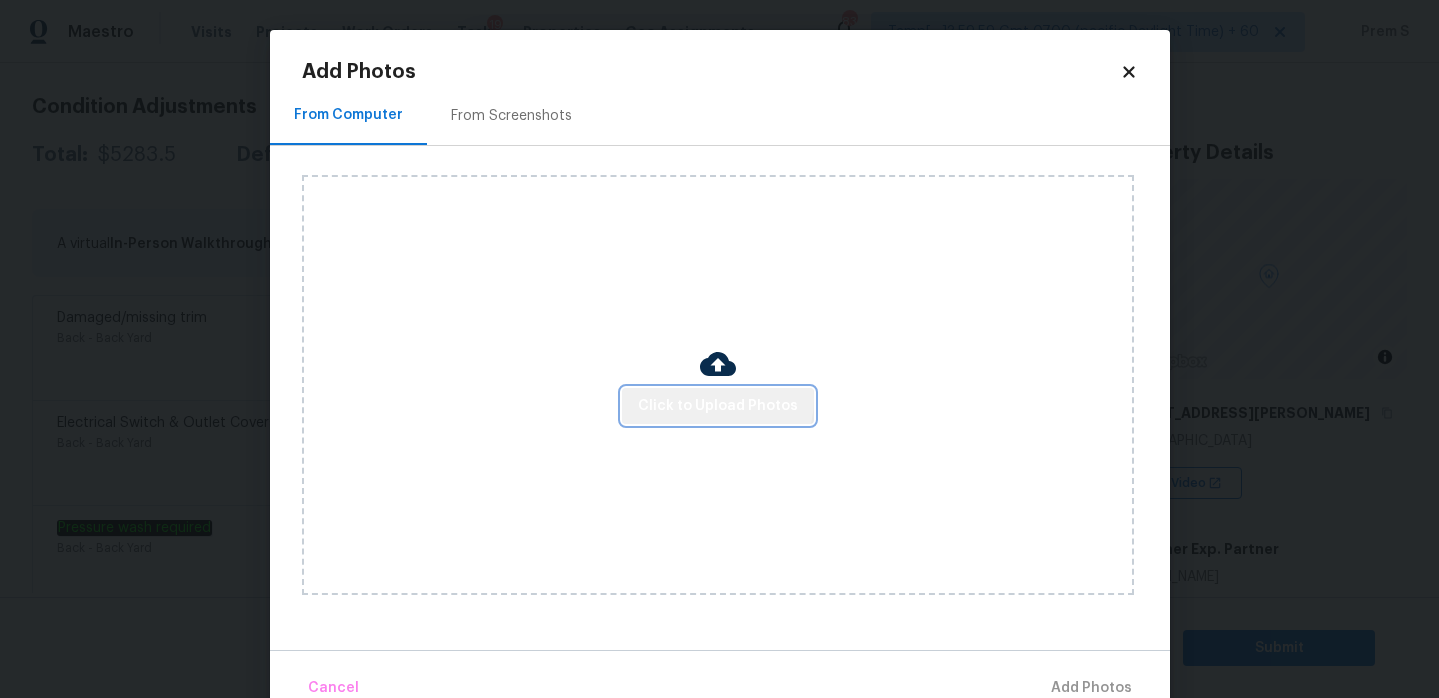 click on "Click to Upload Photos" at bounding box center [718, 406] 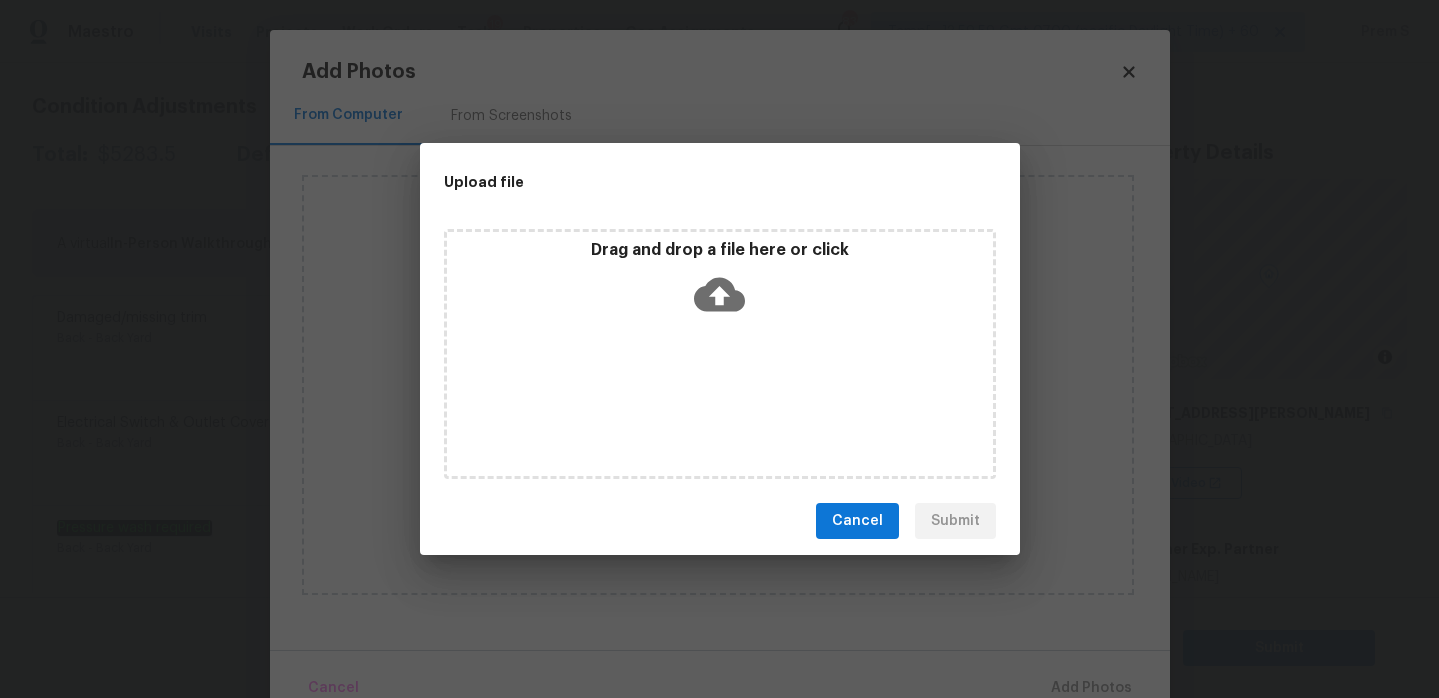 click 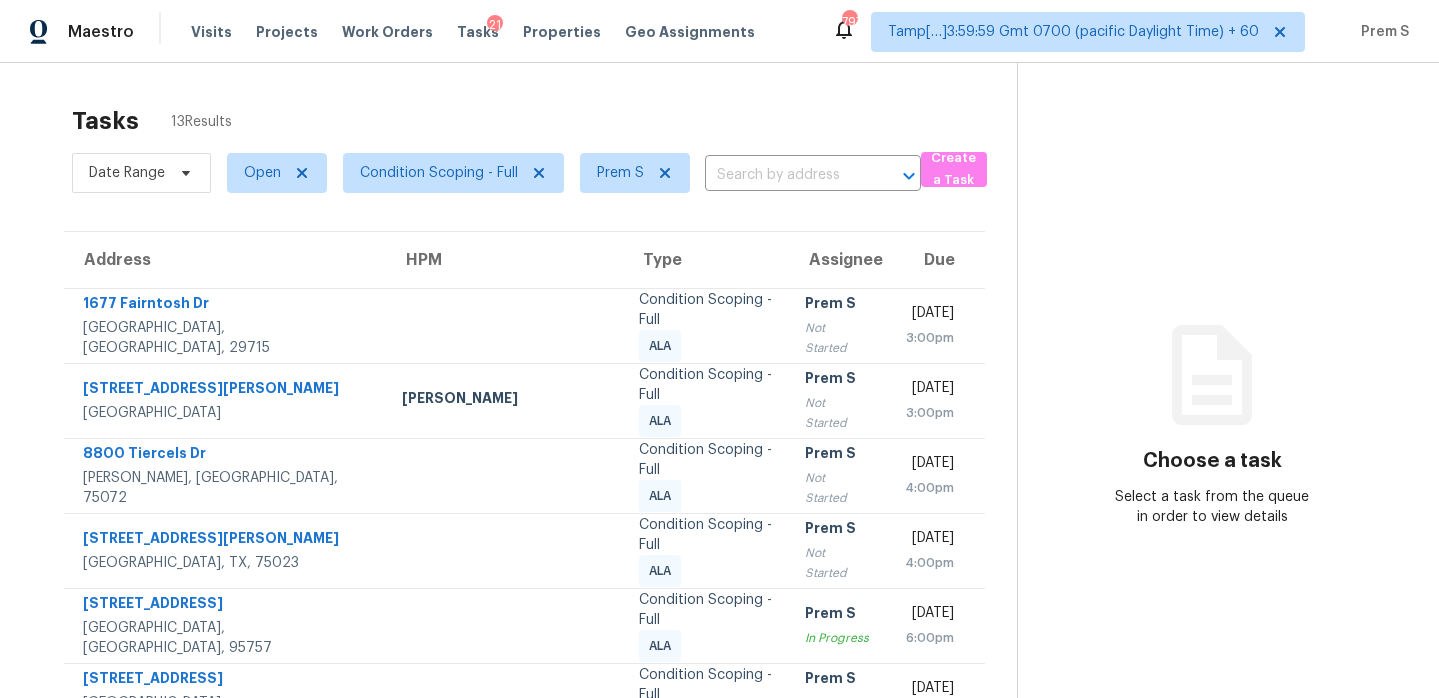 scroll, scrollTop: 0, scrollLeft: 0, axis: both 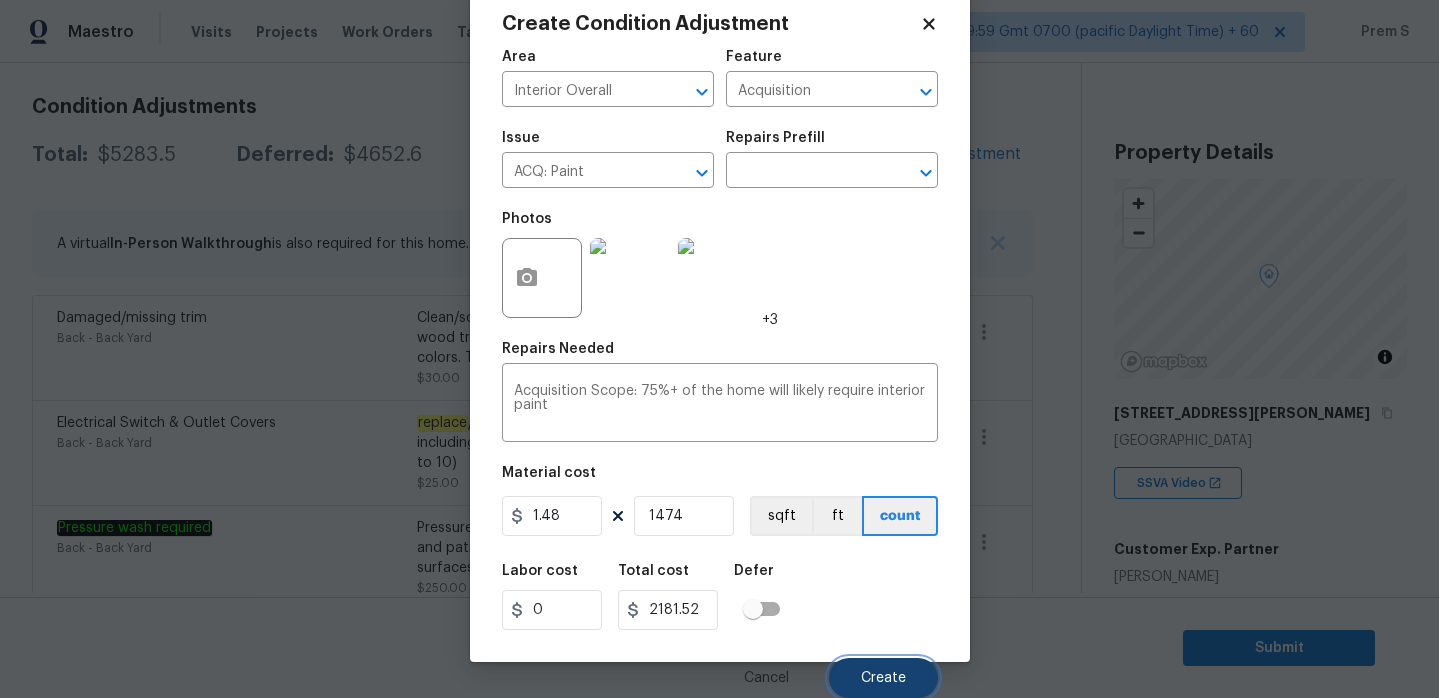 click on "Create" at bounding box center [883, 678] 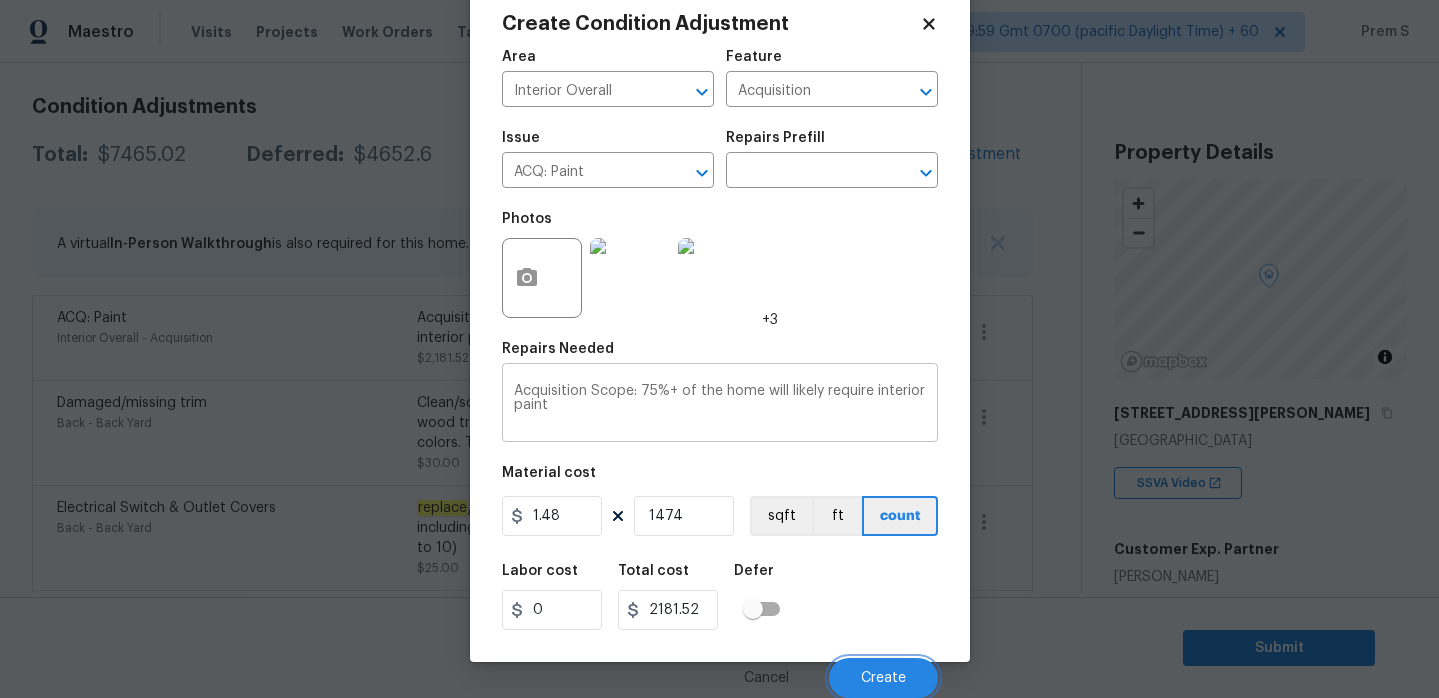 scroll, scrollTop: 270, scrollLeft: 0, axis: vertical 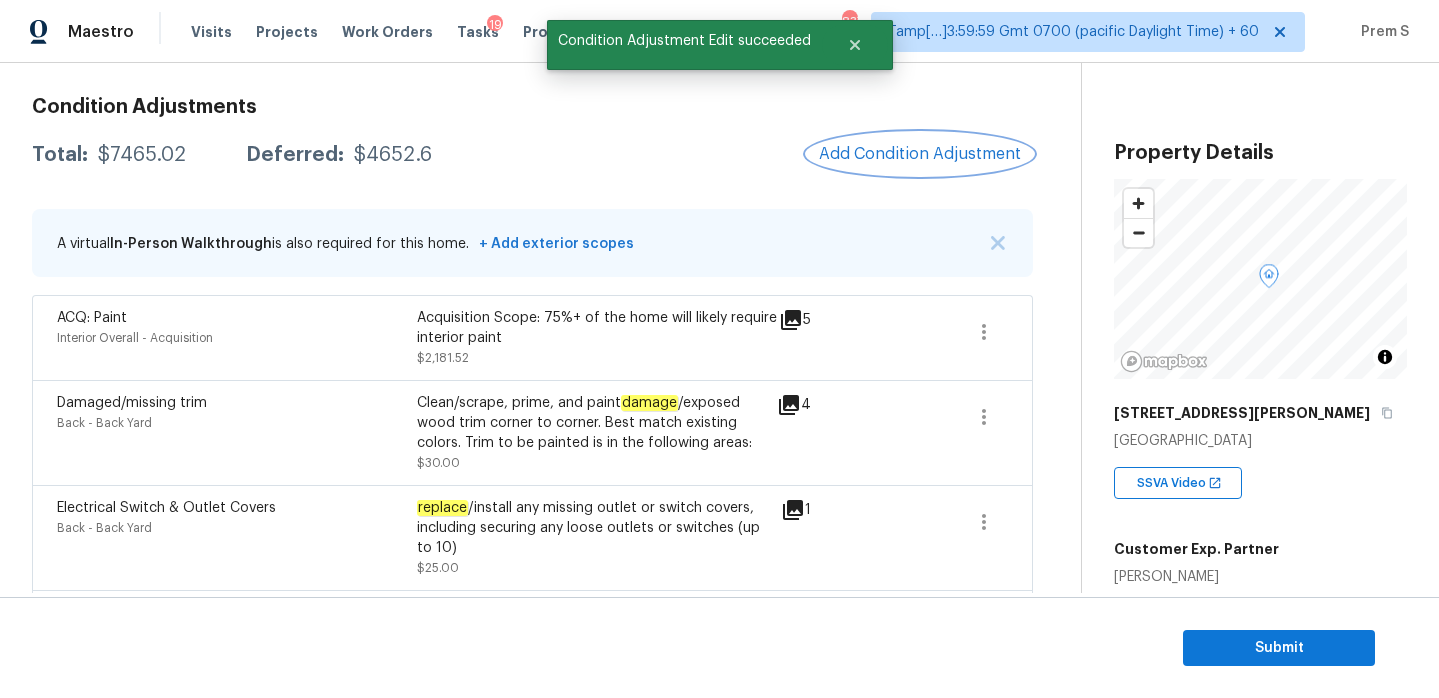 click on "Add Condition Adjustment" at bounding box center (920, 154) 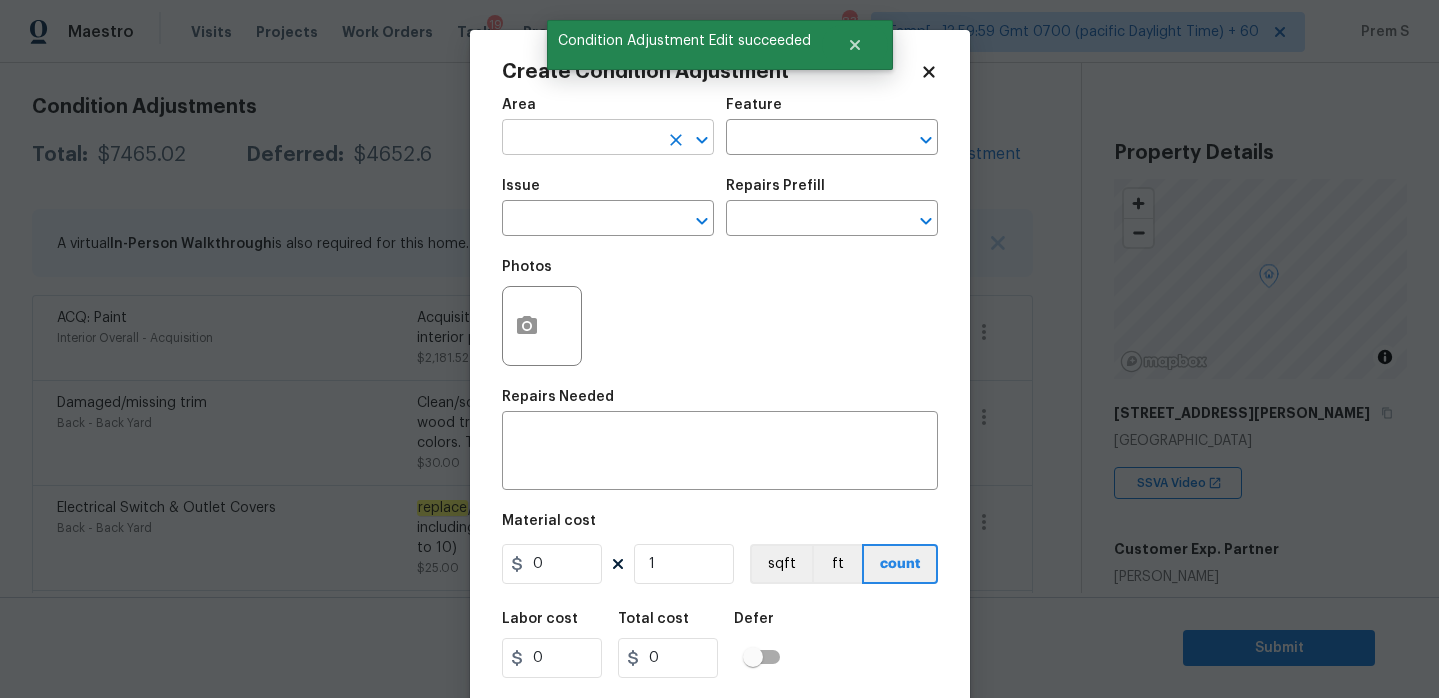 click at bounding box center [580, 139] 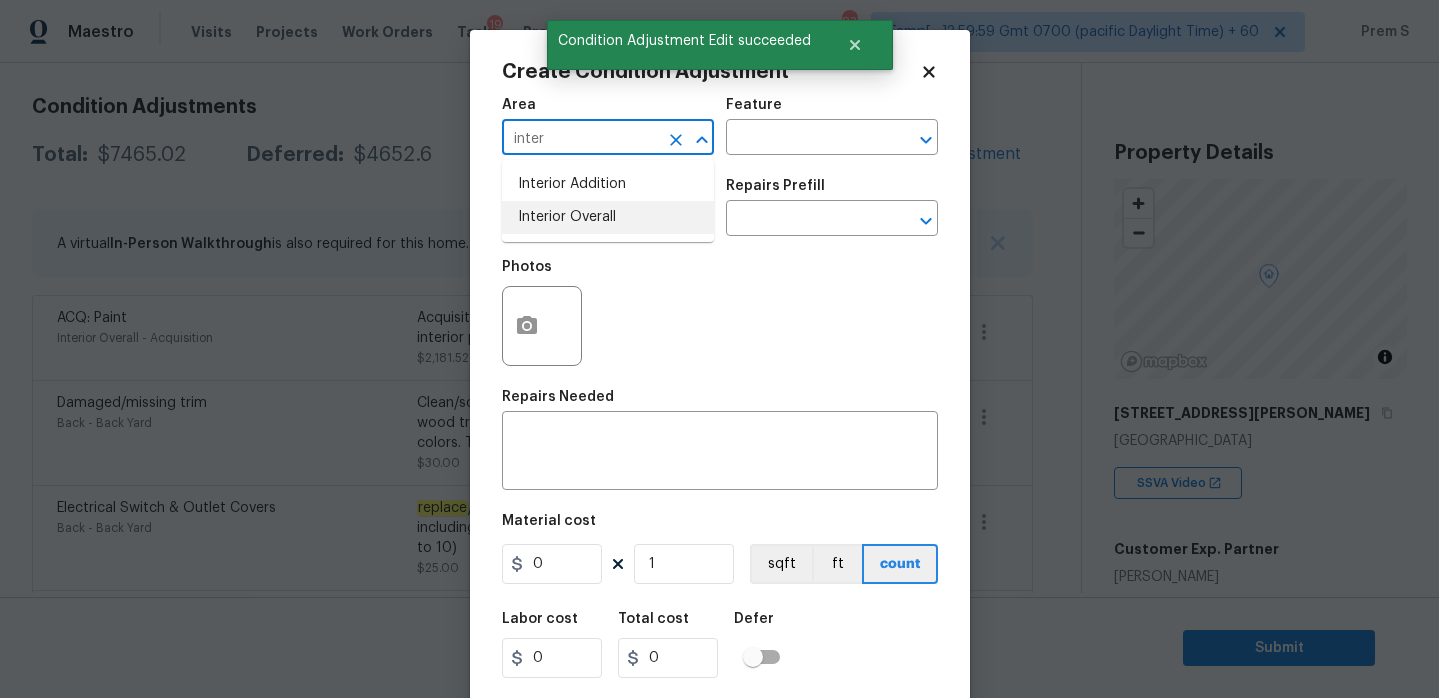 click on "Interior Overall" at bounding box center (608, 217) 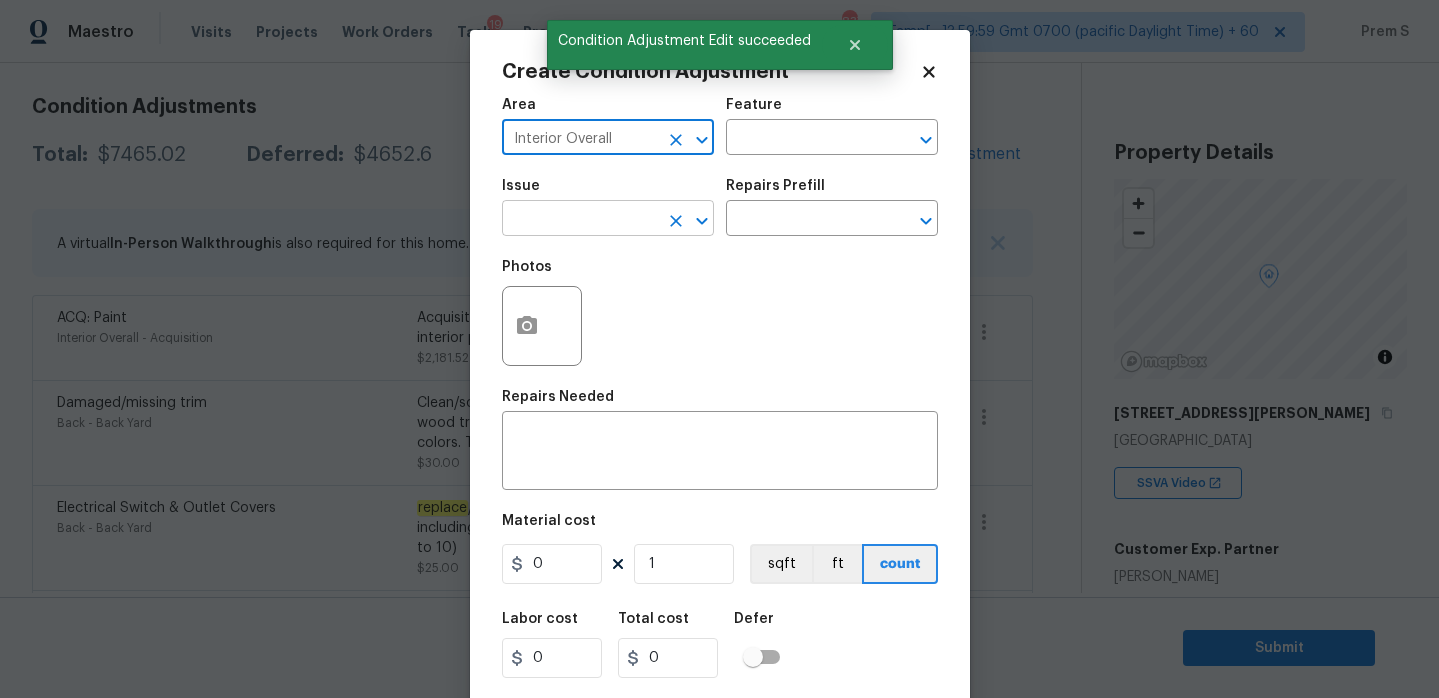 type on "Interior Overall" 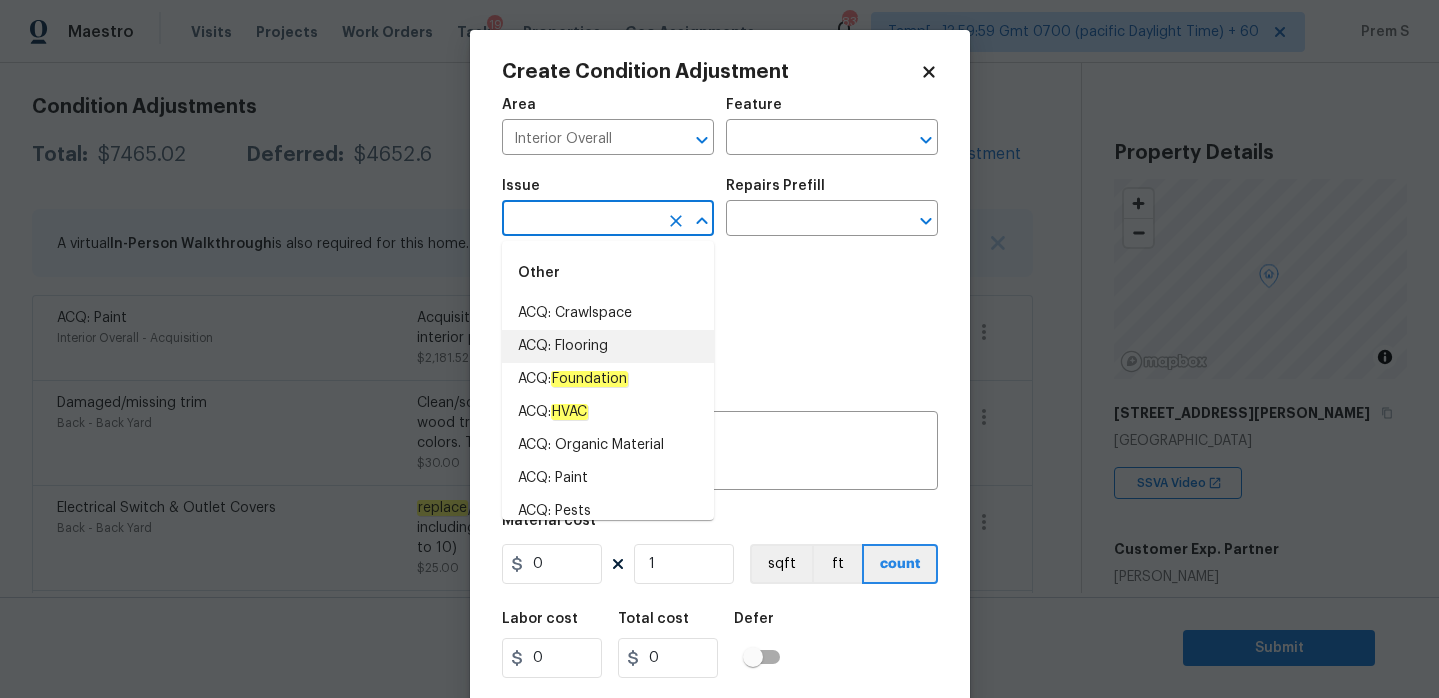 click on "ACQ: Flooring" at bounding box center [608, 346] 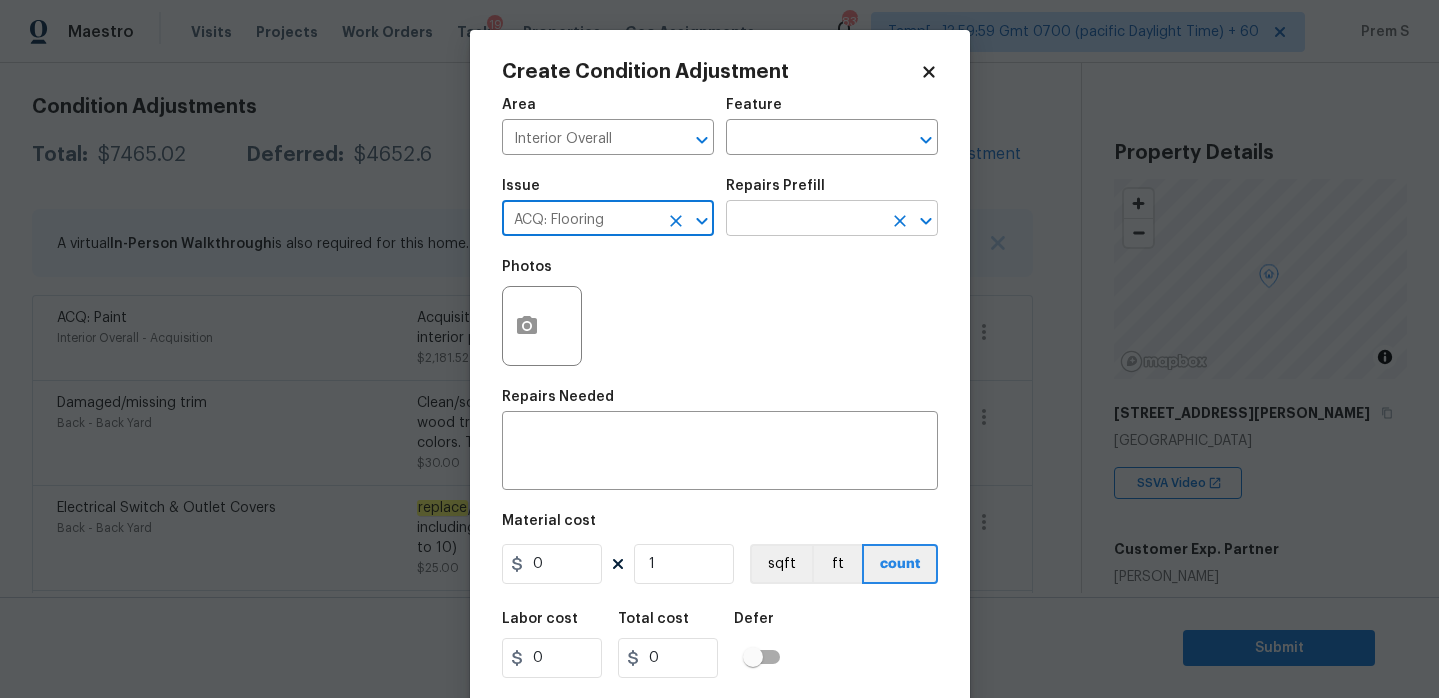 click at bounding box center [804, 220] 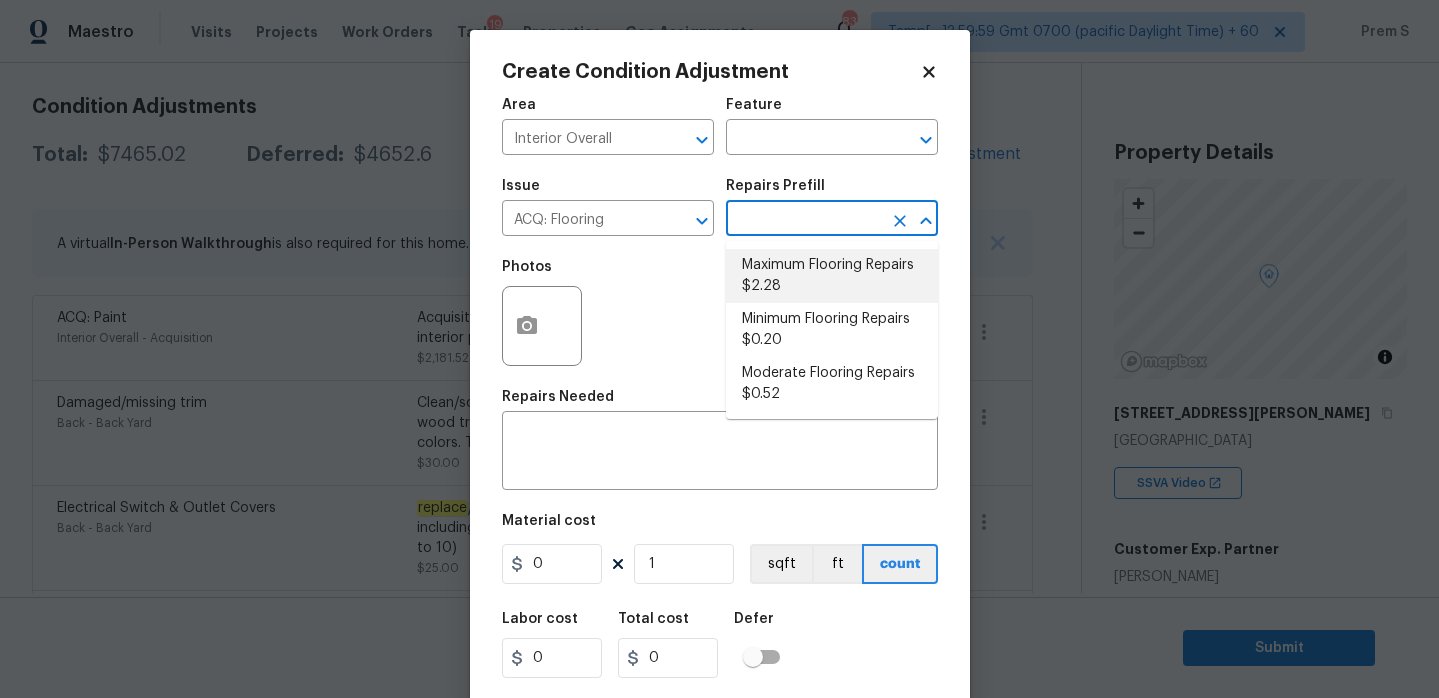 click on "Maximum Flooring Repairs $2.28" at bounding box center (832, 276) 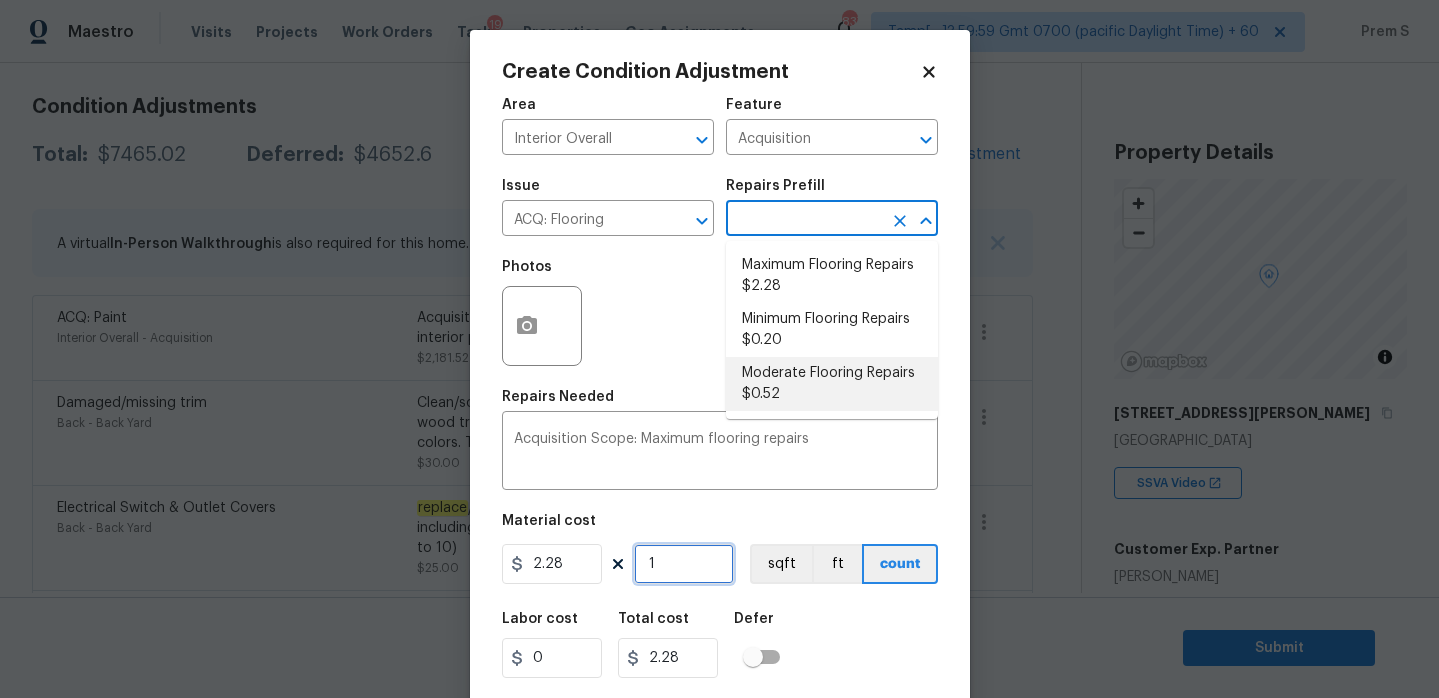 click on "1" at bounding box center [684, 564] 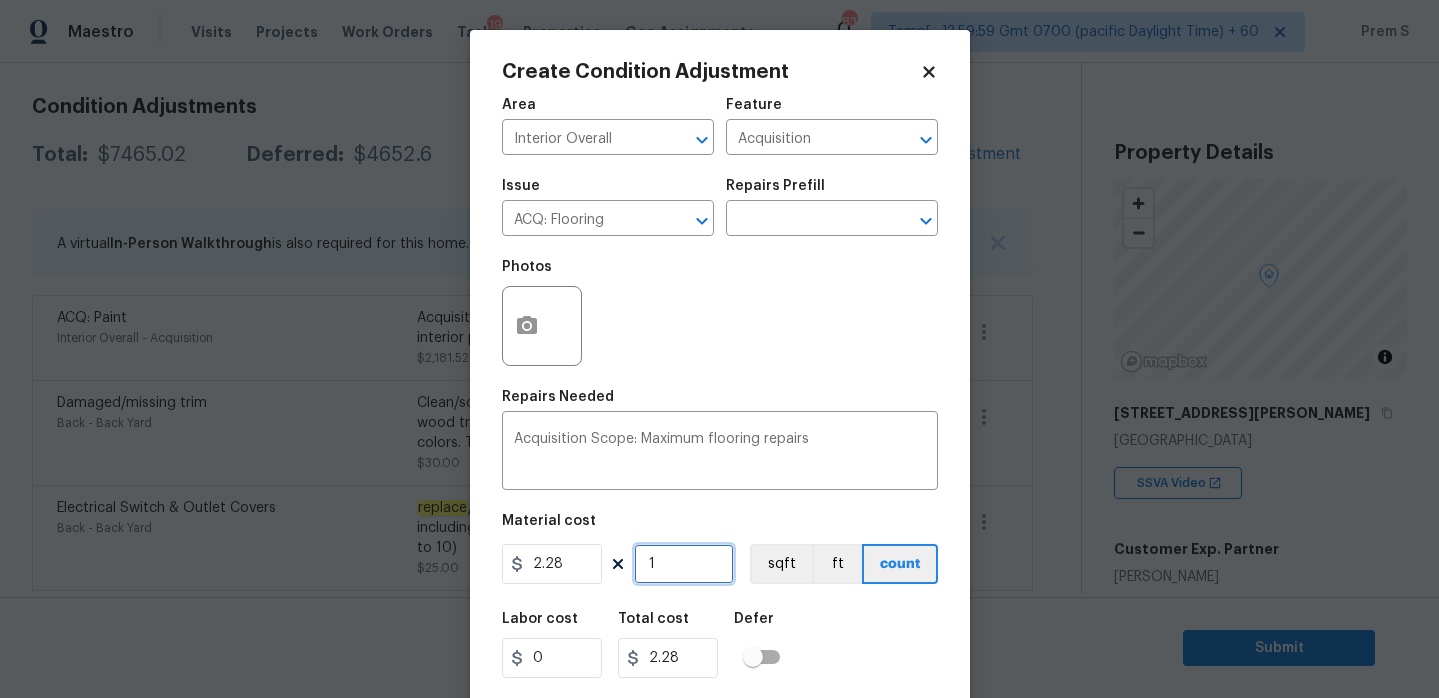 type on "14" 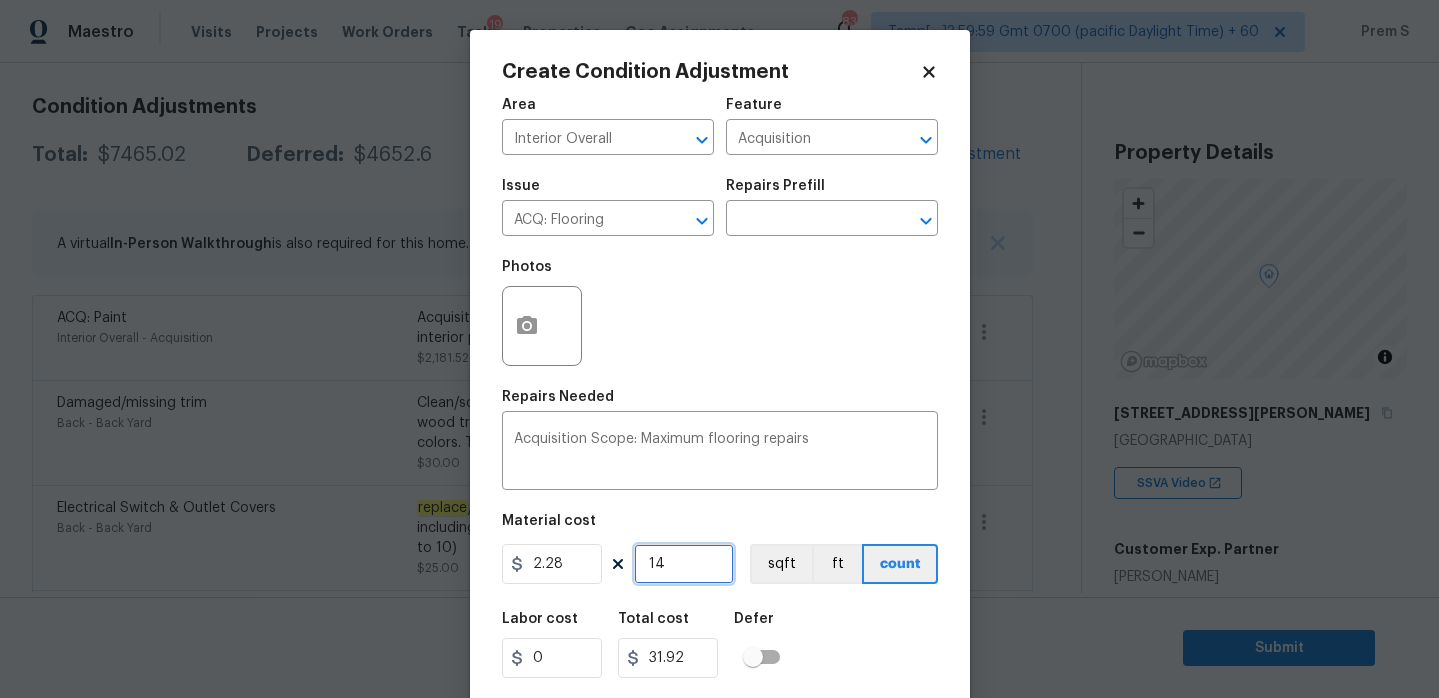 type on "147" 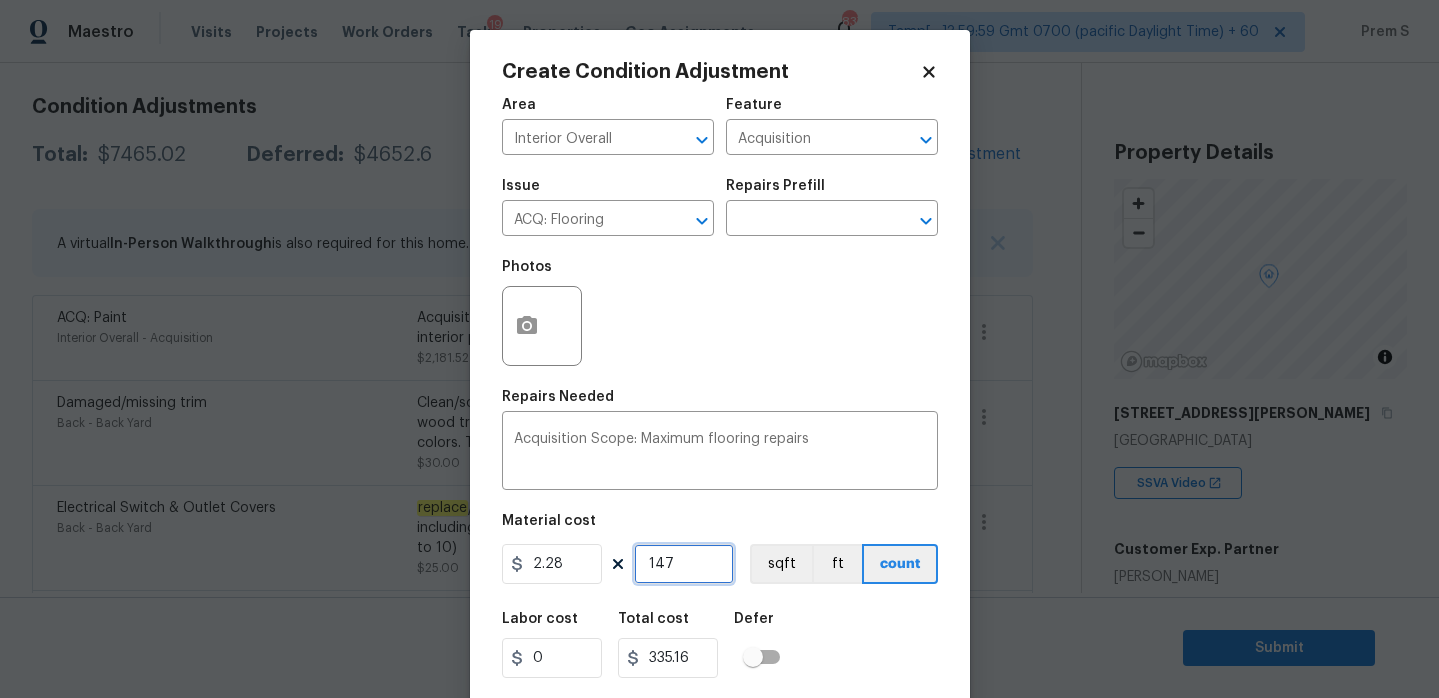 type on "1474" 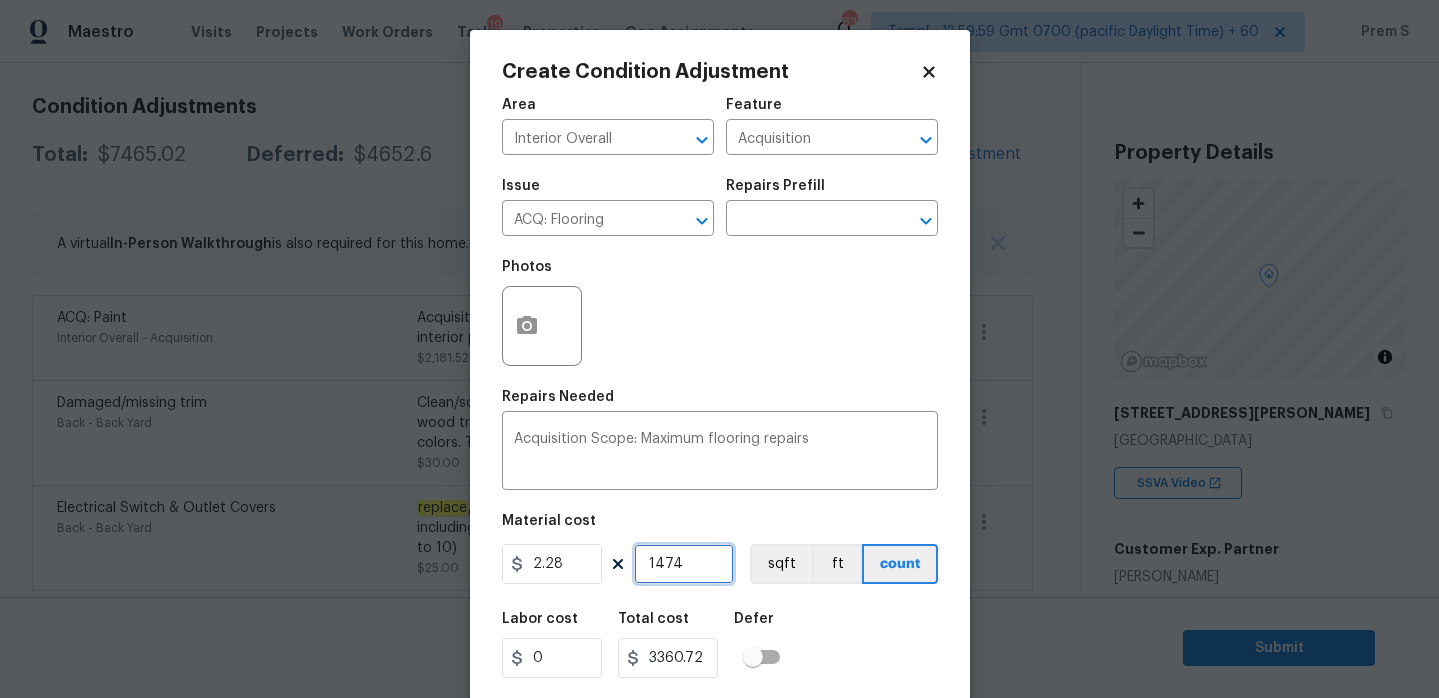 type on "1474" 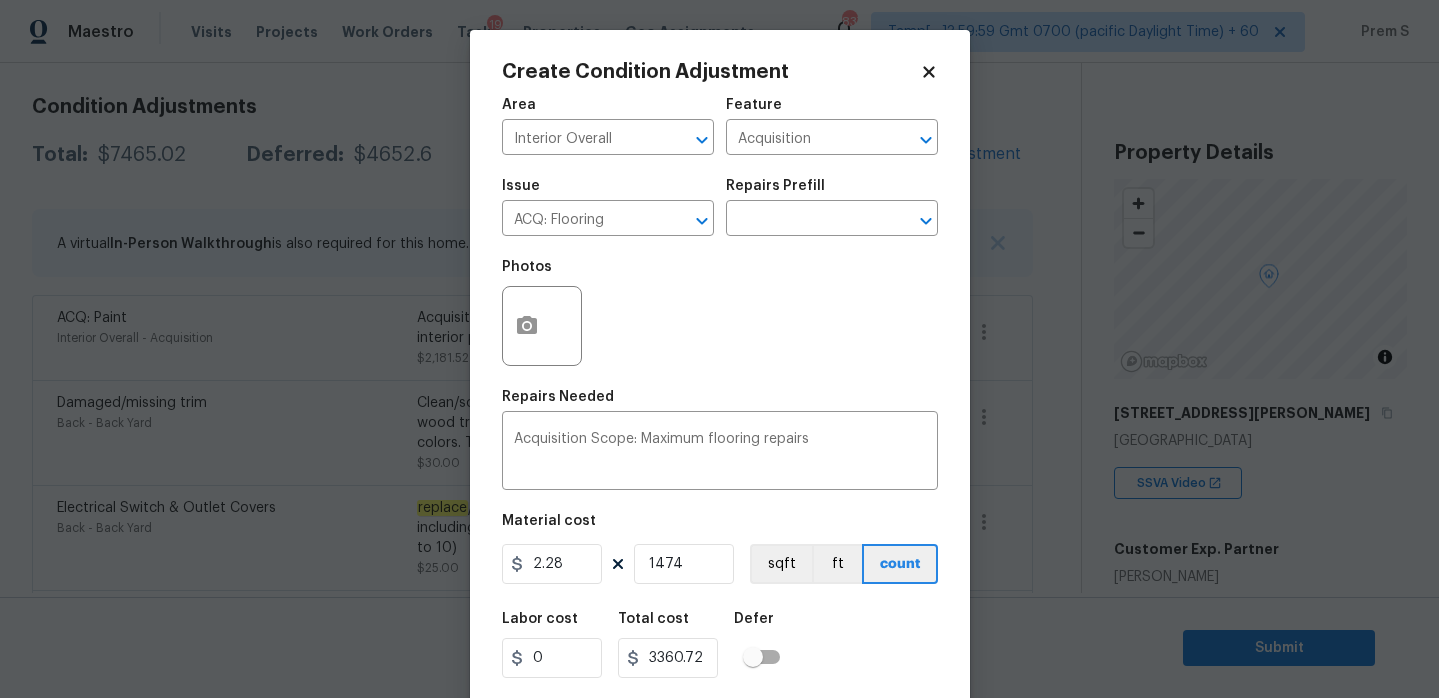 click on "Labor cost 0 Total cost 3360.72 Defer" at bounding box center (720, 645) 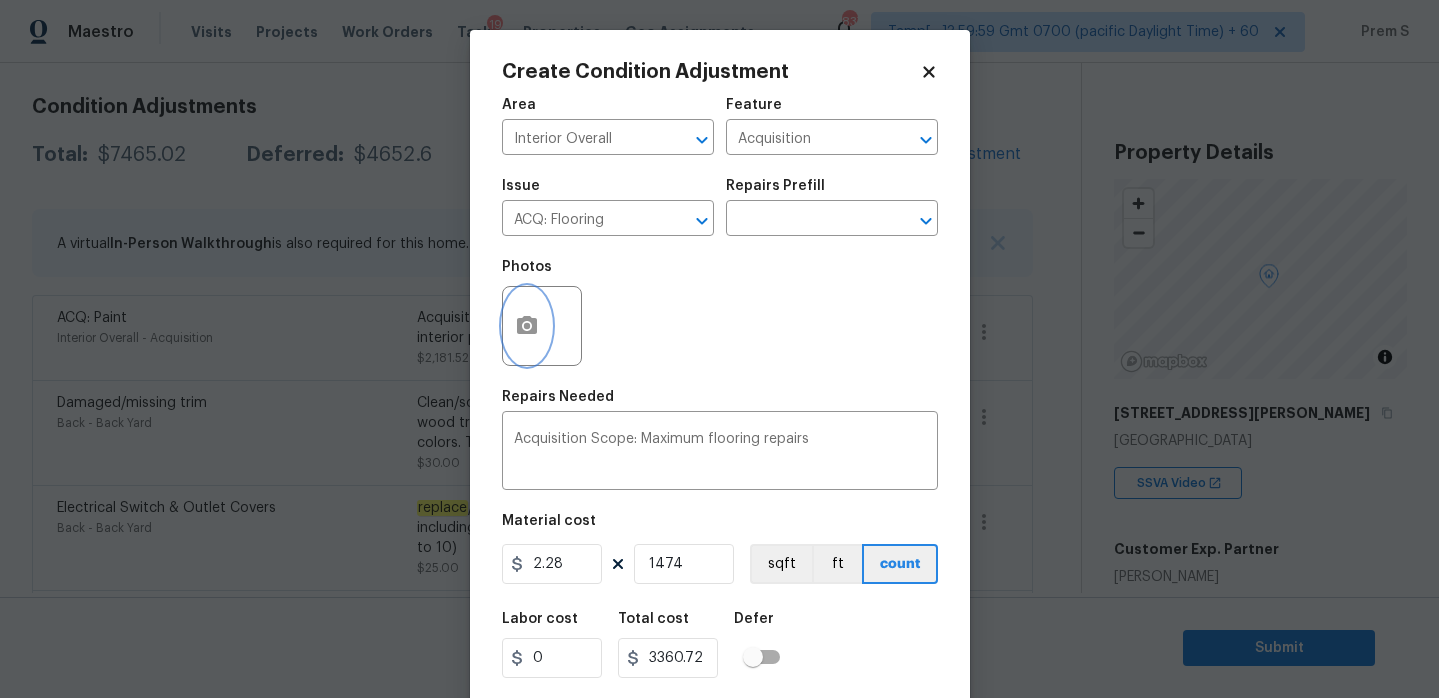 click 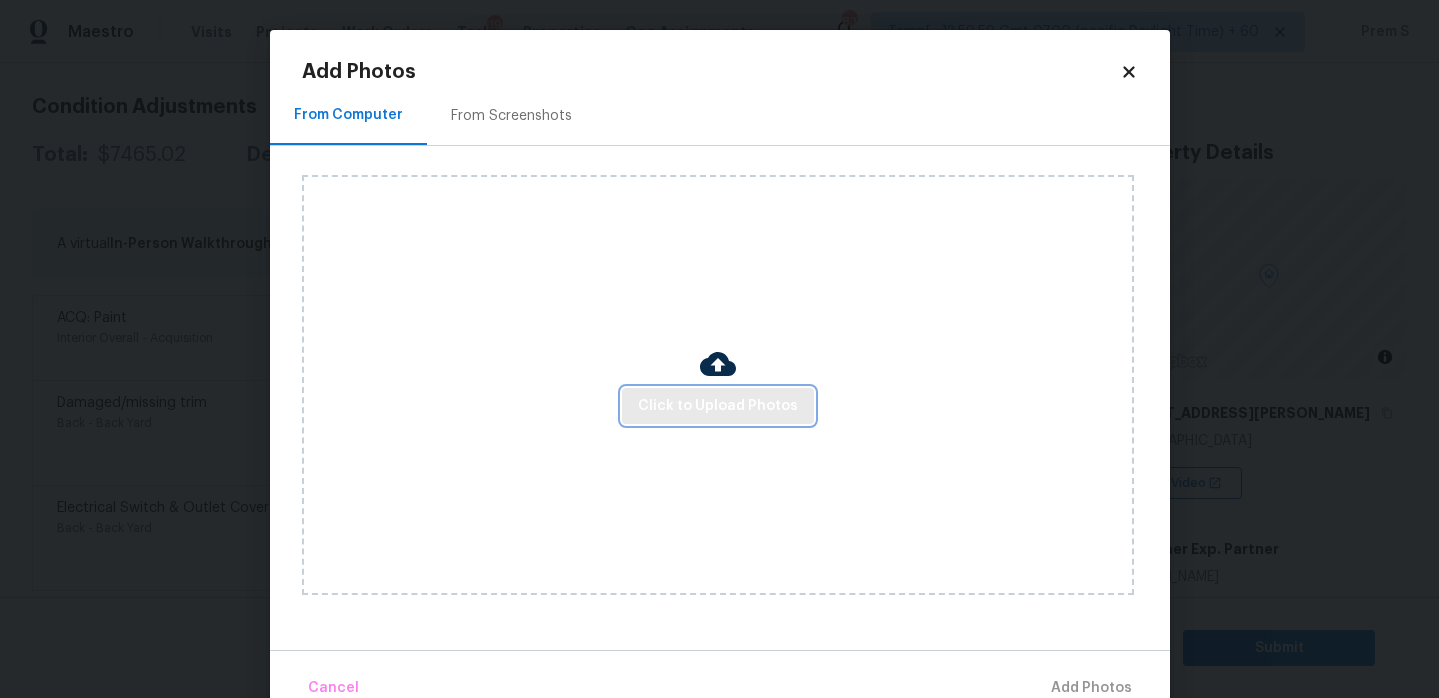 click on "Click to Upload Photos" at bounding box center [718, 406] 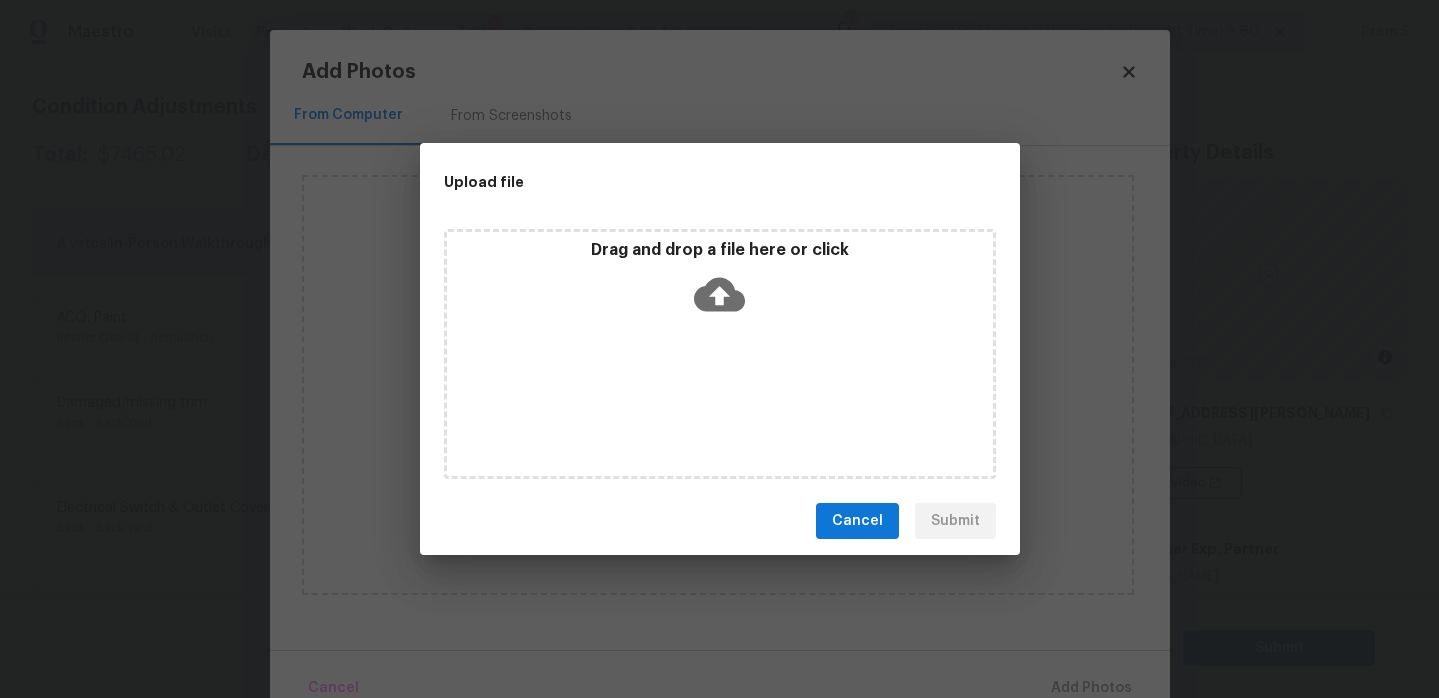 click 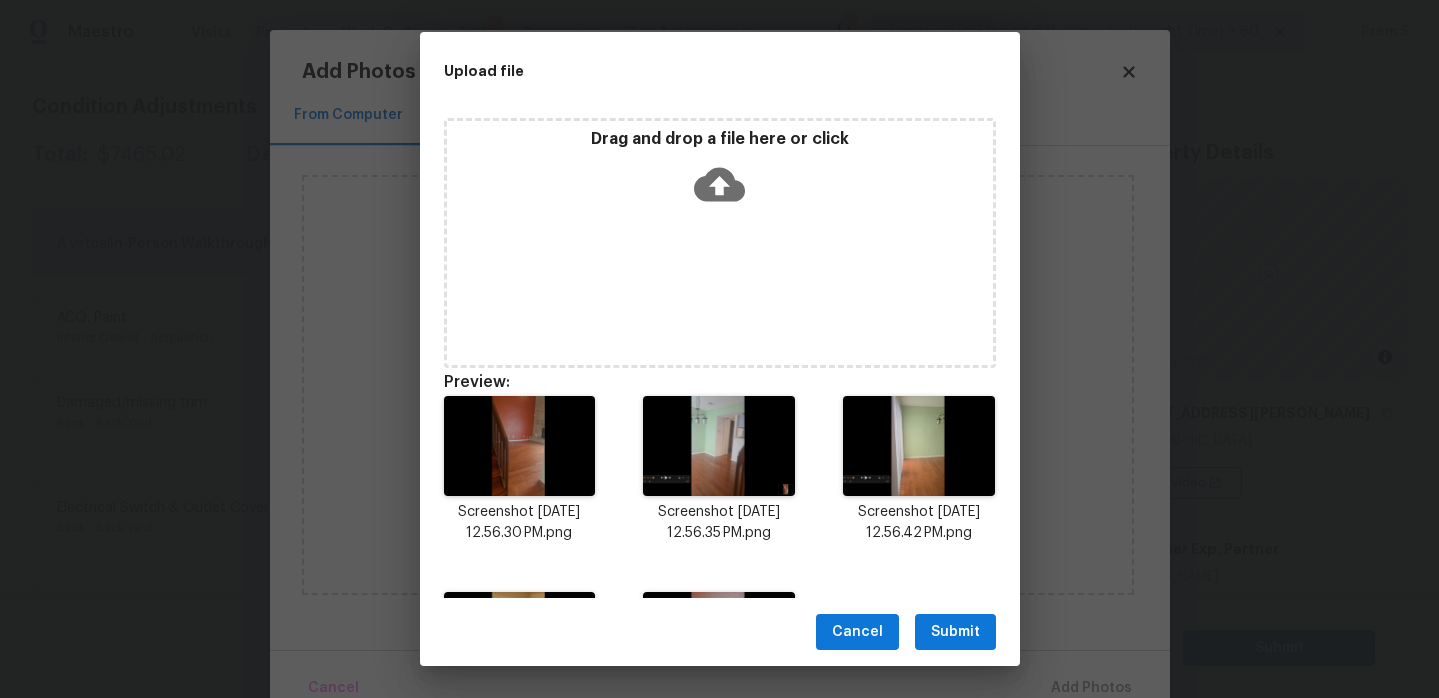 click on "Submit" at bounding box center [955, 632] 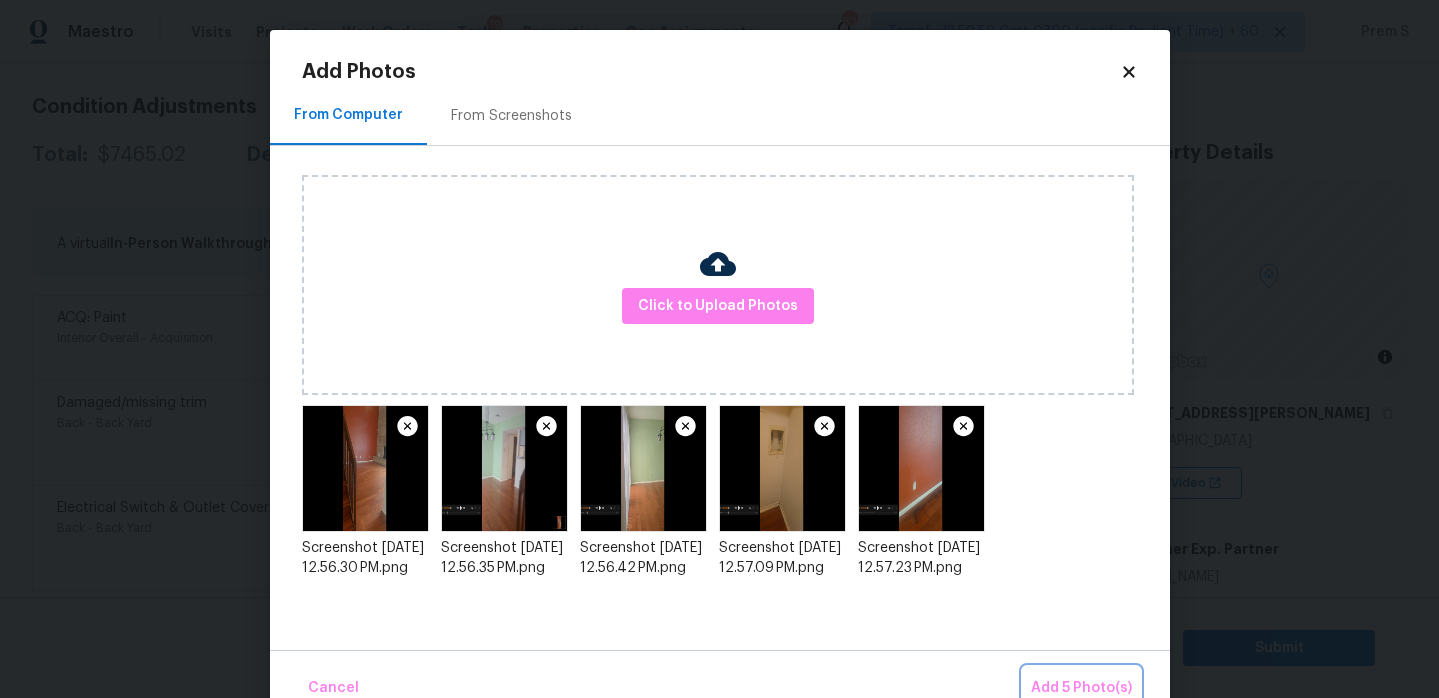 click on "Add 5 Photo(s)" at bounding box center (1081, 688) 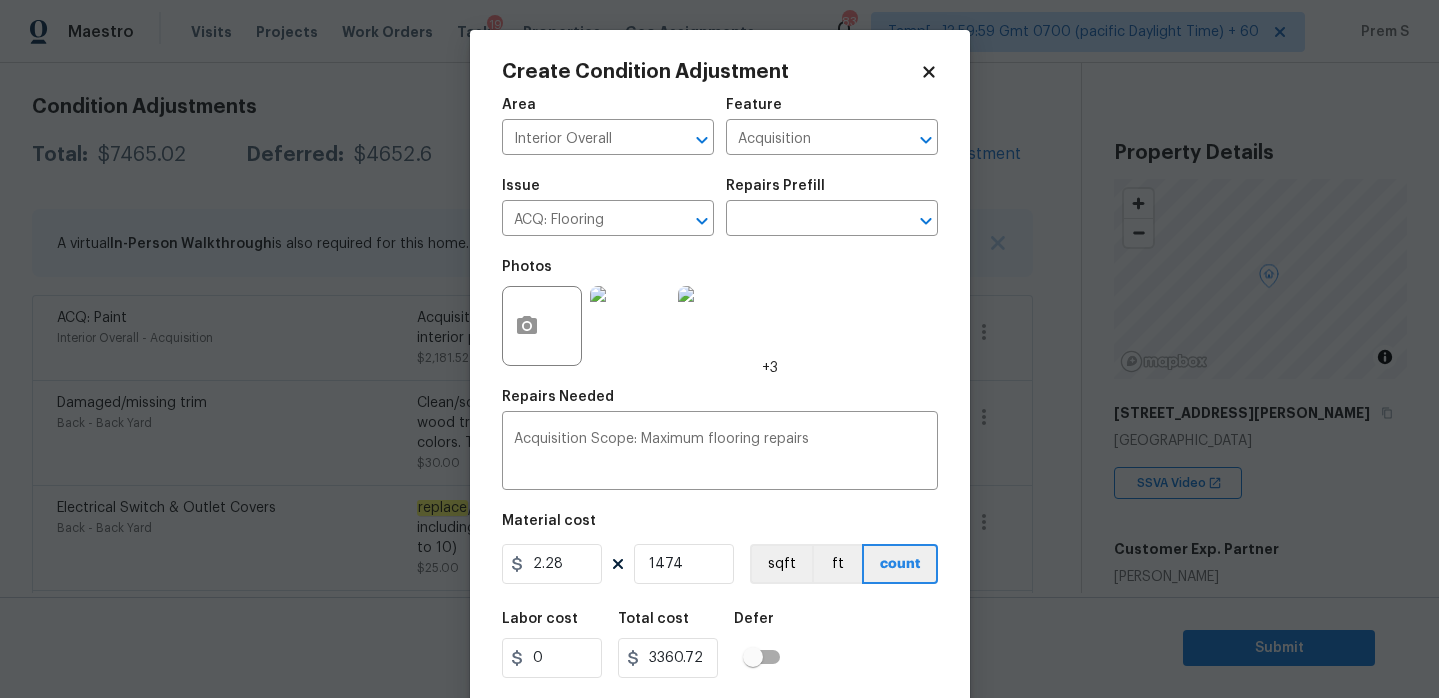 scroll, scrollTop: 49, scrollLeft: 0, axis: vertical 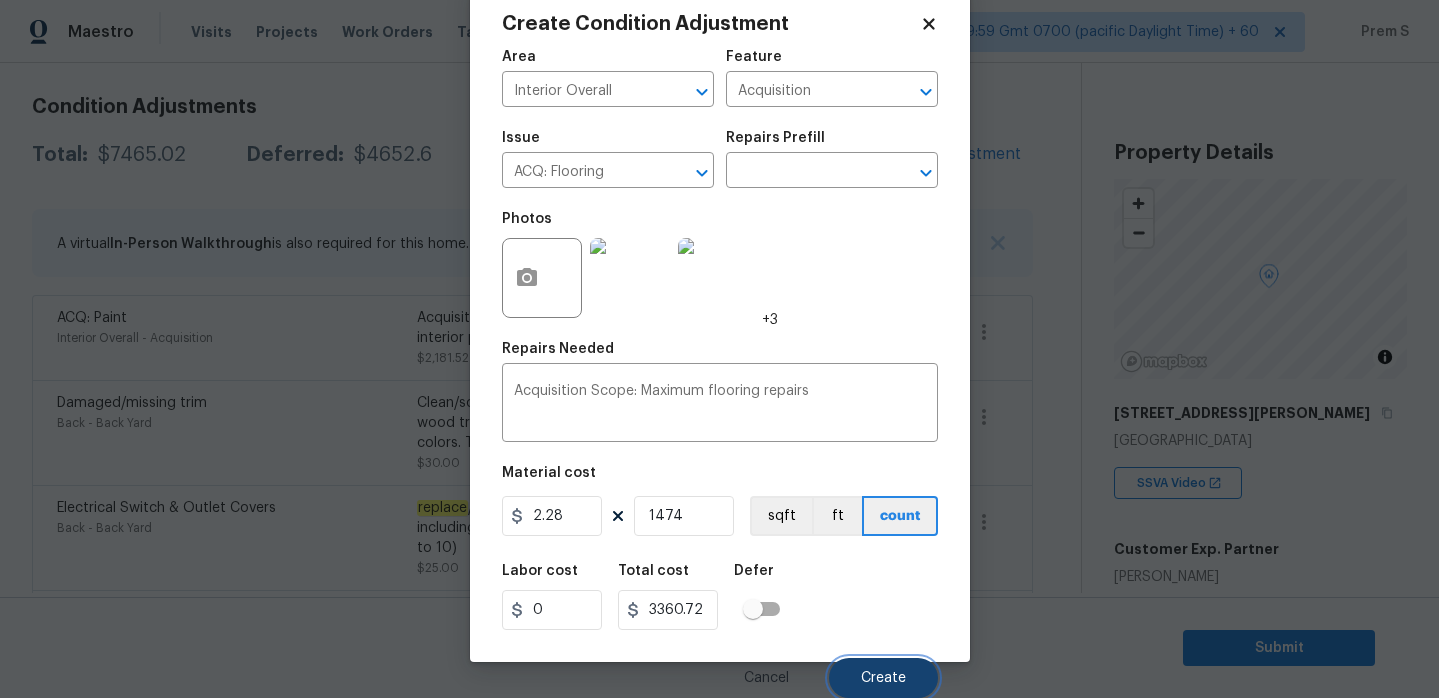 click on "Create" at bounding box center [883, 678] 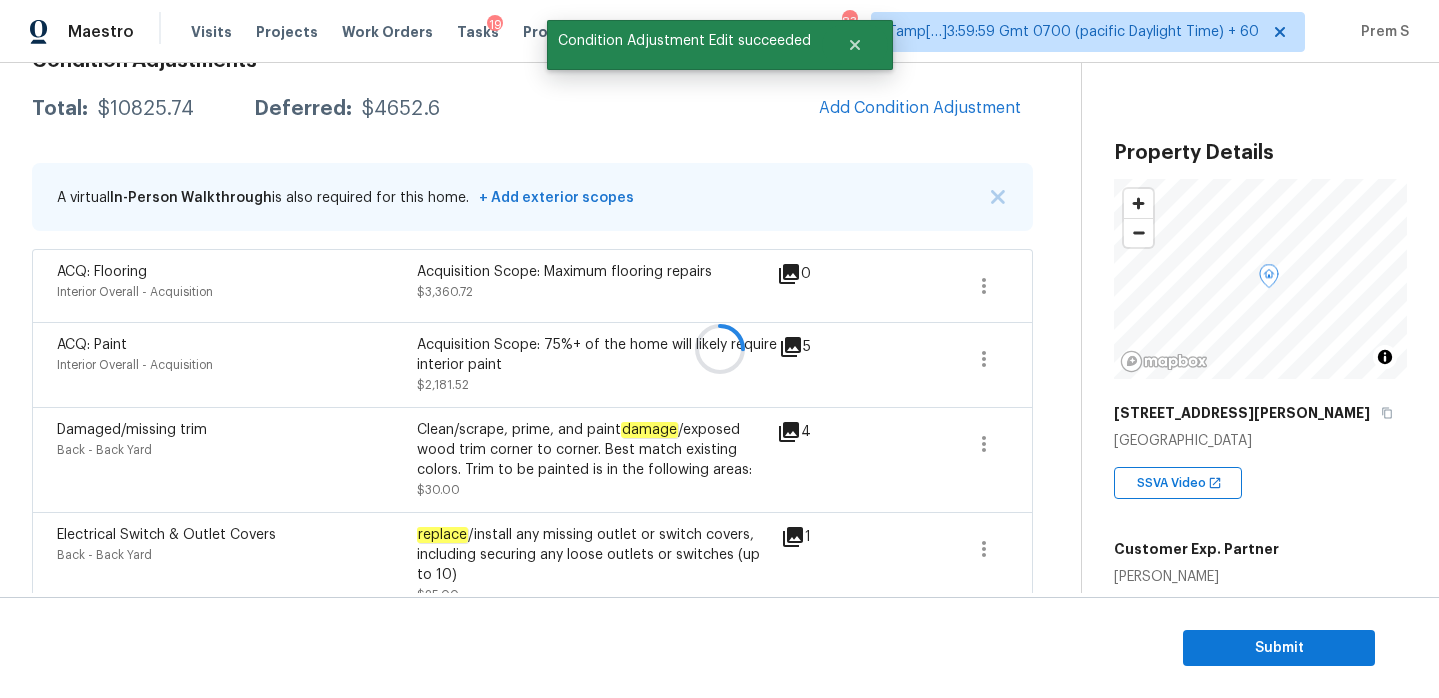 scroll, scrollTop: 270, scrollLeft: 0, axis: vertical 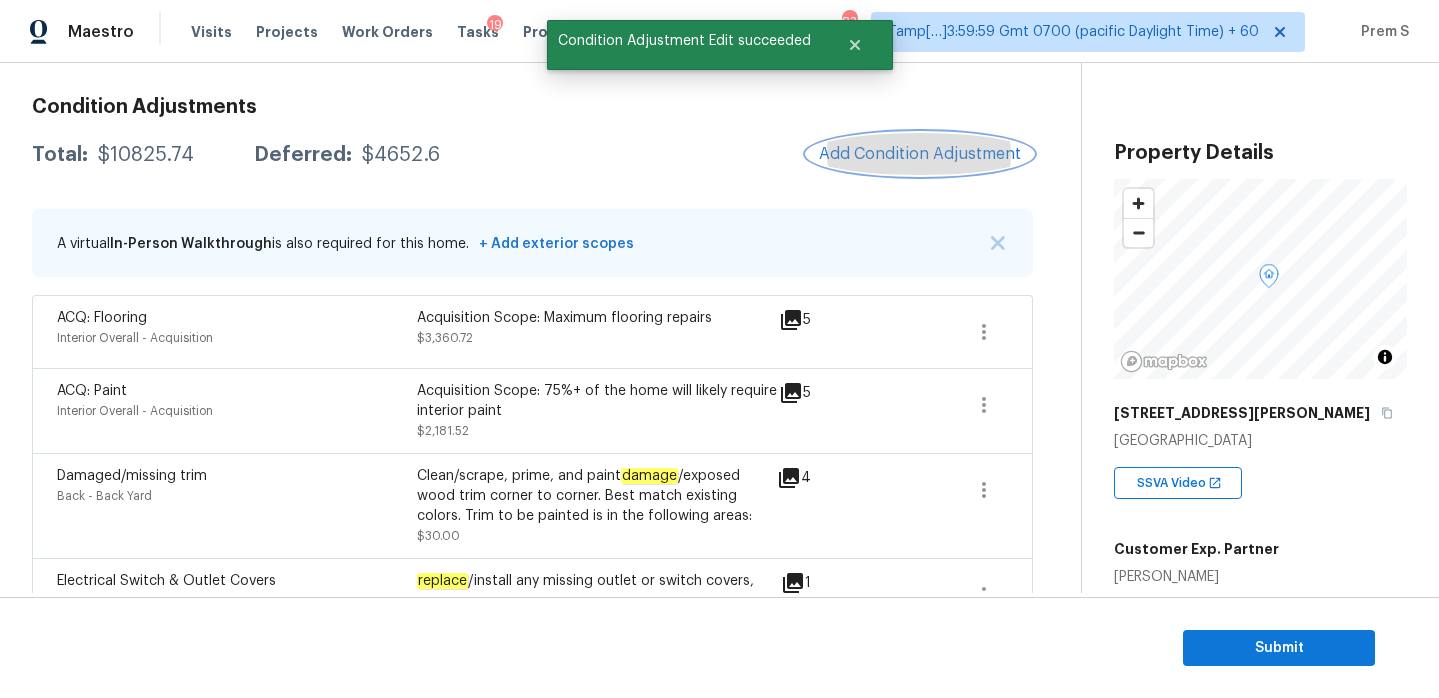 click on "Add Condition Adjustment" at bounding box center [920, 154] 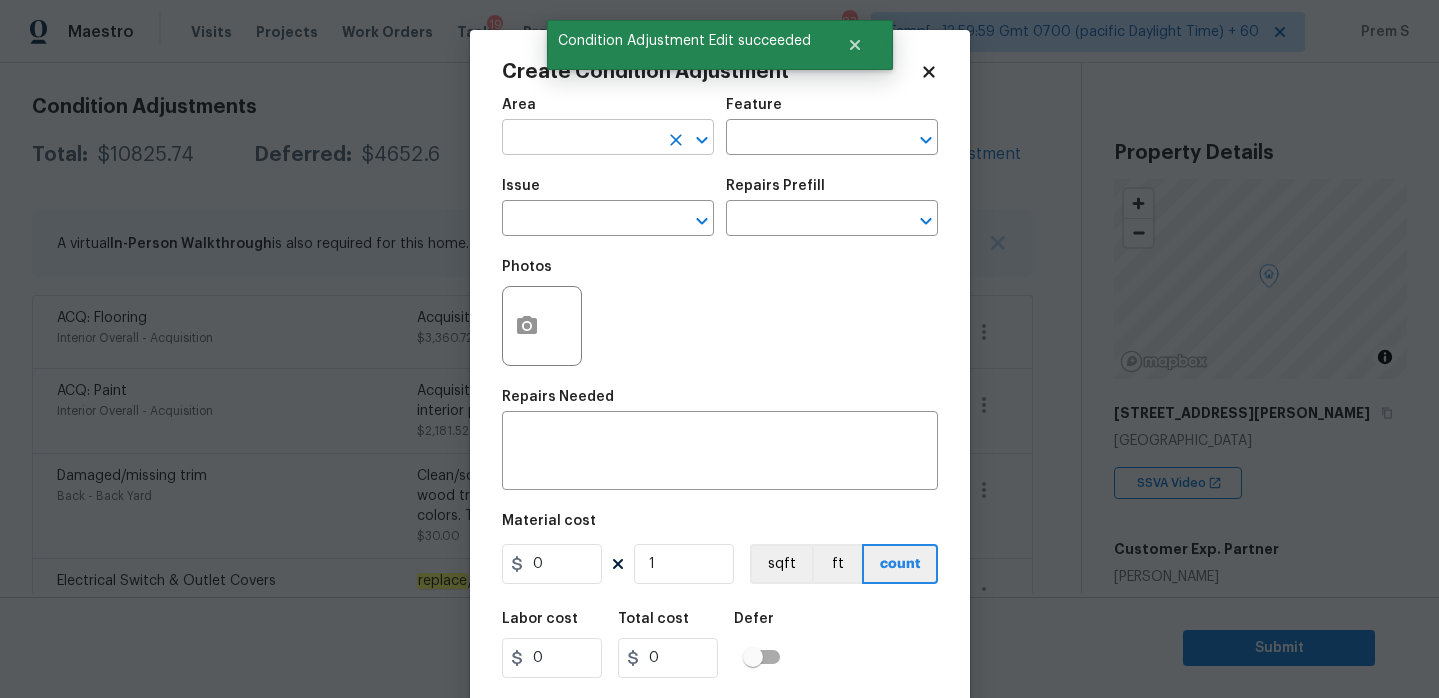 click at bounding box center [580, 139] 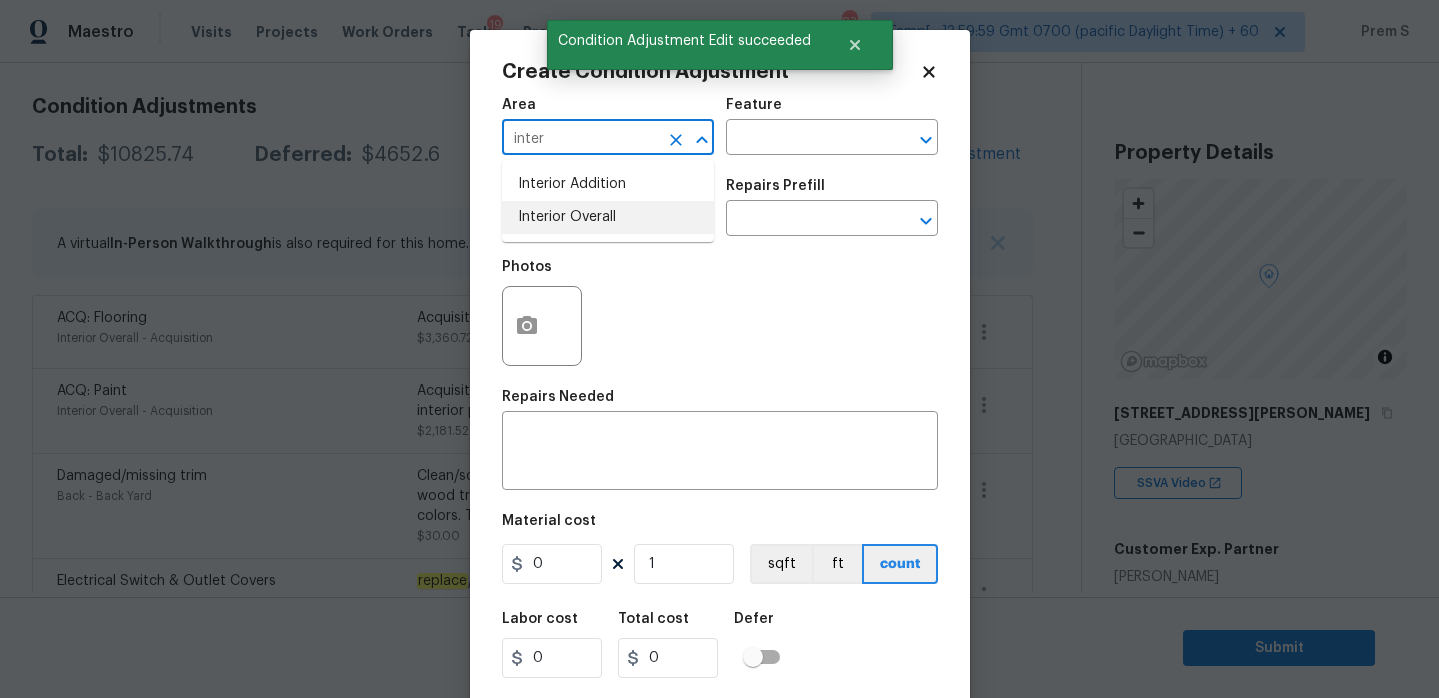 click on "Interior Overall" at bounding box center (608, 217) 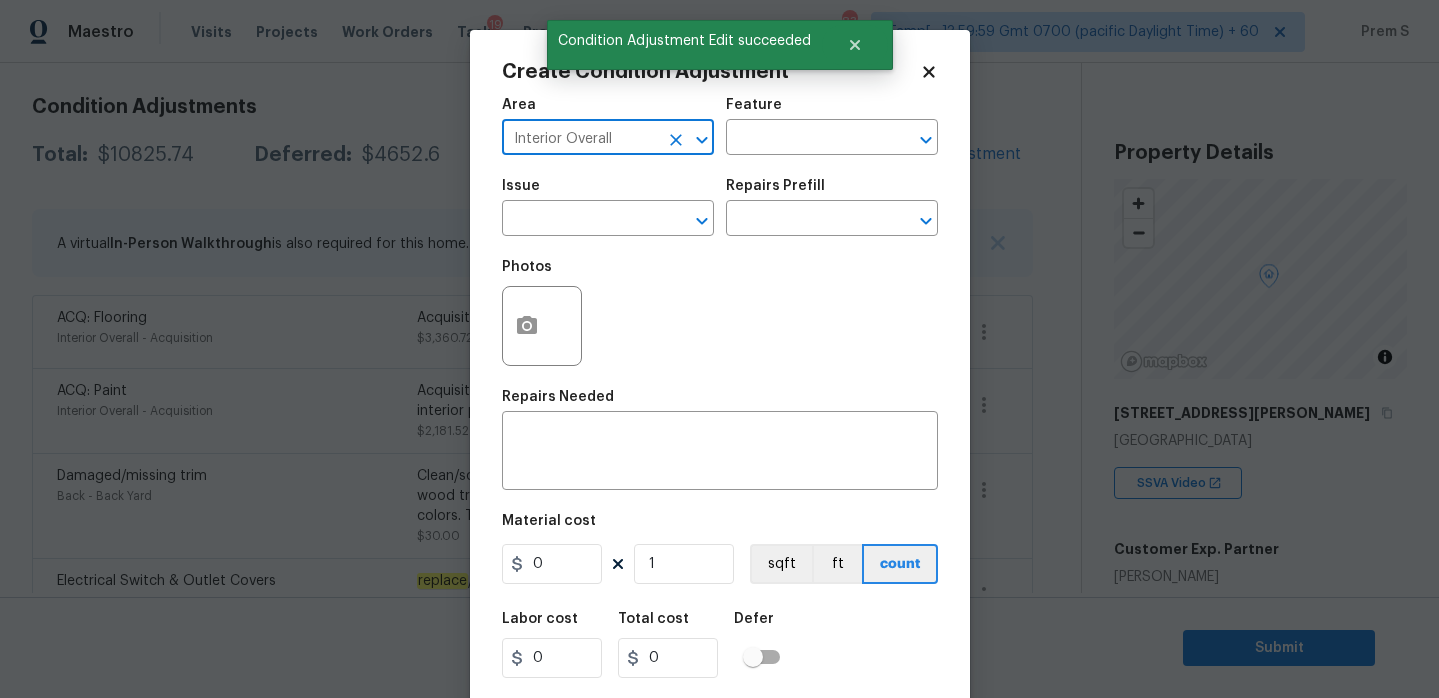 type on "Interior Overall" 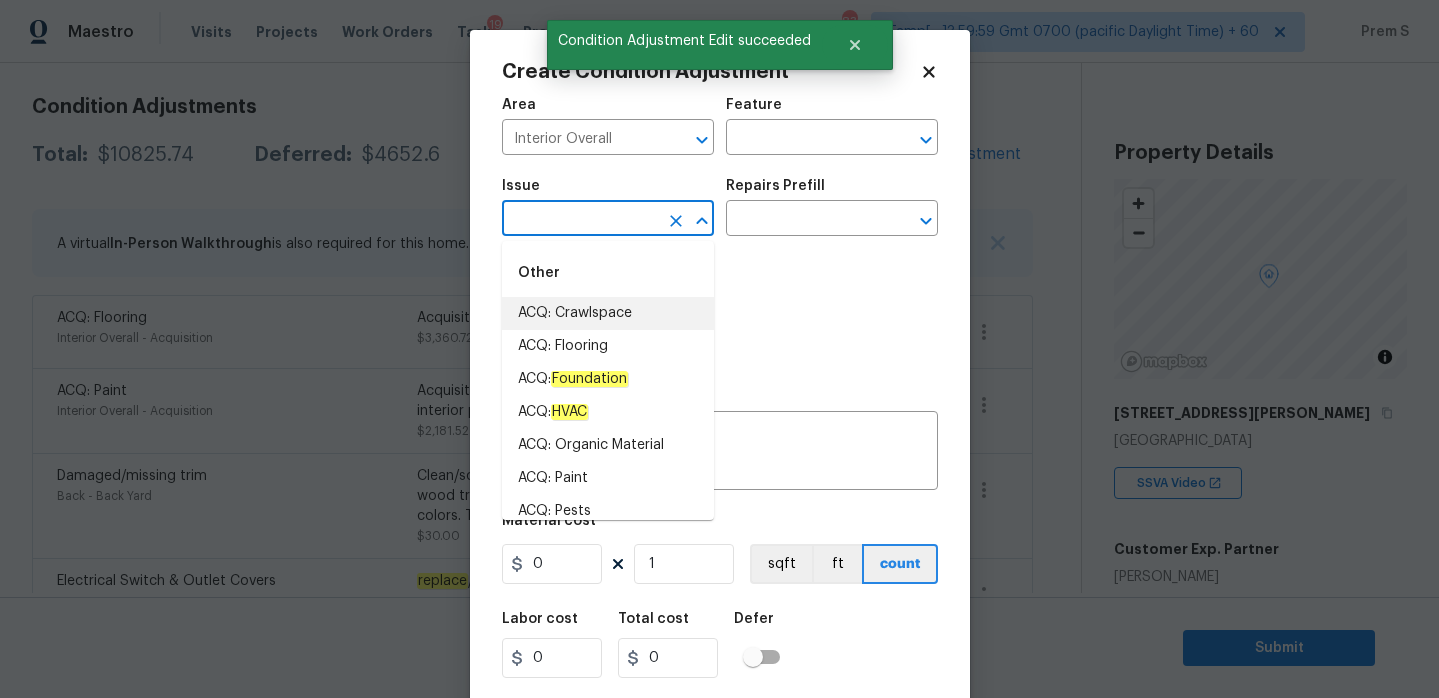 type on "o" 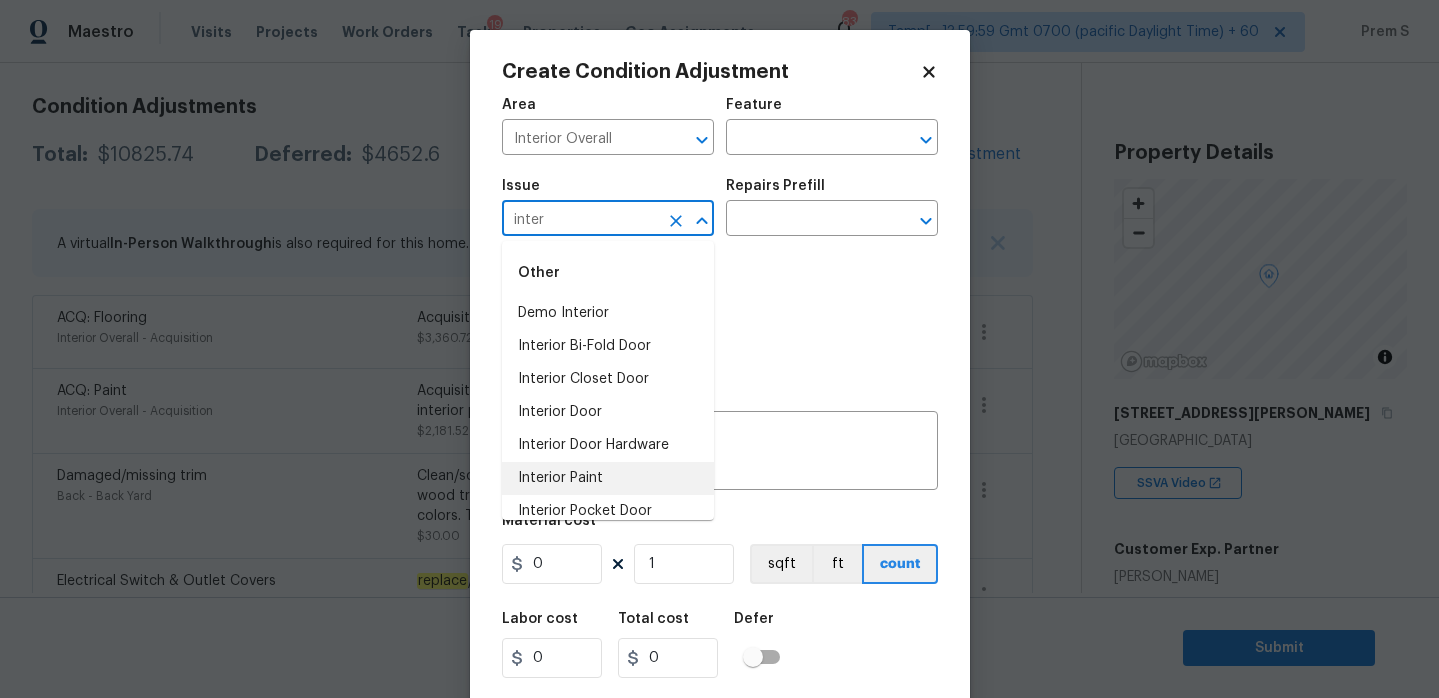 click on "Interior Paint" at bounding box center [608, 478] 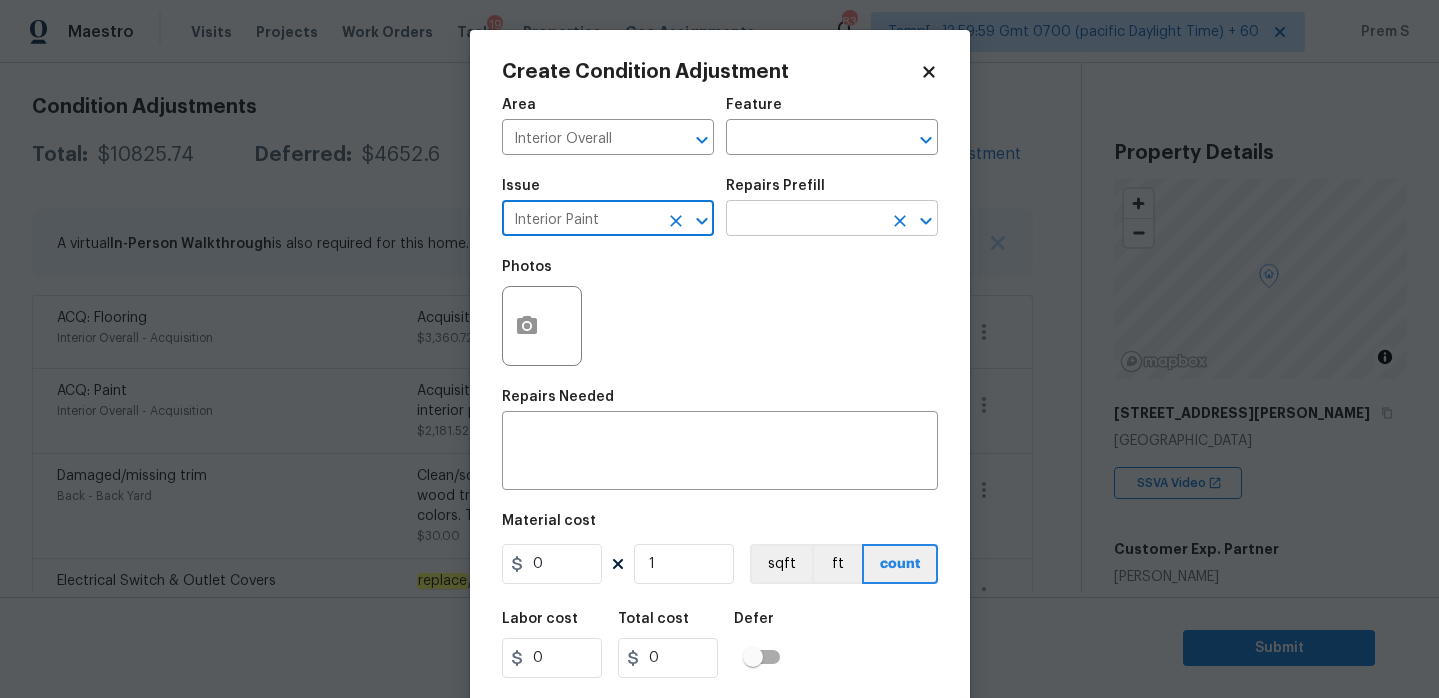 type on "Interior Paint" 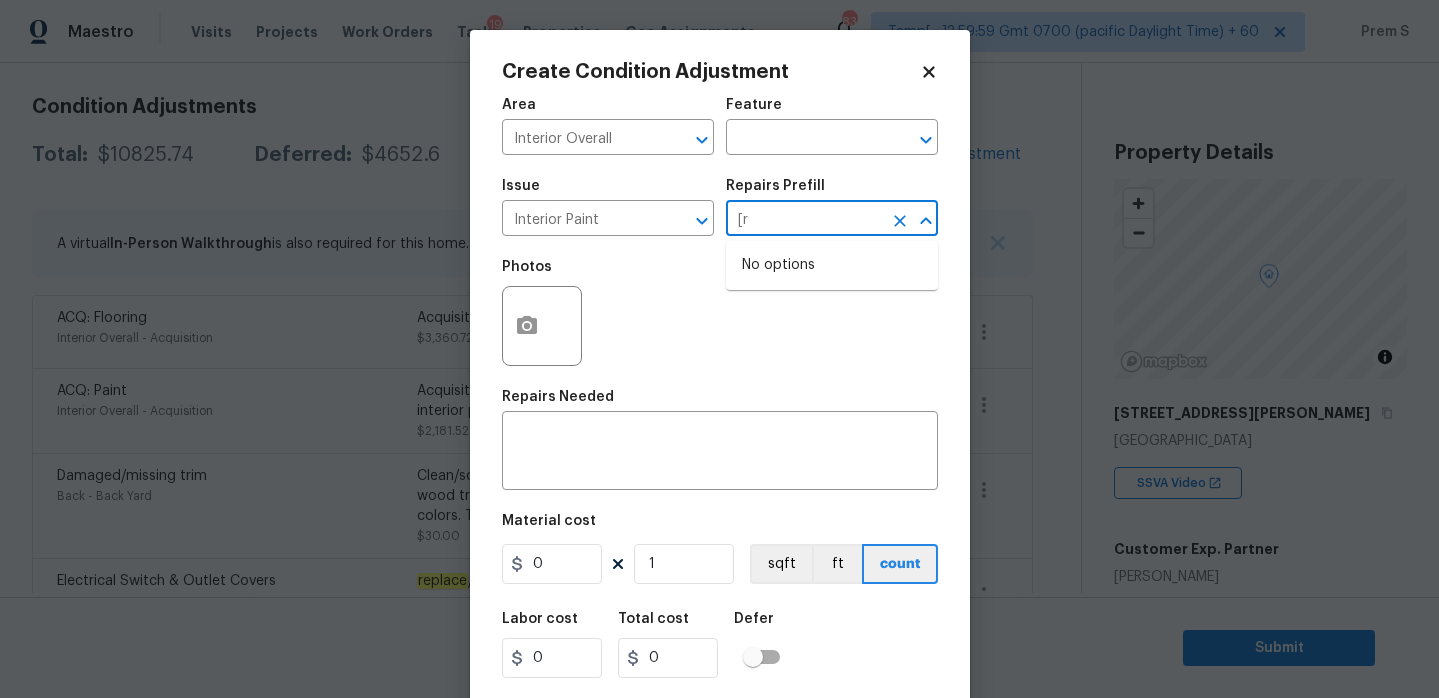 type on "[" 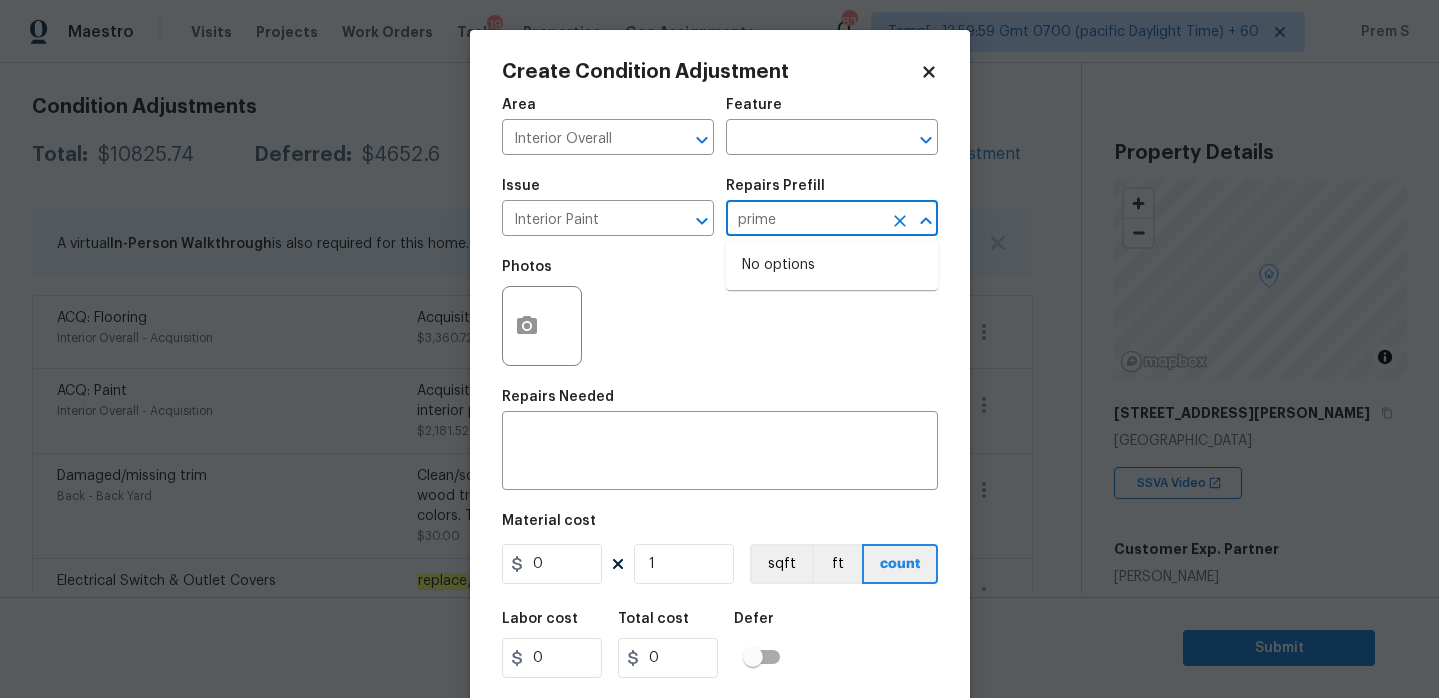 type on "primer" 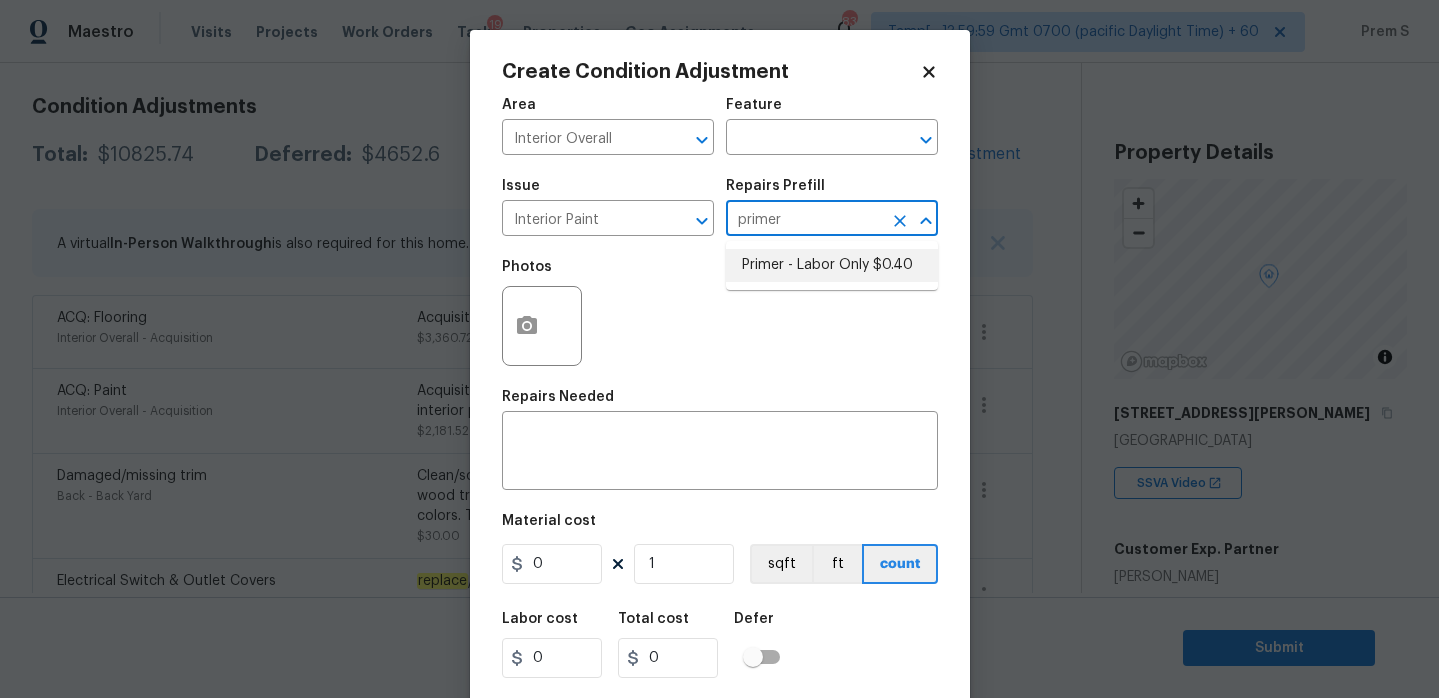 click on "Primer - Labor Only $0.40" at bounding box center [832, 265] 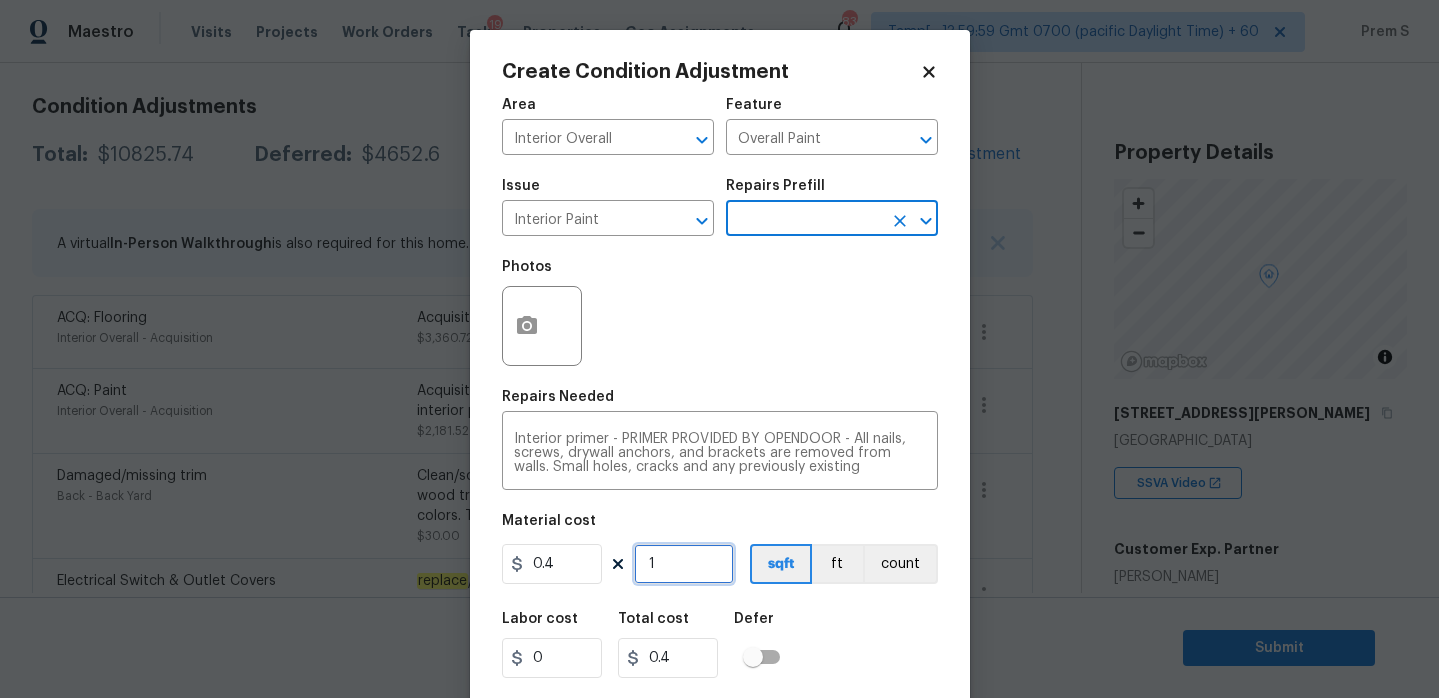 click on "1" at bounding box center (684, 564) 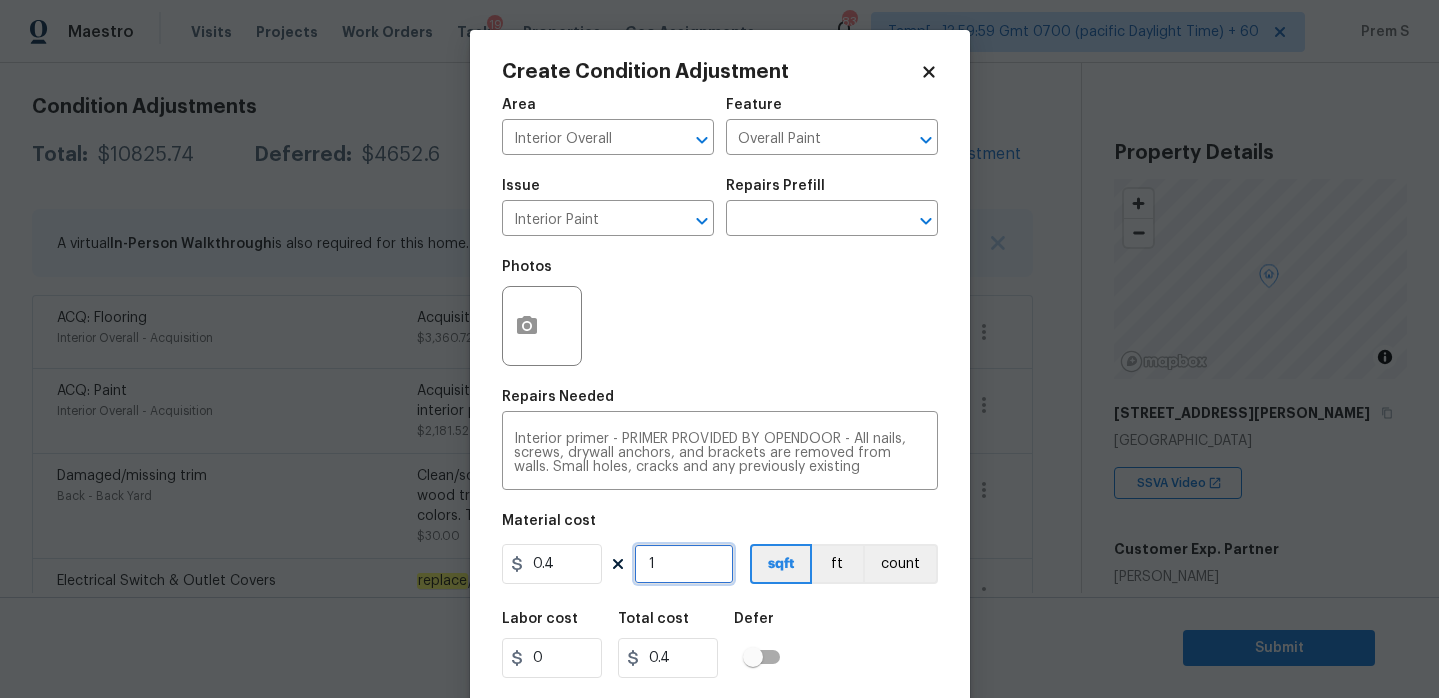 click on "1" at bounding box center (684, 564) 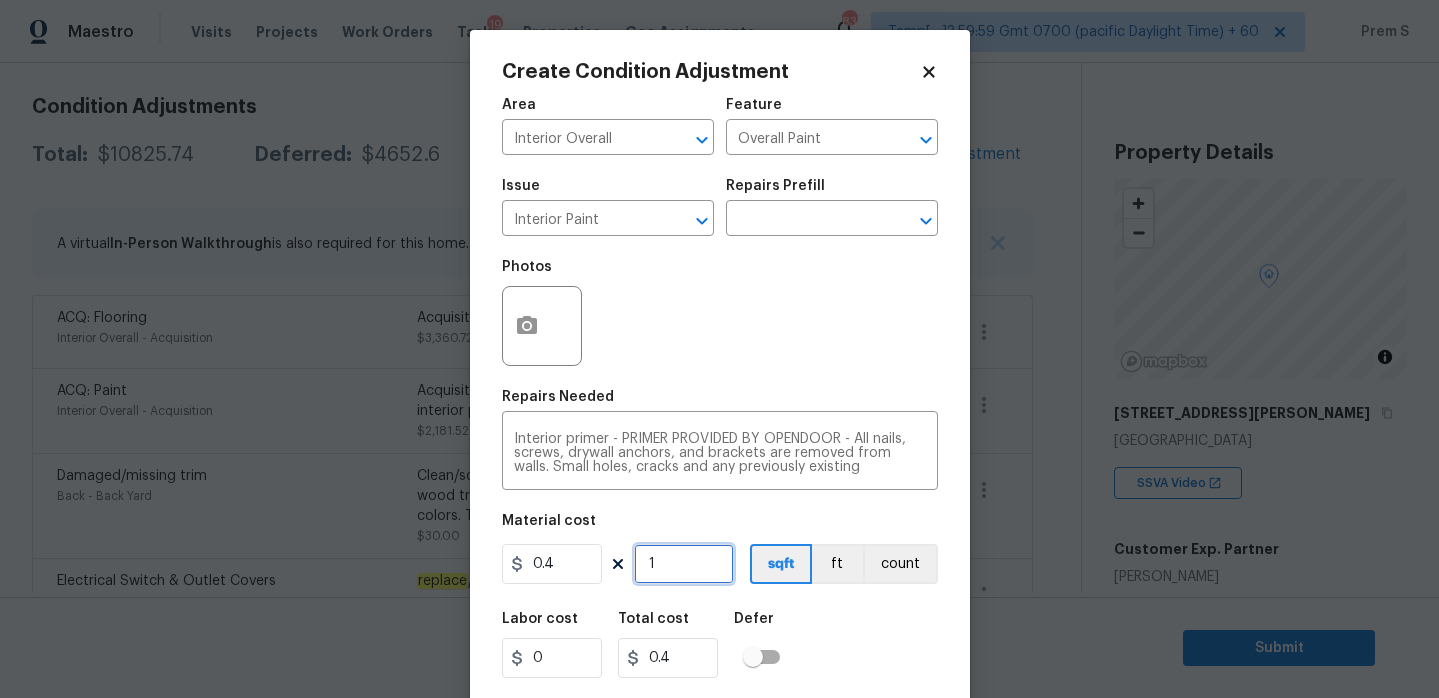 click on "1" at bounding box center [684, 564] 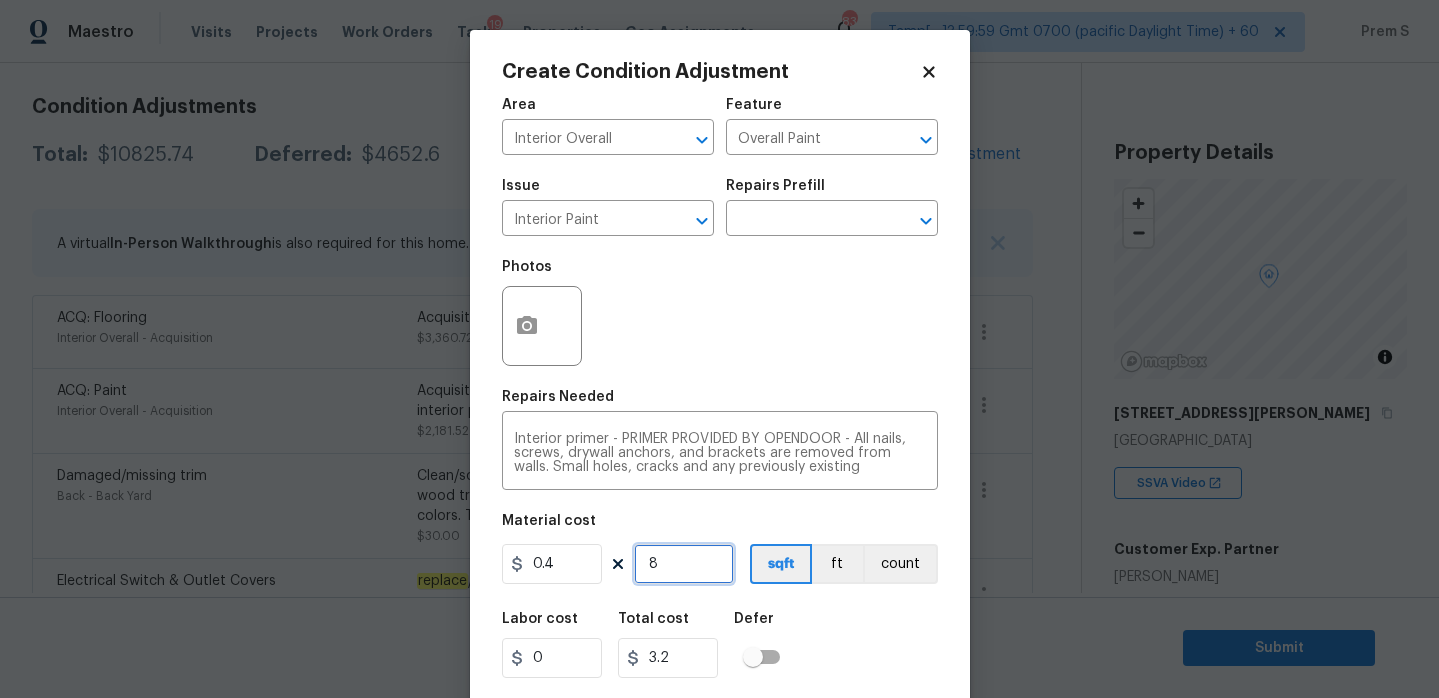type on "80" 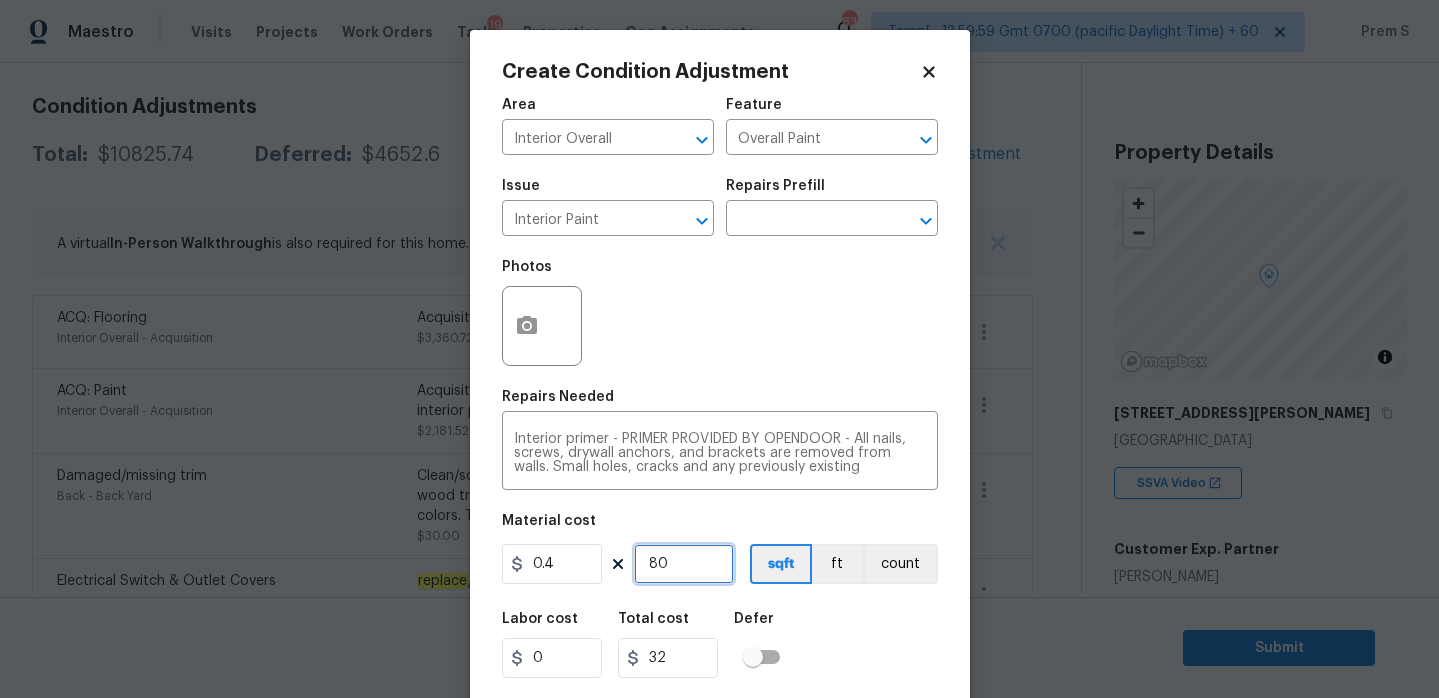 type on "800" 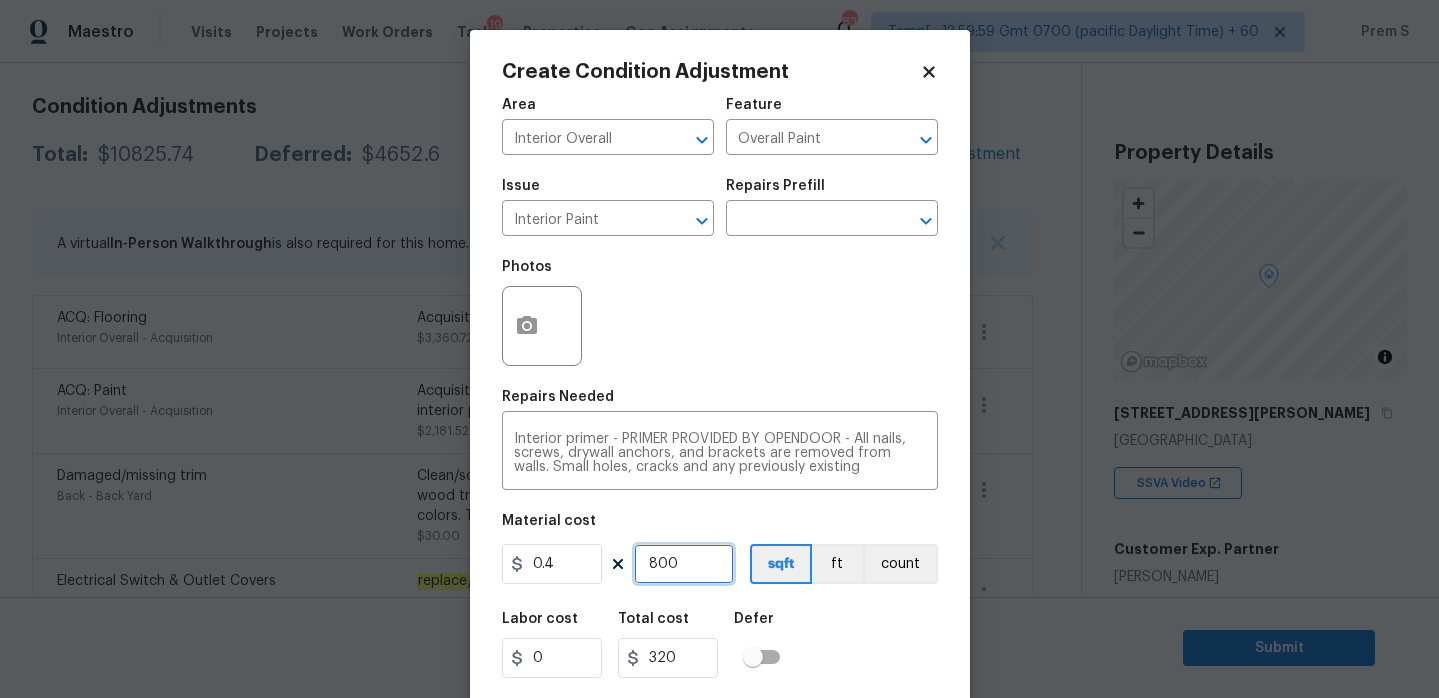 type on "800" 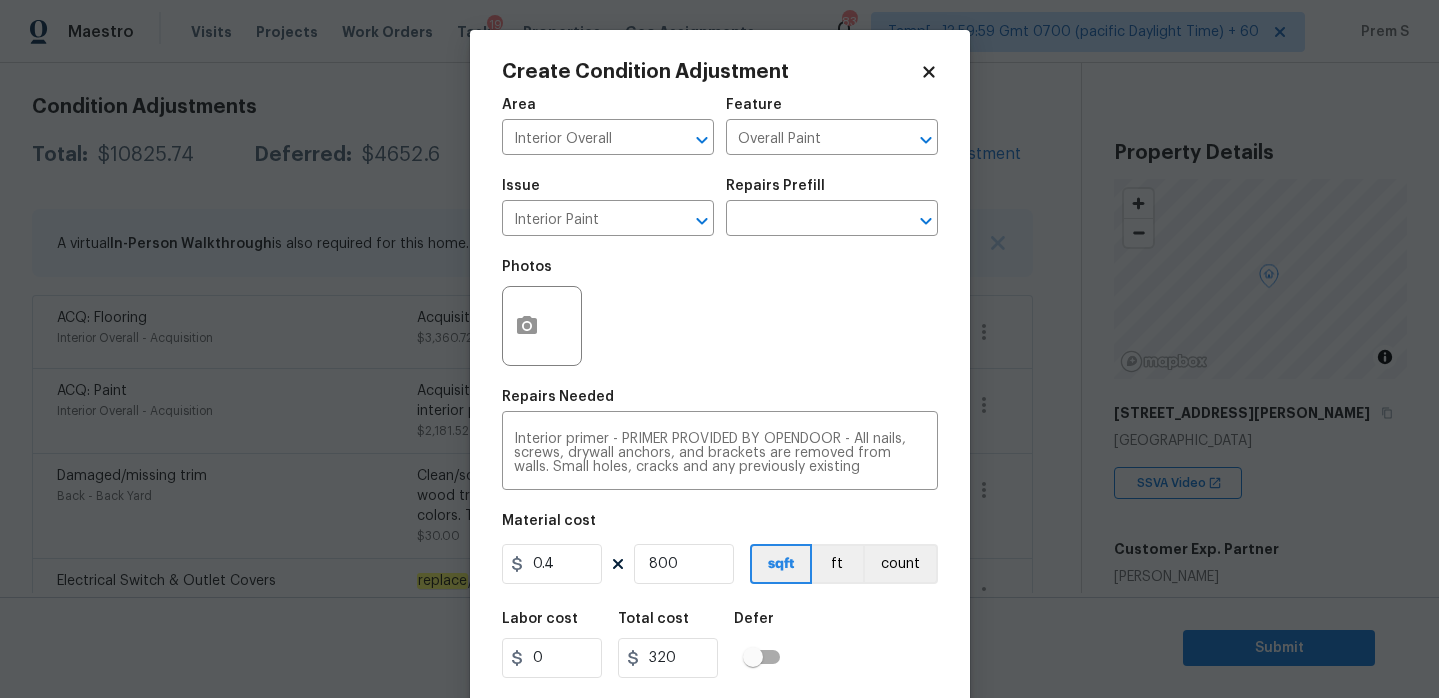 click on "Labor cost 0 Total cost 320 Defer" at bounding box center [720, 645] 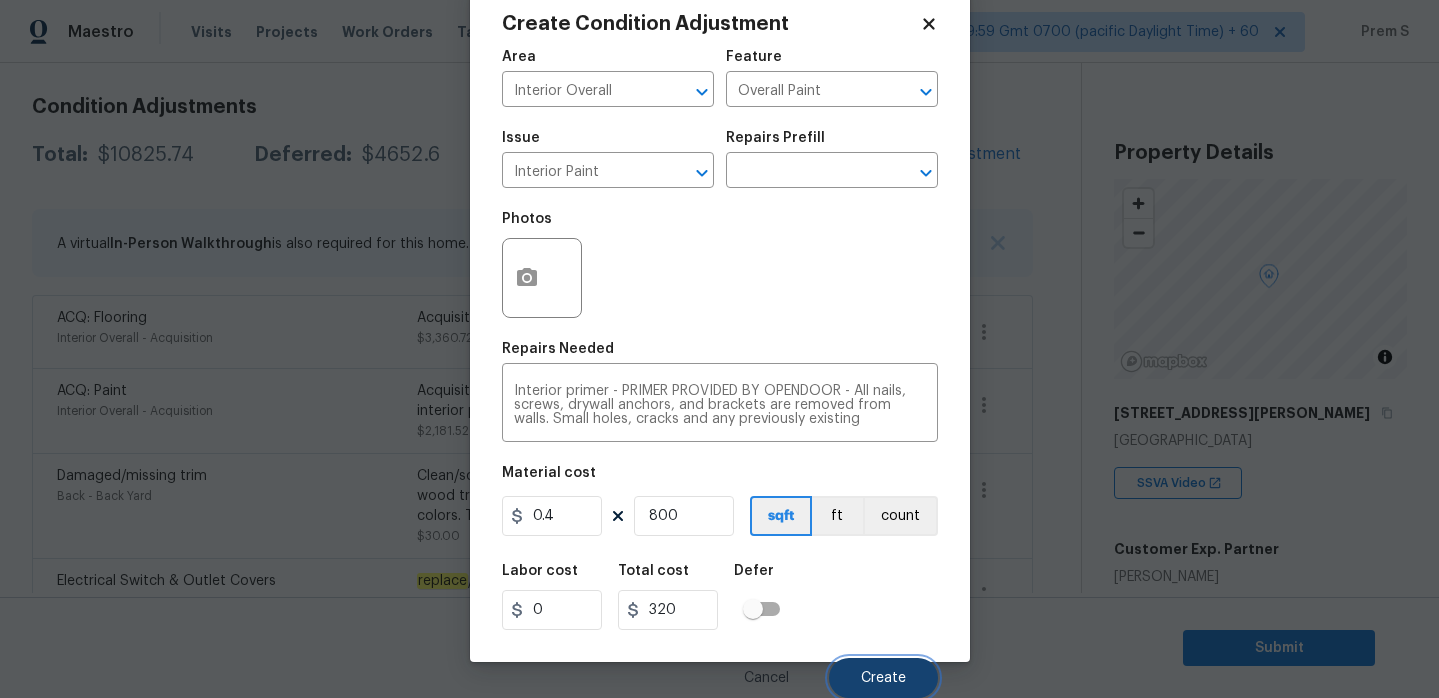 click on "Create" at bounding box center [883, 678] 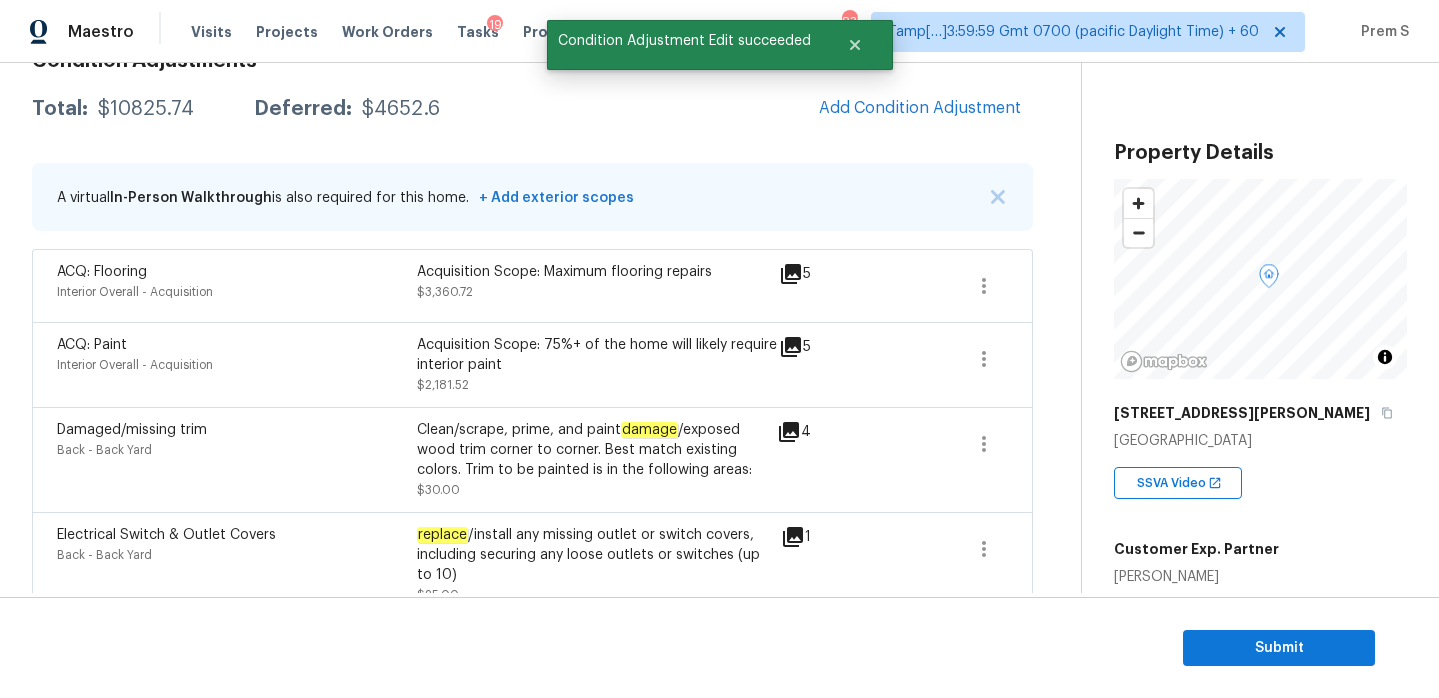scroll, scrollTop: 270, scrollLeft: 0, axis: vertical 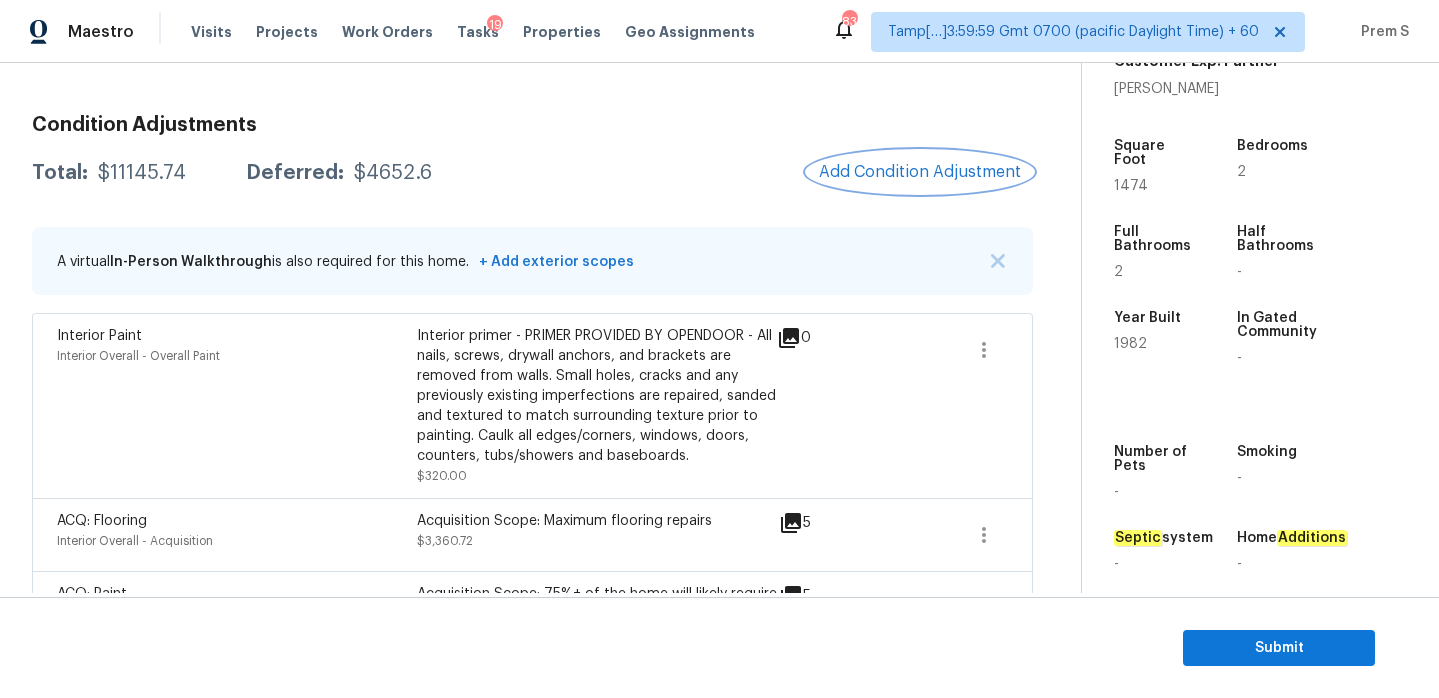 click on "Add Condition Adjustment" at bounding box center [920, 172] 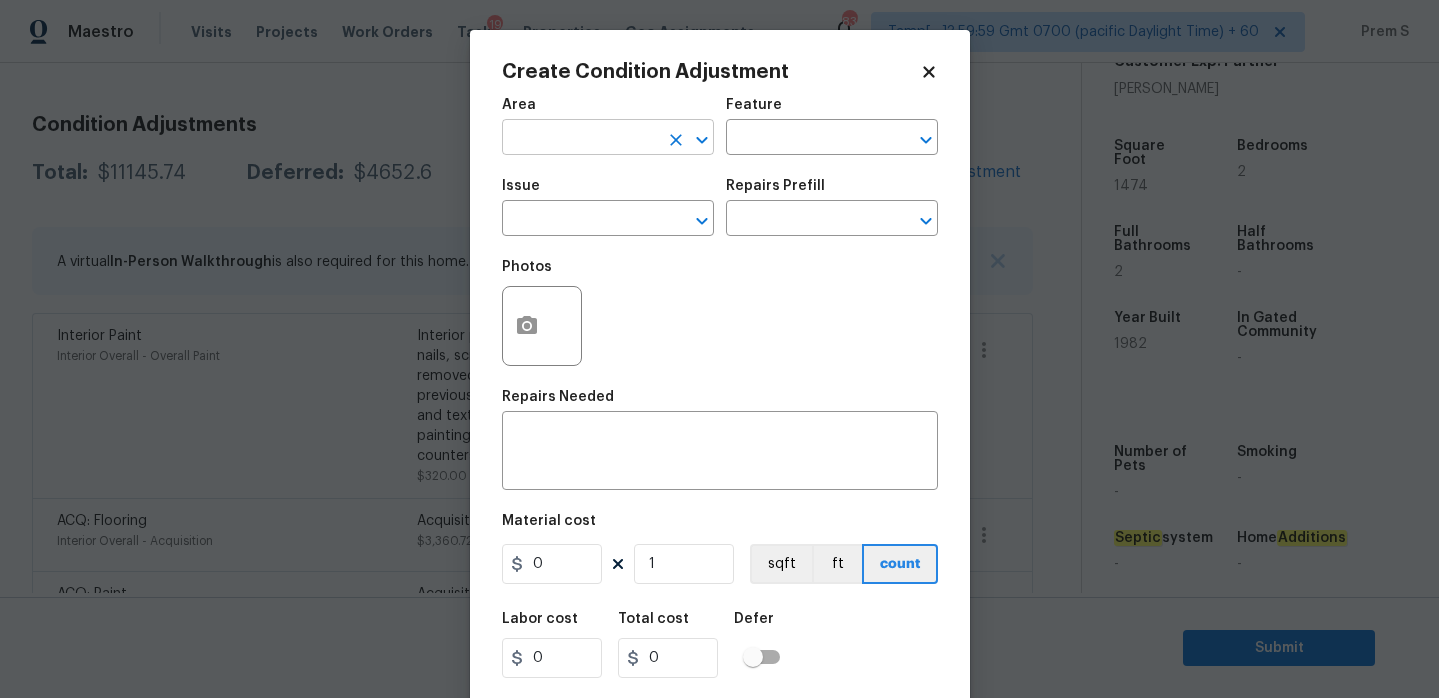 click at bounding box center [580, 139] 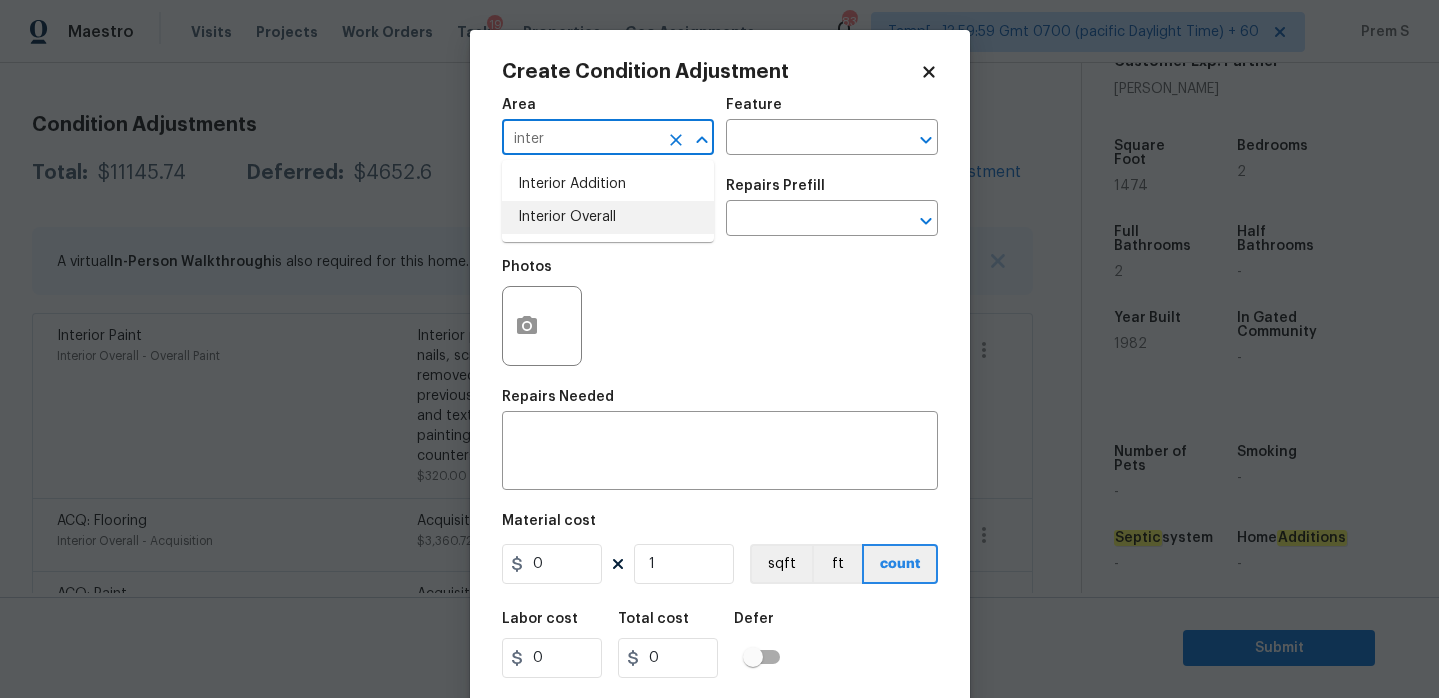 click on "Interior Overall" at bounding box center (608, 217) 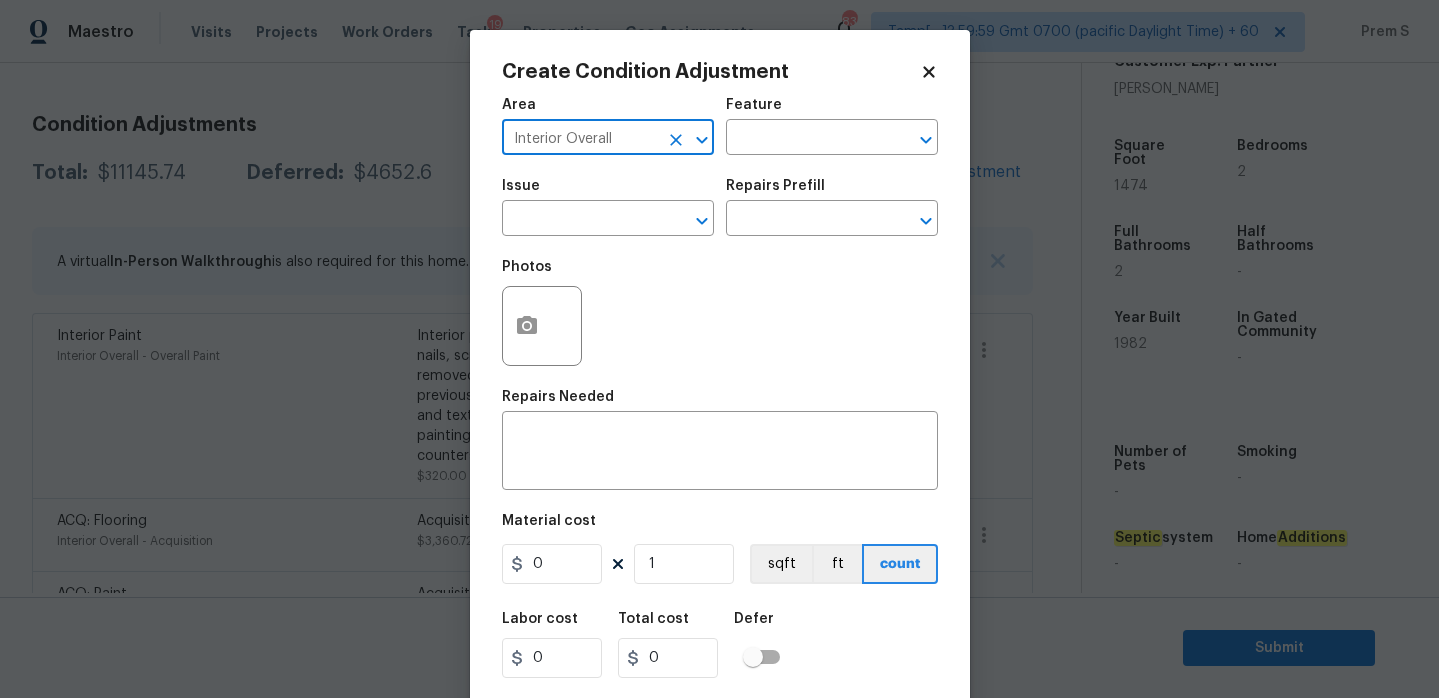 type on "Interior Overall" 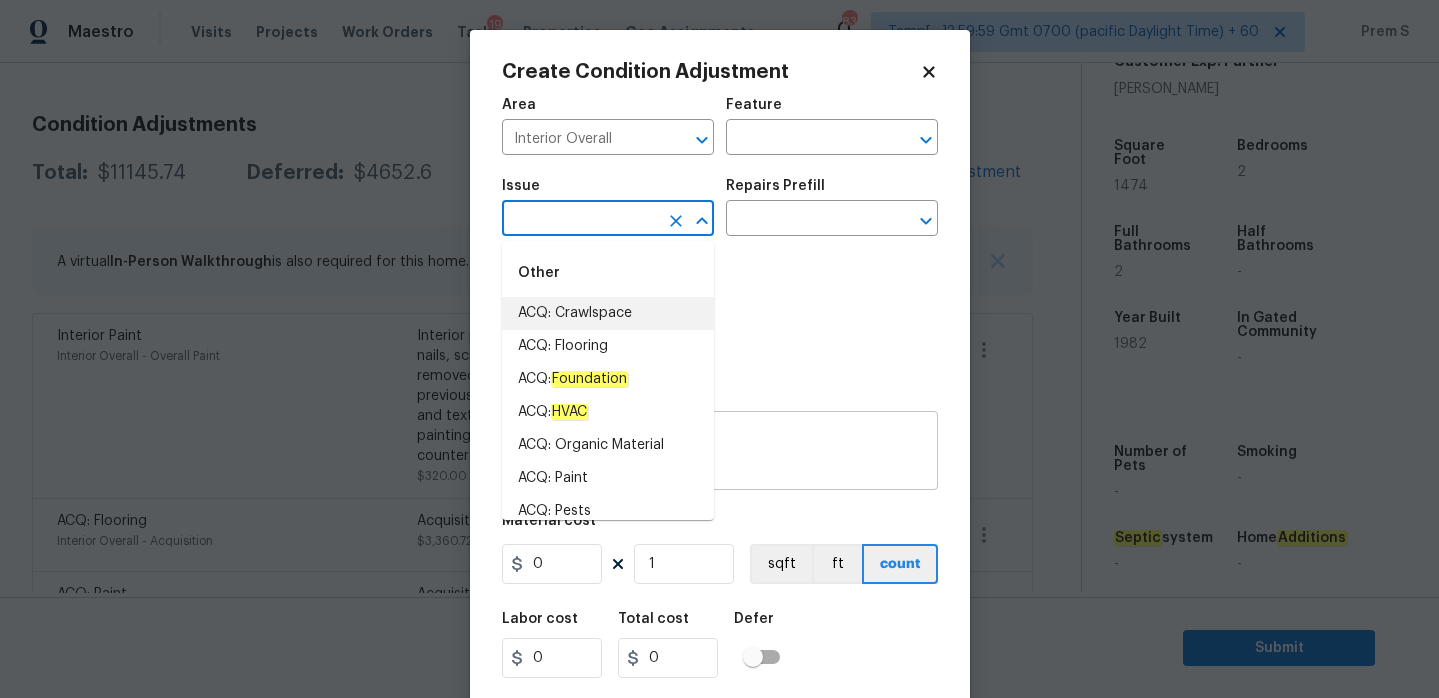 click at bounding box center [720, 453] 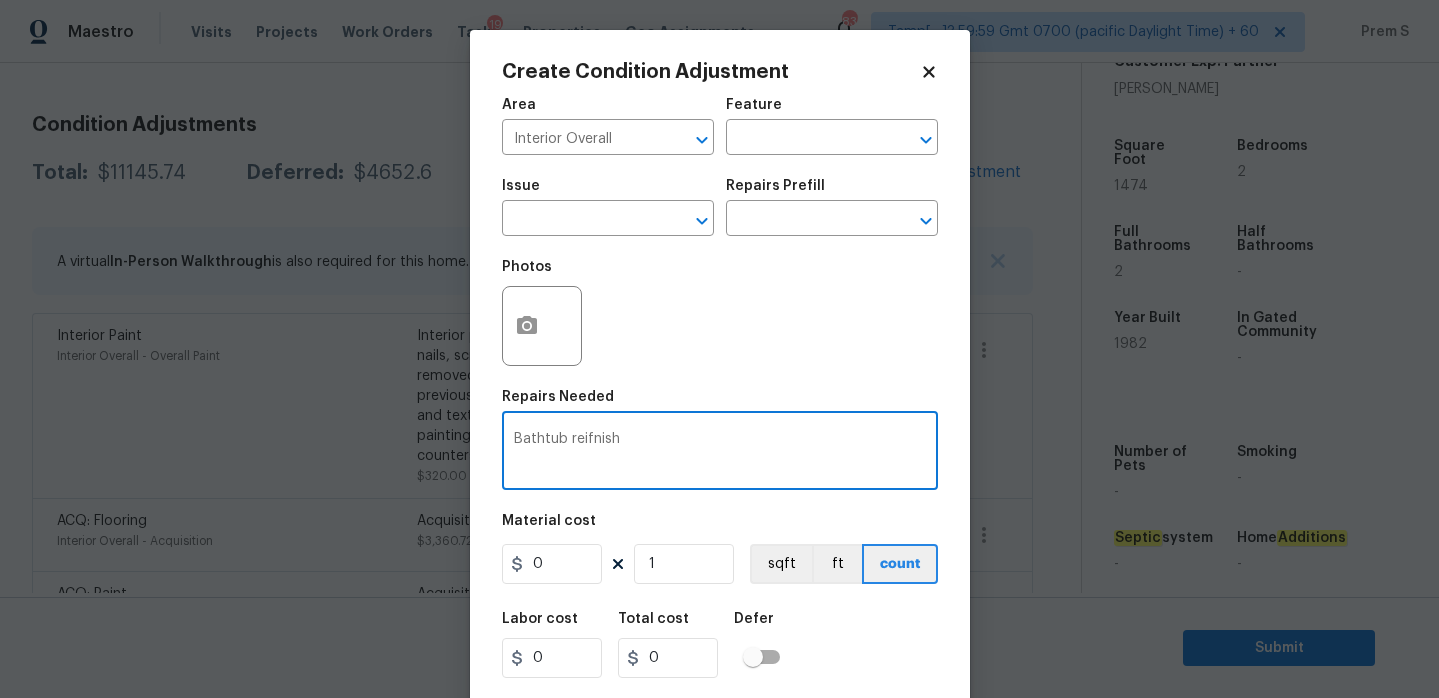 type on "Bathtub reifnish" 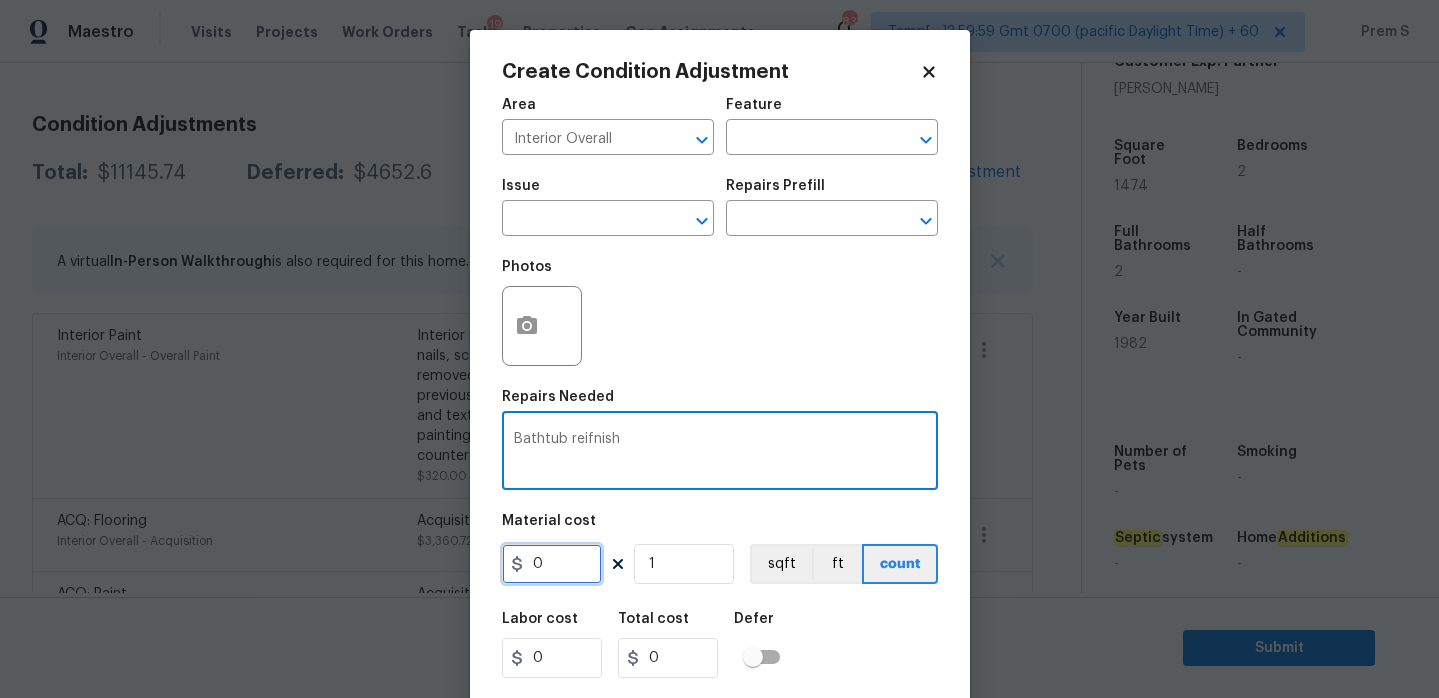 click on "0" at bounding box center (552, 564) 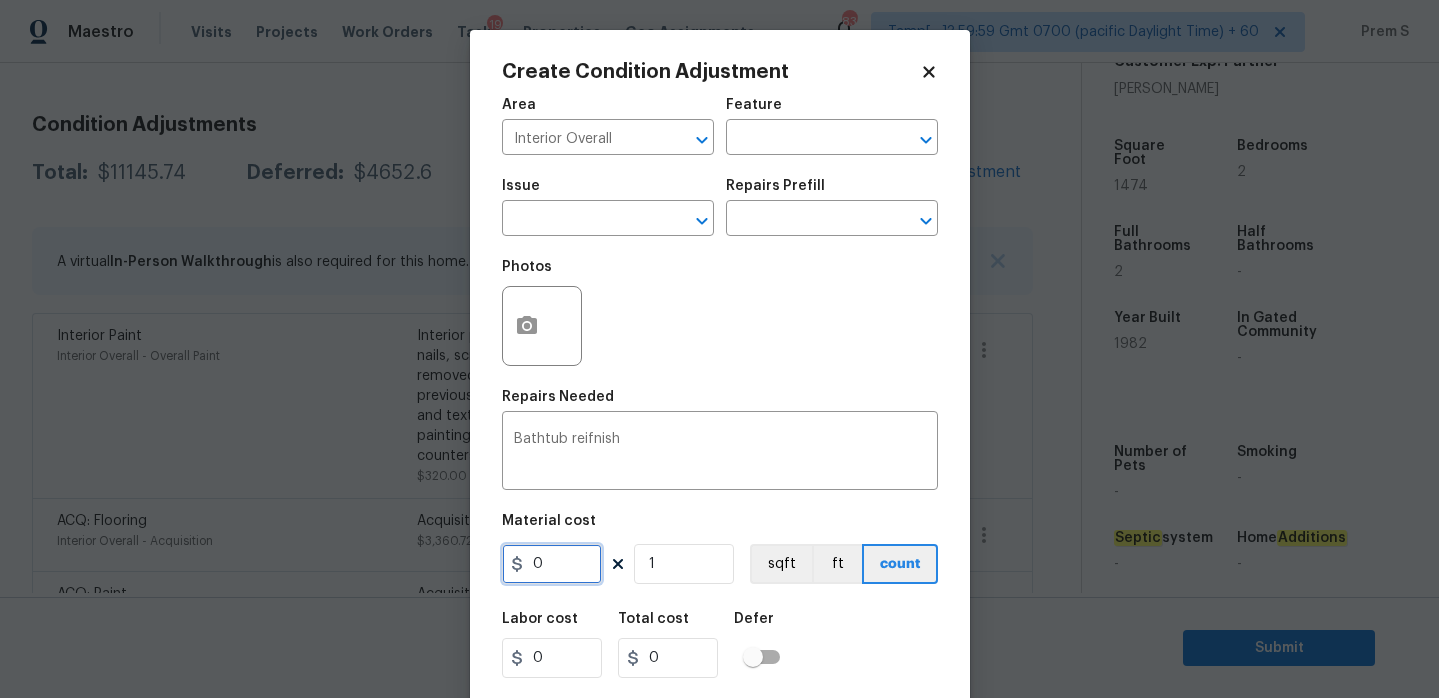 click on "0" at bounding box center (552, 564) 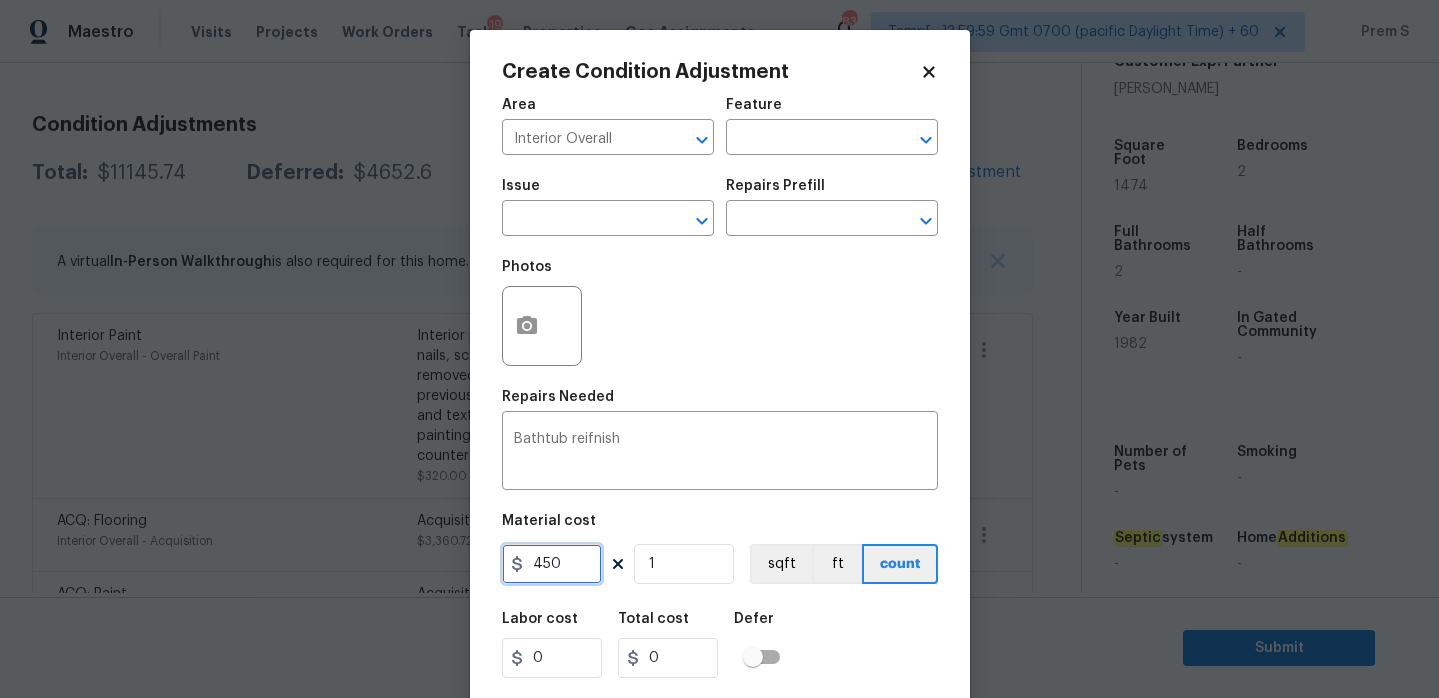 type on "450" 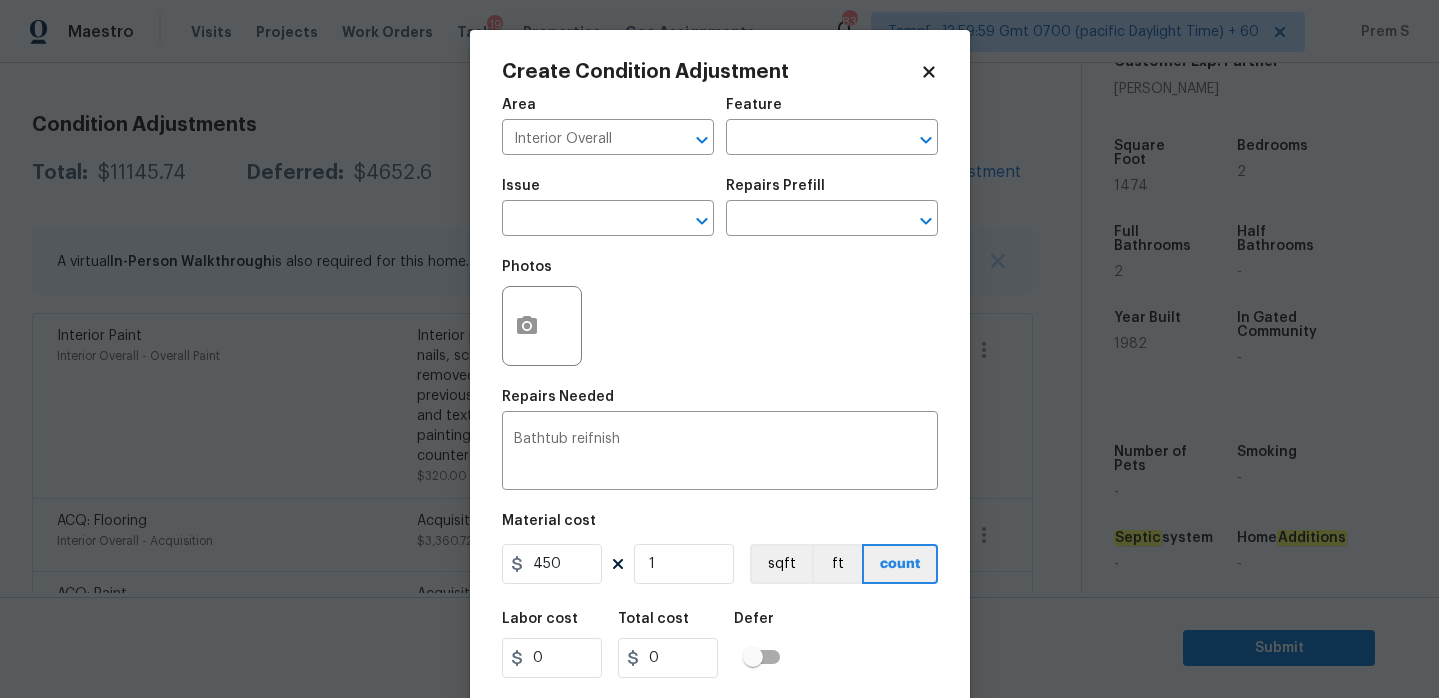 type on "450" 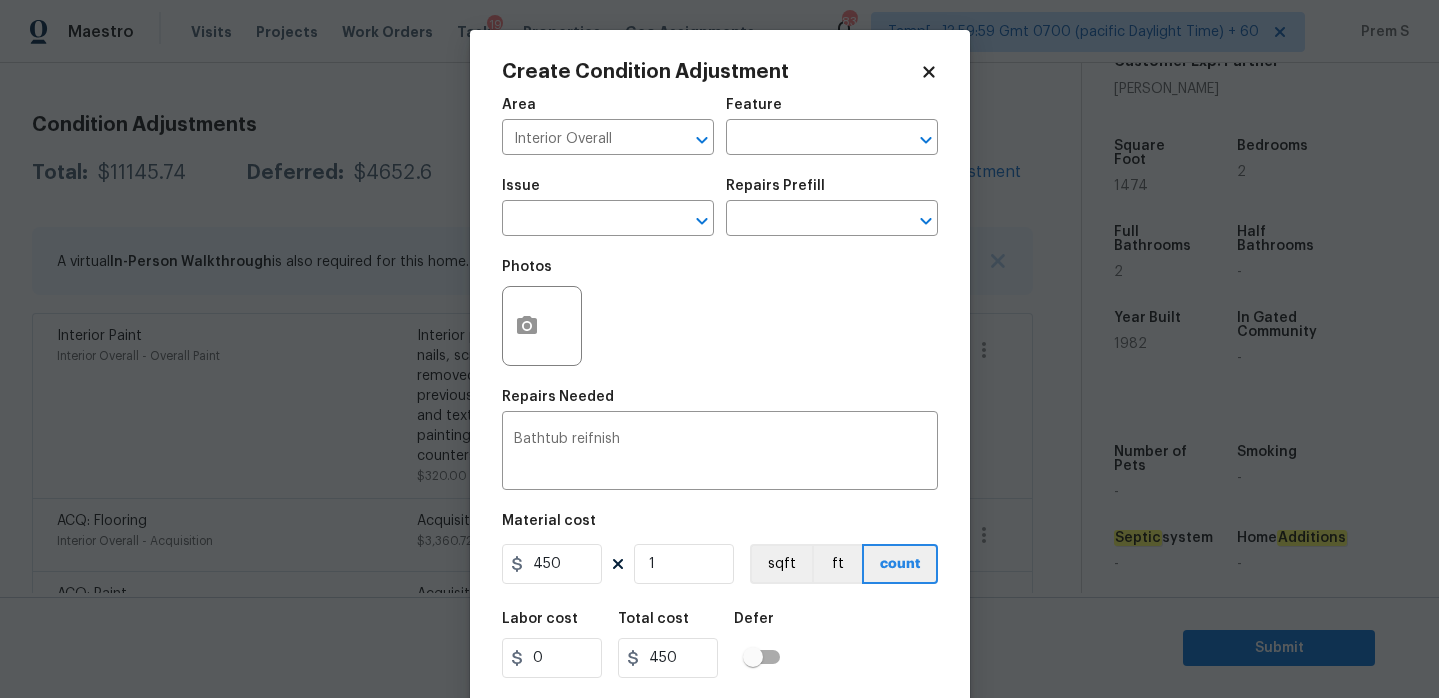 click on "Labor cost 0 Total cost 450 Defer" at bounding box center (720, 645) 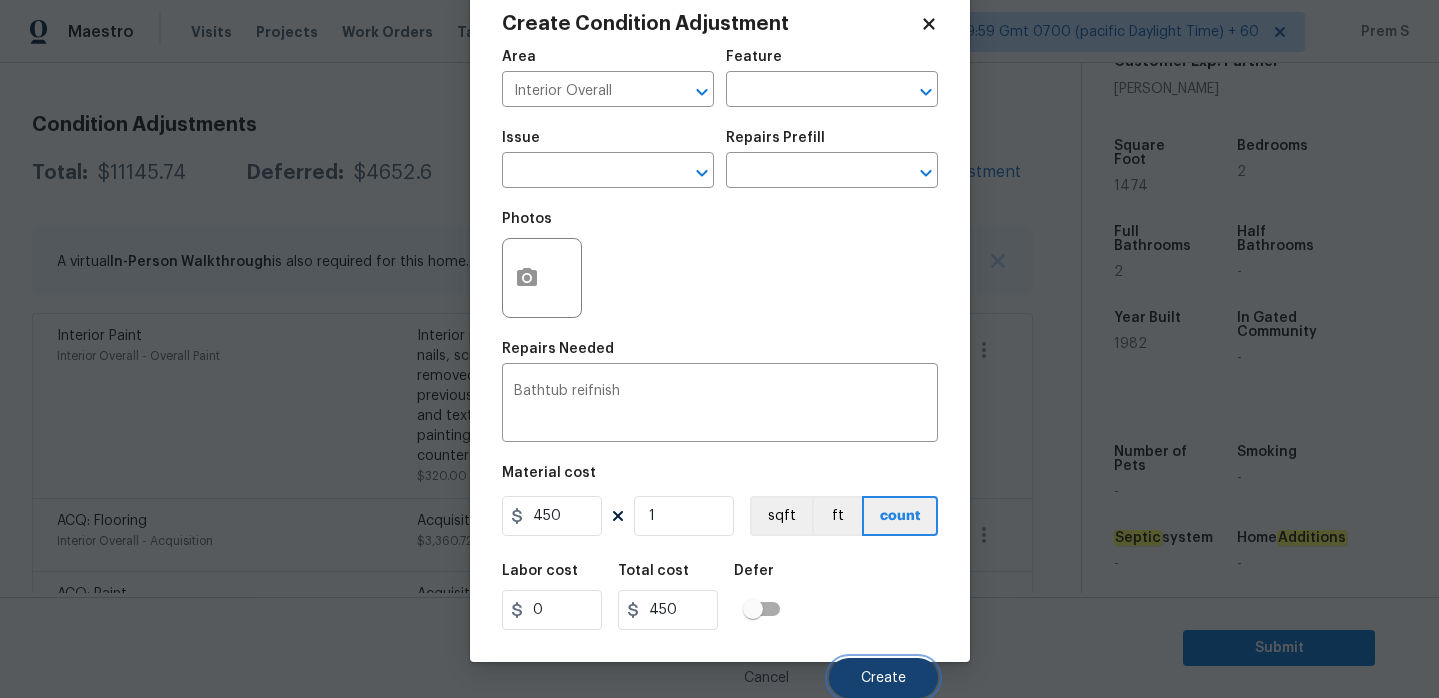 click on "Create" at bounding box center [883, 678] 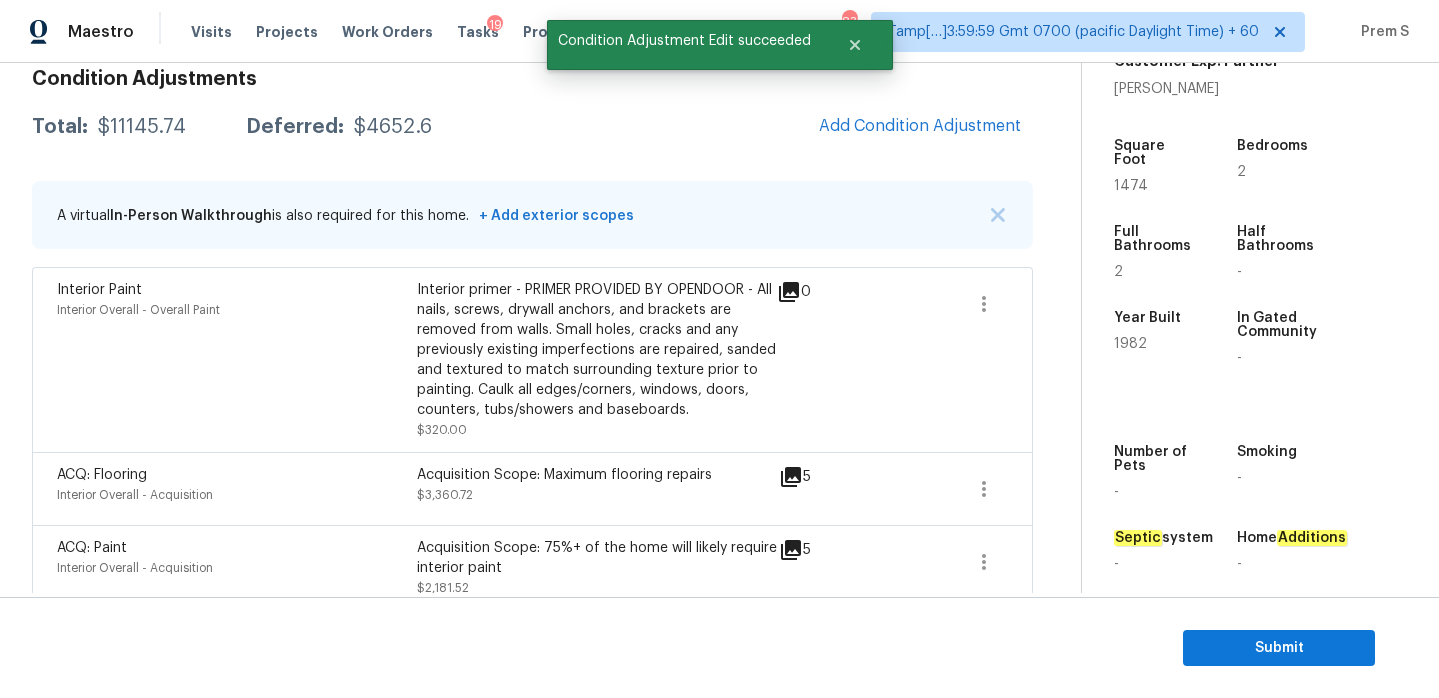 scroll, scrollTop: 252, scrollLeft: 0, axis: vertical 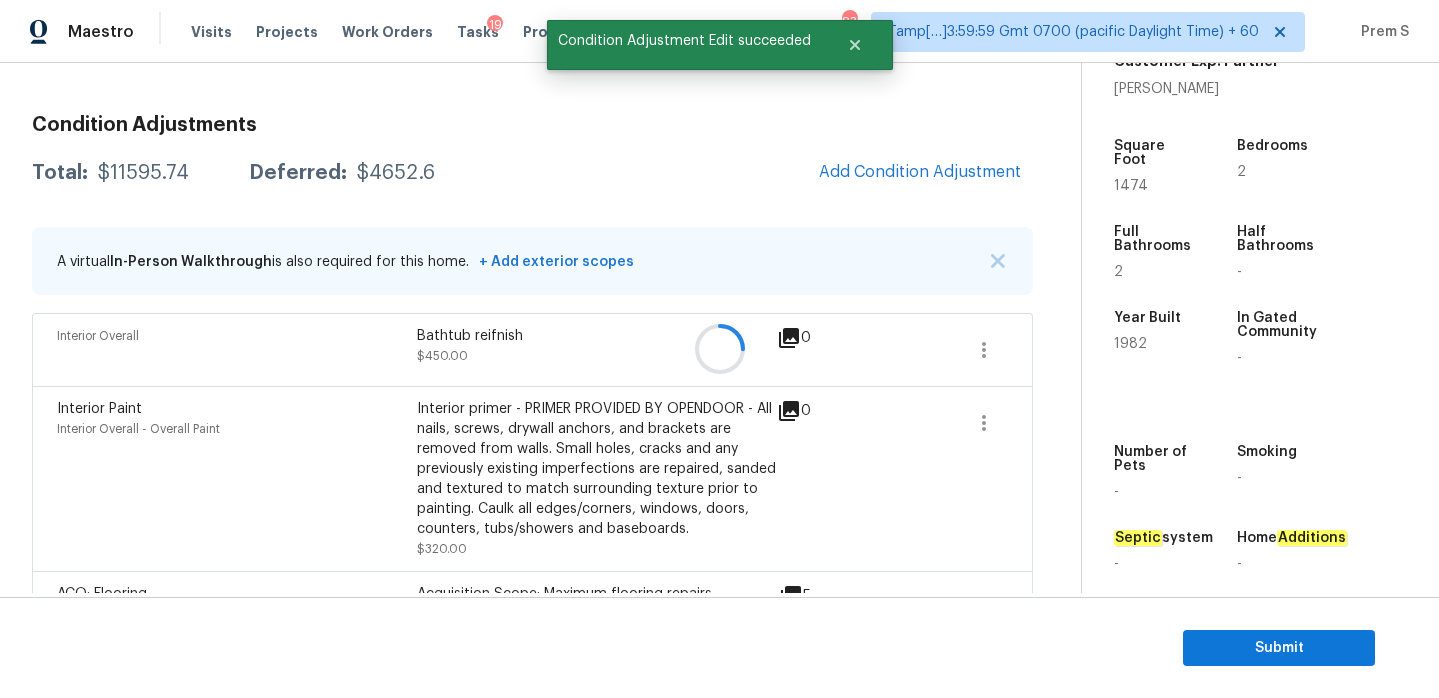 click at bounding box center [719, 349] 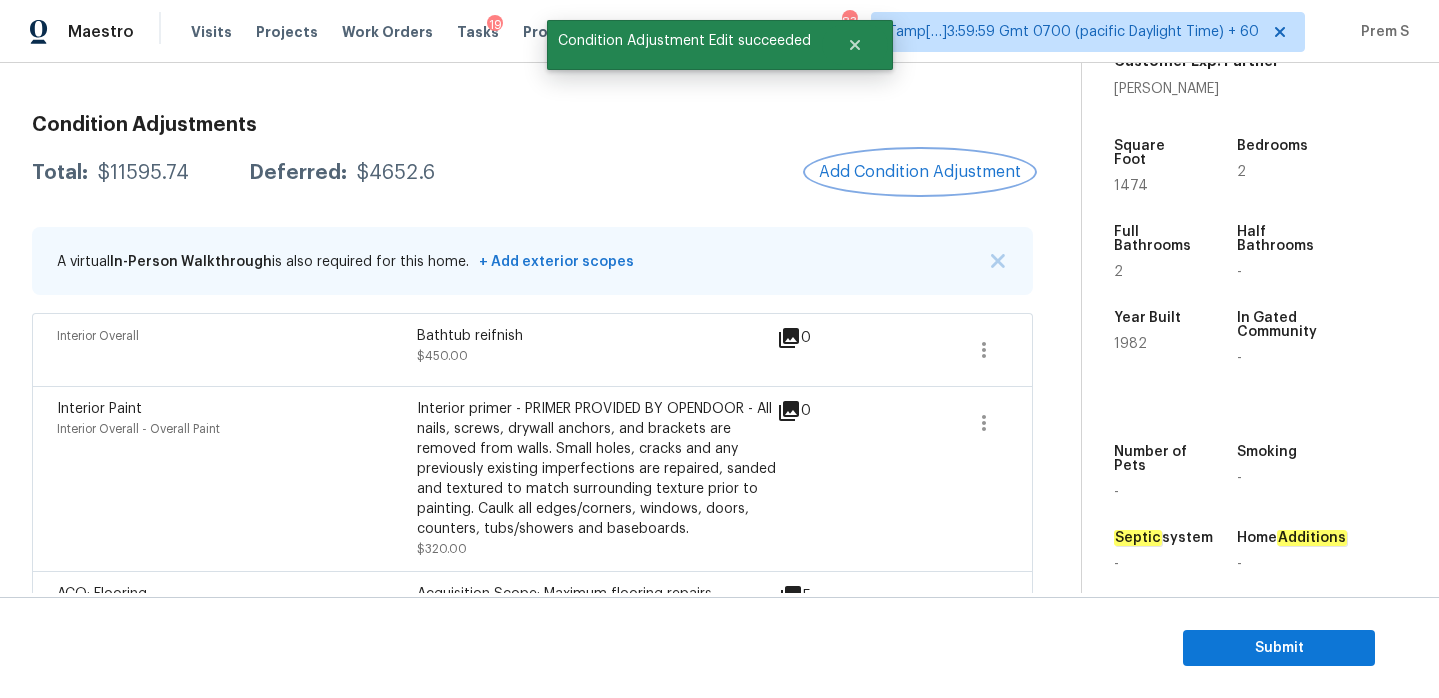 click on "Add Condition Adjustment" at bounding box center (920, 172) 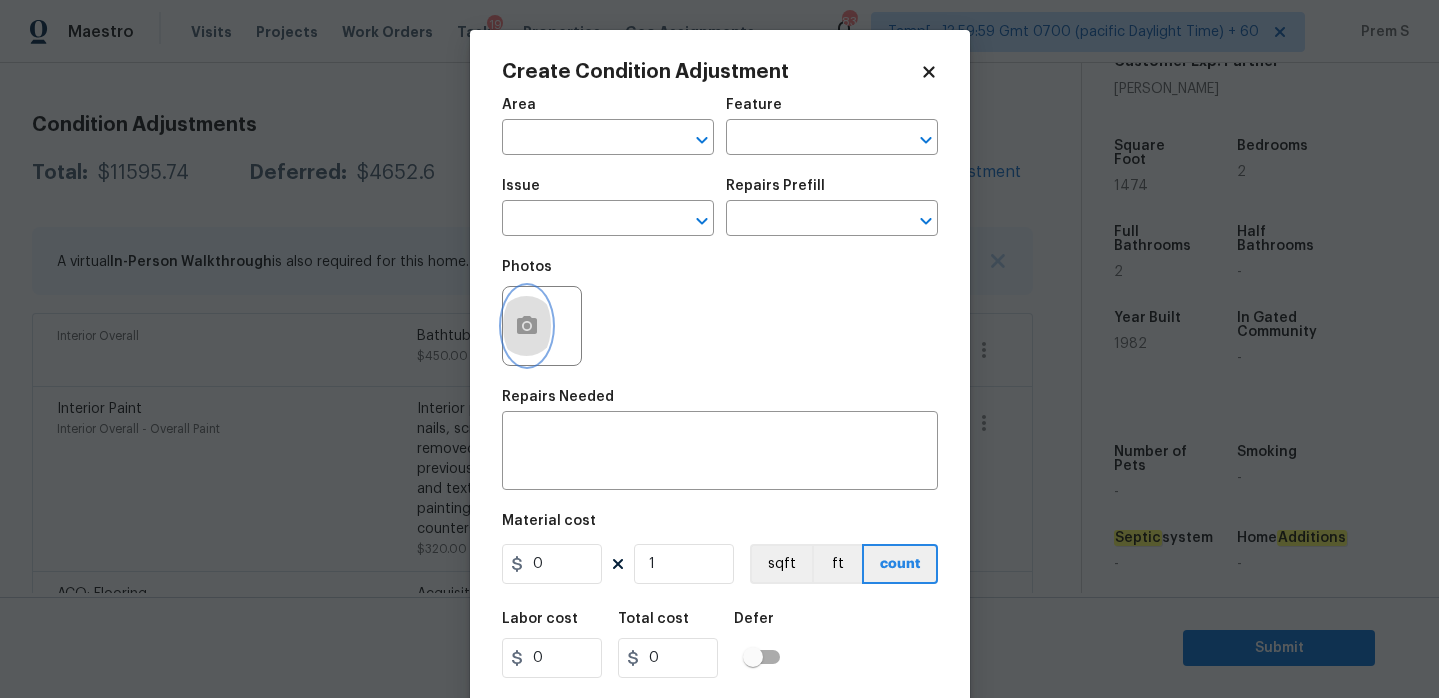 click 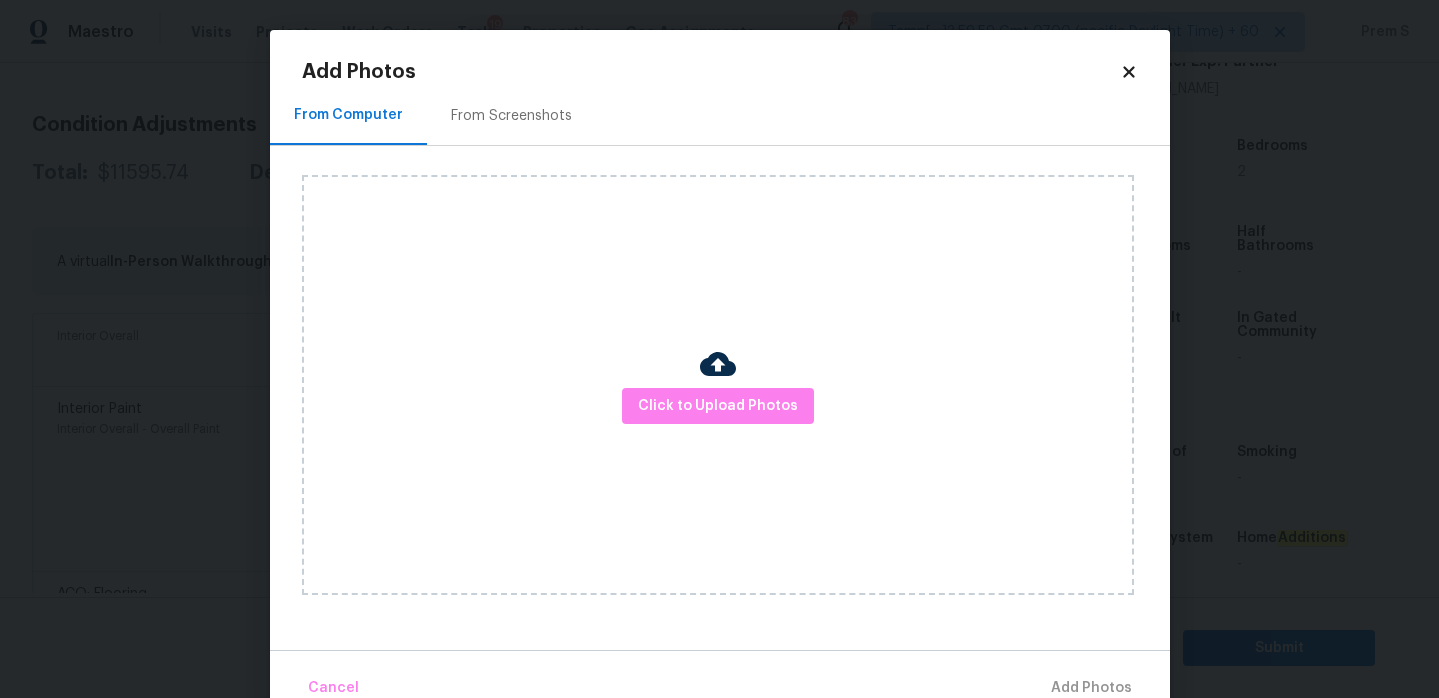 click on "Click to Upload Photos" at bounding box center [718, 385] 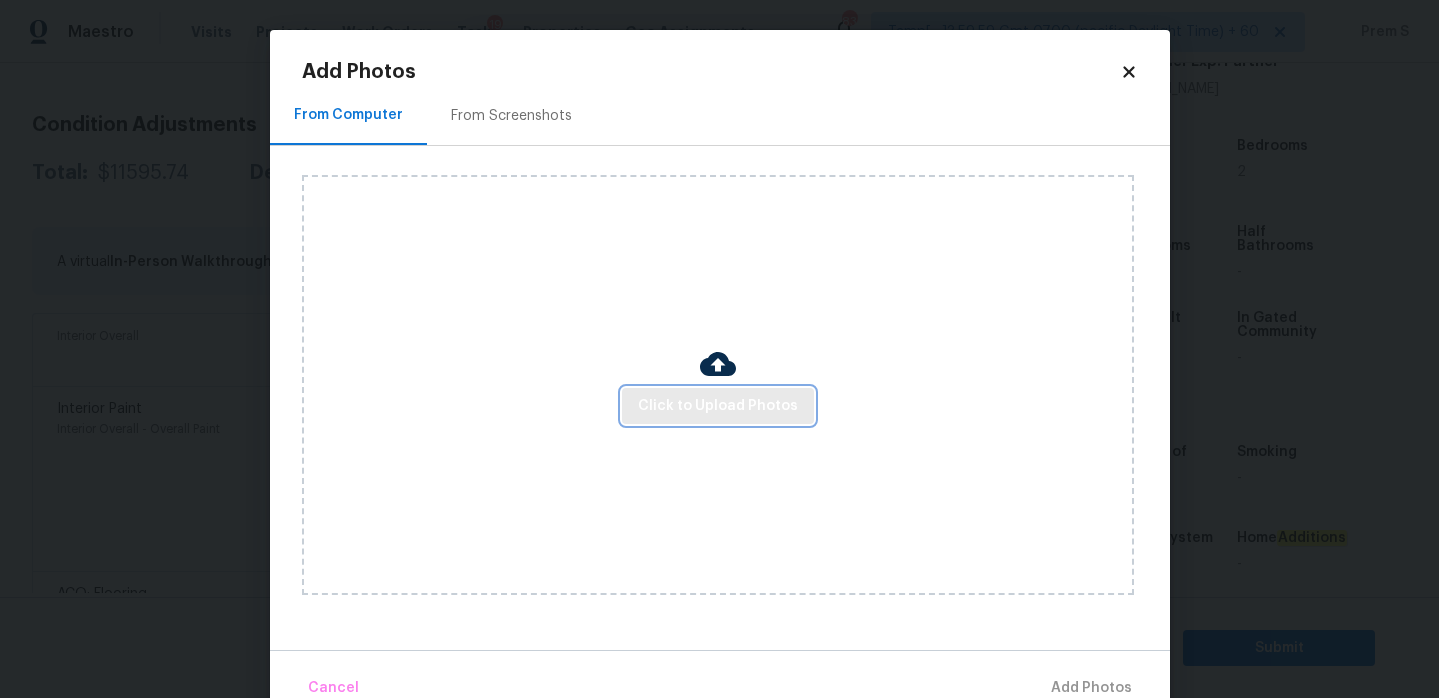 click on "Click to Upload Photos" at bounding box center (718, 406) 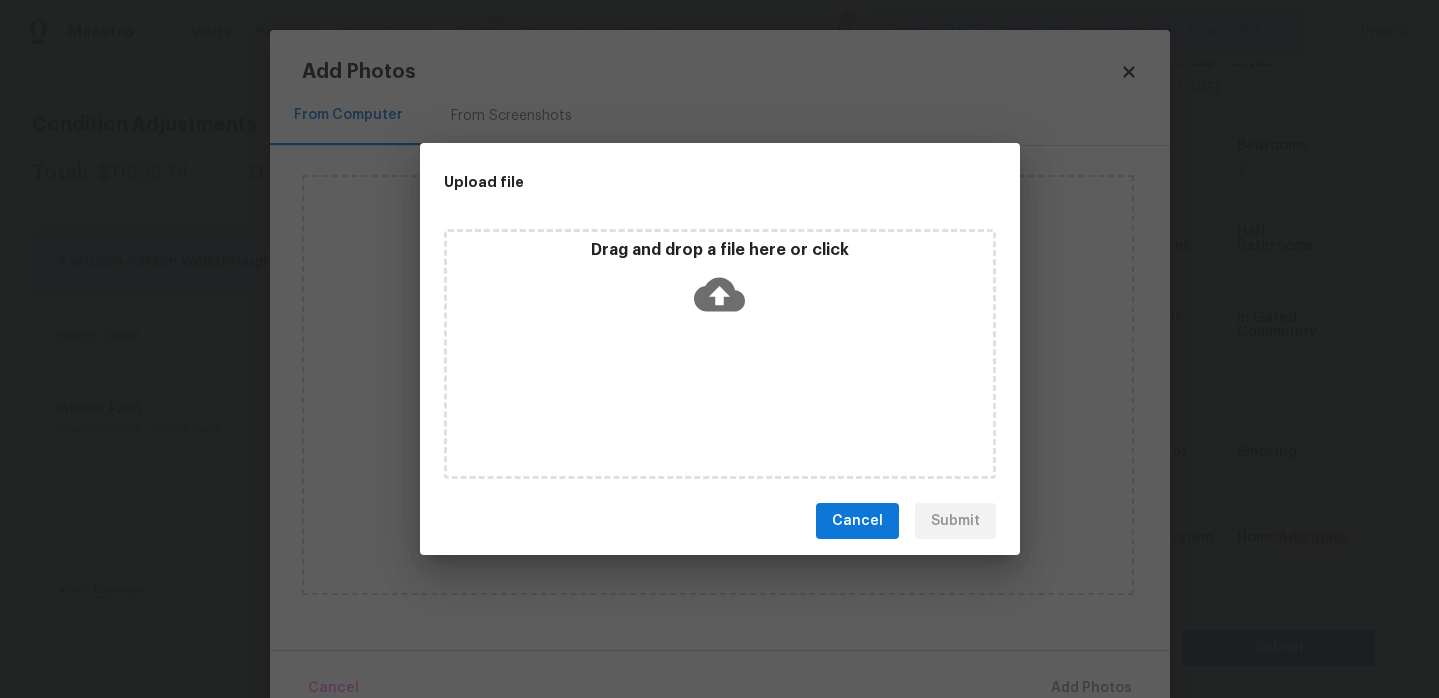 click 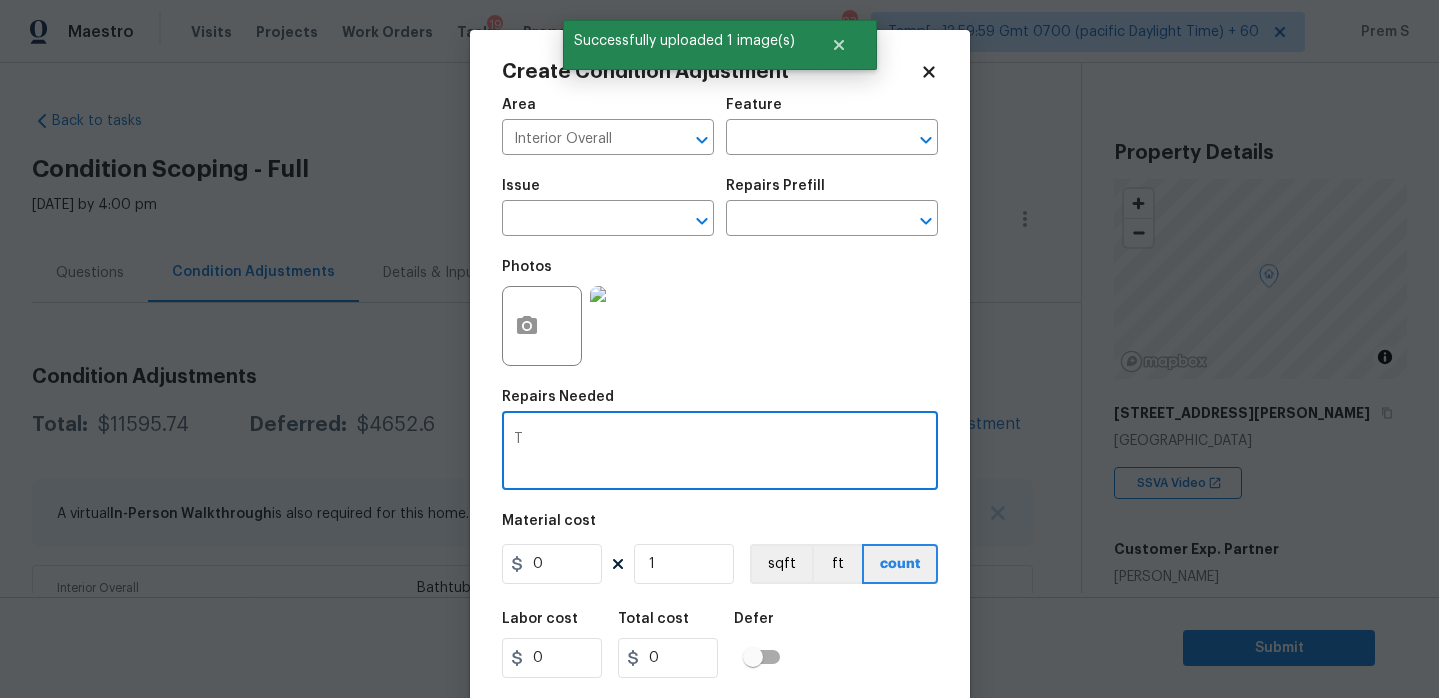 scroll, scrollTop: 0, scrollLeft: 0, axis: both 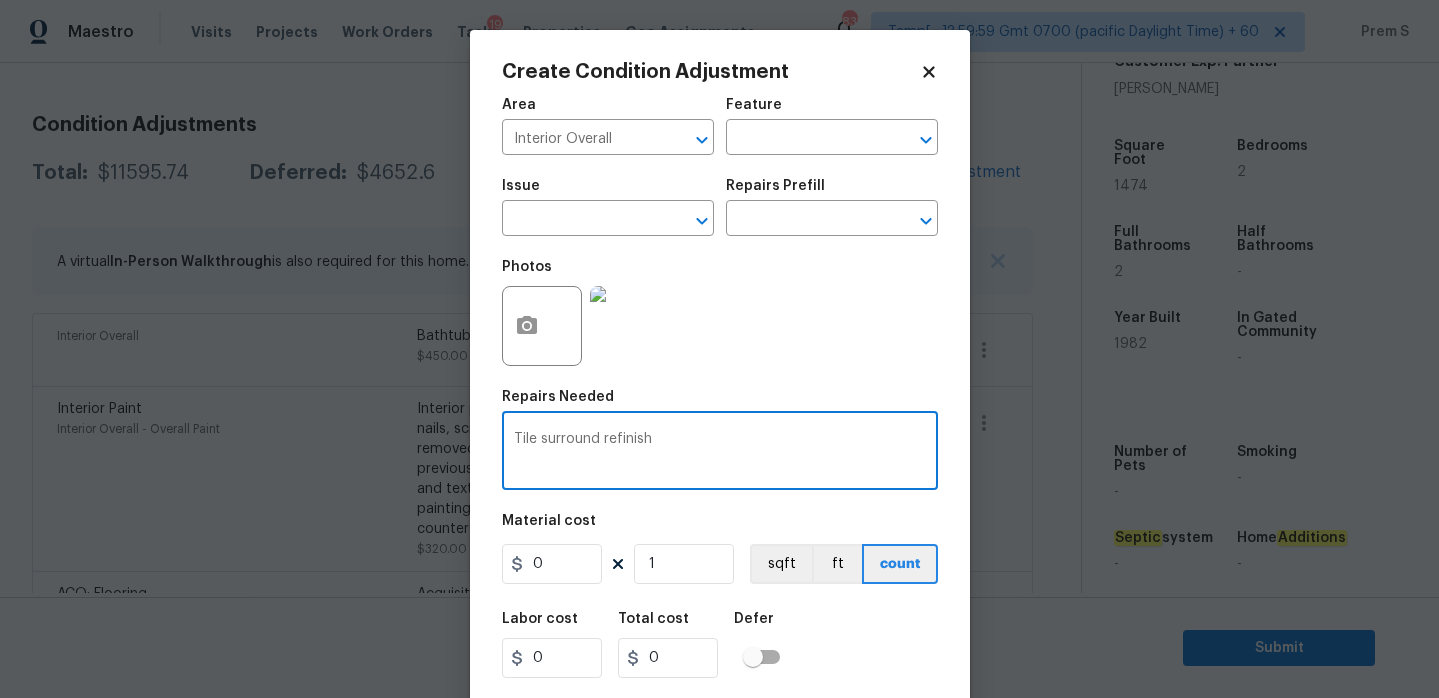 type on "Tile surround refinish" 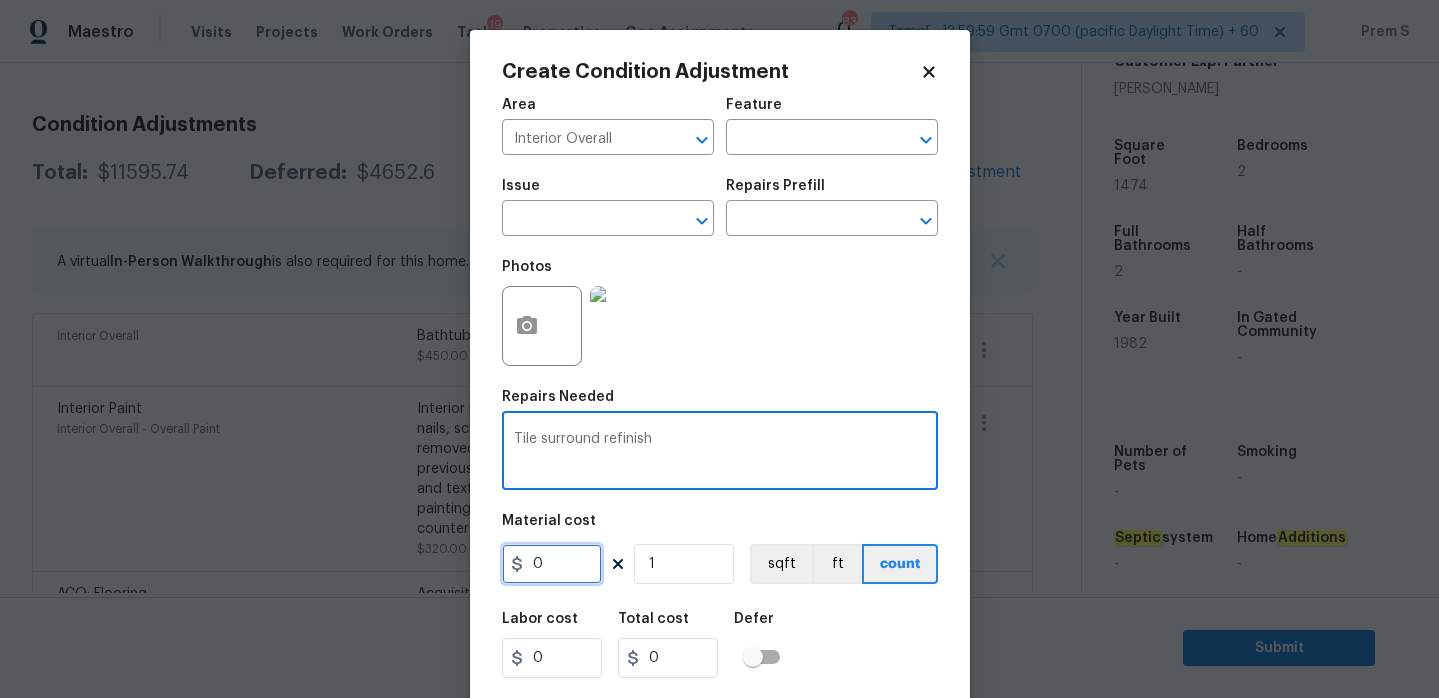 click on "0" at bounding box center [552, 564] 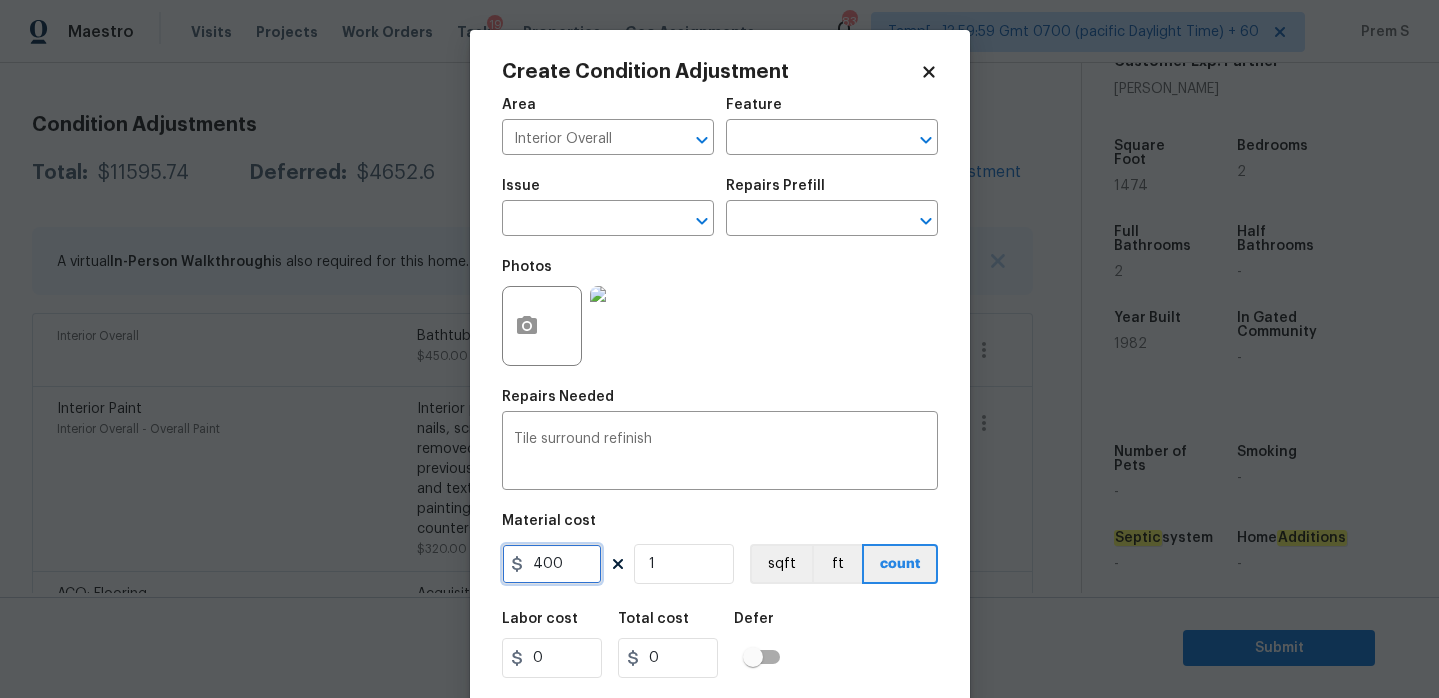 type on "400" 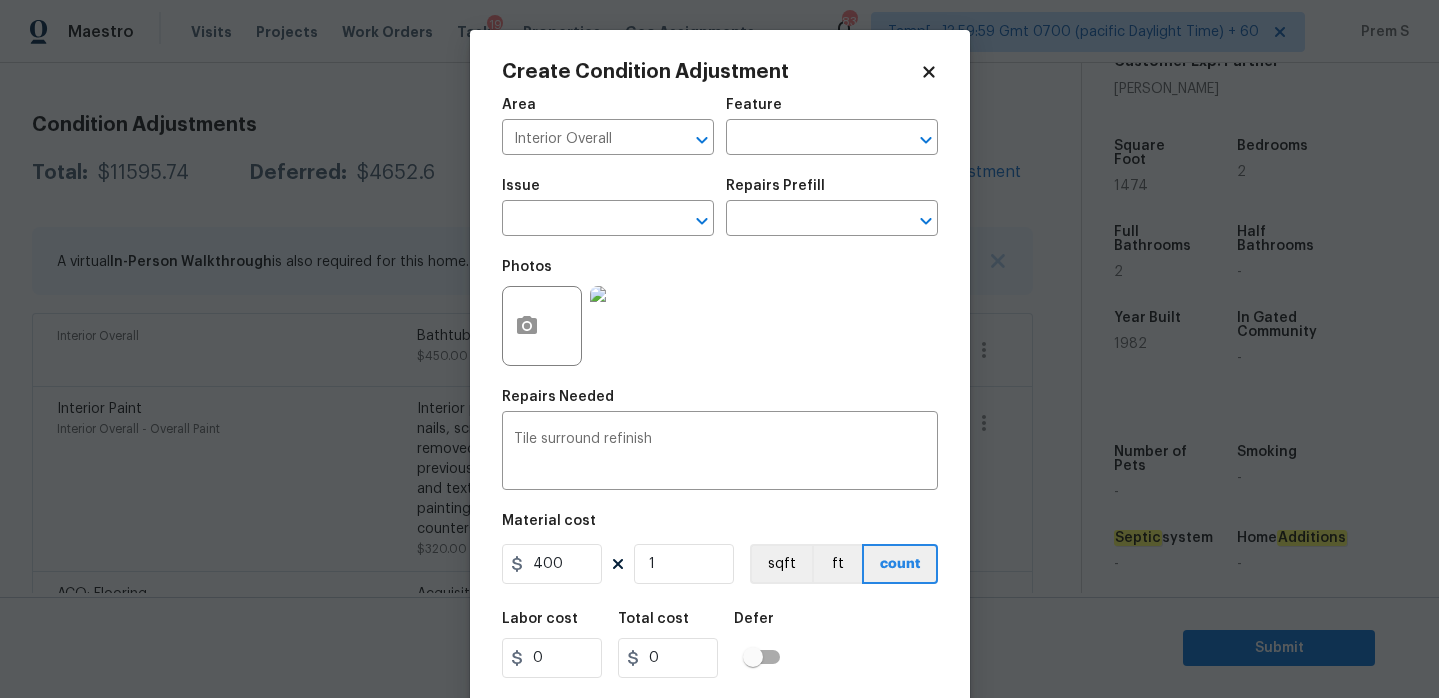 type on "400" 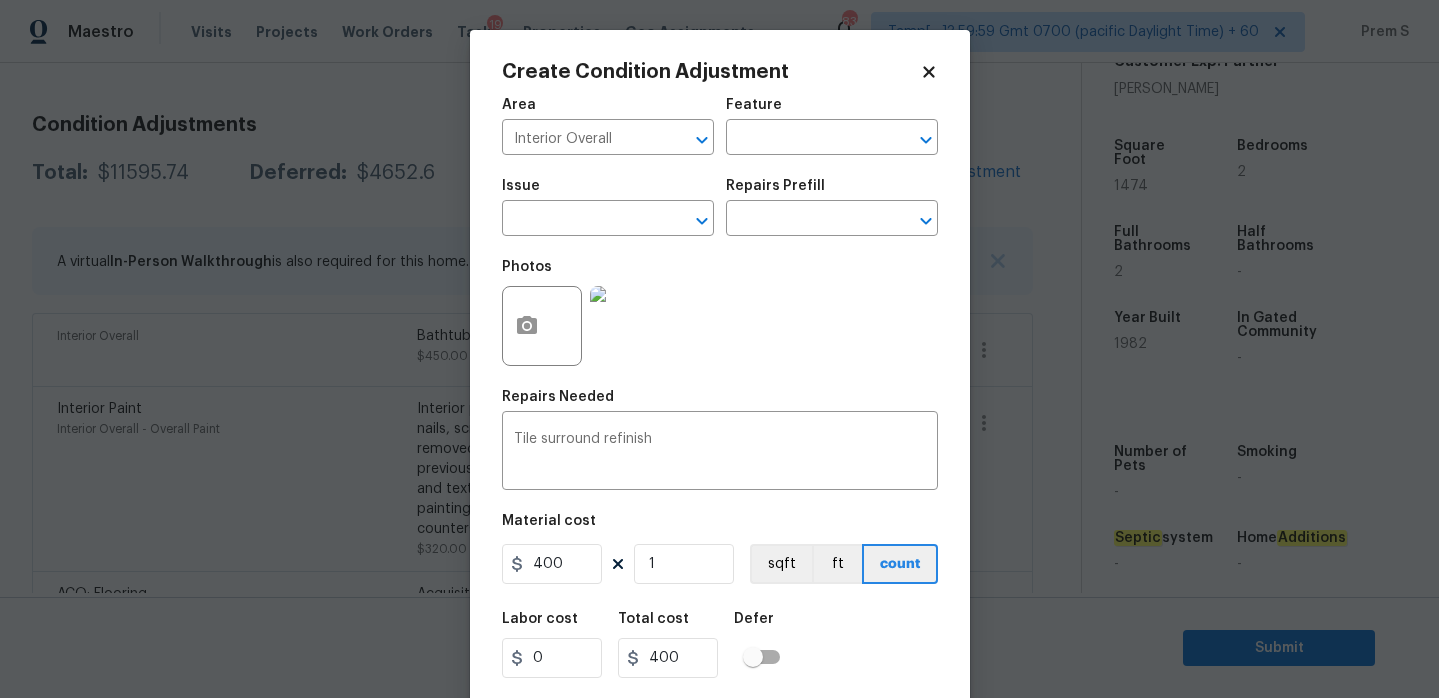 click on "Labor cost 0 Total cost 400 Defer" at bounding box center [720, 645] 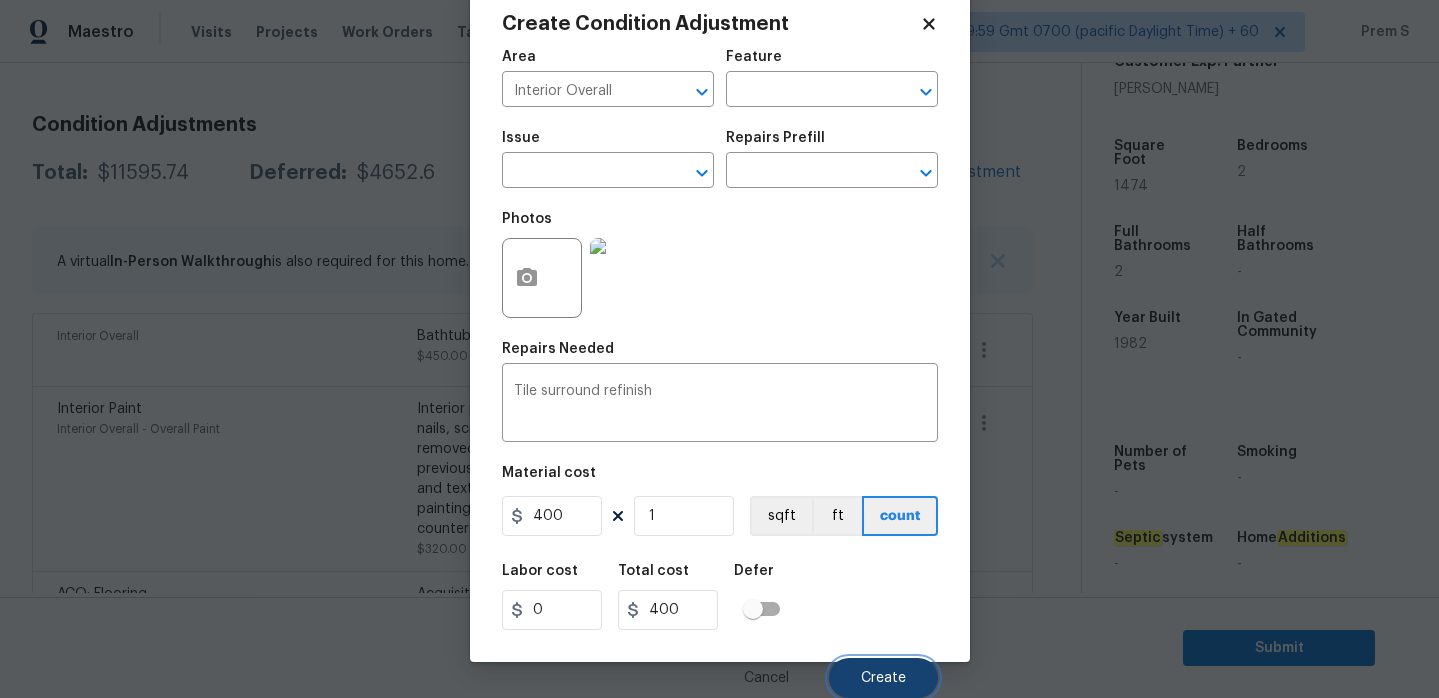 click on "Create" at bounding box center [883, 678] 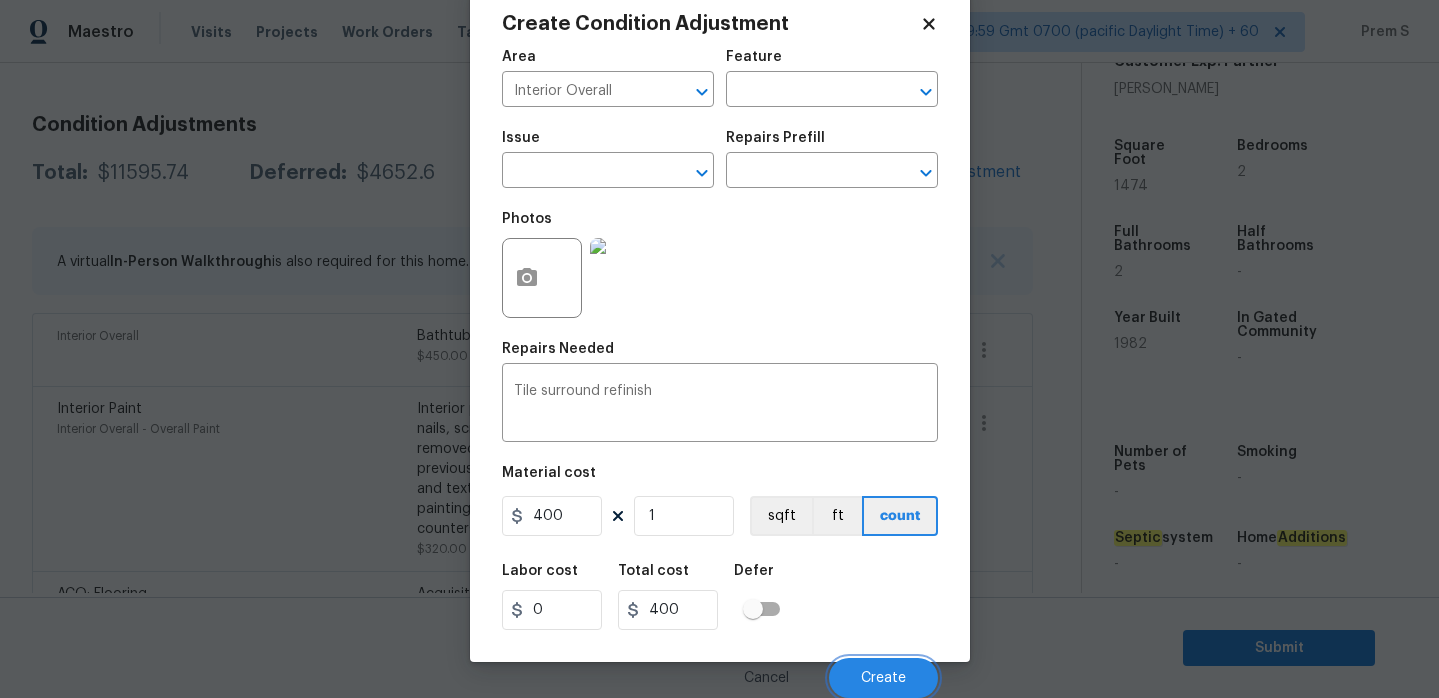 scroll, scrollTop: 252, scrollLeft: 0, axis: vertical 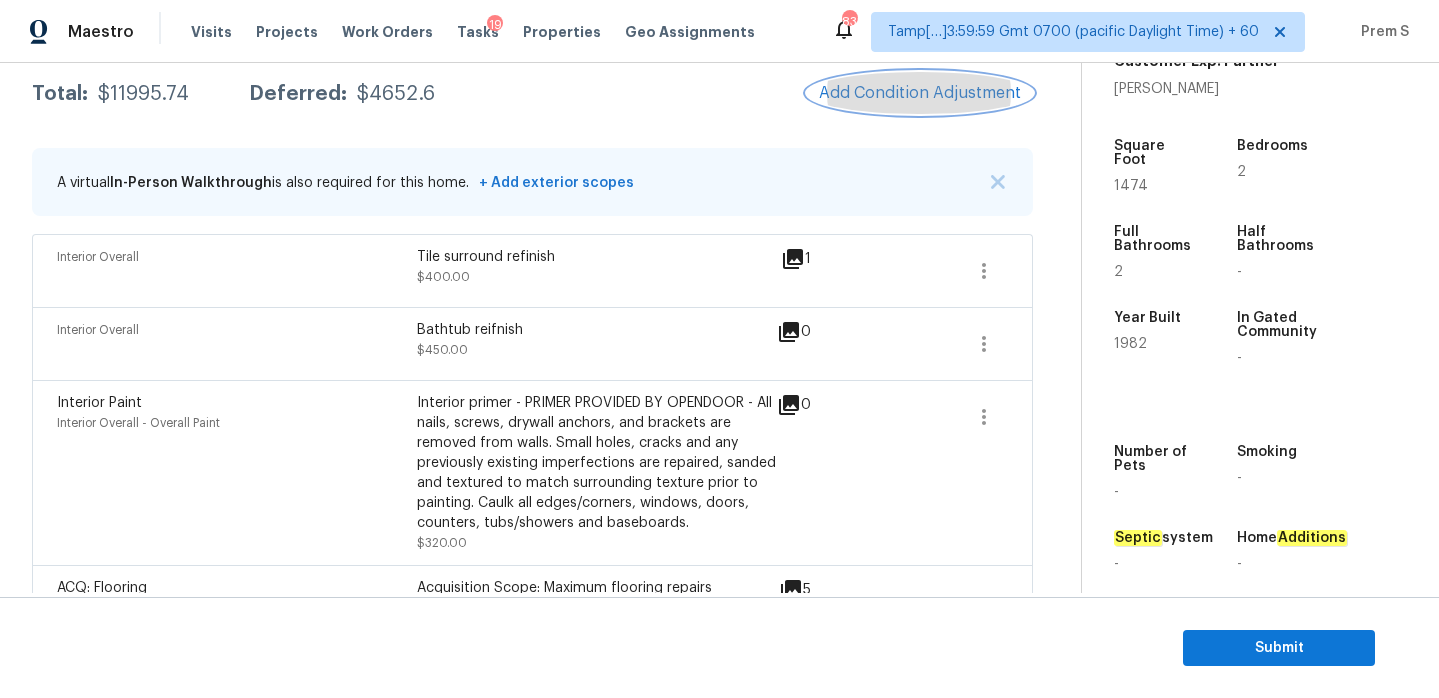 click on "Add Condition Adjustment" at bounding box center [920, 93] 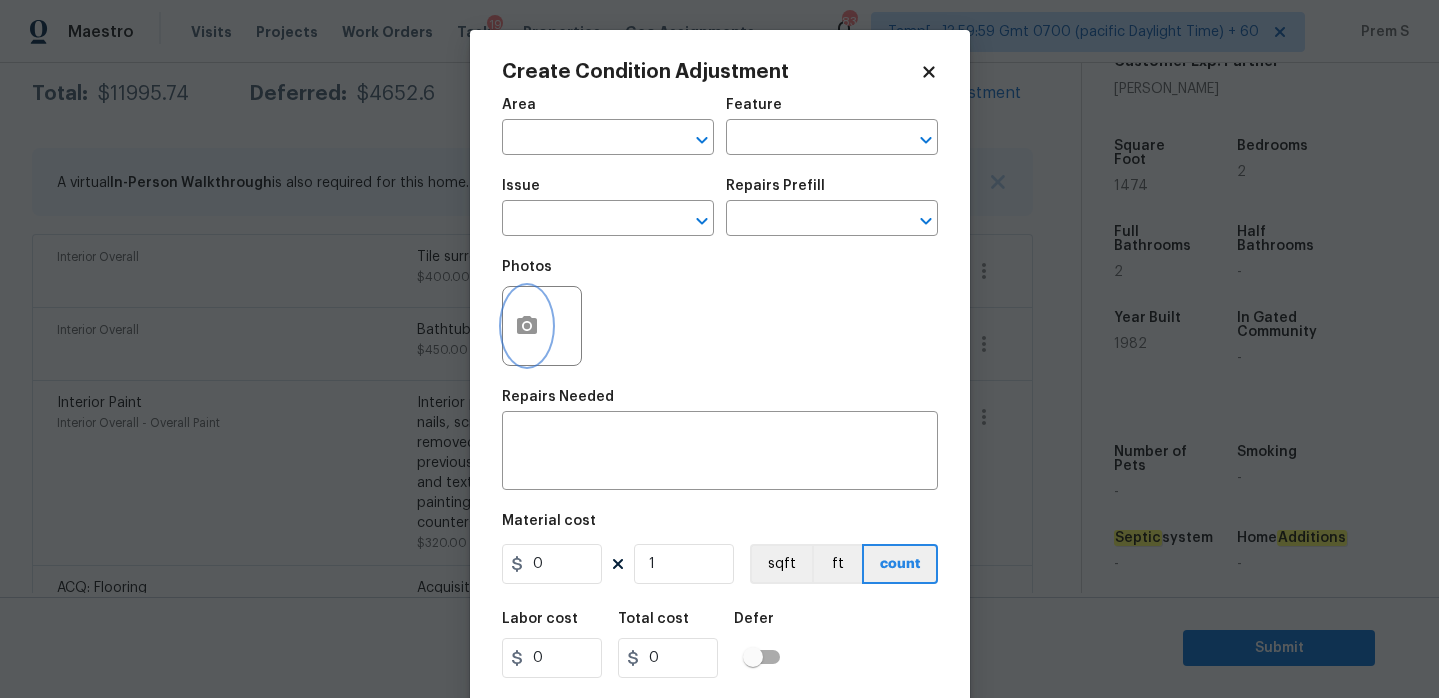 click at bounding box center (527, 326) 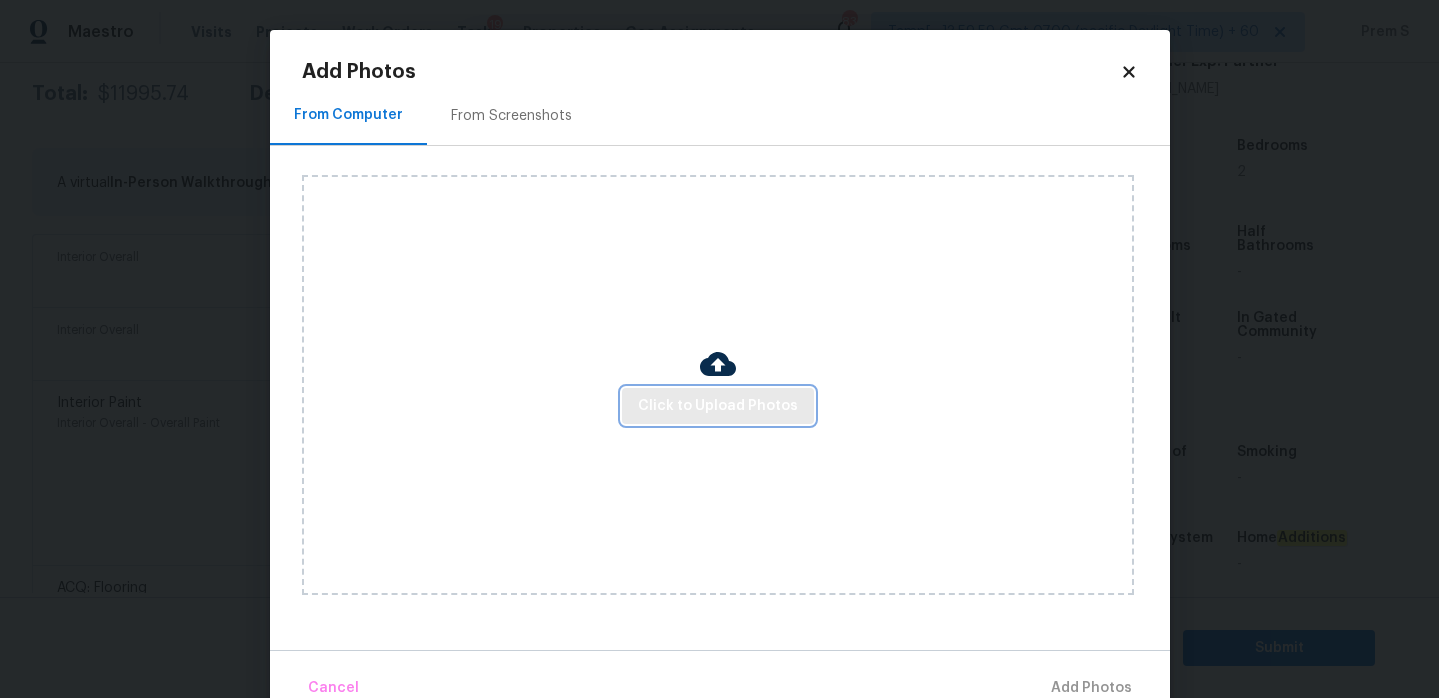 click on "Click to Upload Photos" at bounding box center [718, 406] 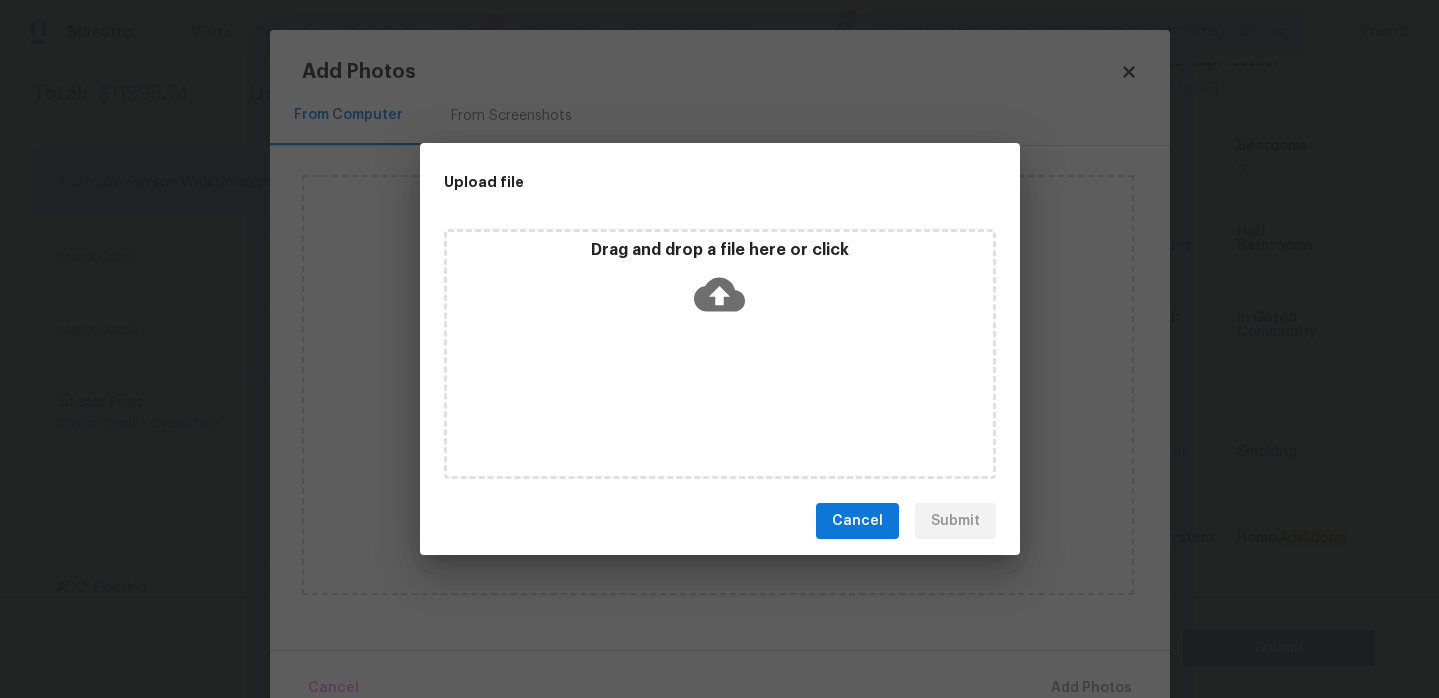 click 